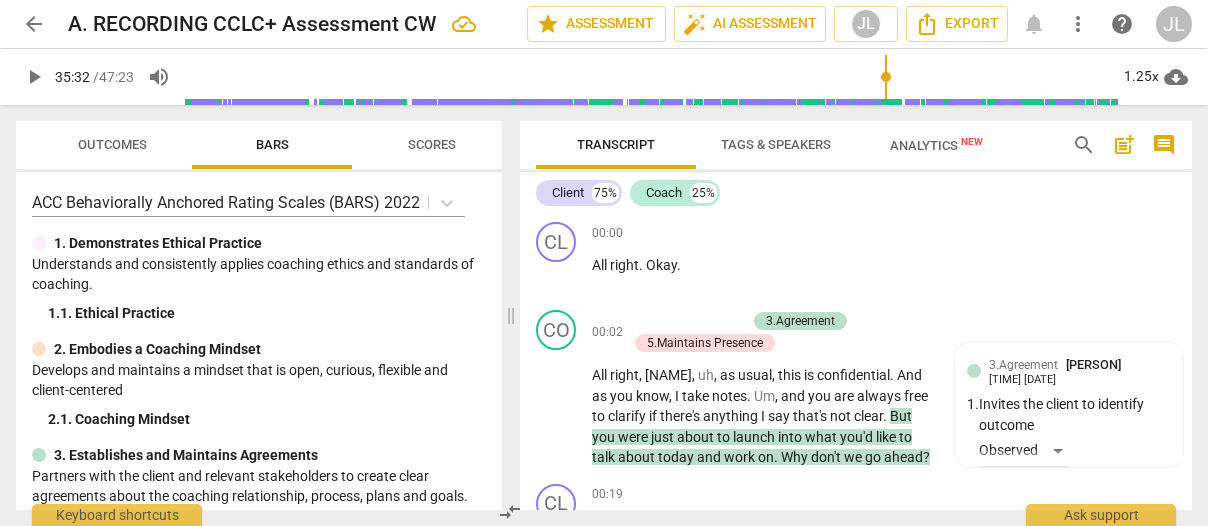 scroll, scrollTop: 0, scrollLeft: 0, axis: both 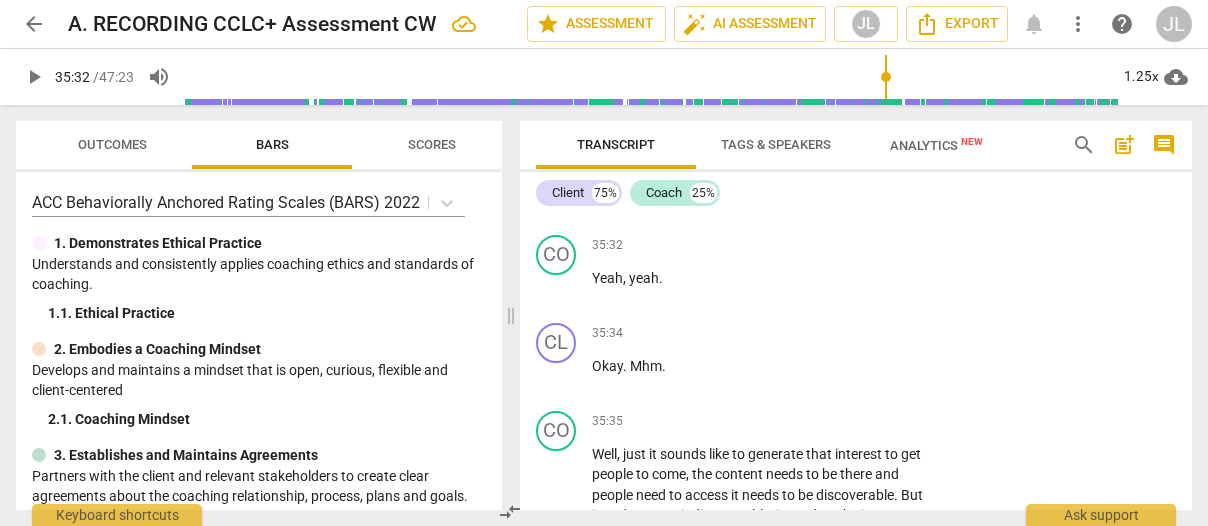 click on "CO play_arrow pause 35:21 + Add competency 5.Maintains Presence keyboard_arrow_right But   it   sounds   like   you   have   a   very   techy   resource   right   in   the   house .   But   it's   dicey   because   it's   the   very   person ,   (Client :   Yeah)   it's   that   you're ,   you   know .   (Client :   Yeah)   It's   too   close .   It's   hard   to   ask   for   things   to   be   done . 5.Maintains Presence Janice L Fitzgerald 20:17 07-31-2025 2.  Acknowledges situations that the client presents Observed" at bounding box center (856, 73) 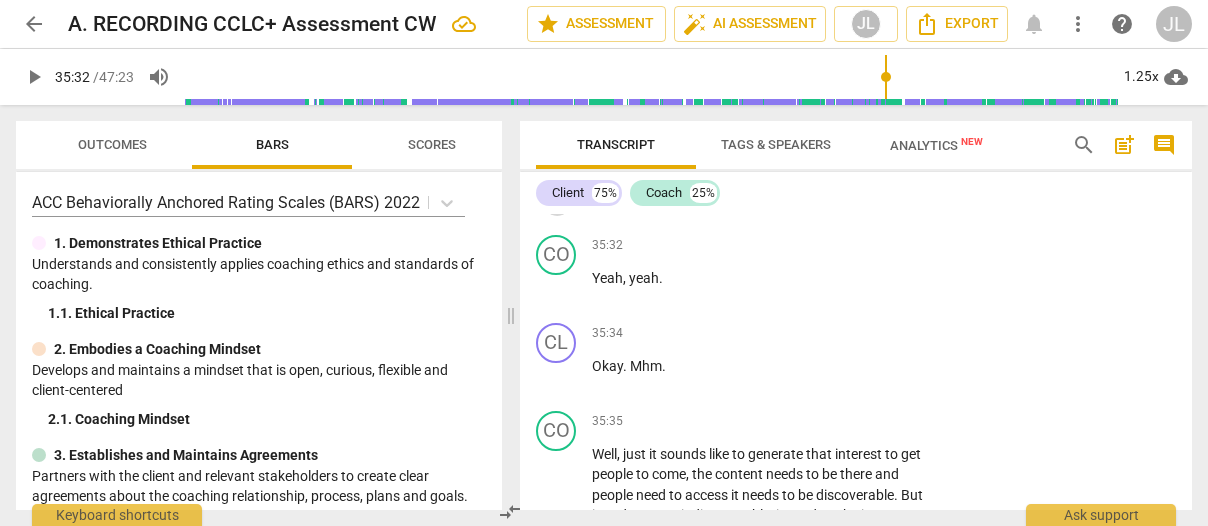 click on "play_arrow" at bounding box center (557, 200) 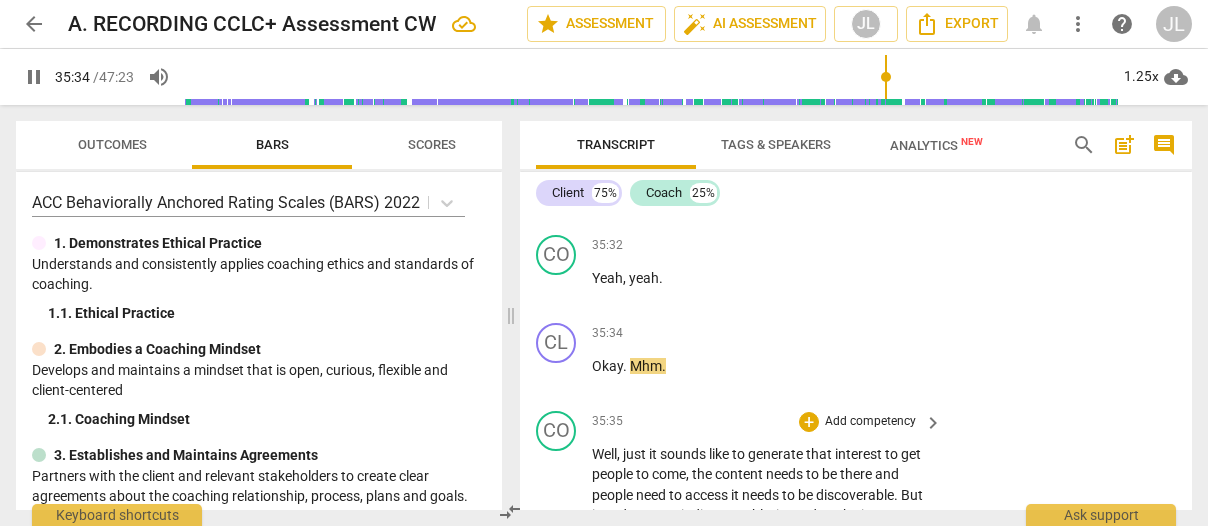 scroll, scrollTop: 17396, scrollLeft: 0, axis: vertical 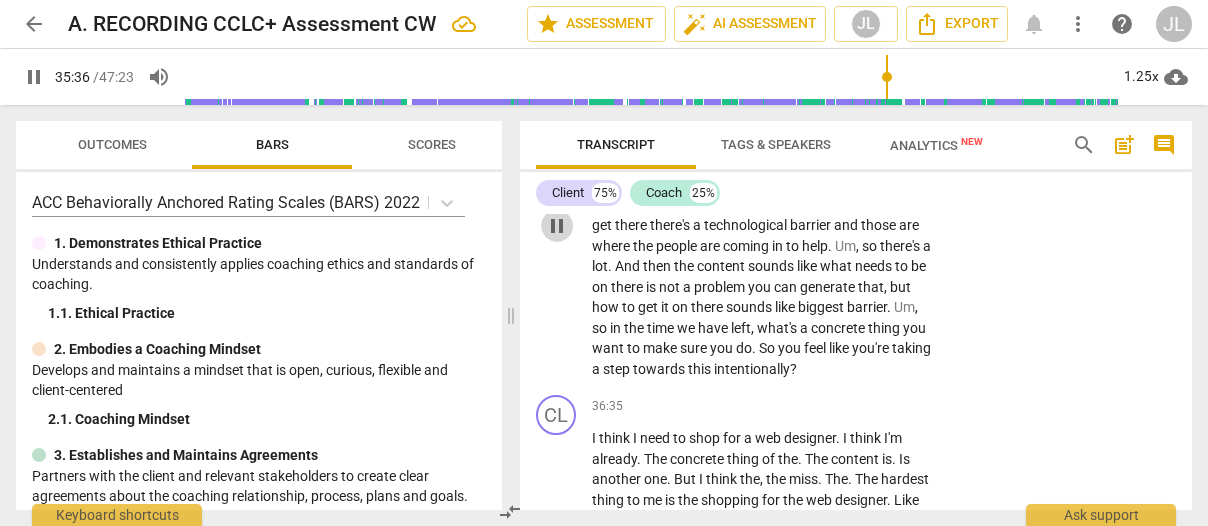 click on "pause" at bounding box center (557, 226) 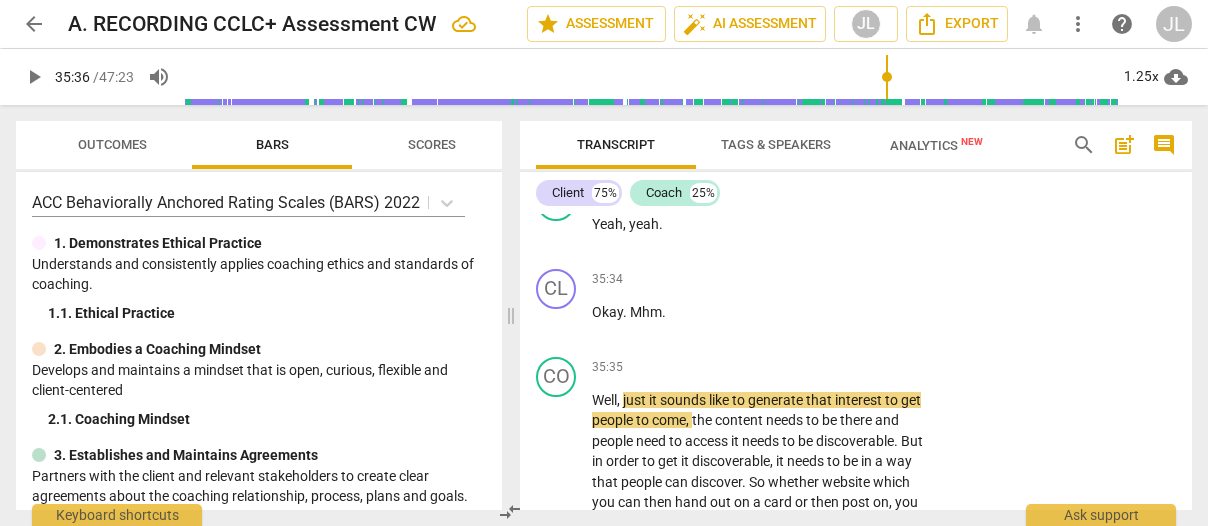 scroll, scrollTop: 17134, scrollLeft: 0, axis: vertical 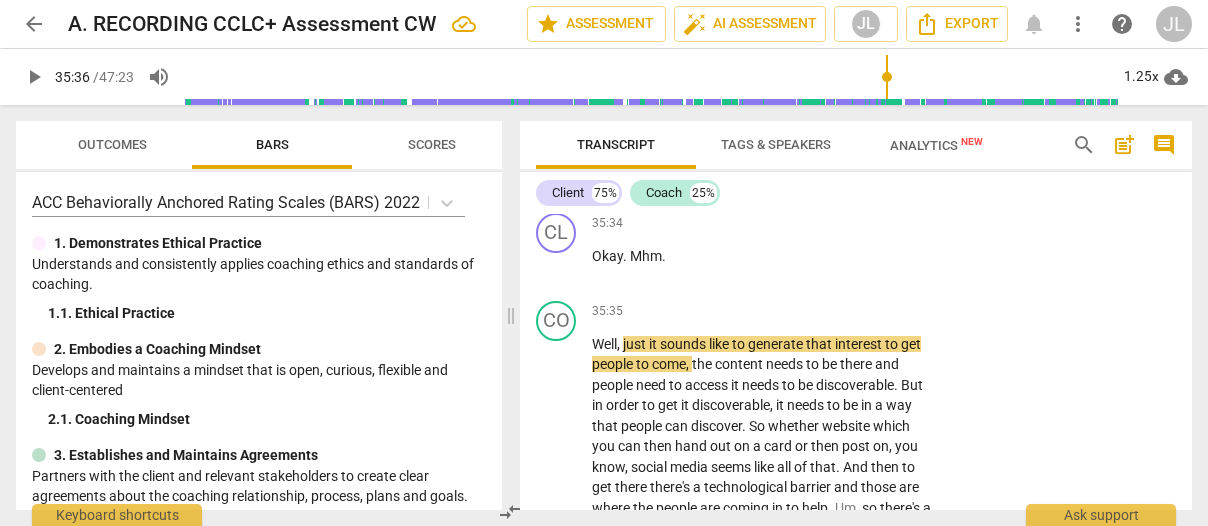 drag, startPoint x: 669, startPoint y: 399, endPoint x: 582, endPoint y: 397, distance: 87.02299 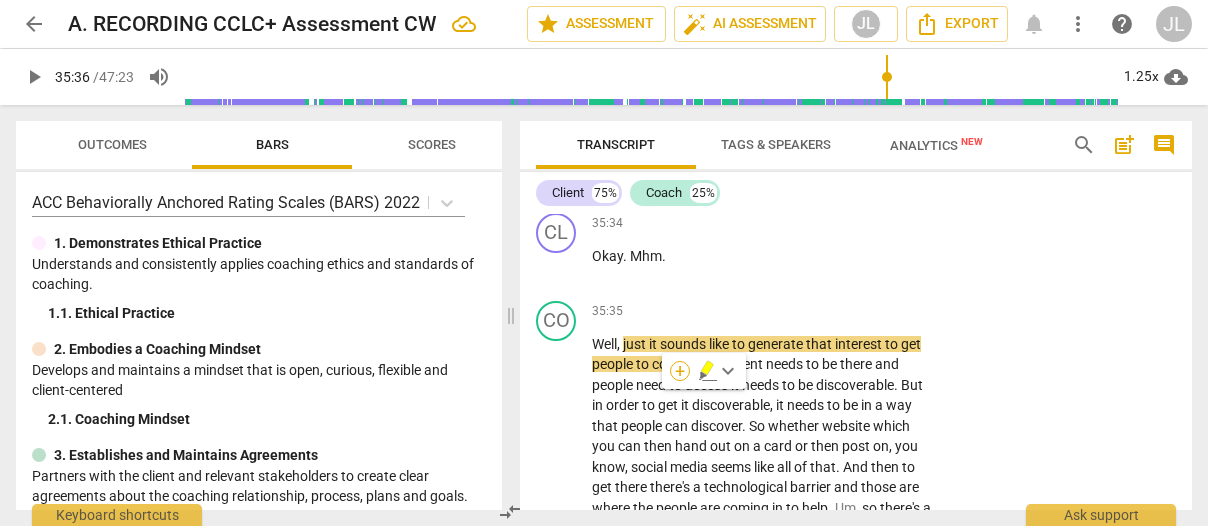 click on "+" at bounding box center [680, 371] 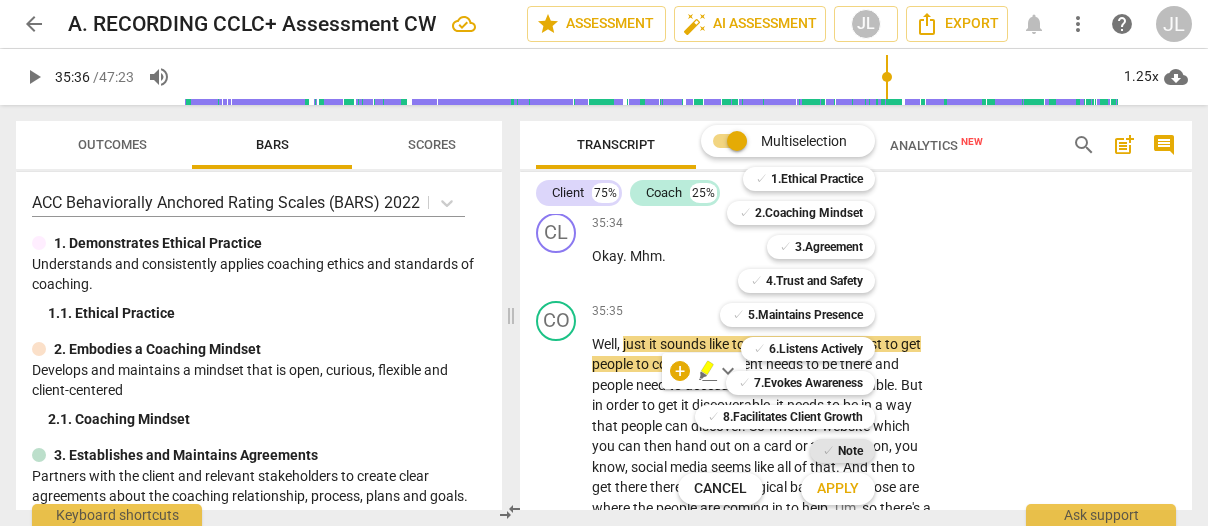 click on "Note" at bounding box center (850, 451) 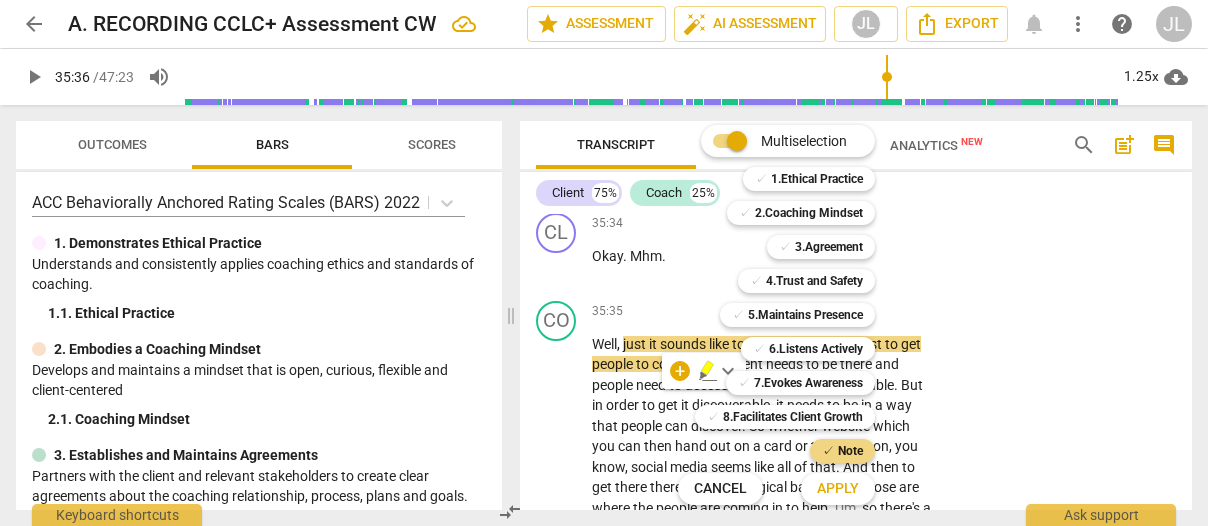 click on "Apply" at bounding box center (838, 489) 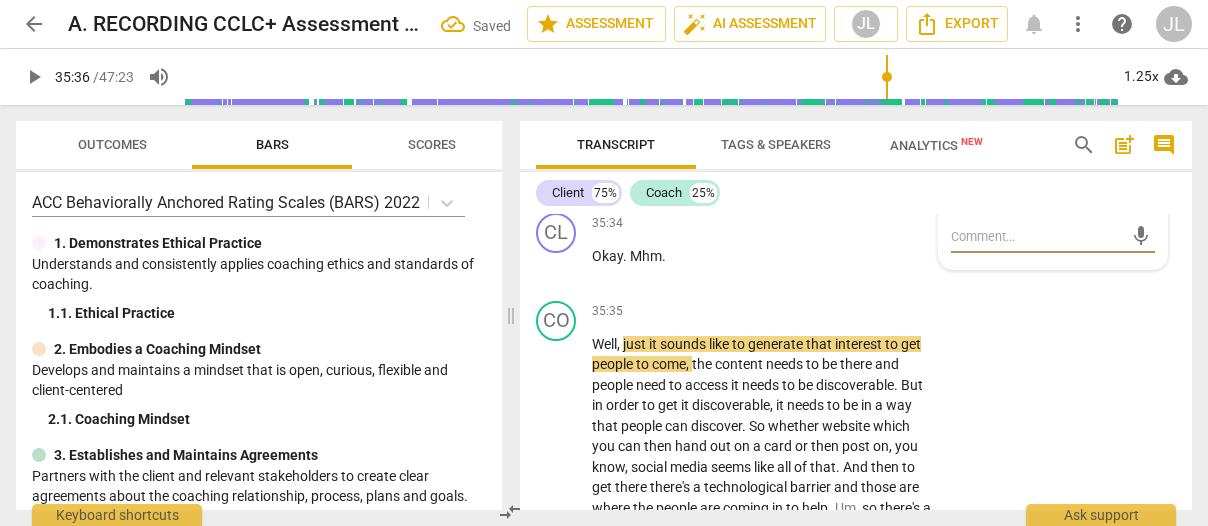 type on "v" 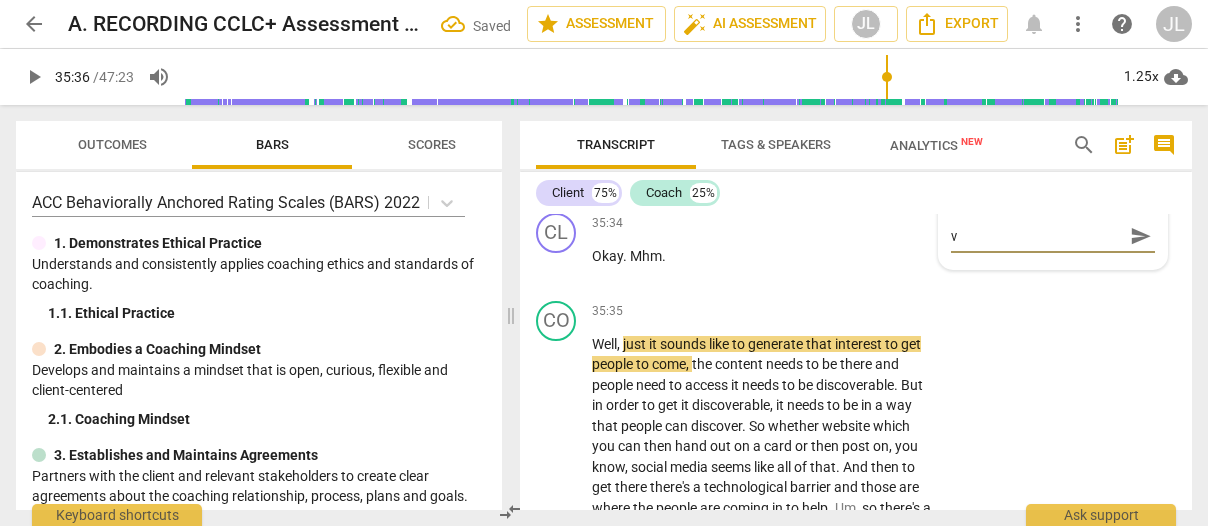type on "vo" 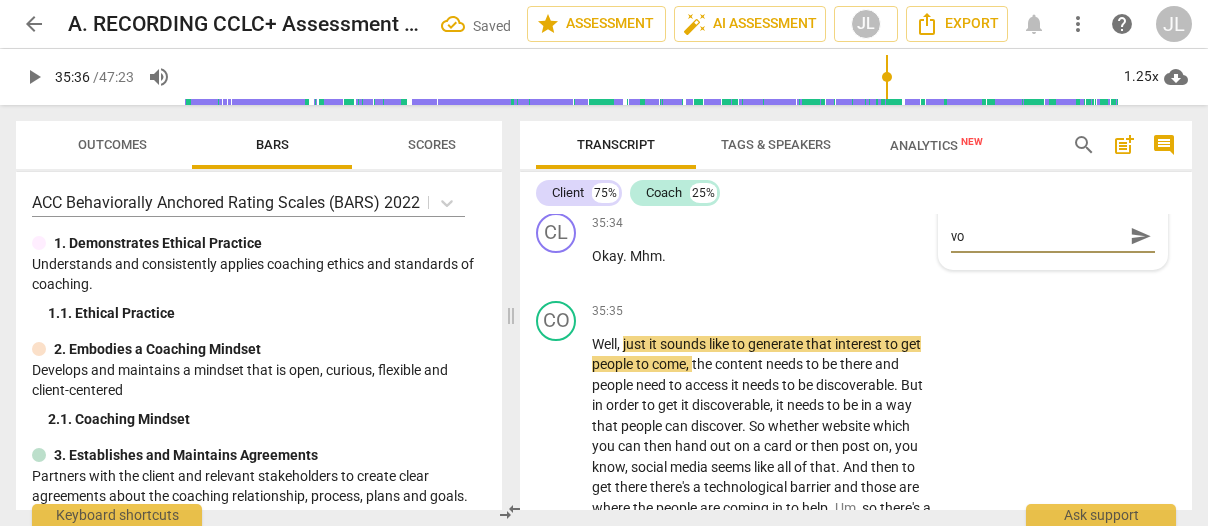 type on "voc" 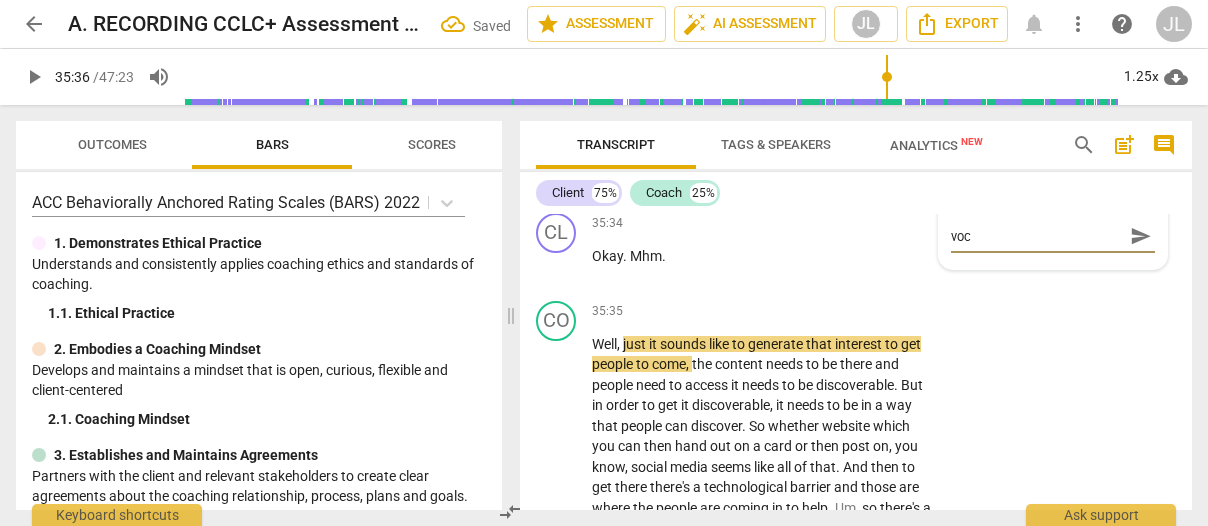 type on "voca" 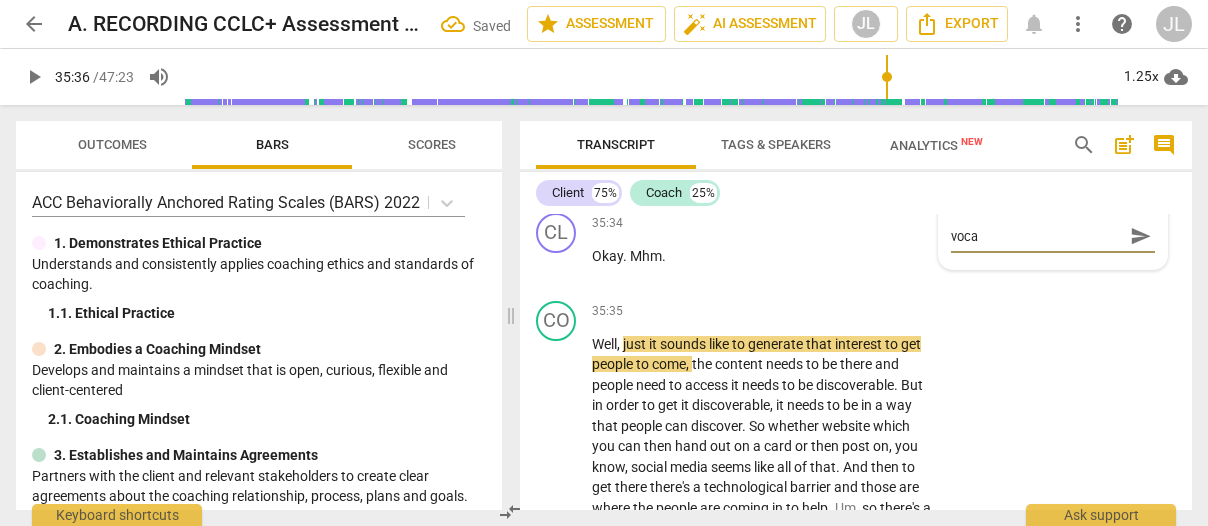 type on "vocal" 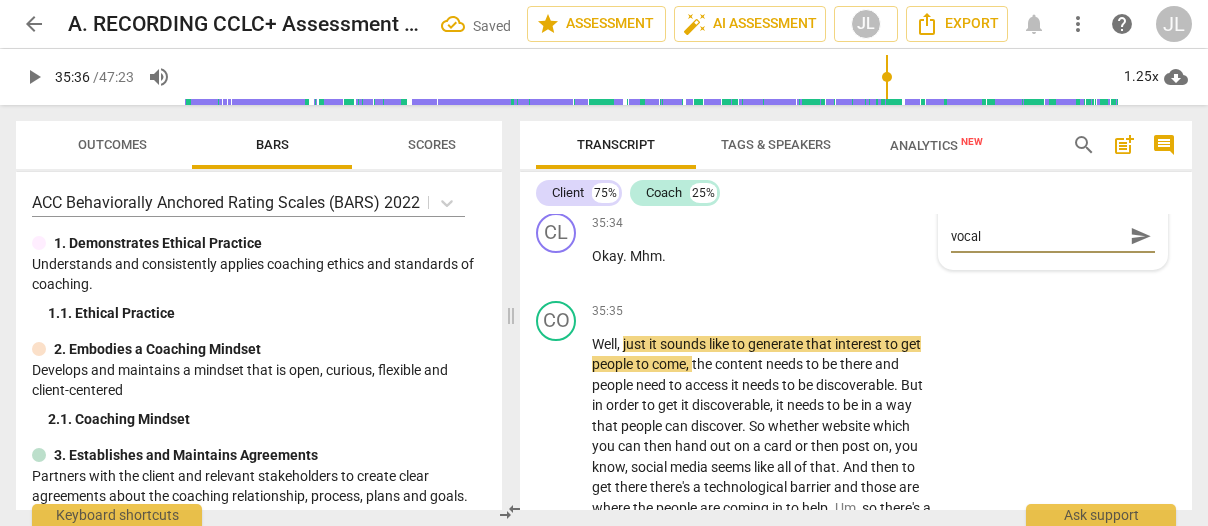 type on "vocali" 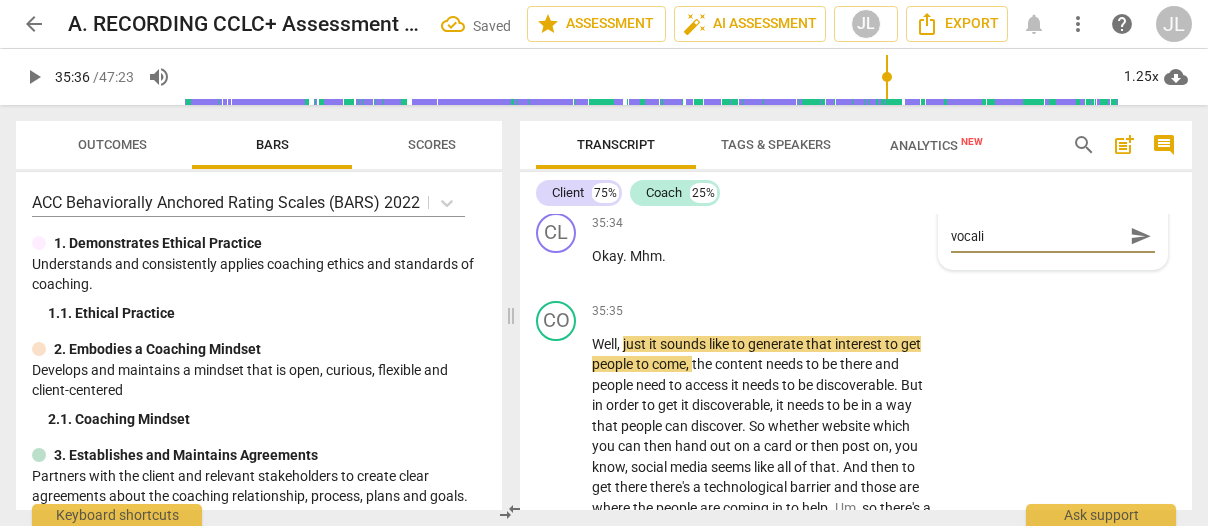 type on "vocaliz" 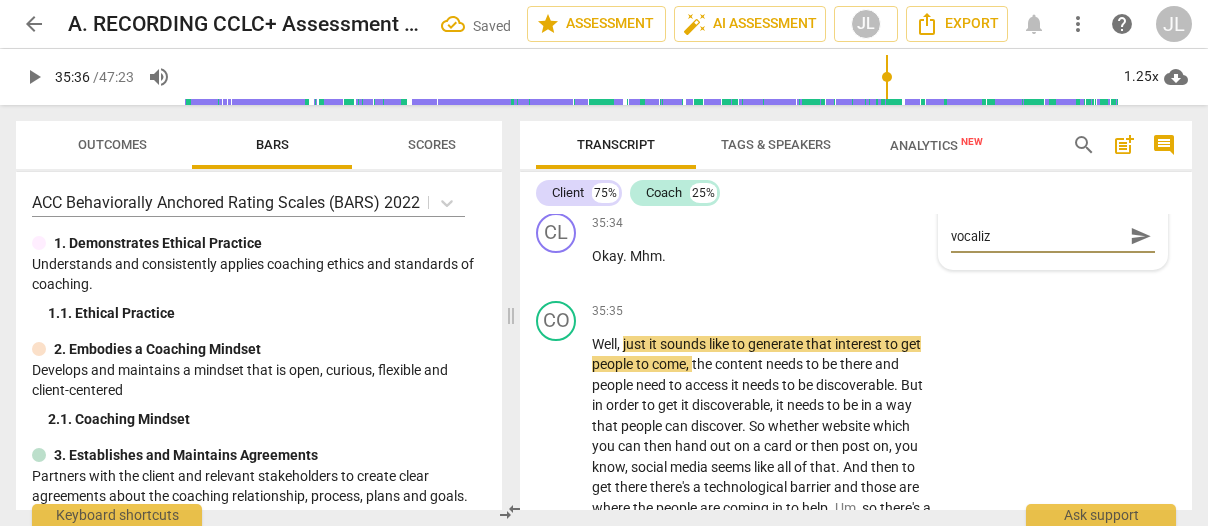 type on "vocaliza" 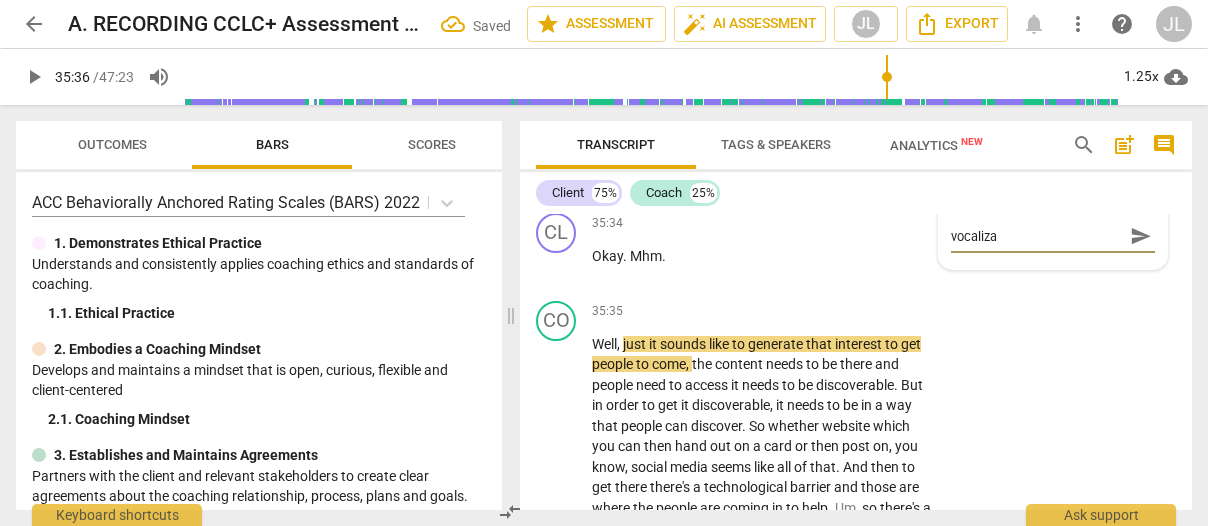 type on "vocalizat" 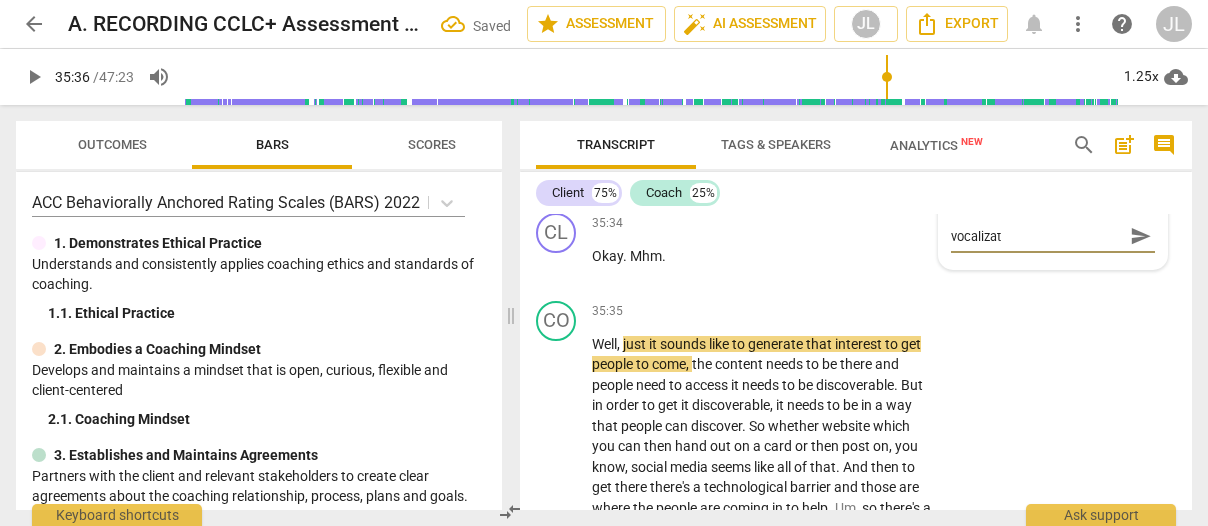 type on "vocalizati" 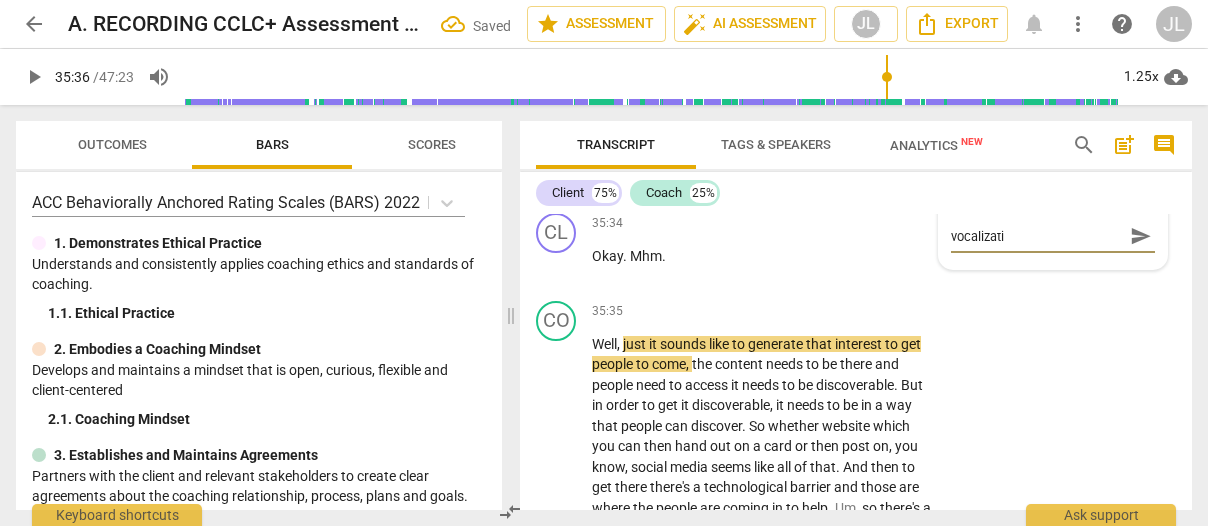 type on "vocalizatio" 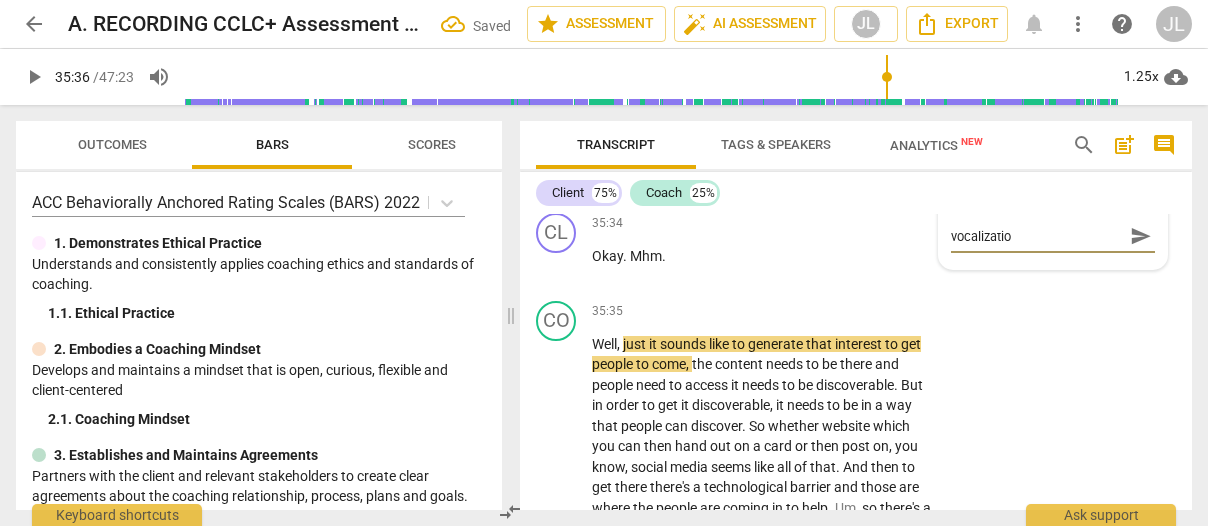 type on "vocalization" 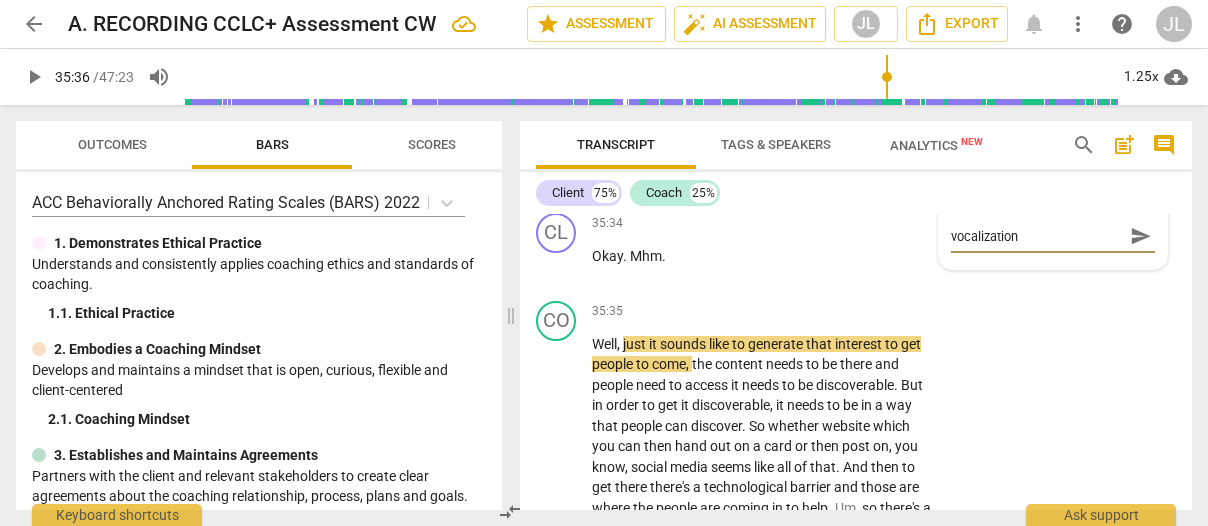 type on "vocalization" 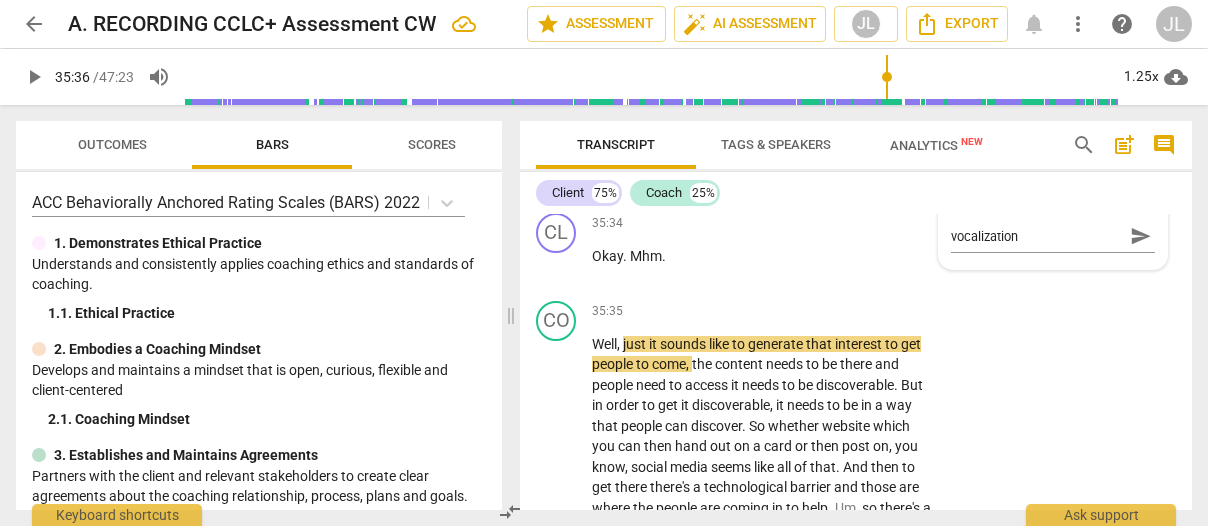 drag, startPoint x: 530, startPoint y: 432, endPoint x: 571, endPoint y: 413, distance: 45.188496 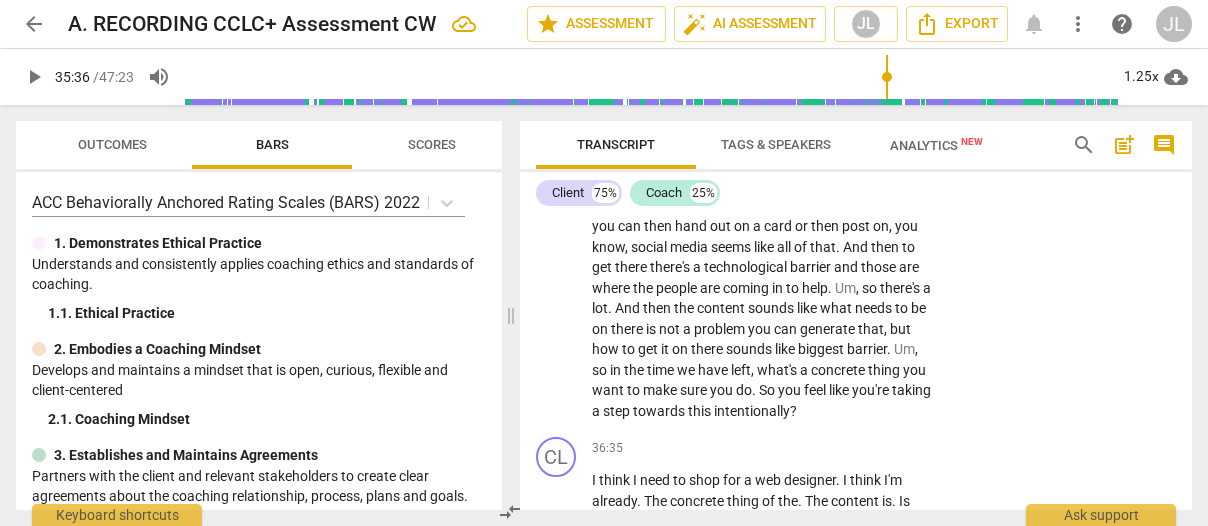 scroll, scrollTop: 17189, scrollLeft: 0, axis: vertical 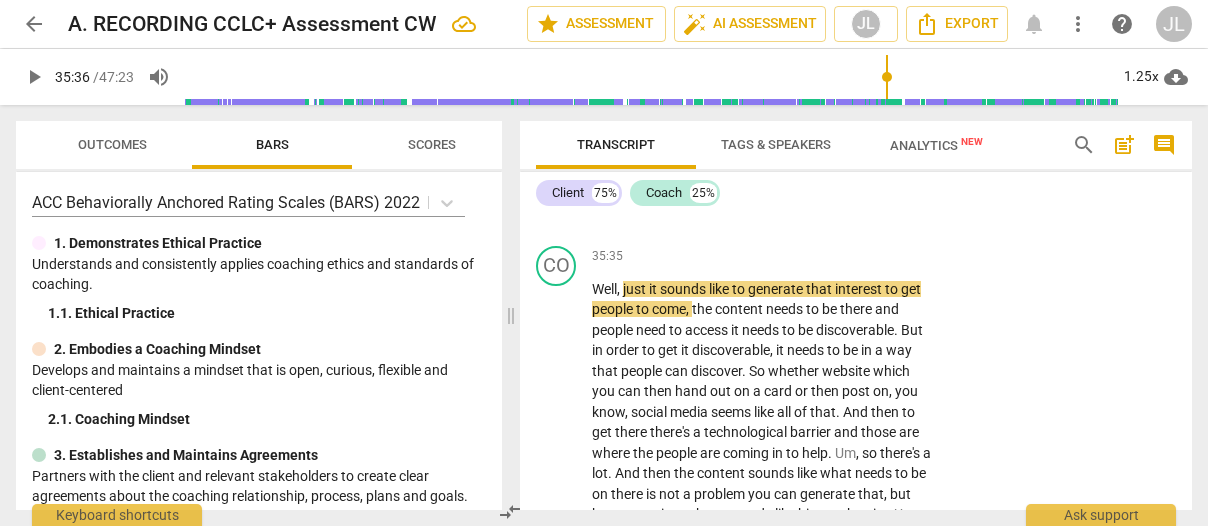 click on "play_arrow" at bounding box center (557, 123) 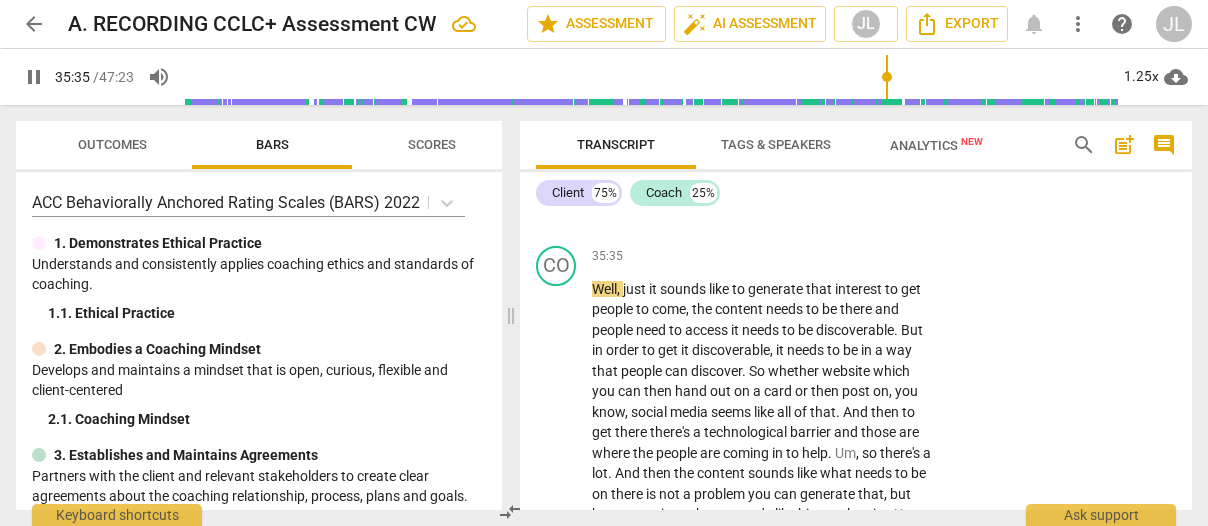 scroll, scrollTop: 17484, scrollLeft: 0, axis: vertical 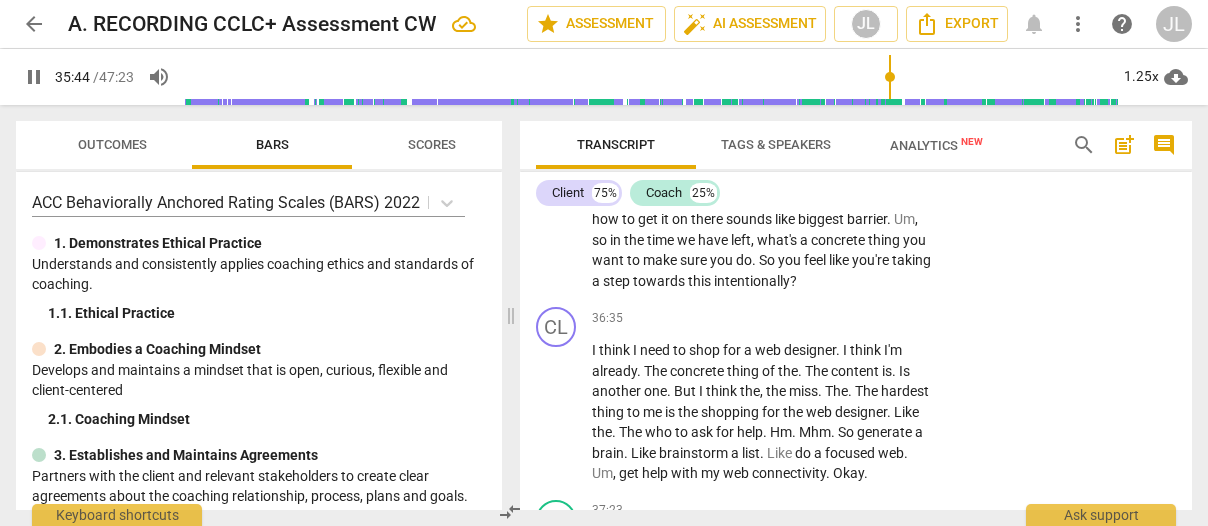 click on "pause" at bounding box center [557, 138] 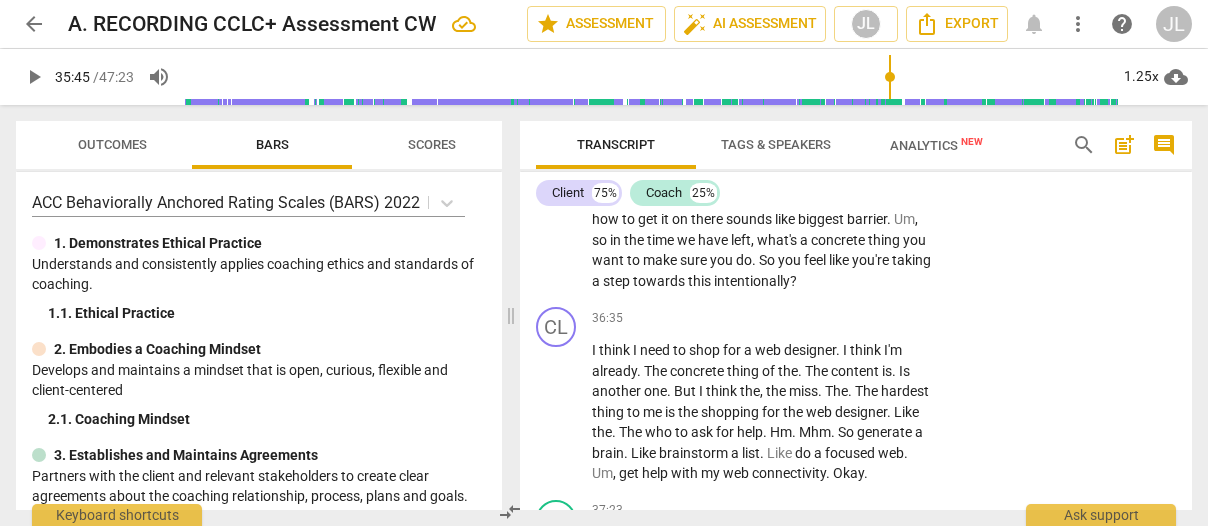 click on "it" at bounding box center (736, 35) 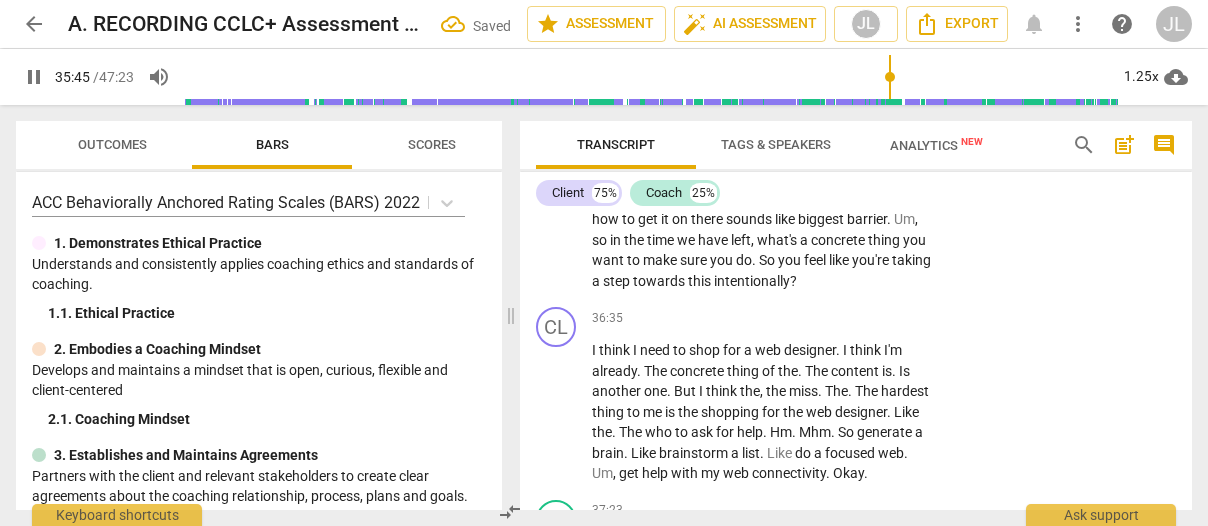 click on "pause" at bounding box center [557, 138] 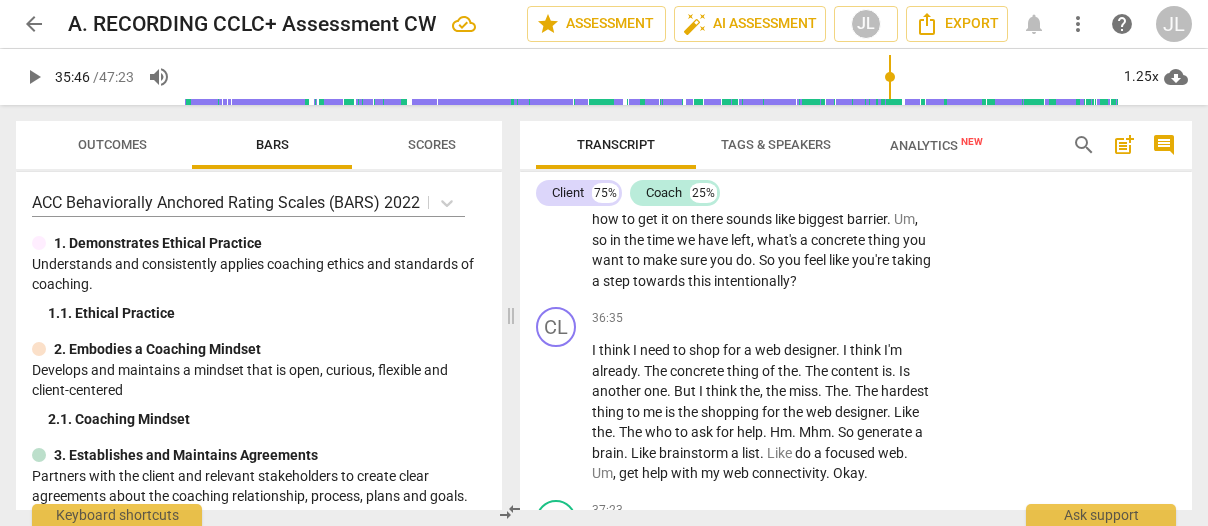 click on "play_arrow" at bounding box center (557, 138) 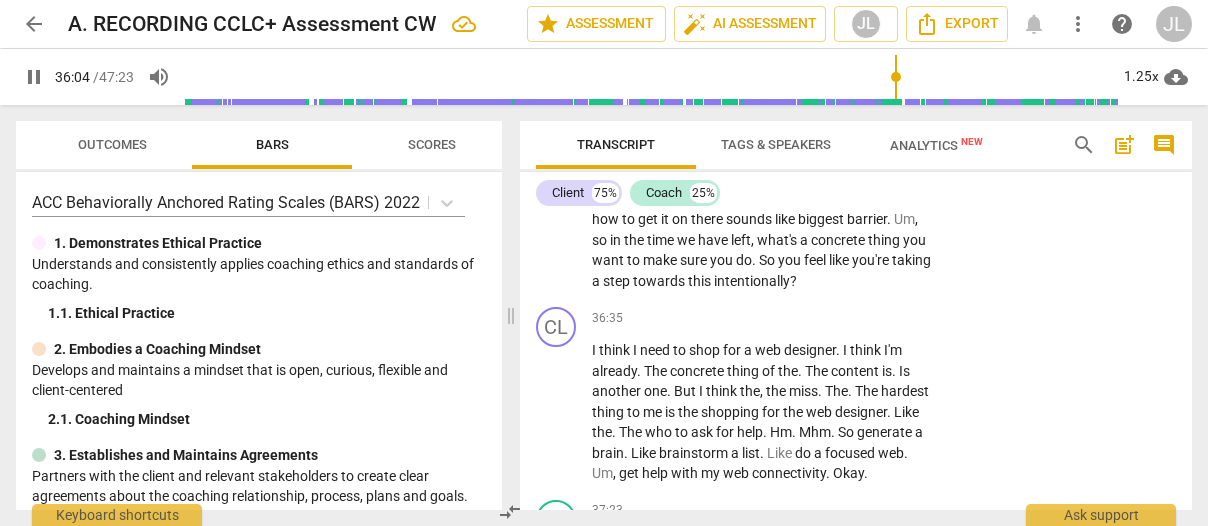 drag, startPoint x: 561, startPoint y: 370, endPoint x: 906, endPoint y: 364, distance: 345.0522 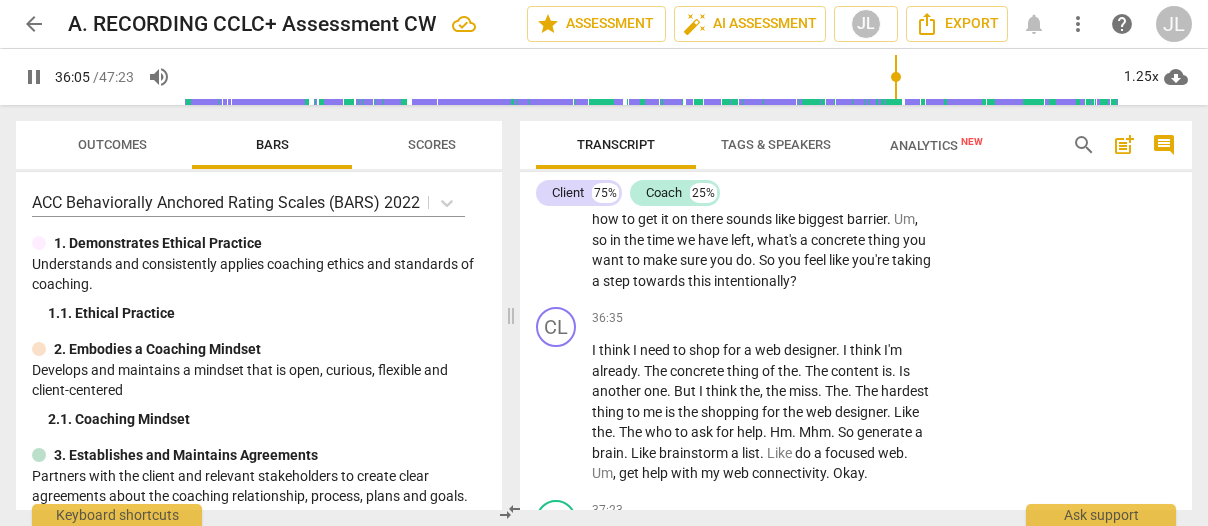 type on "2166" 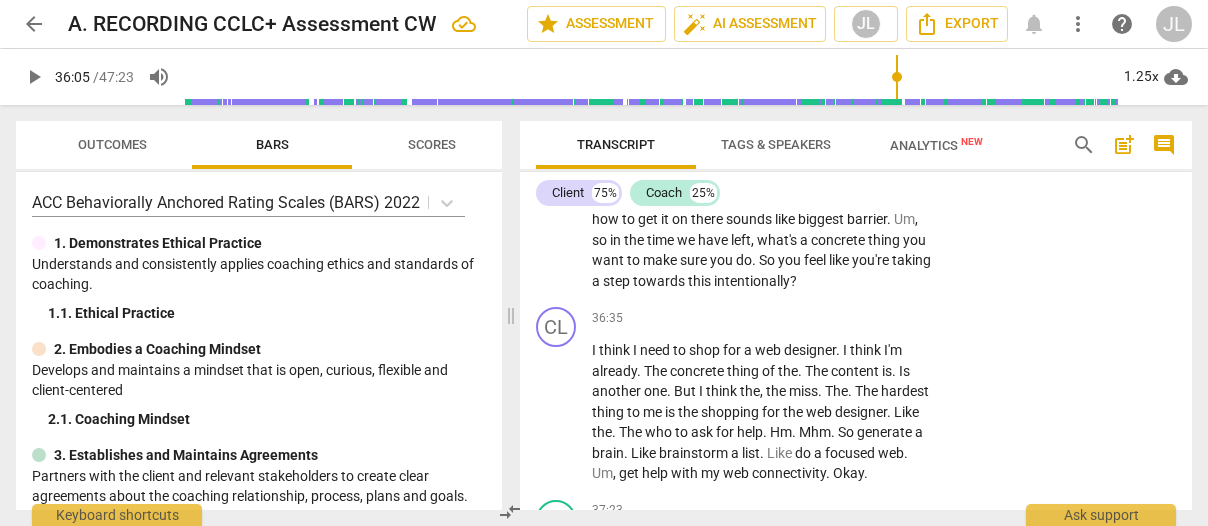 click on "Um" at bounding box center [845, 158] 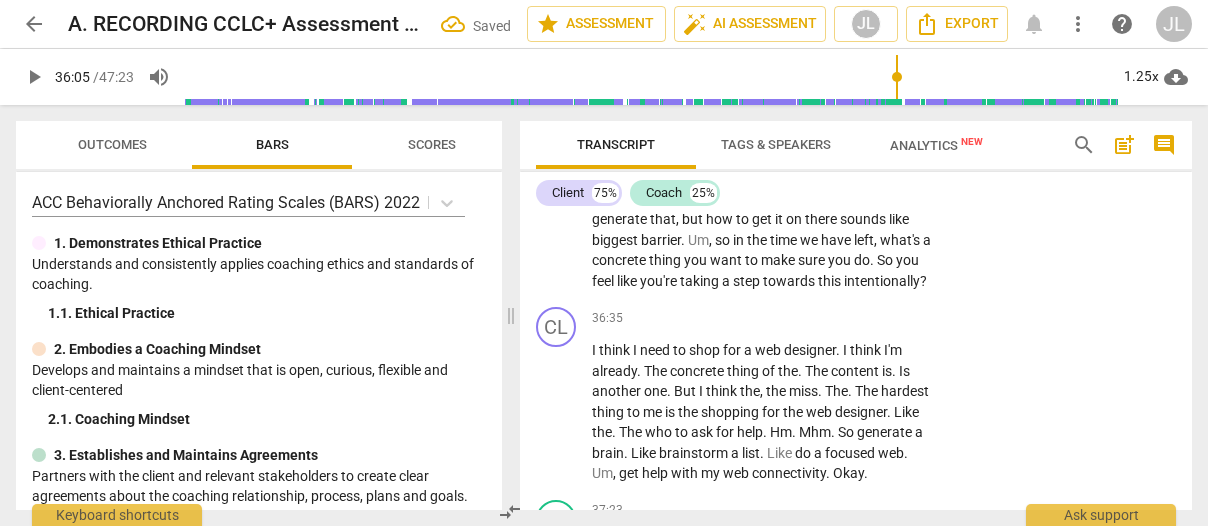 click on "play_arrow" at bounding box center (557, 138) 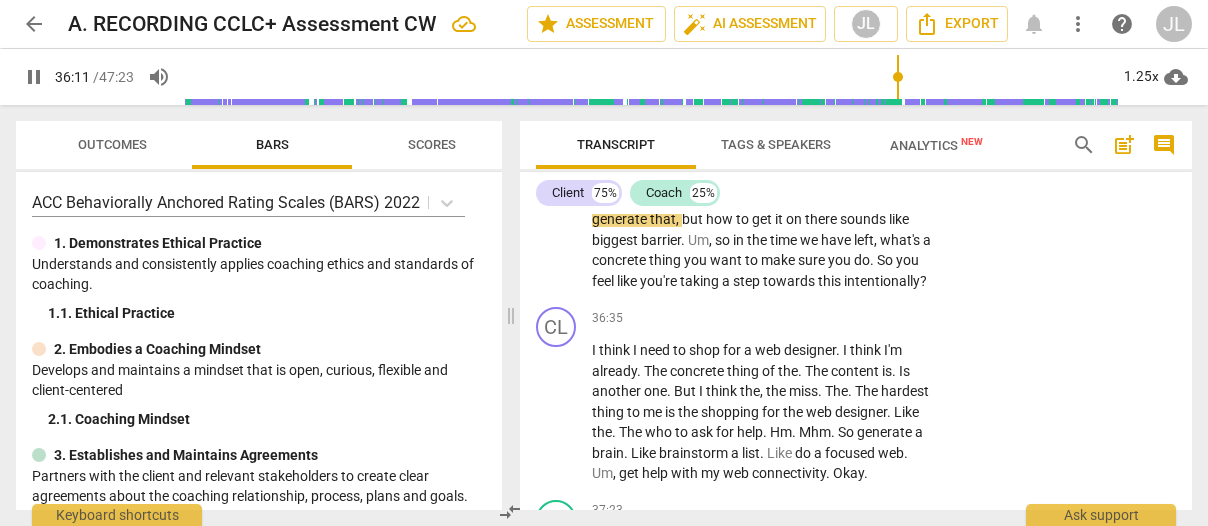 drag, startPoint x: 559, startPoint y: 381, endPoint x: 875, endPoint y: 459, distance: 325.48425 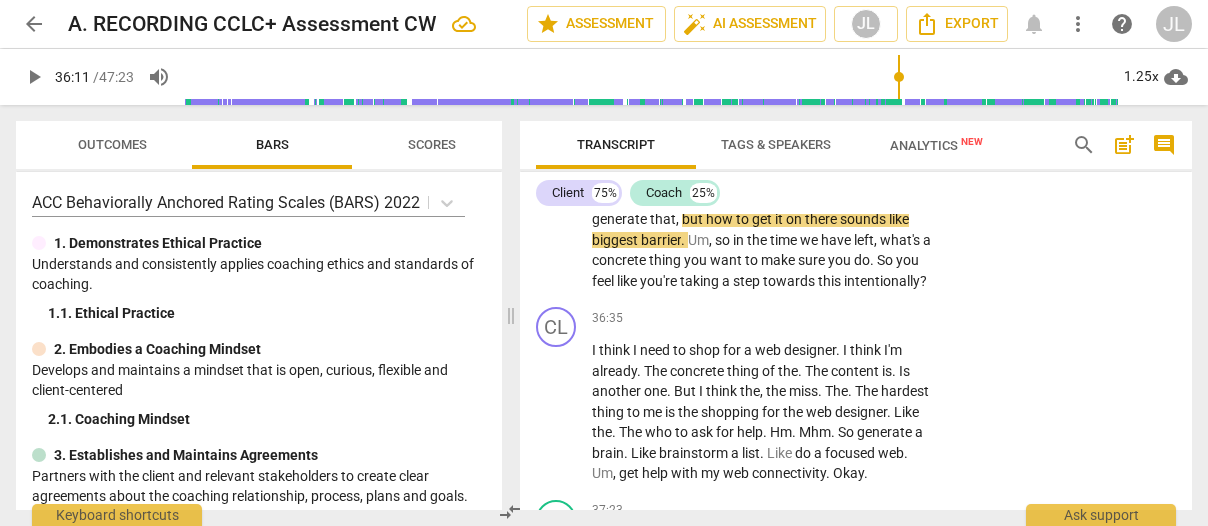 click on "Well ,   just   it   sounds   like   to   generate   that   interest   to   get   people   to   come ,   the   content   needs   to   be   there   and   people   need   to   access   it ,   needs   to   be   discoverable .   But   in   order   to   get   it   discoverable ,   it   needs   to   be   in   a   way   that   people   can   discover .   So   whether   website   which   you   can   then   hand   out   on   a   card   or   then   post   on ,   you   know ,   social   media   seems   like   all   of   that .   And   then   to   get   there   there's   a   technological   barrier   and   those   are   where   the   people   are   coming   in   to   help .   (Client :   Mhm)   Um ,   so   there's   a   lot .   And   then   the   content   sounds   like   what   needs   to   be   on   there   is   not   a   problem   you   can   generate   that ,   but   how   to   get   it   on   there   sounds   like   biggest   barrier .   Um ,   so   in   the   time   we   have   left ,   what's   a   concrete" at bounding box center [762, 138] 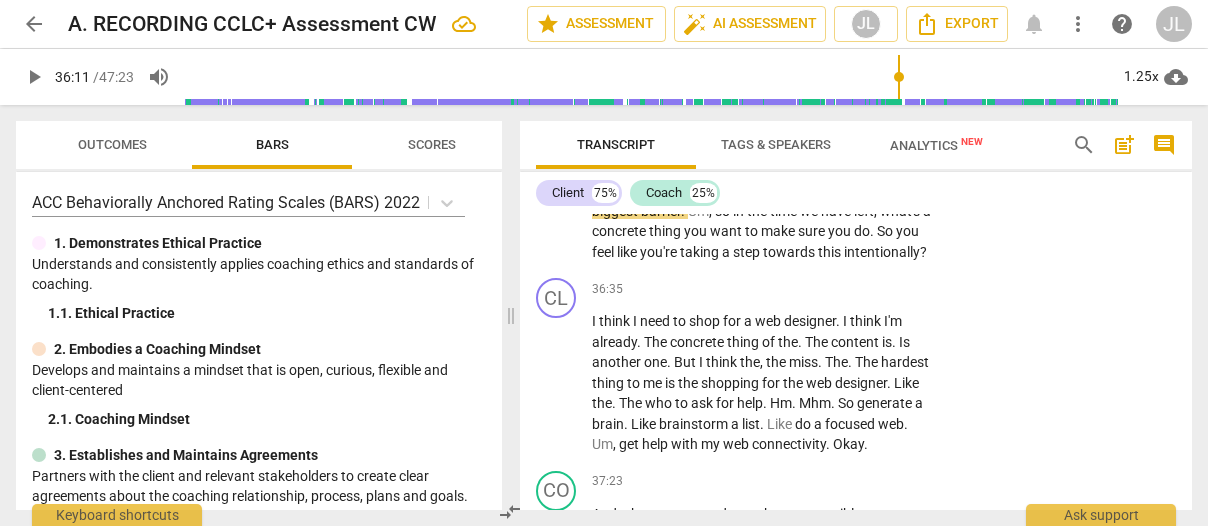 scroll, scrollTop: 17722, scrollLeft: 0, axis: vertical 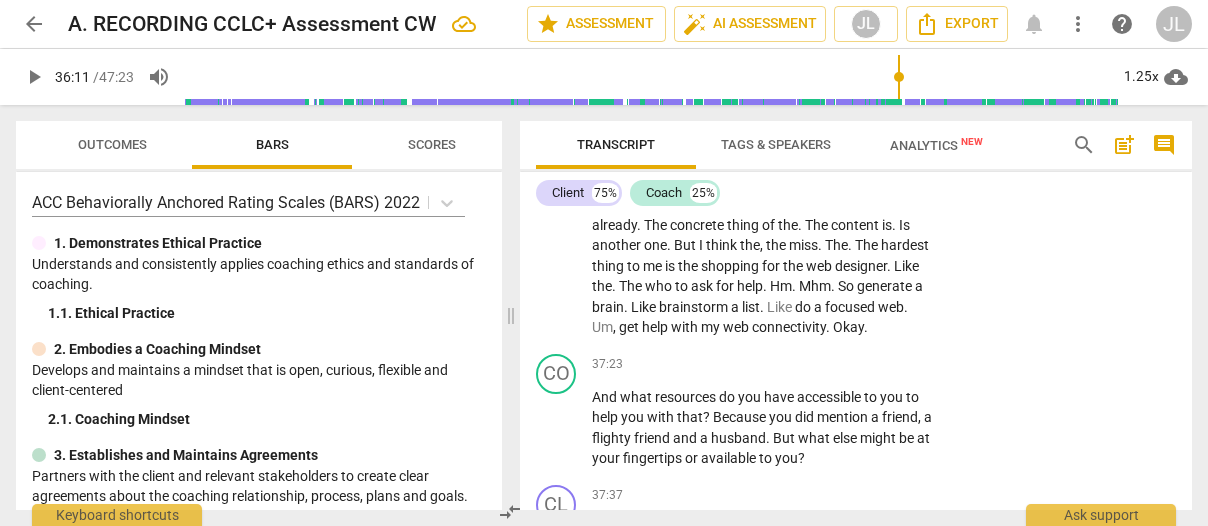 click on "play_arrow" at bounding box center (557, -8) 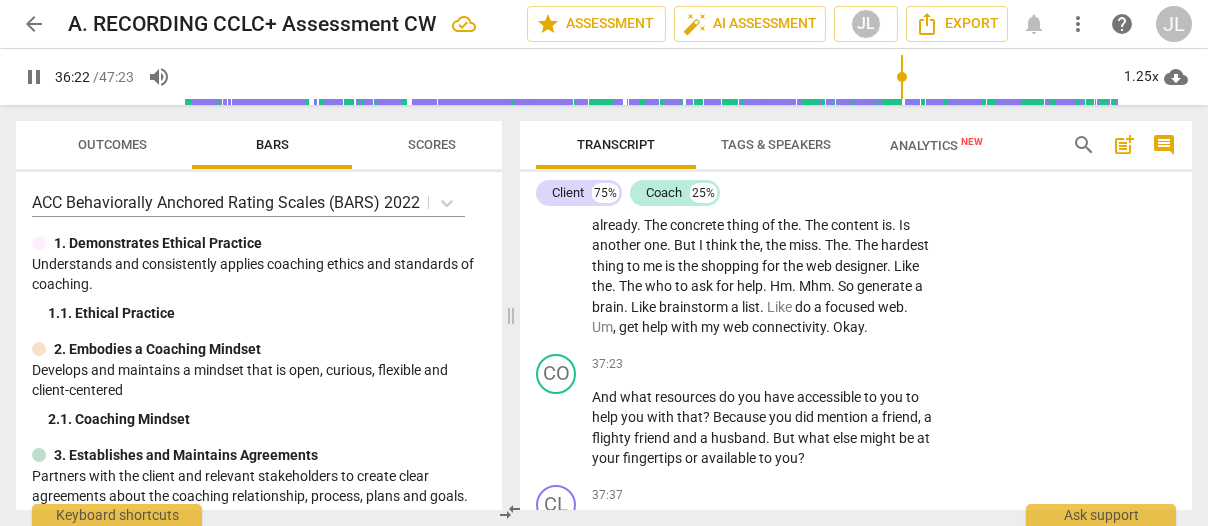 drag, startPoint x: 547, startPoint y: 229, endPoint x: 648, endPoint y: 289, distance: 117.47766 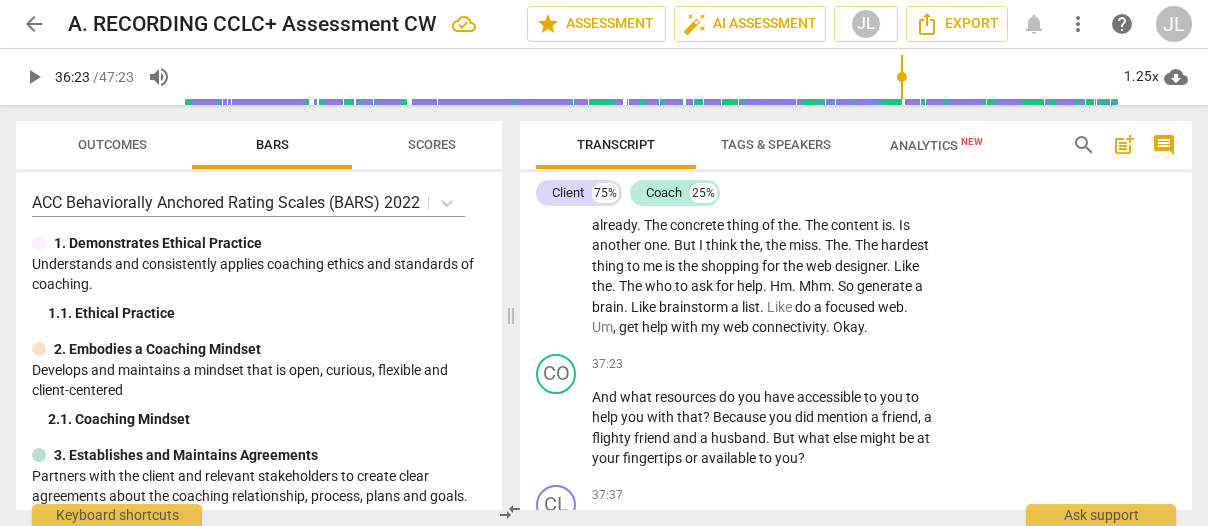 click on "." at bounding box center [873, 114] 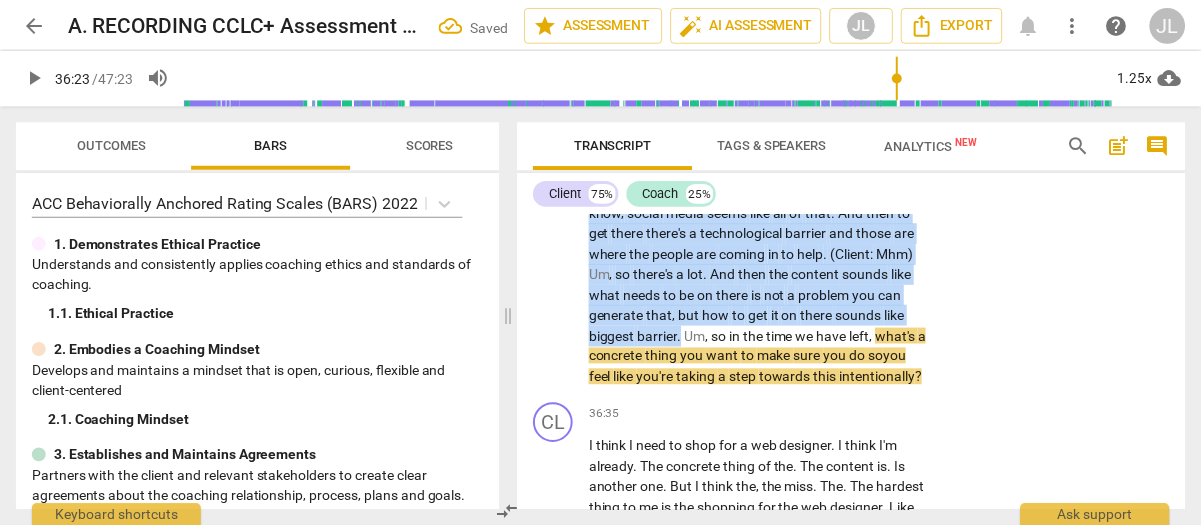 scroll, scrollTop: 17329, scrollLeft: 0, axis: vertical 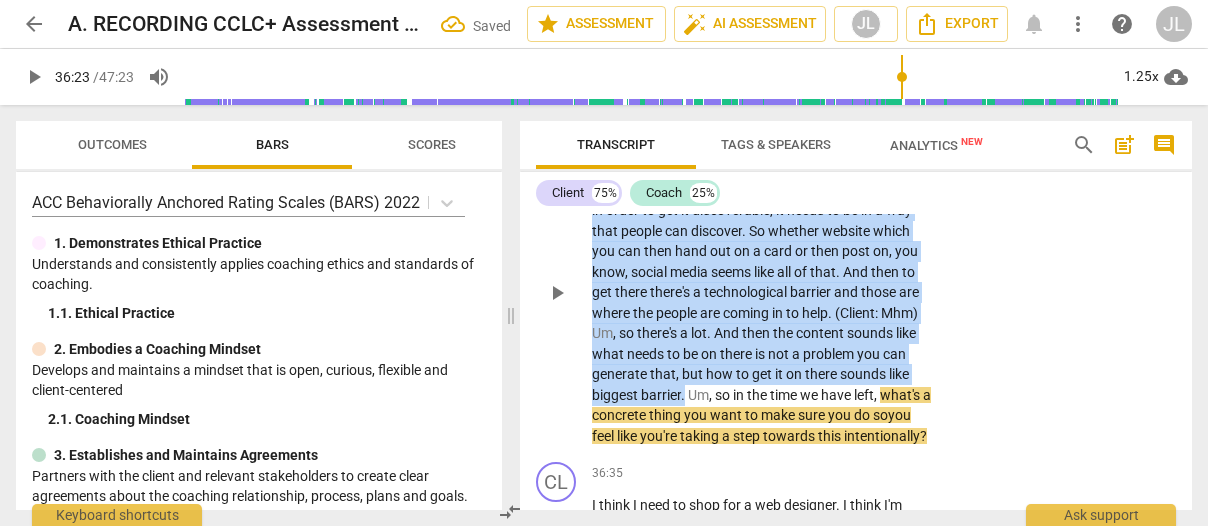 drag, startPoint x: 796, startPoint y: 321, endPoint x: 595, endPoint y: 366, distance: 205.97572 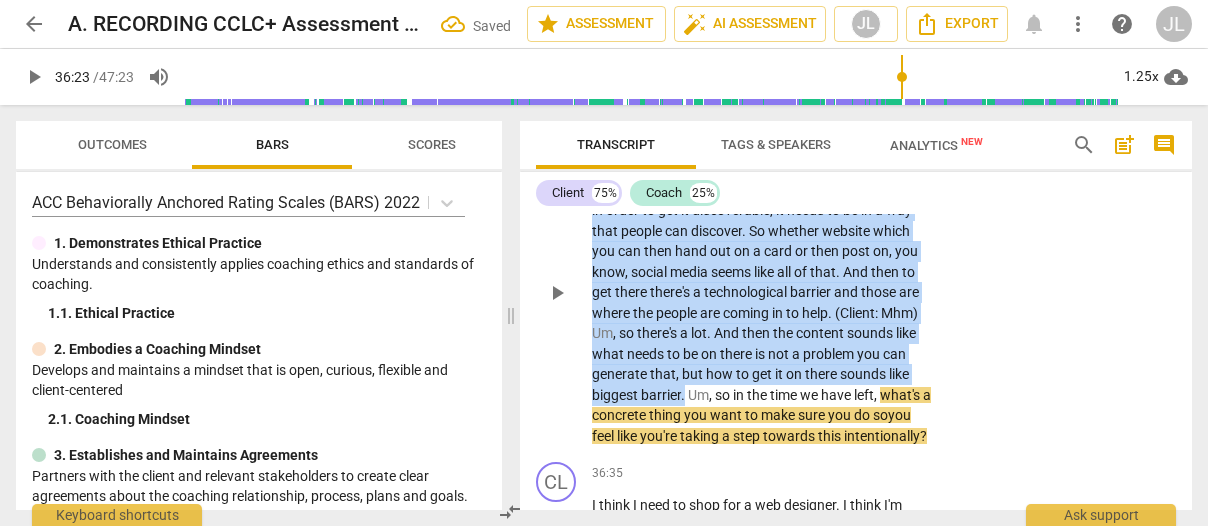 scroll, scrollTop: 17495, scrollLeft: 0, axis: vertical 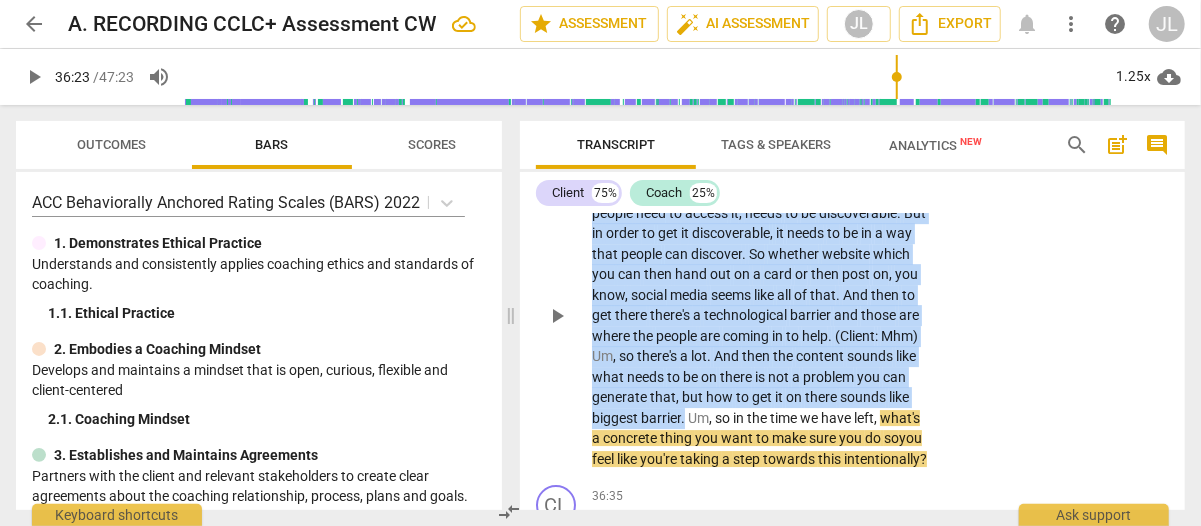 click on "+" at bounding box center (805, 140) 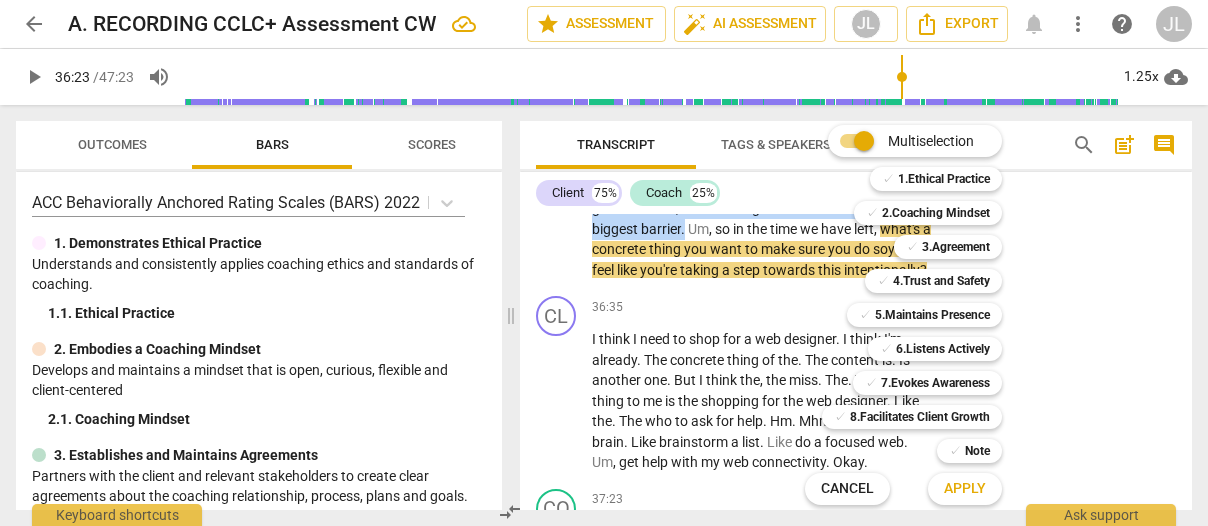 scroll, scrollTop: 17329, scrollLeft: 0, axis: vertical 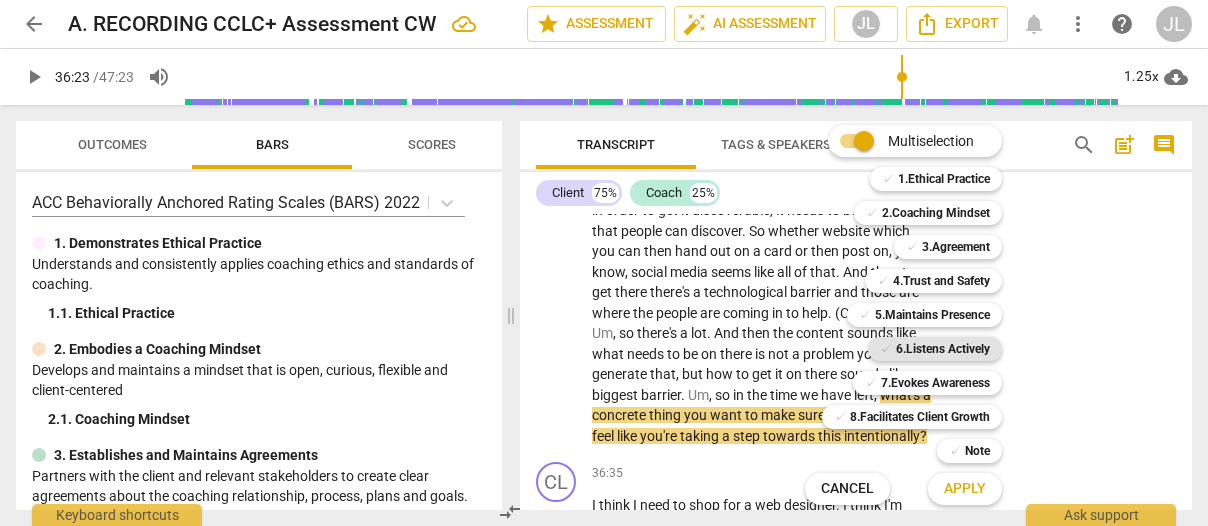 click on "6.Listens Actively" at bounding box center (943, 349) 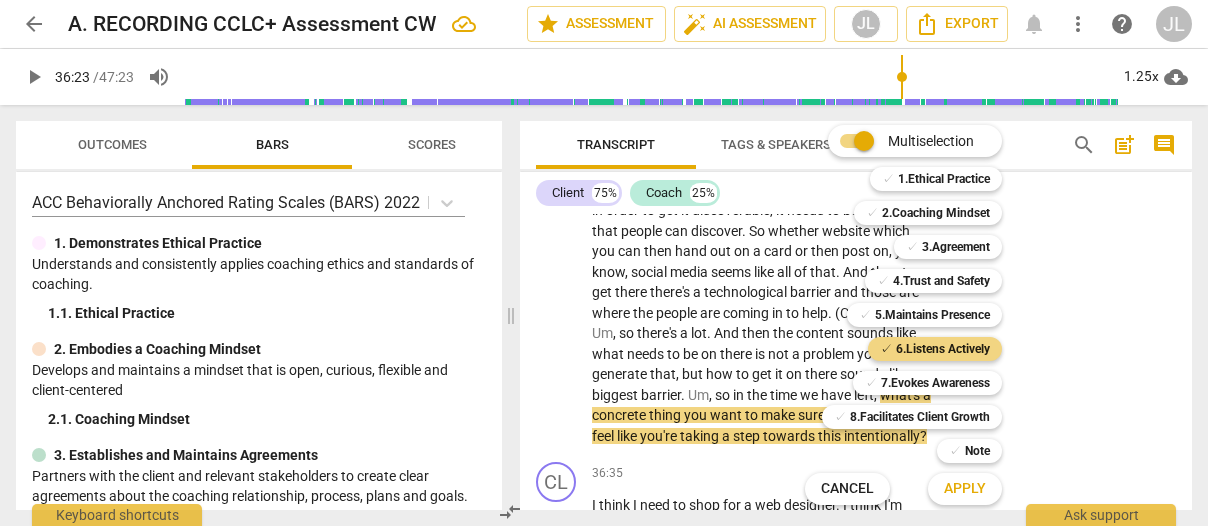 click on "Apply" at bounding box center [965, 489] 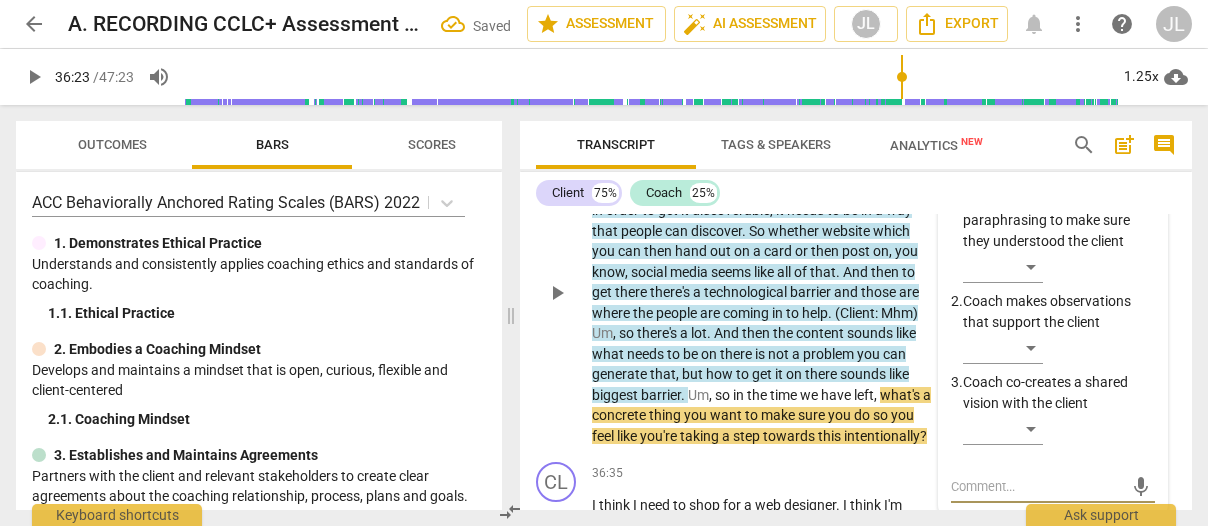 scroll, scrollTop: 17683, scrollLeft: 0, axis: vertical 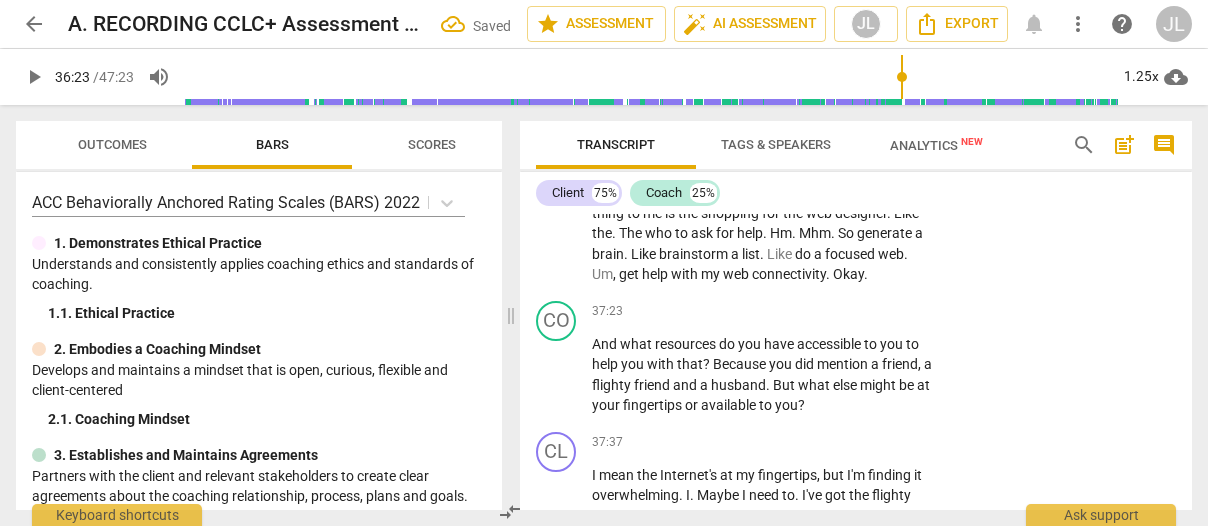 click on "Coach co-creates a shared vision with the client" at bounding box center (1059, 38) 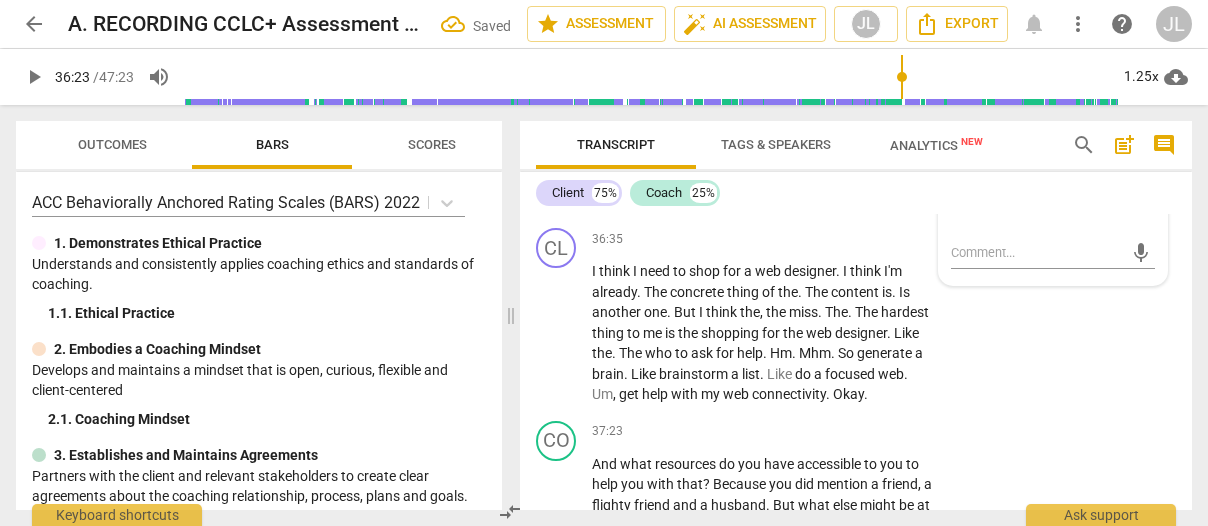 scroll, scrollTop: 17523, scrollLeft: 0, axis: vertical 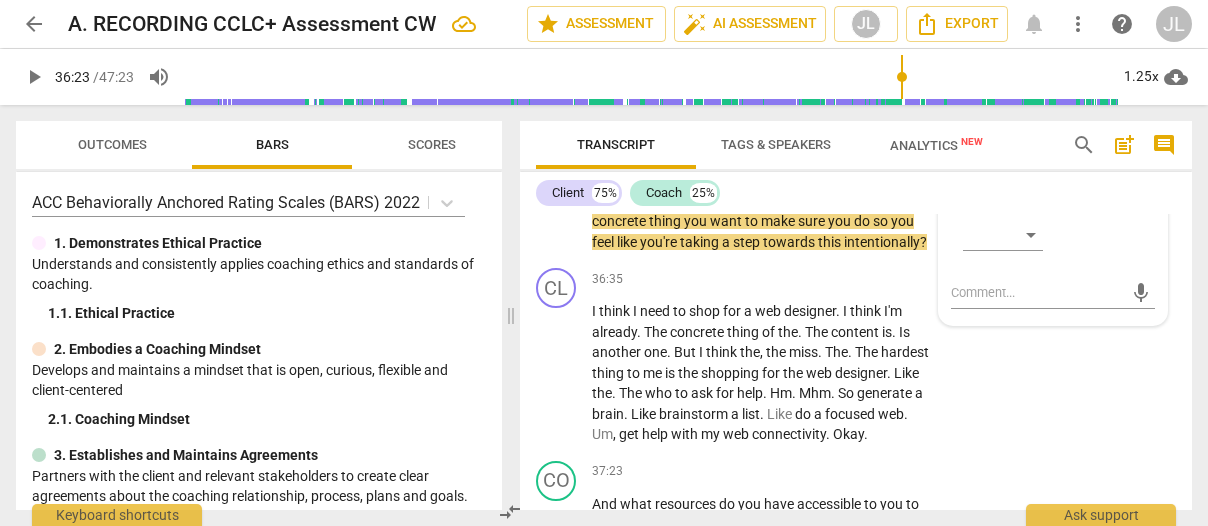 click on "​" at bounding box center [1003, 73] 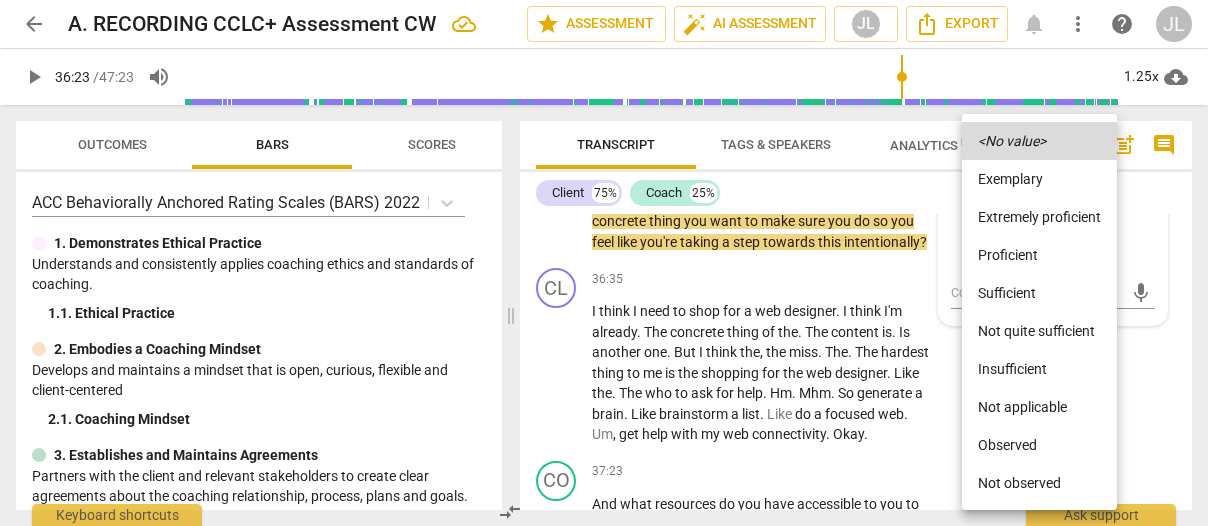 click on "Observed" at bounding box center (1039, 445) 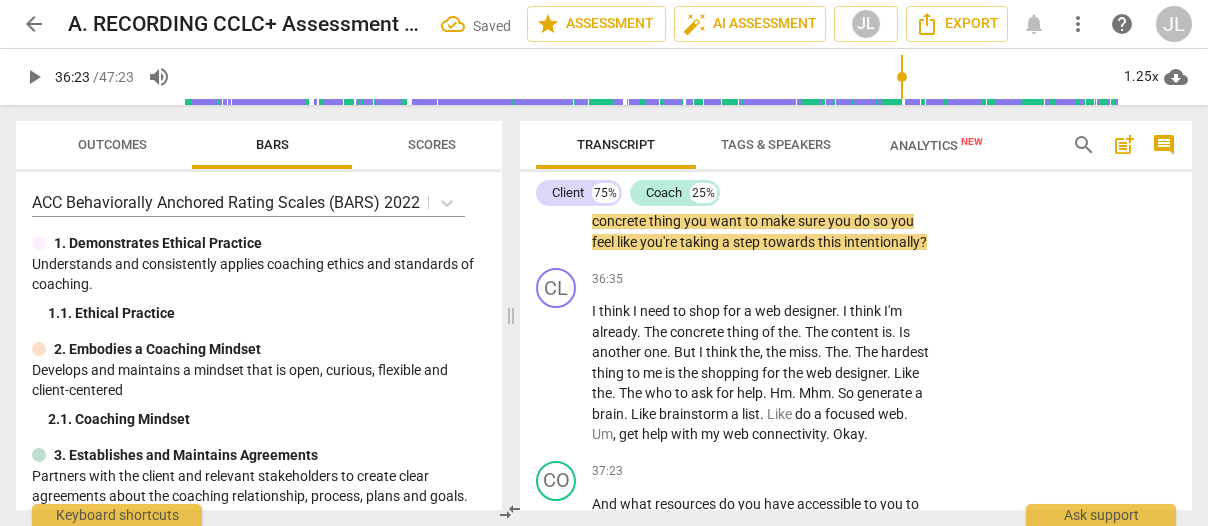 scroll, scrollTop: 17630, scrollLeft: 0, axis: vertical 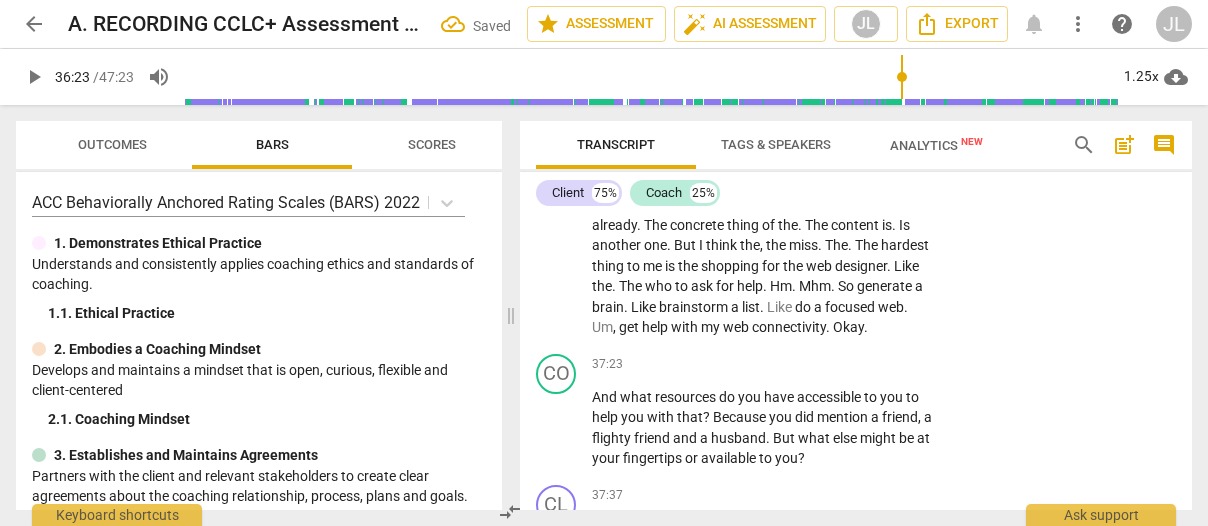 click on "Well ,   just   it   sounds   like   to   generate   that   interest   to   get   people   to   come ,   the   content   needs   to   be   there   and   people   need   to   access   it ,   needs   to   be   discoverable .   But   in   order   to   get   it   discoverable ,   it   needs   to   be   in   a   way   that   people   can   discover .   So   whether   website   which   you   can   then   hand   out   on   a   card   or   then   post   on ,   you   know ,   social   media   seems   like   all   of   that .   And   then   to   get   there   there's   a   technological   barrier   and   those   are   where   the   people   are   coming   in   to   help .   (Client :   Mhm)   Um ,   so   there's   a   lot .   And   then   the   content   sounds   like   what   needs   to   be   on   there   is   not   a   problem   you   can   generate   that ,   but   how   to   get   it   on   there   sounds   like   biggest   barrier .   Um ,   so   in   the   time   we   have   left ,   what's   a   concrete" at bounding box center (762, -8) 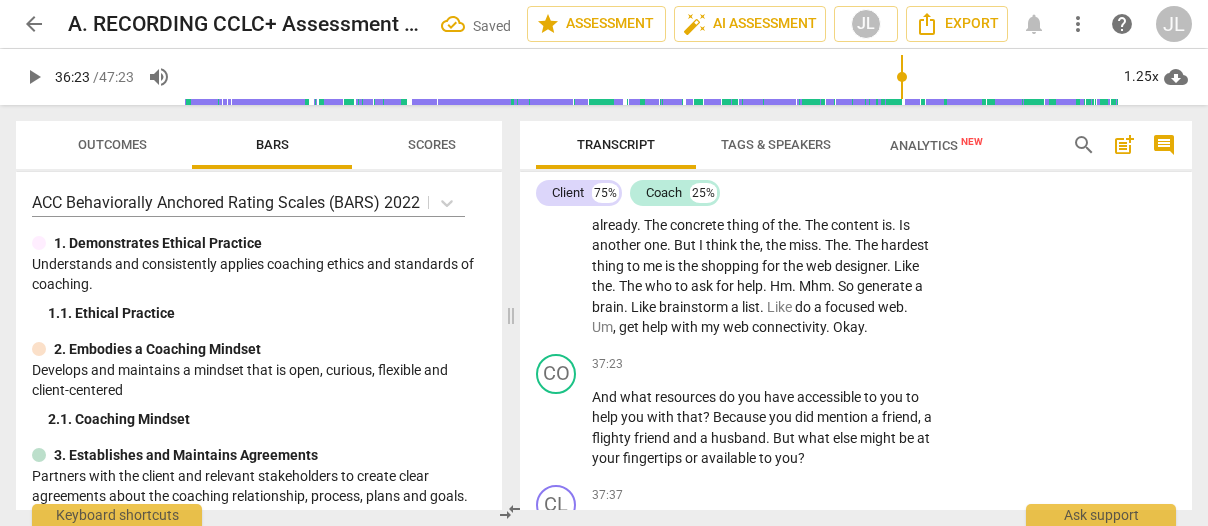 drag, startPoint x: 758, startPoint y: 384, endPoint x: 800, endPoint y: 332, distance: 66.8431 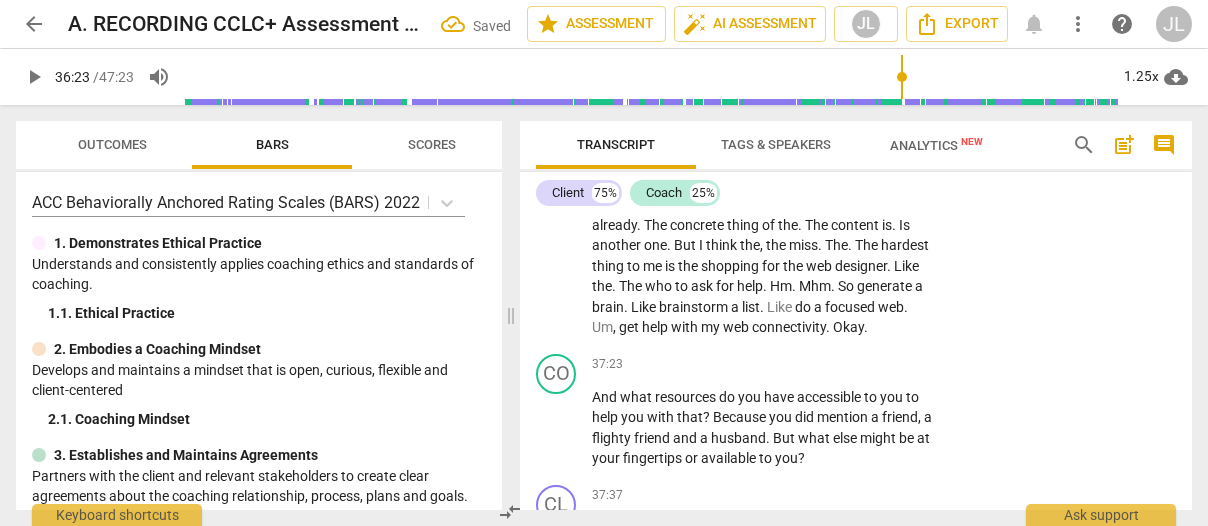 click on "Well ,   just   it   sounds   like   to   generate   that   interest   to   get   people   to   come ,   the   content   needs   to   be   there   and   people   need   to   access   it ,   needs   to   be   discoverable .   But   in   order   to   get   it   discoverable ,   it   needs   to   be   in   a   way   that   people   can   discover .   So   whether   website   which   you   can   then   hand   out   on   a   card   or   then   post   on ,   you   know ,   social   media   seems   like   all   of   that .   And   then   to   get   there   there's   a   technological   barrier   and   those   are   where   the   people   are   coming   in   to   help .   (Client :   Mhm)   Um ,   so   there's   a   lot .   And   then   the   content   sounds   like   what   needs   to   be   on   there   is   not   a   problem   you   can   generate   that ,   but   how   to   get   it   on   there   sounds   like   biggest   barrier .   Um ,   so   in   the   time   we   have   left ,   what's   a   concrete" at bounding box center [762, -8] 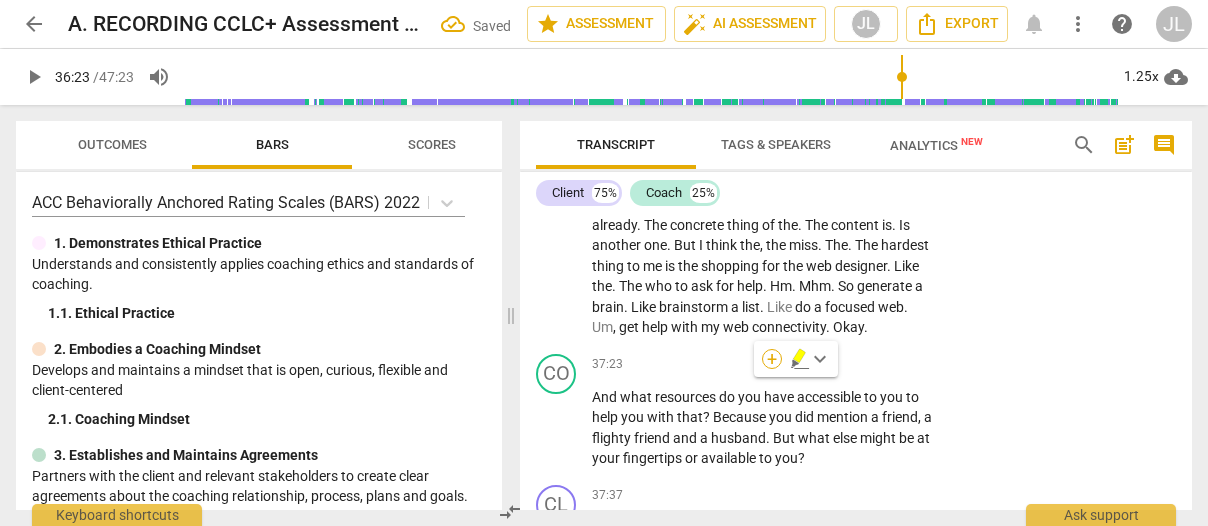 click on "+" at bounding box center [772, 359] 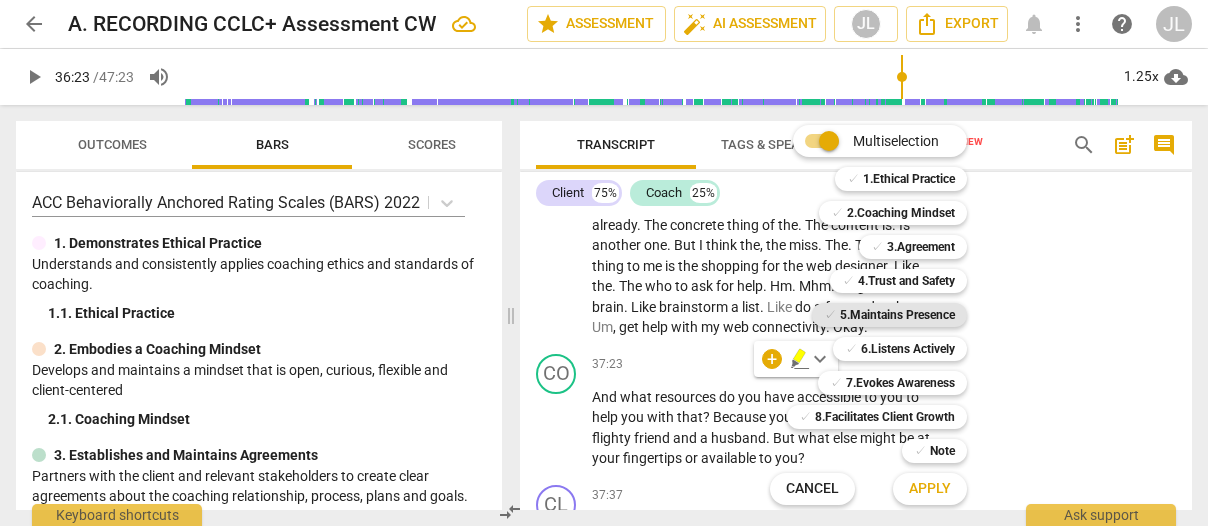 click on "5.Maintains Presence" at bounding box center (897, 315) 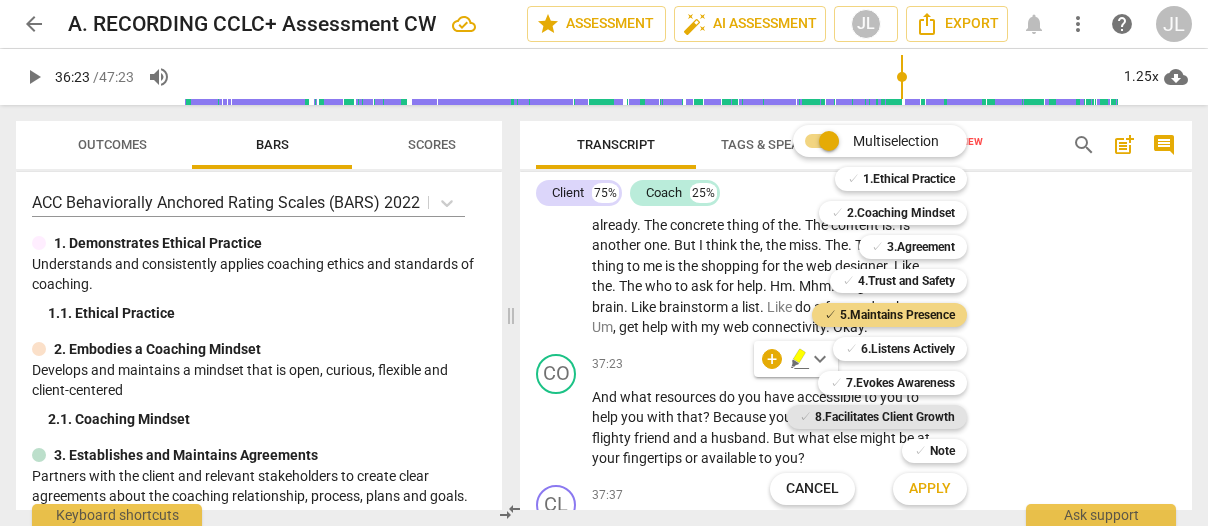 click on "8.Facilitates Client Growth" at bounding box center (885, 417) 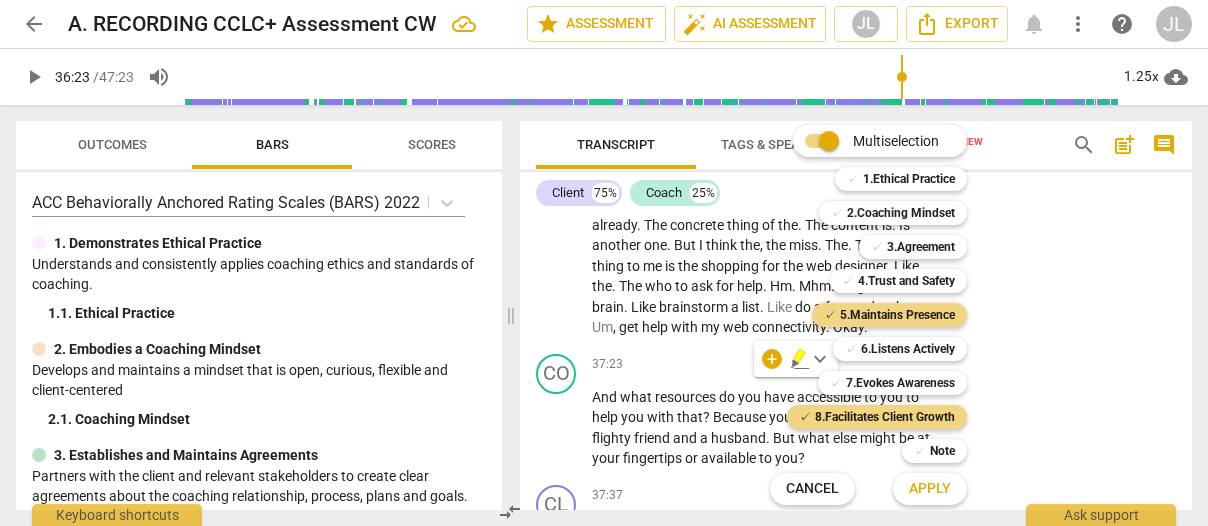 click on "Apply" at bounding box center [930, 489] 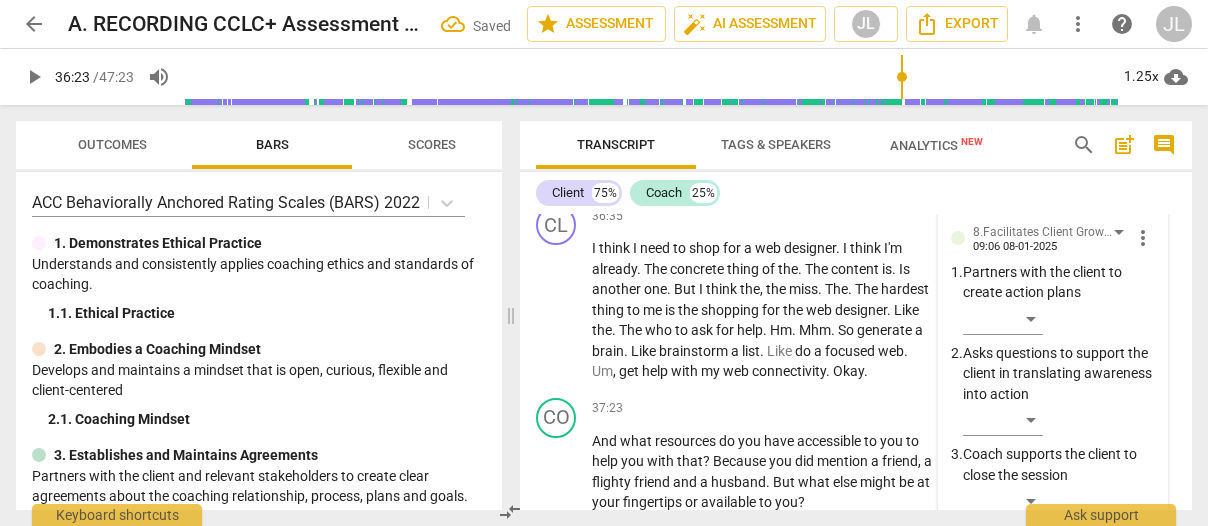 scroll, scrollTop: 17652, scrollLeft: 0, axis: vertical 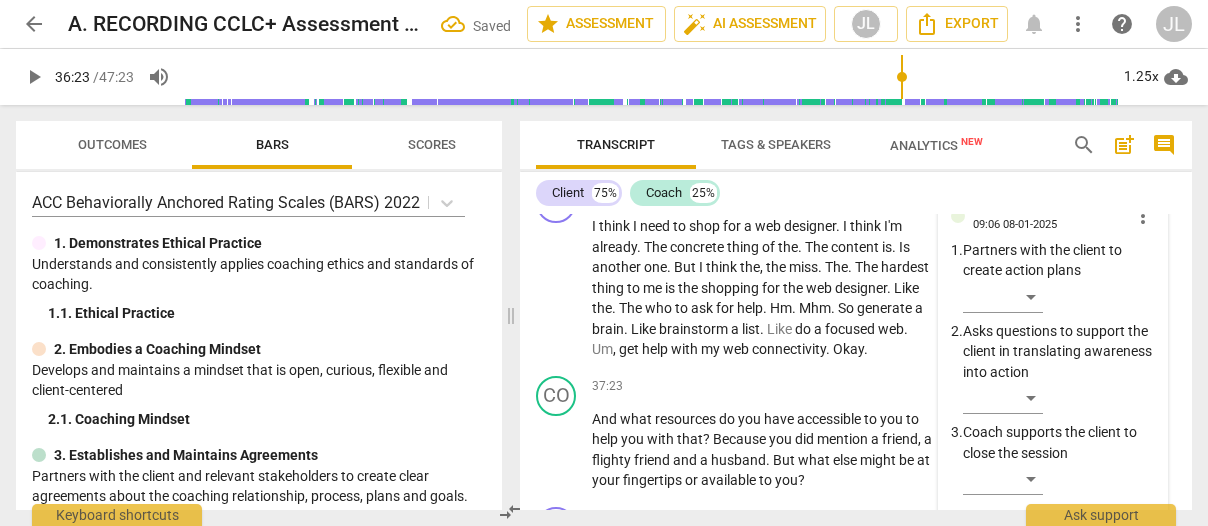 click on "5.Maintains Presence [PERSON] [TIME] more_vert 1.  Coach is curious throughout the session ​ 2.  Acknowledges situations that the client presents ​ 3.  Allows the client to direct the conversation at least some of the time ​ mic 8.Facilitates Client Growth [PERSON] [TIME] more_vert 1.  Partners with the client to create action plans ​ 2.  Asks questions to support the client in translating awareness into action ​ 3.  Coach supports the client to close the session ​ mic" at bounding box center [1053, 193] 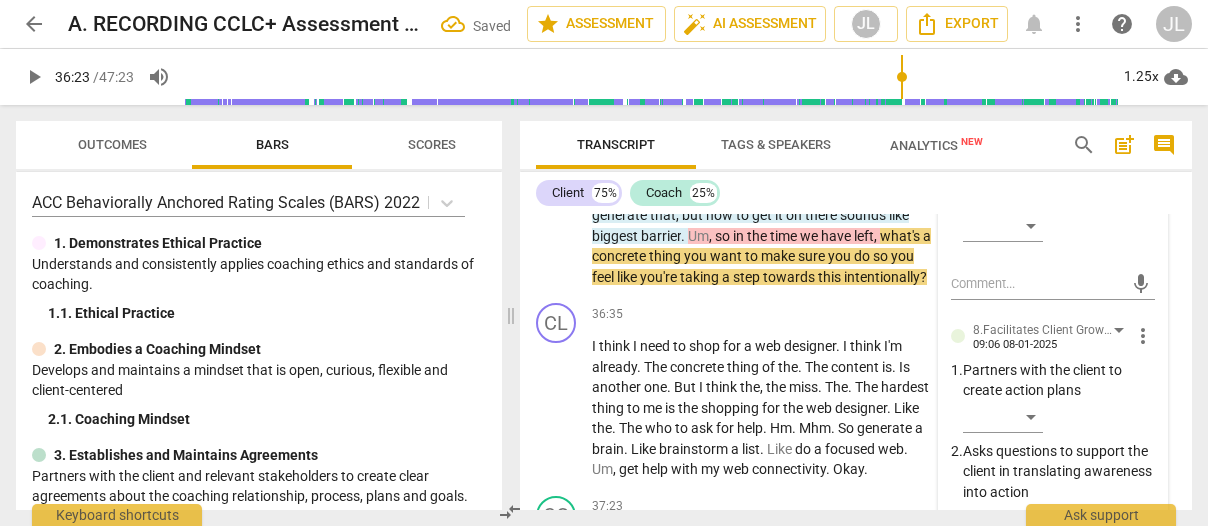 scroll, scrollTop: 17492, scrollLeft: 0, axis: vertical 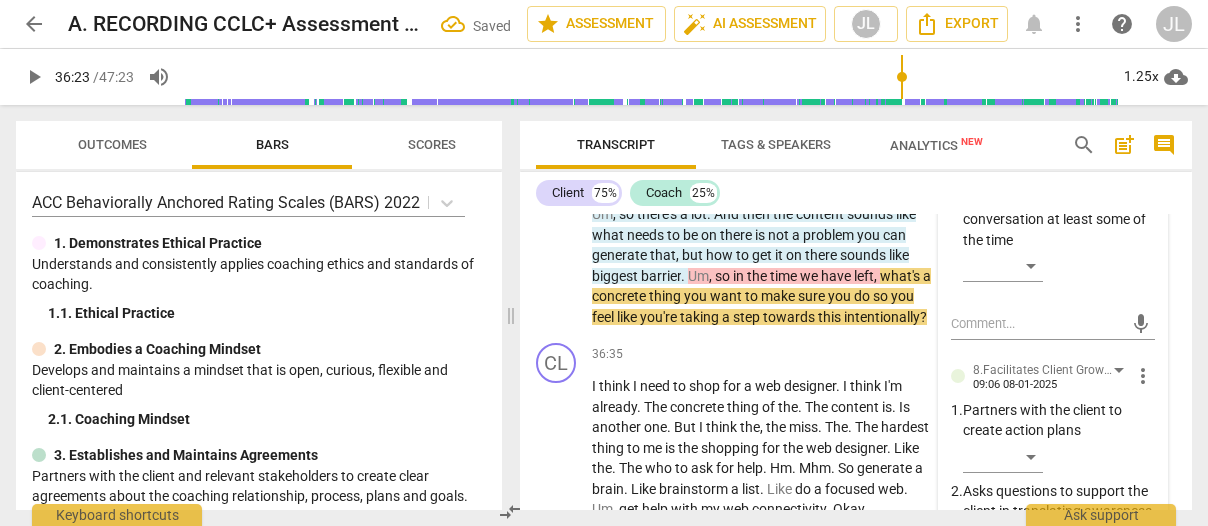 click on "​" at bounding box center [1003, 84] 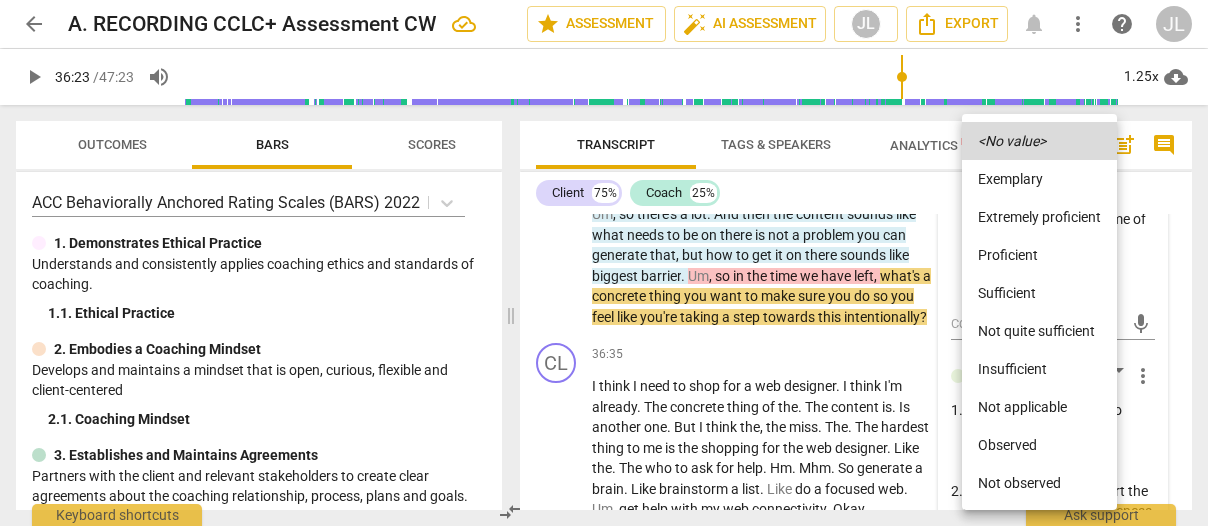 click on "Observed" at bounding box center [1039, 445] 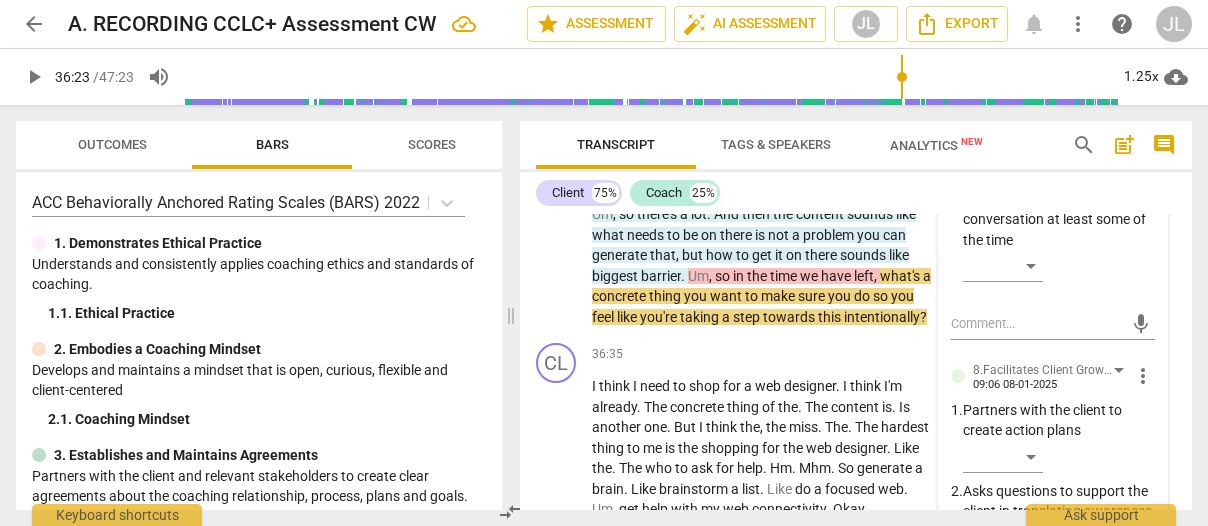 click on "Allows the client to direct the conversation at least some of the time" at bounding box center (1059, 220) 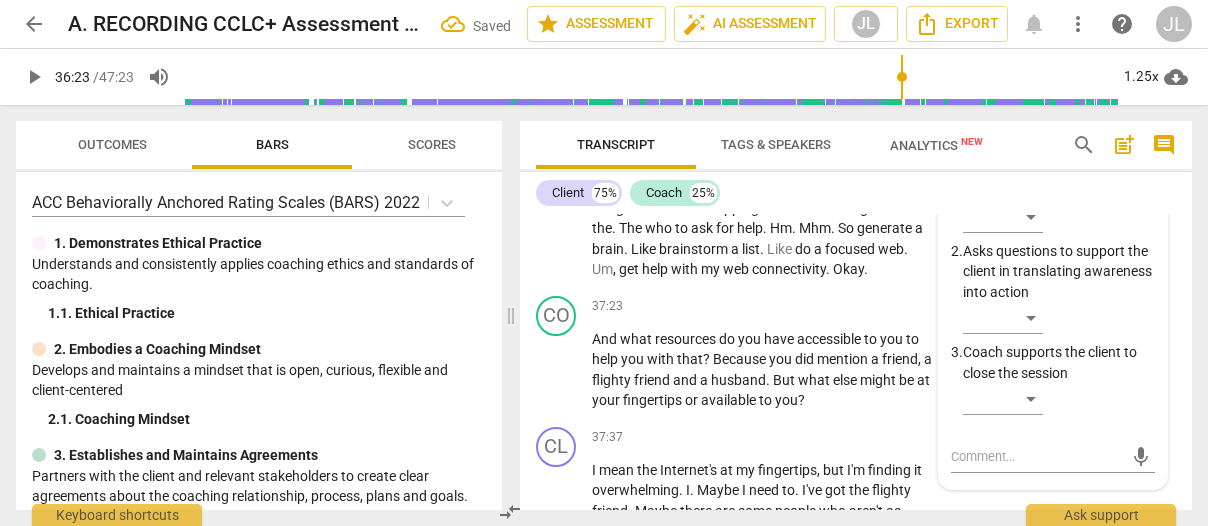 scroll, scrollTop: 17772, scrollLeft: 0, axis: vertical 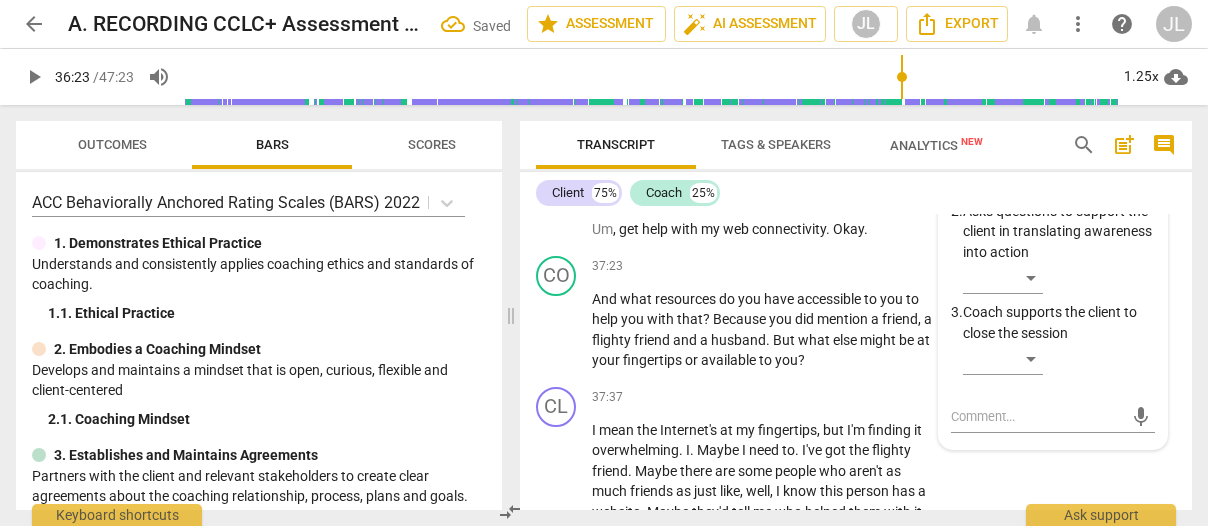click on "​" at bounding box center [1003, 177] 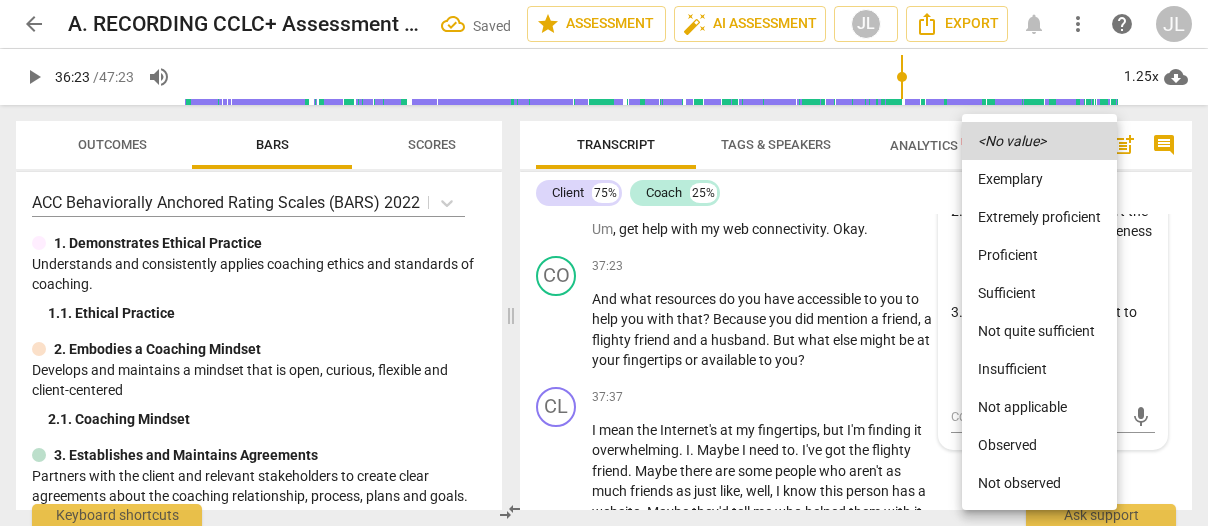 click on "Observed" at bounding box center (1039, 445) 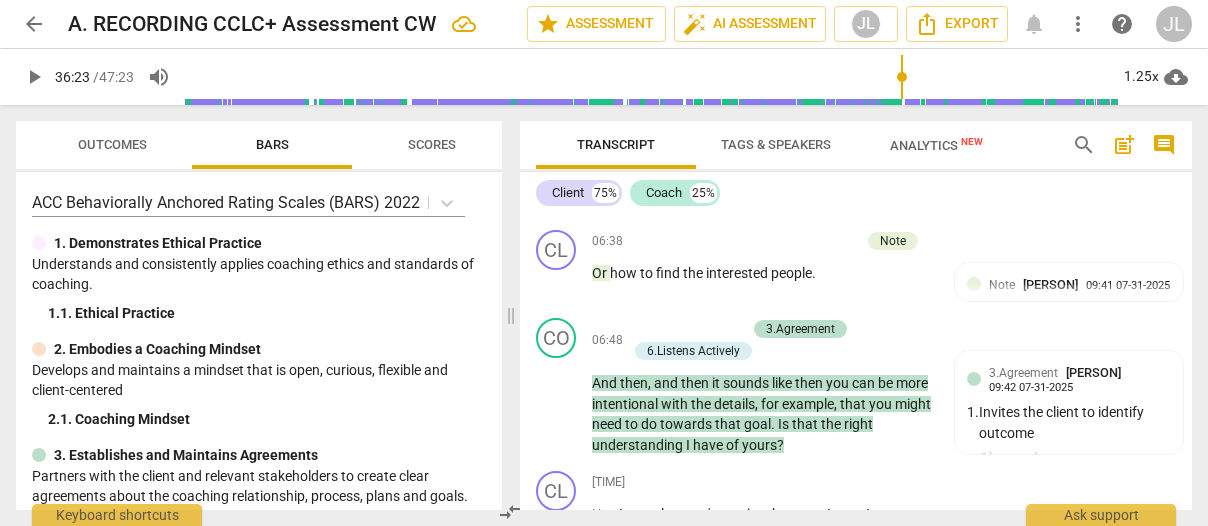 scroll, scrollTop: 2538, scrollLeft: 0, axis: vertical 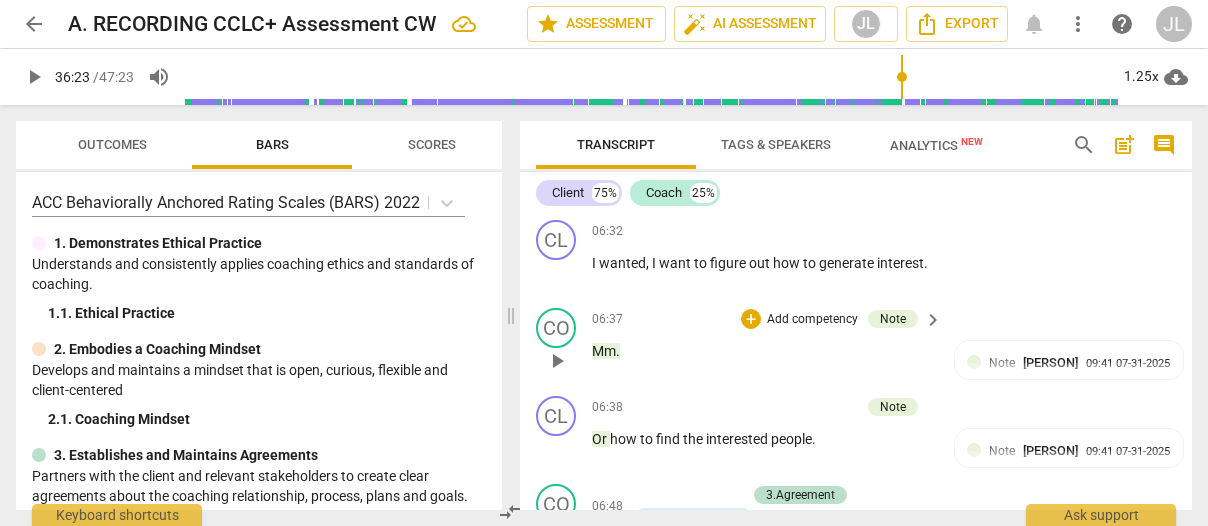 click on "[TIME] [DATE]" at bounding box center [856, 344] 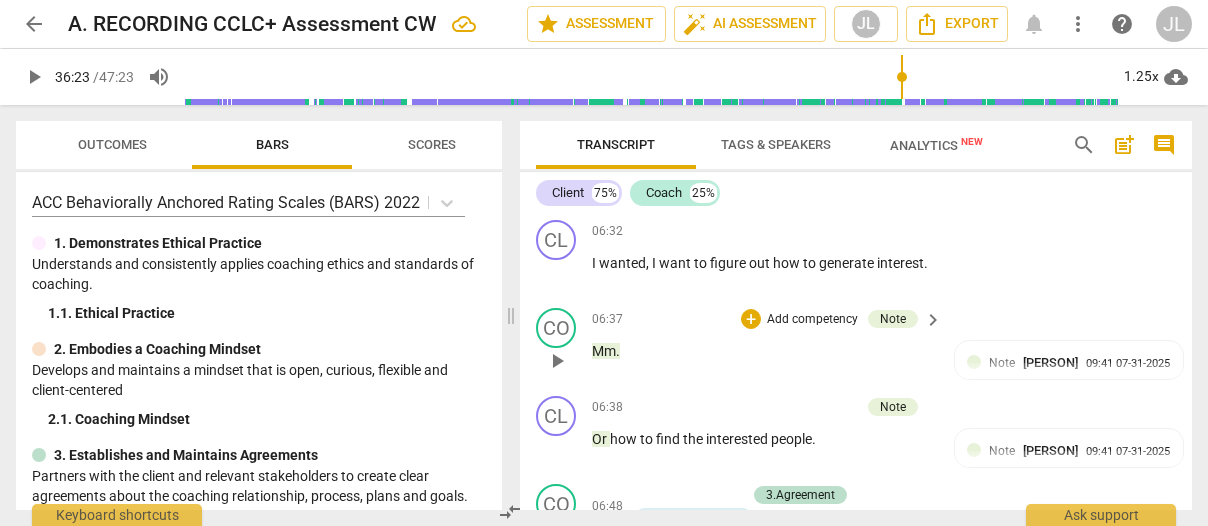 click on "[TIME] [DATE]" at bounding box center [856, 344] 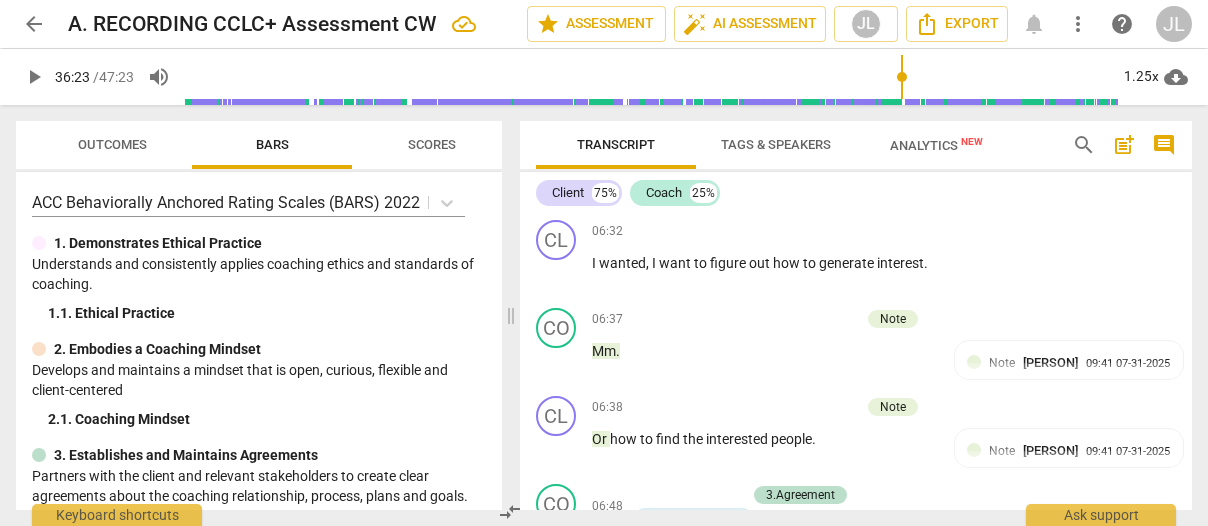 scroll, scrollTop: 2594, scrollLeft: 0, axis: vertical 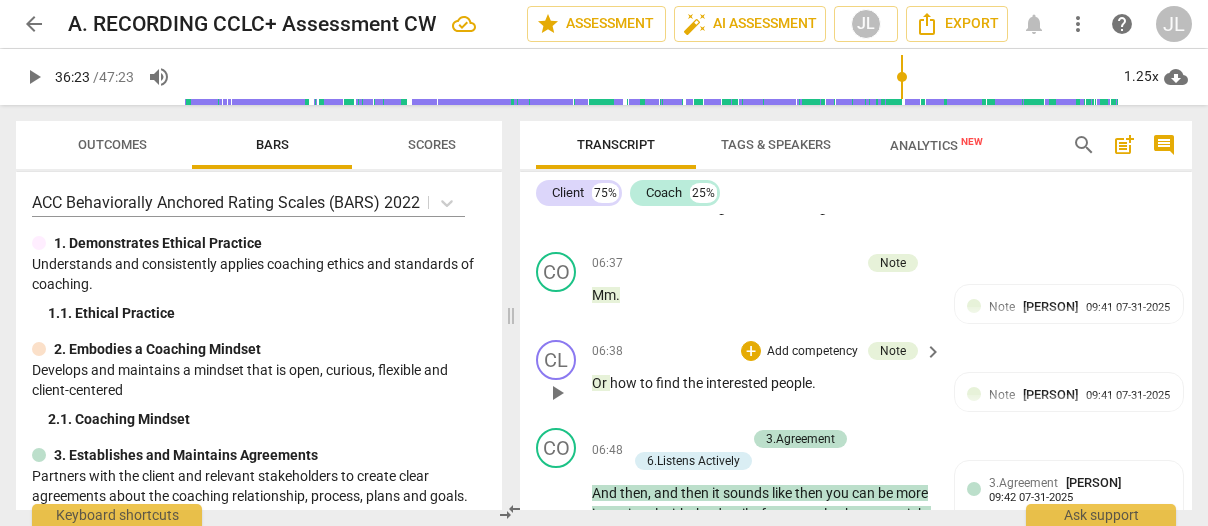 click on "CL play_arrow pause [MM]:[SS] + Add competency Note keyboard_arrow_right Or   how   to   find   the   interested   people .   Note [PERSON] [HH]:[MM] [DD]-[MM]-[YYYY] vocalization" at bounding box center [856, 376] 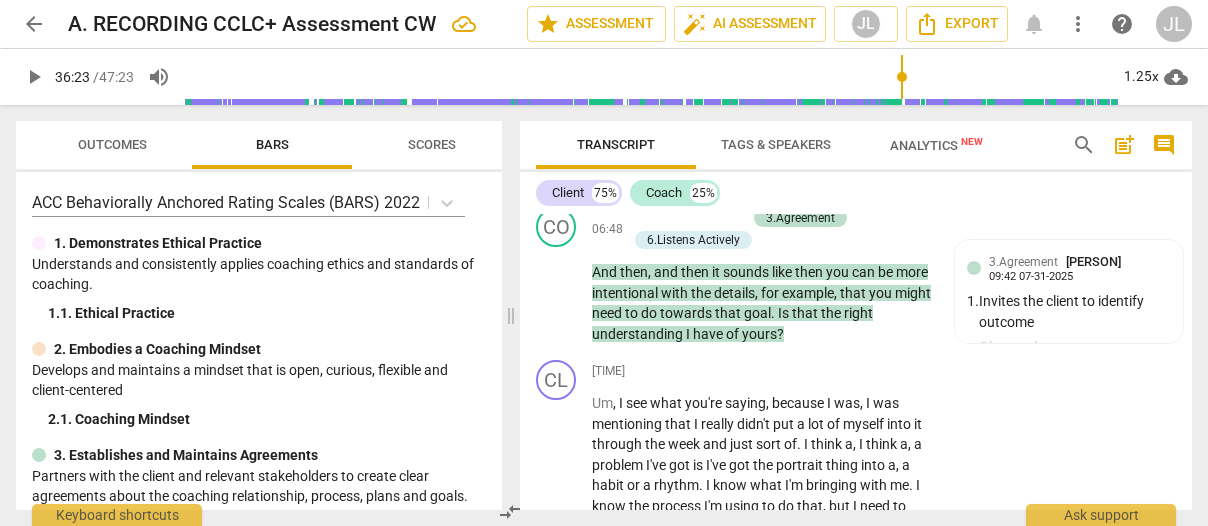 scroll, scrollTop: 2870, scrollLeft: 0, axis: vertical 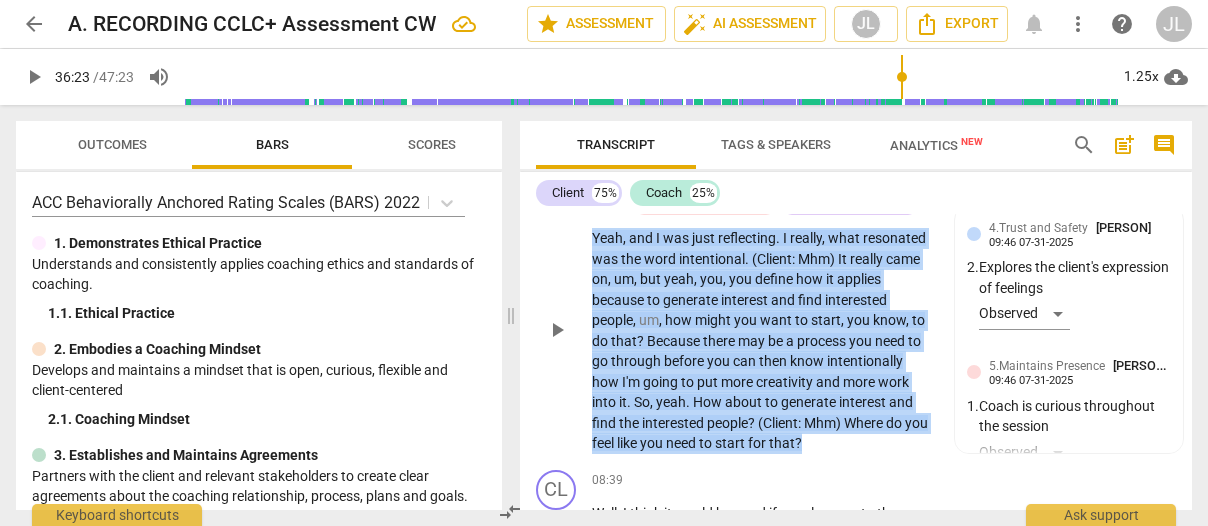 drag, startPoint x: 836, startPoint y: 505, endPoint x: 594, endPoint y: 297, distance: 319.105 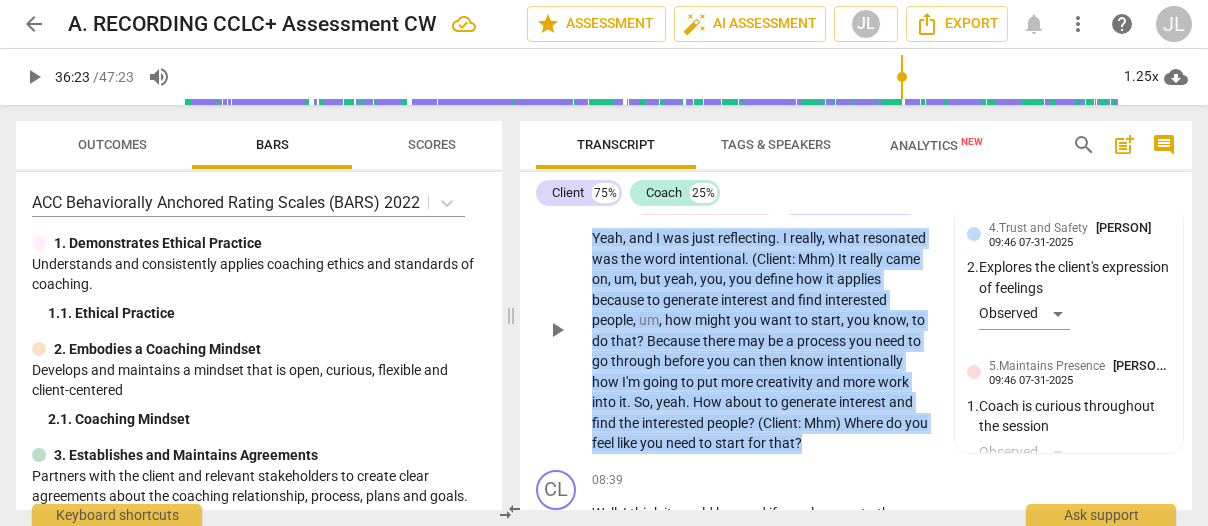 click on "Yeah ,   and   I   was   just   reflecting .   I   really ,   what   resonated   was   the   word   intentional .   (Client :   Mhm)   It   really   came   on ,   um ,   but   yeah ,   you ,   you   define   how   it   applies   because   to   generate   interest   and   find   interested   people ,   um ,   how   might   you   want   to   start ,   you   know ,   to   do   that ?   Because   there   may   be   a   process   you   need   to   go   through   before   you   can   then   know   intentionally   how   I'm   going   to   put   more   creativity   and   more   work   into   it .   So ,   yeah .   How   about   to   generate   interest   and   find   the   interested   people ?   (Client :   Mhm)   Where   do   you   feel   like   you   need   to   start   for   that ?" at bounding box center [762, 341] 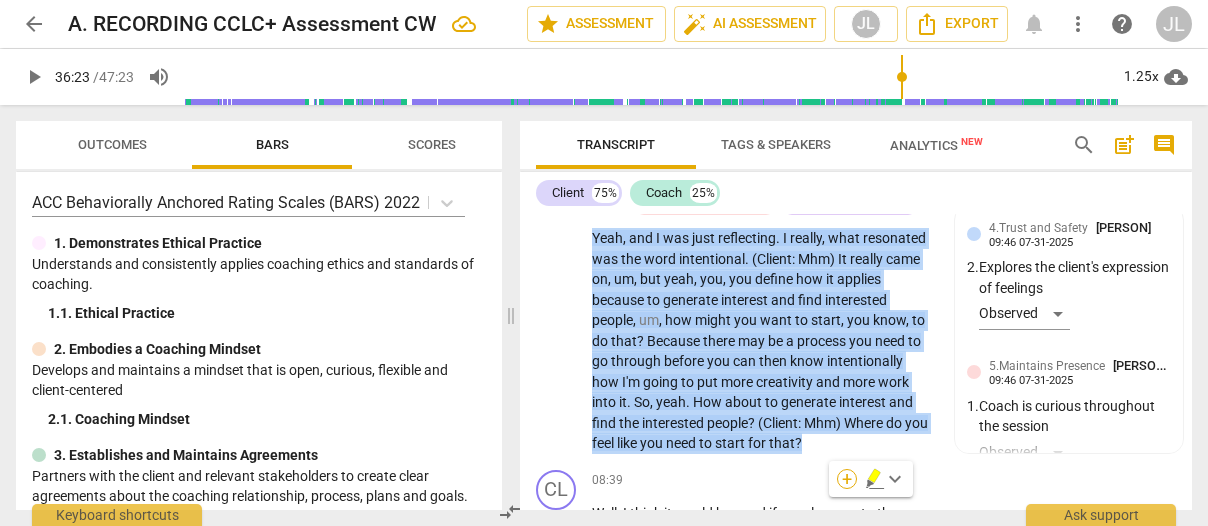 click on "+" at bounding box center (847, 479) 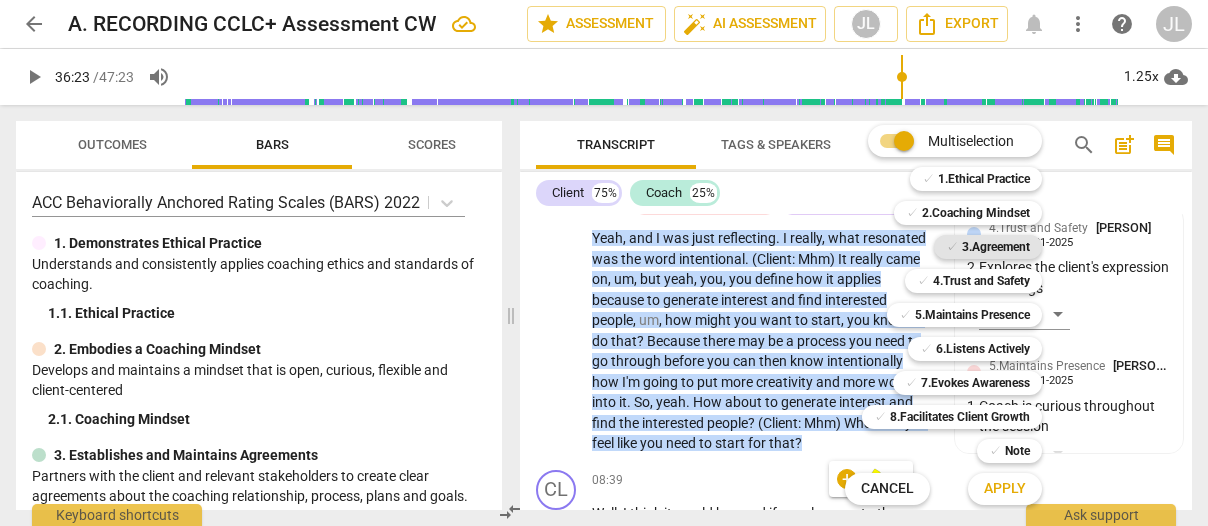 click on "3.Agreement" at bounding box center [996, 247] 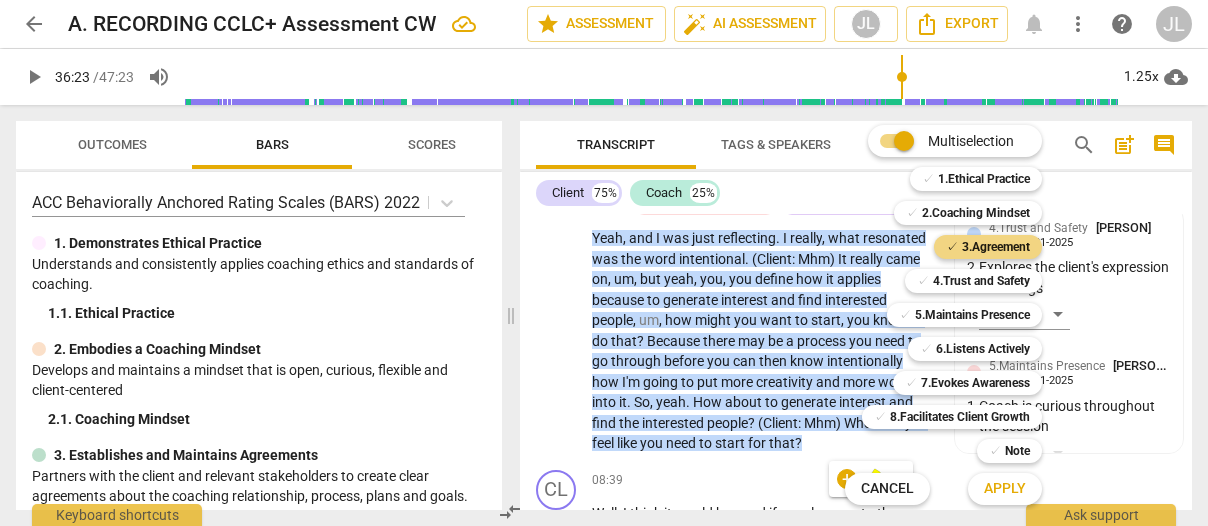 click on "Apply" at bounding box center (1005, 489) 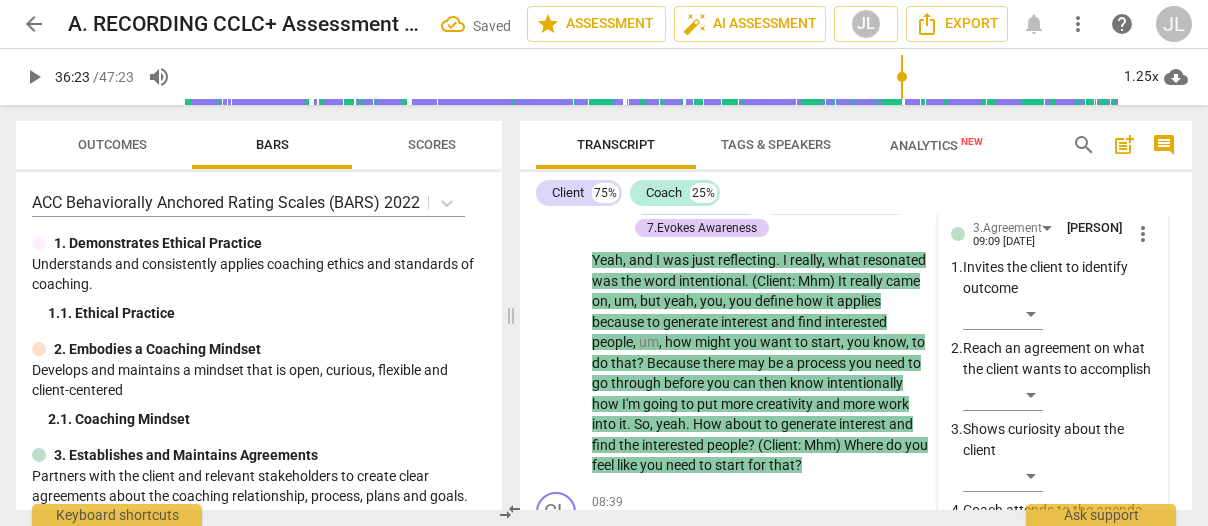 scroll, scrollTop: 3570, scrollLeft: 0, axis: vertical 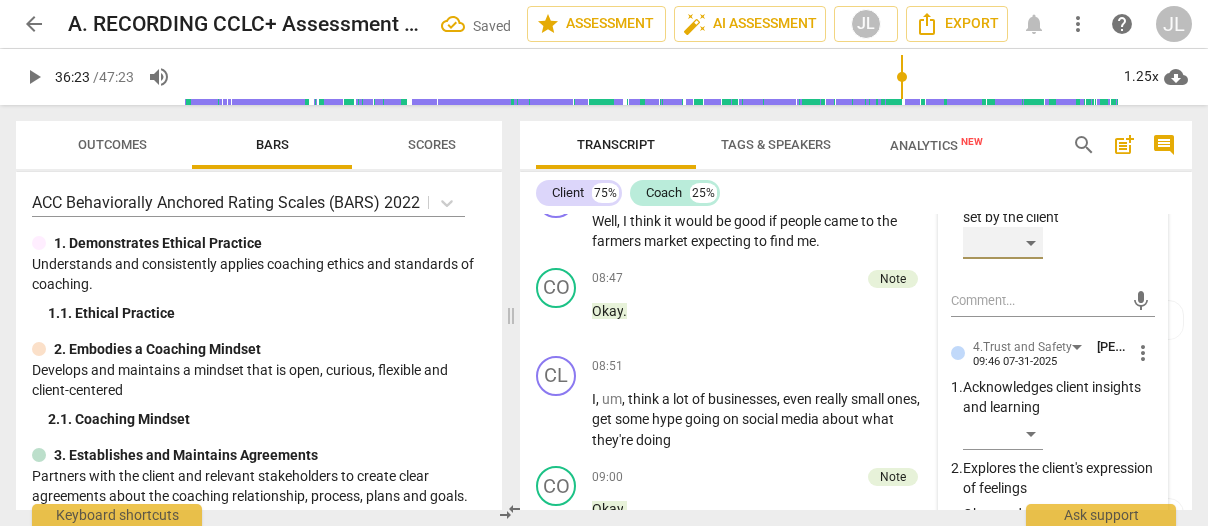 click on "​" at bounding box center [1003, 243] 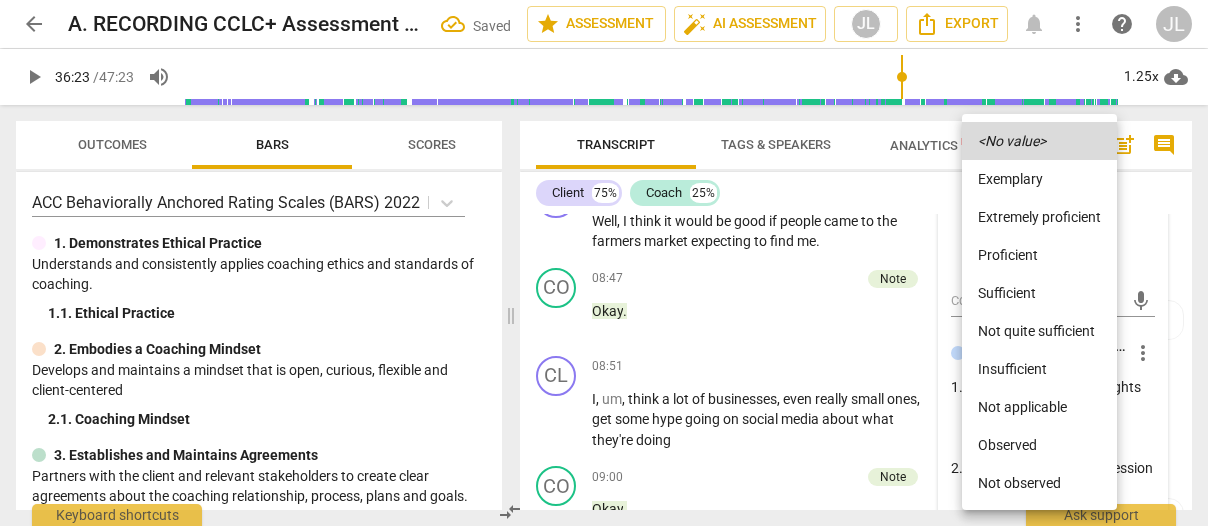 click on "Observed" at bounding box center [1039, 445] 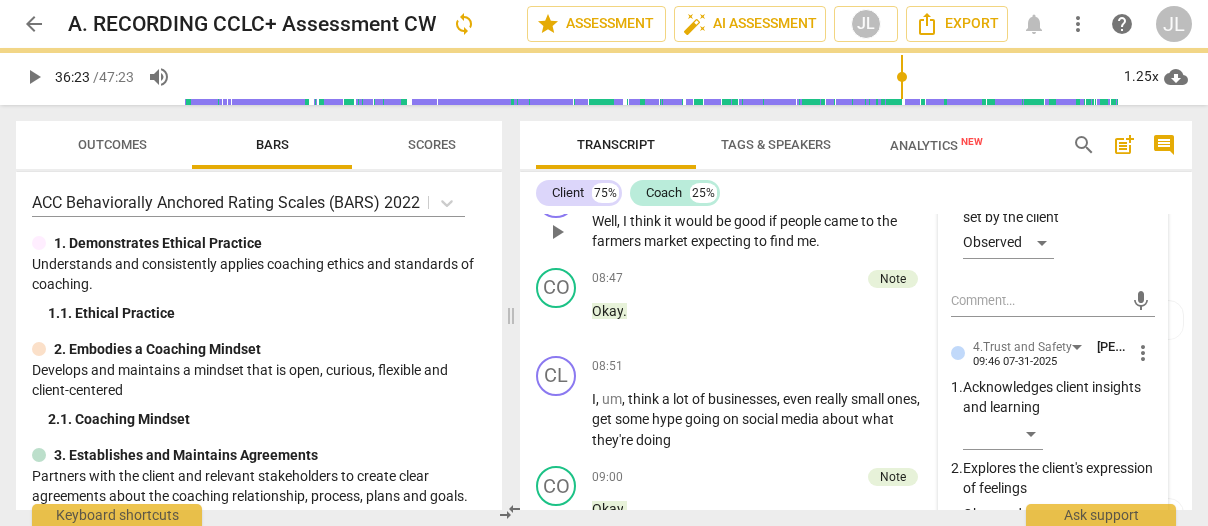 click on "Well , I think it would be good if people came to the farmers market expecting to find me ." at bounding box center [856, 215] 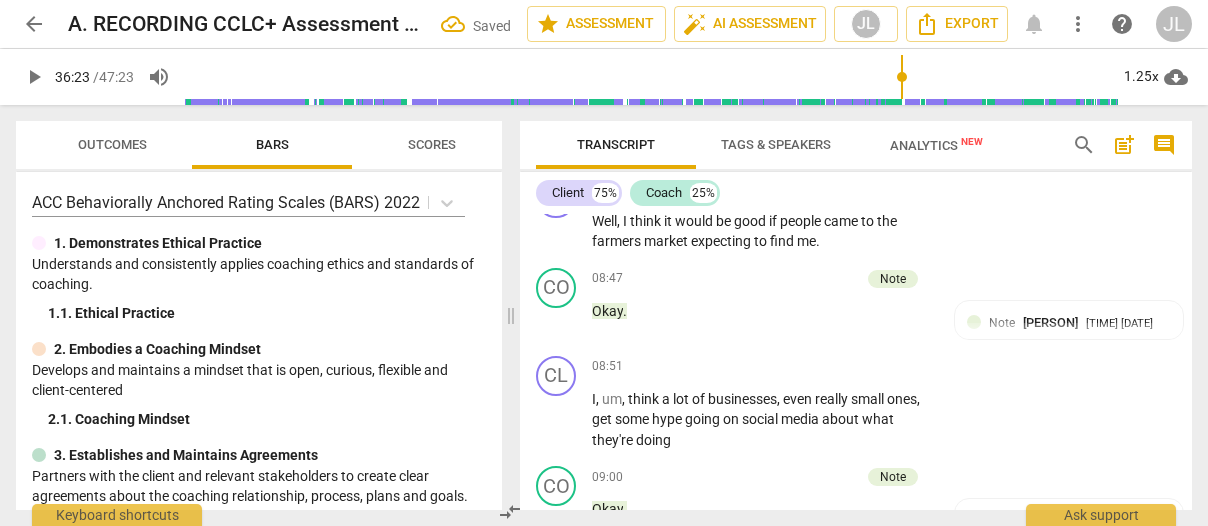 click on "[TIME] [DATE]" at bounding box center (860, 315) 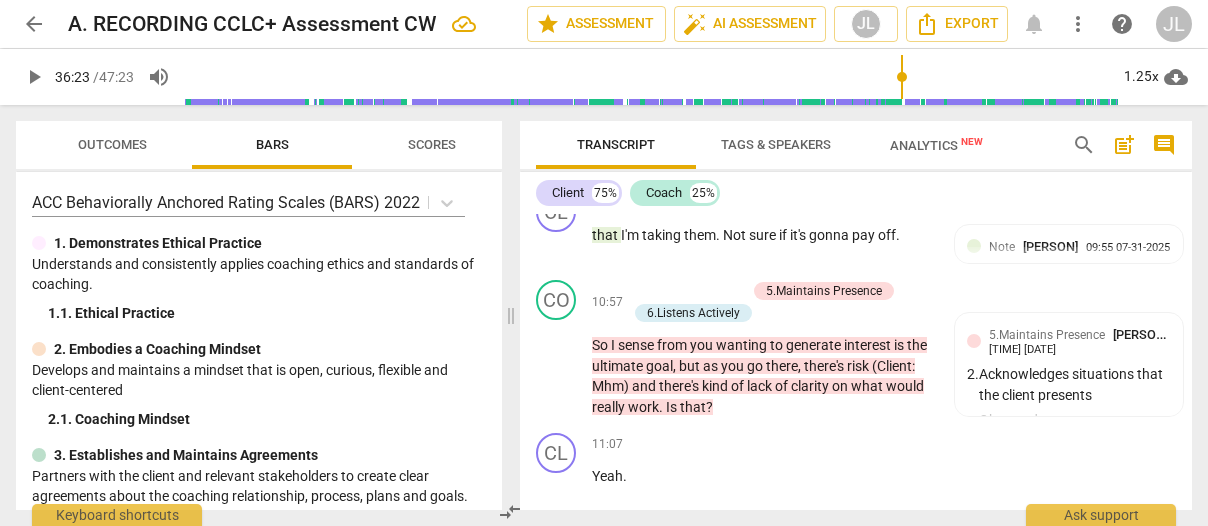 scroll, scrollTop: 4968, scrollLeft: 0, axis: vertical 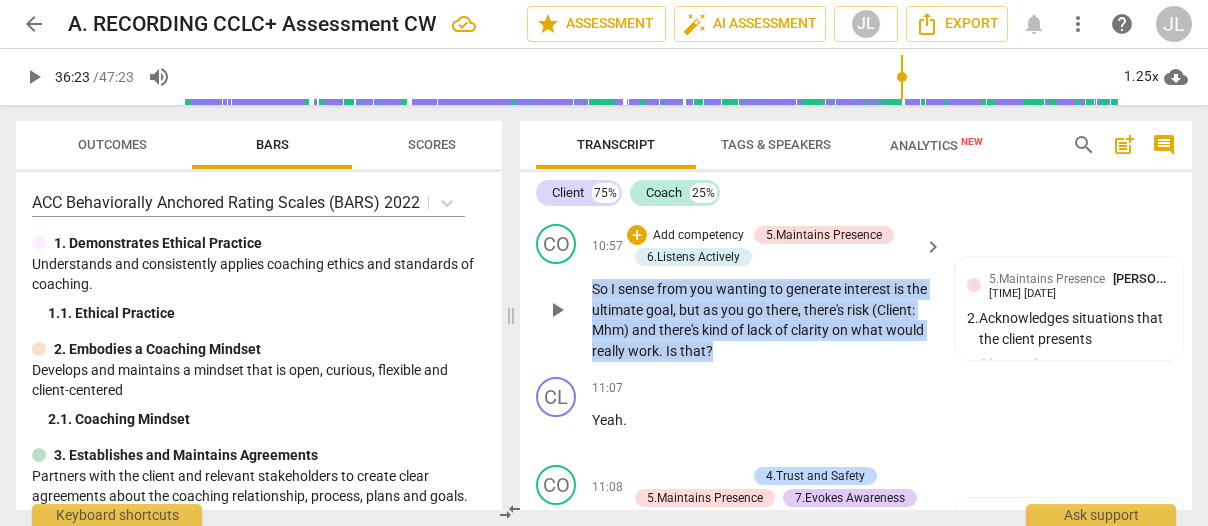 drag, startPoint x: 797, startPoint y: 390, endPoint x: 582, endPoint y: 333, distance: 222.42752 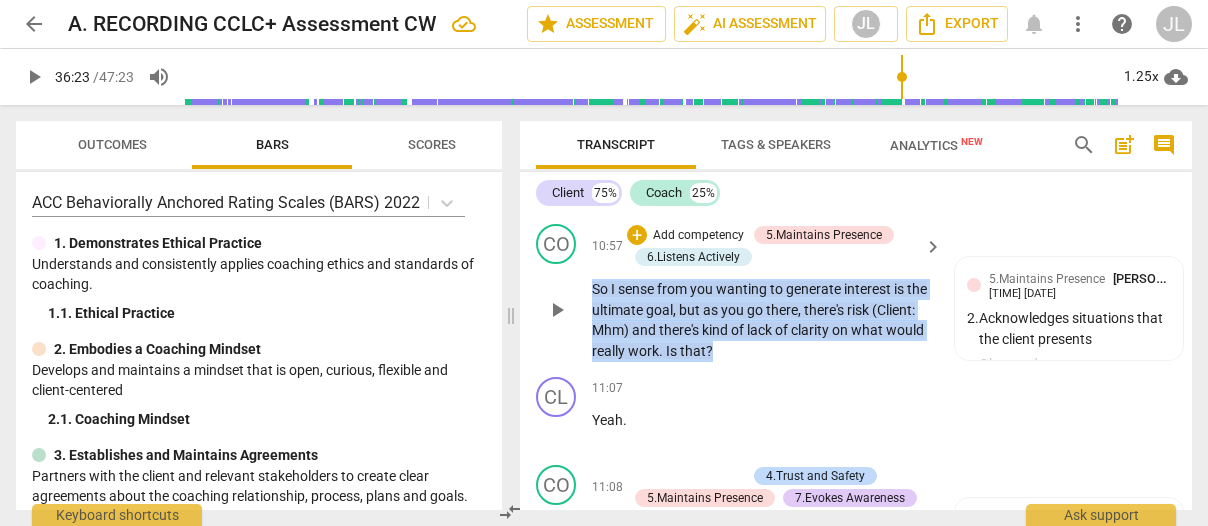 click on "CO play_arrow pause [MM]:[SS] + Add competency 5.Maintains Presence 6.Listens Actively keyboard_arrow_right So   I   sense   from   you   wanting   to   generate   interest   is   the   ultimate   goal ,   but   as   you   go   there ,   there's   risk   (Client :   Mhm)   and   there's   kind   of   lack   of   clarity   on   what   would   really   work .   Is   that ? 5.Maintains Presence [PERSON] [HH]:[MM] [DD]-[MM]-[YYYY] 2.  Acknowledges situations that the client presents Observed 6.Listens Actively [PERSON] [HH]:[MM] [DD]-[MM]-[YYYY] 1.  Uses summarizing or paraphrasing to make sure they understood the client Observed" at bounding box center [856, 292] 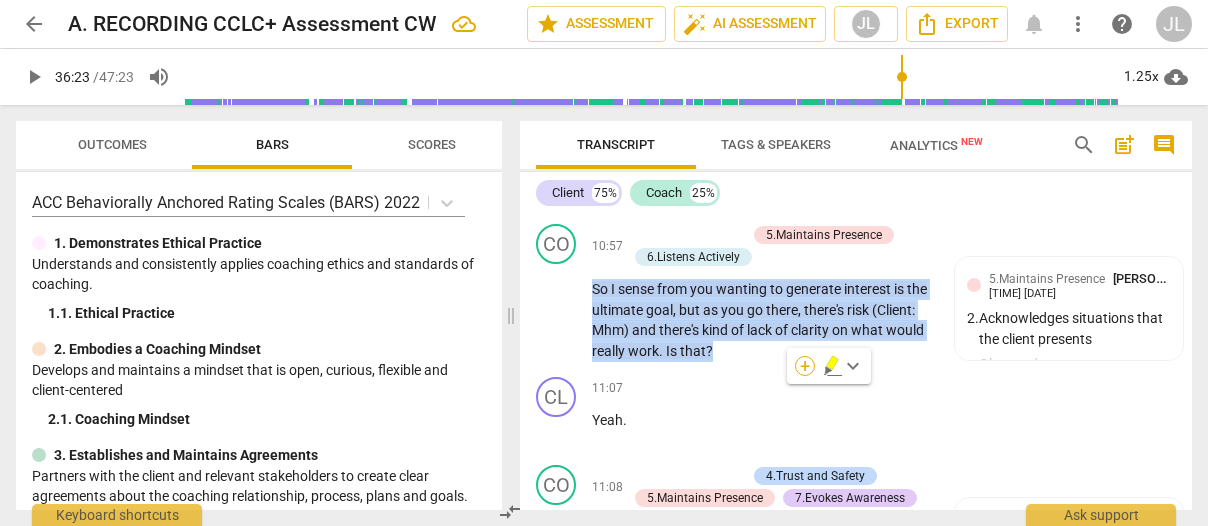 click on "+" at bounding box center [805, 366] 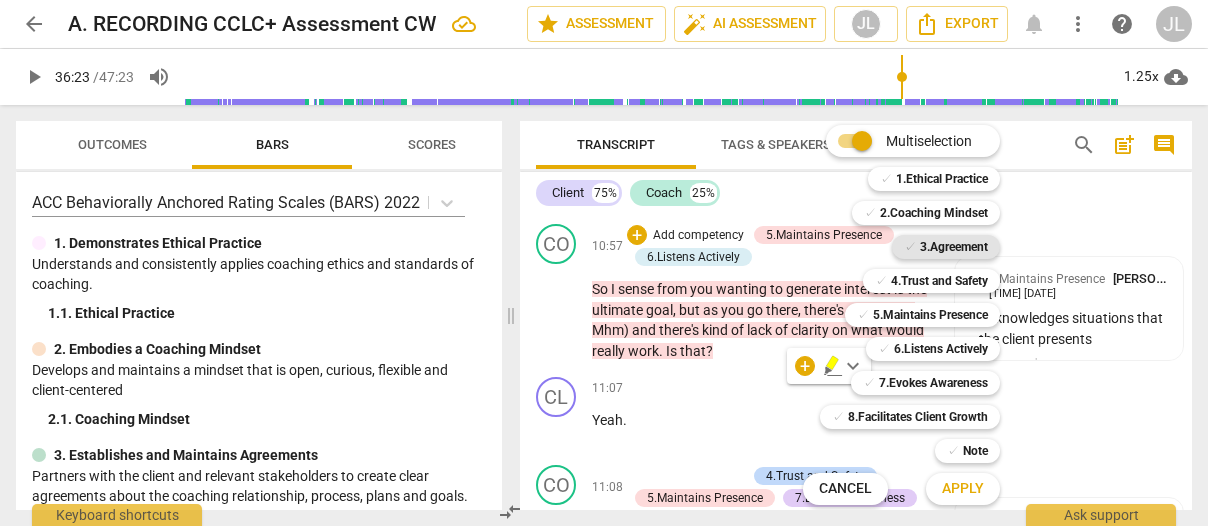 click on "3.Agreement" at bounding box center (954, 247) 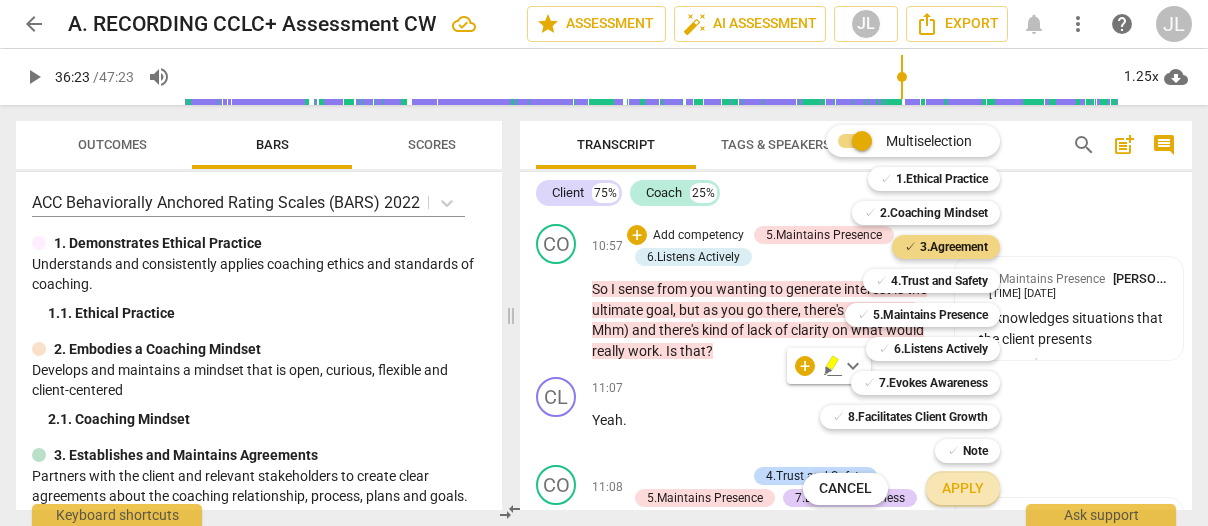 click on "Apply" at bounding box center [963, 489] 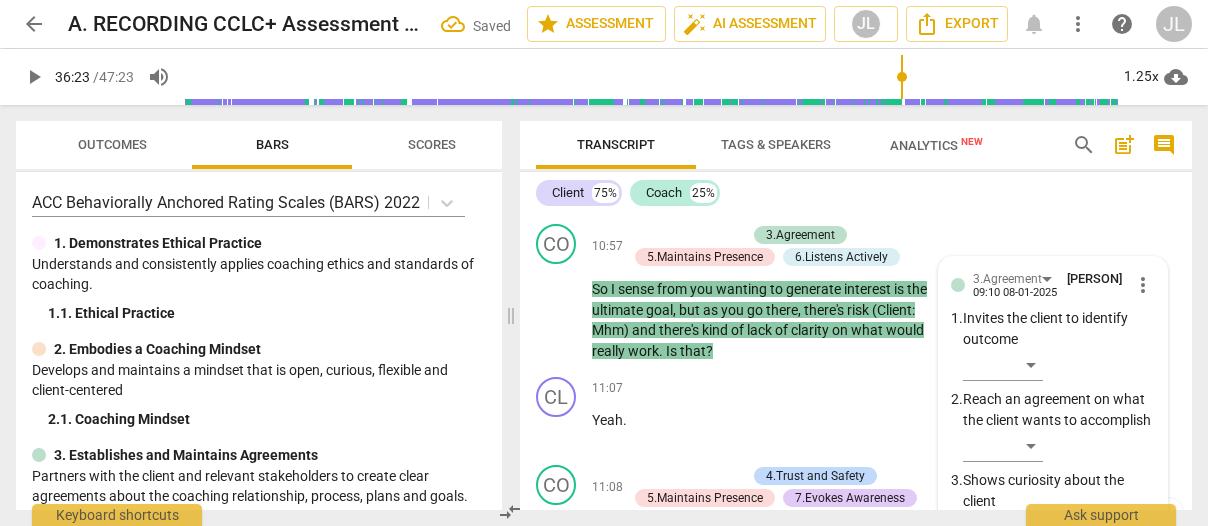 scroll, scrollTop: 5332, scrollLeft: 0, axis: vertical 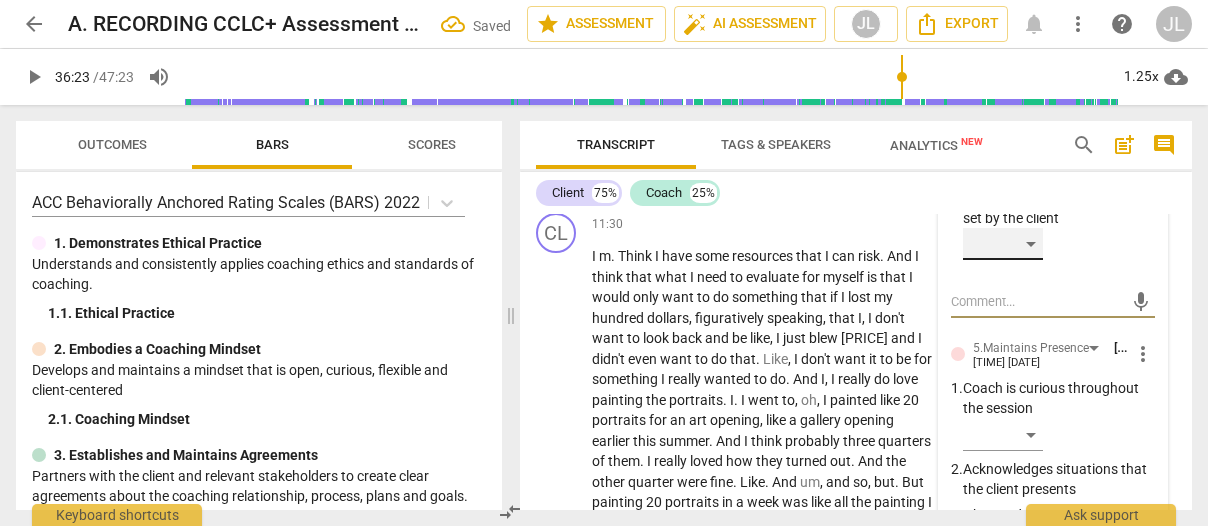 click on "​" at bounding box center [1003, 244] 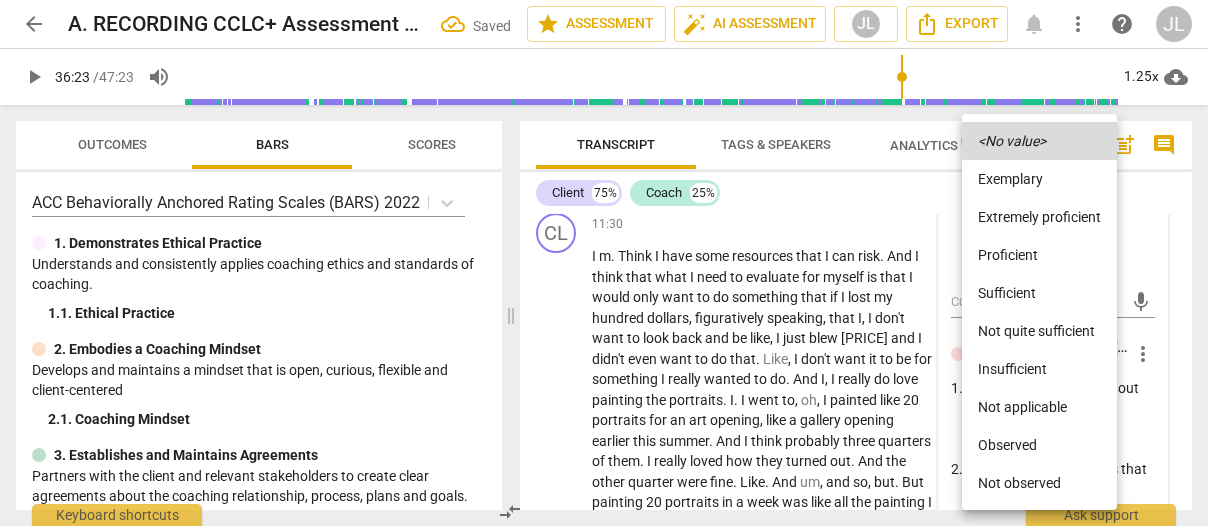 click on "Observed" at bounding box center [1039, 445] 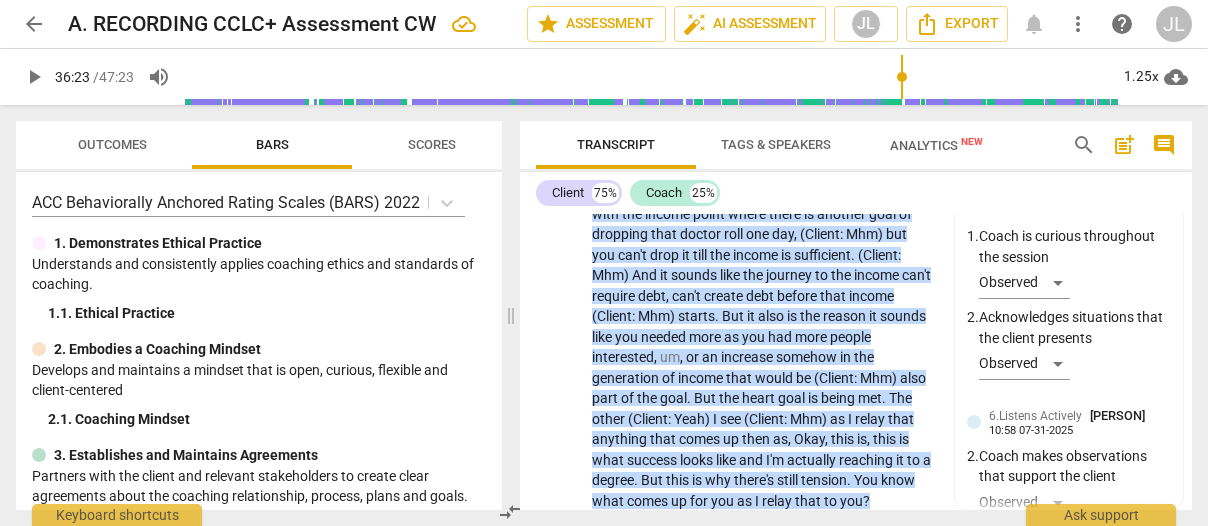 scroll, scrollTop: 8611, scrollLeft: 0, axis: vertical 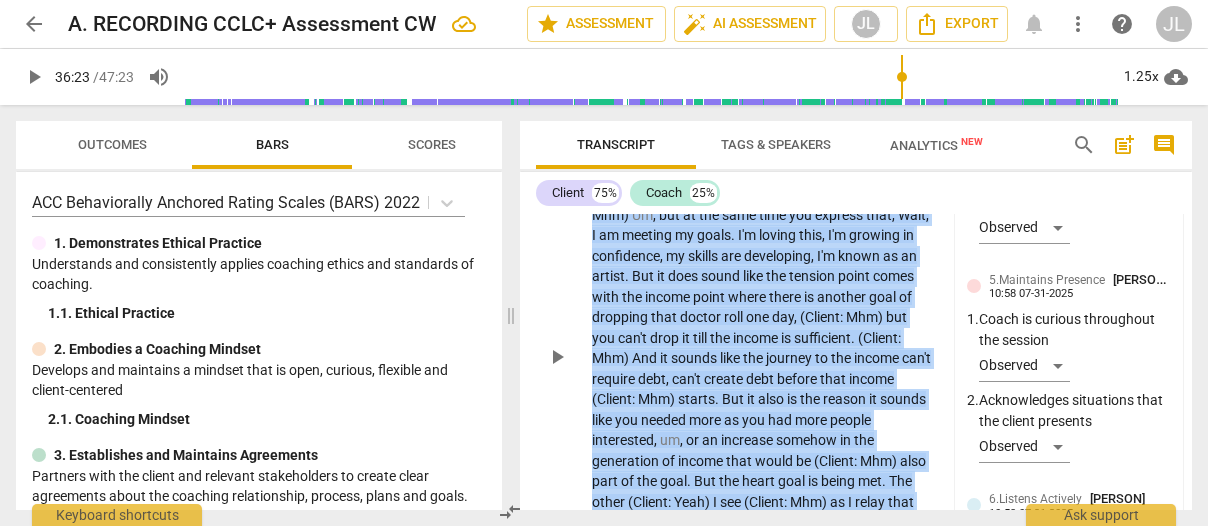 drag, startPoint x: 669, startPoint y: 467, endPoint x: 734, endPoint y: 235, distance: 240.9336 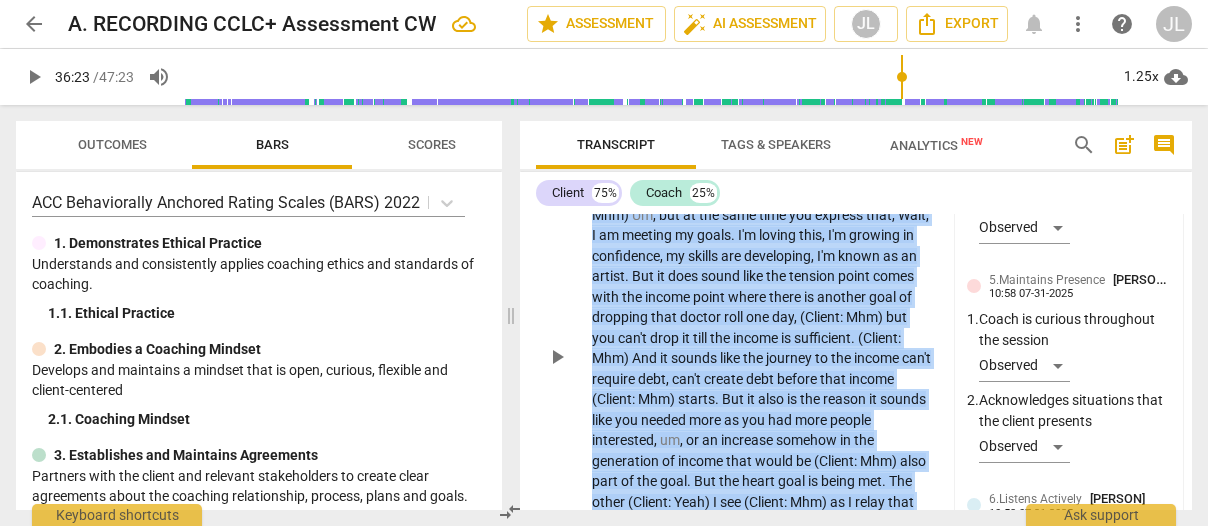 click on "Yeah .   Yeah .   Very   good .   I ,   I   see ,   originally   it   was   I   want   to   generate   interest   and   find   interested   people .   (Client :   Mhm)   Um ,   but   at   the   same   time   you   express   that ,   Wait ,   I   am   meeting   my   goals .   I'm   loving   this ,   I'm   growing   in   confidence ,   my   skills   are   developing ,   I'm   known   as   an   artist .   But   it   does   sound   like   the   tension   point   comes   with   the   income   point   where   there   is   another   goal   of   dropping   that   doctor   roll   one   day ,   (Client :   Mhm)   but   you   can't   drop   it   till   the   income   is   sufficient .   (Client :   Mhm)   And   it   sounds   like   the   journey   to   the   income   can't   require   debt ,   can't   create   debt   before   that   income   (Client :   Mhm)   starts .   But   it   also   is   the   reason   it   sounds   like   you   needed   more   as   you   had   more   people   interested ,   um ,   or   an" at bounding box center (762, 379) 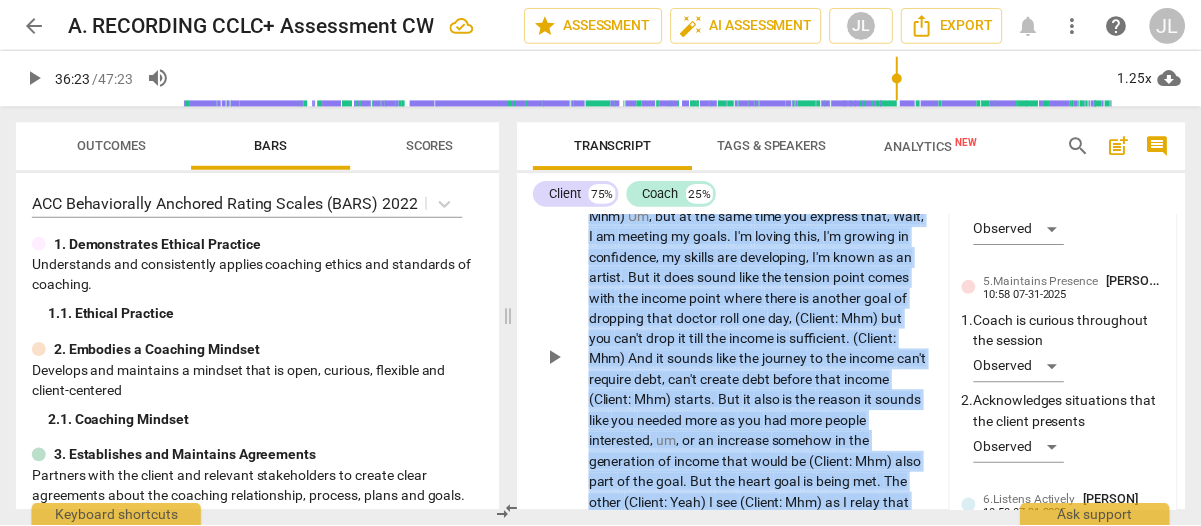 scroll, scrollTop: 8522, scrollLeft: 0, axis: vertical 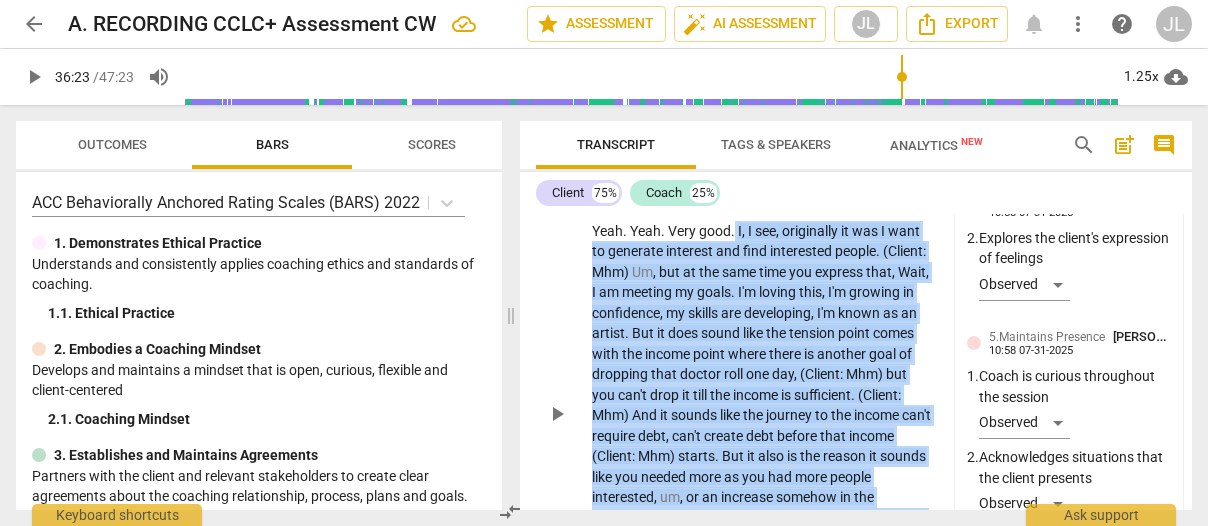 click on "+" at bounding box center (637, 155) 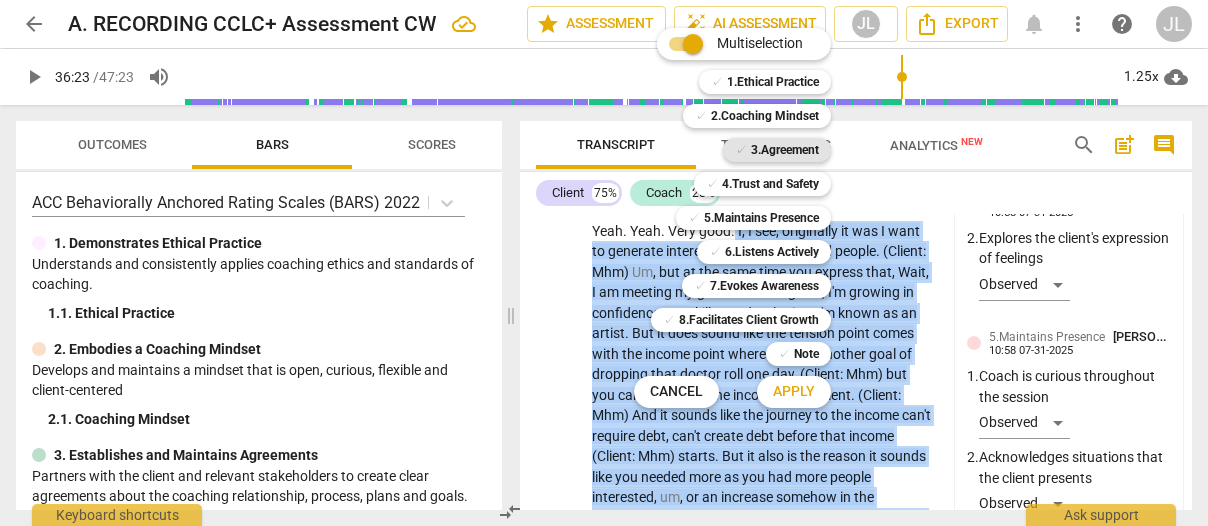 click on "3.Agreement" at bounding box center [785, 150] 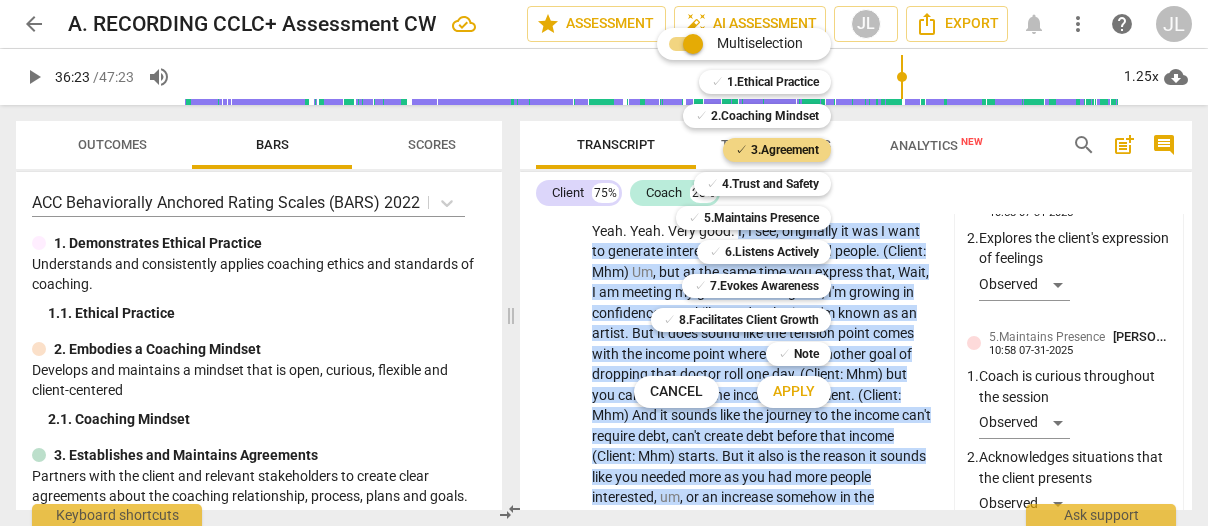 click on "Apply" at bounding box center [794, 392] 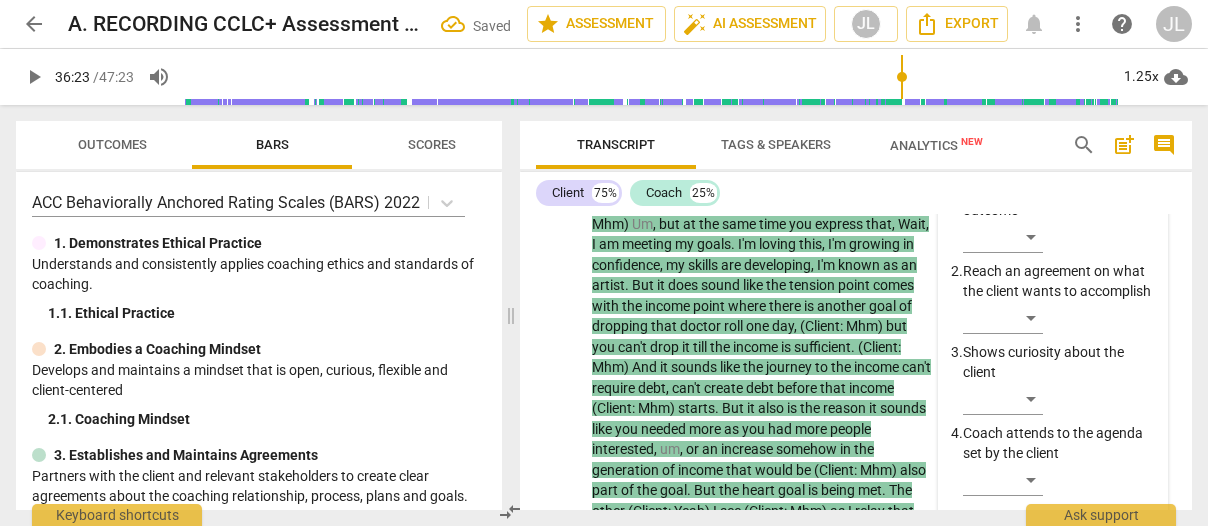 scroll, scrollTop: 8674, scrollLeft: 0, axis: vertical 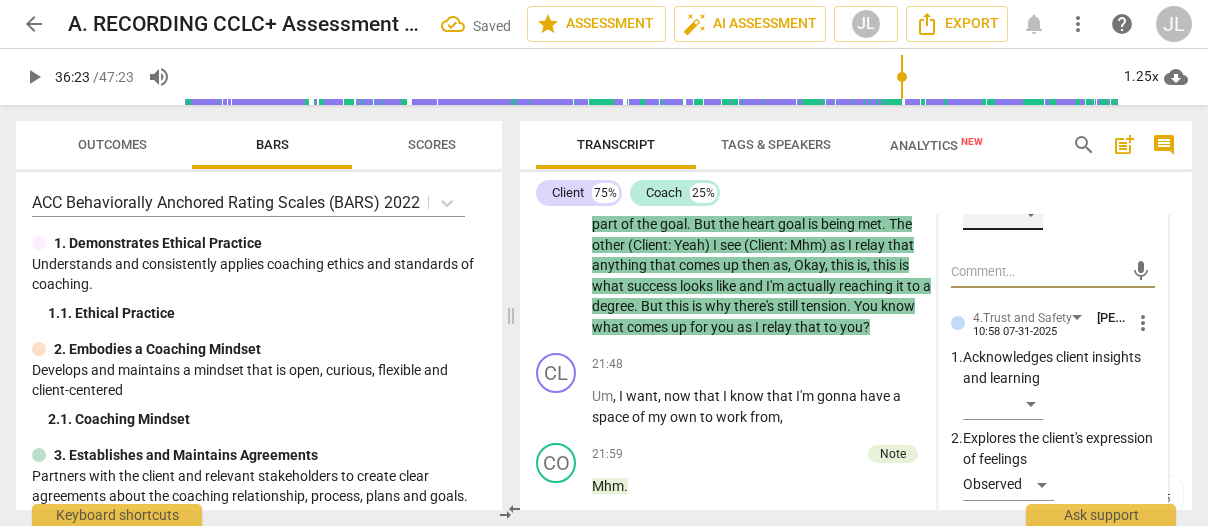 click on "​" at bounding box center (1003, 214) 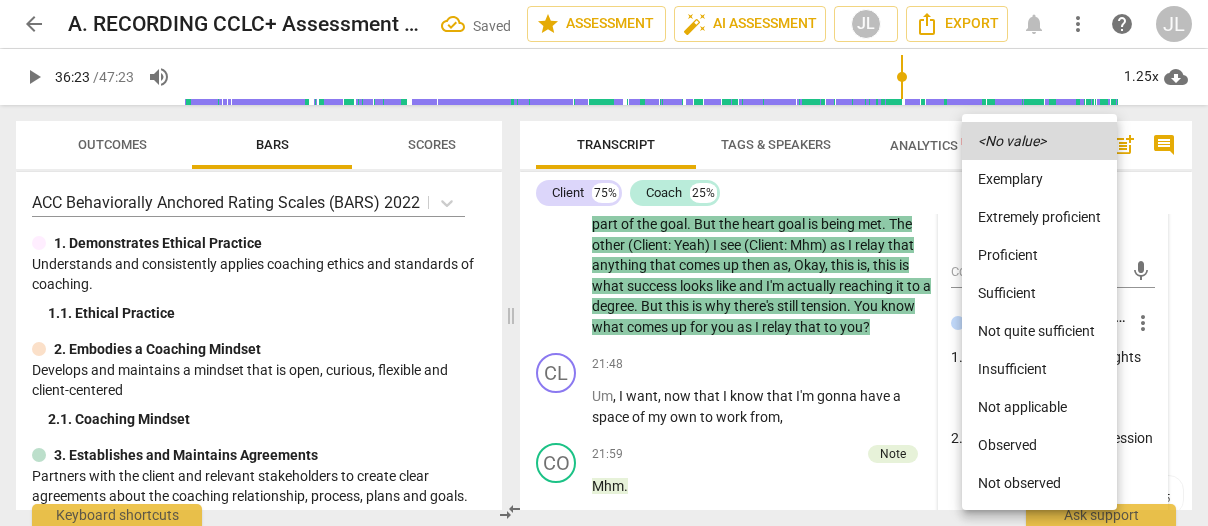 click on "Observed" at bounding box center (1039, 445) 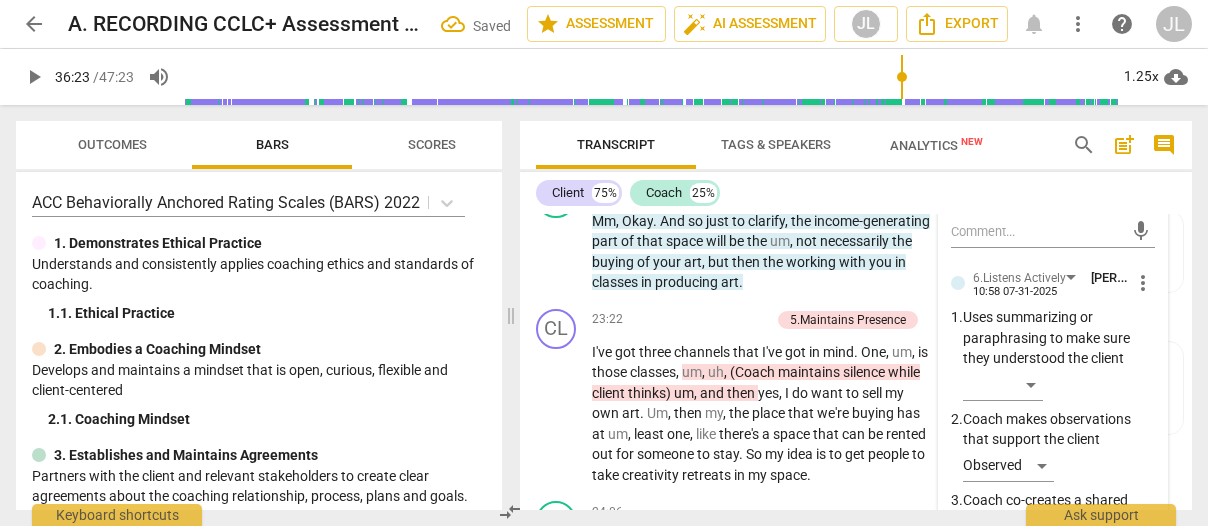 scroll, scrollTop: 9494, scrollLeft: 0, axis: vertical 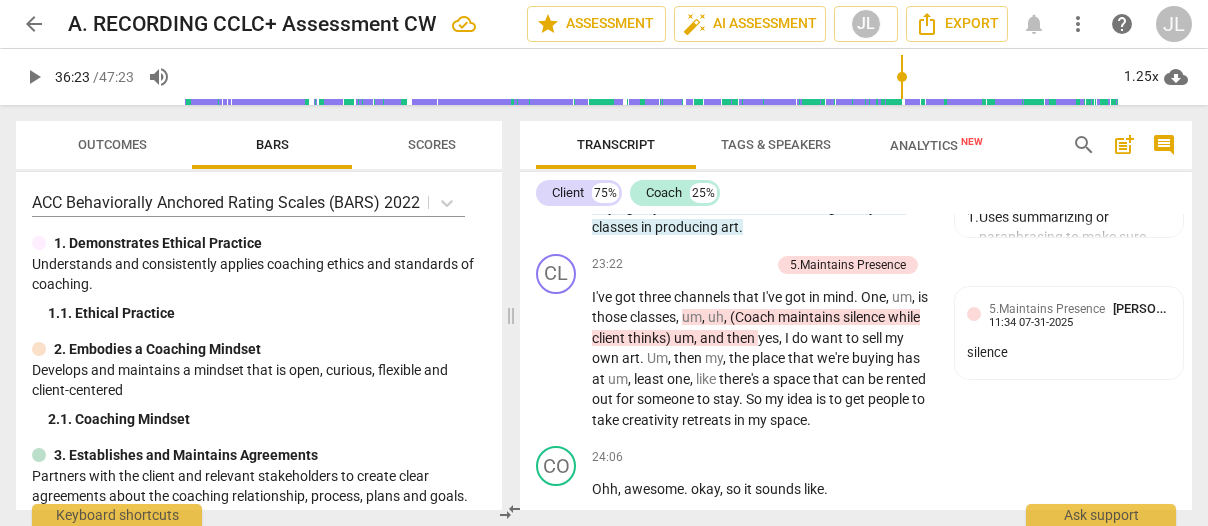 drag, startPoint x: 881, startPoint y: 315, endPoint x: 888, endPoint y: 305, distance: 12.206555 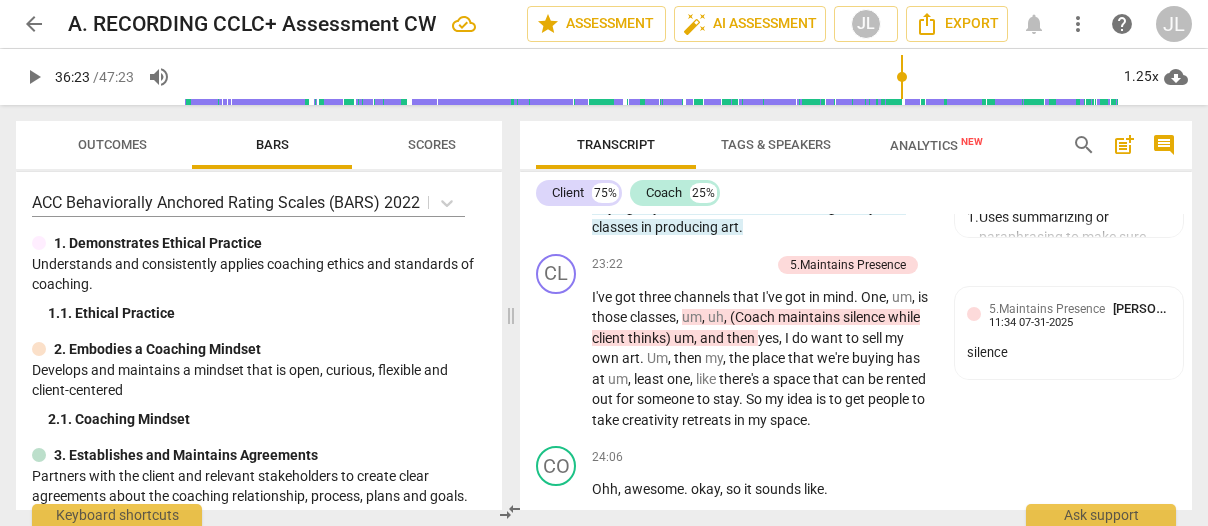 click on "Mm , Okay . And so just to clarify , the income-generating part of that space will be the um , not necessarily the buying of your art , but then the working with you in classes in producing art ." at bounding box center (762, 197) 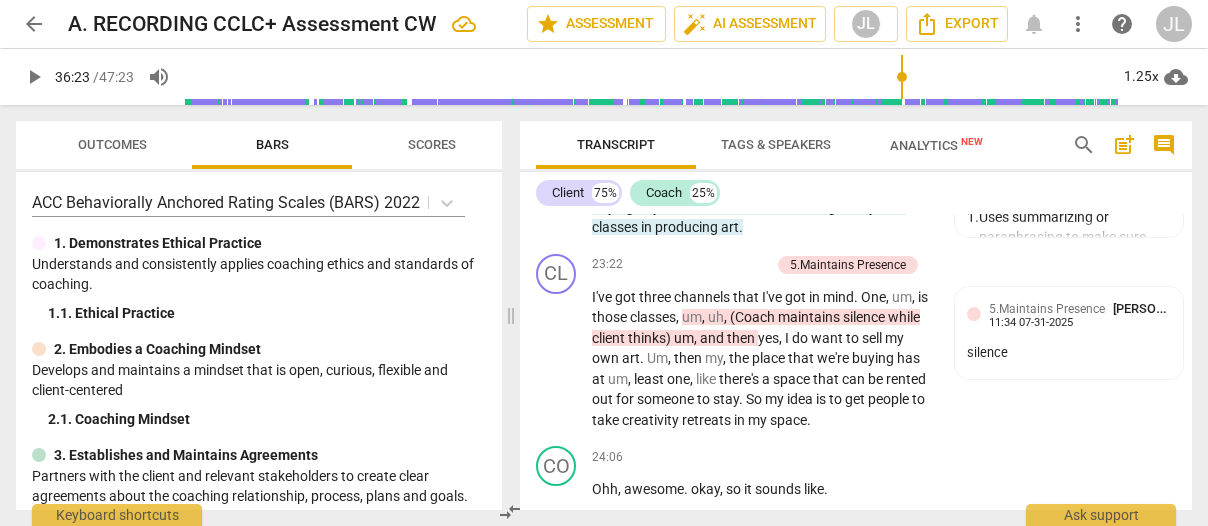 click on "Mm , Okay . And so just to clarify , the income-generating part of that space will be the um , not necessarily the buying of your art , but then the working with you in classes in producing art ." at bounding box center [762, 197] 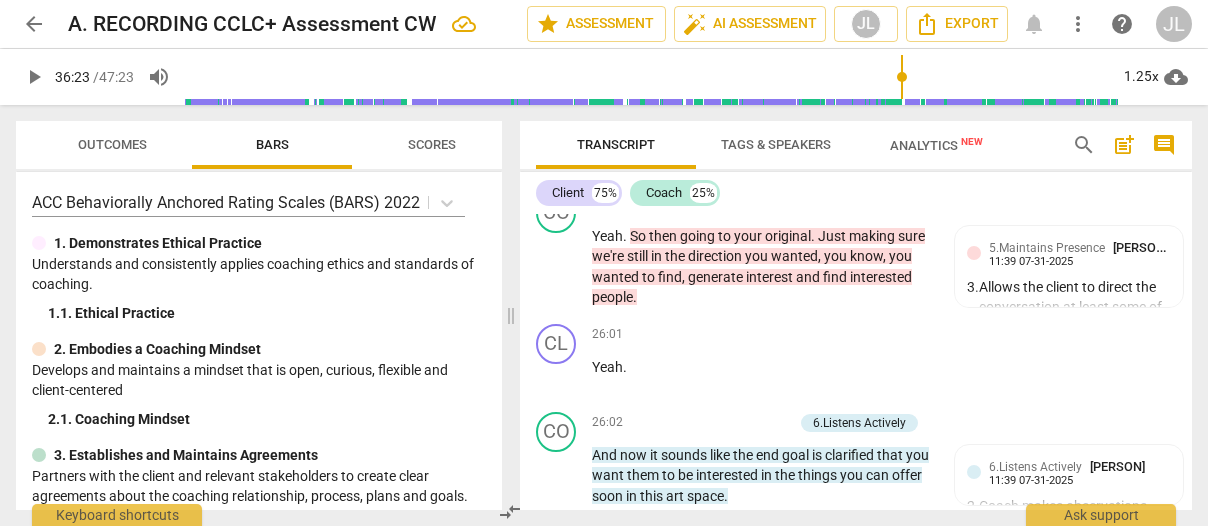 scroll, scrollTop: 10874, scrollLeft: 0, axis: vertical 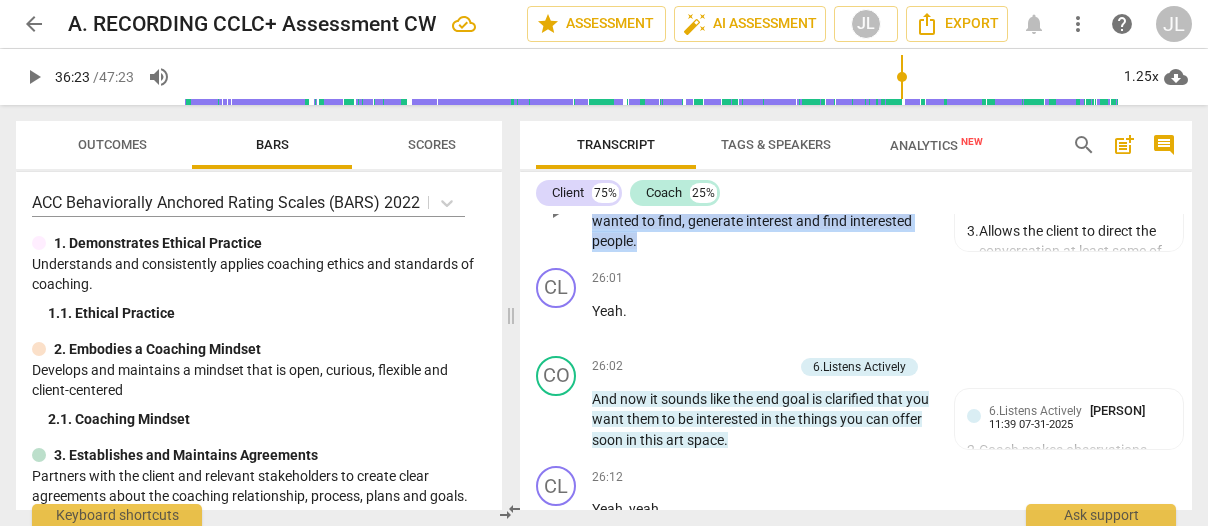 drag, startPoint x: 653, startPoint y: 325, endPoint x: 630, endPoint y: 264, distance: 65.192024 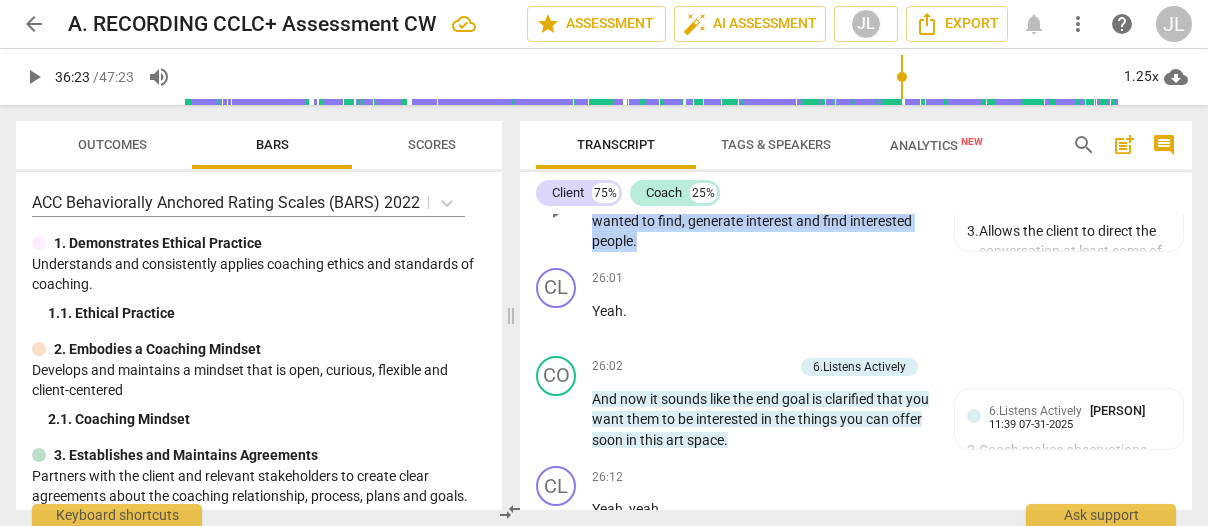 click on "Yeah .   So   then   going   to   your   original .   Just   making   sure   we're   still   in   the   direction   you   wanted ,   you   know ,   you   wanted   to   find ,   generate   interest   and   find   interested   people ." at bounding box center (762, 211) 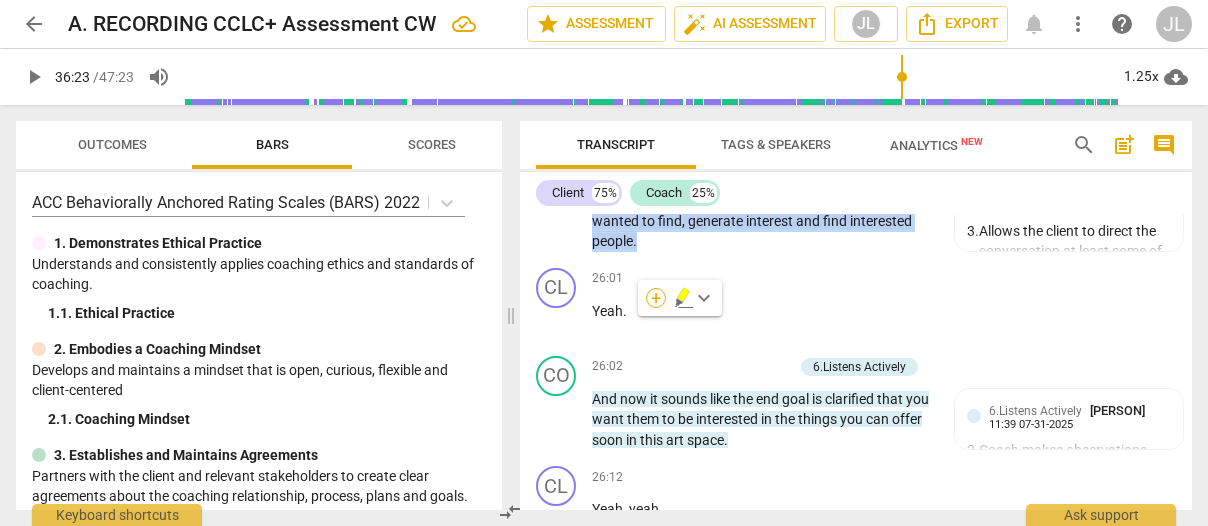 click on "+" at bounding box center [656, 298] 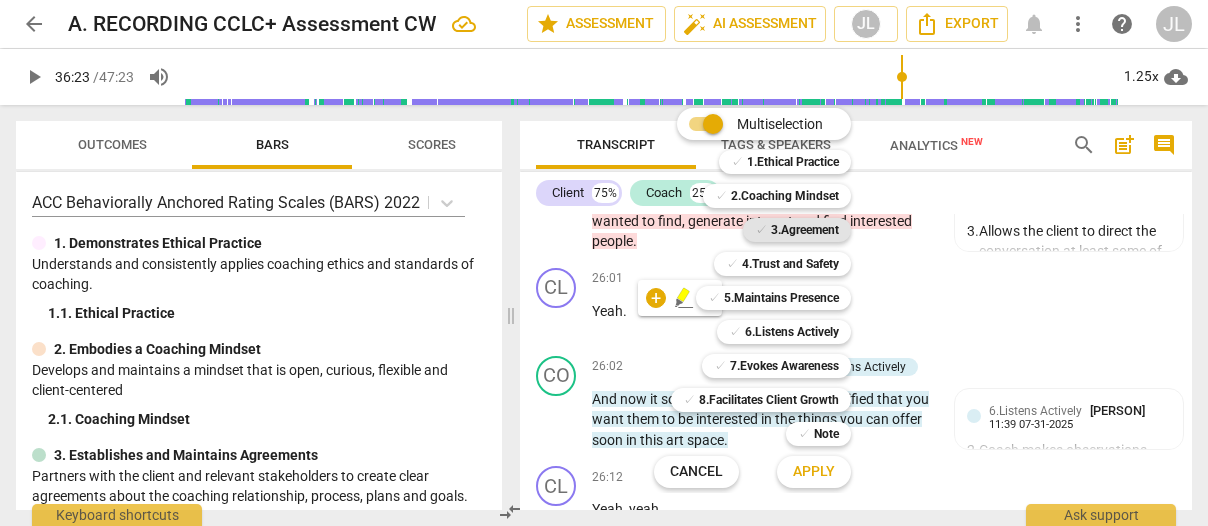 click on "3.Agreement" at bounding box center [805, 230] 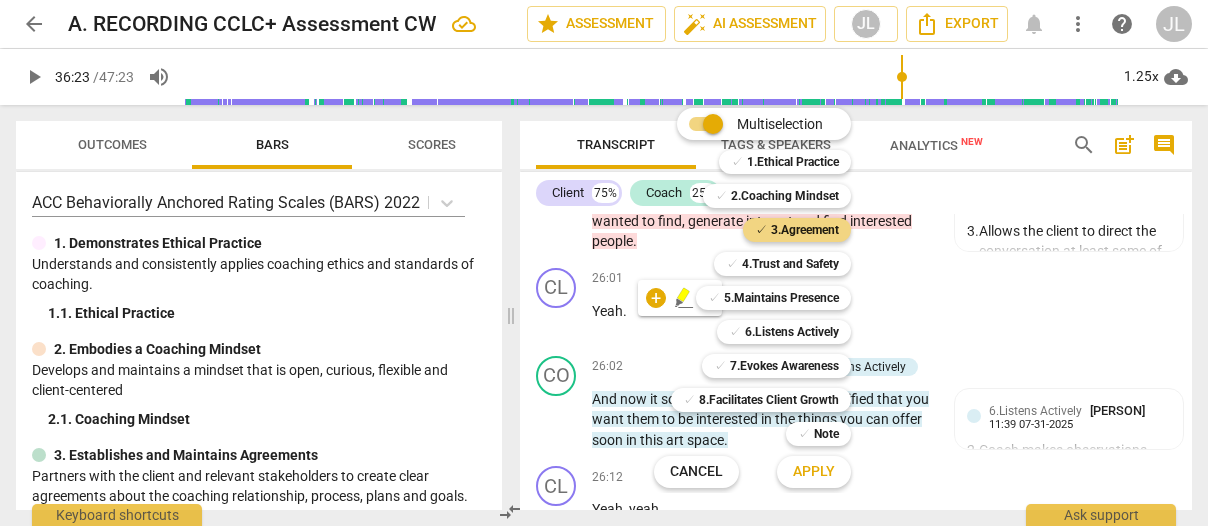 click on "Apply" at bounding box center (814, 472) 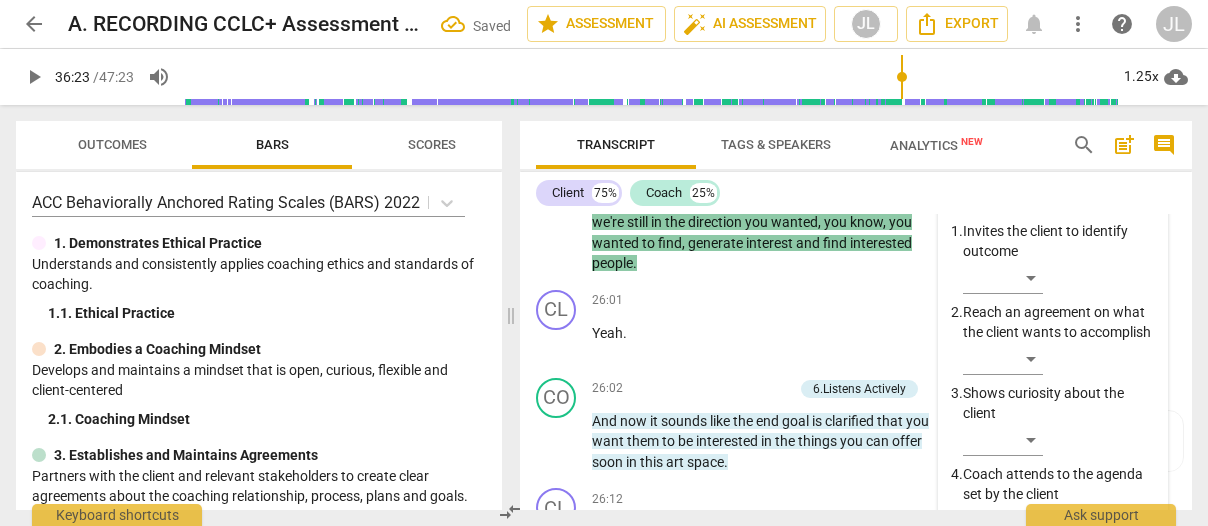 scroll, scrollTop: 11194, scrollLeft: 0, axis: vertical 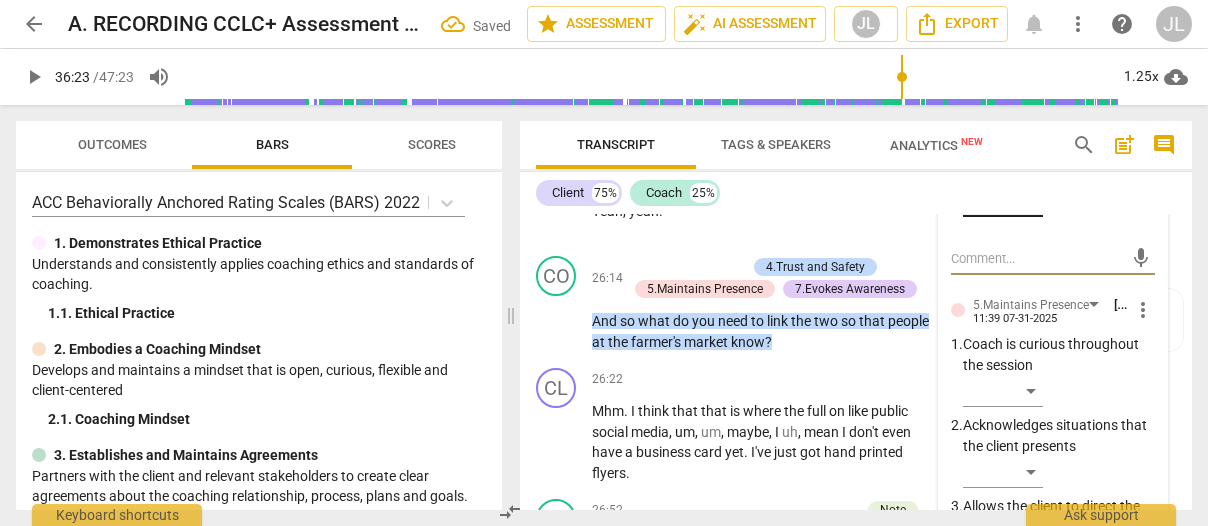 click on "​" at bounding box center [1003, 201] 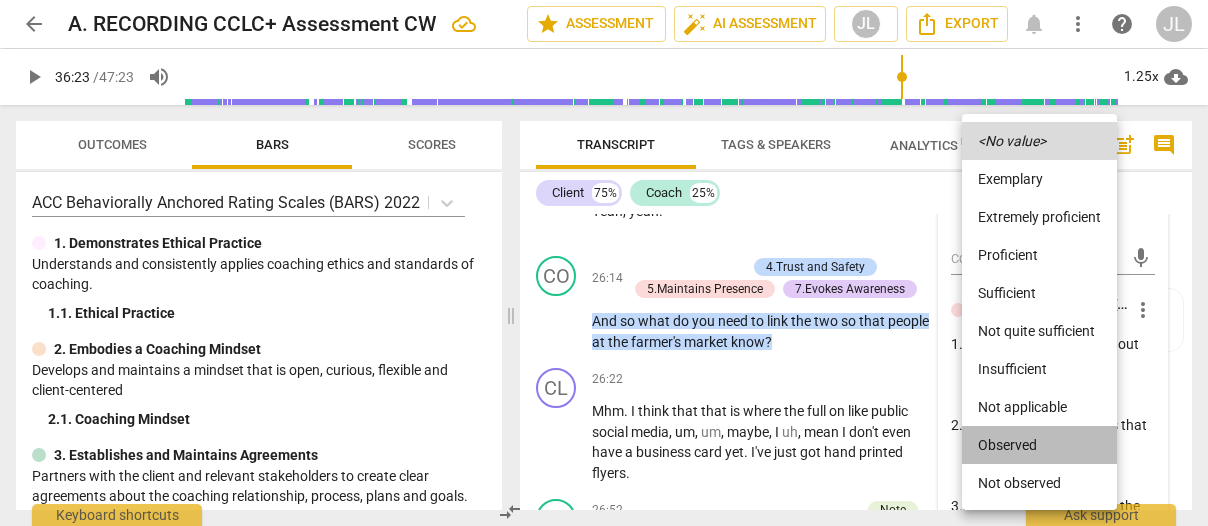 click on "Observed" at bounding box center [1039, 445] 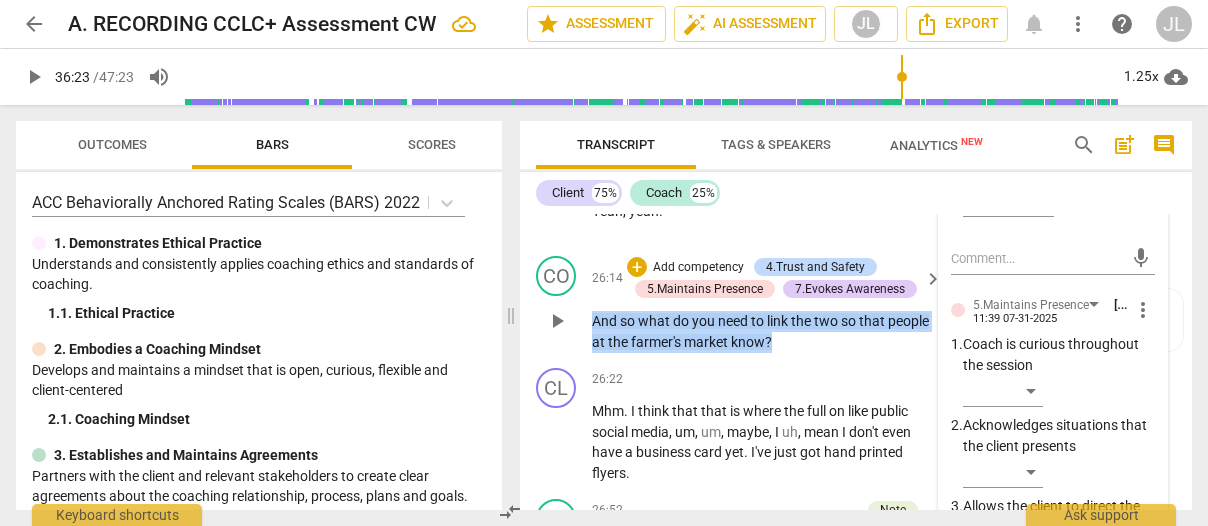 drag, startPoint x: 828, startPoint y: 451, endPoint x: 585, endPoint y: 425, distance: 244.387 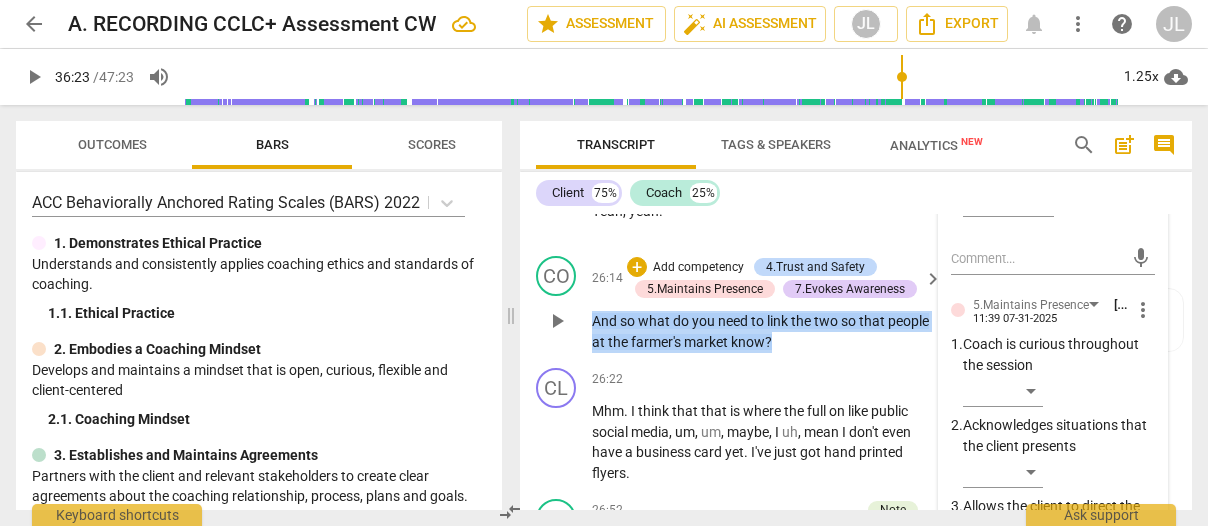click on "CO play_arrow pause [MM]:[SS] + Add competency 4.Trust and Safety 5.Maintains Presence 7.Evokes Awareness keyboard_arrow_right And   so   what   do   you   need   to   link   the   two   so   that   people   at   the   farmer's   market   know ? 4.Trust and Safety [PERSON] [HH]:[MM] [DD]-[MM]-[YYYY] 2.  Explores the client's expression of feelings Observed 5.Maintains Presence [PERSON] [HH]:[MM] [DD]-[MM]-[YYYY] 1.  Coach is curious throughout the session Observed 7.Evokes Awareness [PERSON] [HH]:[MM] [DD]-[MM]-[YYYY] 2.  Supports the client in viewing from new perspectives Observed" at bounding box center (856, 304) 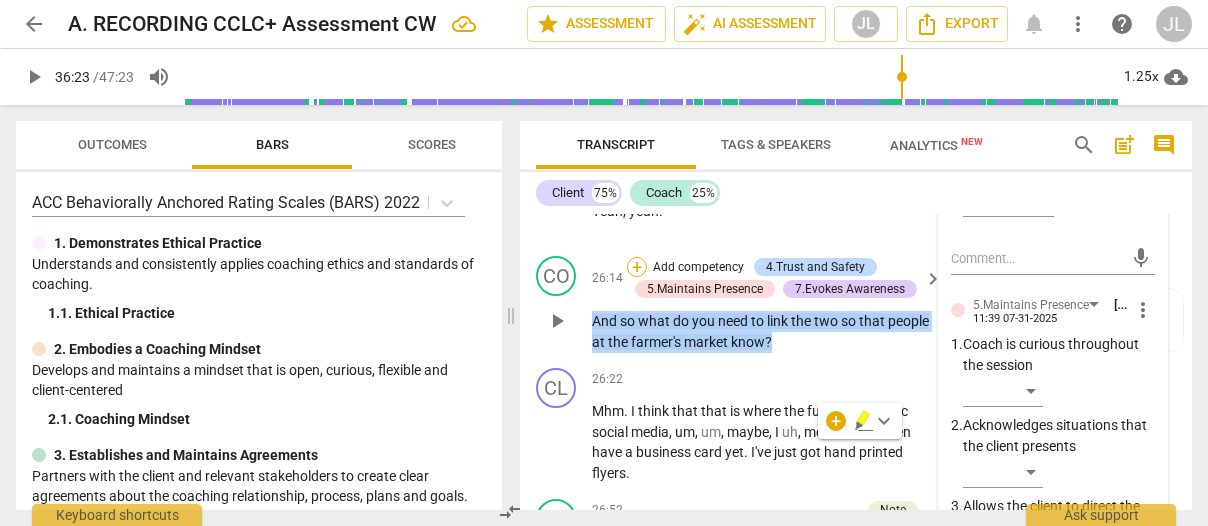 click on "+" at bounding box center [637, 267] 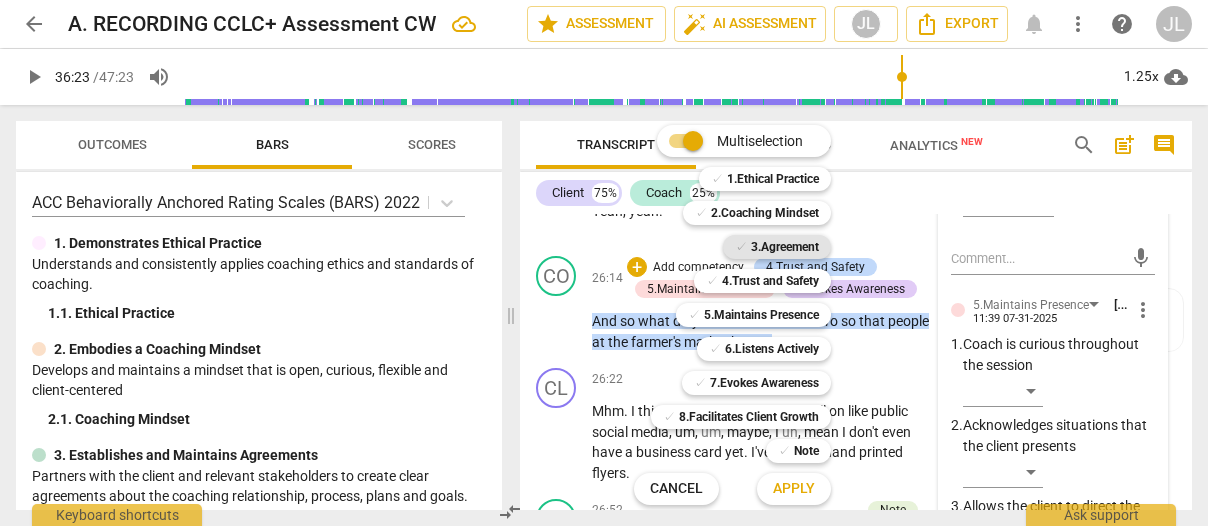 click on "3.Agreement" at bounding box center [785, 247] 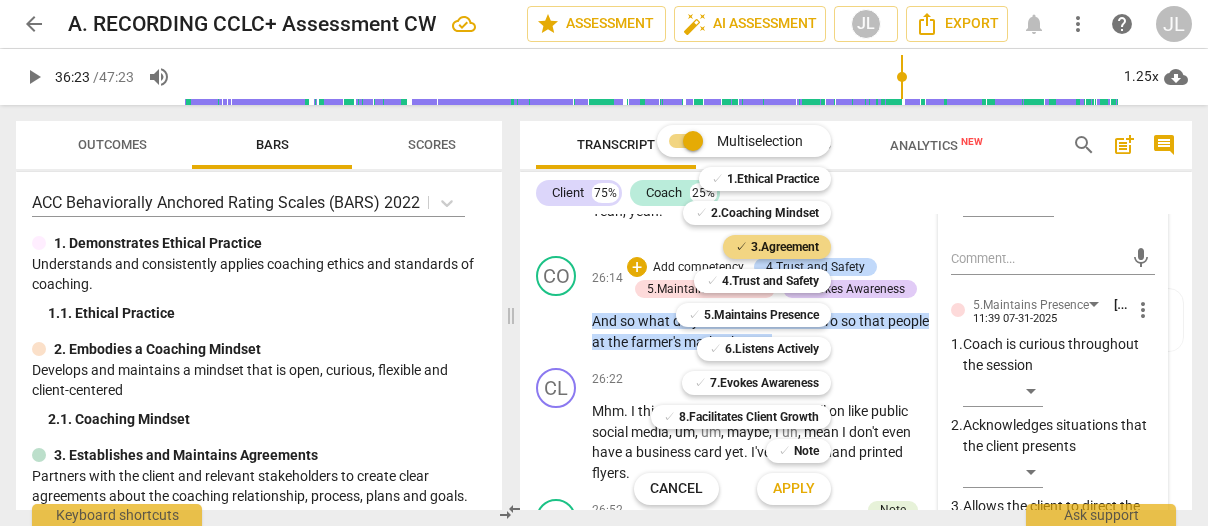 click on "Apply" at bounding box center [794, 489] 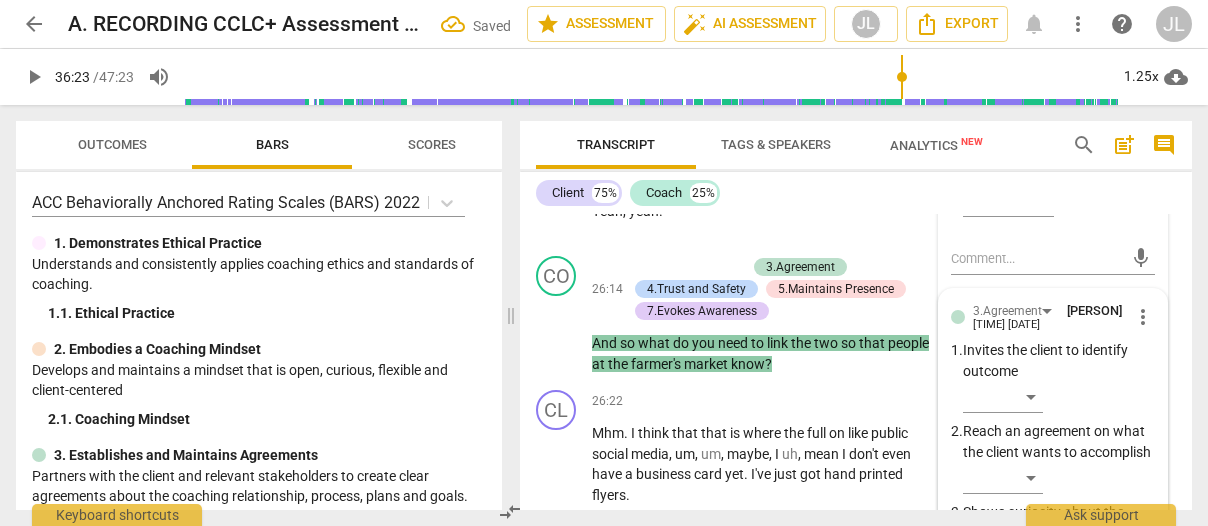 scroll, scrollTop: 11633, scrollLeft: 0, axis: vertical 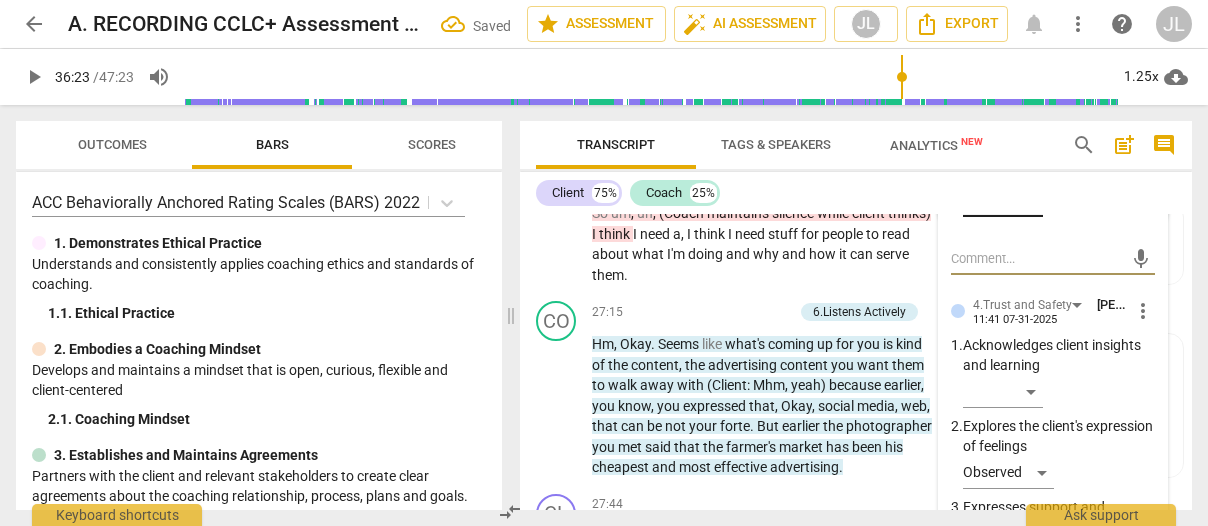 click on "​" at bounding box center [1003, 201] 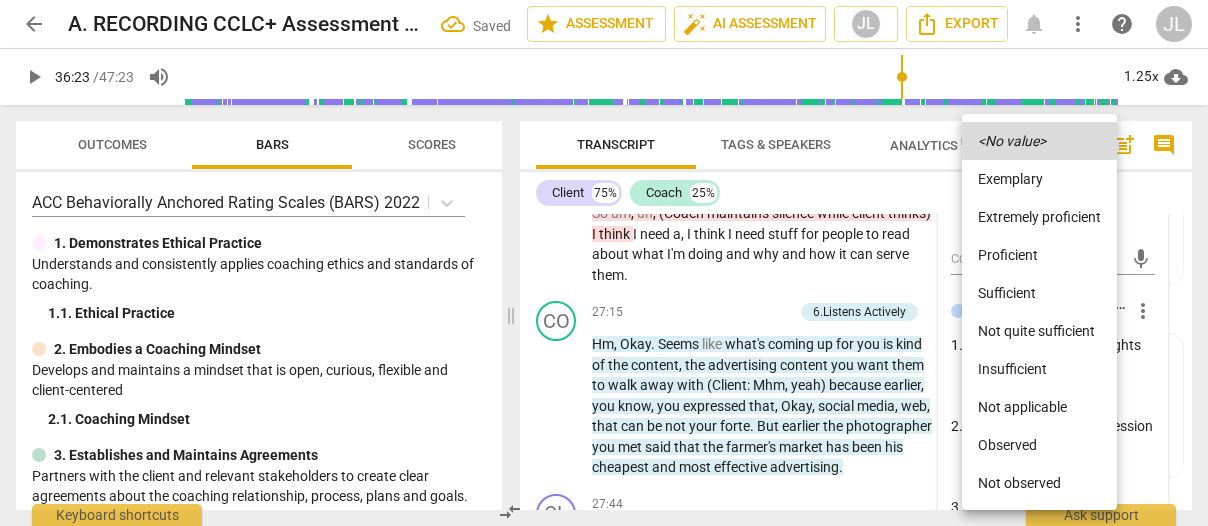 click on "Observed" at bounding box center (1039, 445) 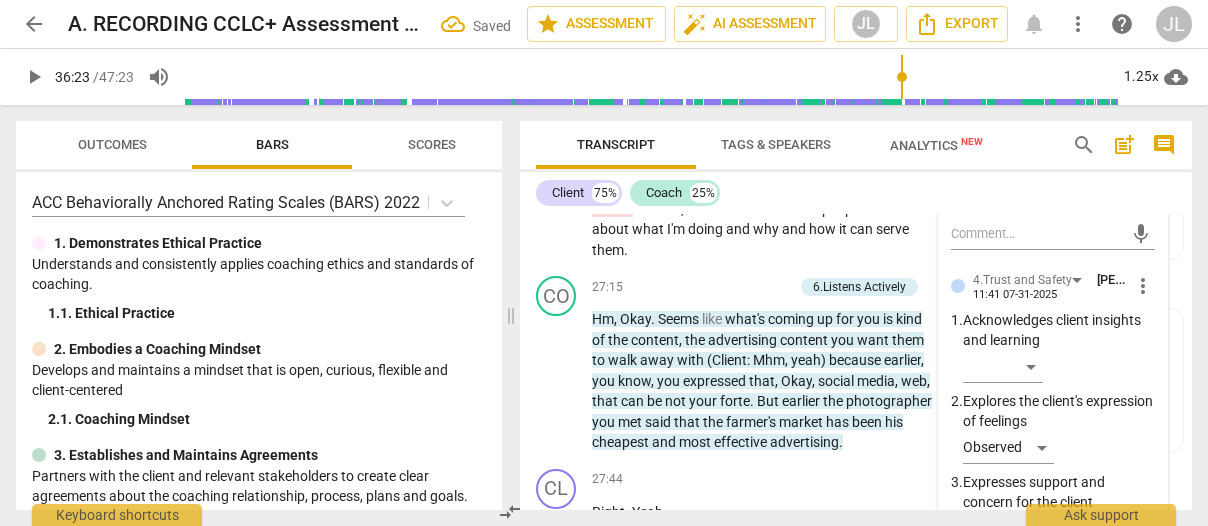 scroll, scrollTop: 11713, scrollLeft: 0, axis: vertical 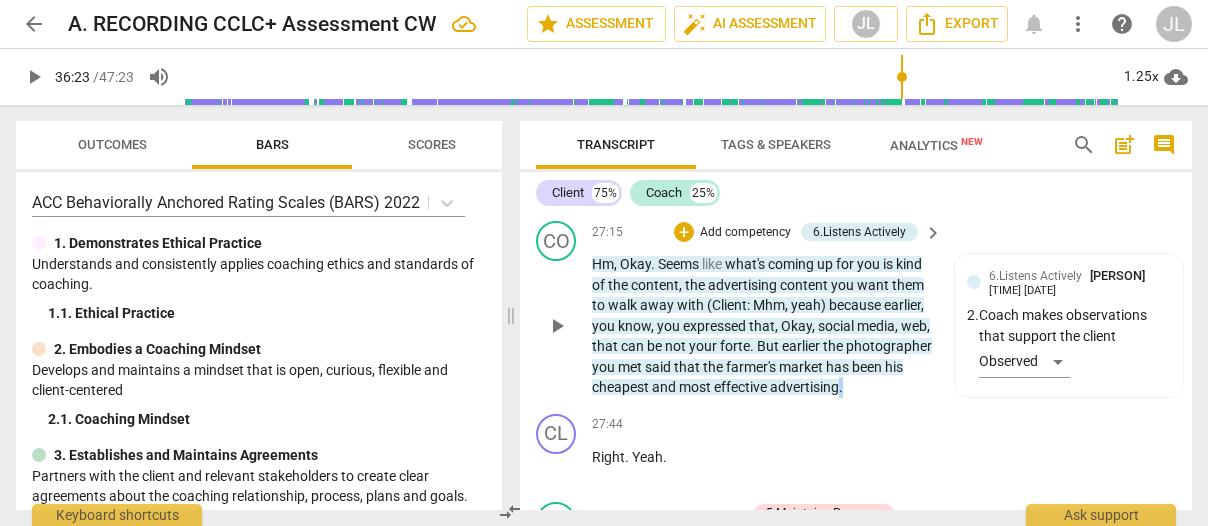 drag, startPoint x: 934, startPoint y: 467, endPoint x: 802, endPoint y: 443, distance: 134.16408 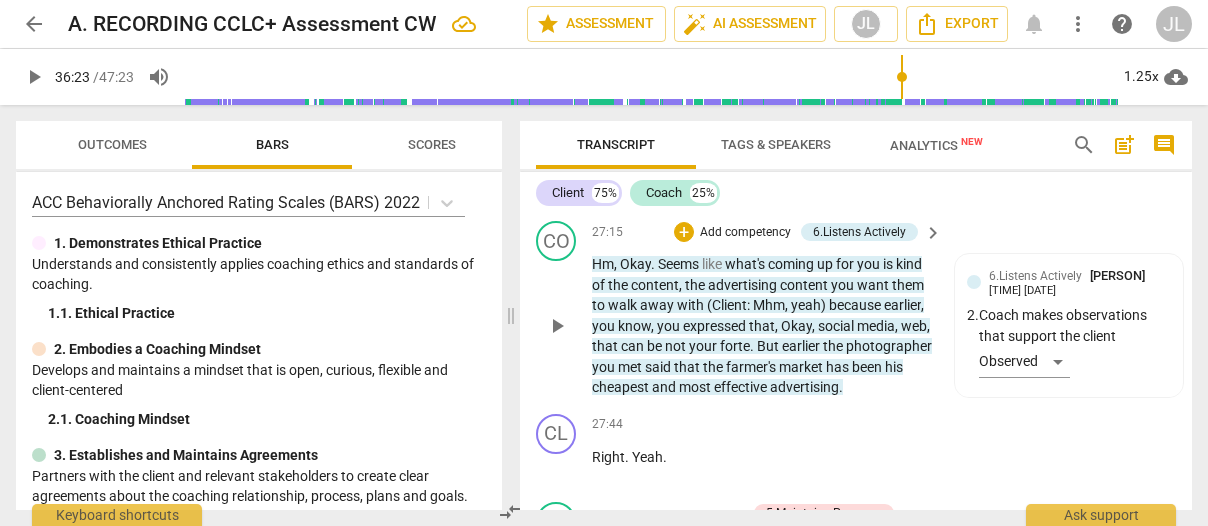 click on "play_arrow pause" at bounding box center [566, 326] 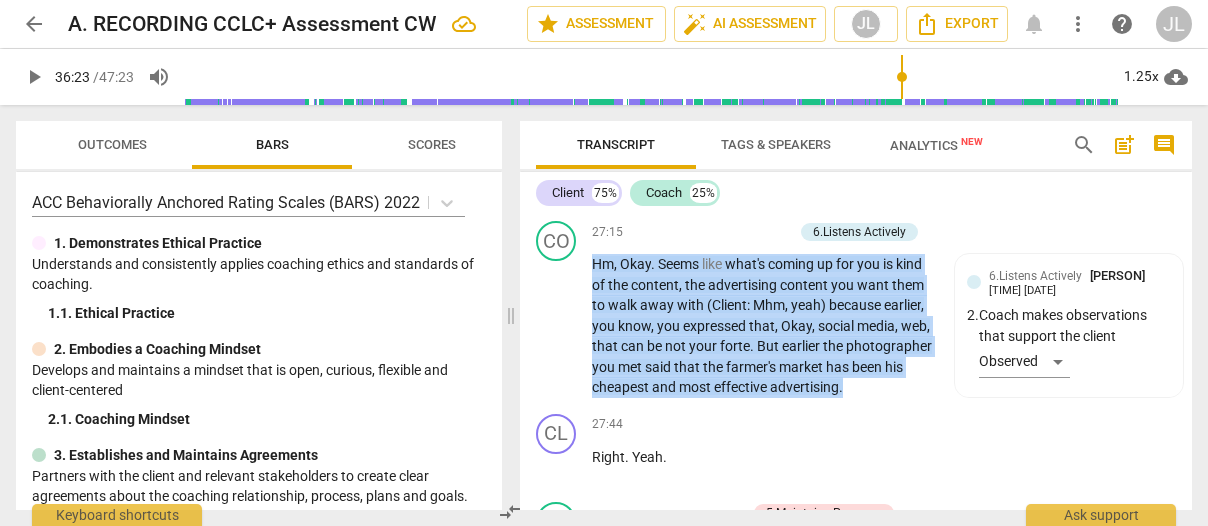drag, startPoint x: 594, startPoint y: 345, endPoint x: 930, endPoint y: 477, distance: 360.99863 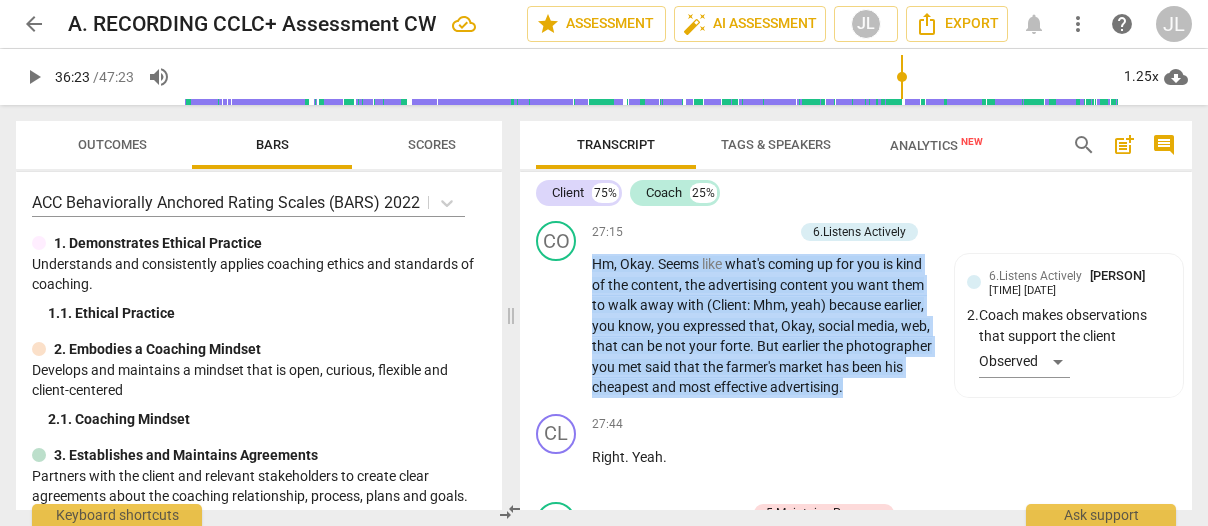 click on "Hm , Okay . Seems like what's coming up for you is kind of the content , the advertising content you want them to walk away with (Client : Mhm , yeah) because earlier , you know , you expressed that , Okay , social media , web , that can be not your forte . But earlier the photographer you met said that the farmer's market has been his cheapest and most effective advertising ." at bounding box center [768, 326] 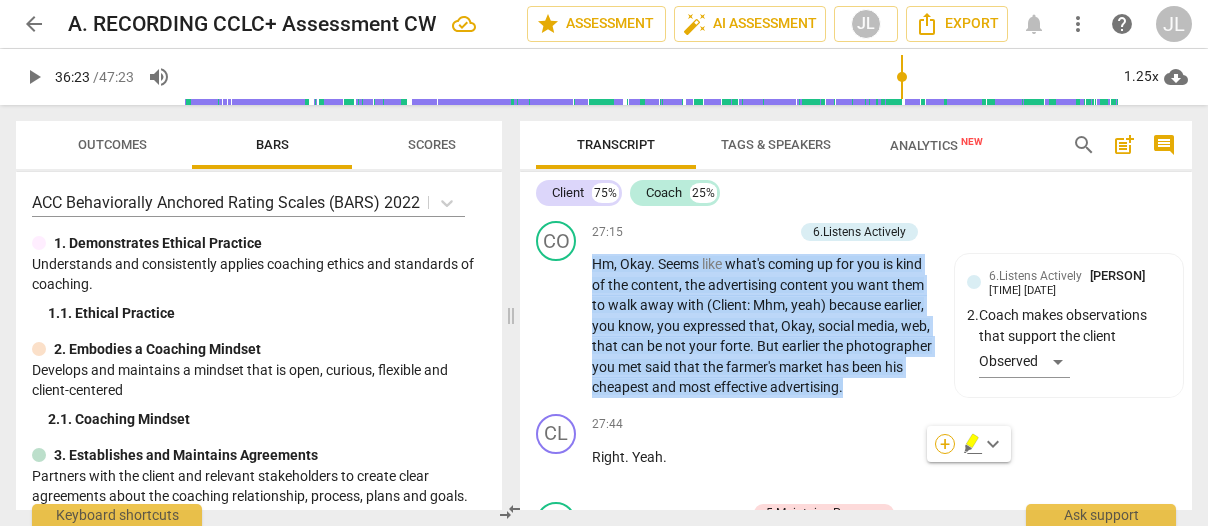 click on "+" at bounding box center (945, 444) 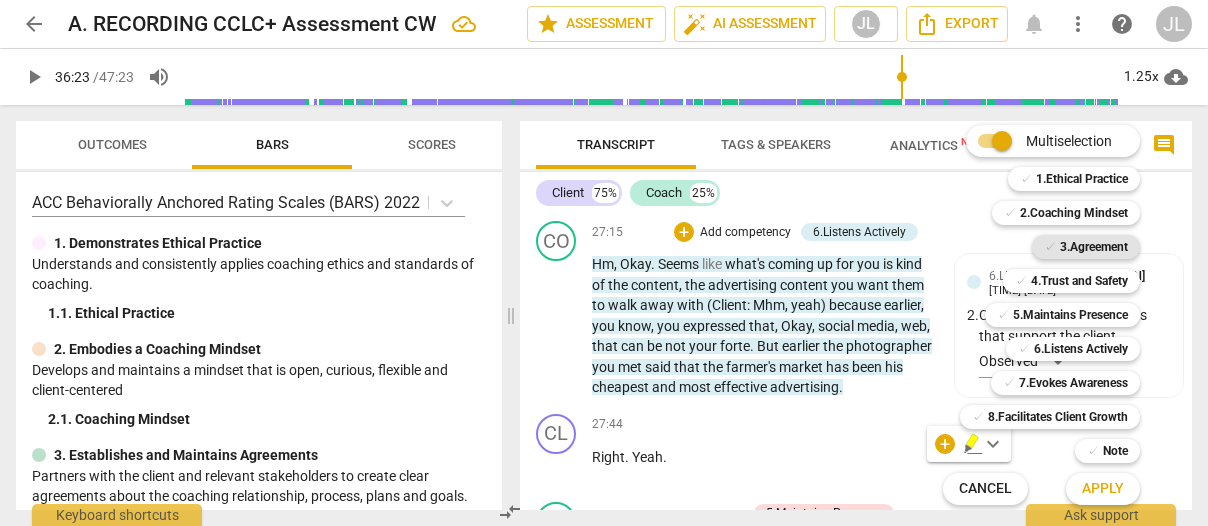click on "3.Agreement" at bounding box center (1094, 247) 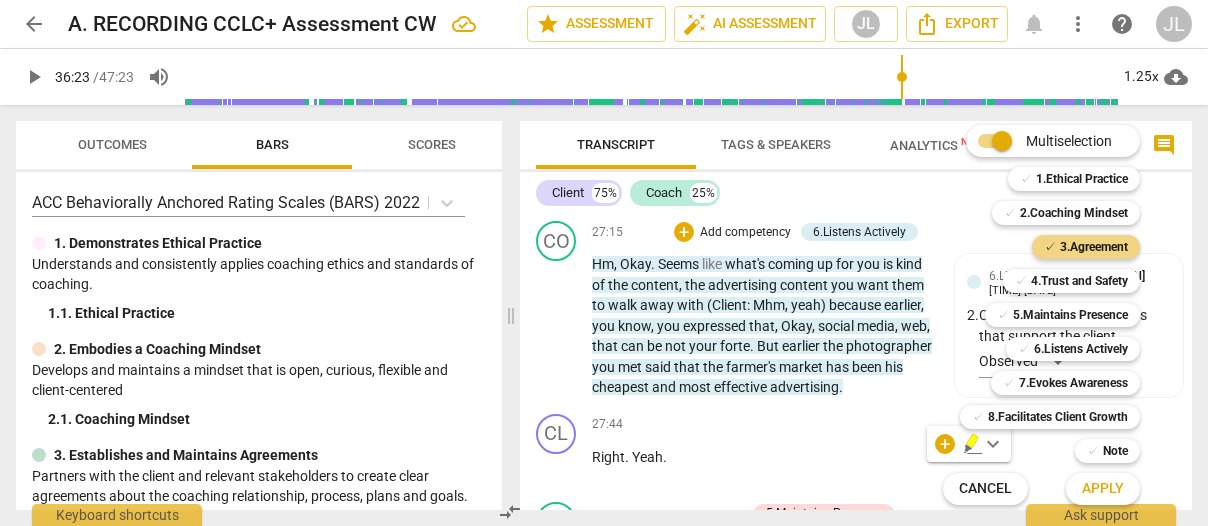 click on "Apply" at bounding box center (1103, 489) 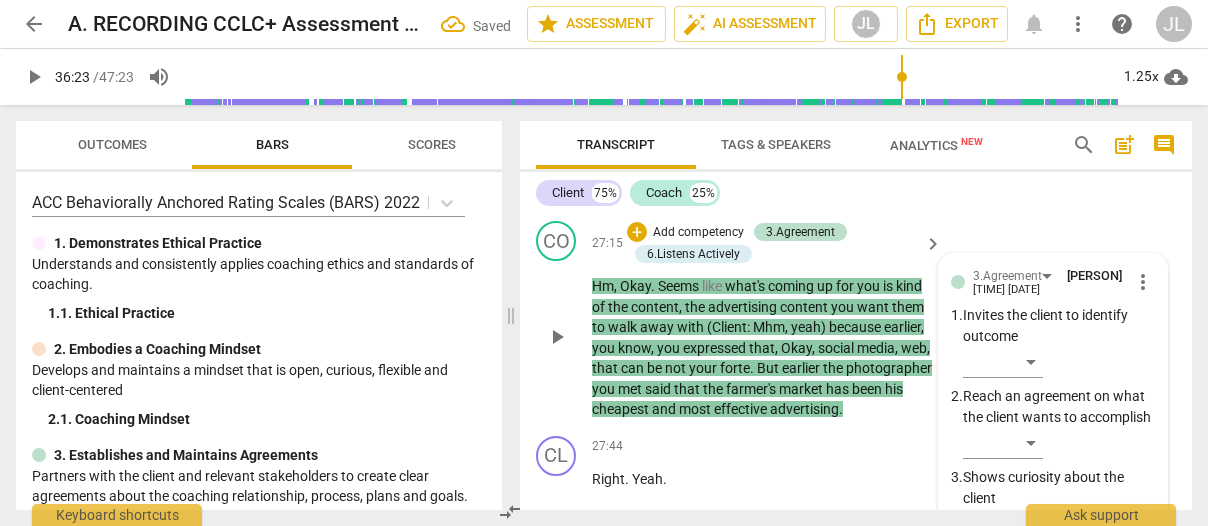 scroll, scrollTop: 12117, scrollLeft: 0, axis: vertical 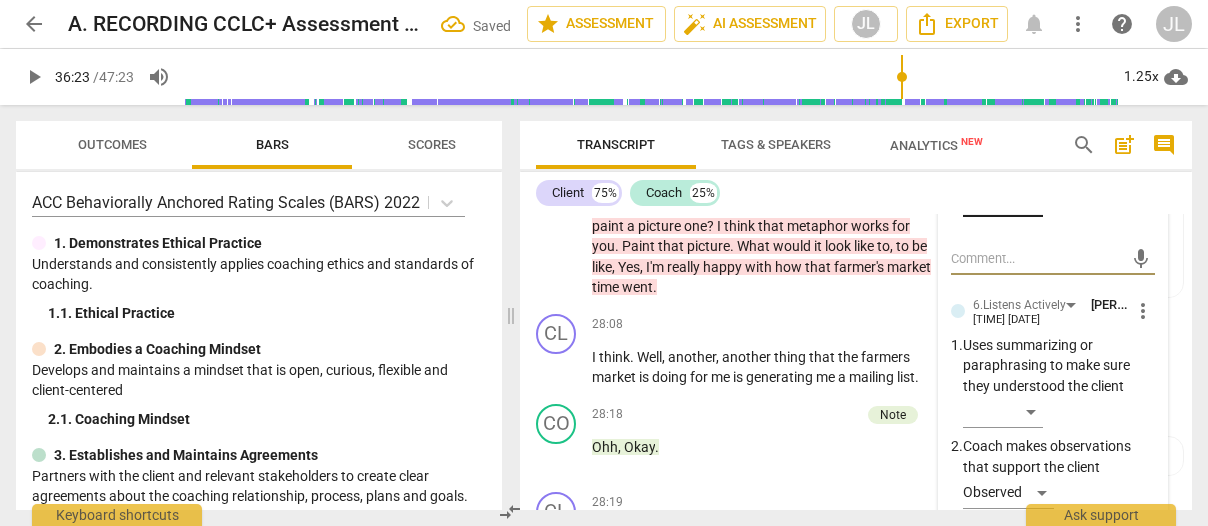 click on "​" at bounding box center [1003, 201] 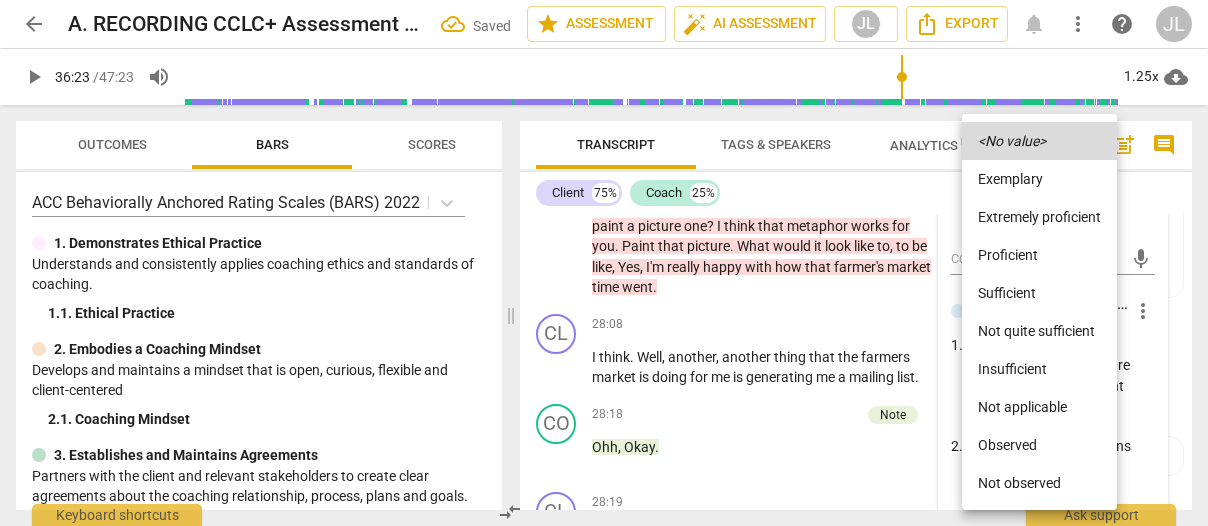 click on "Observed" at bounding box center [1039, 445] 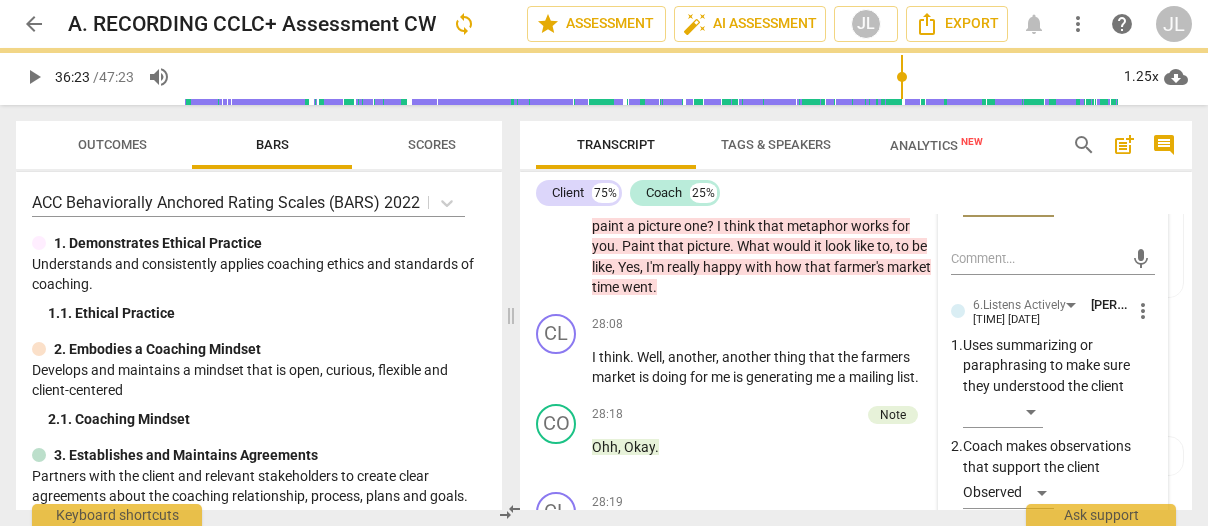 click on "Transcript" at bounding box center [616, 145] 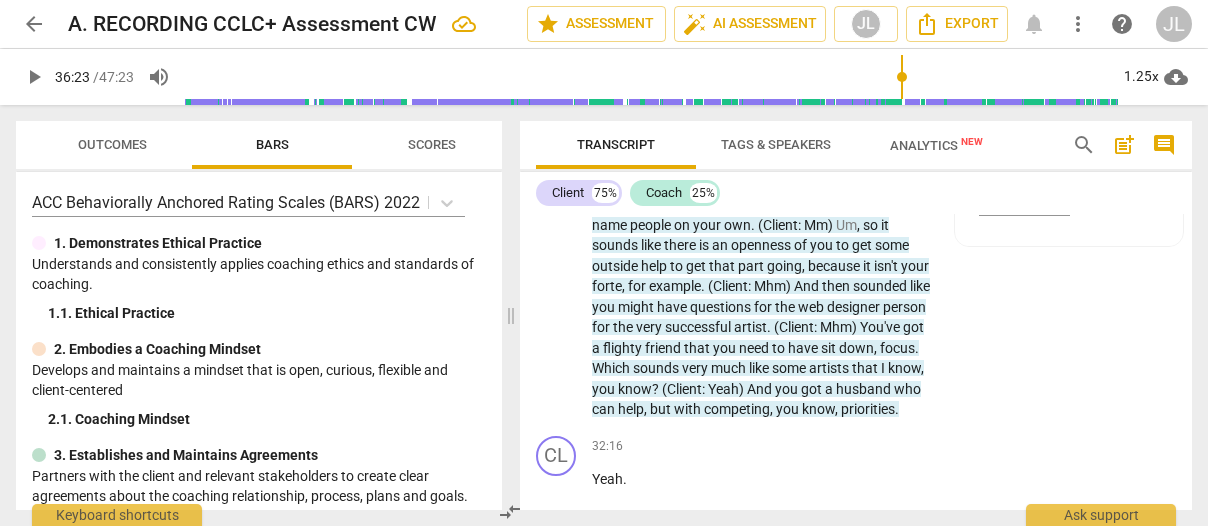 scroll, scrollTop: 14213, scrollLeft: 0, axis: vertical 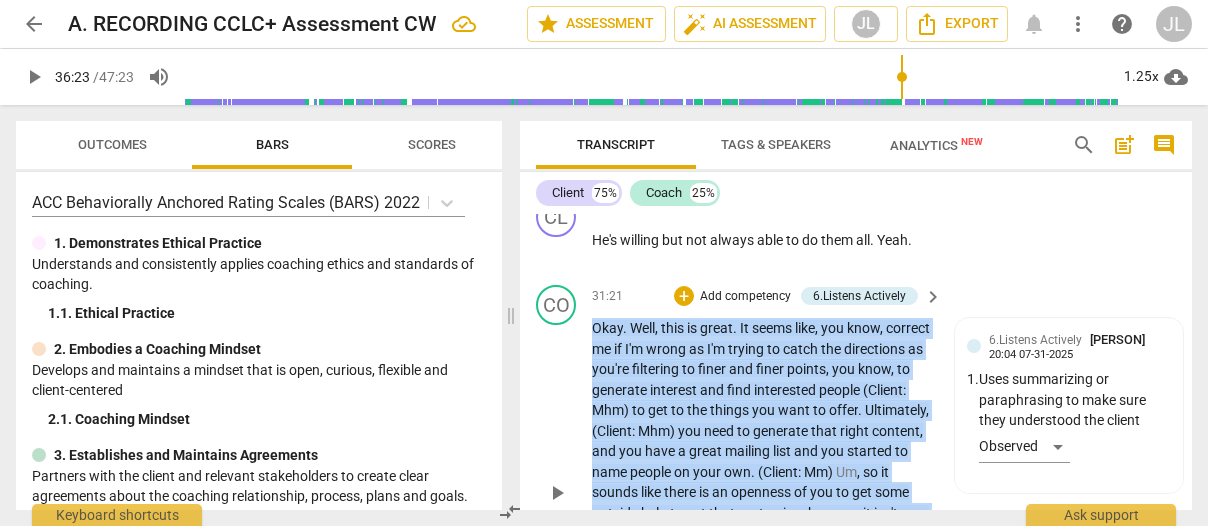 drag, startPoint x: 800, startPoint y: 497, endPoint x: 596, endPoint y: 447, distance: 210.03809 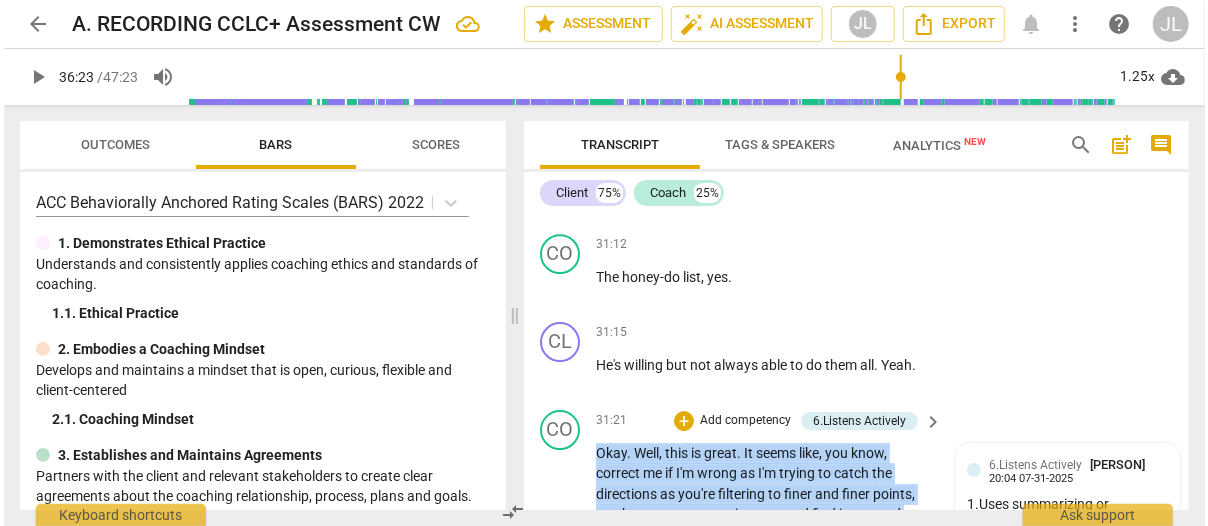 scroll, scrollTop: 14055, scrollLeft: 0, axis: vertical 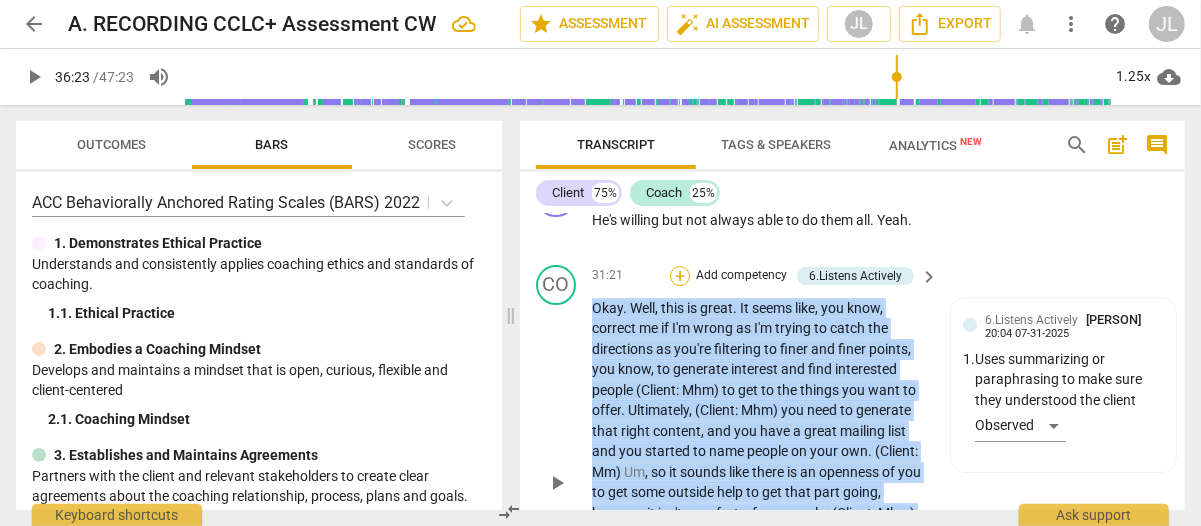 click on "+" at bounding box center (680, 276) 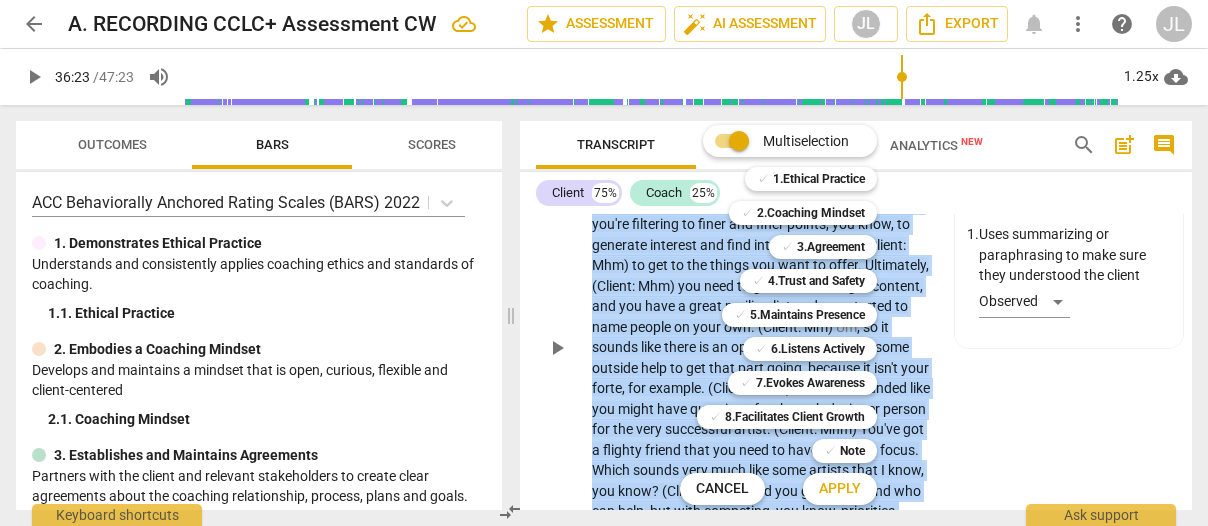 scroll, scrollTop: 13909, scrollLeft: 0, axis: vertical 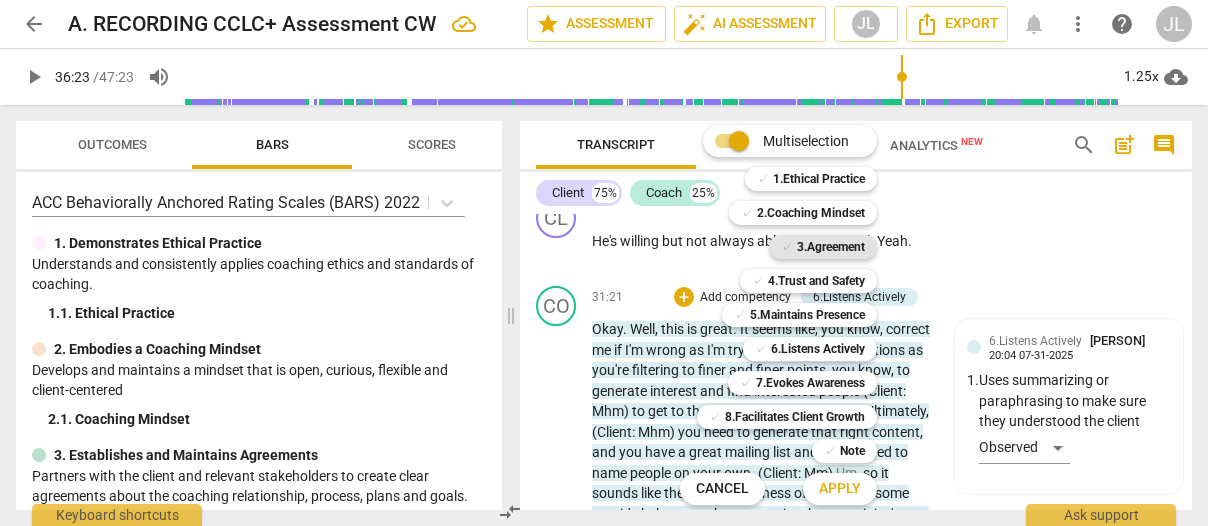 click on "3.Agreement" at bounding box center [831, 247] 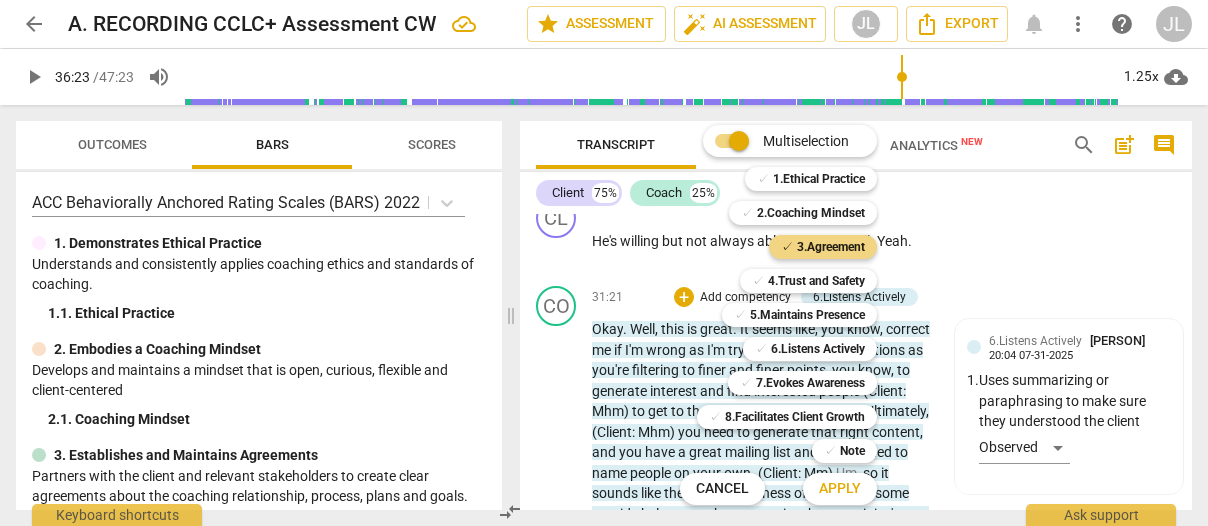 click on "Apply" at bounding box center [840, 489] 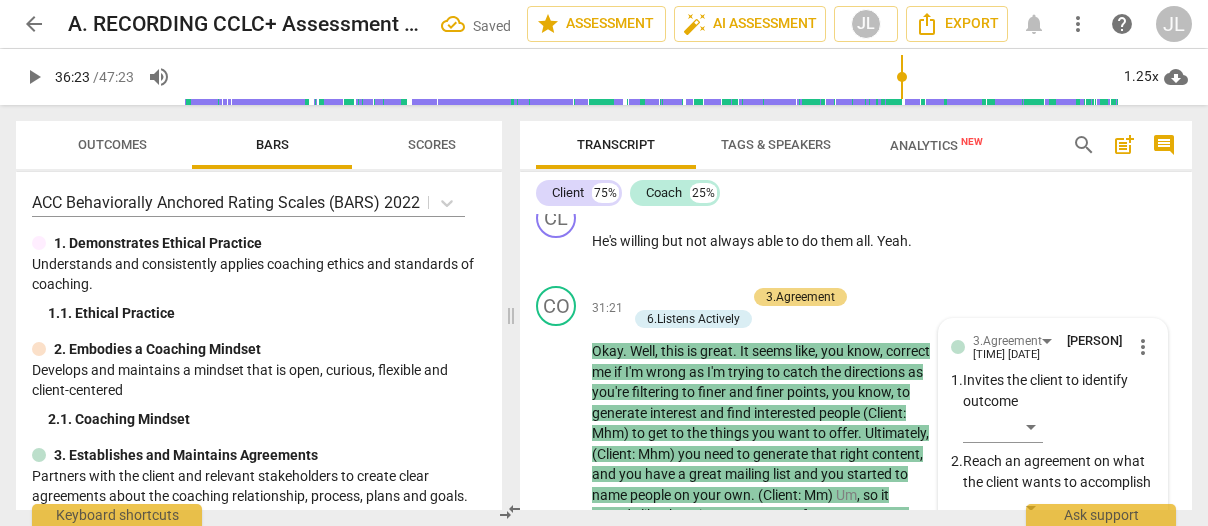 scroll, scrollTop: 14426, scrollLeft: 0, axis: vertical 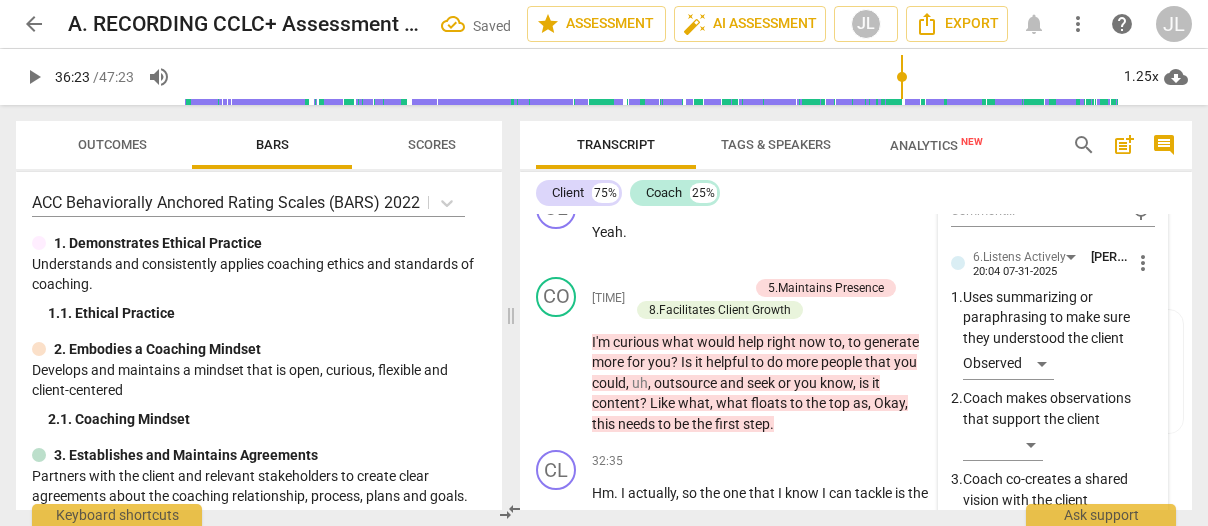 click on "​" at bounding box center [1003, 153] 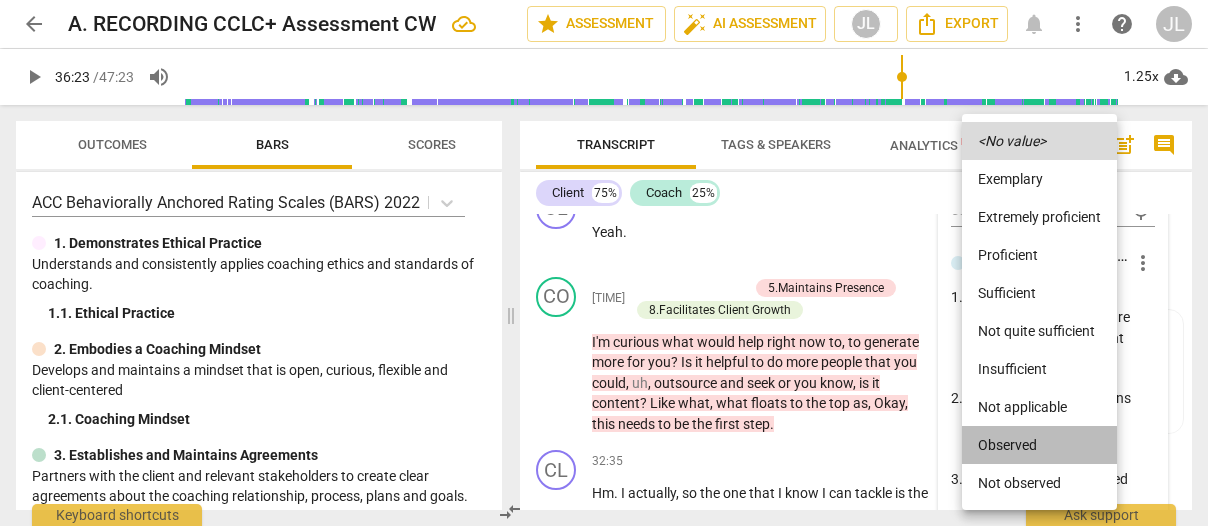 click on "Observed" at bounding box center (1039, 445) 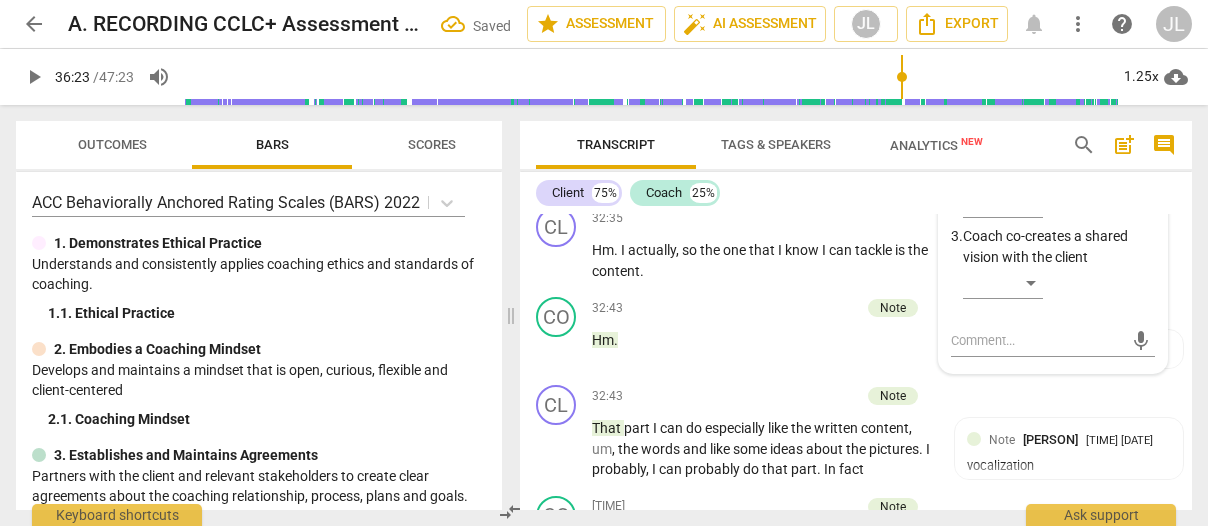 scroll, scrollTop: 14614, scrollLeft: 0, axis: vertical 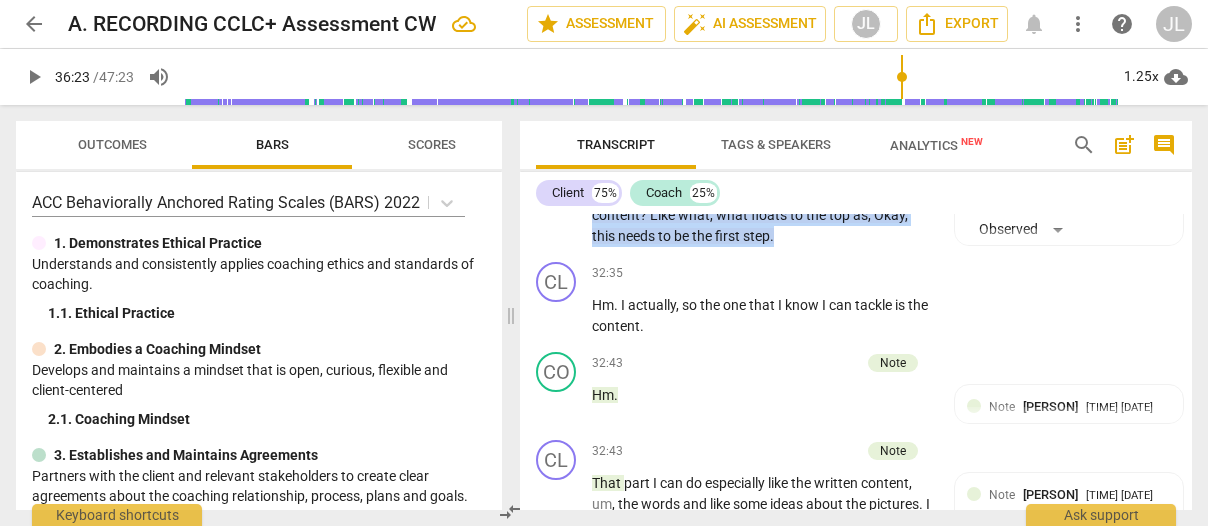 drag, startPoint x: 784, startPoint y: 383, endPoint x: 592, endPoint y: 293, distance: 212.04716 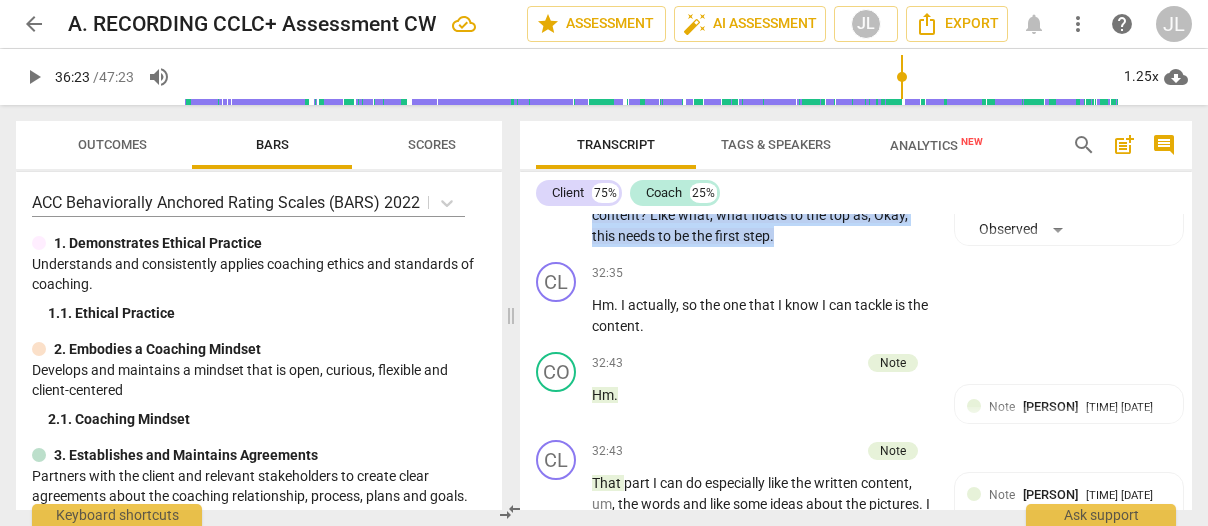 click on "I'm curious what would help right now to , to generate more for you ? Is it helpful to do more people that you could , uh , outsource and seek or you know , is it content ? Like what , what floats to the top as , Okay , this needs to be the first step ." at bounding box center (762, 195) 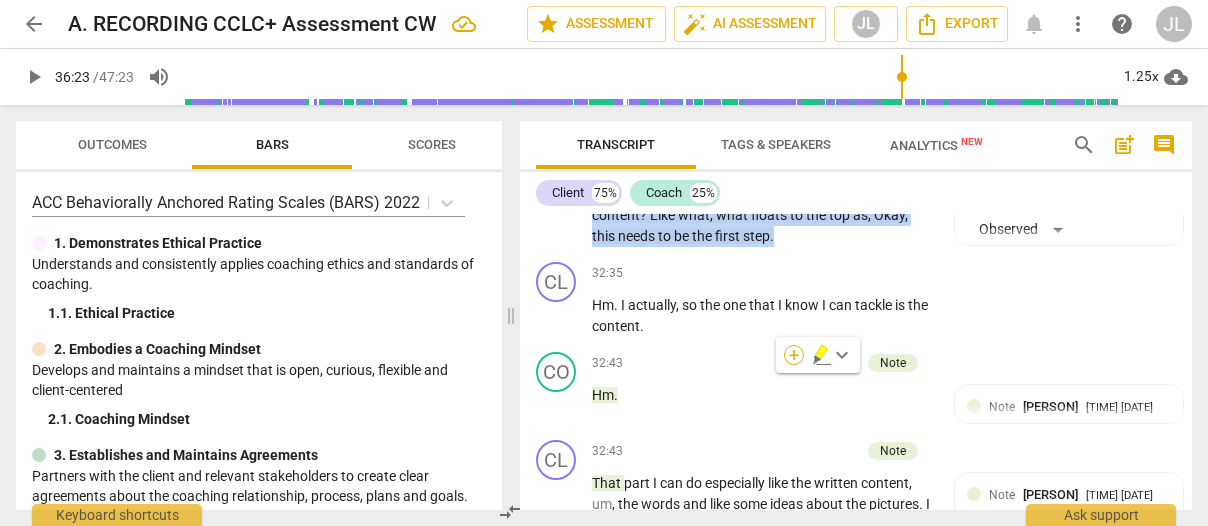 click on "+" at bounding box center (794, 355) 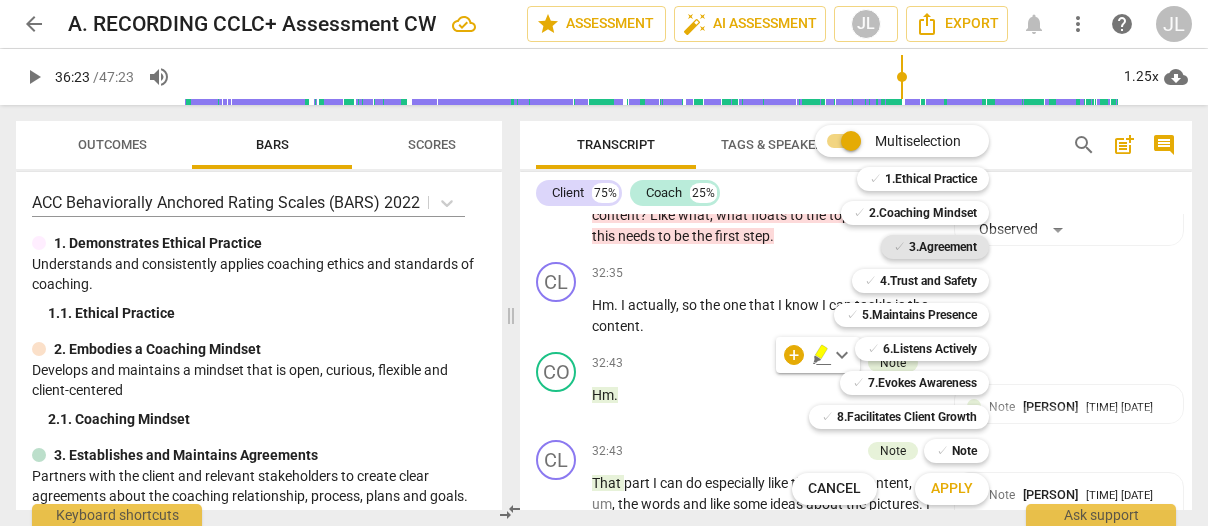 click on "3.Agreement" at bounding box center (943, 247) 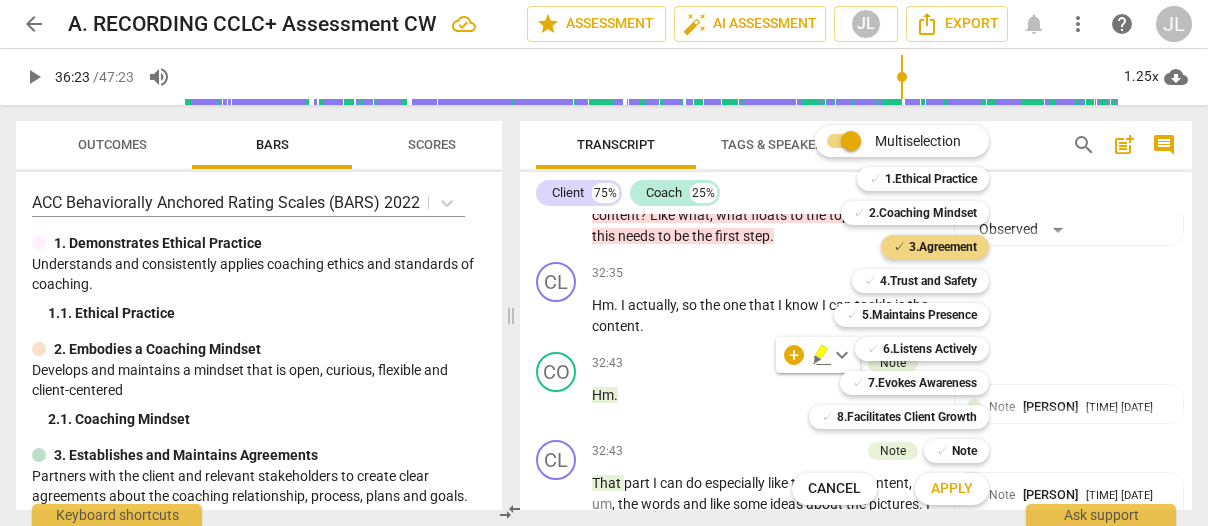 click on "Apply" at bounding box center (952, 489) 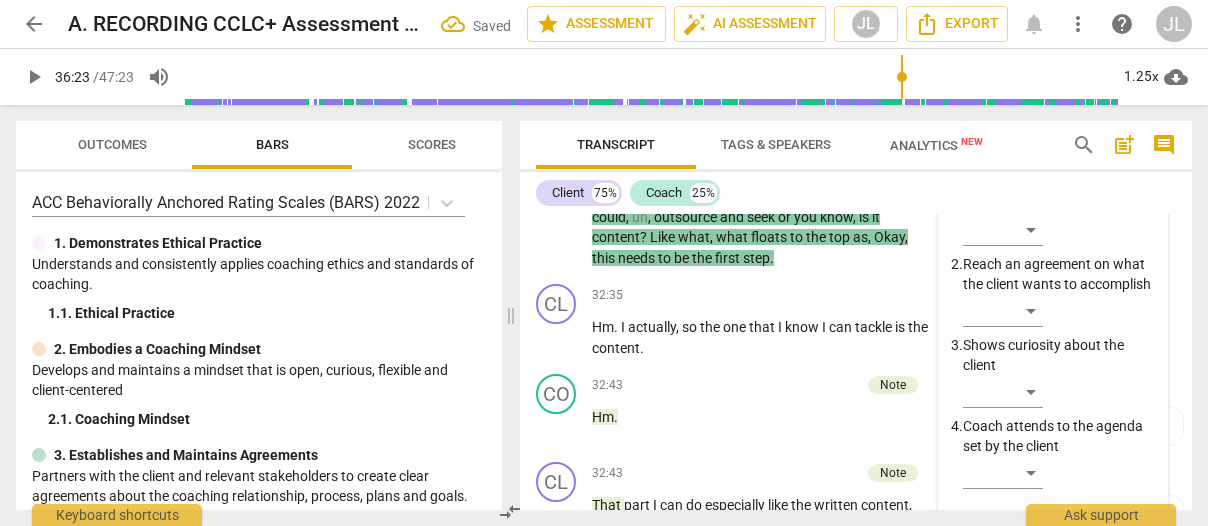 scroll, scrollTop: 14947, scrollLeft: 0, axis: vertical 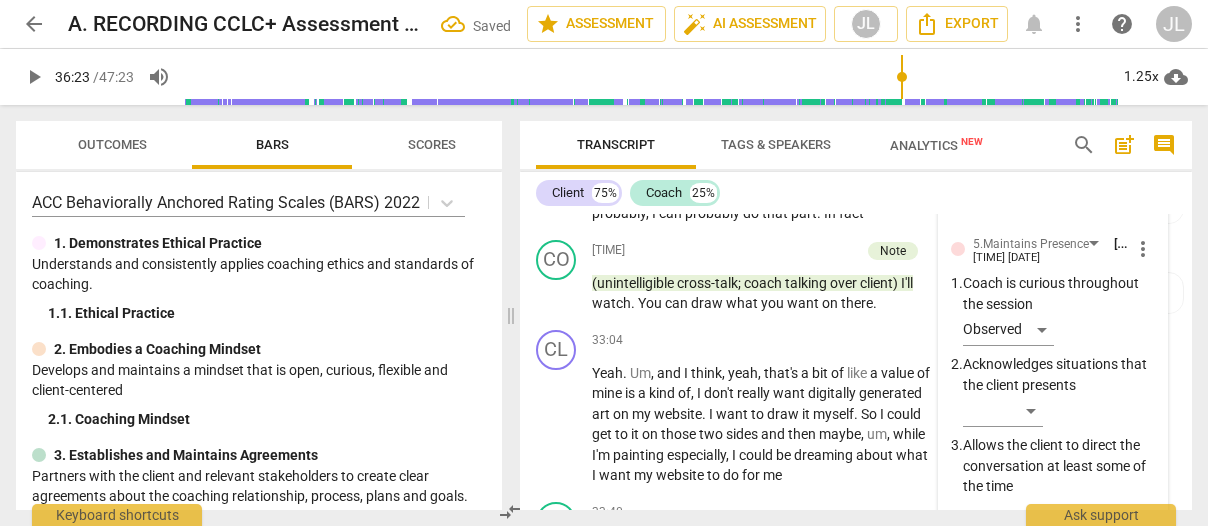 click on "​" at bounding box center [1003, 140] 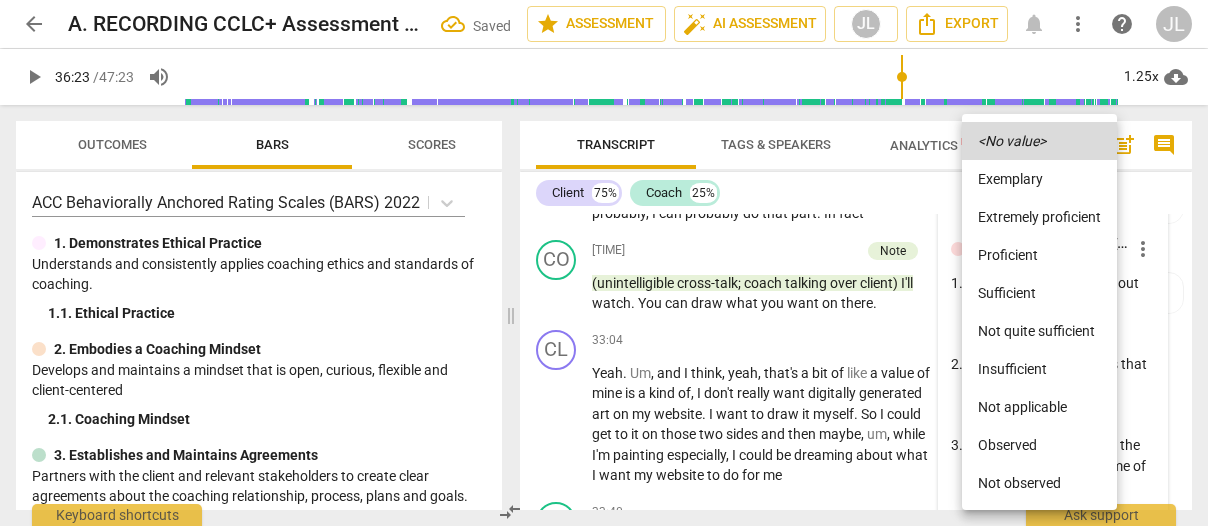 click on "Observed" at bounding box center [1039, 445] 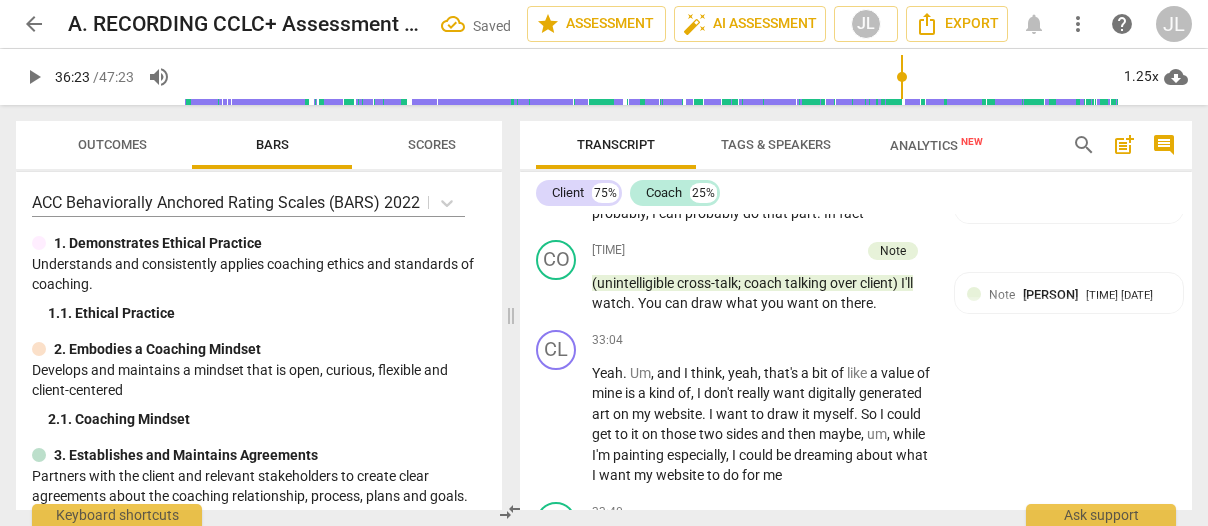 click on "Transcript" at bounding box center (616, 145) 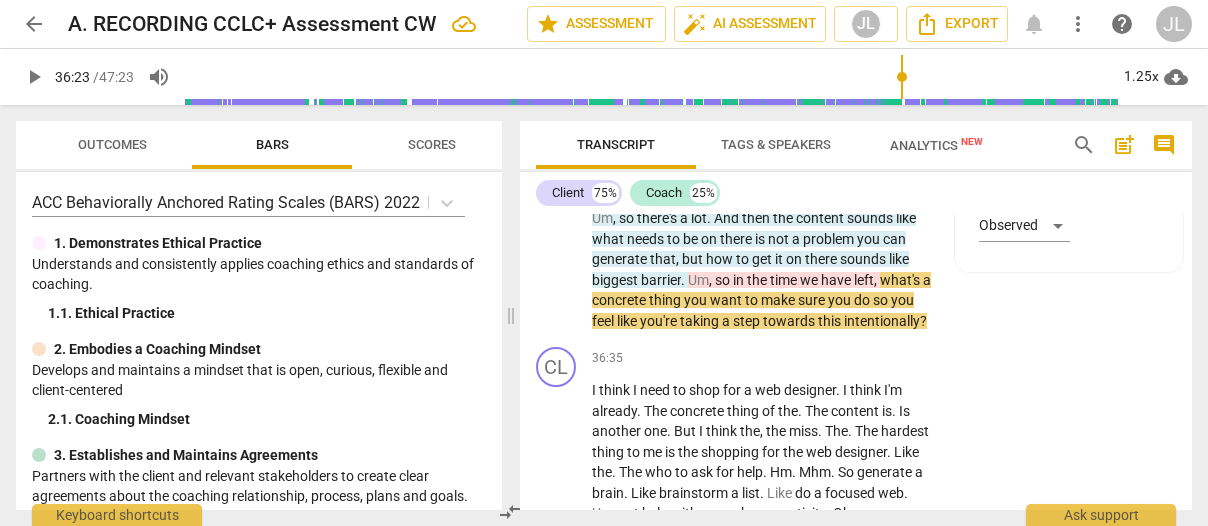 scroll, scrollTop: 17674, scrollLeft: 0, axis: vertical 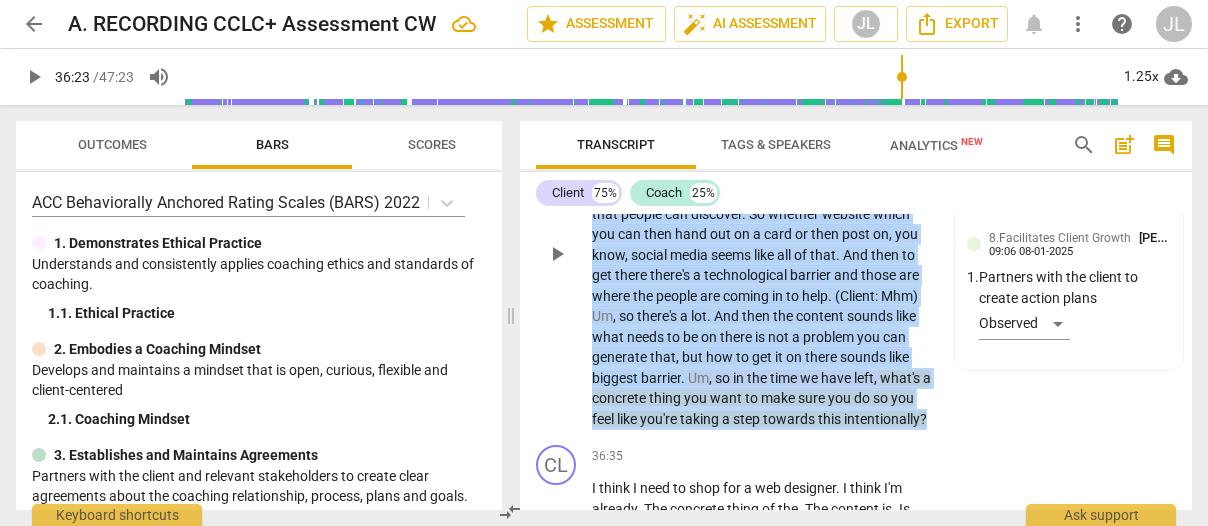drag, startPoint x: 759, startPoint y: 468, endPoint x: 579, endPoint y: 320, distance: 233.03218 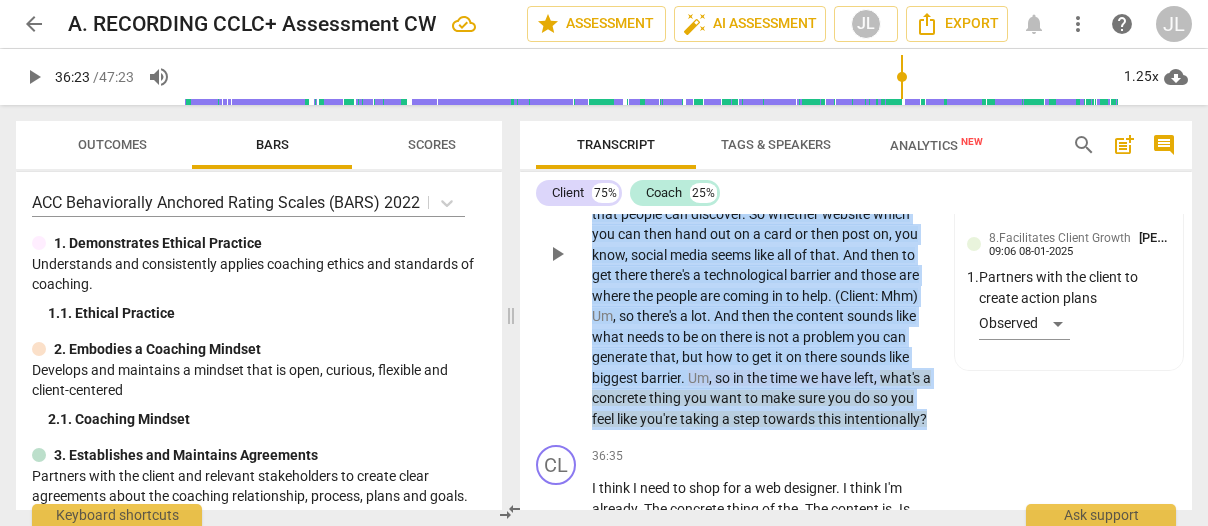 click on "43:54   37:17   42:36   2653   arrow_back A. RECORDING CCLC+ Assessment CW edit star    Assessment   auto_fix_high    AI Assessment JL    Export notifications more_vert help JL" at bounding box center (856, 237) 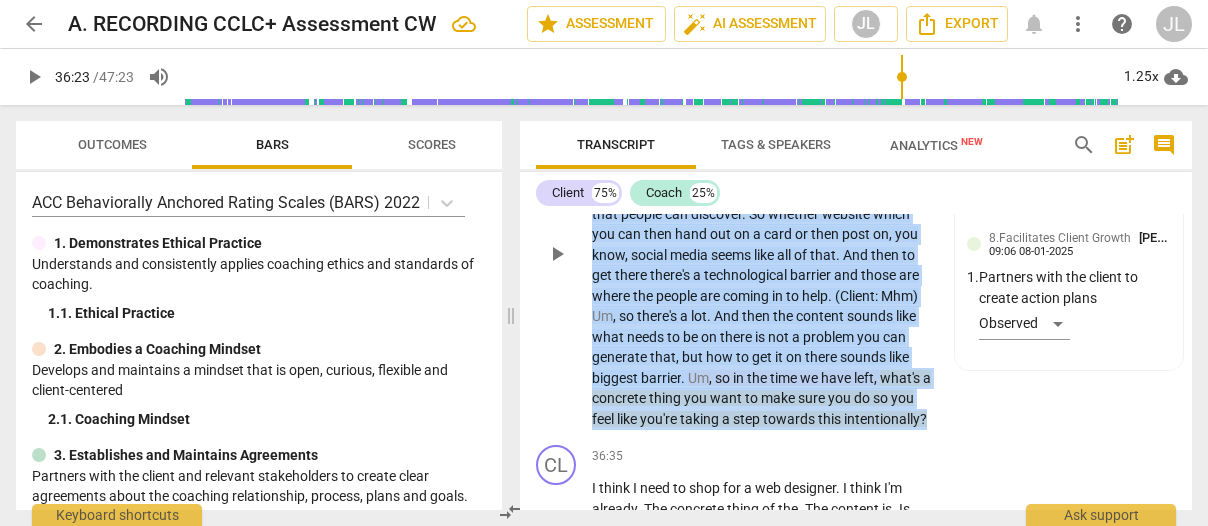 scroll, scrollTop: 17688, scrollLeft: 0, axis: vertical 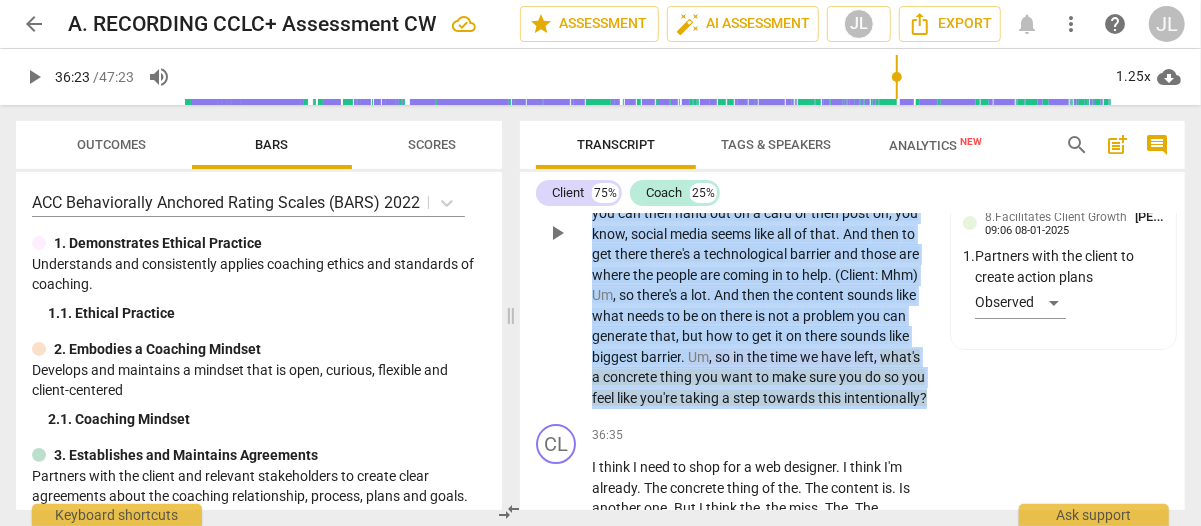 click on "+" at bounding box center [637, 35] 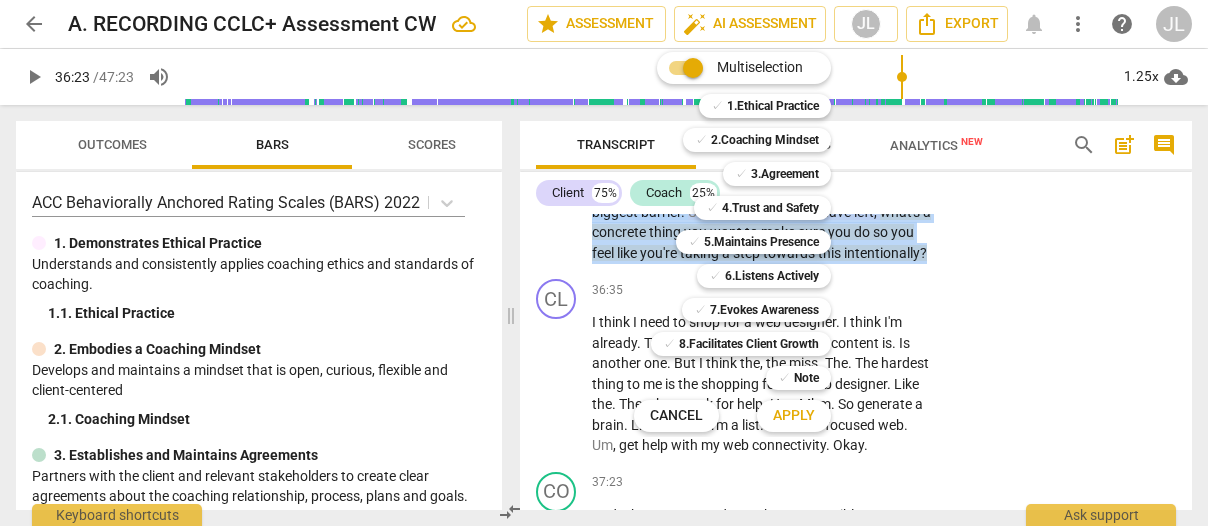 scroll, scrollTop: 17522, scrollLeft: 0, axis: vertical 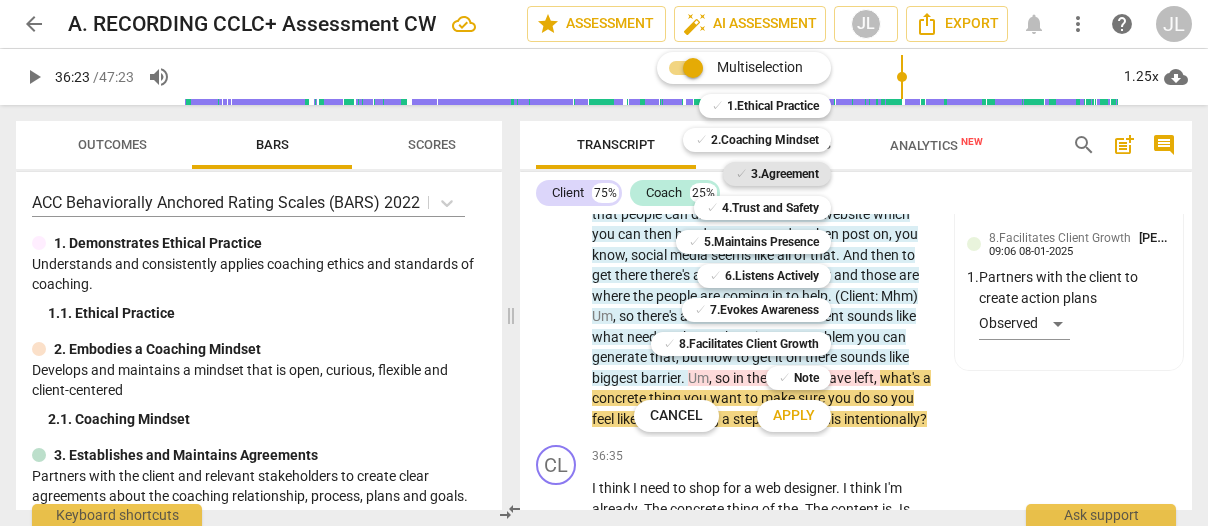 click on "3.Agreement" at bounding box center (785, 174) 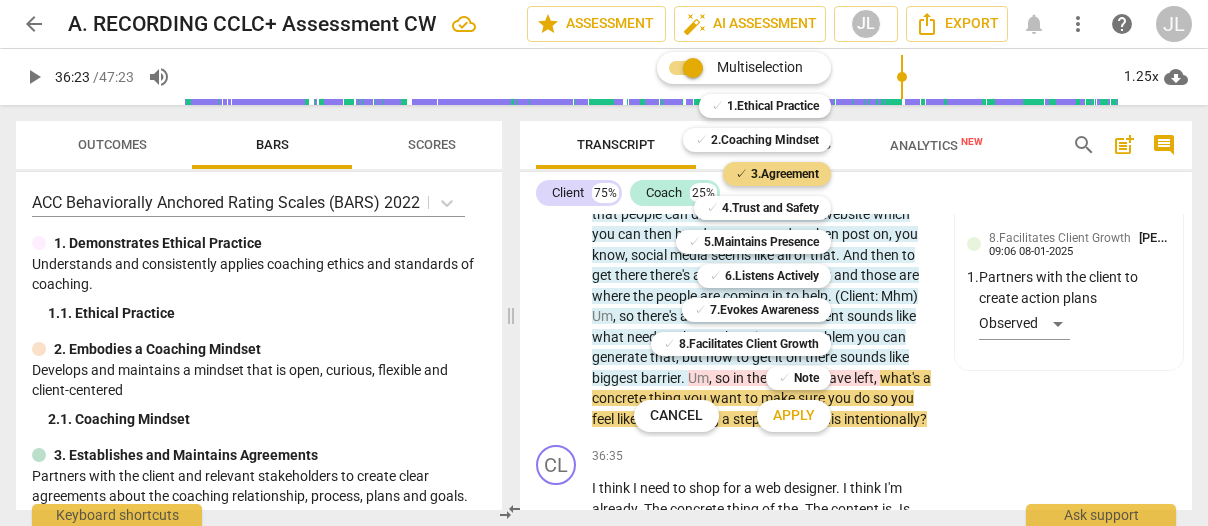 click on "Apply" at bounding box center [794, 416] 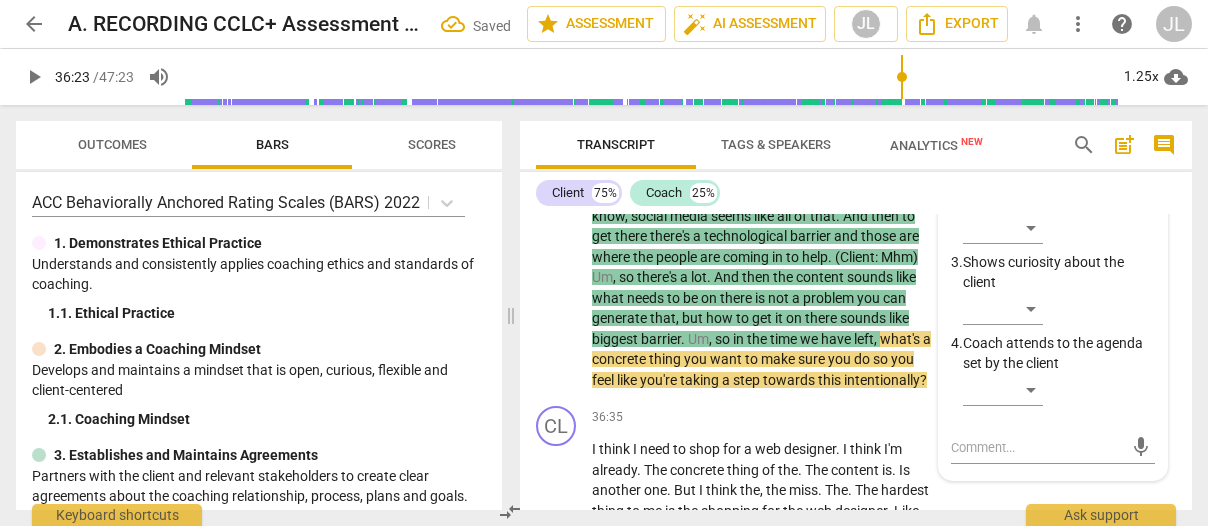 scroll, scrollTop: 17864, scrollLeft: 0, axis: vertical 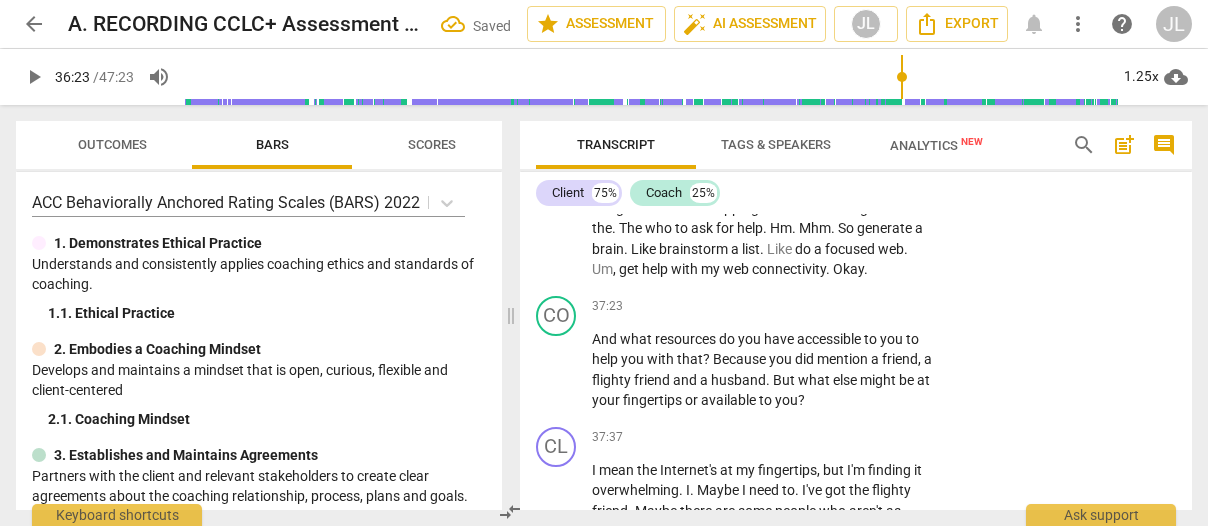 click on "​" at bounding box center [1003, 87] 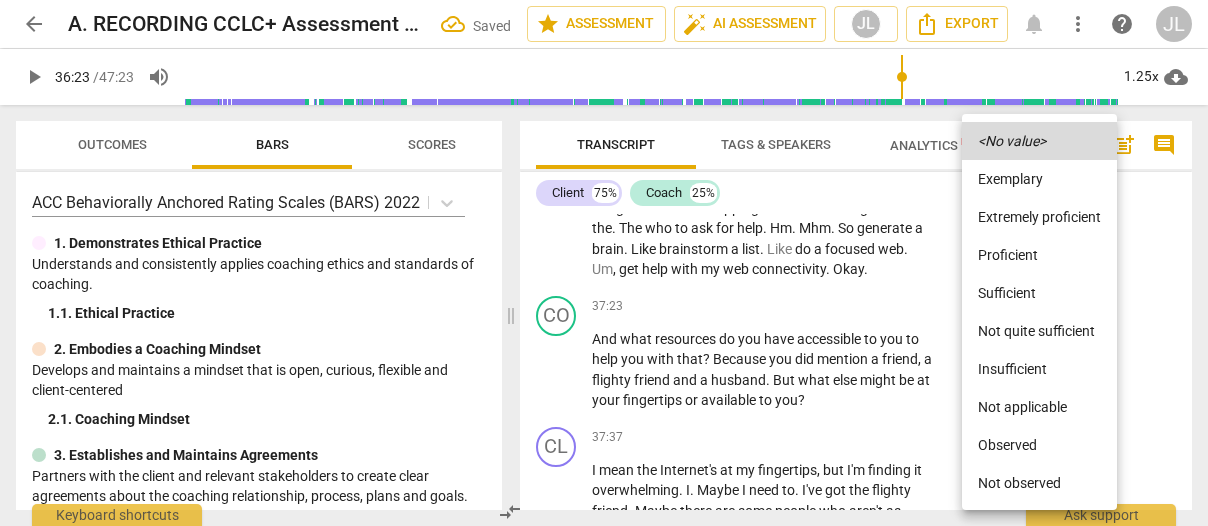 click on "Observed" at bounding box center (1039, 445) 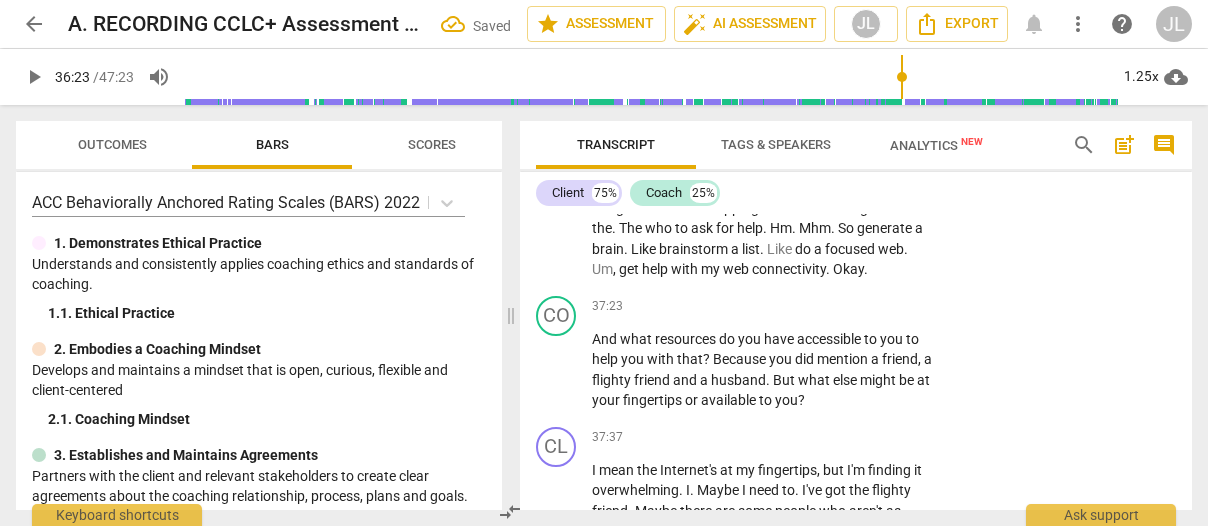 click on "Transcript" at bounding box center [616, 145] 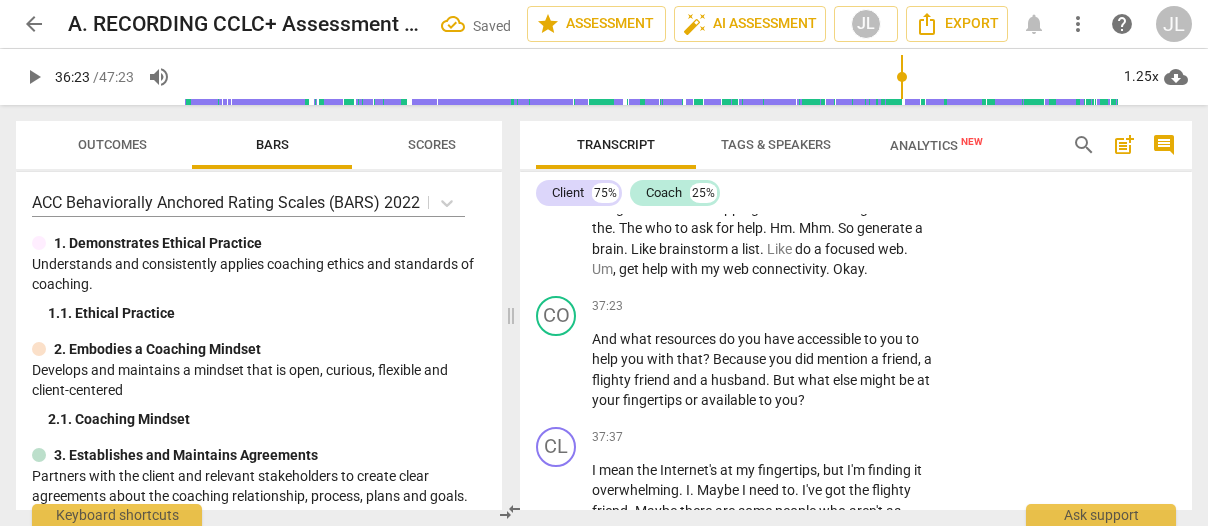 scroll, scrollTop: 17896, scrollLeft: 0, axis: vertical 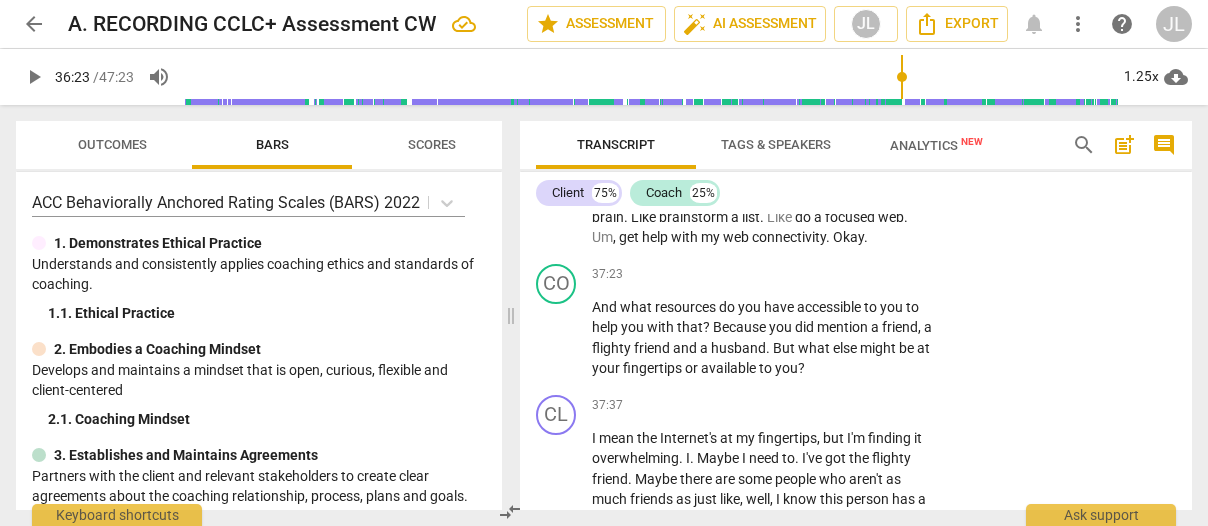 click on "play_arrow" at bounding box center (557, 176) 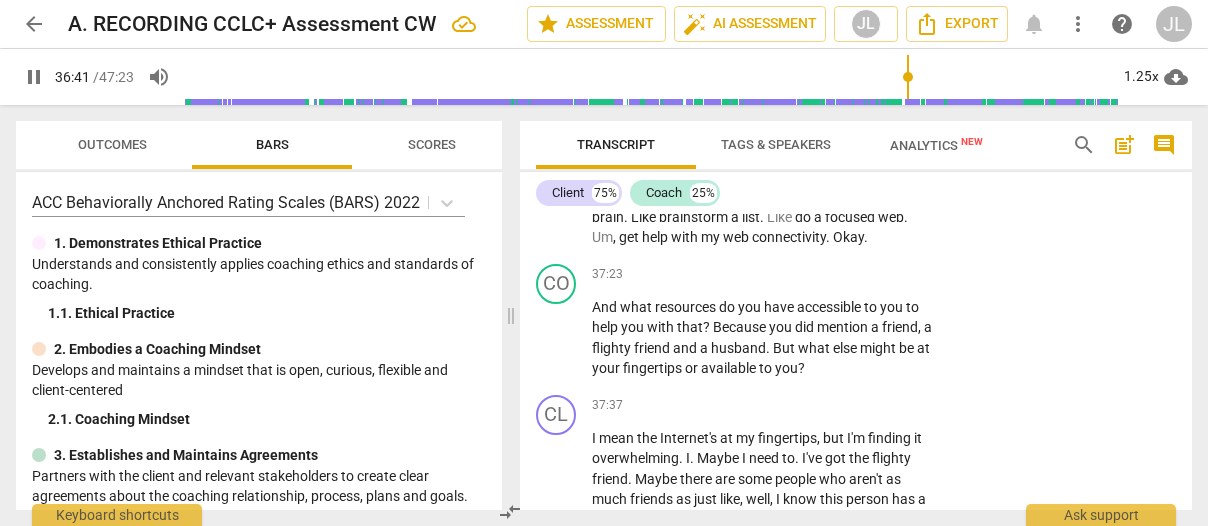 drag, startPoint x: 558, startPoint y: 390, endPoint x: 894, endPoint y: 299, distance: 348.10486 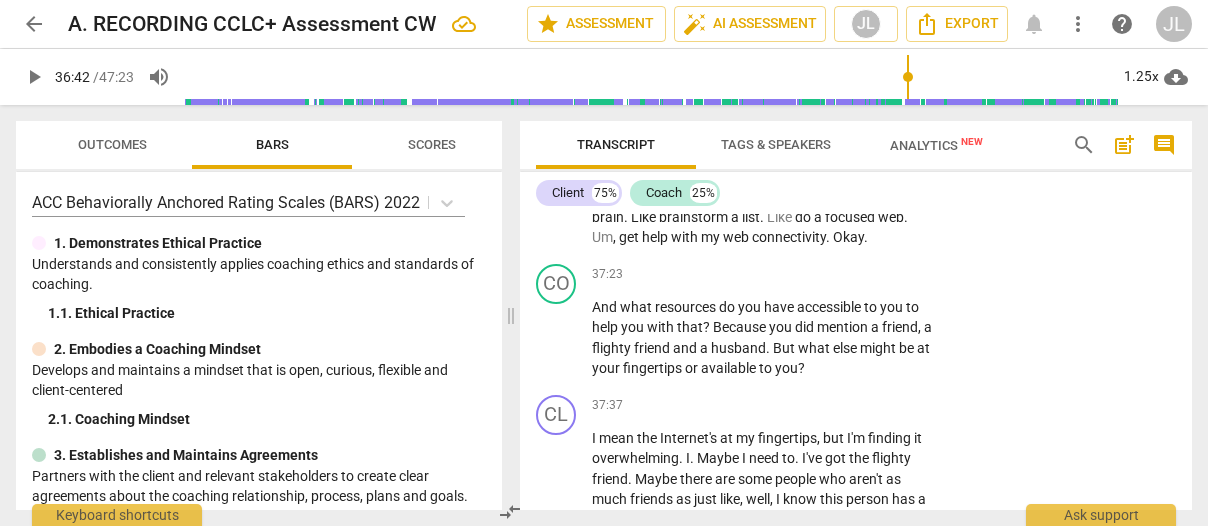 type on "2202" 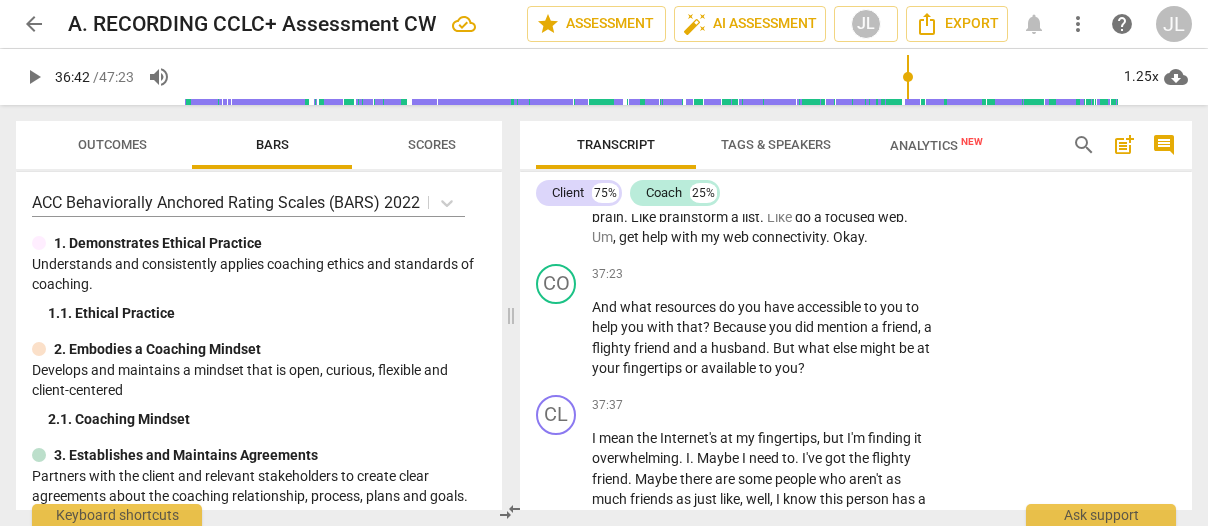 click on "I" at bounding box center [846, 114] 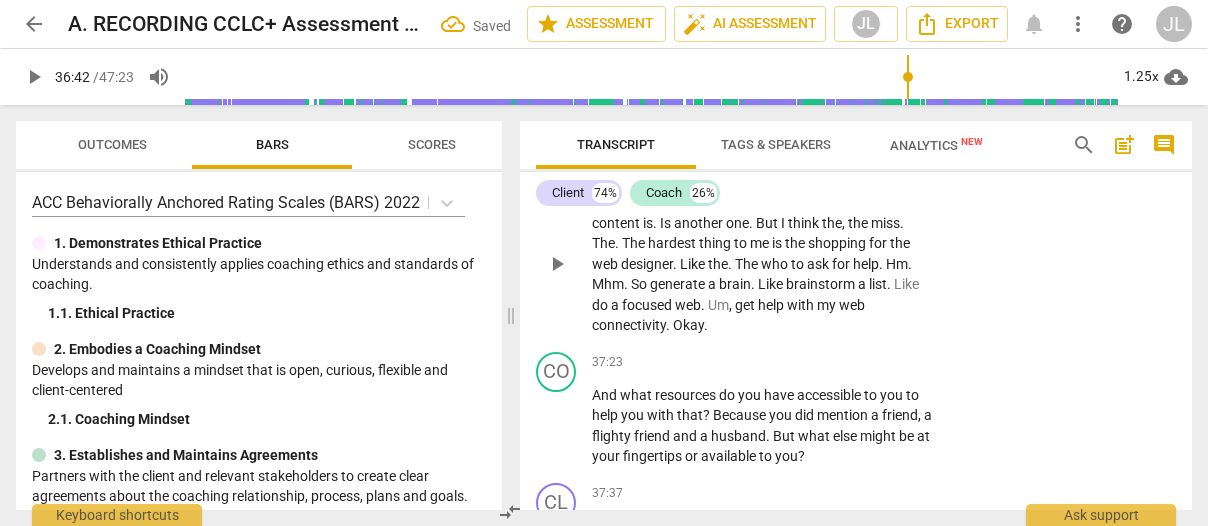 click on "I" at bounding box center [595, 202] 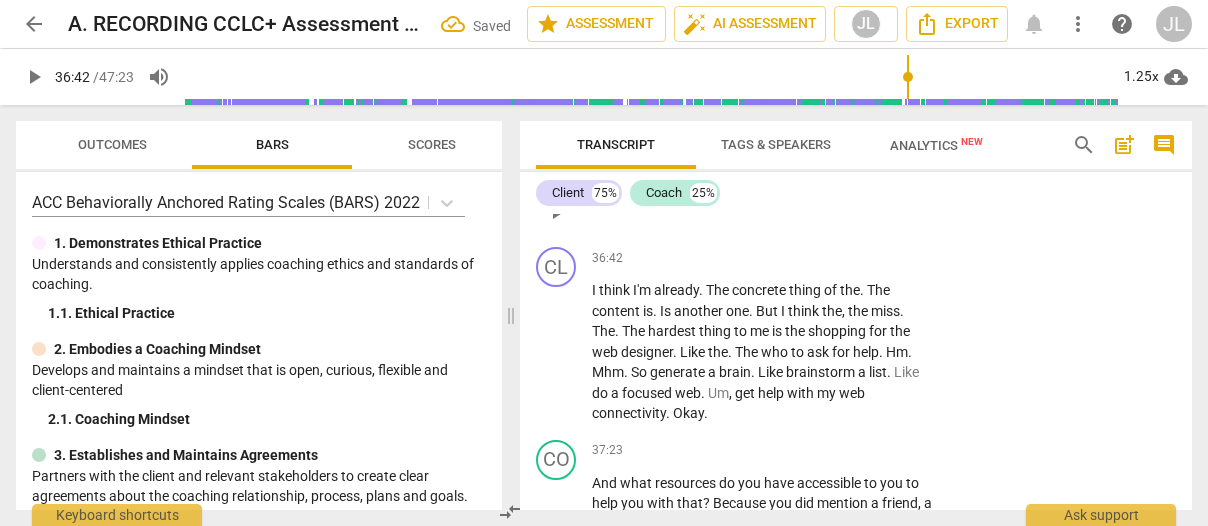 drag, startPoint x: 662, startPoint y: 408, endPoint x: 589, endPoint y: 410, distance: 73.02739 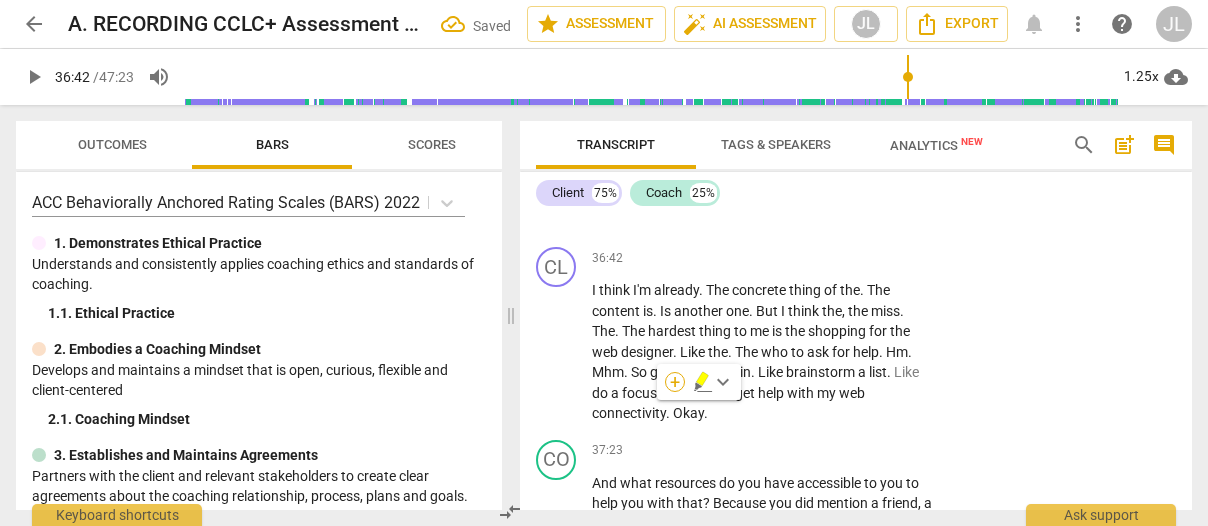click on "+" at bounding box center (675, 382) 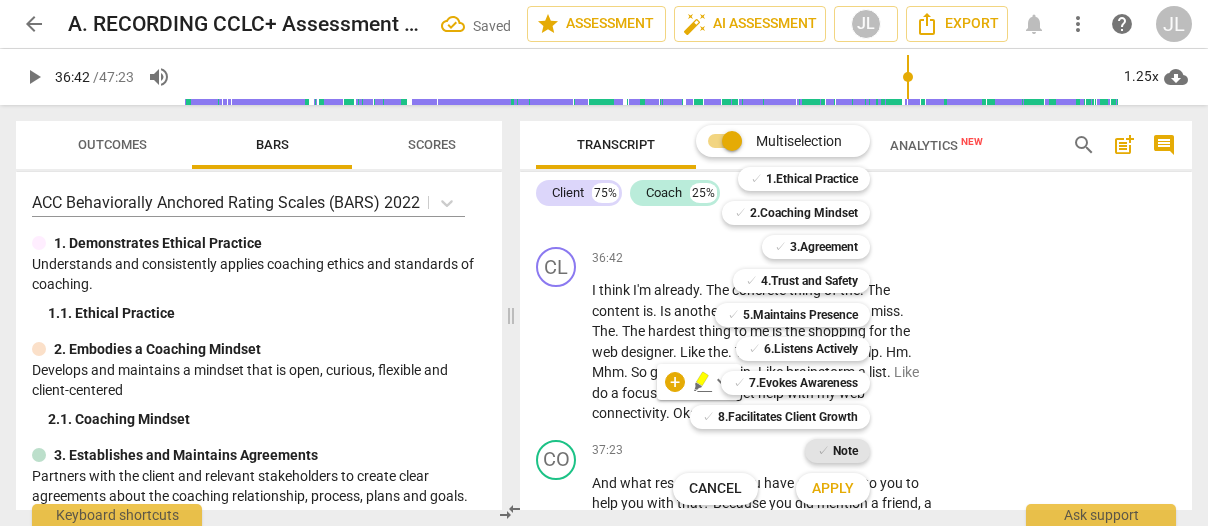 click on "Note" at bounding box center (845, 451) 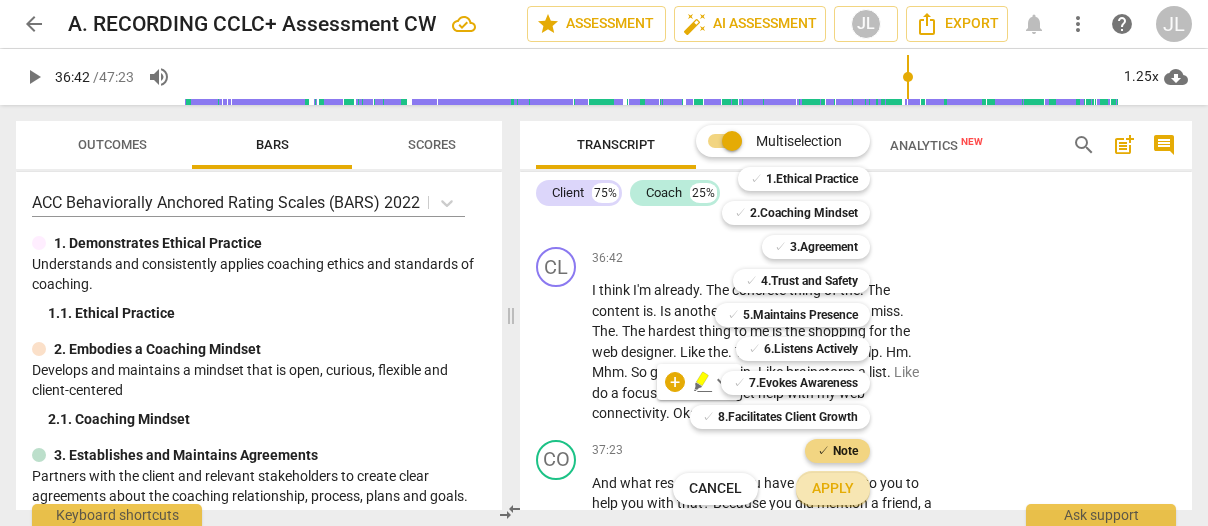 click on "Apply" at bounding box center (833, 489) 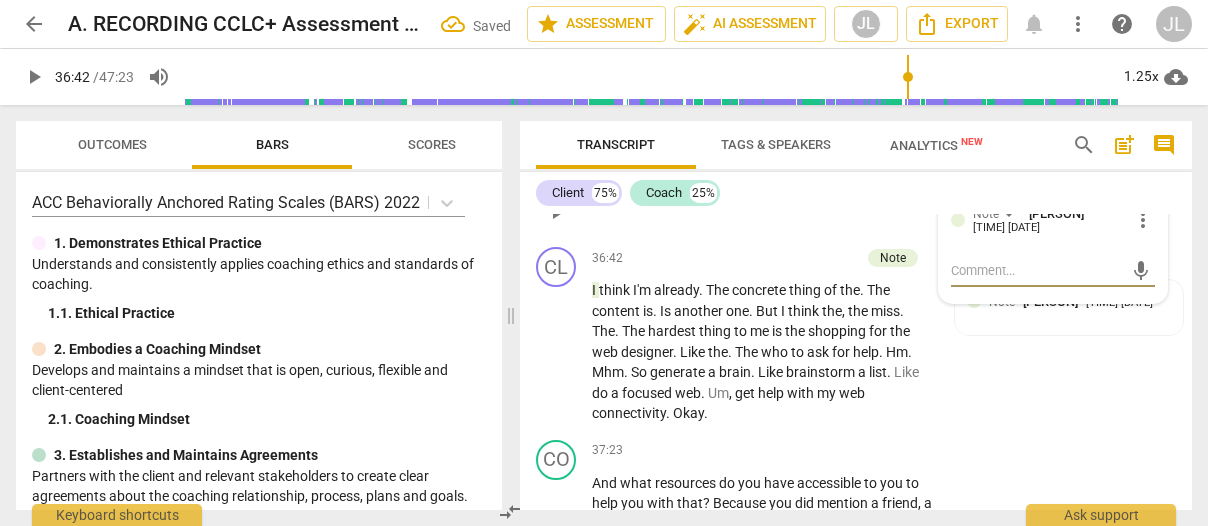 click on "mic" at bounding box center [1053, 269] 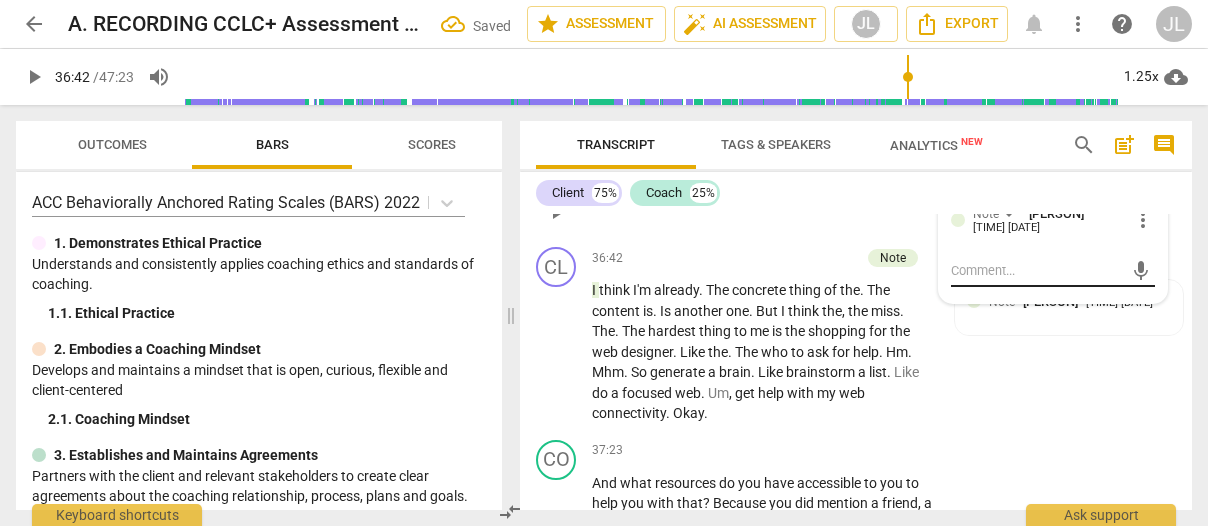 click at bounding box center (1037, 270) 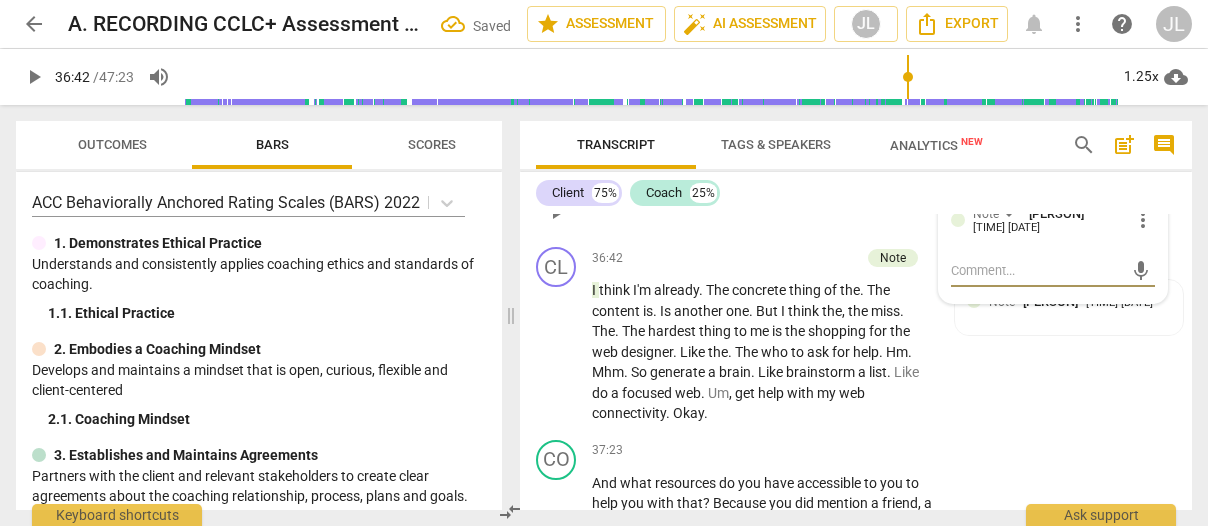 type on "v" 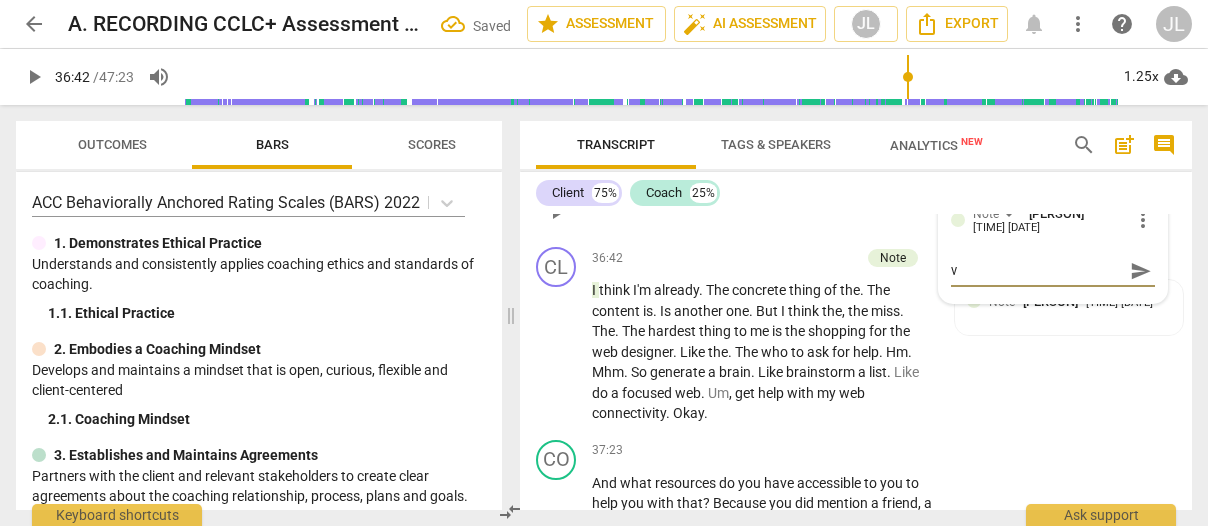 type on "vo" 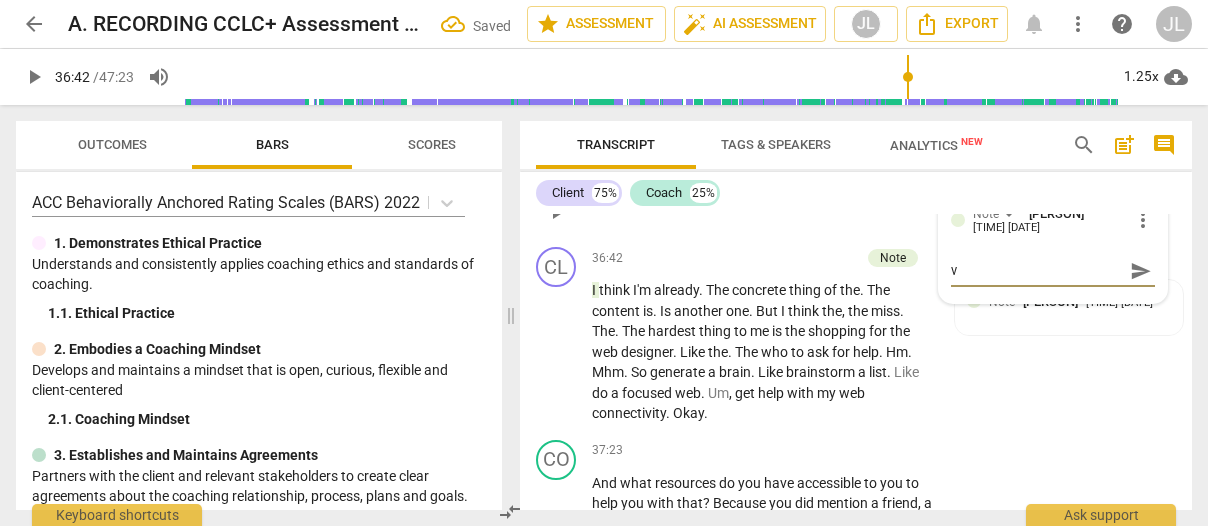type on "vo" 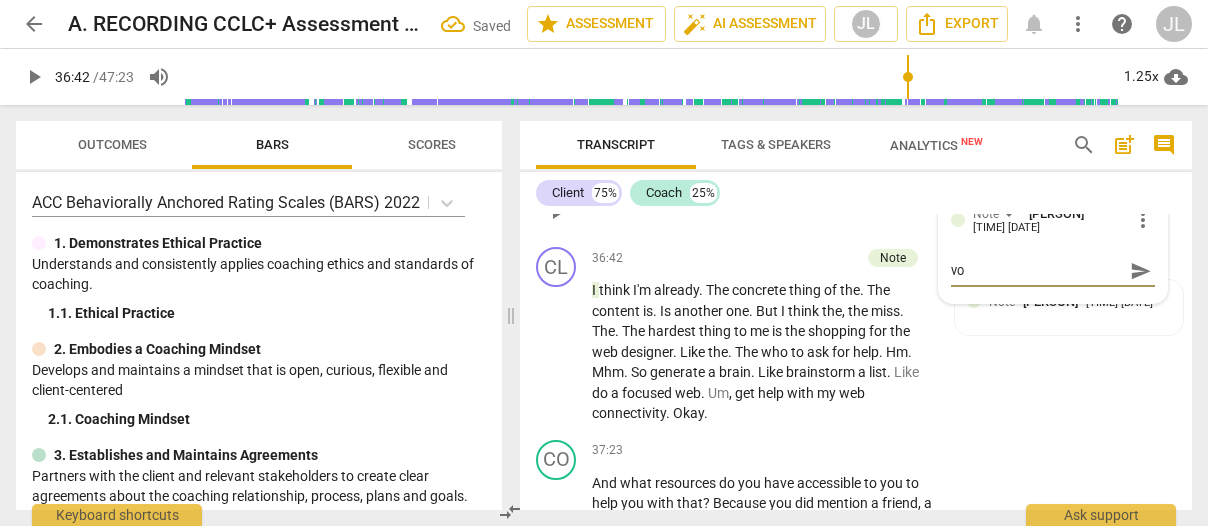 type on "voc" 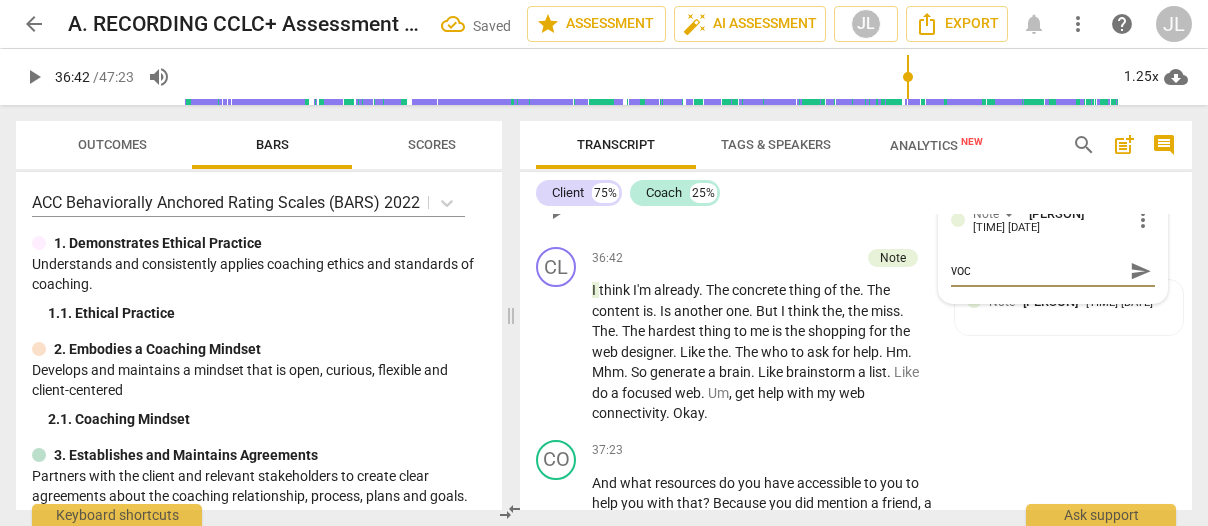 type on "voca" 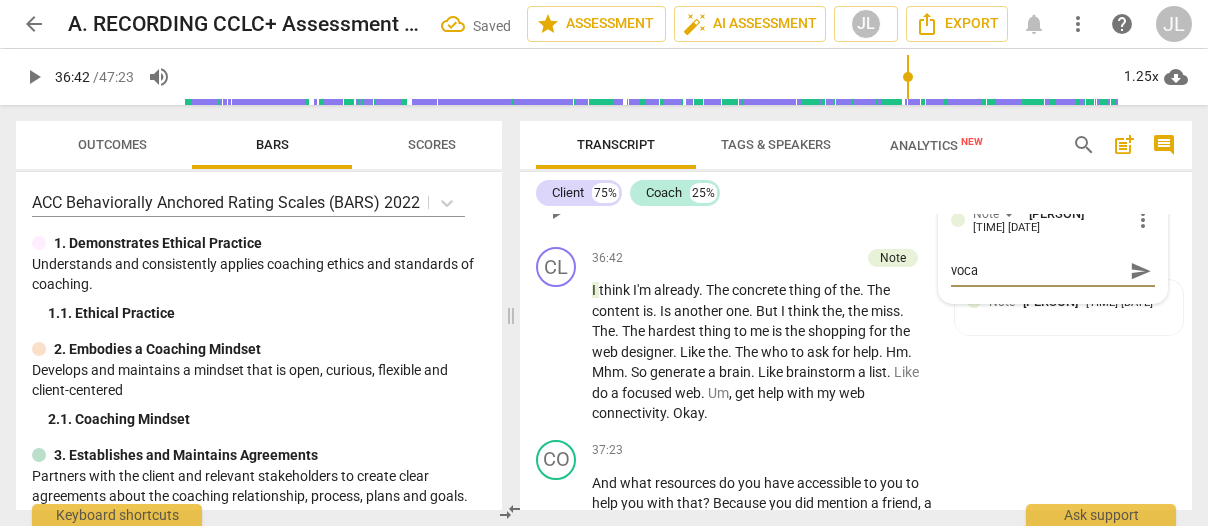 type on "vocal" 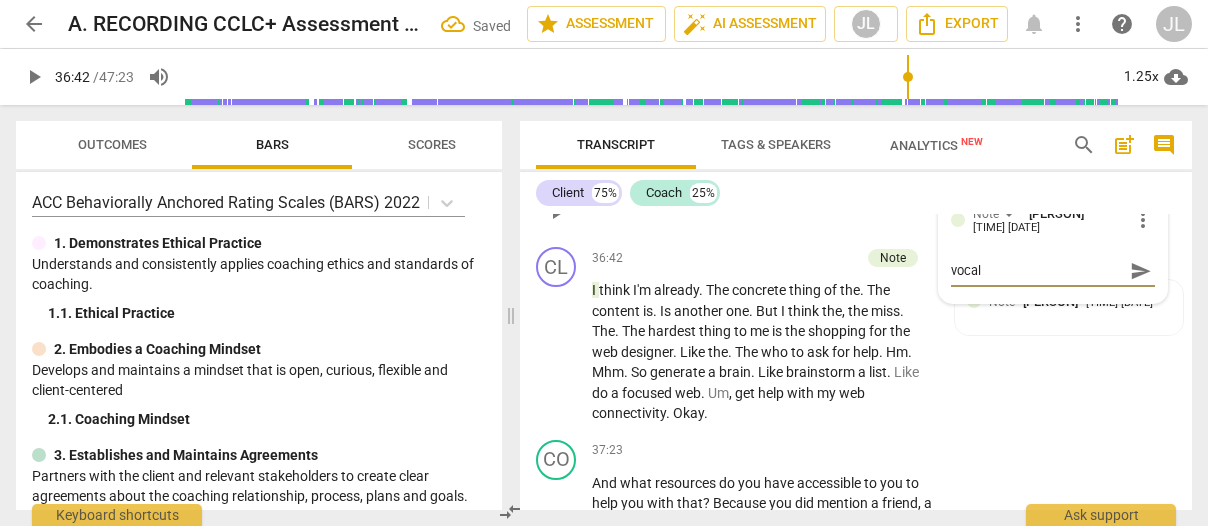type on "vocali" 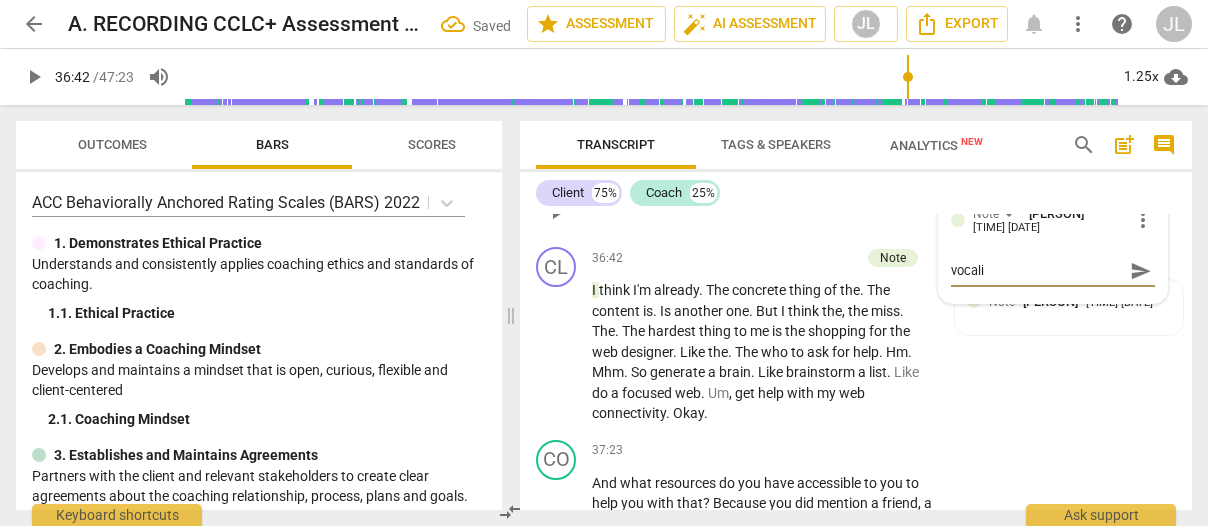 type on "vocaliz" 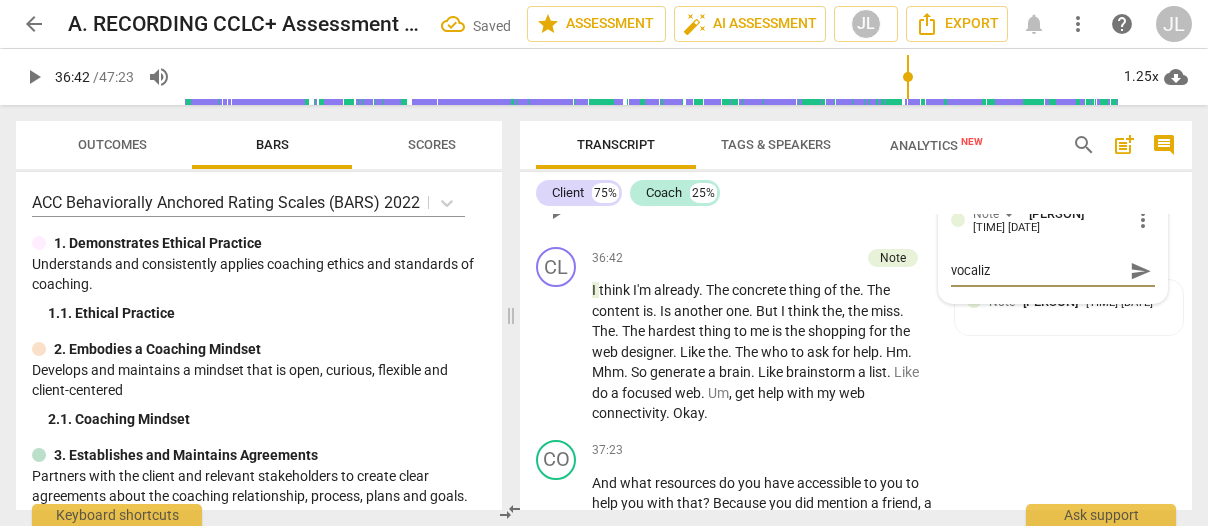 type on "vocaliza" 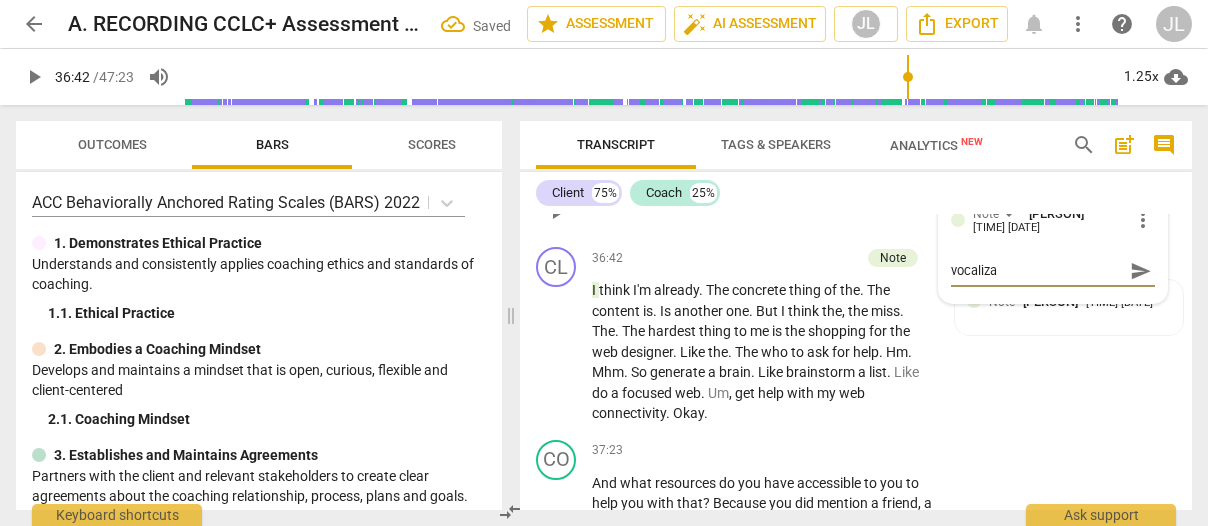 type on "vocalizat" 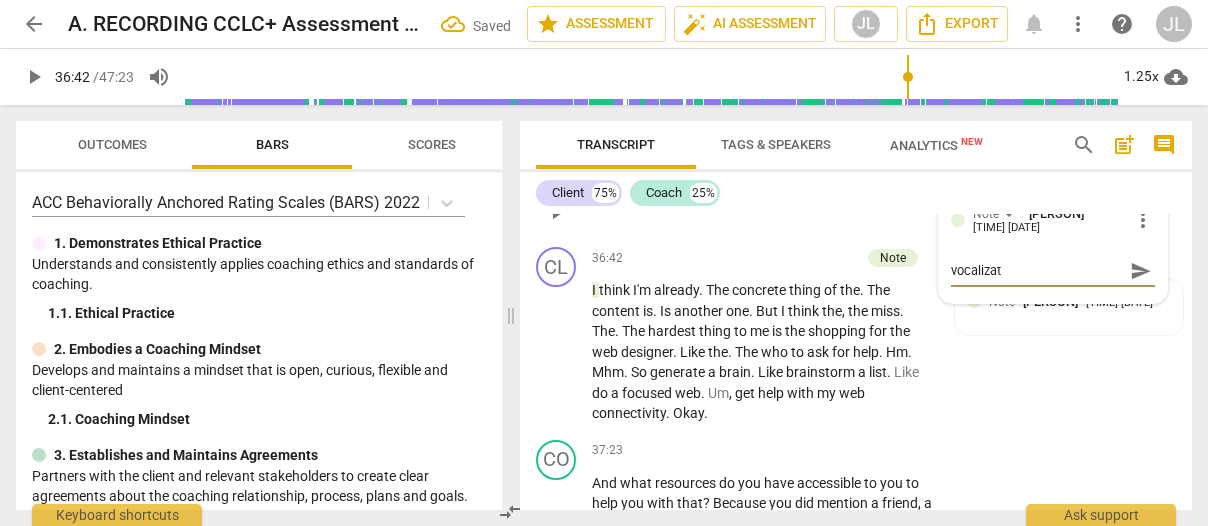 type on "vocalizati" 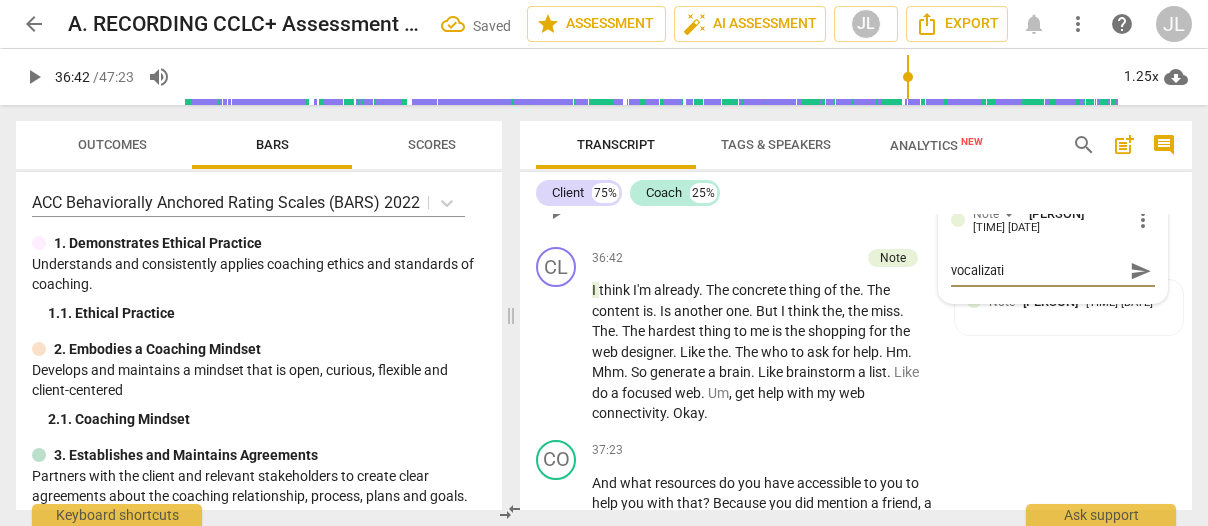type on "vocalizatio" 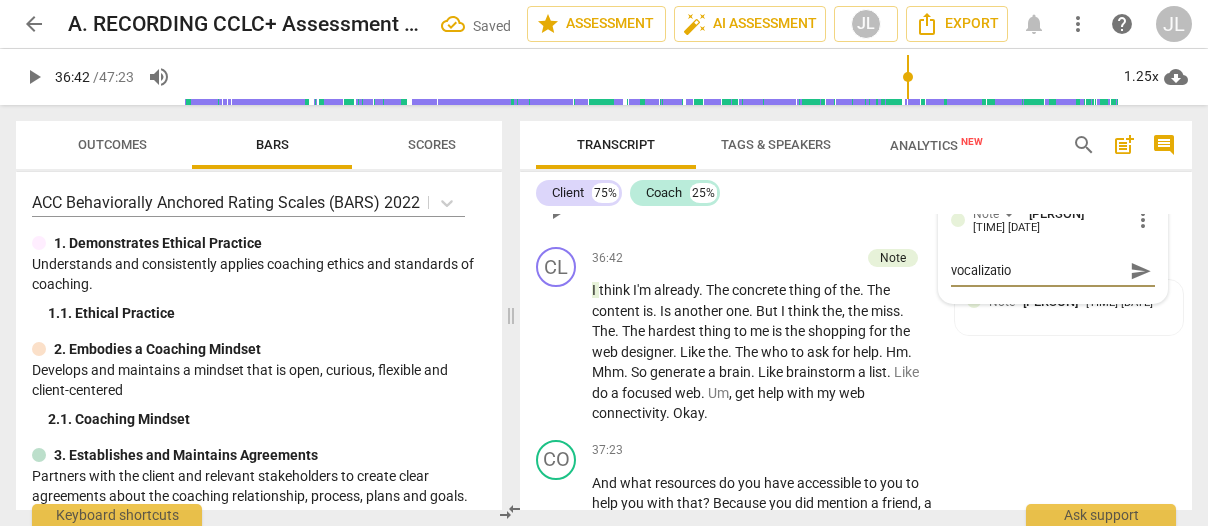 type on "vocalization" 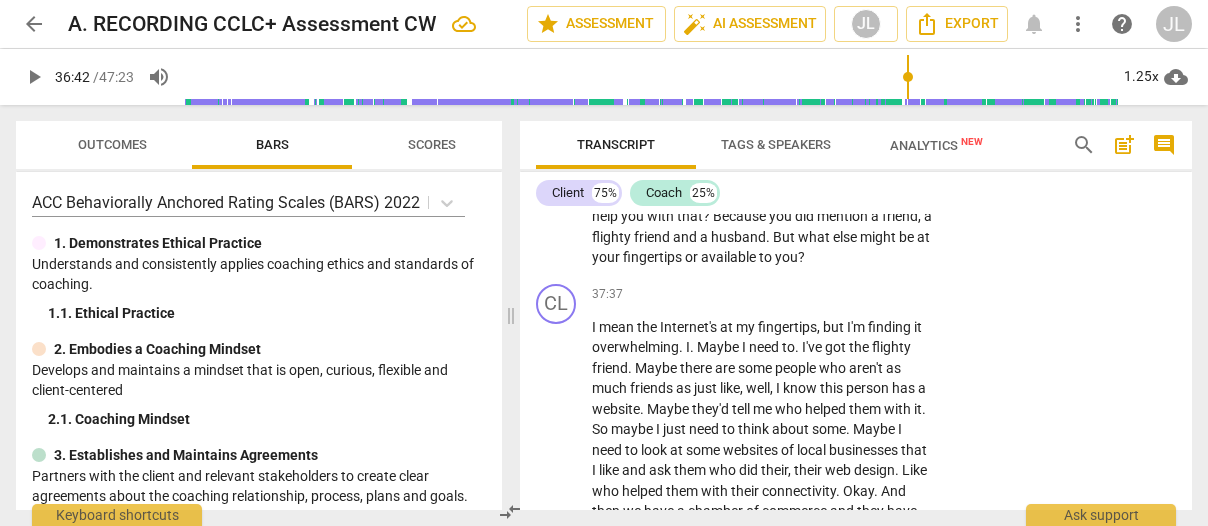 scroll, scrollTop: 18127, scrollLeft: 0, axis: vertical 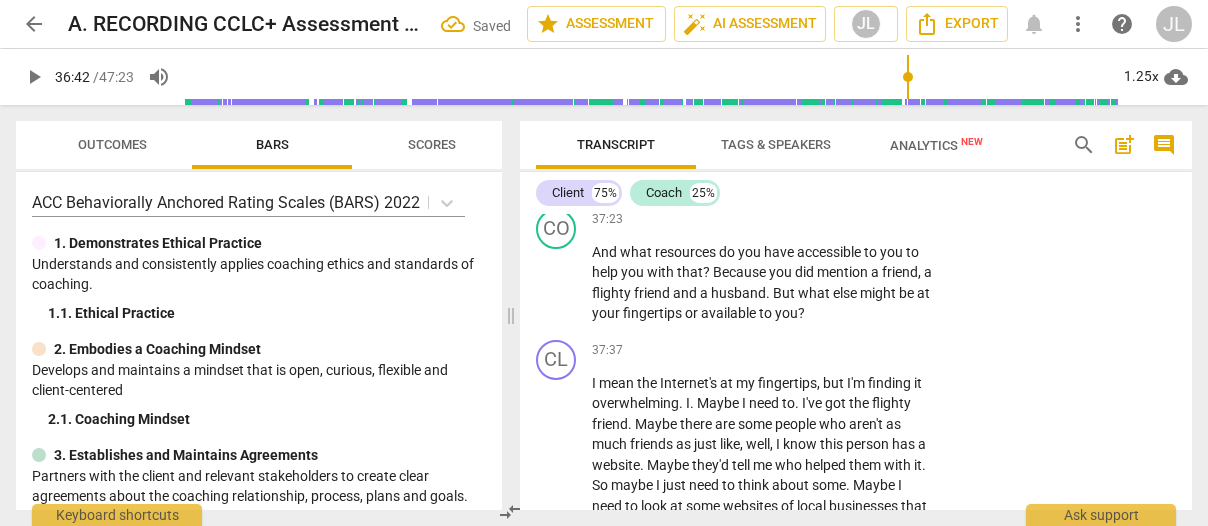 click on "." at bounding box center [702, 59] 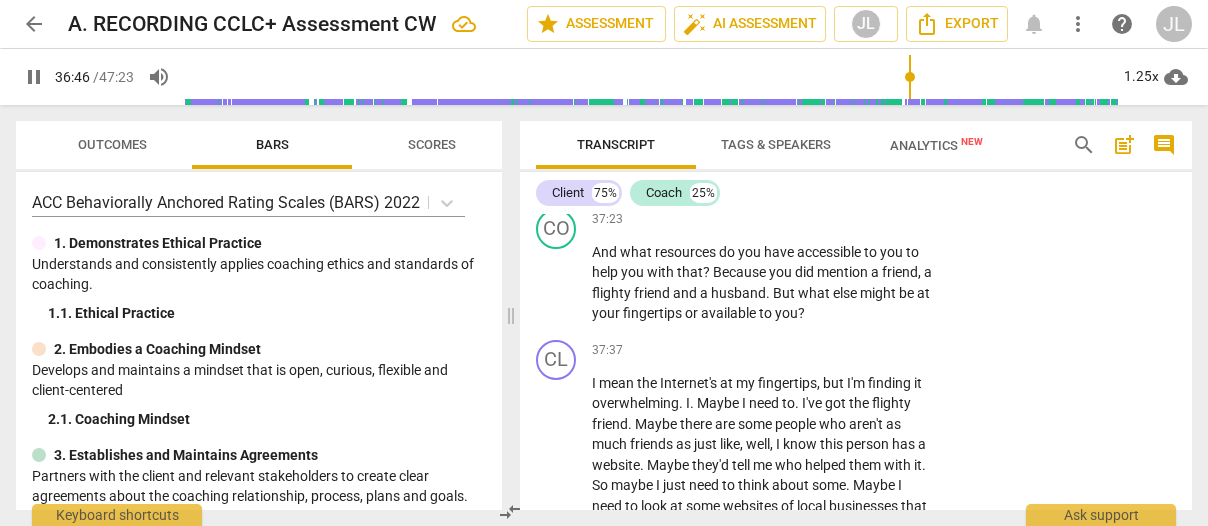 click on "." at bounding box center (859, 59) 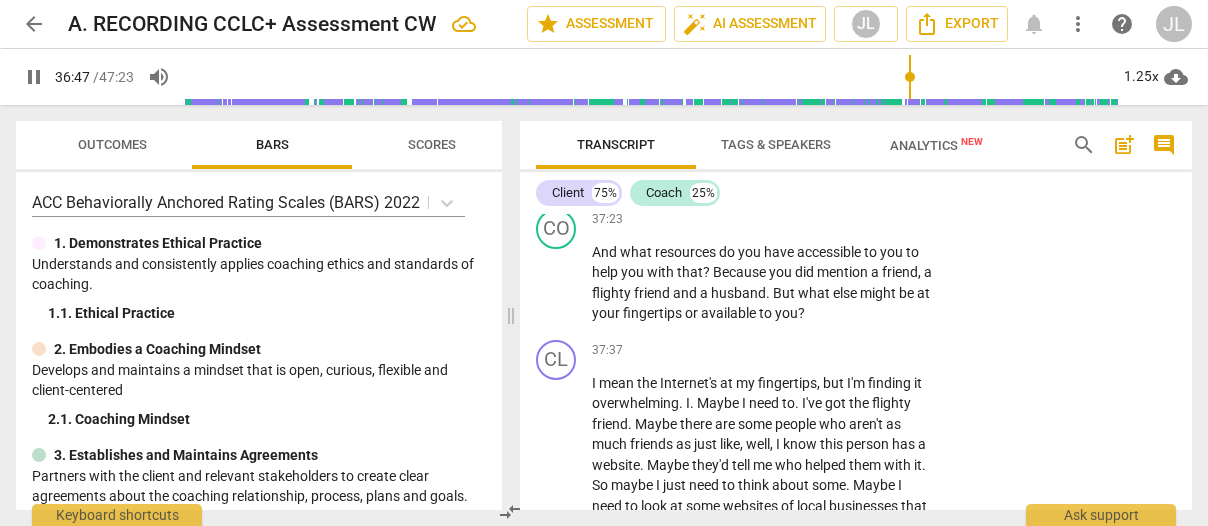 type on "2207" 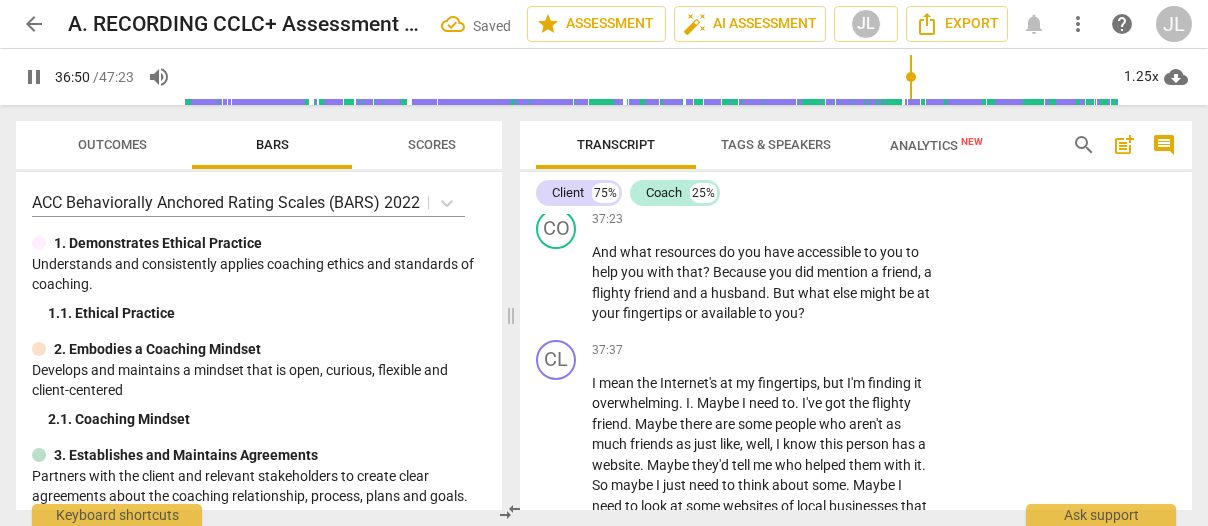 click on "." at bounding box center [605, 80] 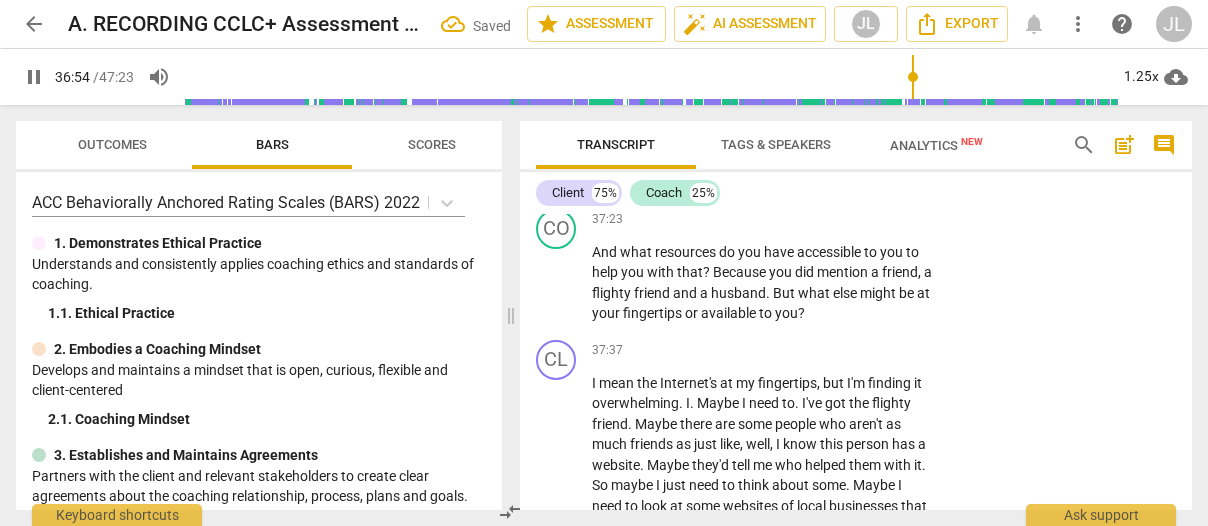 click on "I   think   I'm   already ,   the   concrete   thing   of   the,   the  content   is,   is  another   one .   But   I   think   the ,   the   miss .   The .   The   hardest   thing   to   me   is   the   shopping   for   the   web   designer .   Like   the .   The   who   to   ask   for   help .   Hm .   Mhm .   So   generate   a   brain .   Like   brainstorm   a   list .   Like   do   a   focused   web .   Um ,   get   help   with   my   web   connectivity .   Okay ." at bounding box center [762, 121] 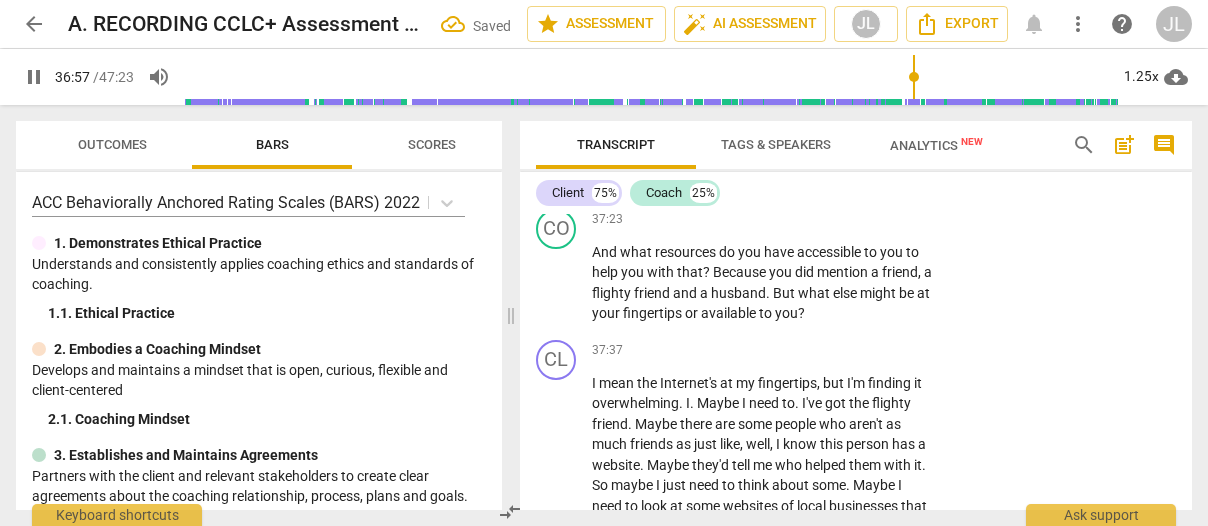click on "pause" at bounding box center [557, 121] 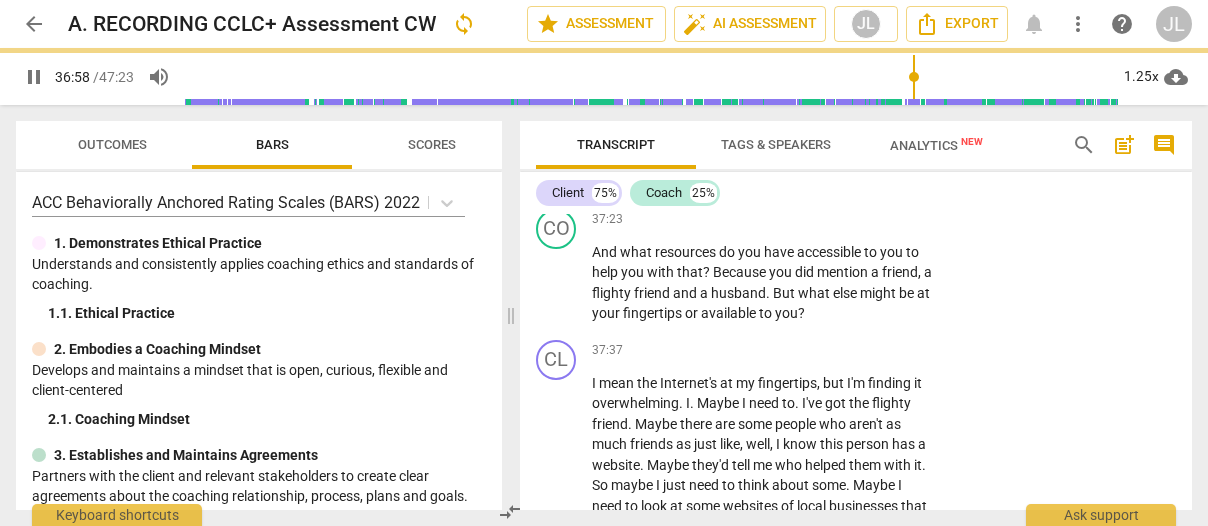 type on "[NUMBER]" 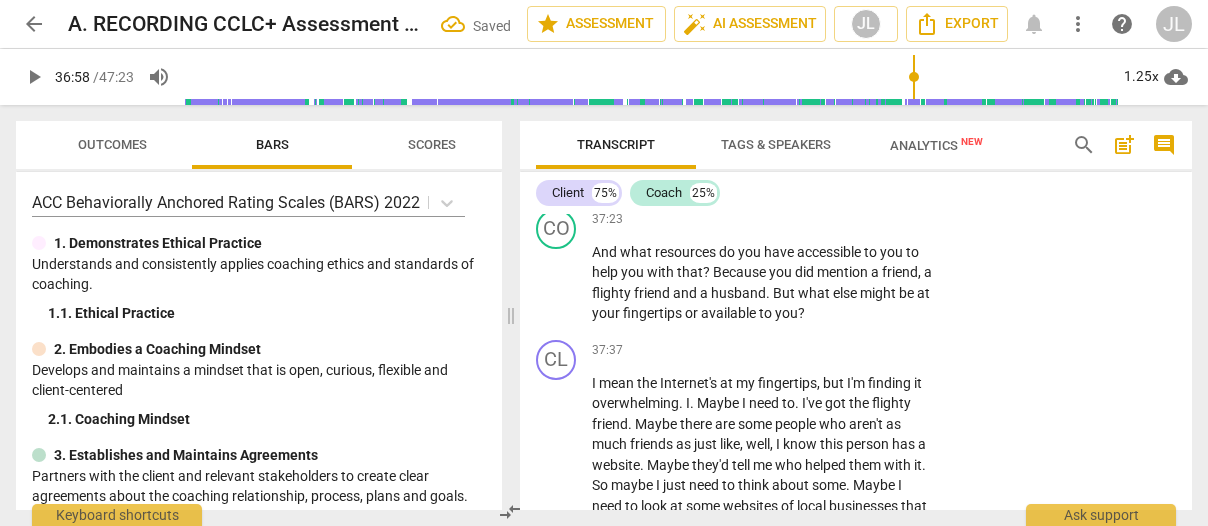 click on "." at bounding box center (926, 80) 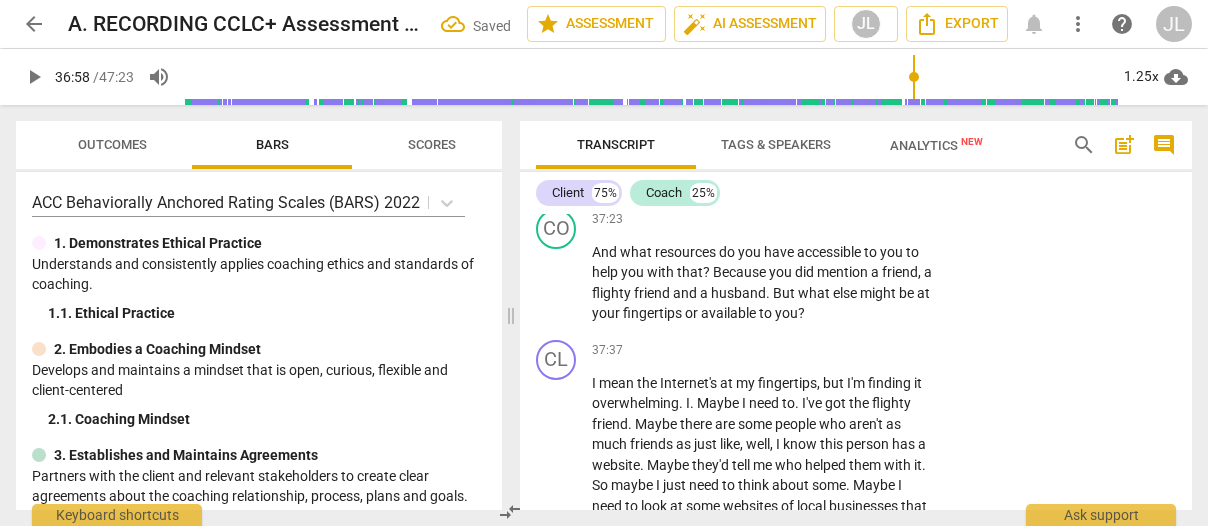 click on "." at bounding box center (702, 121) 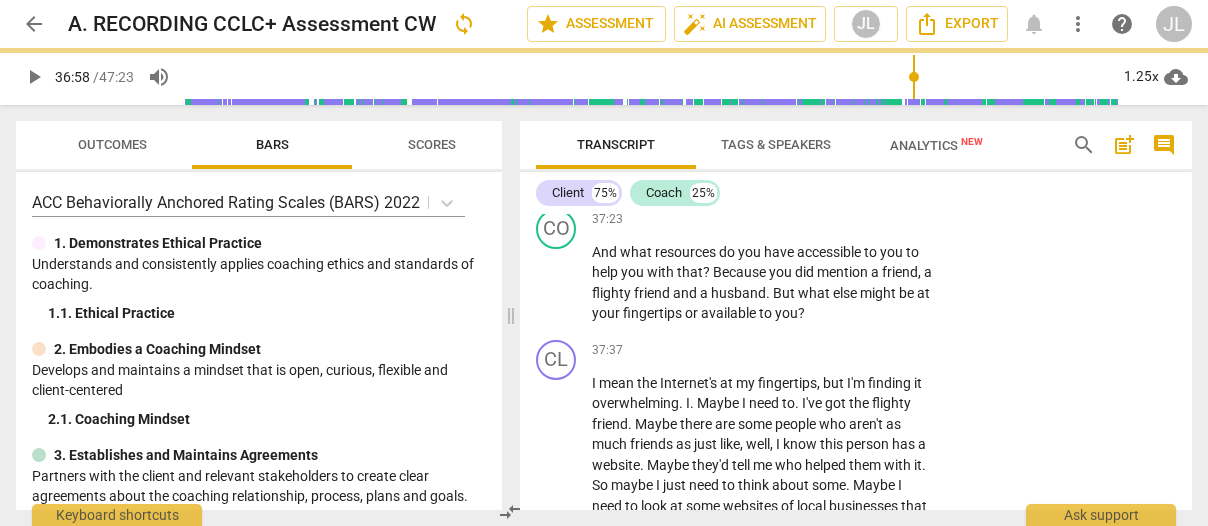 click on "play_arrow" at bounding box center [557, 121] 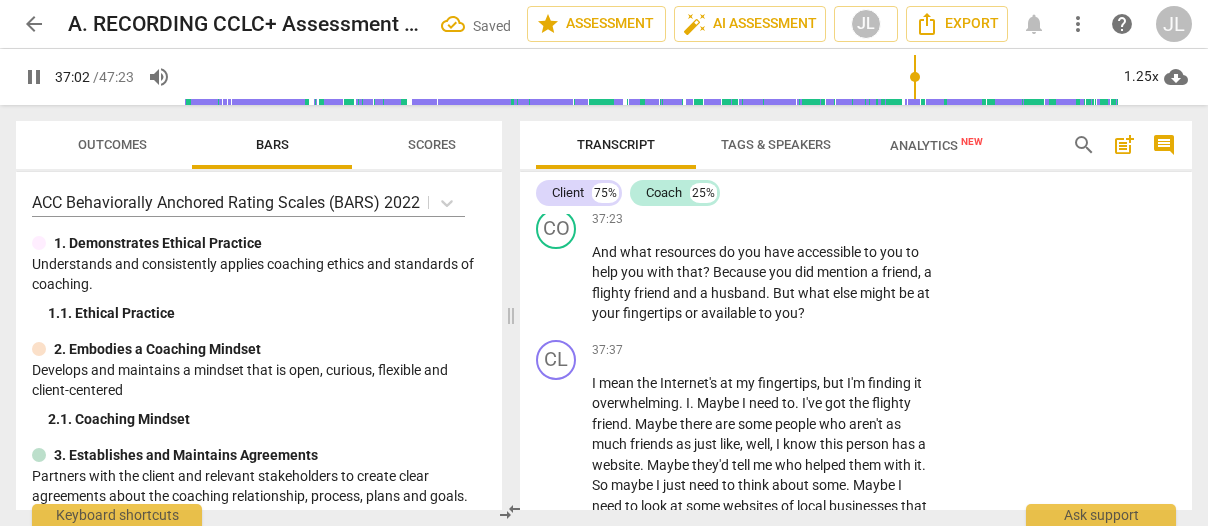 click on "pause" at bounding box center [557, 121] 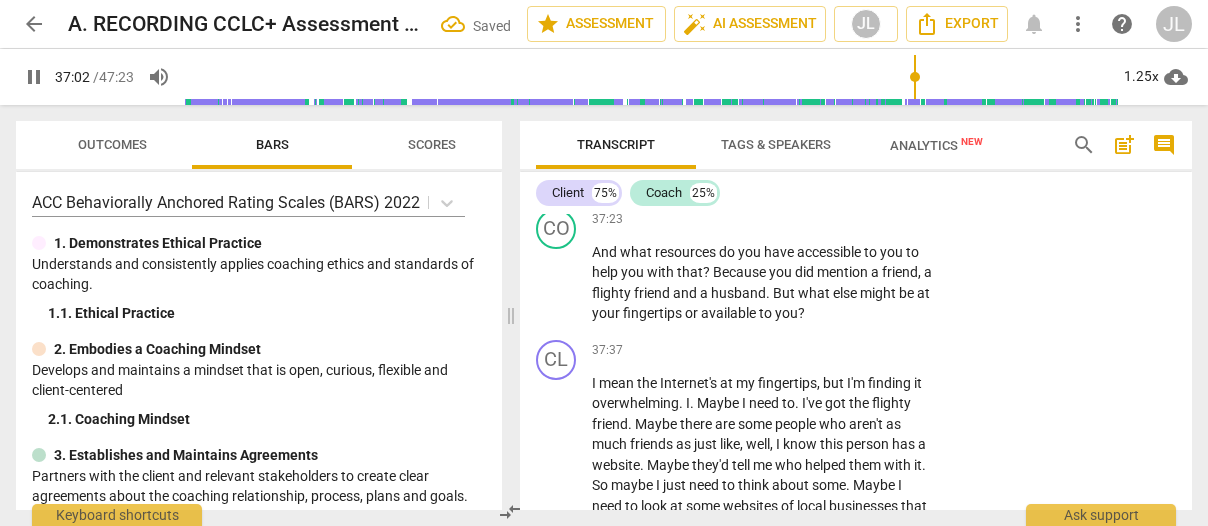 type on "2223" 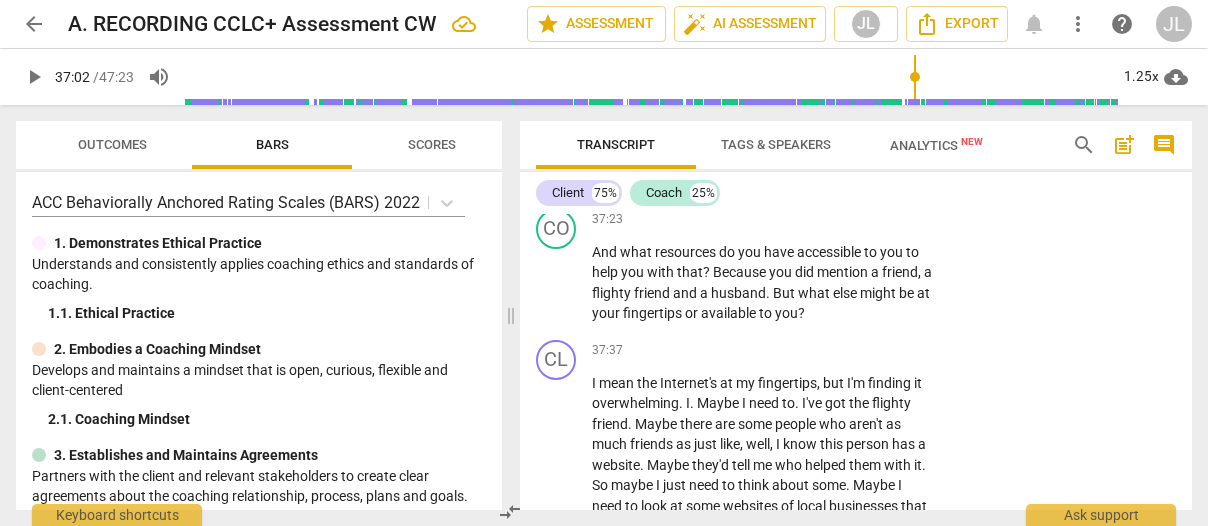 click on "Hm" at bounding box center [864, 121] 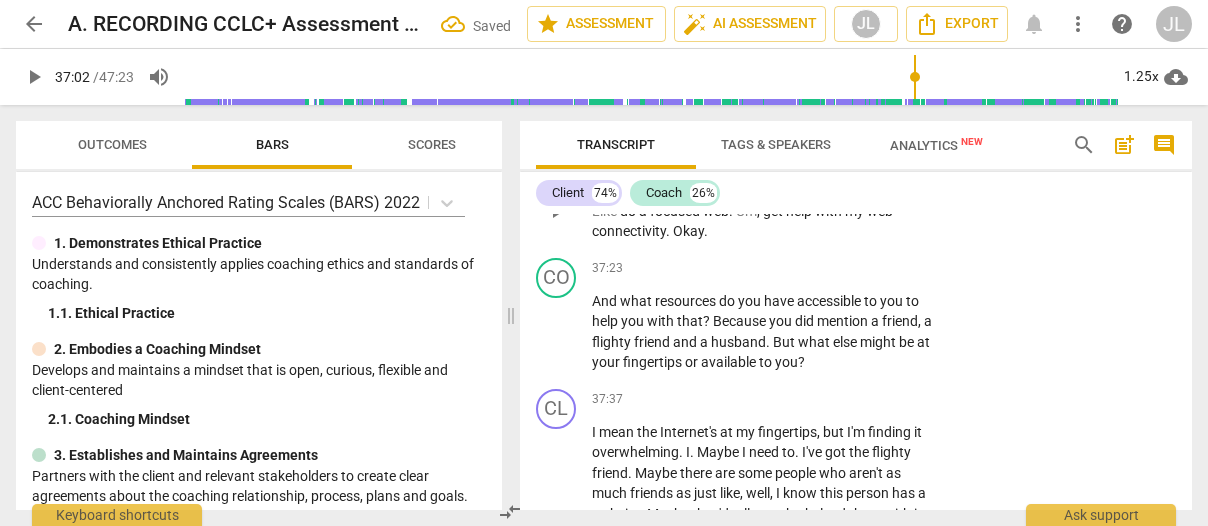 click on "Hm" at bounding box center (603, 190) 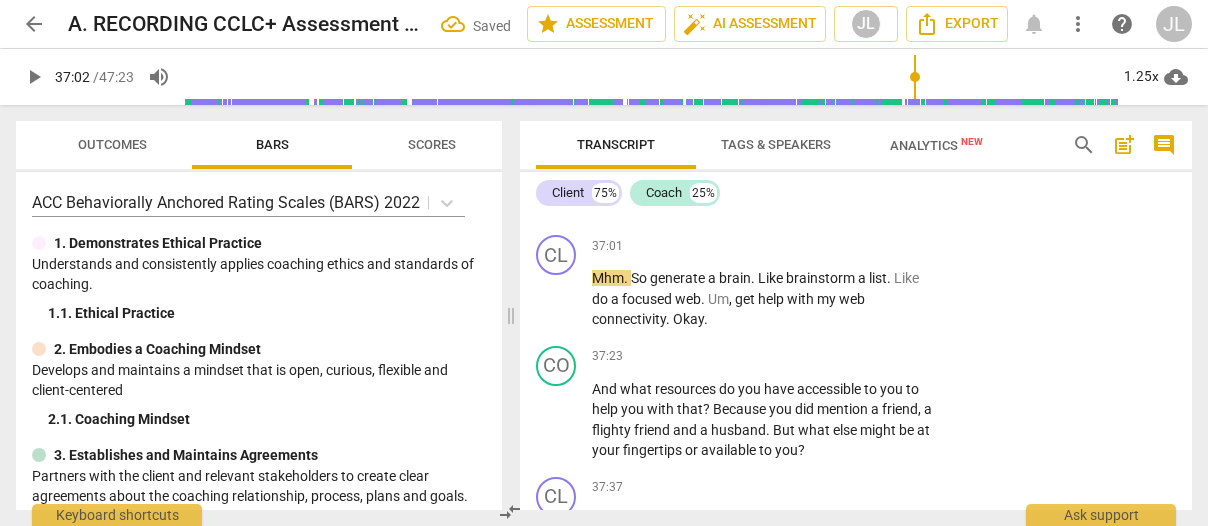 drag, startPoint x: 626, startPoint y: 397, endPoint x: 591, endPoint y: 397, distance: 35 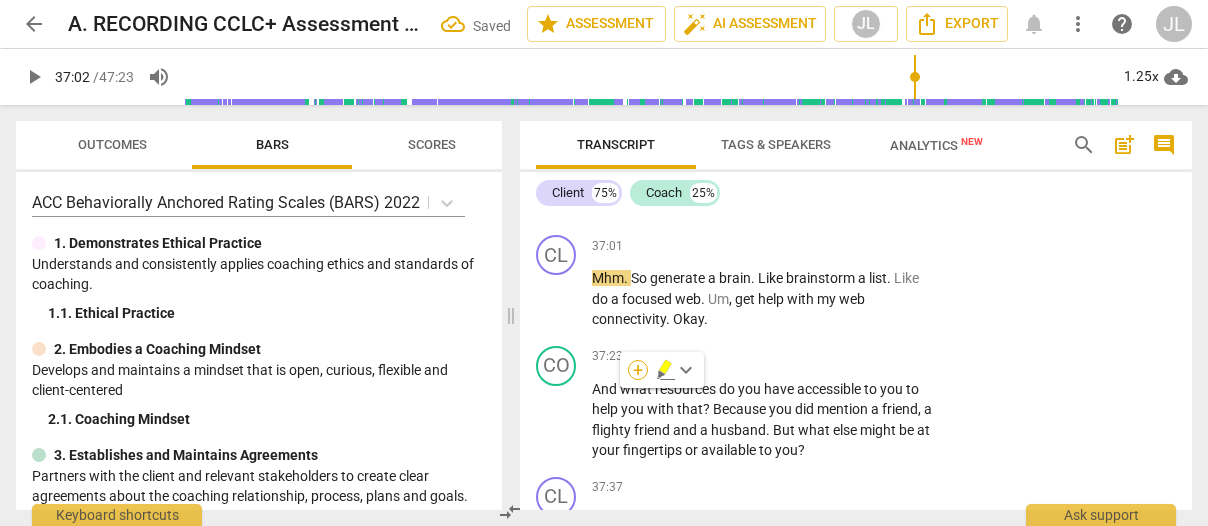 click on "+" at bounding box center [638, 370] 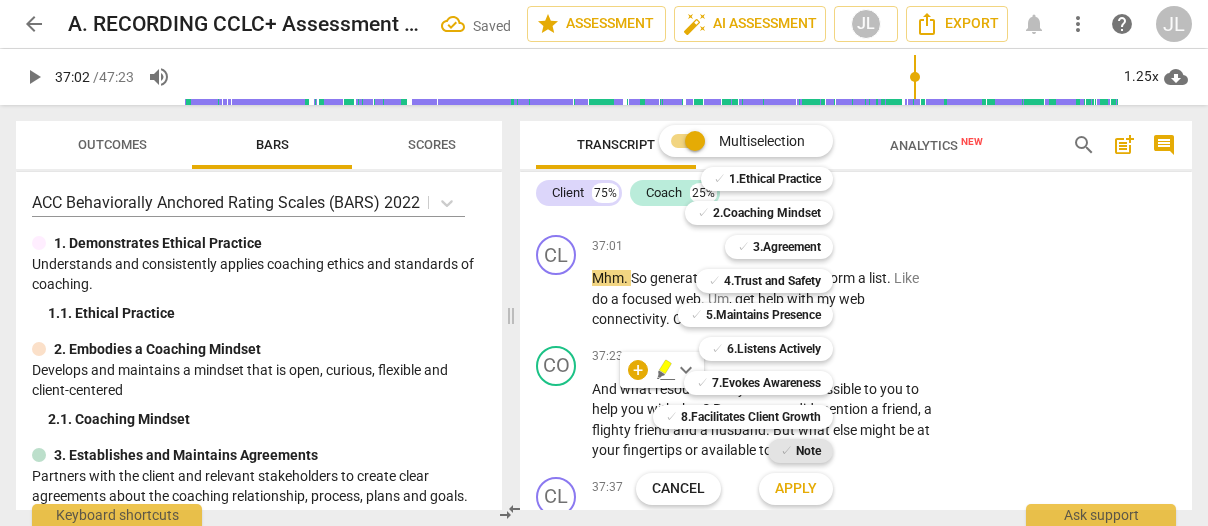 click on "Note" at bounding box center (808, 451) 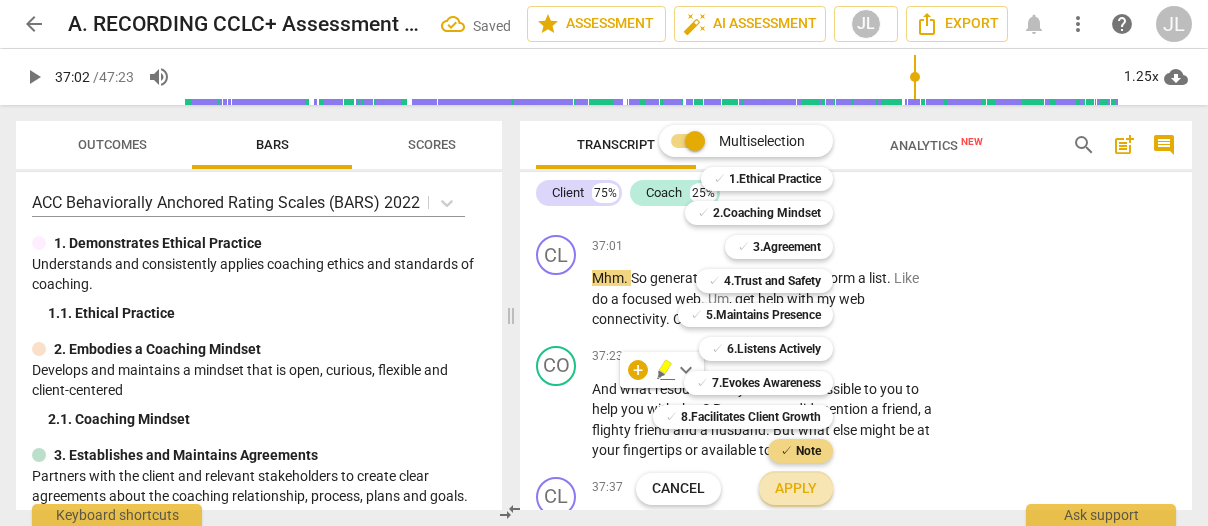 click on "Apply" at bounding box center [796, 489] 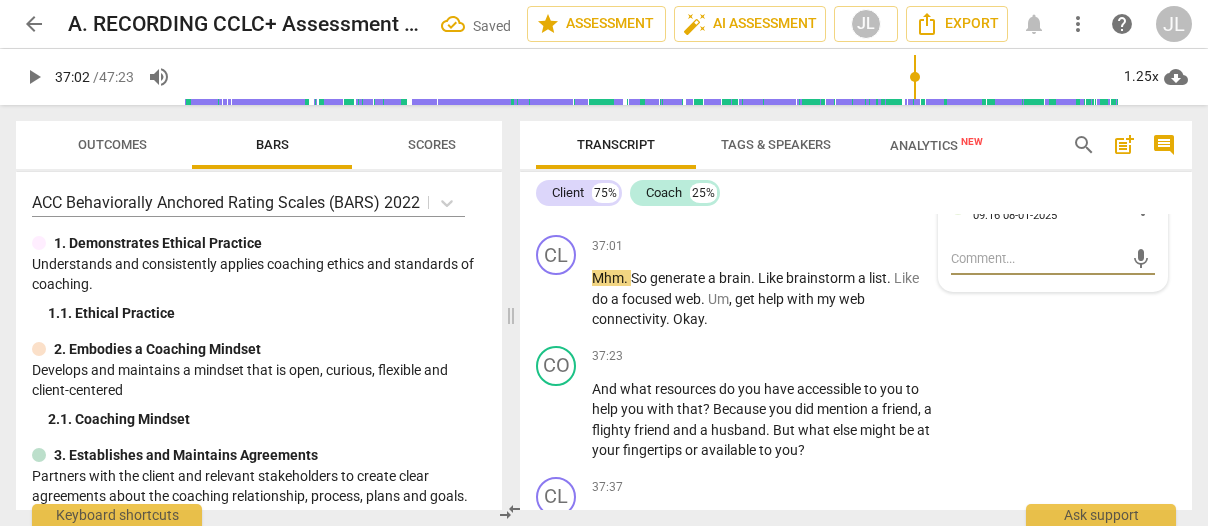 click at bounding box center (1037, 258) 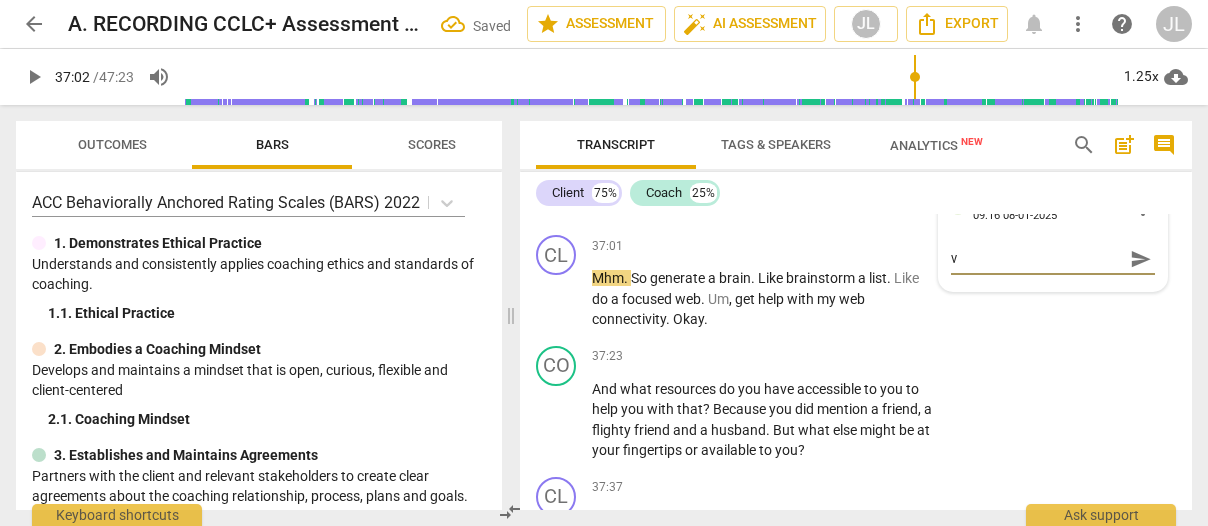 type on "vo" 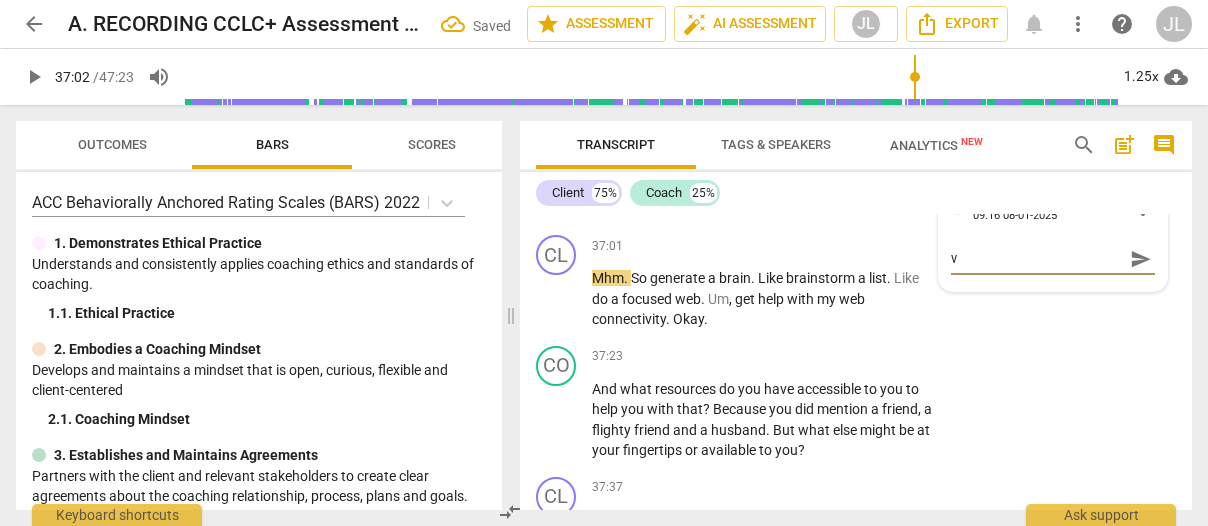 type on "vo" 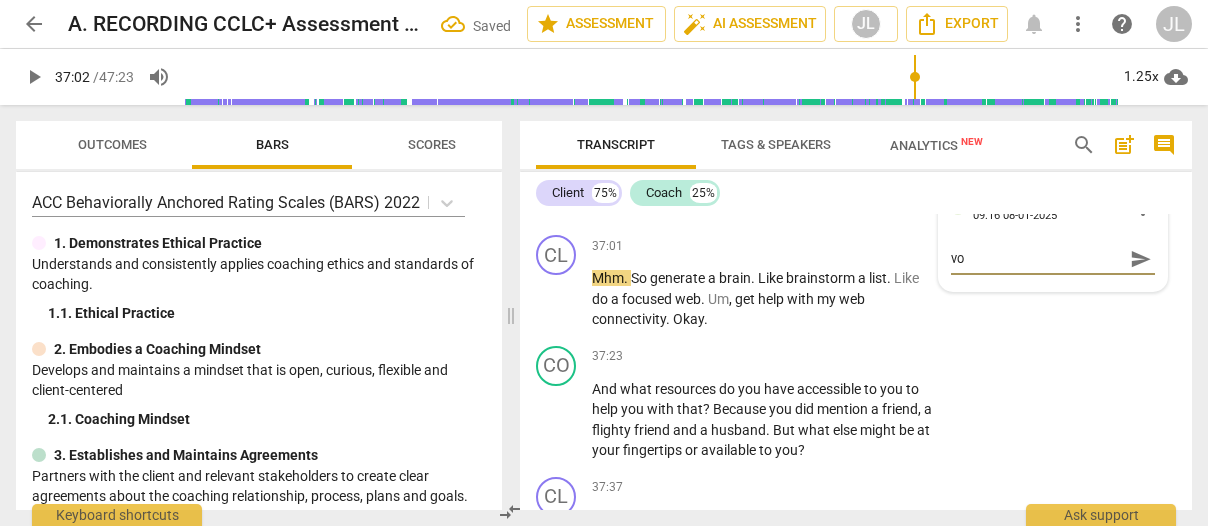 type on "voc" 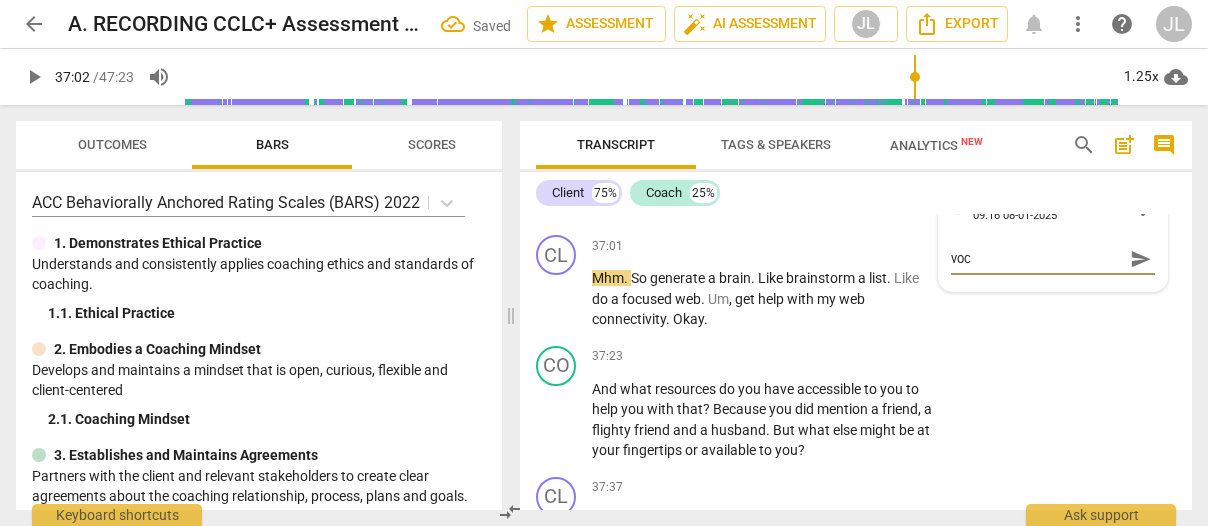 type on "voca" 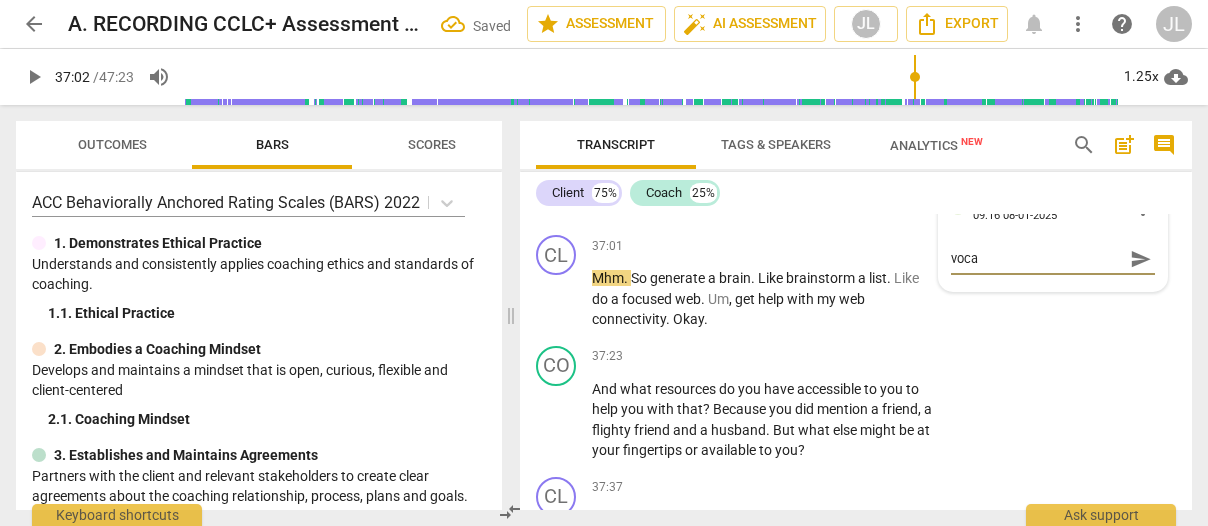 type on "vocal" 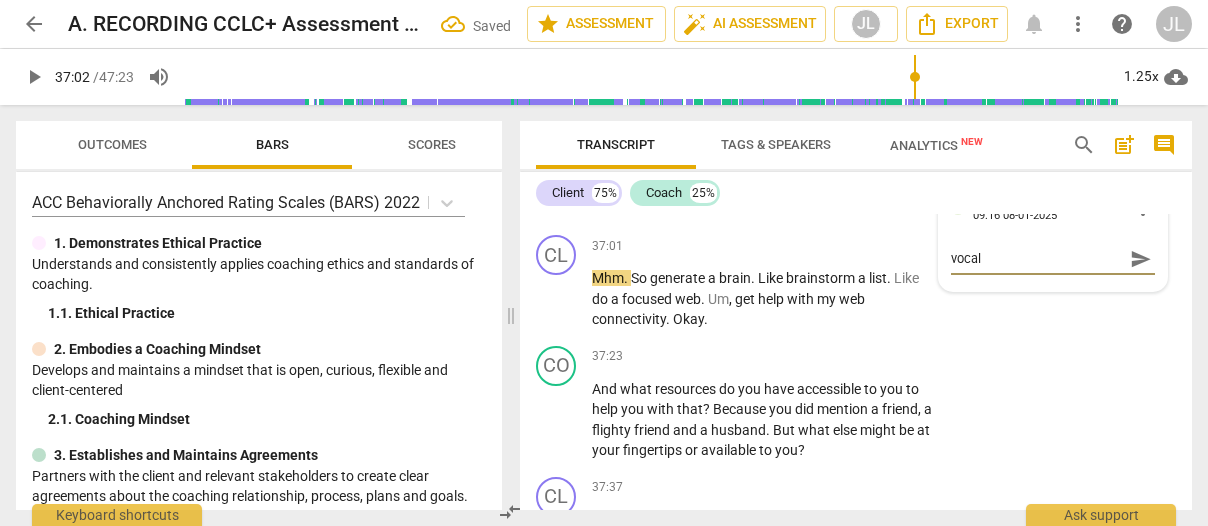 type on "vocali" 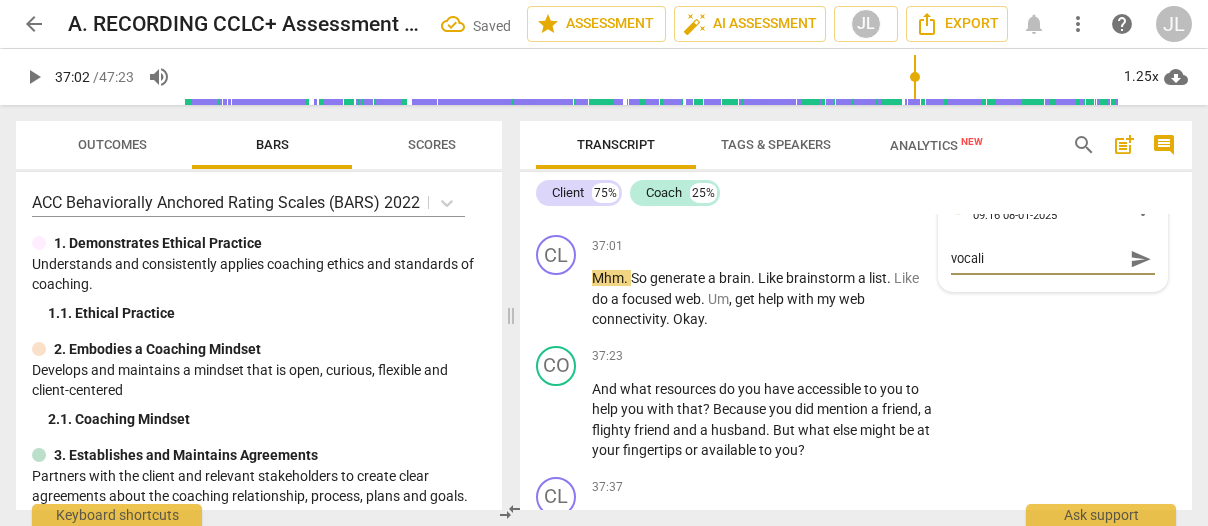 type on "vocaliz" 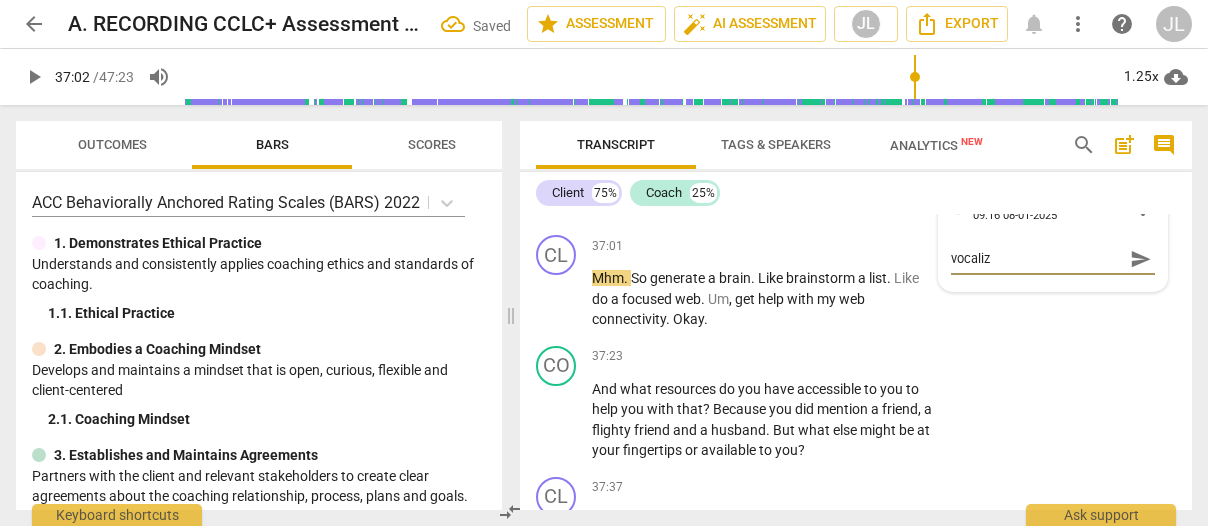 type on "vocaliza" 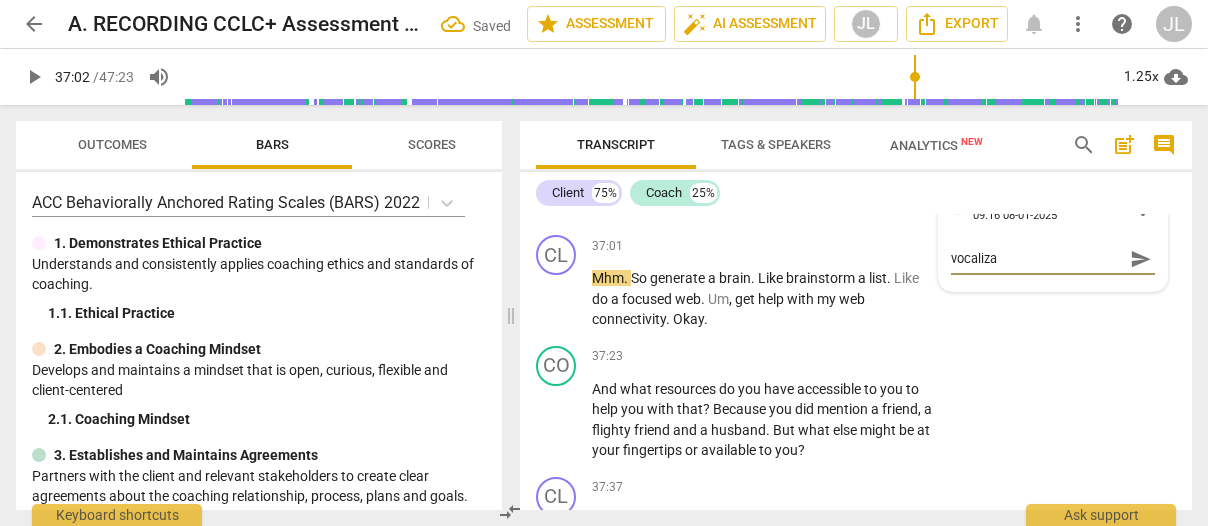 type on "vocalizat" 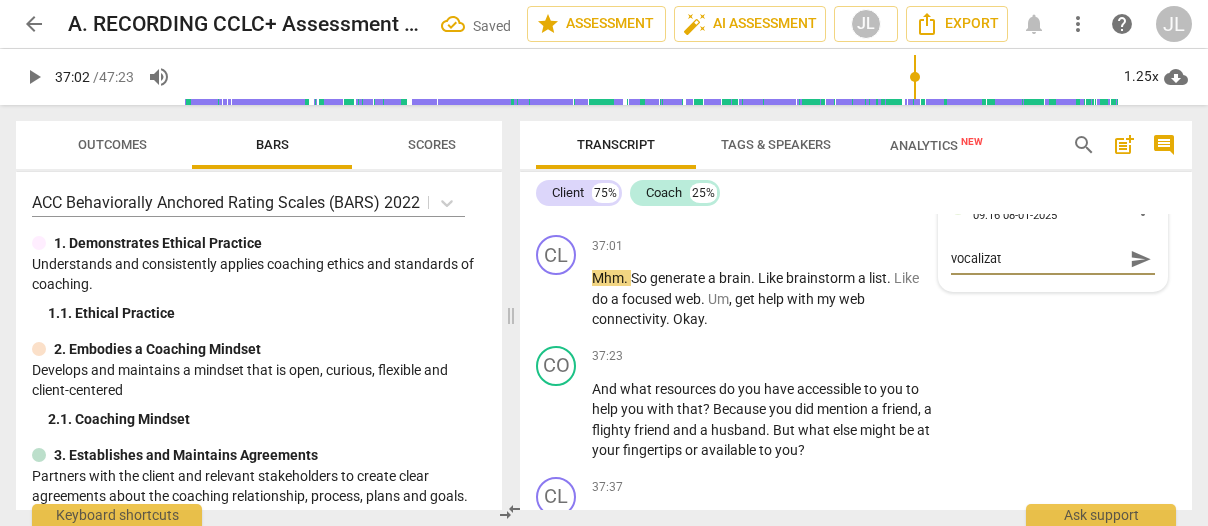 type on "vocalizati" 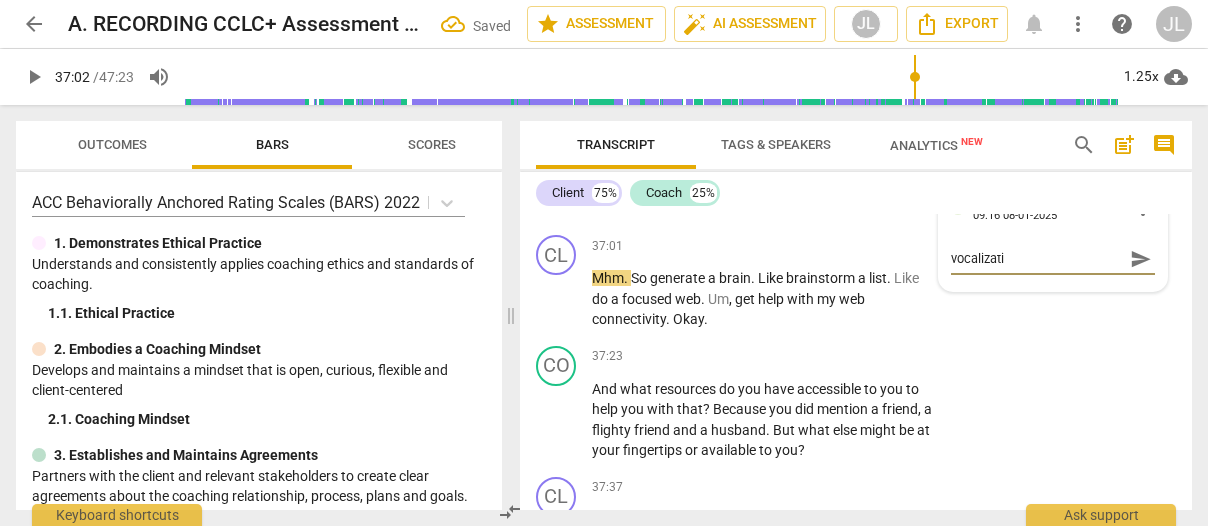 type on "vocalizatio" 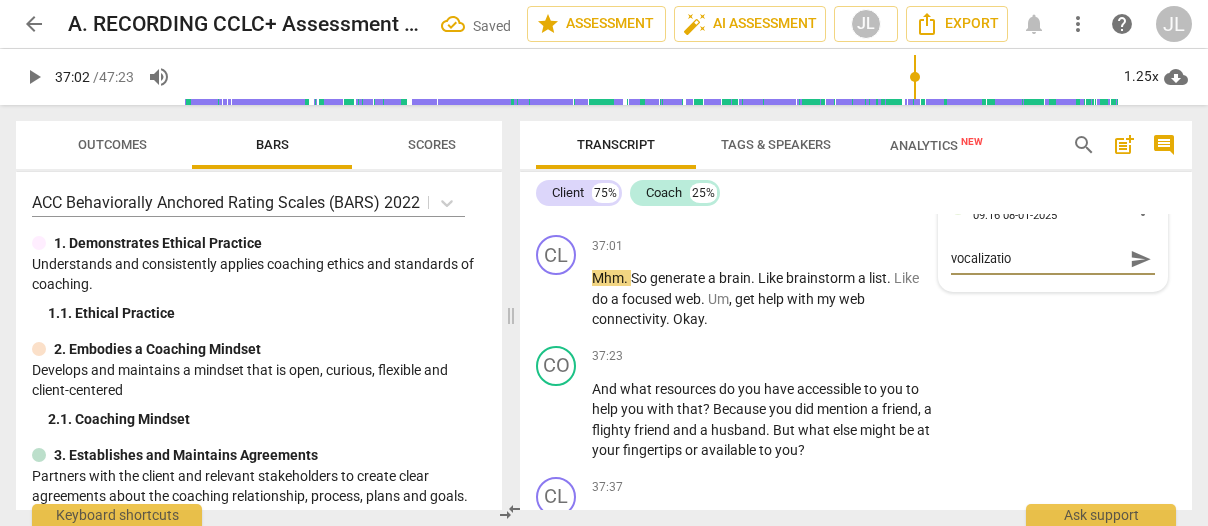 type on "vocalization" 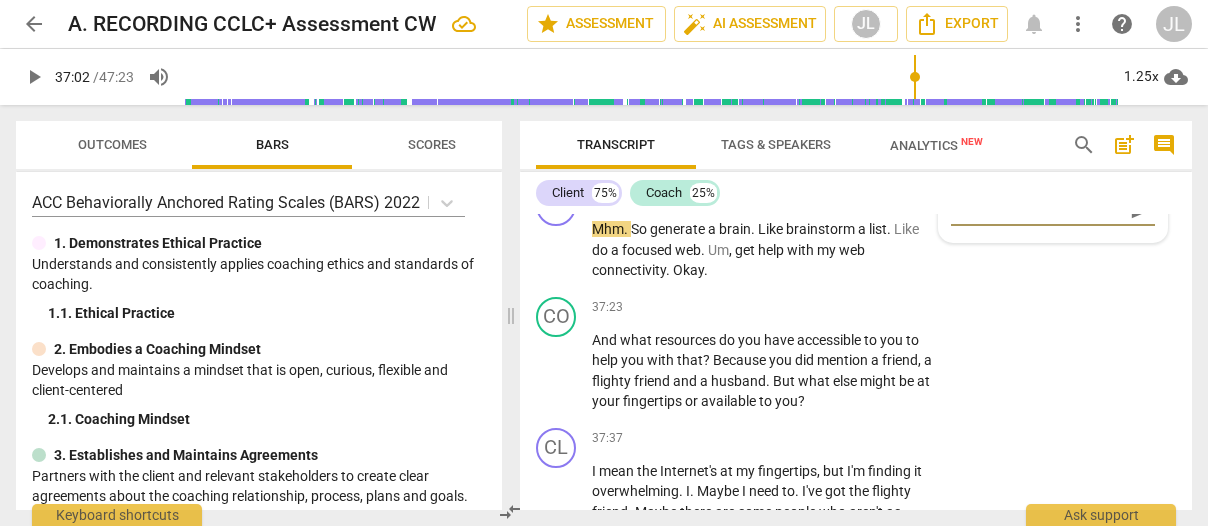 scroll, scrollTop: 18288, scrollLeft: 0, axis: vertical 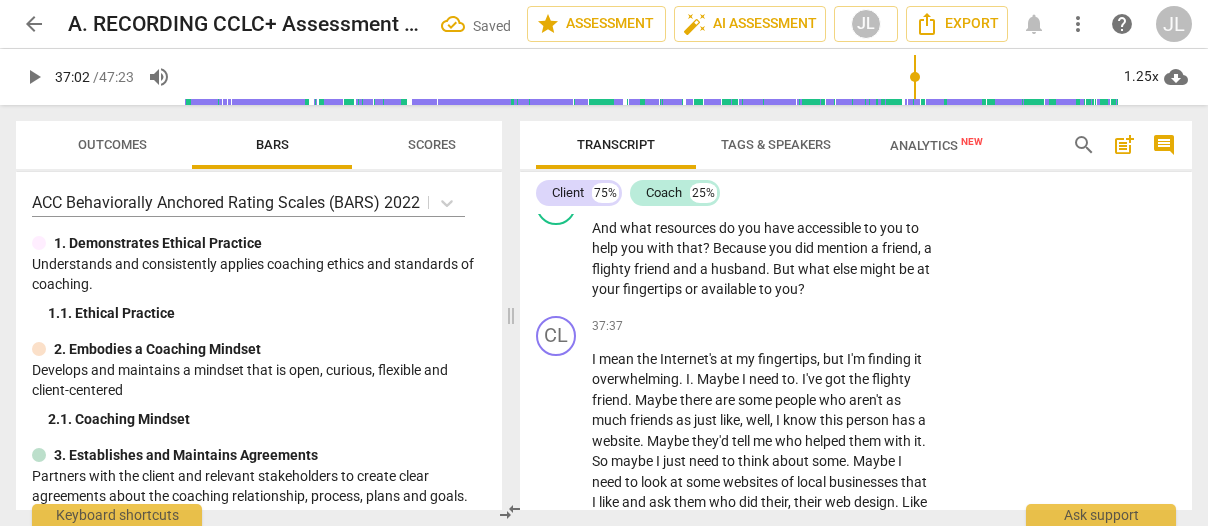 click on "." at bounding box center [754, 117] 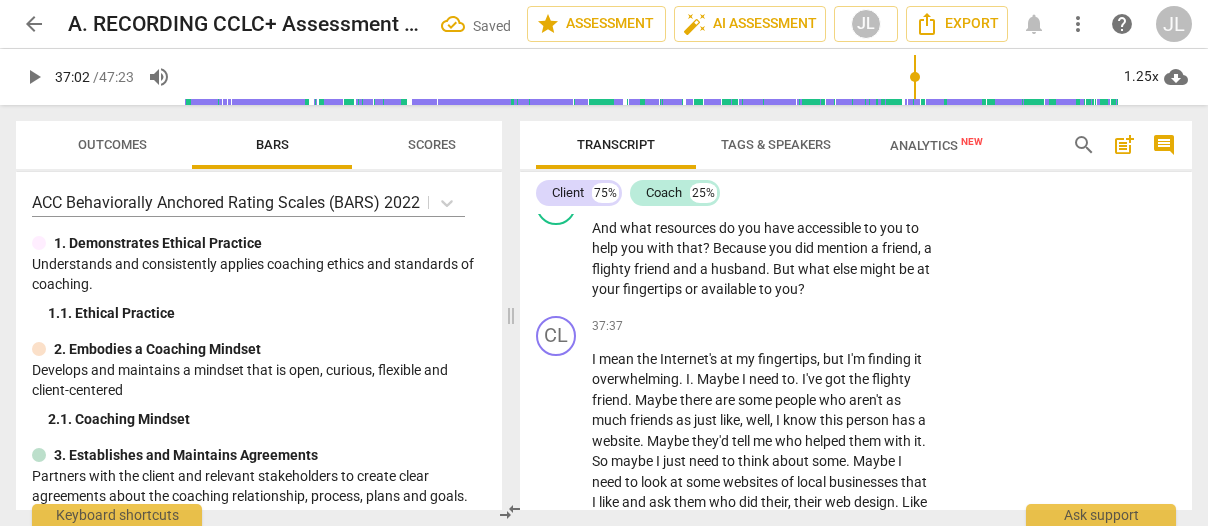 type 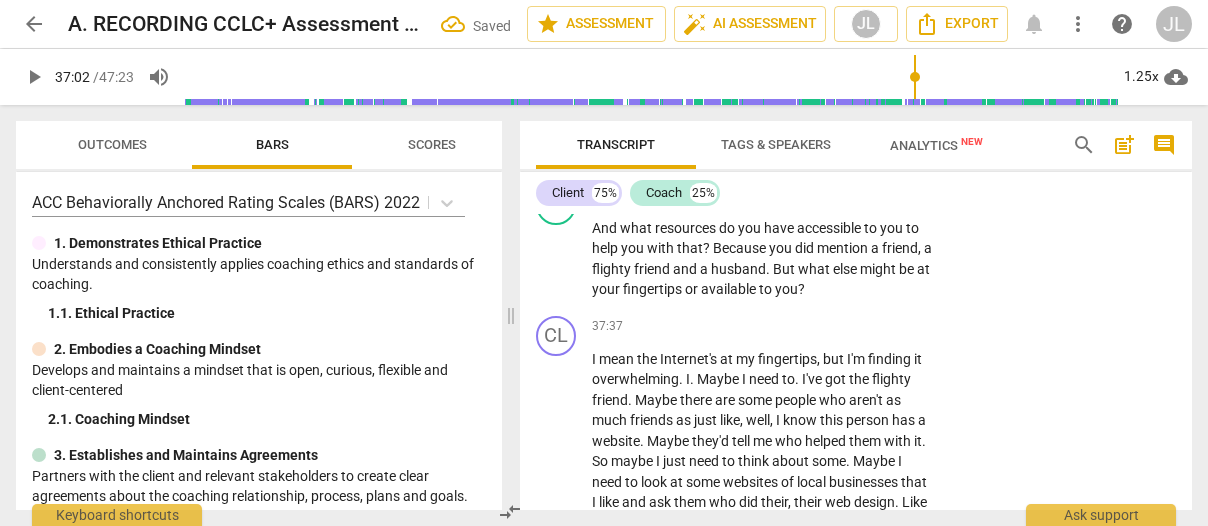 click on "play_arrow" at bounding box center (557, 138) 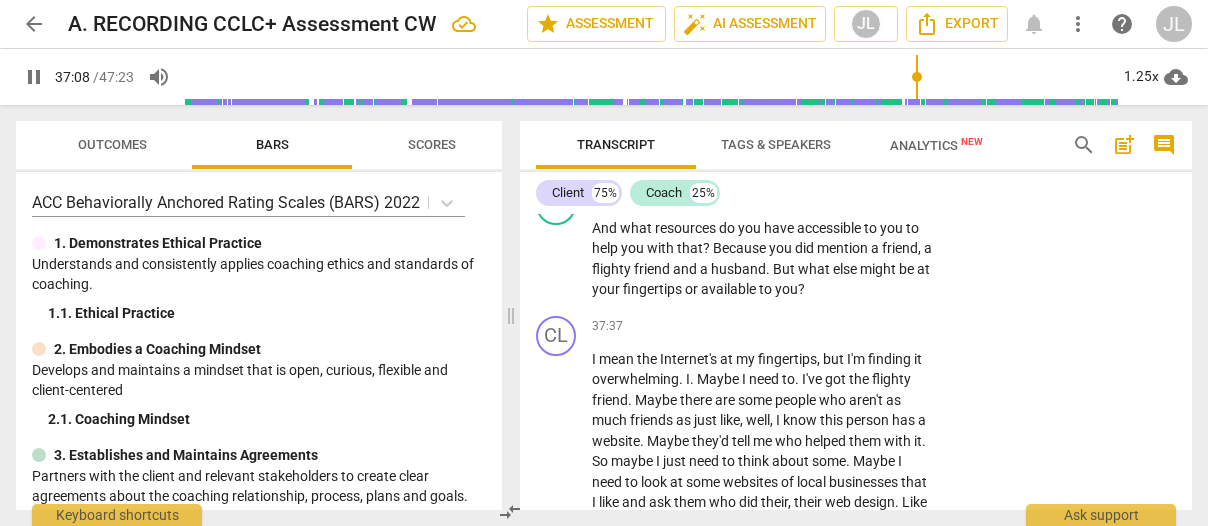 click on "pause" at bounding box center [557, 138] 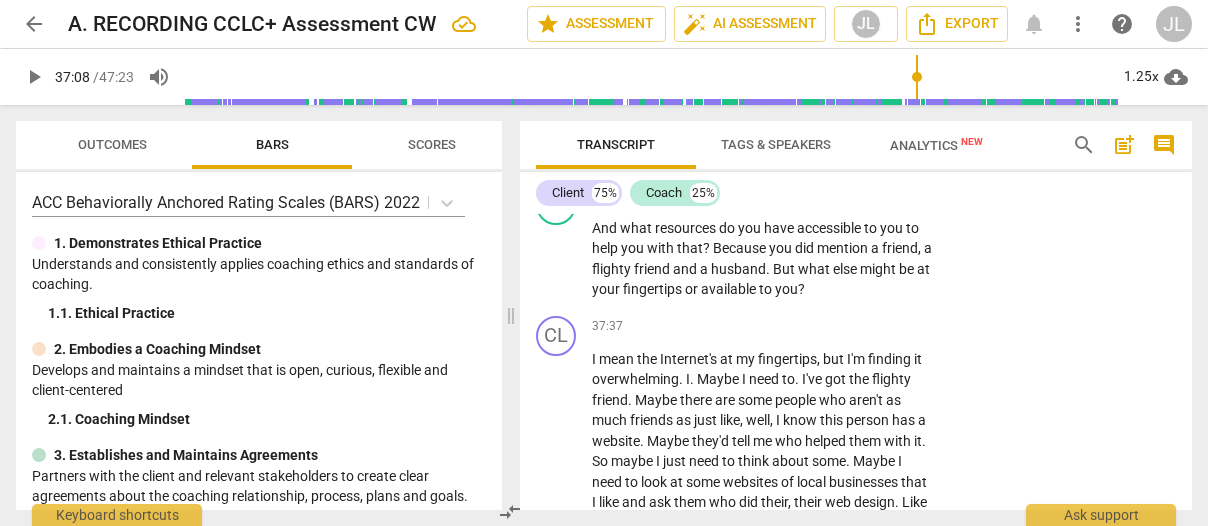 click on "," at bounding box center [852, 117] 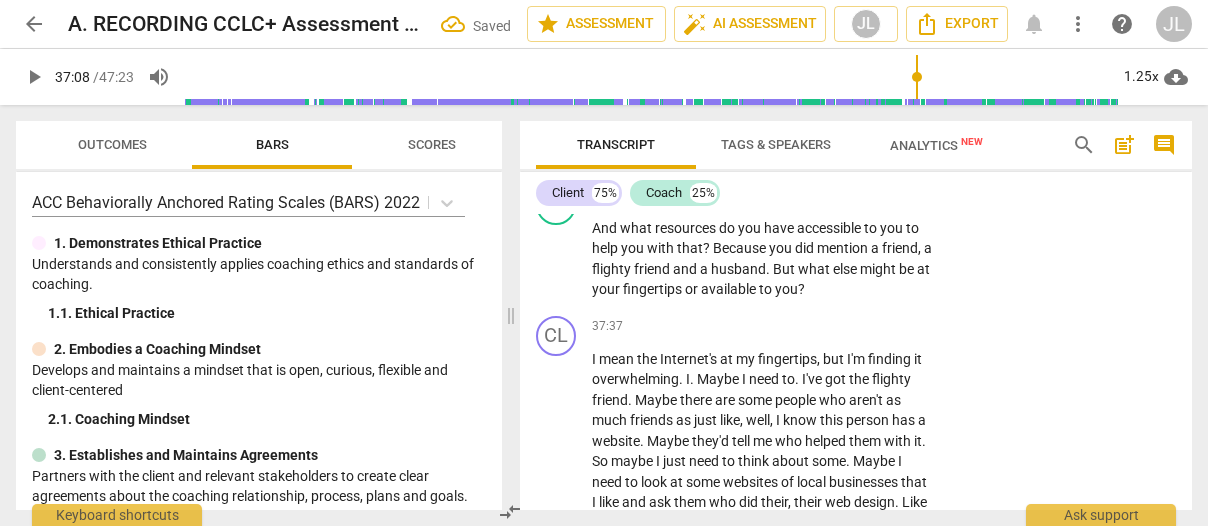 click on "play_arrow" at bounding box center [557, 138] 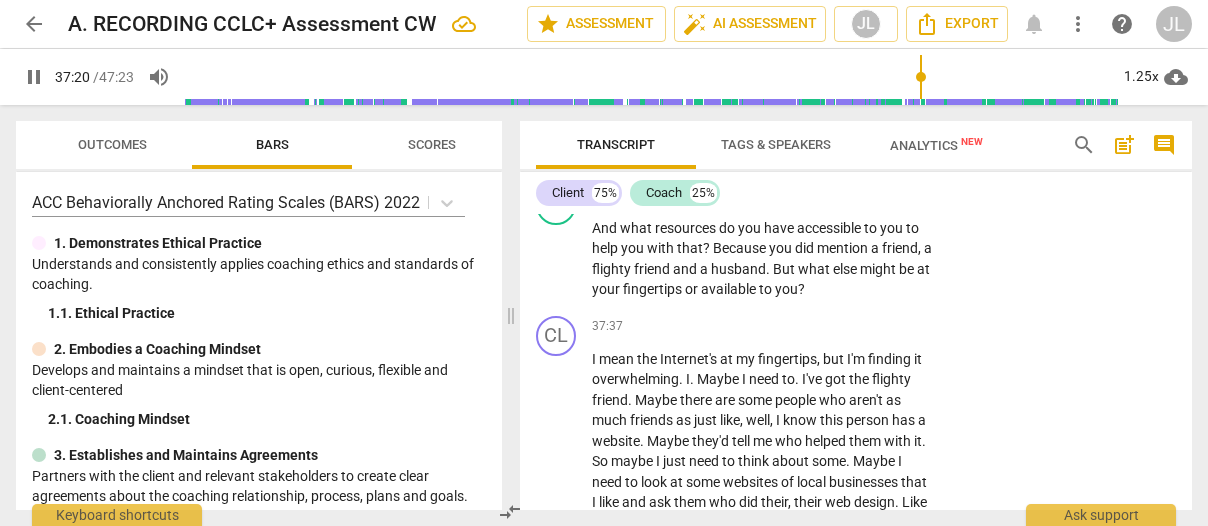 drag, startPoint x: 554, startPoint y: 345, endPoint x: 582, endPoint y: 341, distance: 28.284271 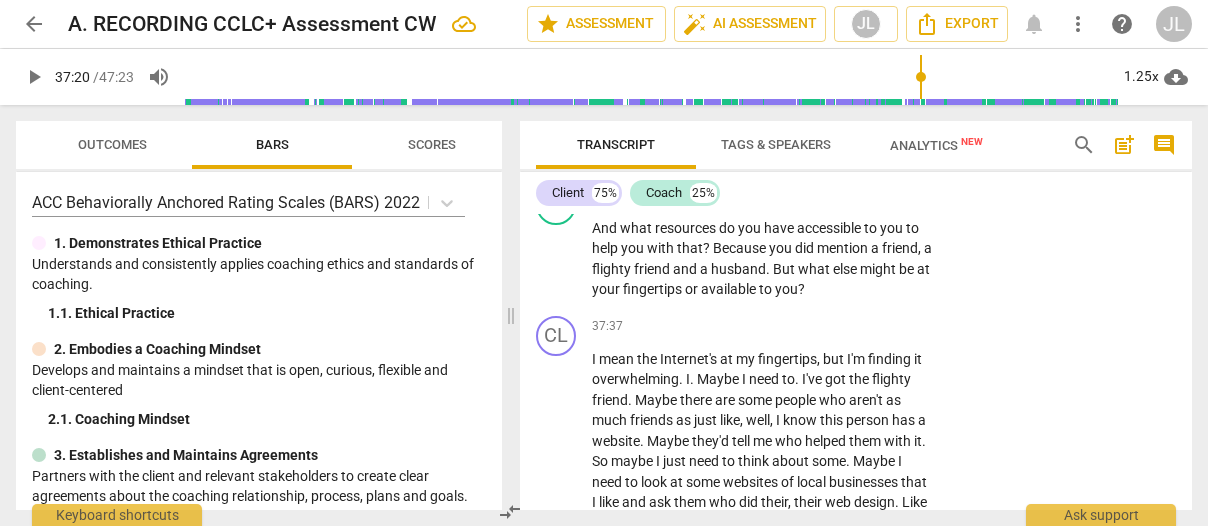 click on "." at bounding box center [923, 138] 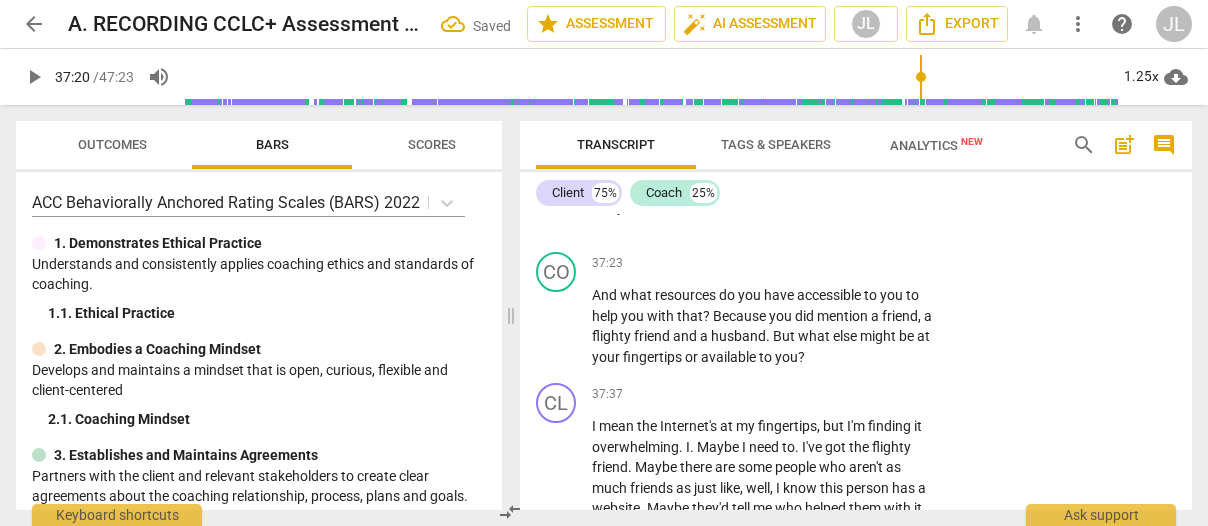 drag, startPoint x: 733, startPoint y: 342, endPoint x: 710, endPoint y: 343, distance: 23.021729 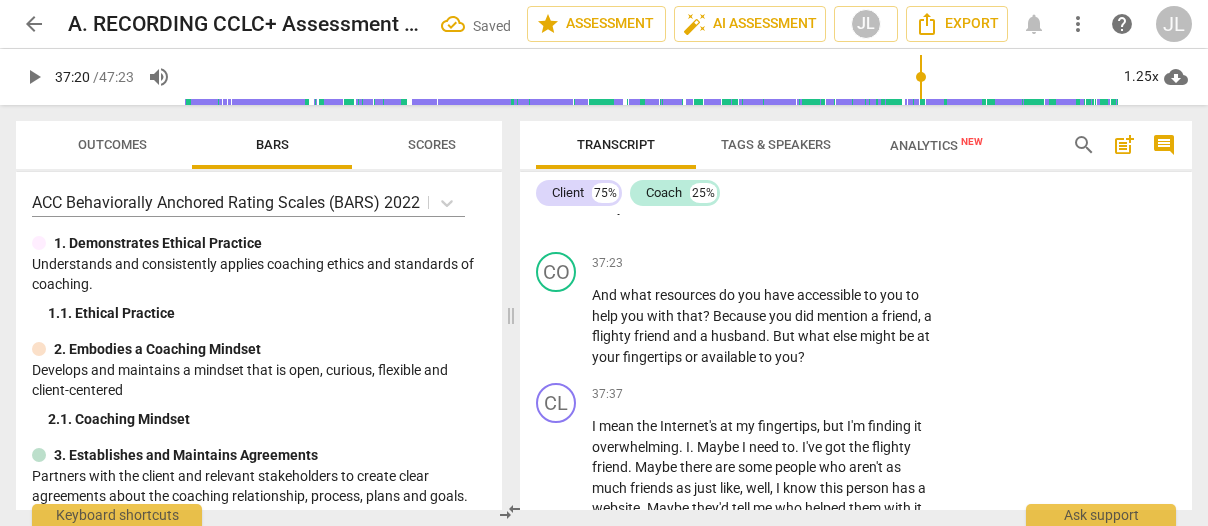 click on "Mhm .   So   generate   a   brain ,   like   brainstorm   a   list .   Like   do   a   focused   web ,   um ,   get   help   with   my   web   connectivity ." at bounding box center (762, 127) 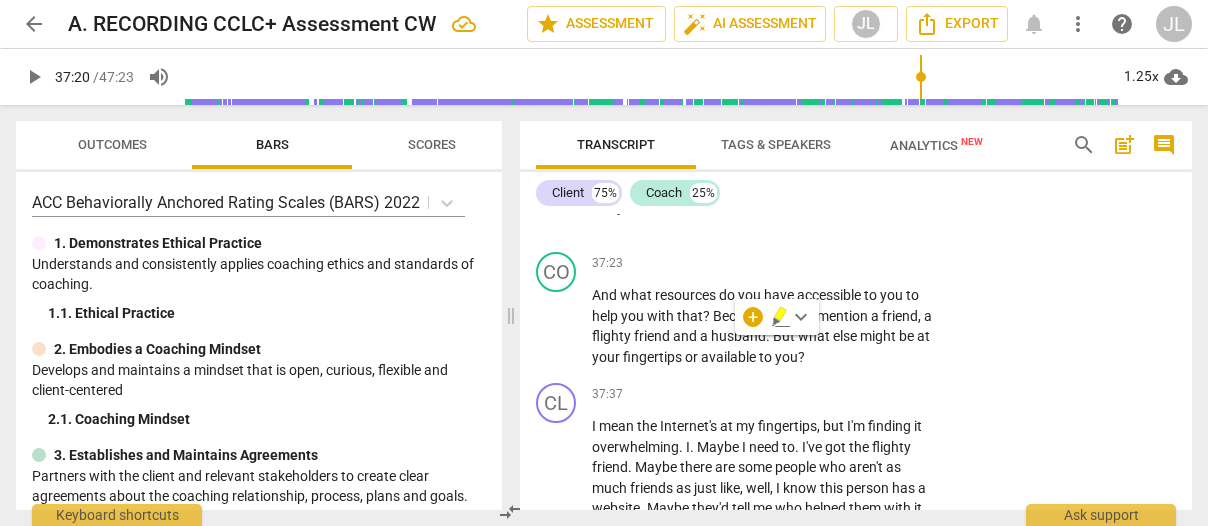 type 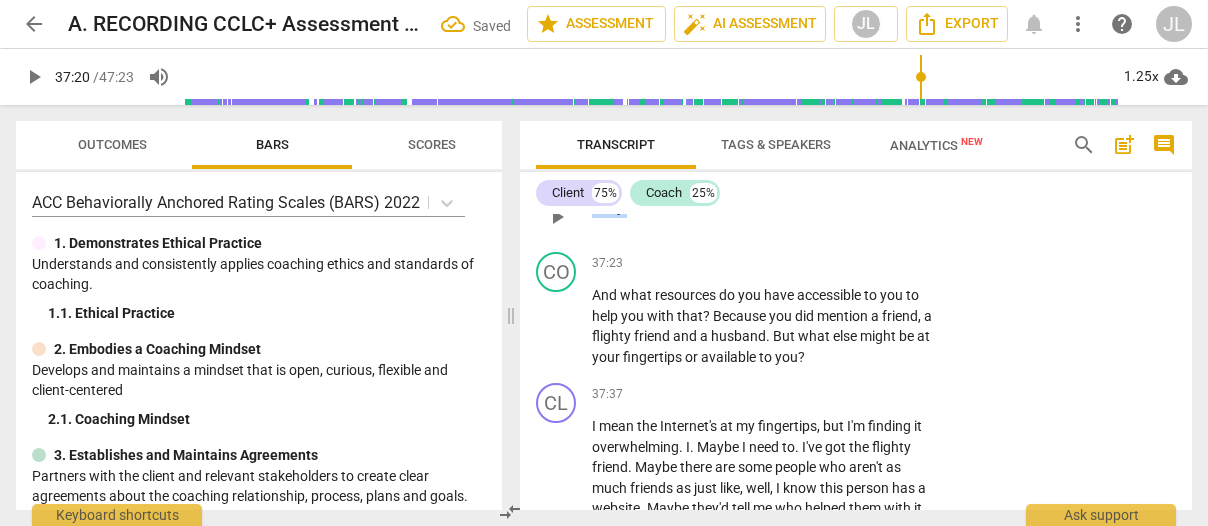 drag, startPoint x: 627, startPoint y: 413, endPoint x: 590, endPoint y: 414, distance: 37.01351 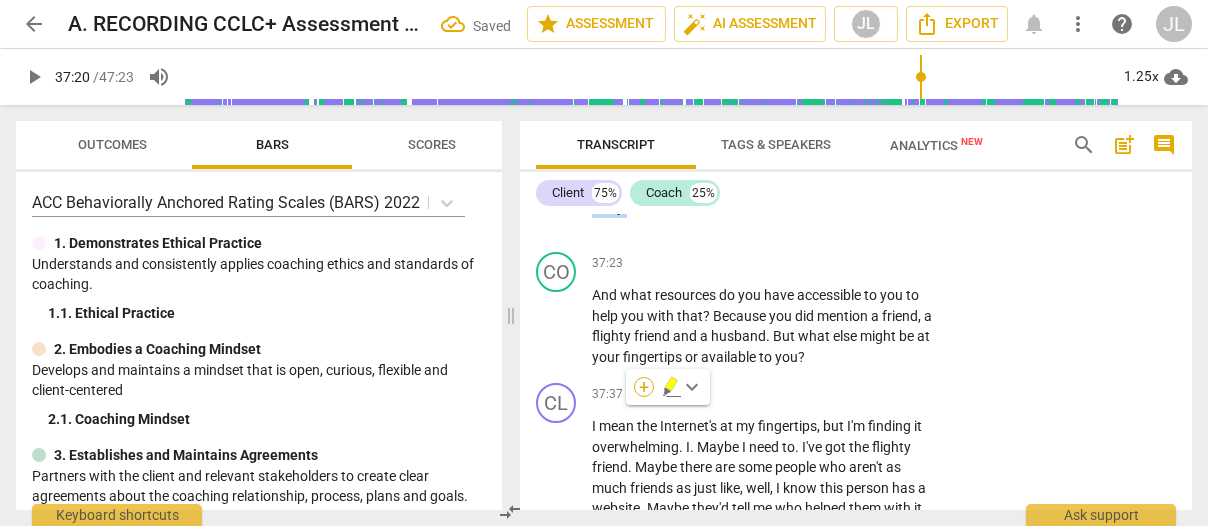 click on "+" at bounding box center [644, 387] 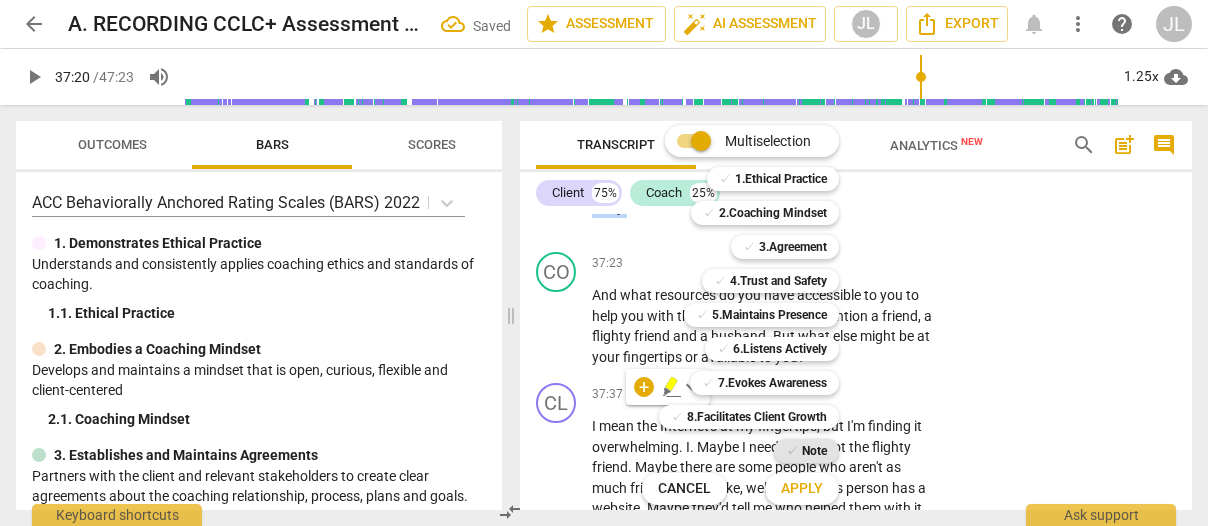 click on "Note" at bounding box center (814, 451) 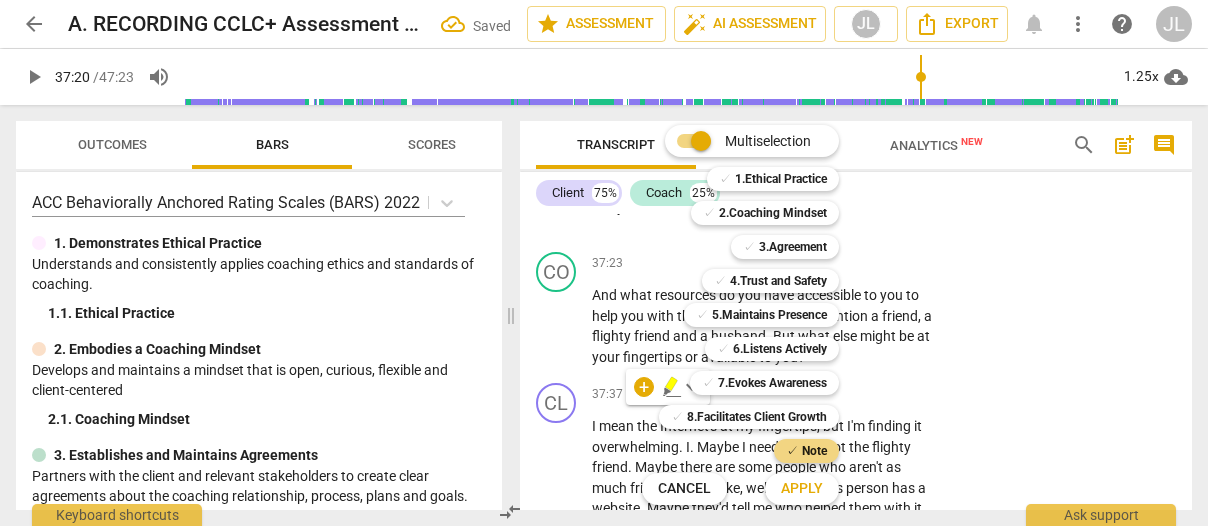 click on "Apply" at bounding box center [802, 489] 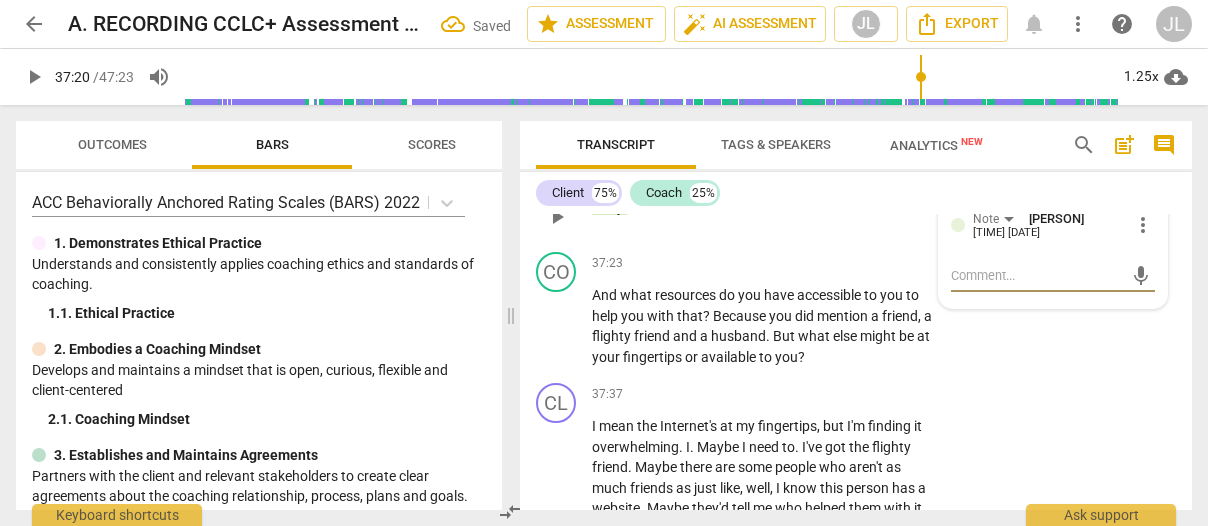 type on "v" 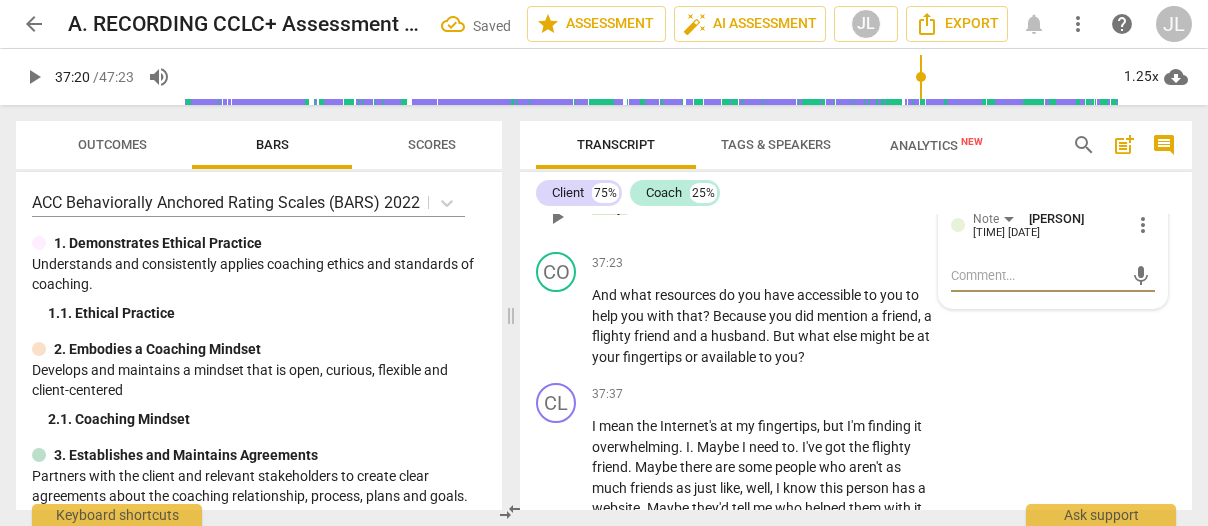 type on "v" 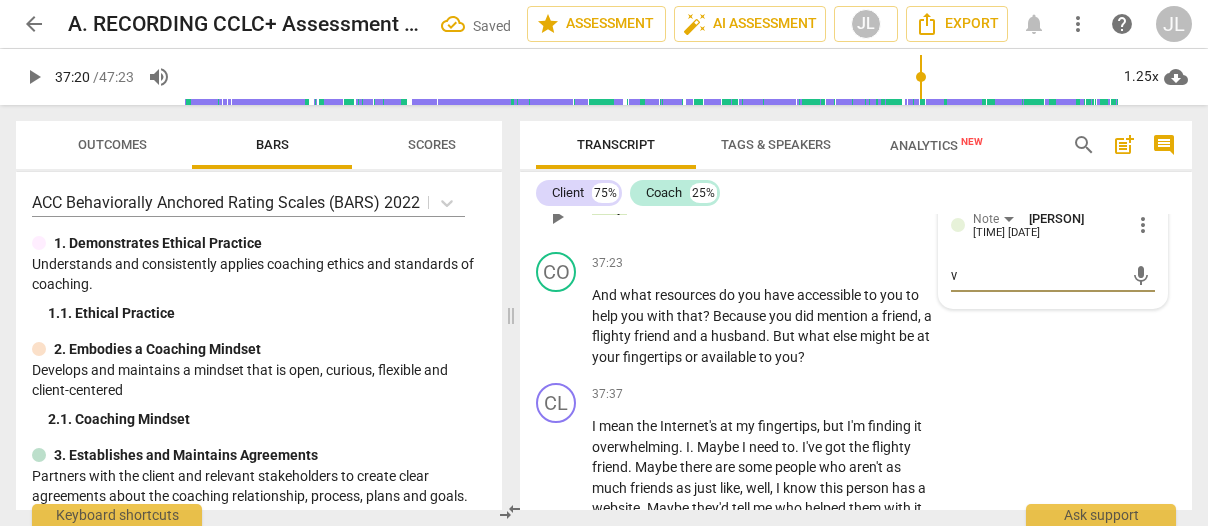 type on "vo" 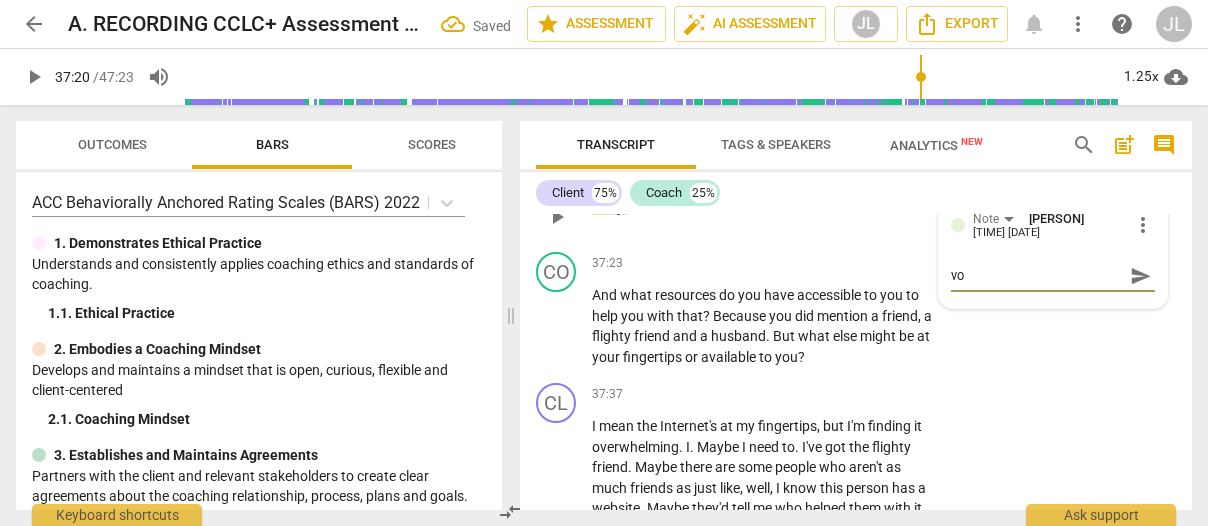 type on "voc" 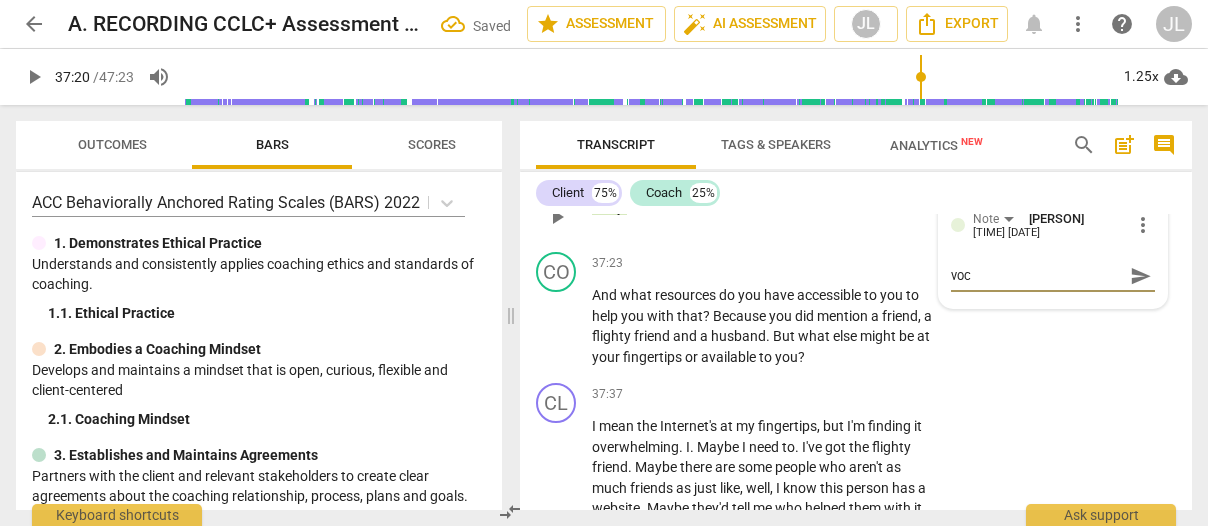 type on "voca" 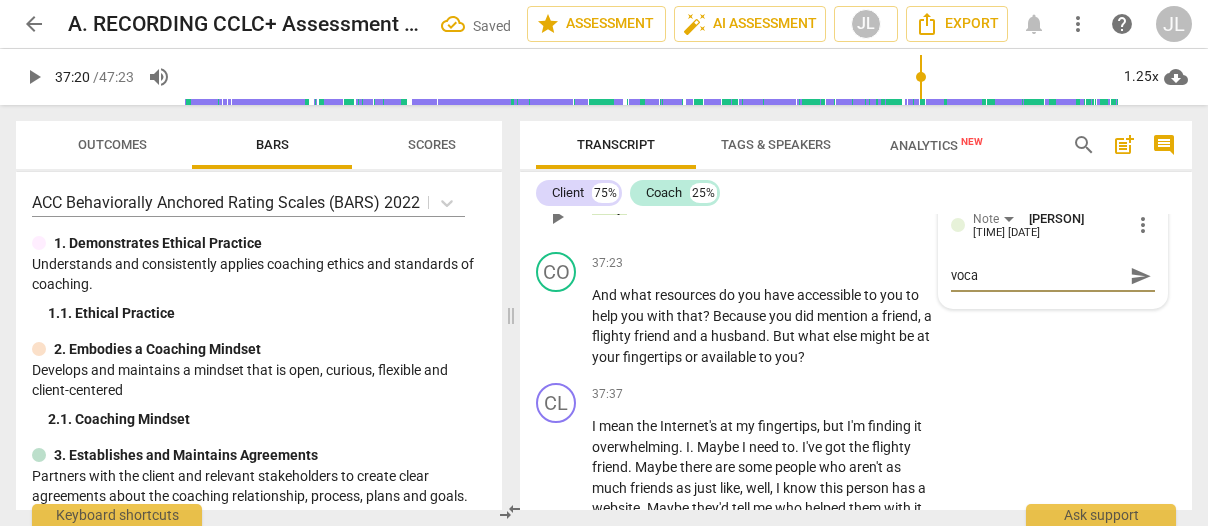 type on "vocal" 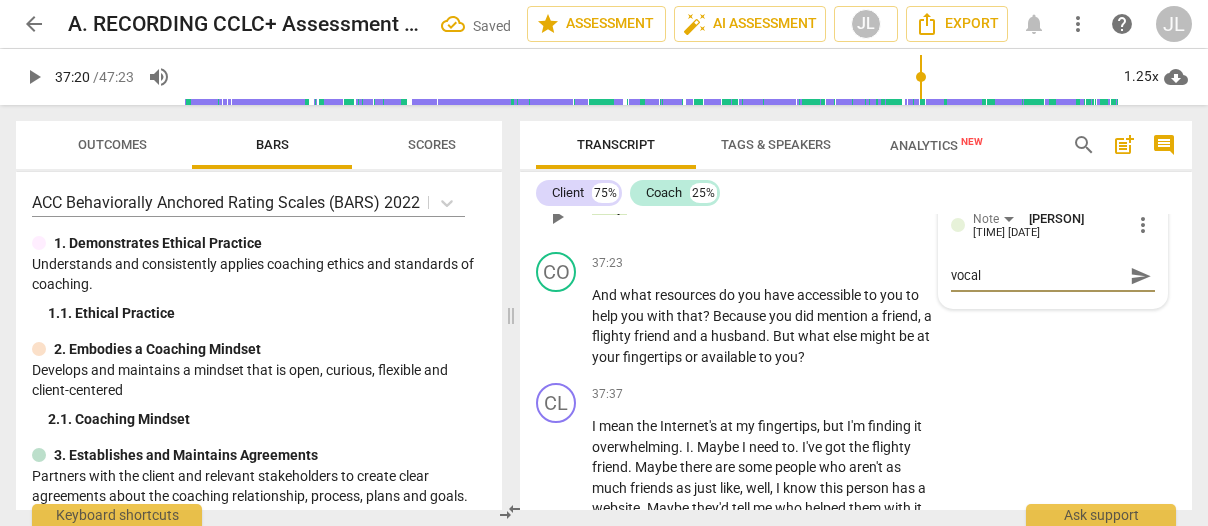 type on "vocali" 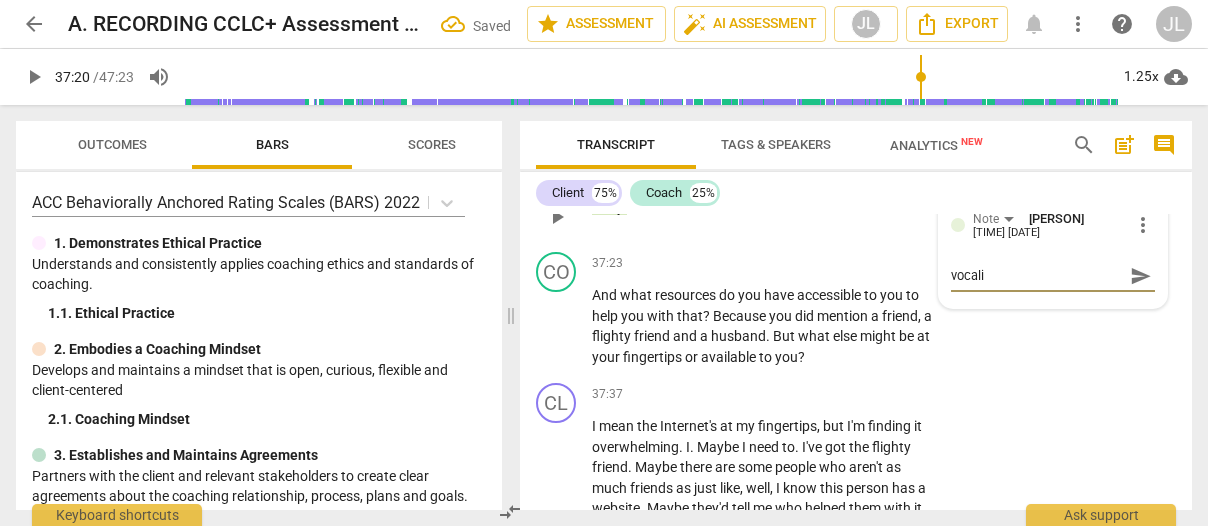 type on "vocaliz" 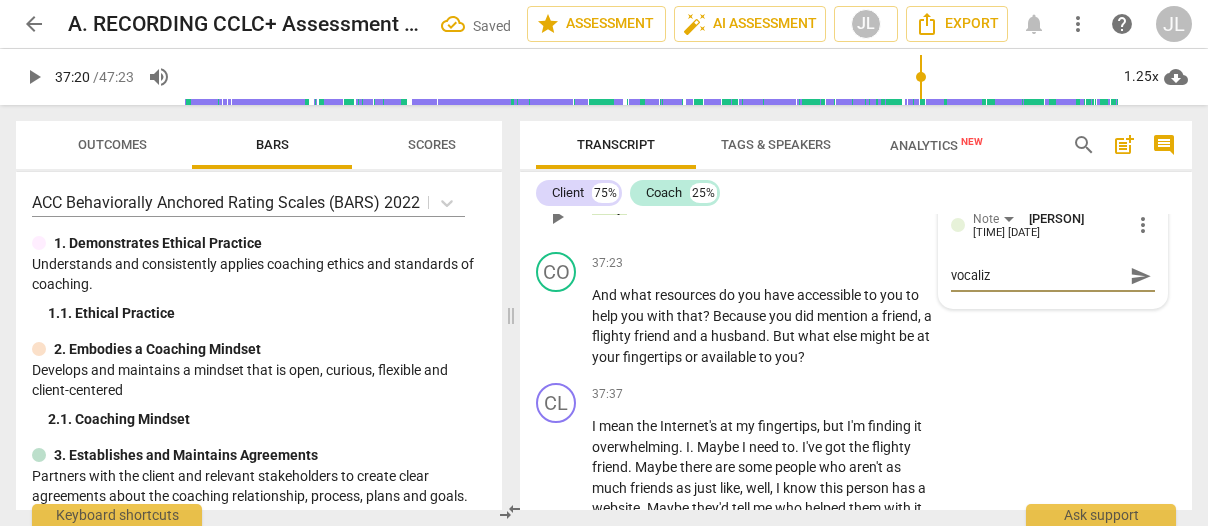type on "vocaliza" 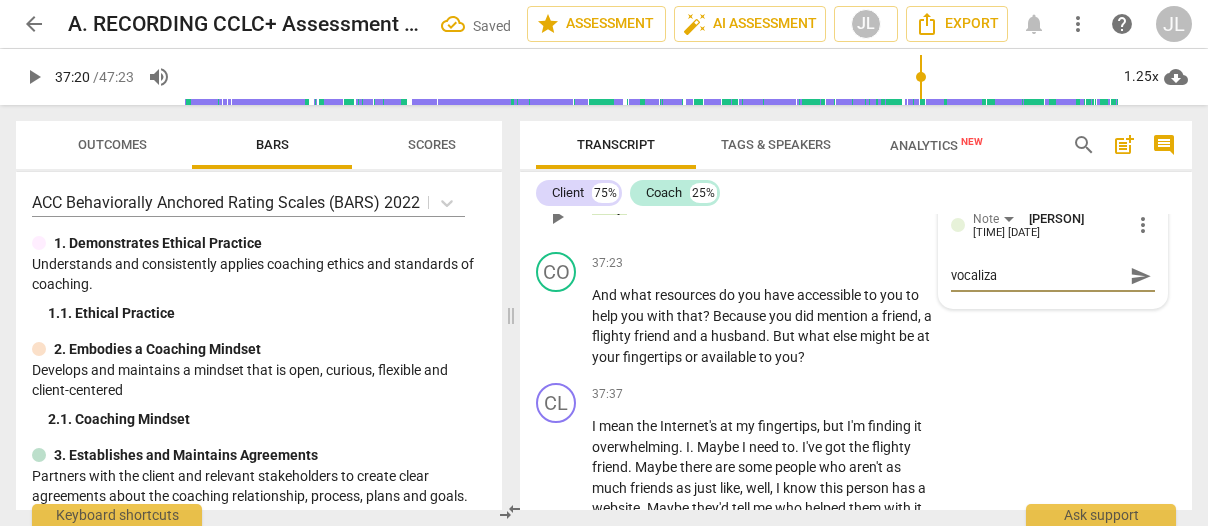 type on "vocalizat" 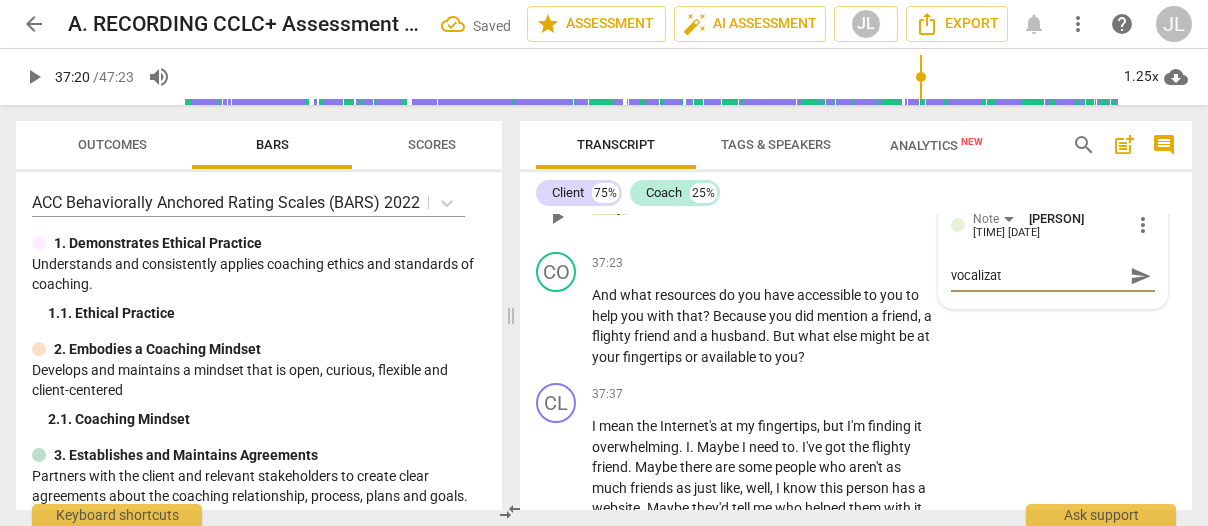 type on "vocalizato" 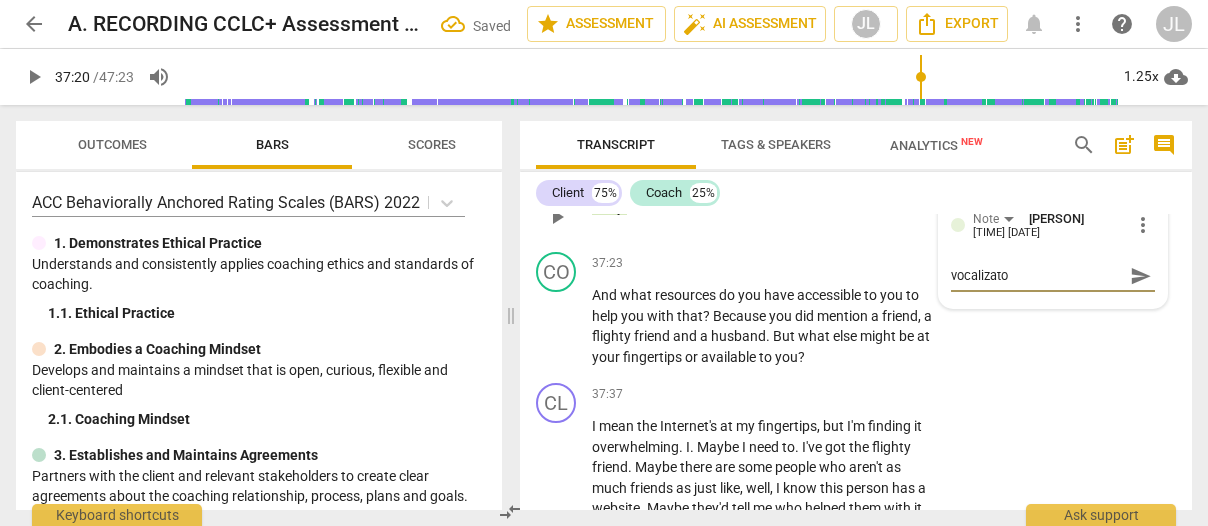 type on "vocalizatoi" 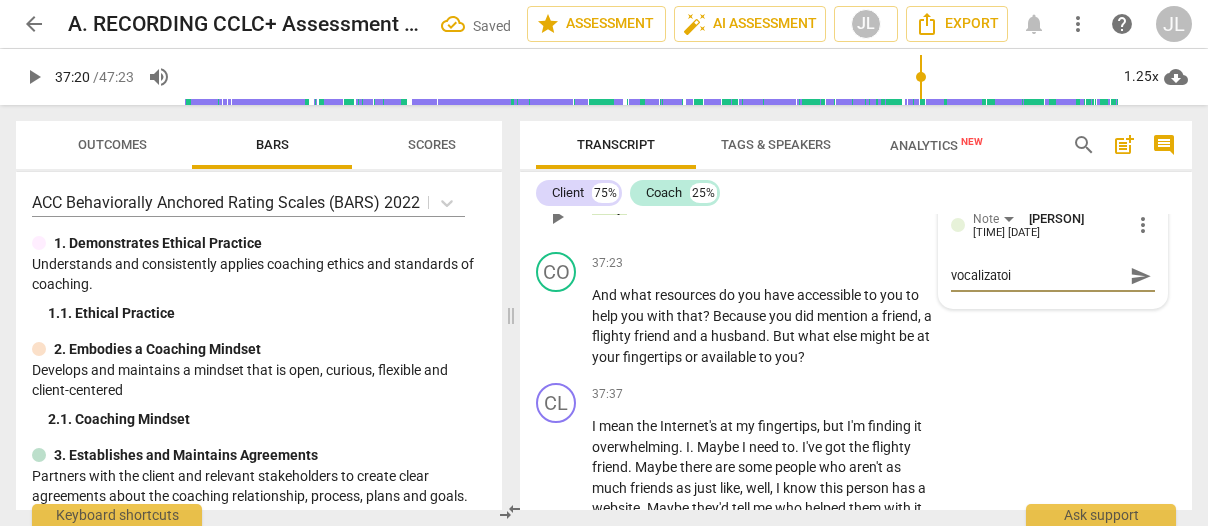 type on "vocalizatoin" 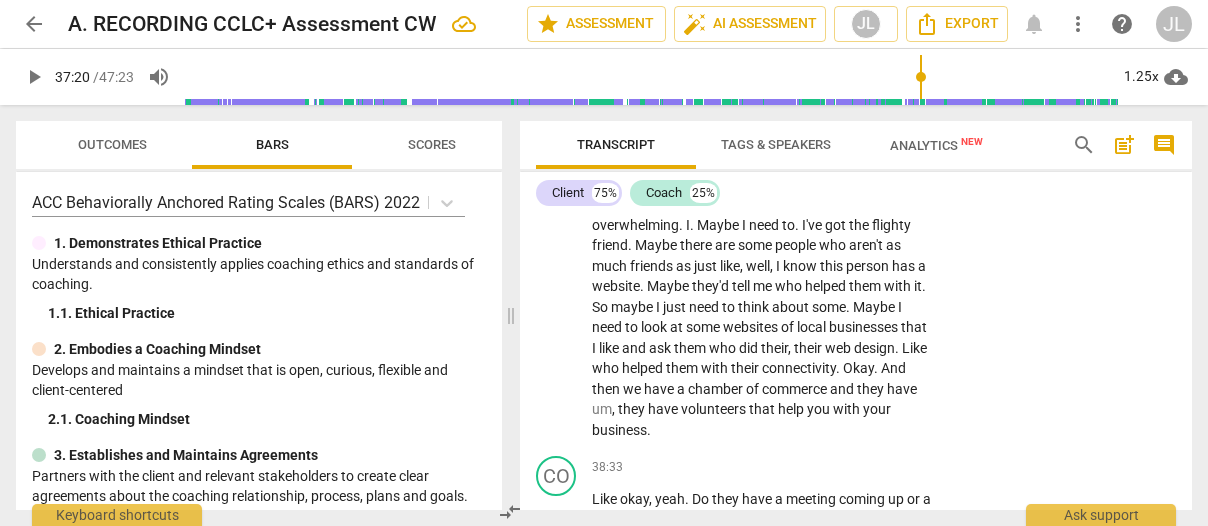 scroll, scrollTop: 18566, scrollLeft: 0, axis: vertical 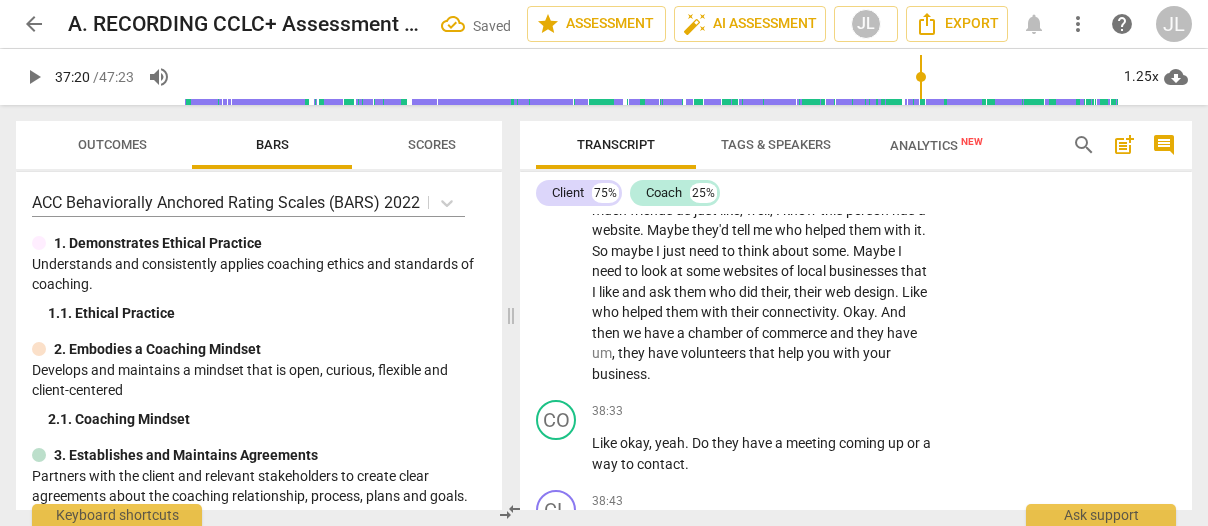 click on "play_arrow" at bounding box center [557, 49] 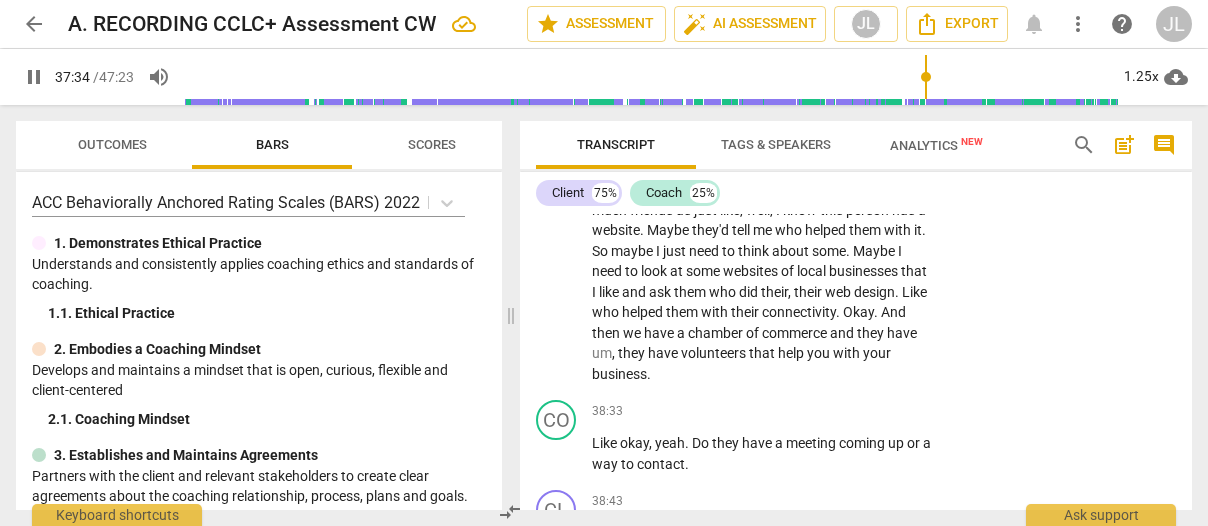 drag, startPoint x: 553, startPoint y: 253, endPoint x: 552, endPoint y: 282, distance: 29.017237 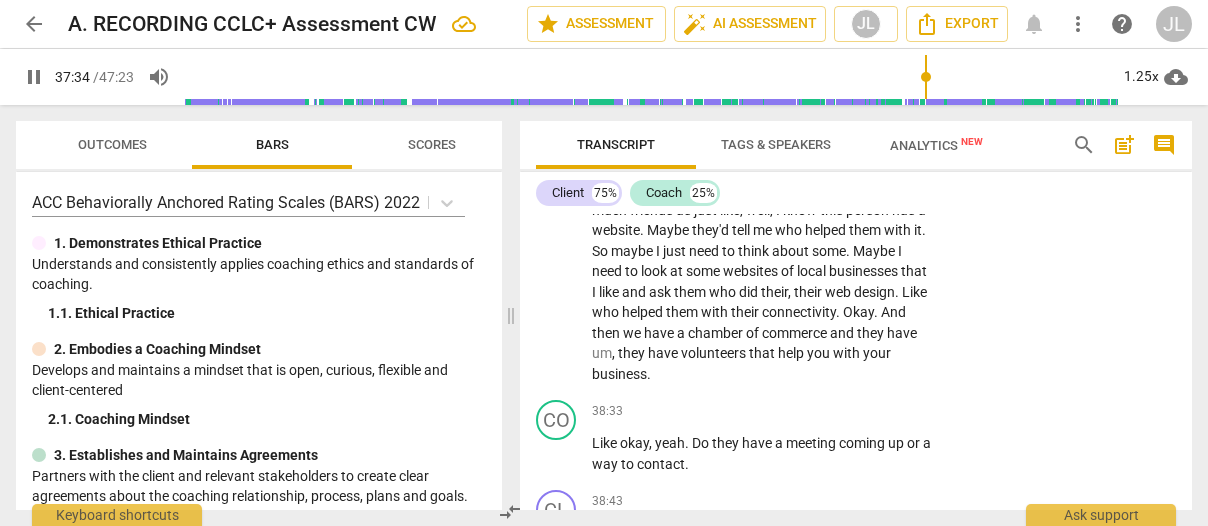 click on "play_arrow pause" at bounding box center (566, 48) 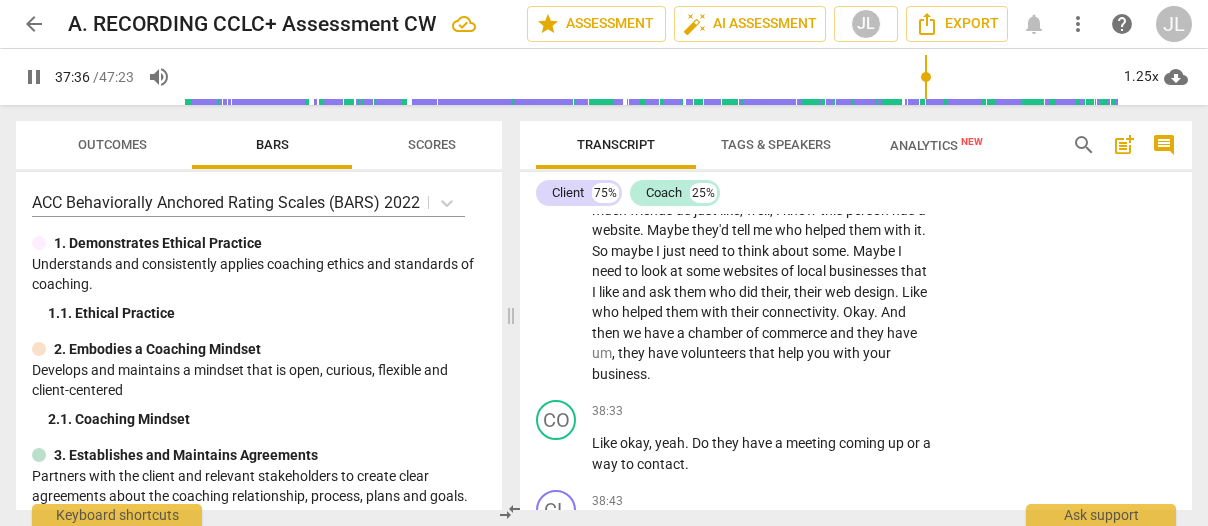 click on "pause" at bounding box center [557, 49] 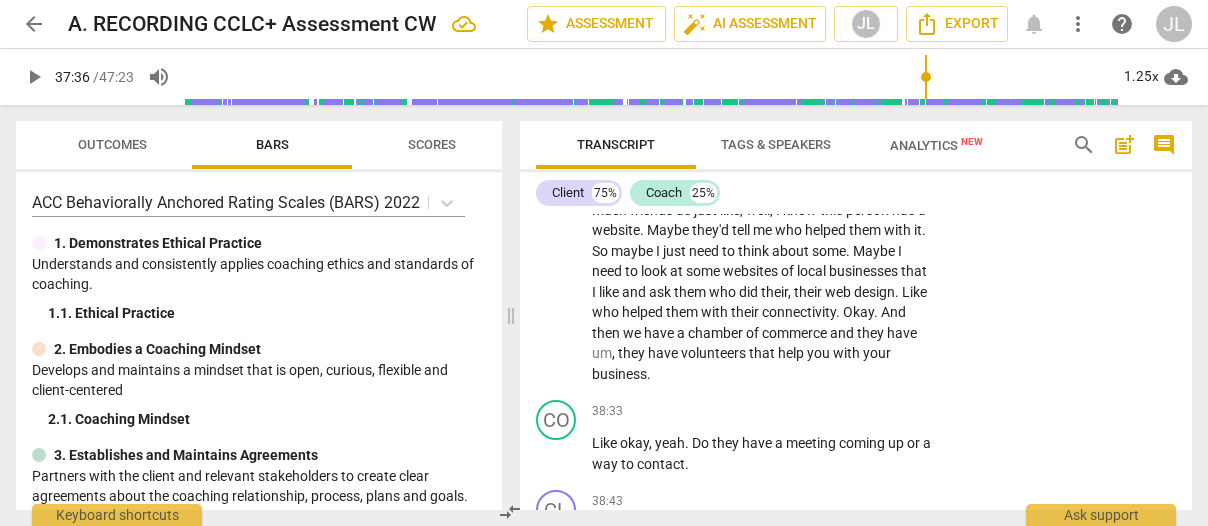 drag, startPoint x: 828, startPoint y: 283, endPoint x: 594, endPoint y: 229, distance: 240.14995 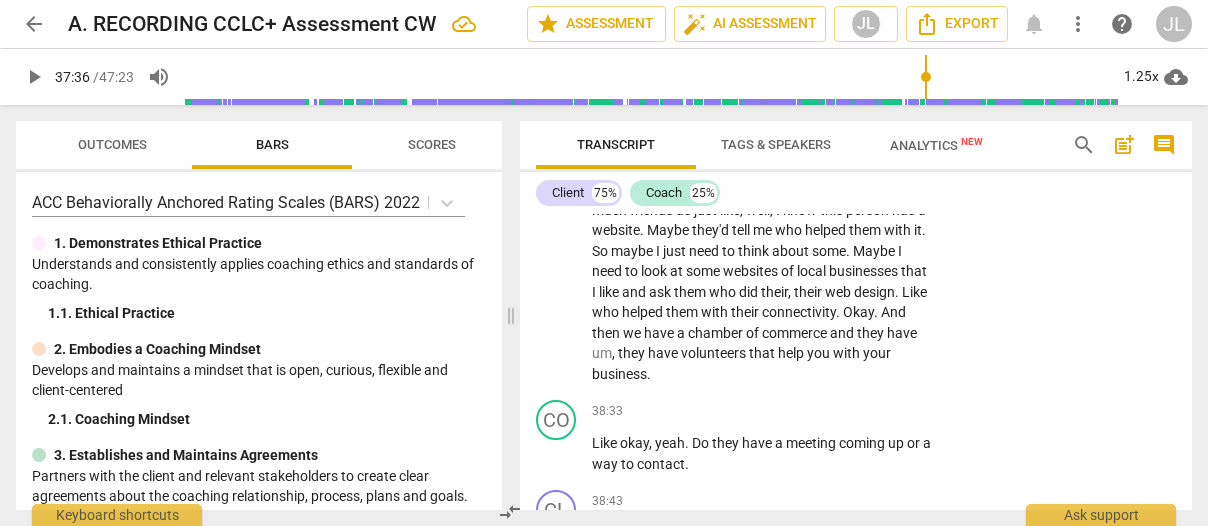 click on "And   what   resources   do   you   have   accessible   to   you   to   help   you   with   that ?   Because   you   did   mention   a   friend ,   a   flighty   friend   and   a   husband .   But   what   else   might   be   at   your   fingertips   or   available   to   you ?" at bounding box center [762, 48] 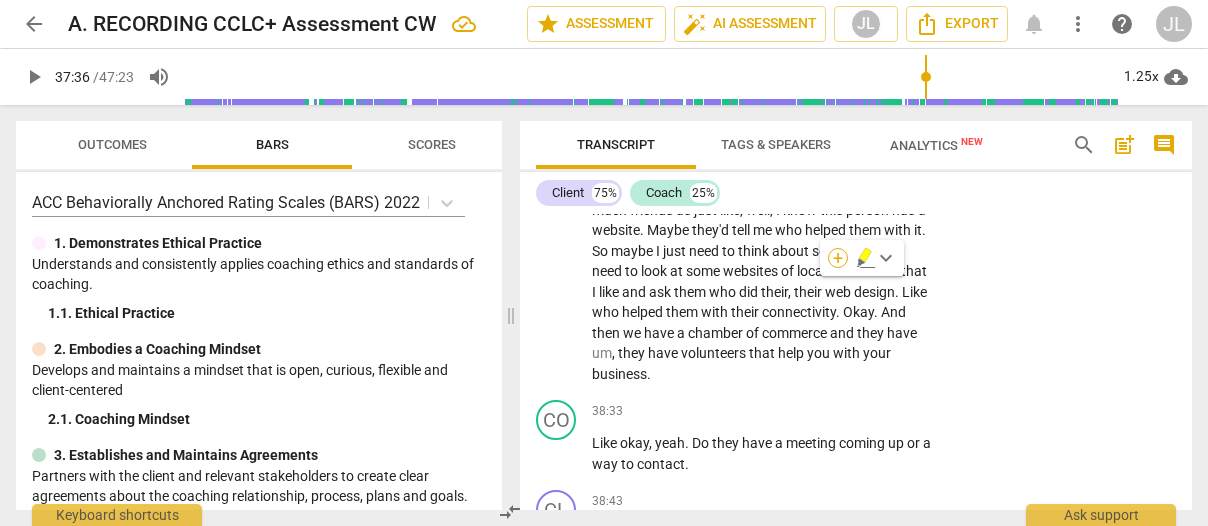 click on "+" at bounding box center (838, 258) 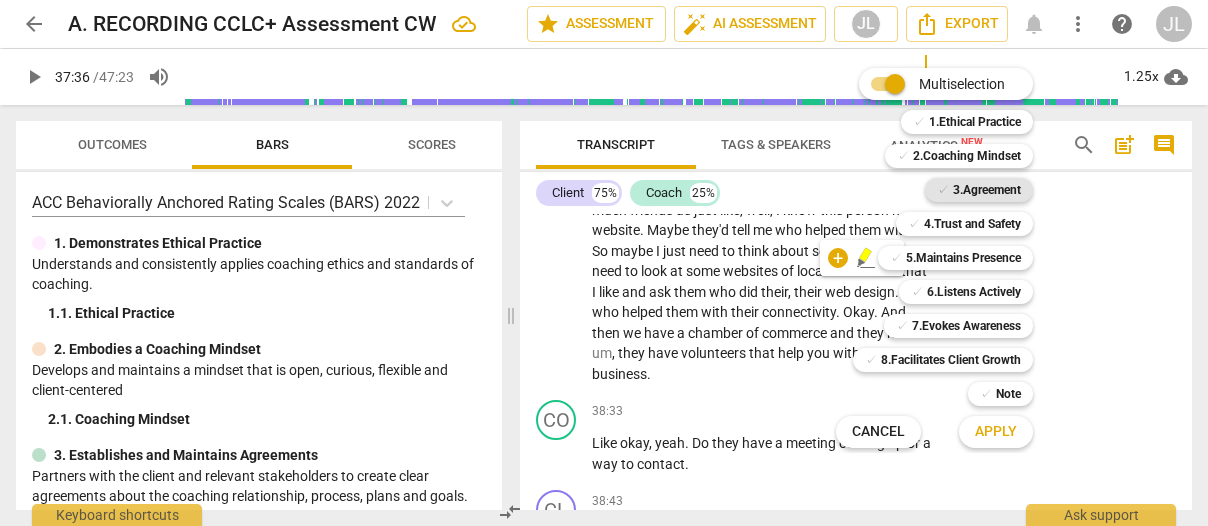 click on "3.Agreement" at bounding box center (987, 190) 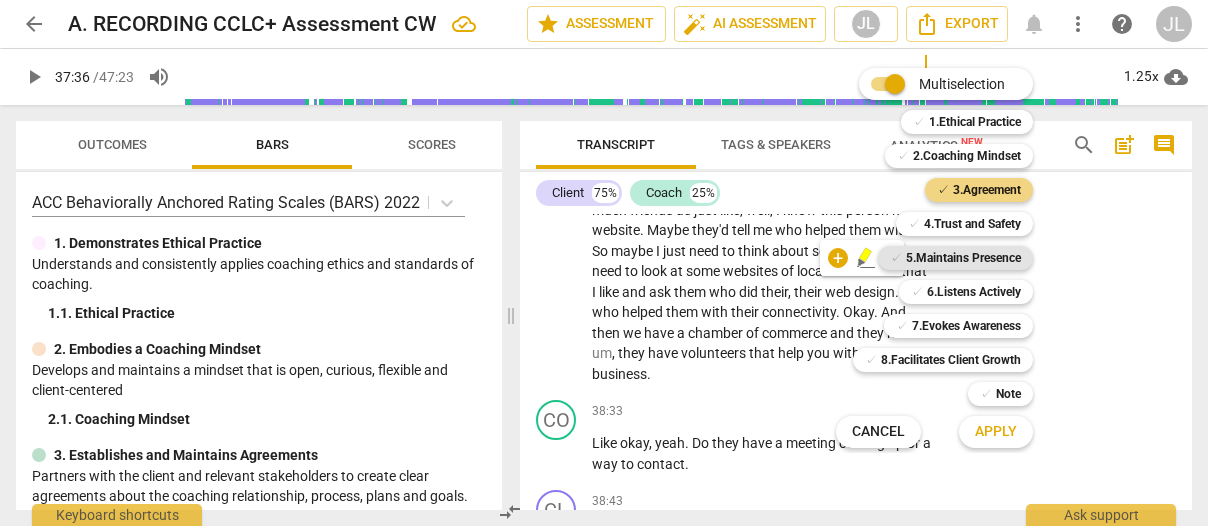 click on "5.Maintains Presence" at bounding box center (963, 258) 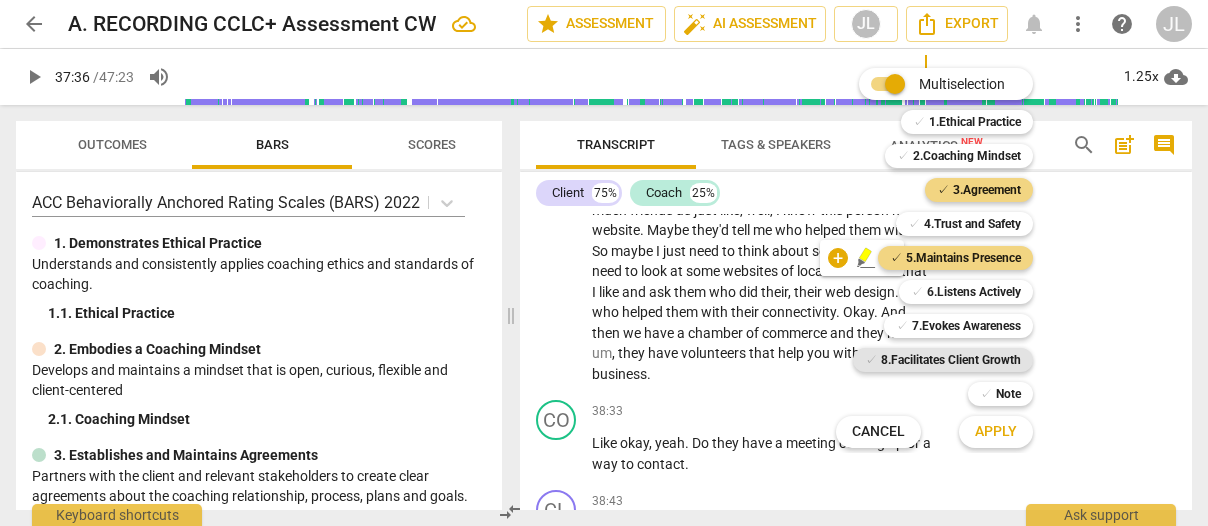 click on "8.Facilitates Client Growth" at bounding box center [951, 360] 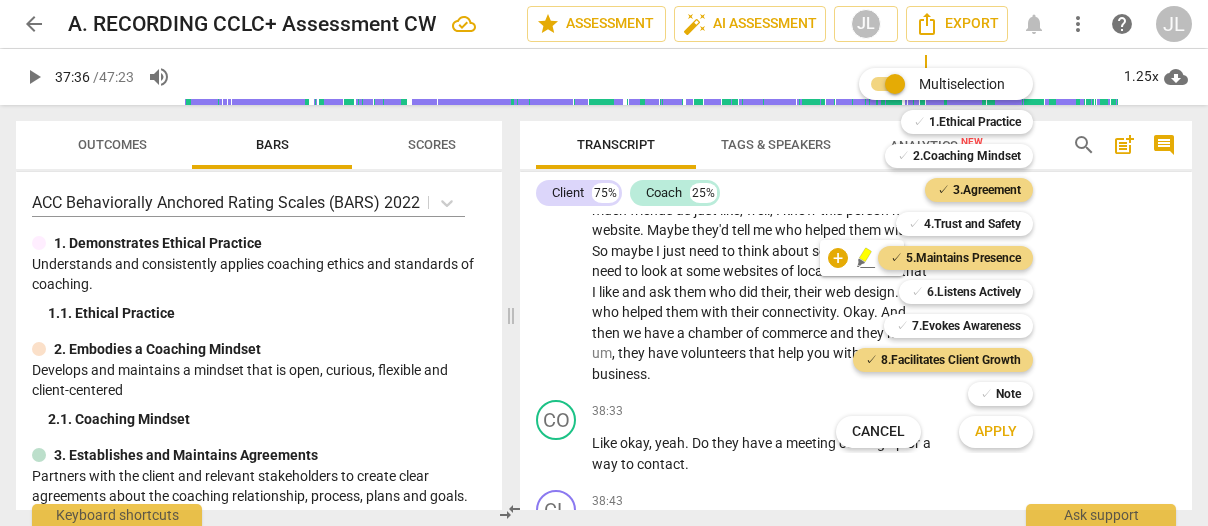 click on "Apply" at bounding box center [996, 432] 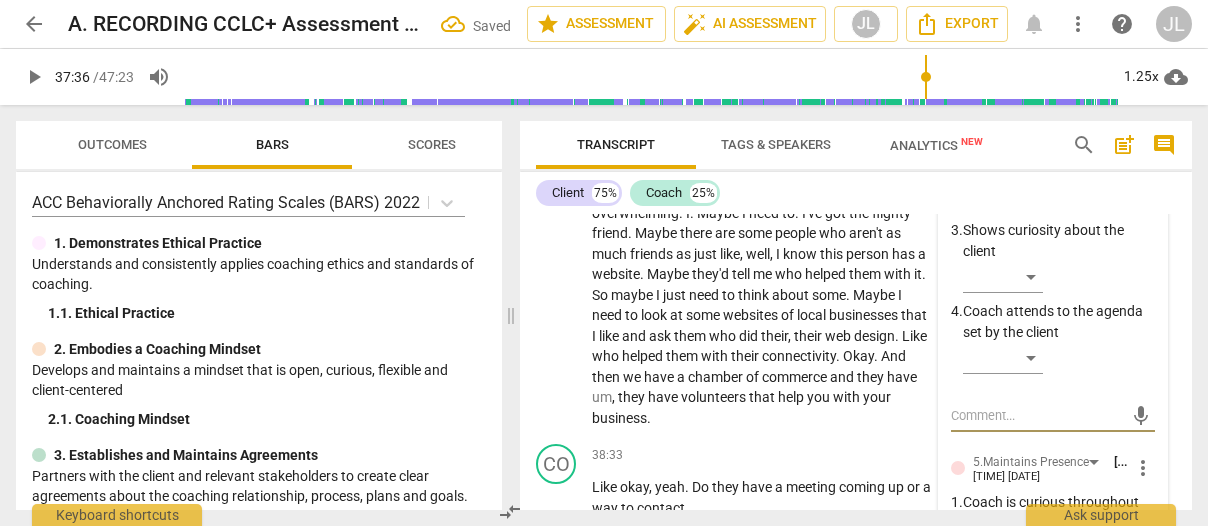 scroll, scrollTop: 18846, scrollLeft: 0, axis: vertical 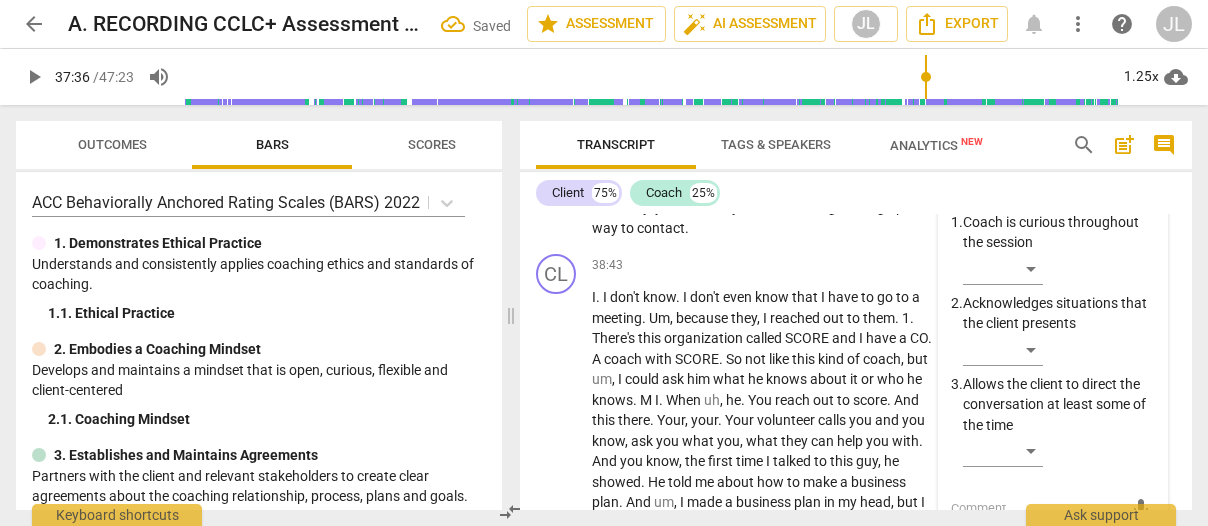 click on "​" at bounding box center [1003, 78] 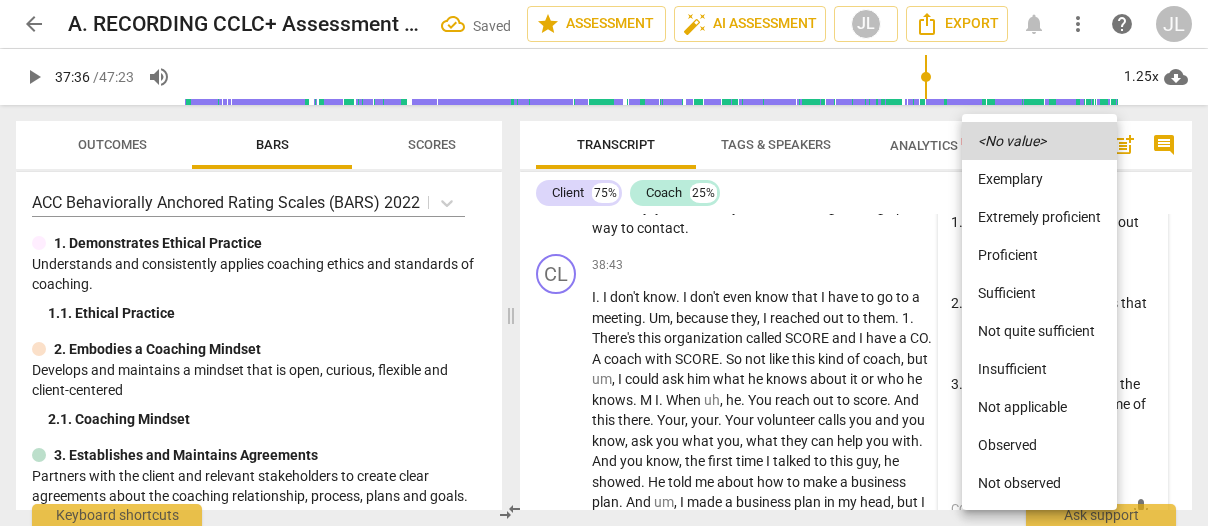 click on "Observed" at bounding box center (1039, 445) 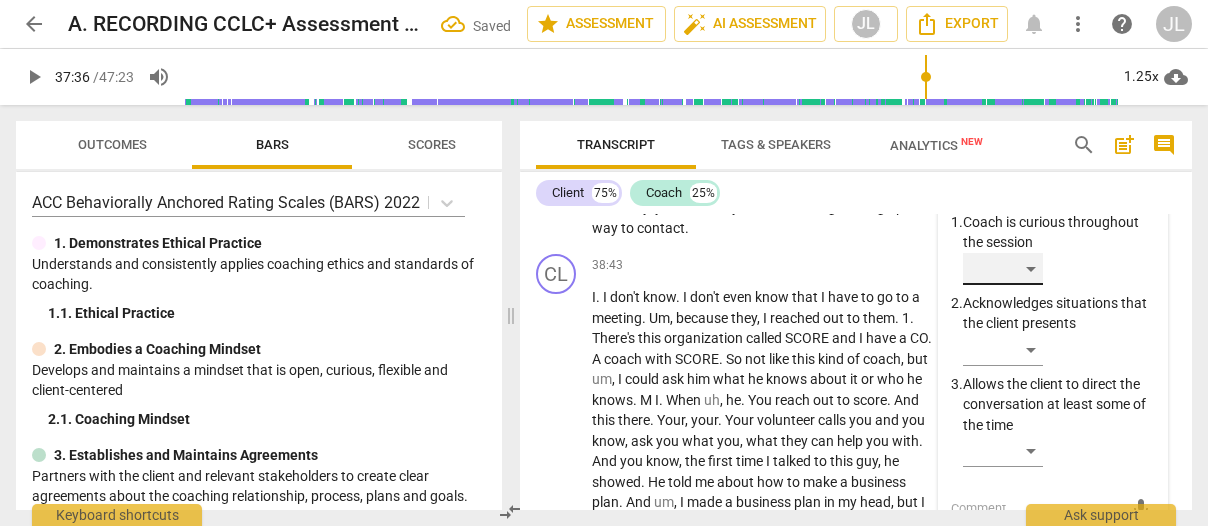 click on "​" at bounding box center [1003, 269] 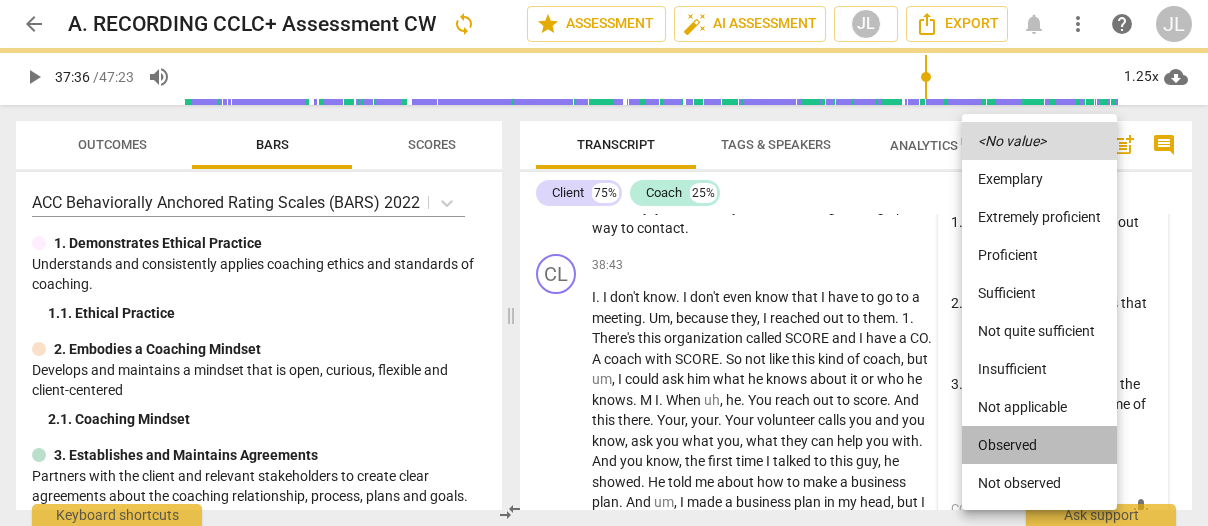click on "Observed" at bounding box center (1039, 445) 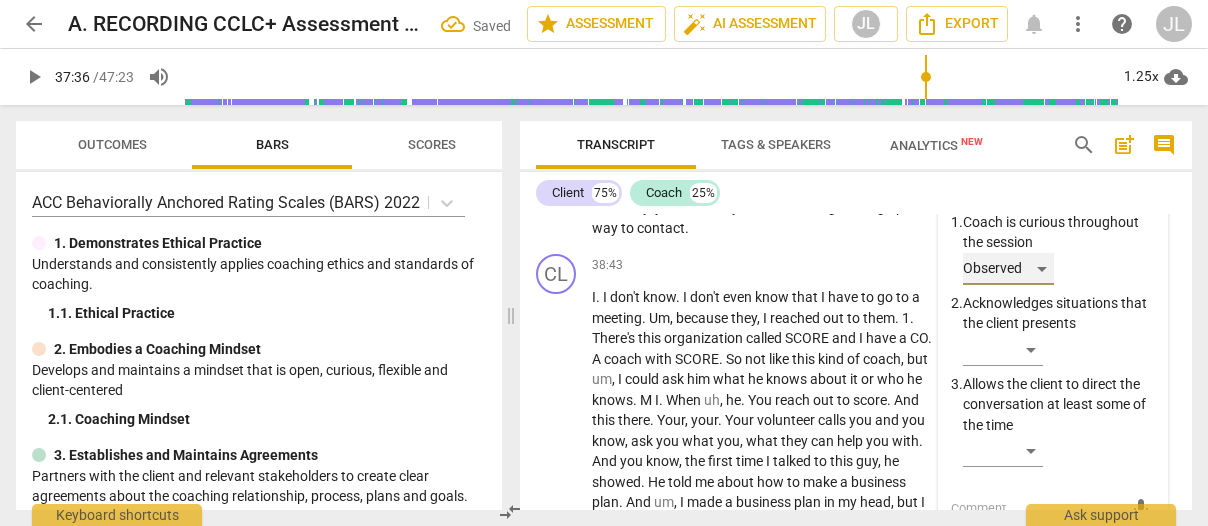 scroll, scrollTop: 18847, scrollLeft: 0, axis: vertical 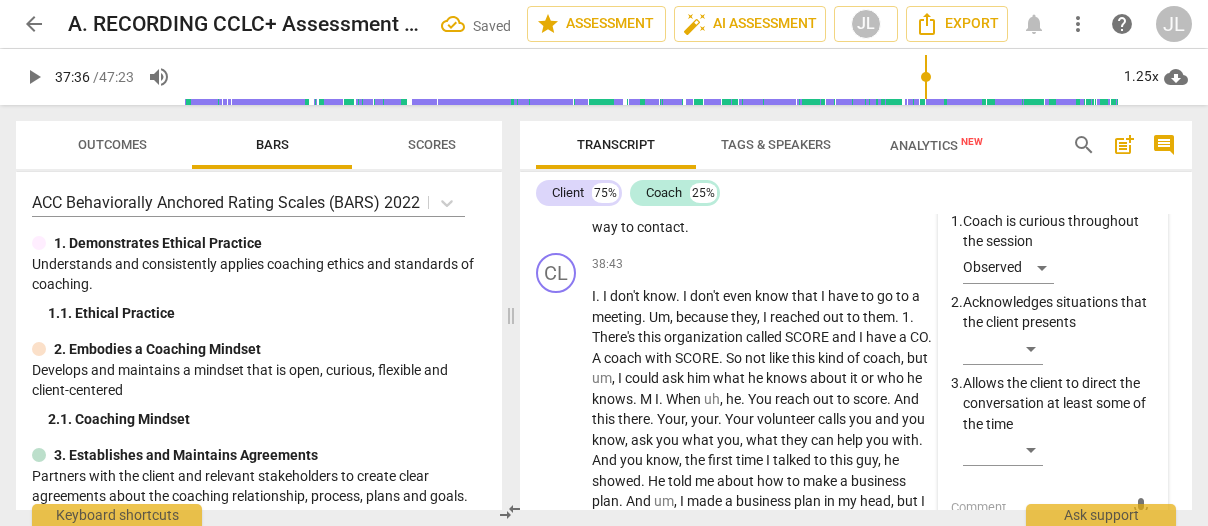 click on "[NAME] [DATE]" at bounding box center [1053, 319] 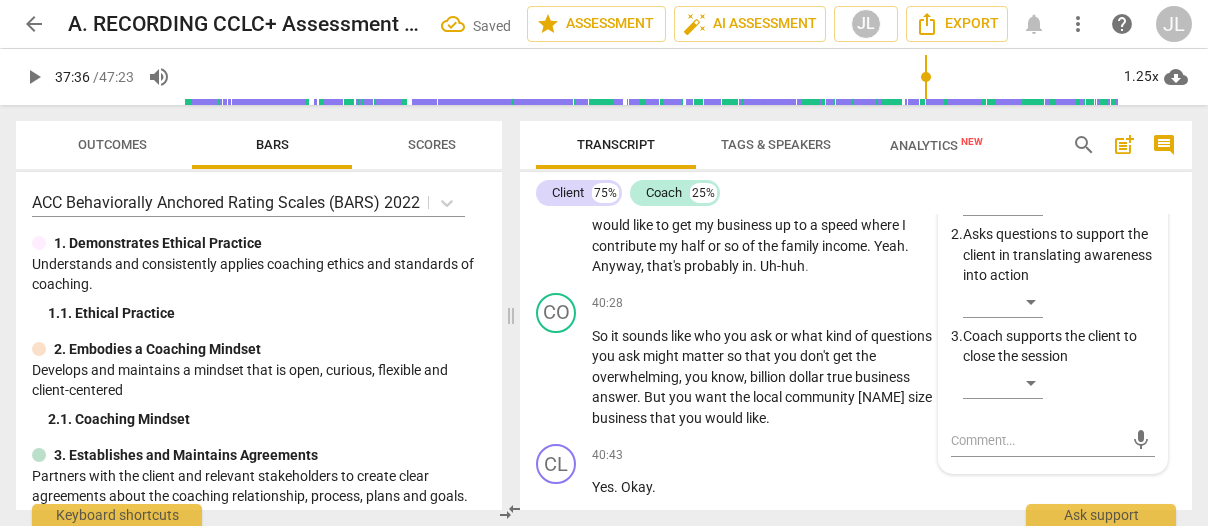 scroll, scrollTop: 19327, scrollLeft: 0, axis: vertical 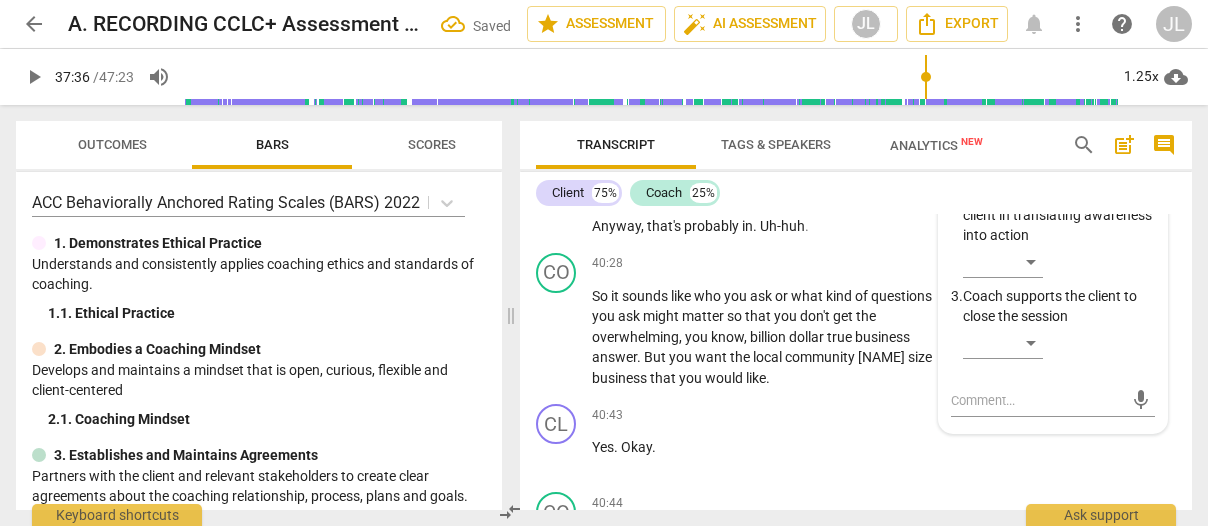 click on "​" at bounding box center (1003, 160) 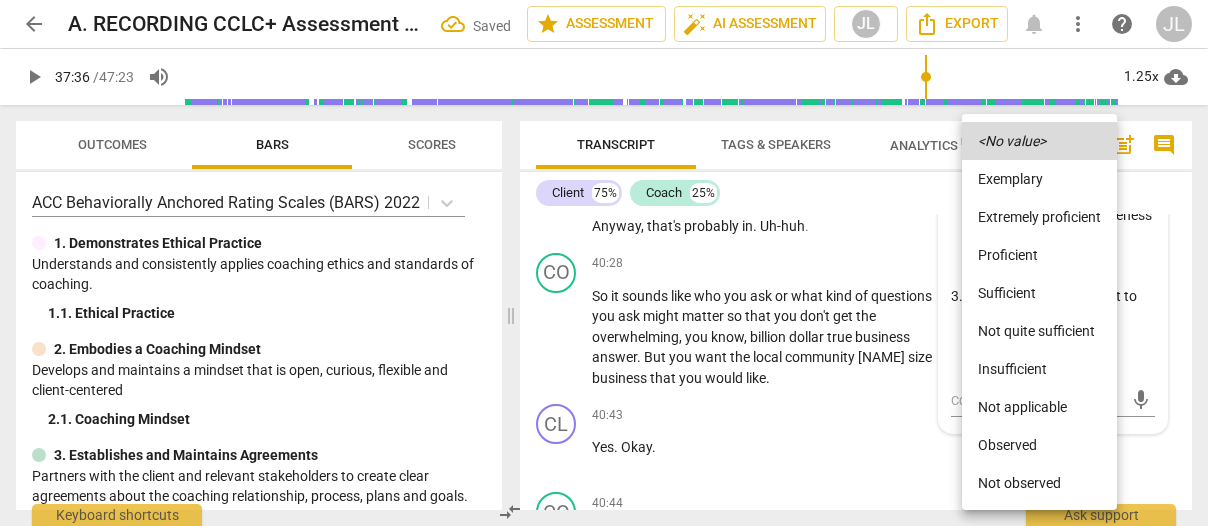 click on "Observed" at bounding box center [1039, 445] 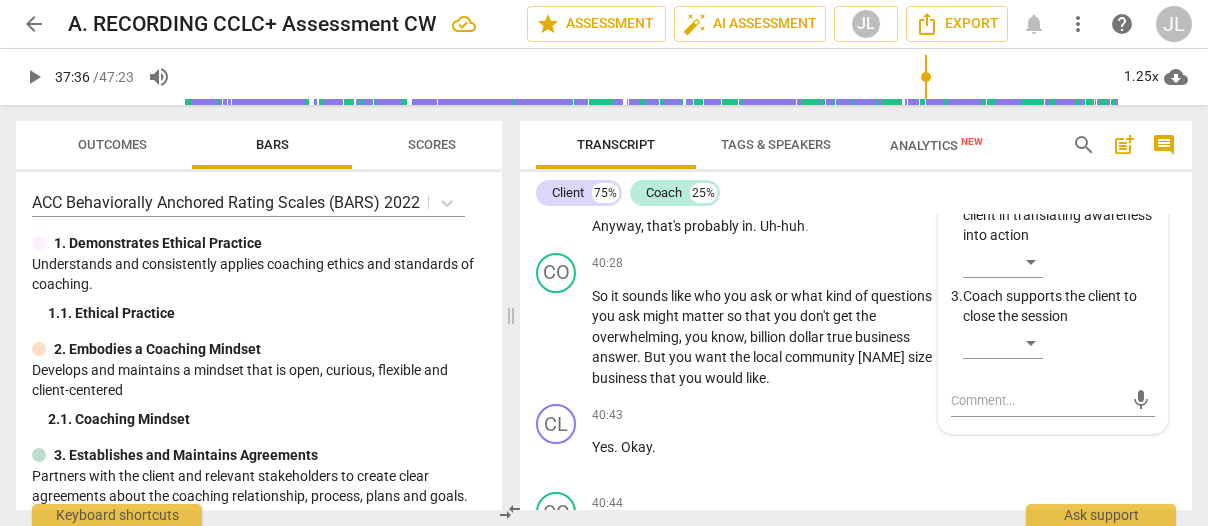click on "Transcript" at bounding box center [616, 145] 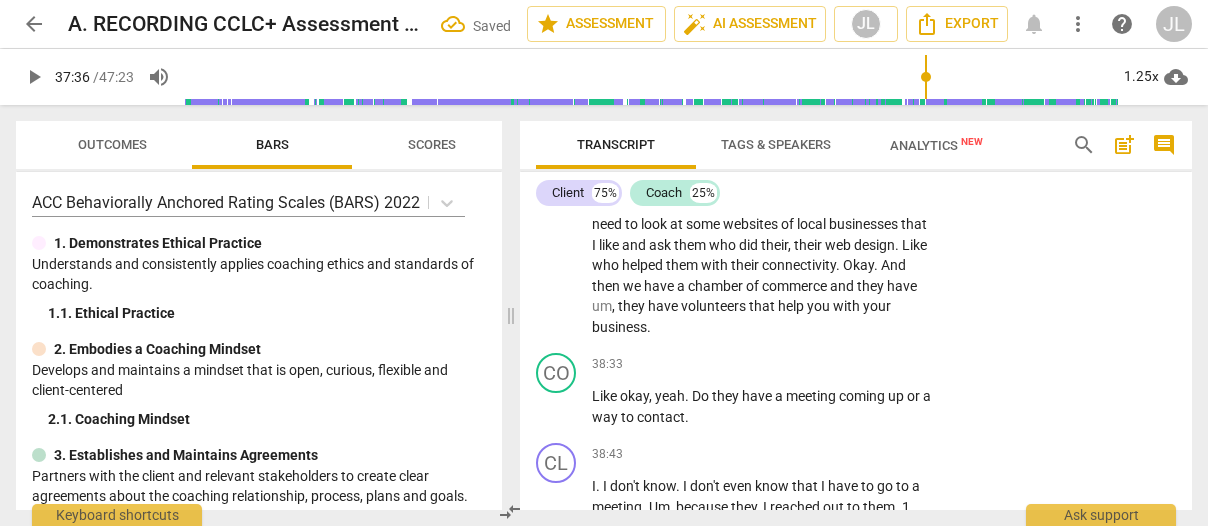 scroll, scrollTop: 18658, scrollLeft: 0, axis: vertical 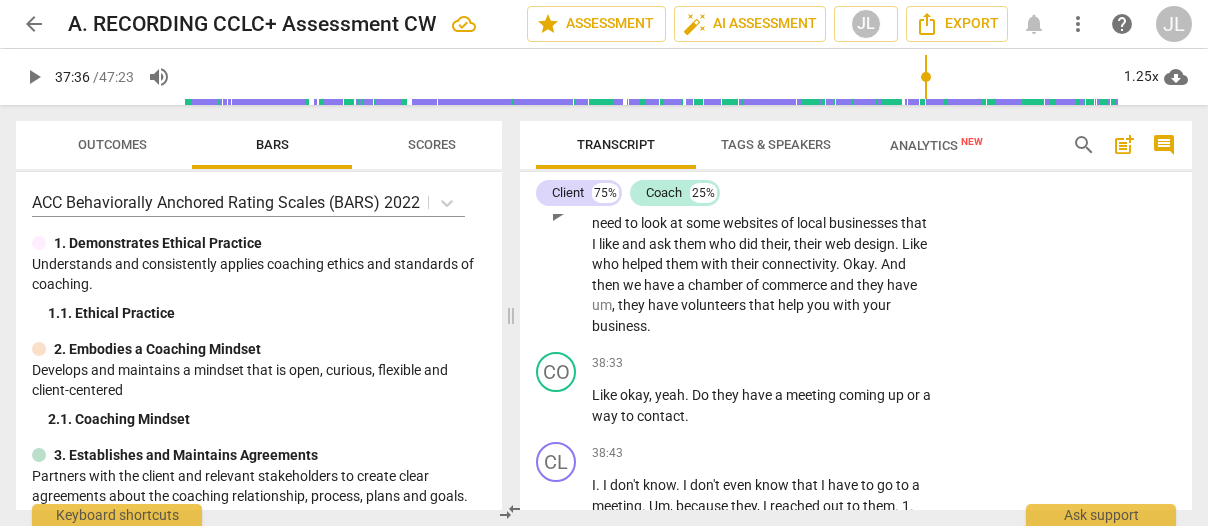 click on "play_arrow" at bounding box center (557, 214) 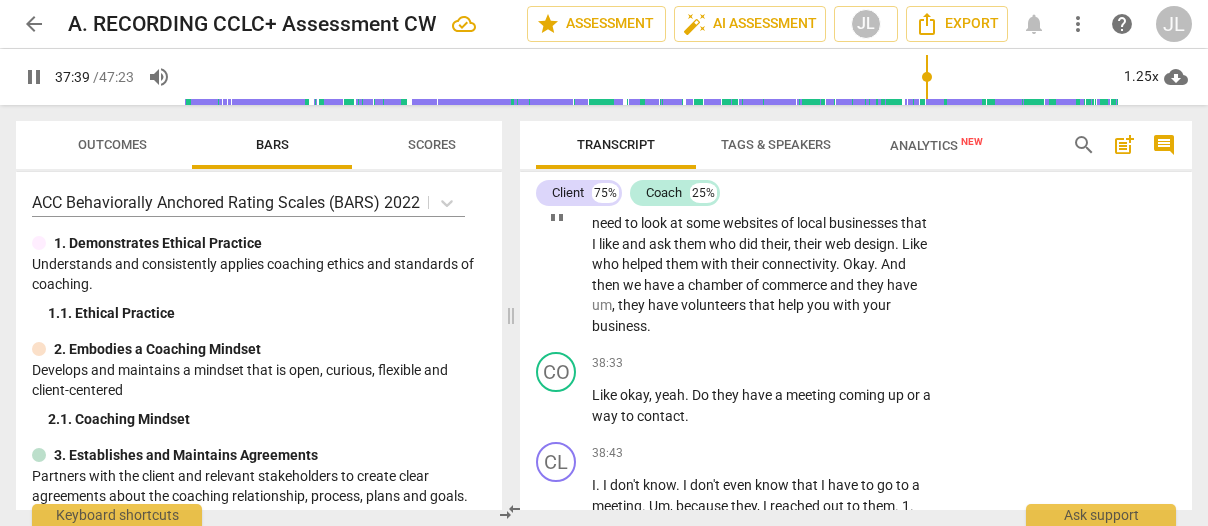 click on "." at bounding box center [693, 121] 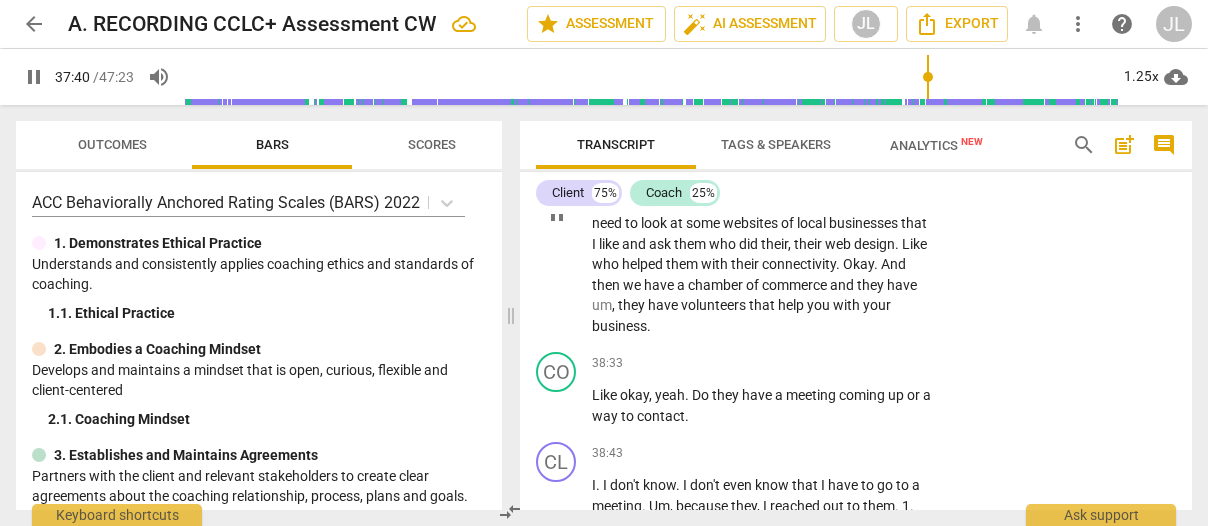 type 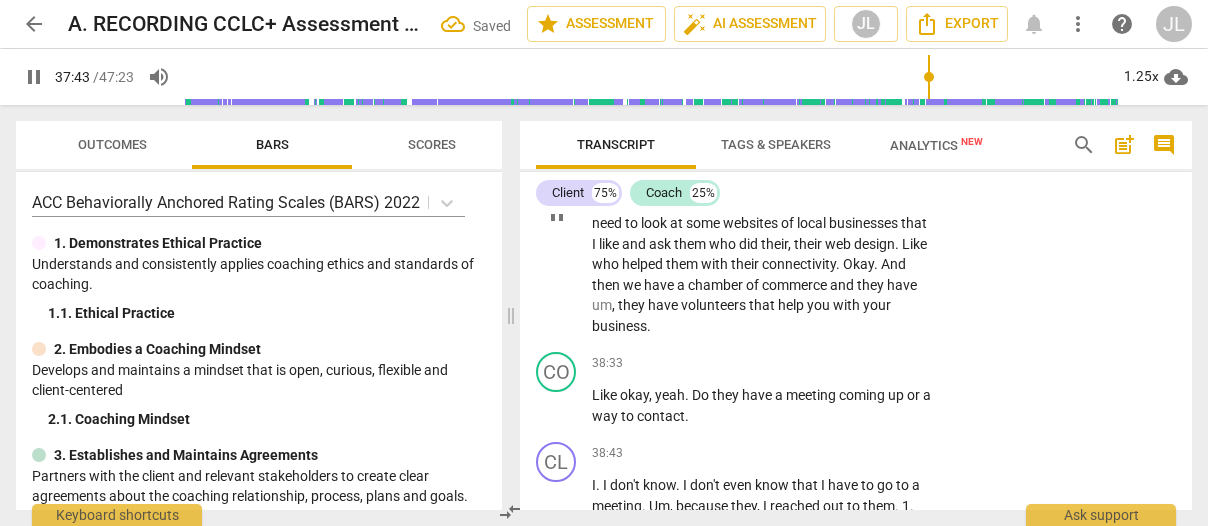 click on "." at bounding box center (794, 121) 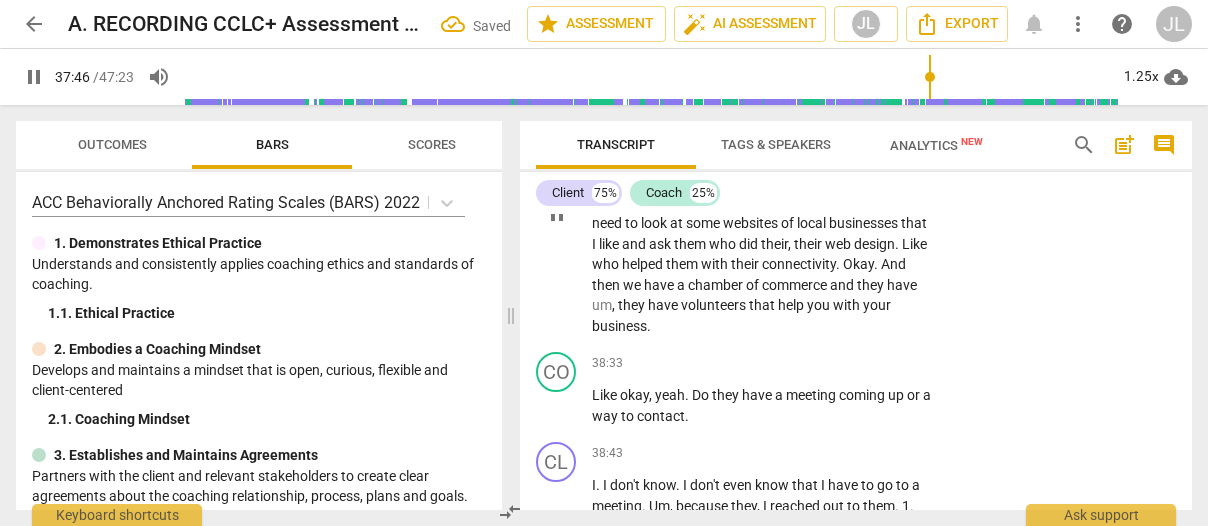 click on "i've" at bounding box center (806, 121) 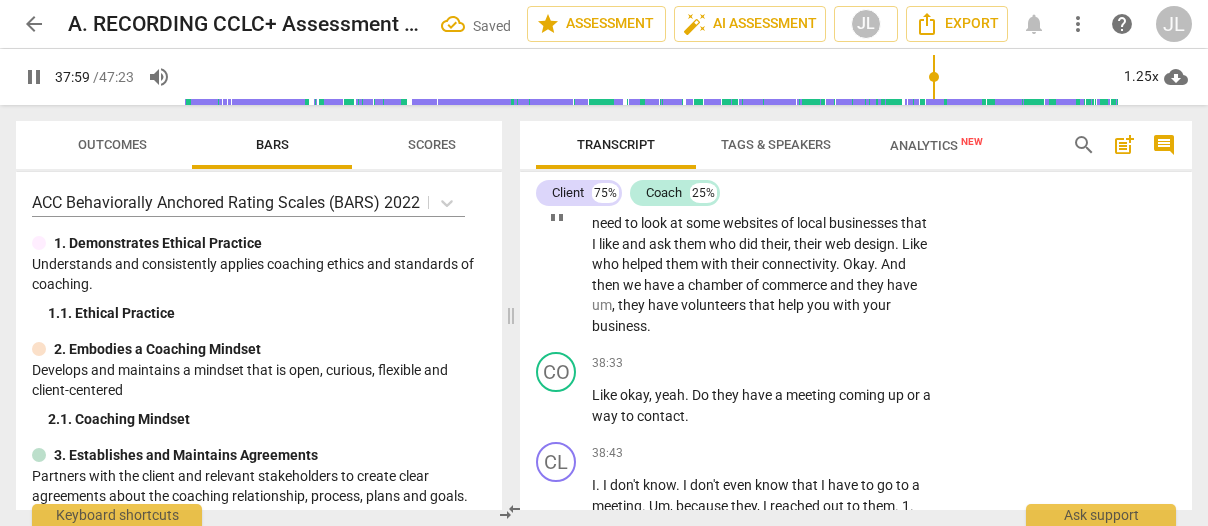 click on "pause" at bounding box center [557, 214] 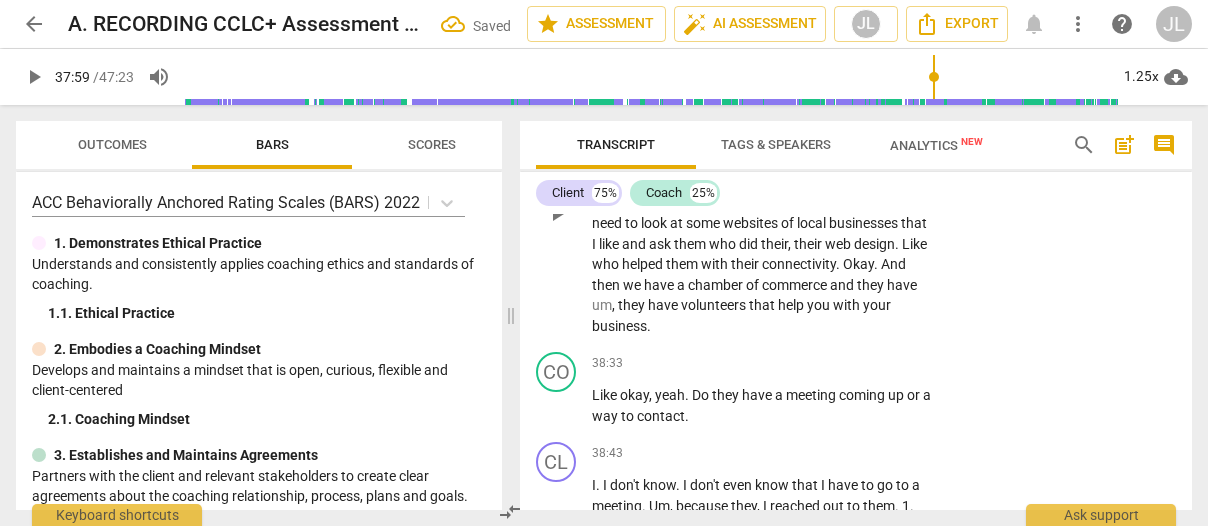 type on "2279" 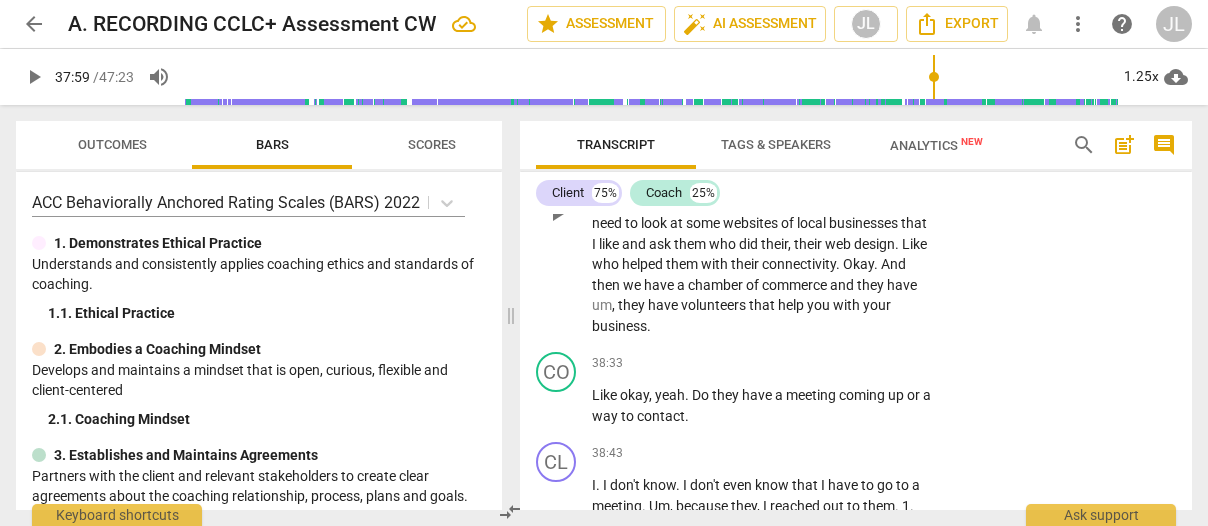 click on "i've" at bounding box center [811, 121] 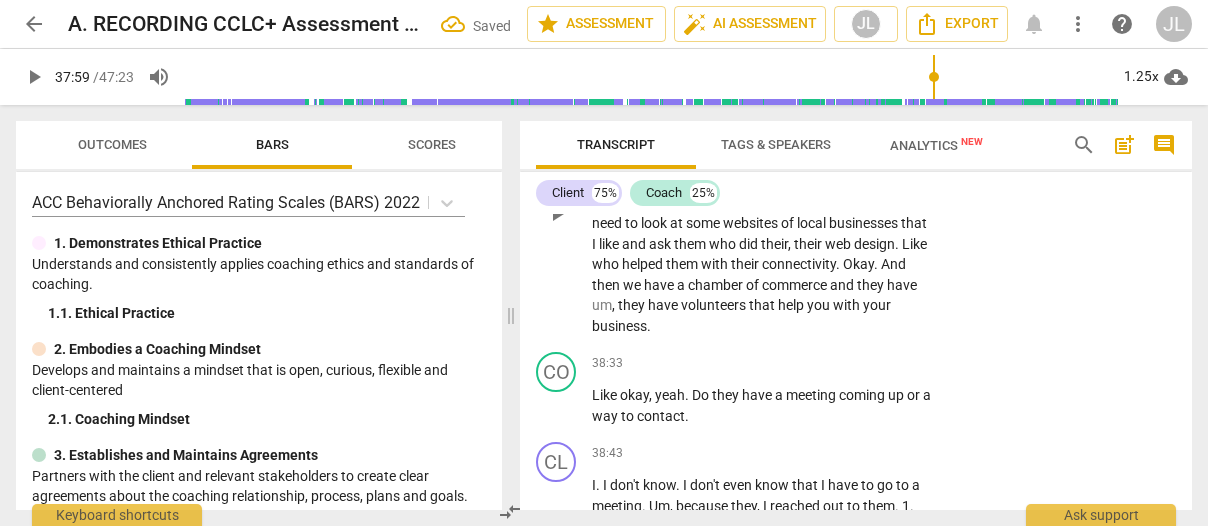 click on ",  I" at bounding box center [797, 121] 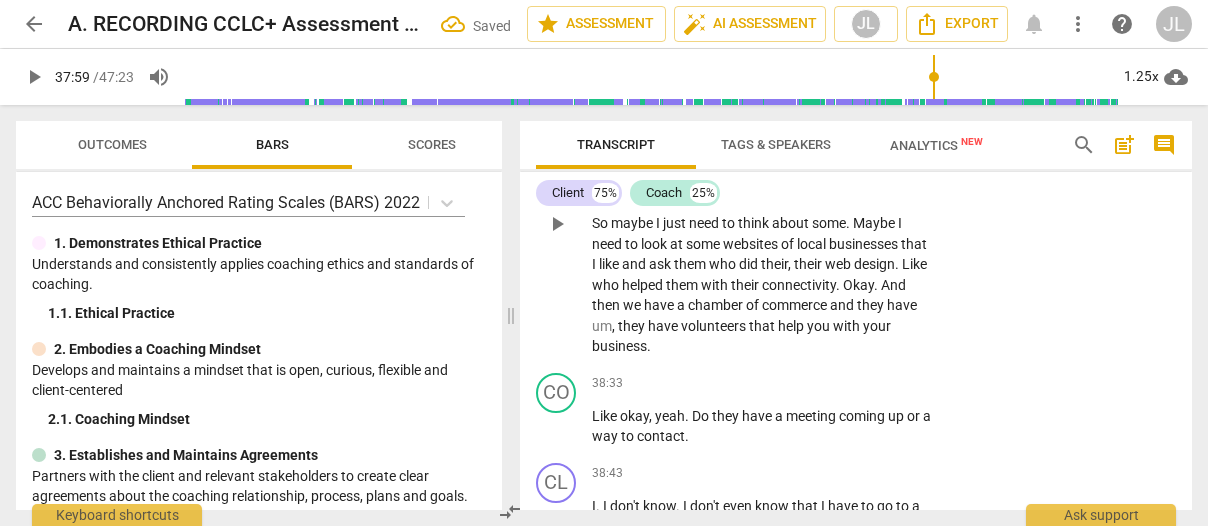 click on ",  um, (Coach maintains silence while client thinks) I" at bounding box center [730, 131] 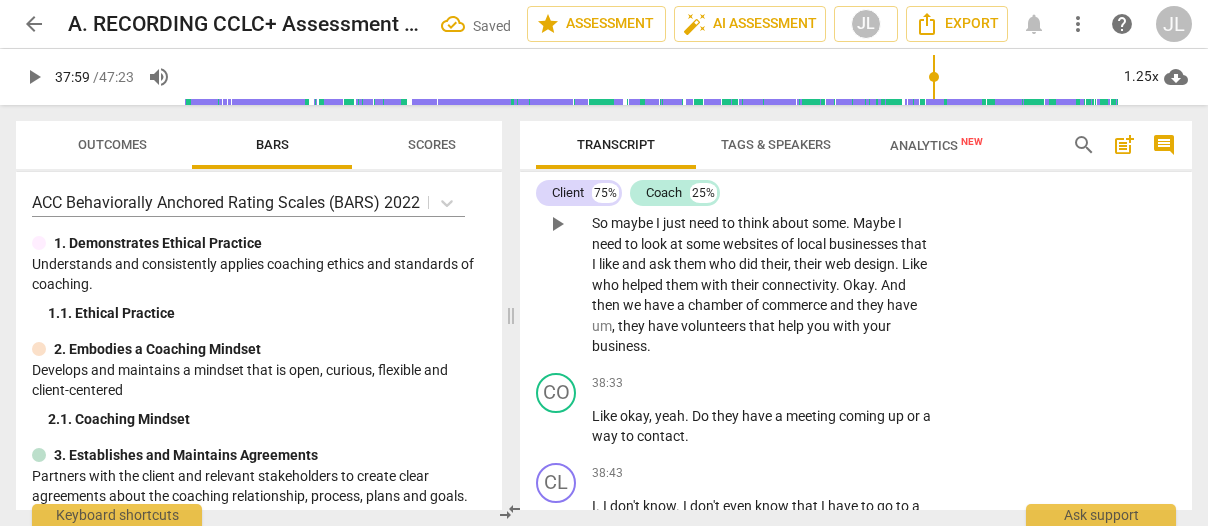 click on "I   mean   the   Internet's   at   my   fingertips ,   but   I'm   finding   it   overwhelming .   I ,   maybe   I   need   to ,  um, (Coach maintains silence while client thinks) I 've   got   the   flighty   friend .   Maybe   there   are   some   people   who   aren't   as   much   friends   as   just   like ,   well ,   I   know   this   person   has   a   website .   Maybe   they'd   tell   me   who   helped   them   with   it .   So   maybe   I   just   need   to   think   about   some .   Maybe   I   need   to   look   at   some   websites   of   local   businesses   that   I   like   and   ask   them   who   did   their ,   their   web   design .   Like   who   helped   them   with   their   connectivity .   Okay .   And   then   we   have   a   chamber   of   commerce   and   they   have   um ,   they   have   volunteers   that   help   you   with   your   business ." at bounding box center (762, 223) 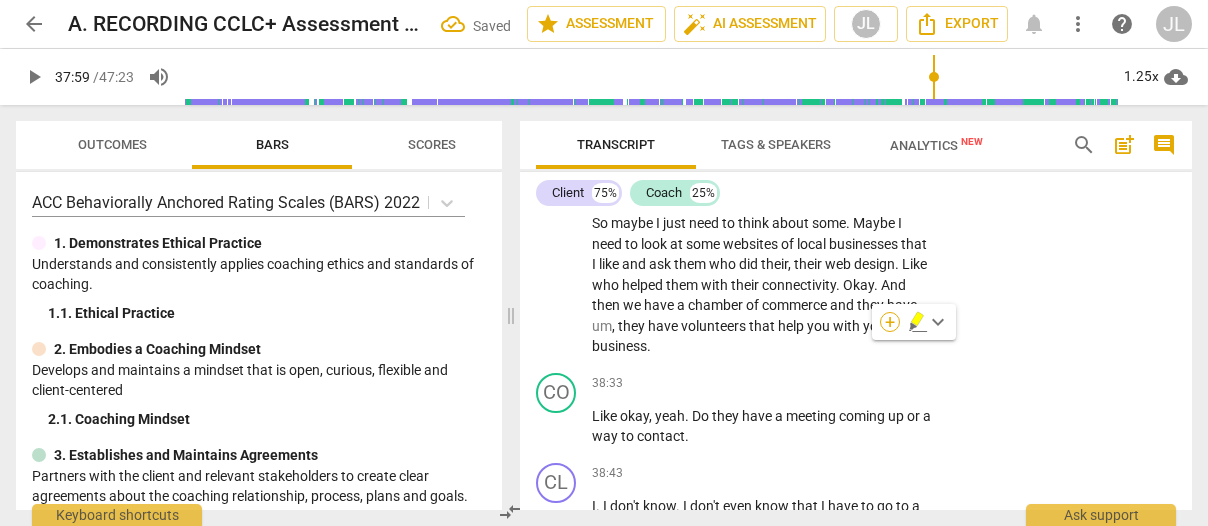 click on "+" at bounding box center (890, 322) 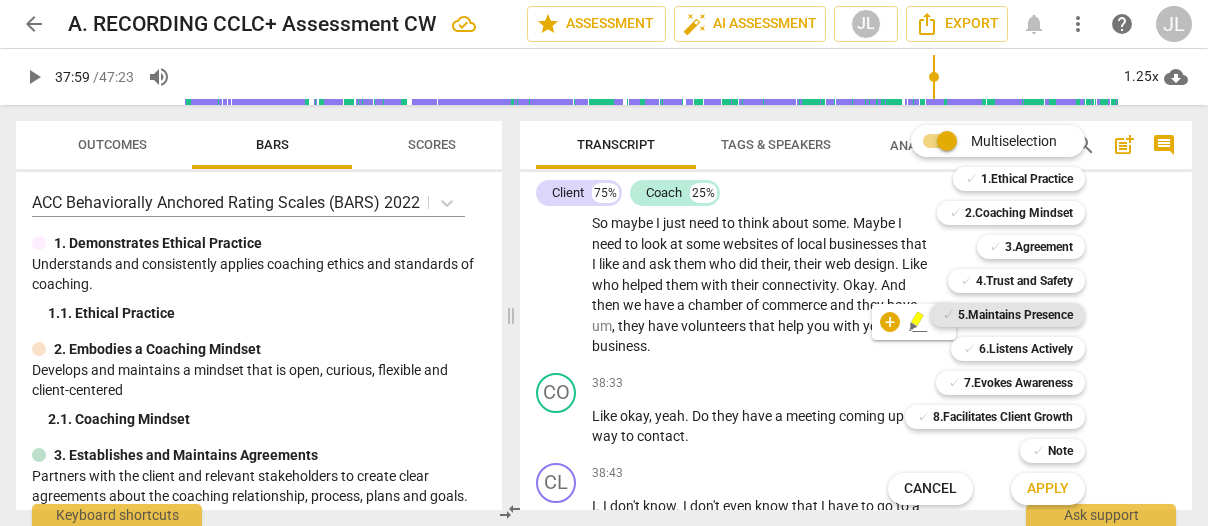 click on "5.Maintains Presence" at bounding box center (1015, 315) 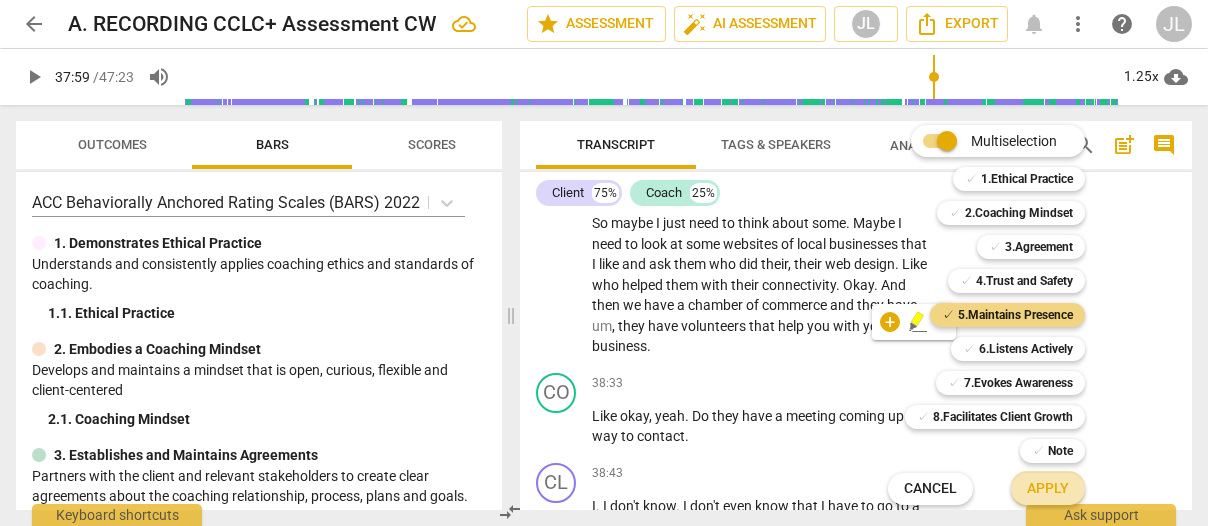 click on "Apply" at bounding box center [1048, 489] 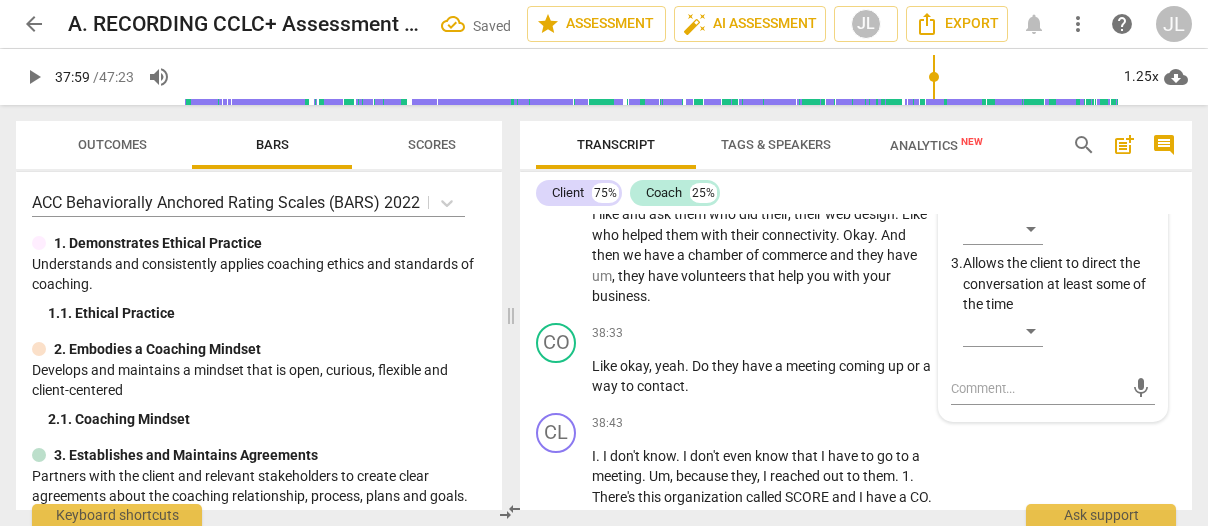 scroll, scrollTop: 18941, scrollLeft: 0, axis: vertical 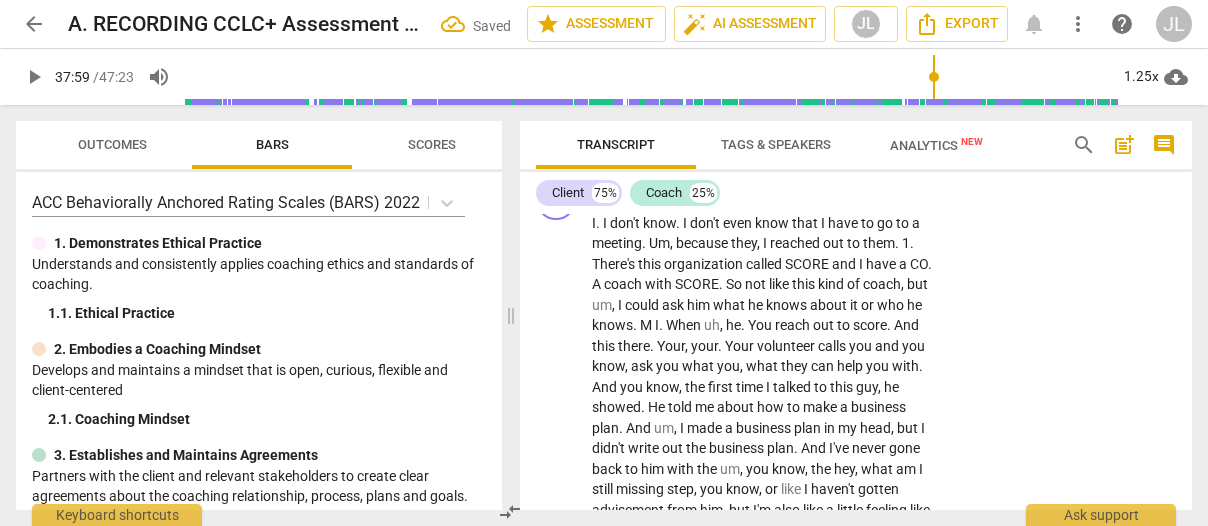 click on "I . I don't know . I don't even know that I have to go to a meeting . Um , because they , I reached out to them . 1 . There's this organization called SCORE and I have a CO . A coach with SCORE . So not like this kind of coach , but um , I could ask him what he knows about it or who he knows . M I . When uh , he . You reach out to score . And this there . Your , your . Your volunteer calls you and you know , ask you what you , what they can help you with . And you know , the first time I talked to this guy , he showed . He told me about how to make a business plan . And um , I made a business plan in my head , but I didn't write out the business plan . And I've never gone" at bounding box center [856, 412] 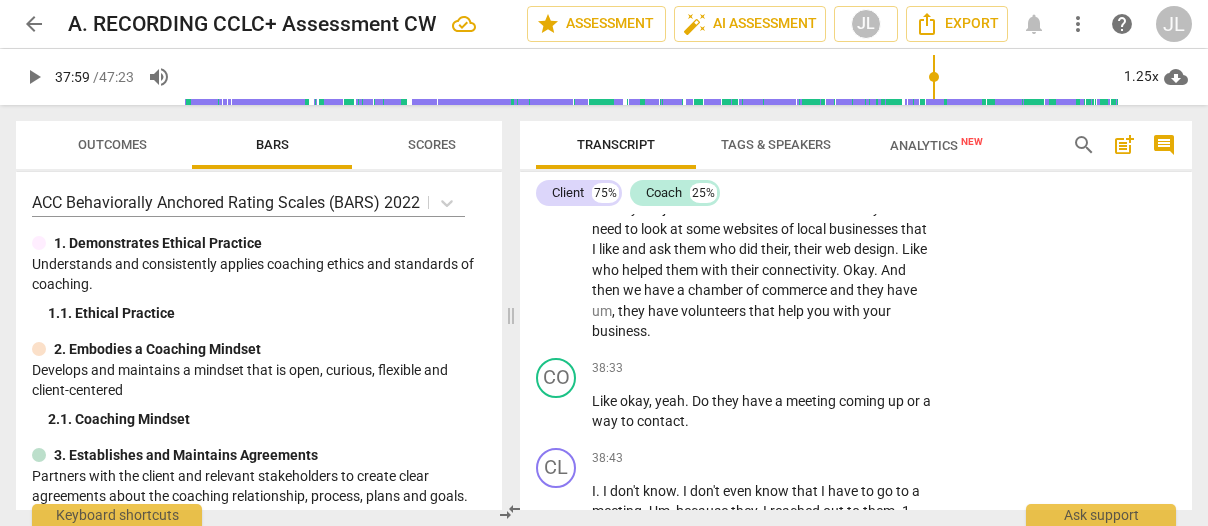 scroll, scrollTop: 18560, scrollLeft: 0, axis: vertical 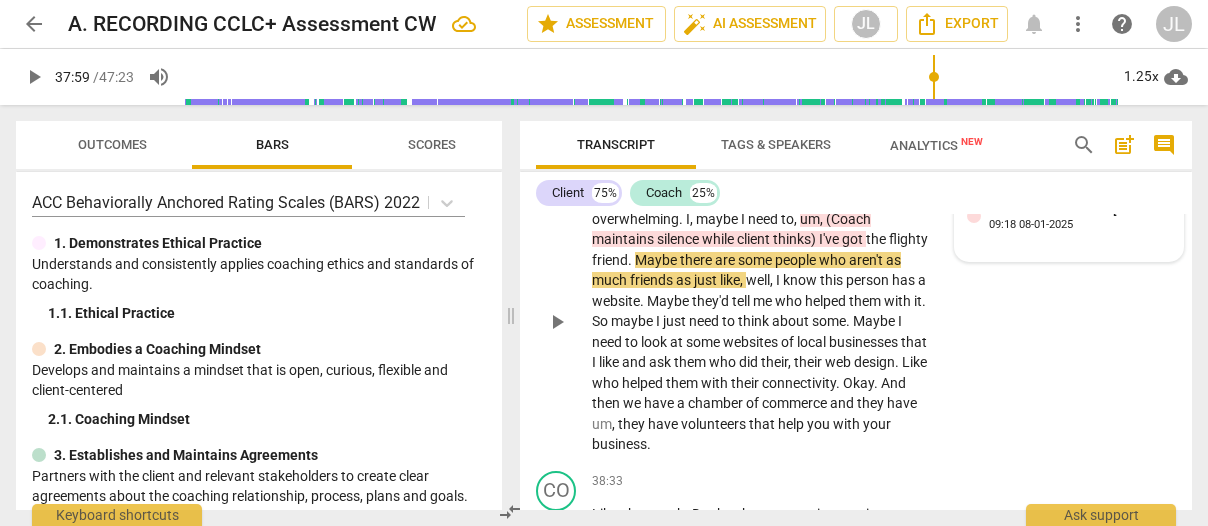 click on "5.Maintains Presence [FIRST] [LAST] 09:18 08-01-2025" at bounding box center [1069, 224] 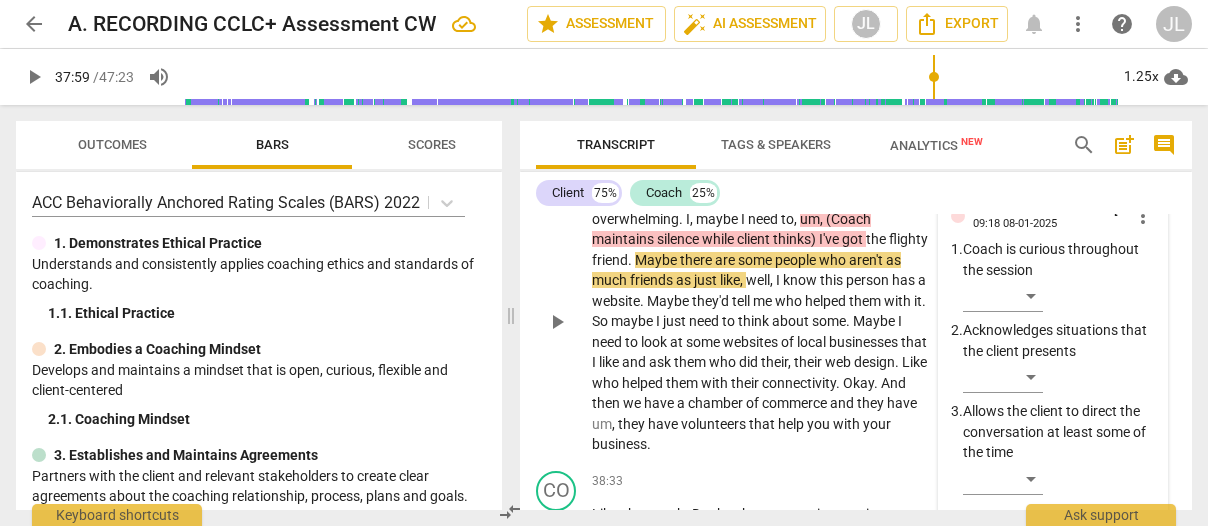 scroll, scrollTop: 18940, scrollLeft: 0, axis: vertical 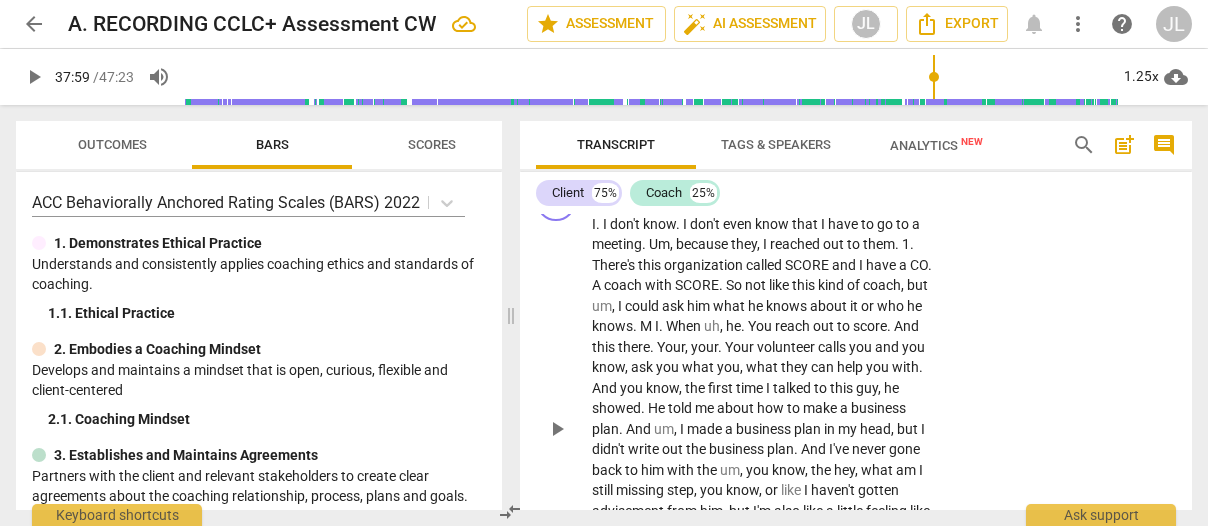type on "s" 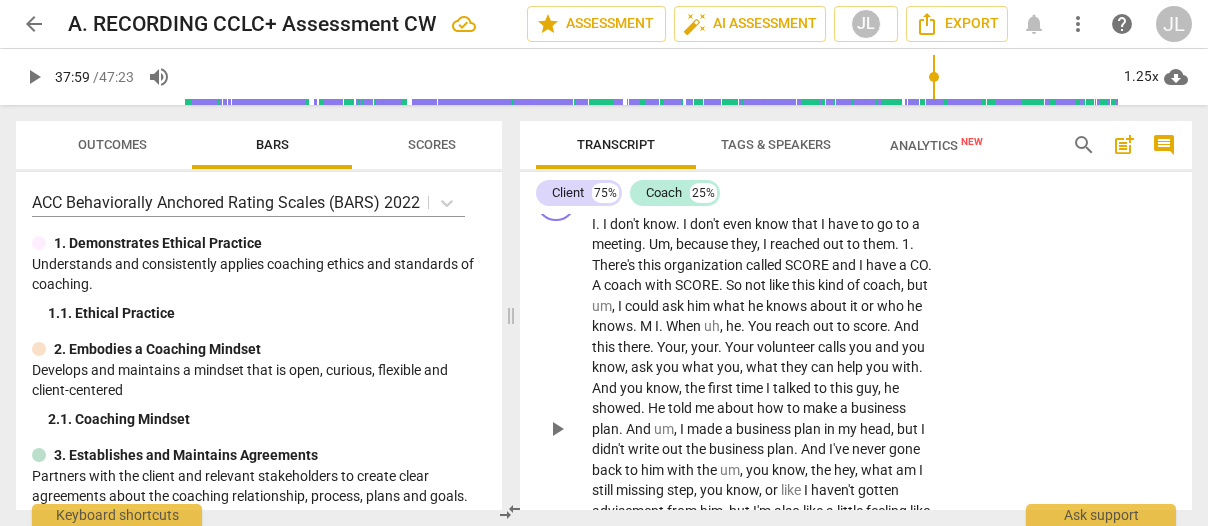 type on "s" 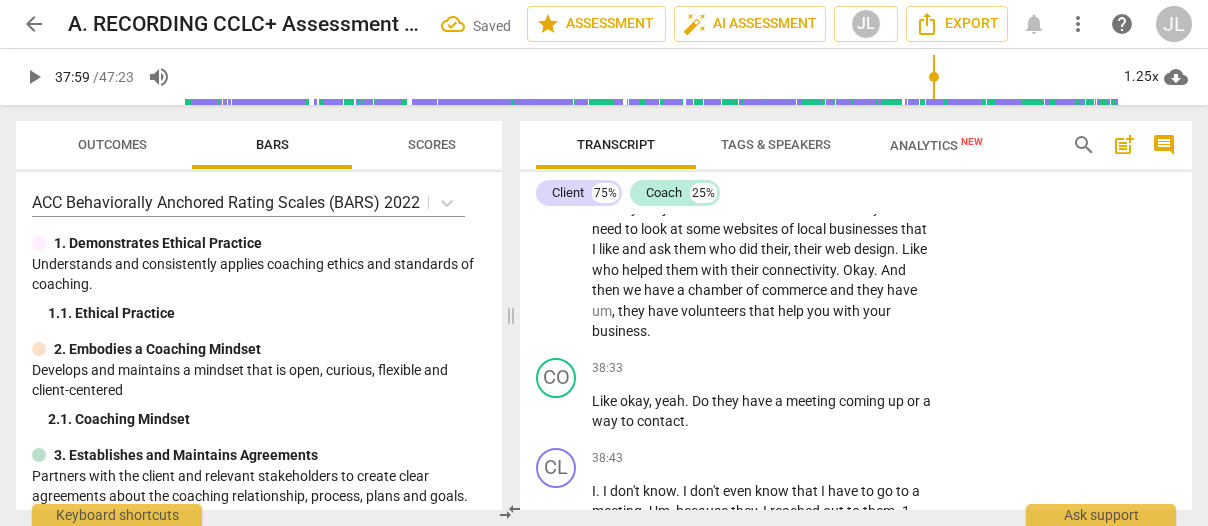 scroll, scrollTop: 18730, scrollLeft: 0, axis: vertical 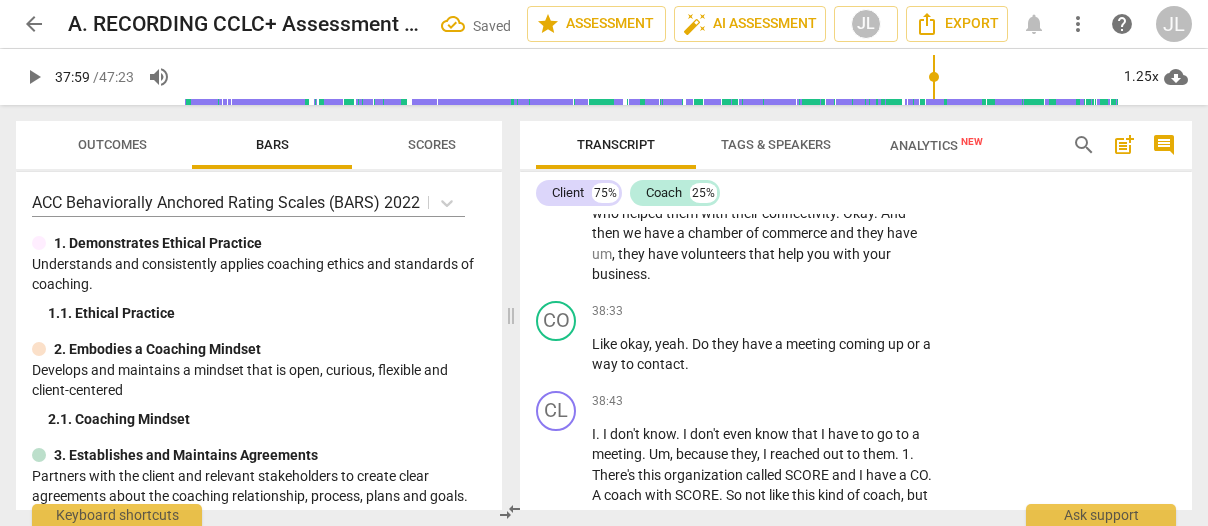 click on "play_arrow" at bounding box center [557, 152] 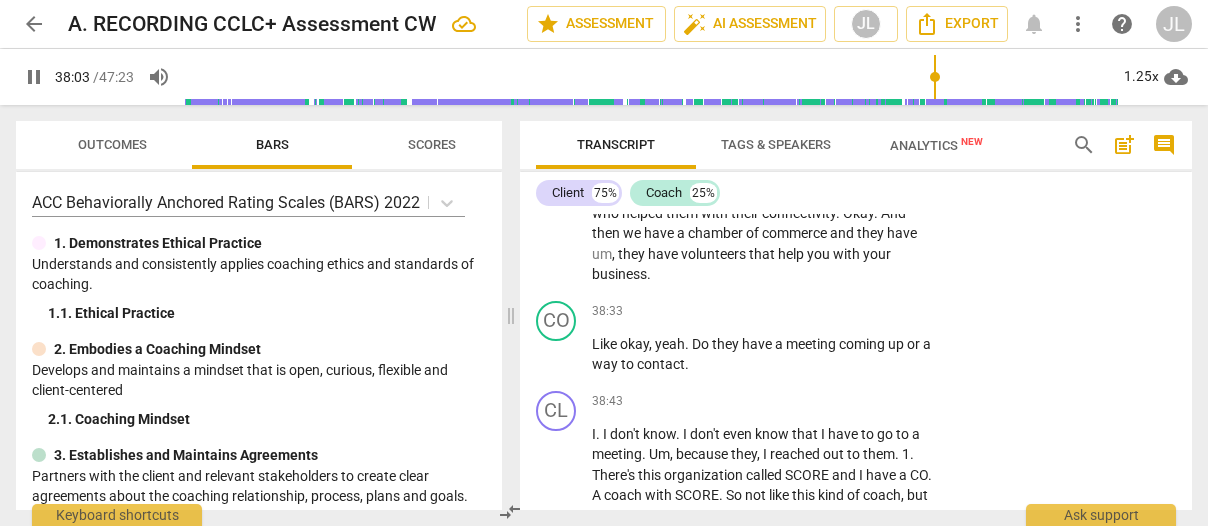 click on "pause" at bounding box center (557, 152) 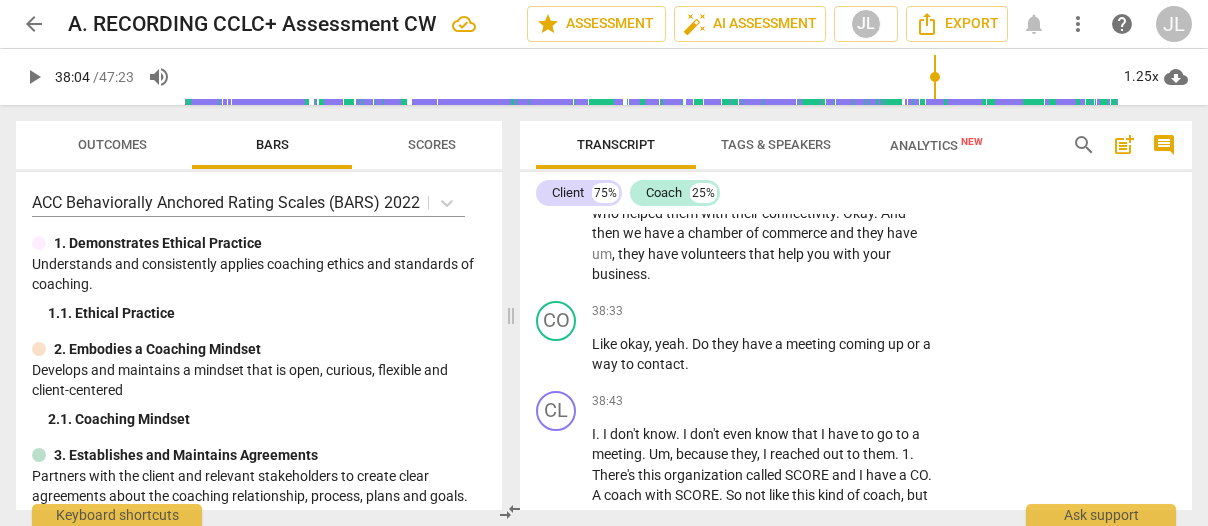 click on "well" at bounding box center [758, 110] 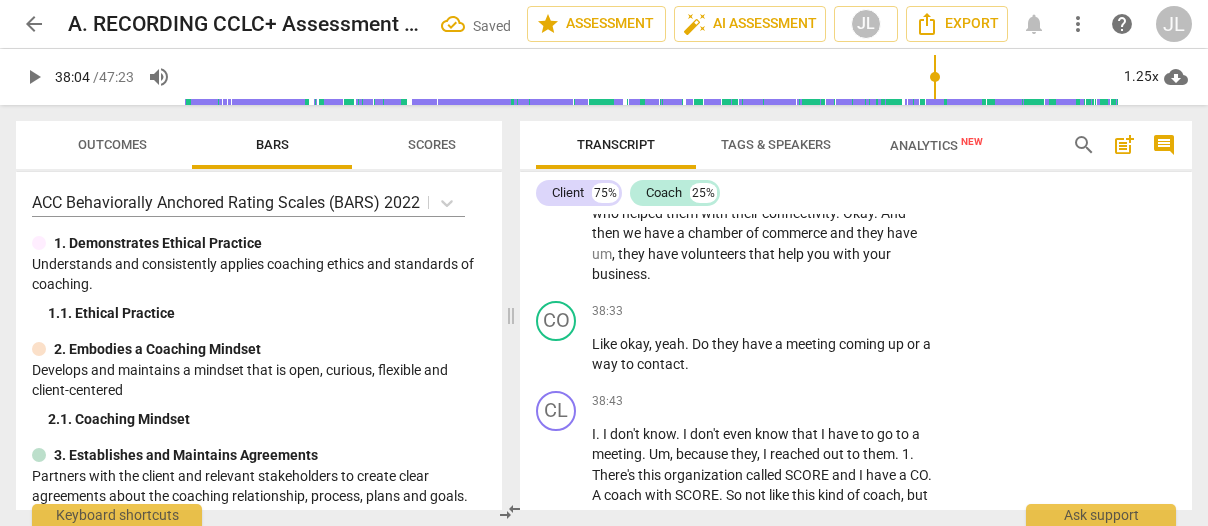 click on "play_arrow" at bounding box center (557, 152) 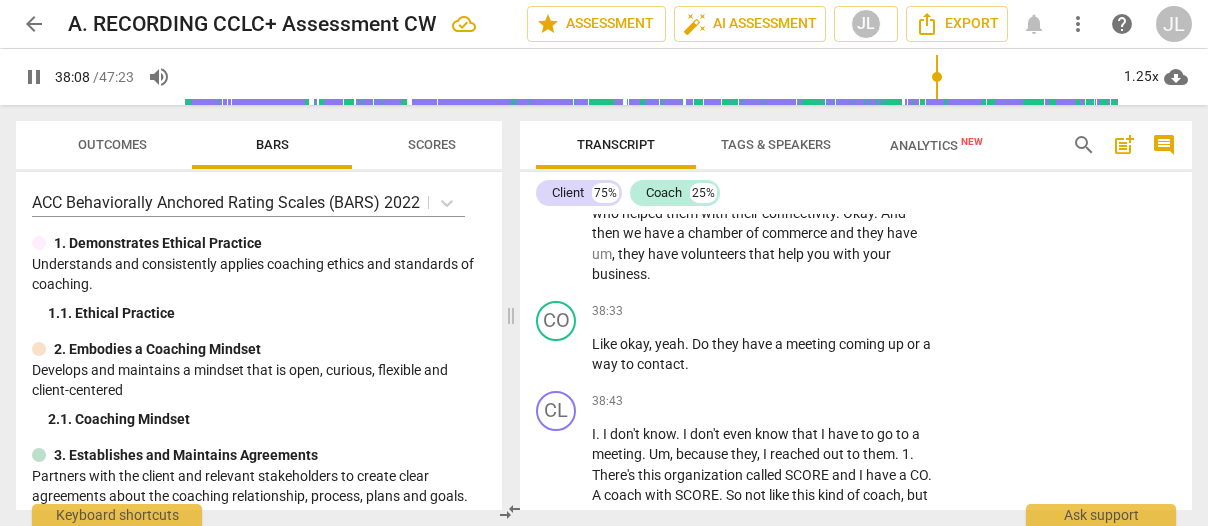 click on "pause" at bounding box center [557, 152] 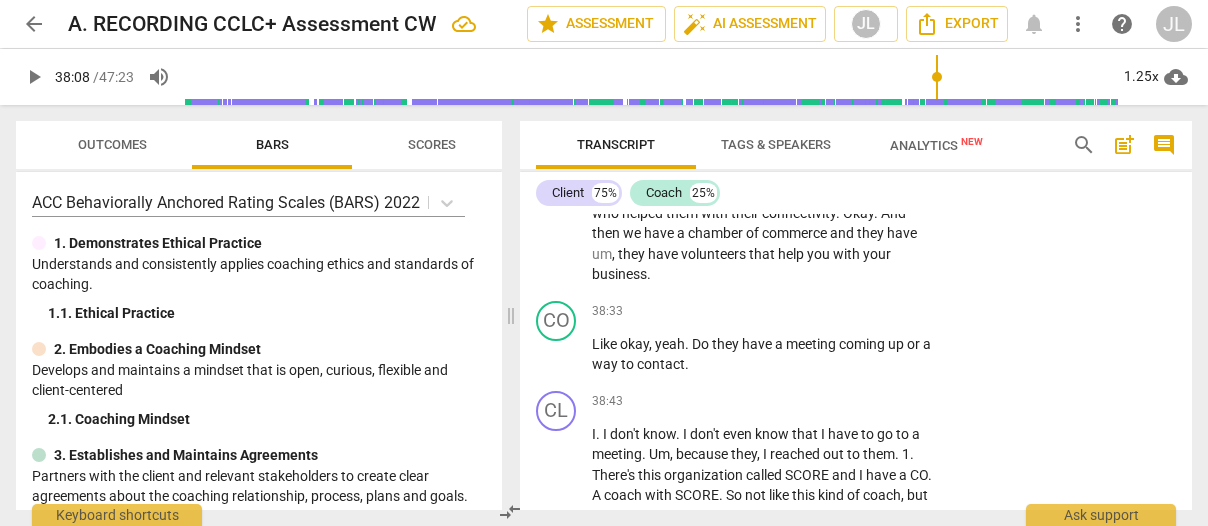 click on "." at bounding box center (924, 131) 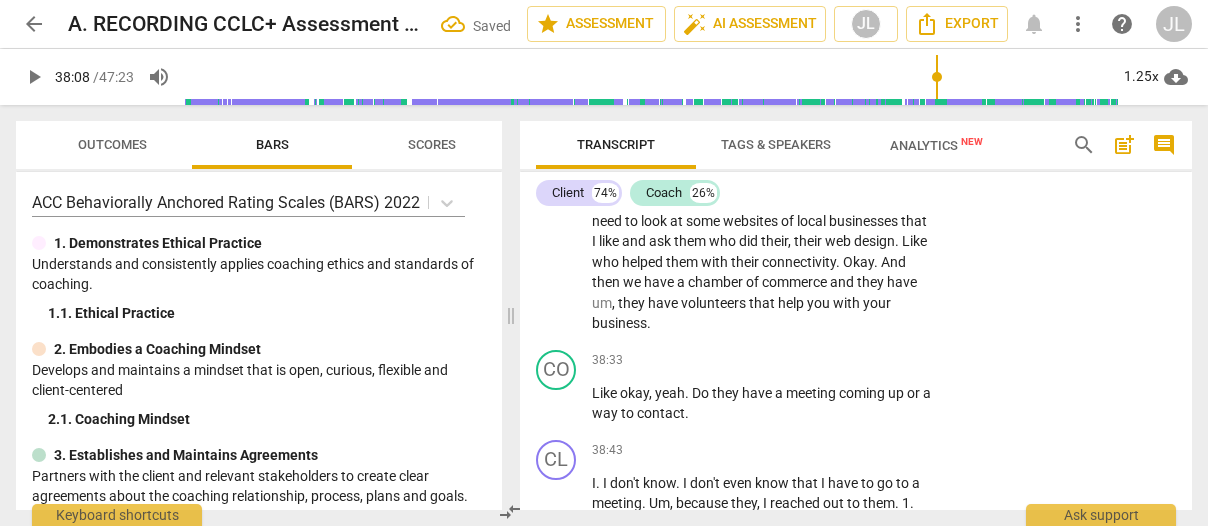 scroll, scrollTop: 18799, scrollLeft: 0, axis: vertical 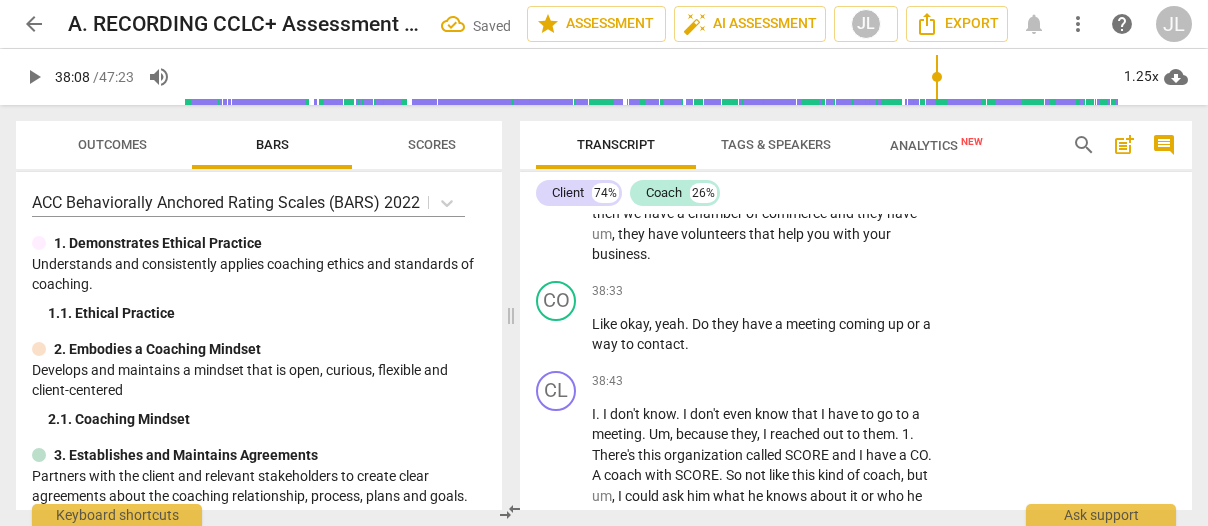 click on "So" at bounding box center [601, 131] 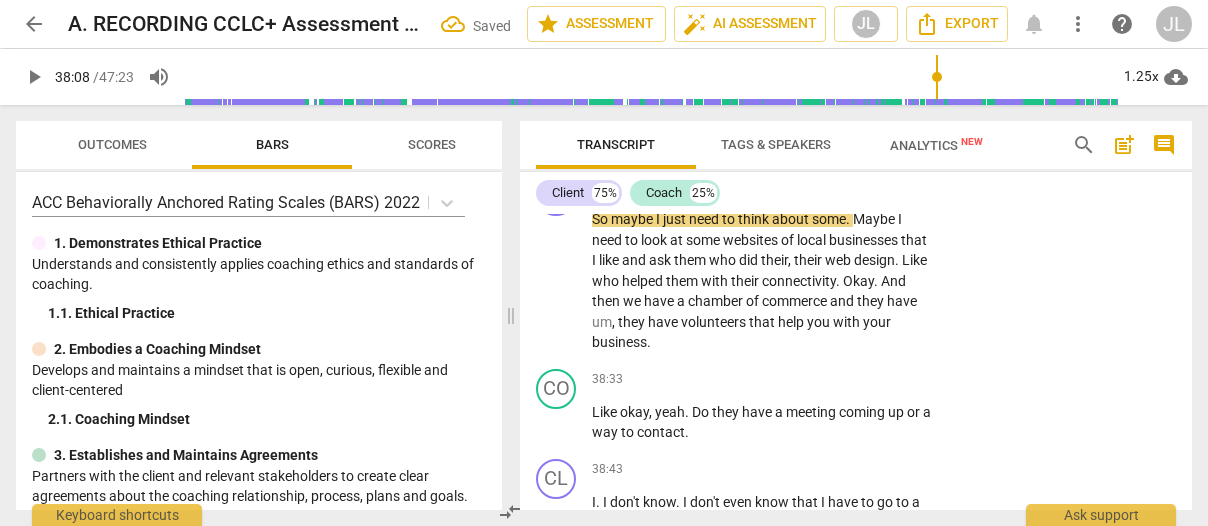 drag, startPoint x: 630, startPoint y: 358, endPoint x: 593, endPoint y: 359, distance: 37.01351 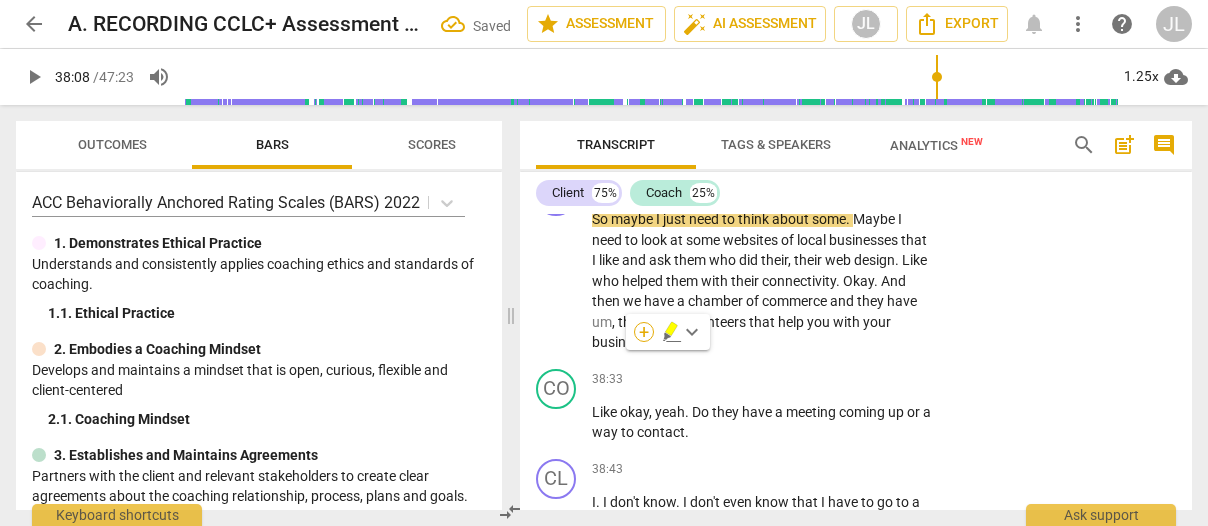 click on "+" at bounding box center (644, 332) 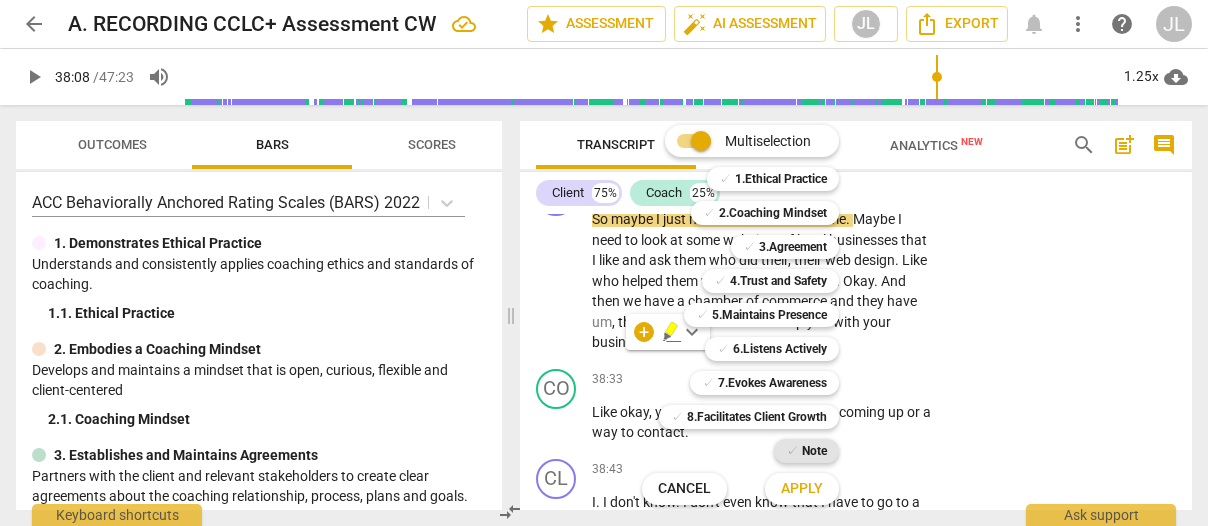 click on "Note" at bounding box center (814, 451) 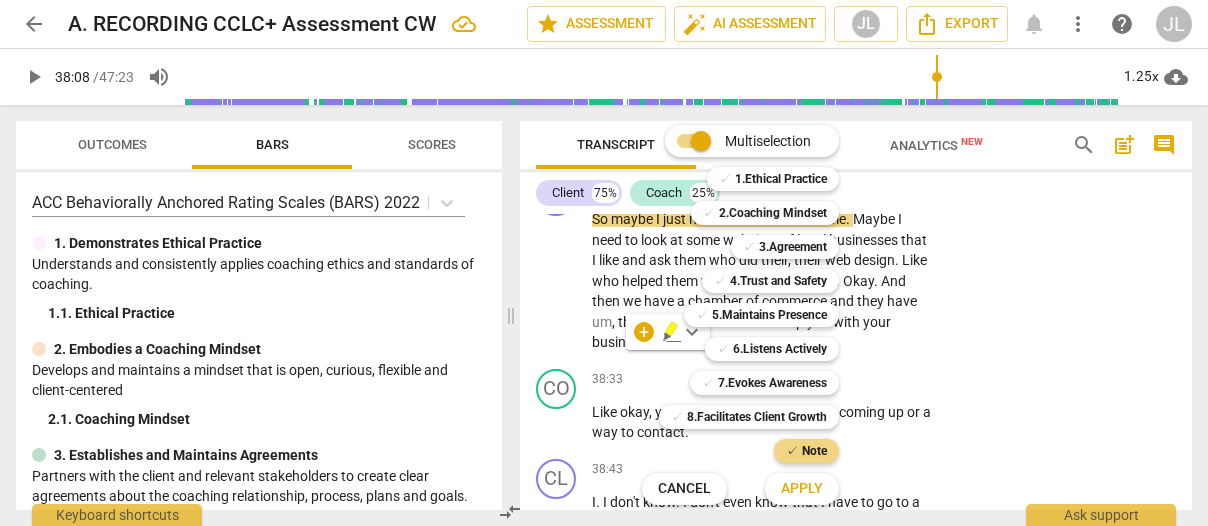 click on "Apply" at bounding box center (802, 489) 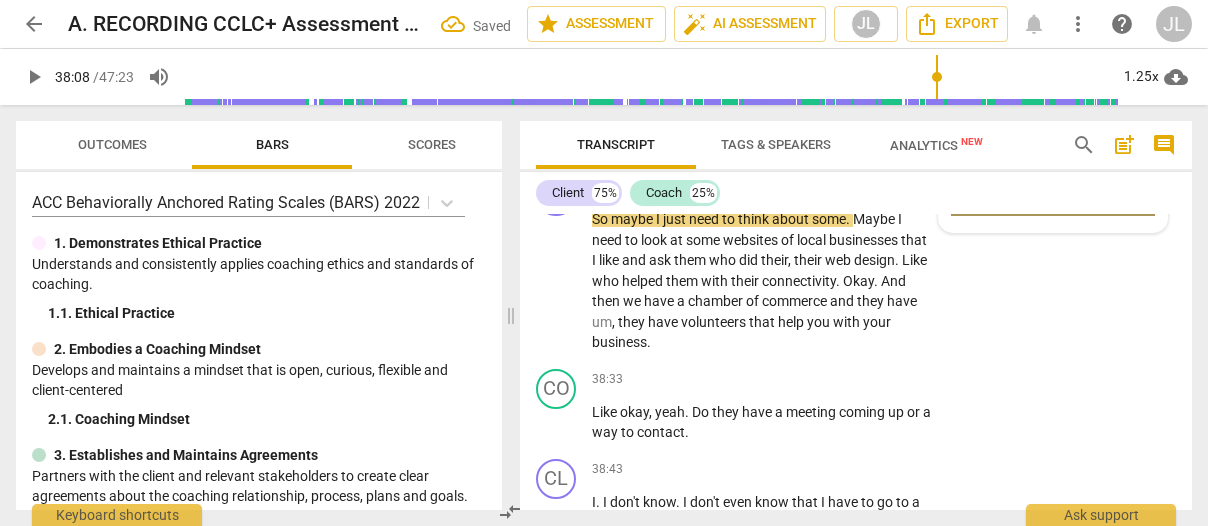 click at bounding box center [1037, 199] 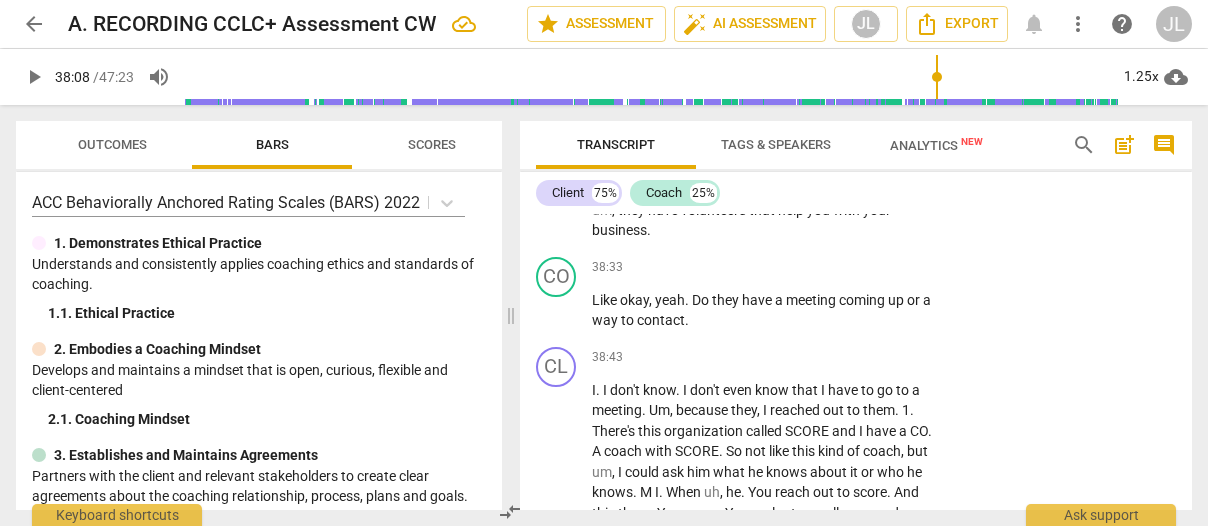 scroll, scrollTop: 19024, scrollLeft: 0, axis: vertical 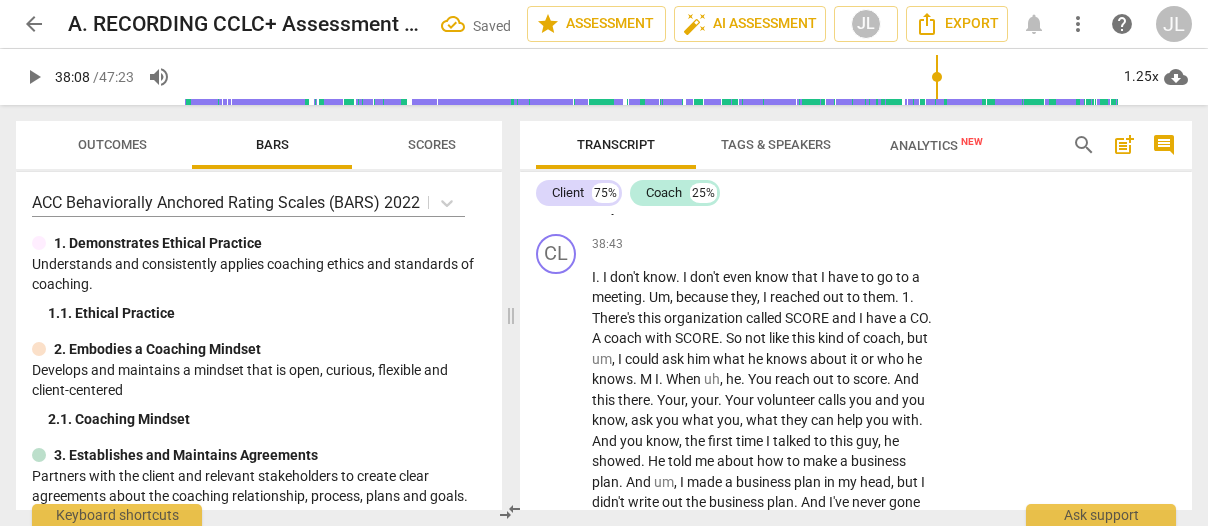 click on "." at bounding box center (849, -6) 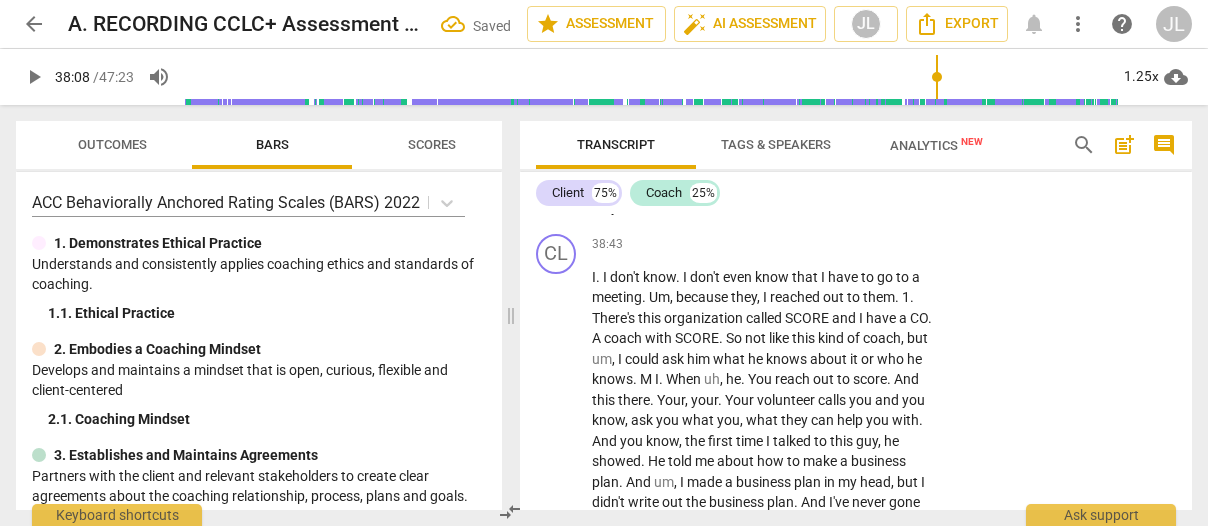 type 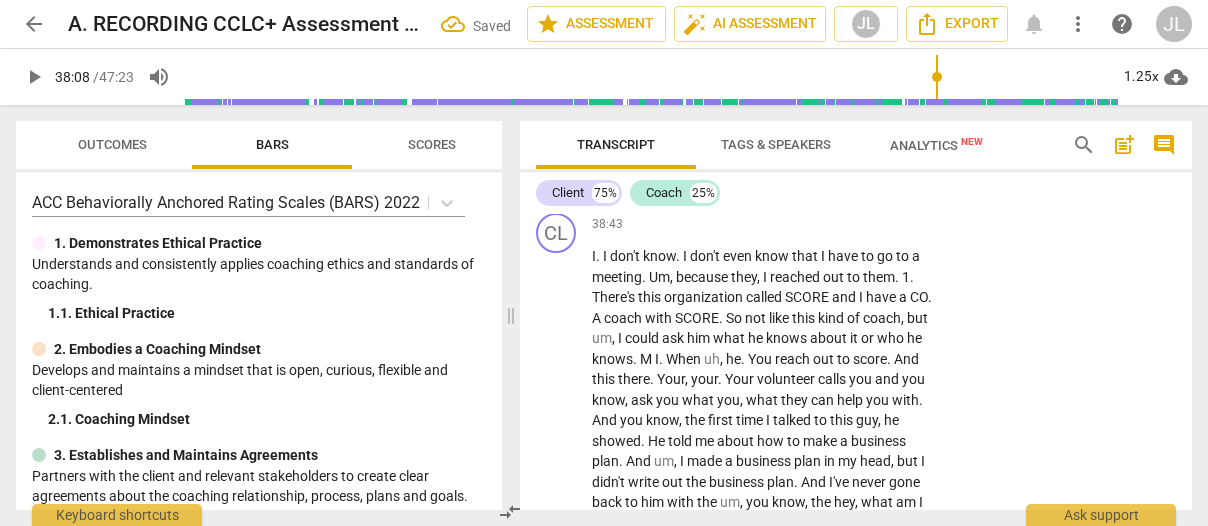scroll, scrollTop: 19022, scrollLeft: 0, axis: vertical 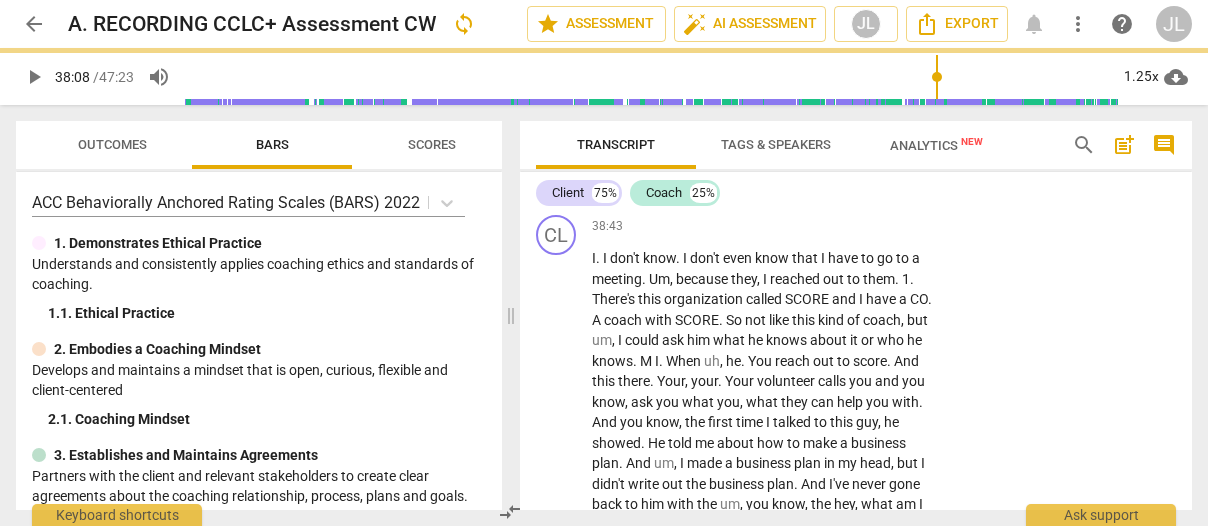 click on "play_arrow" at bounding box center (557, 48) 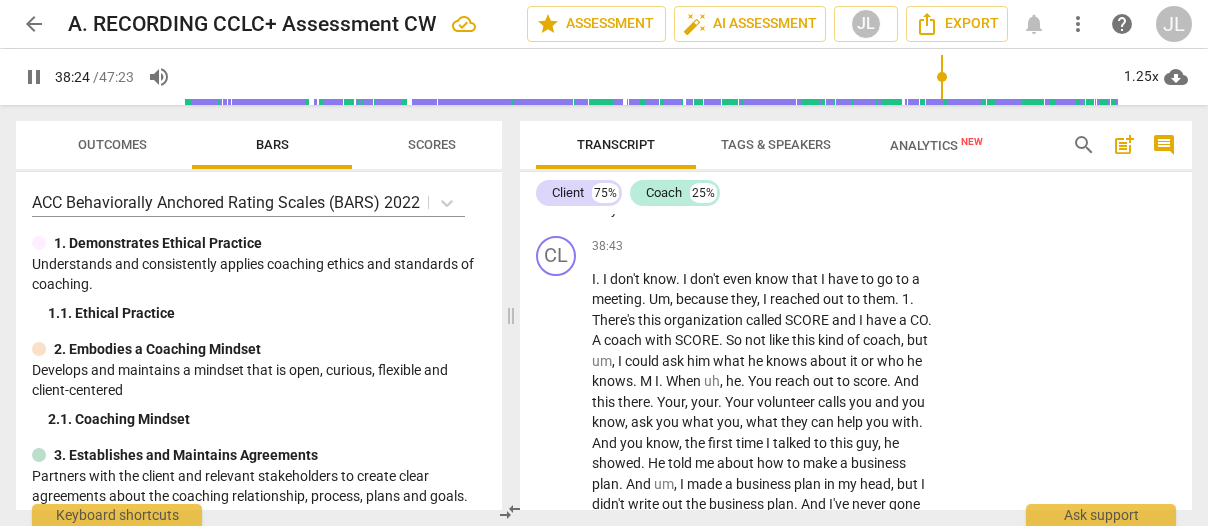click on "pause" at bounding box center [557, 58] 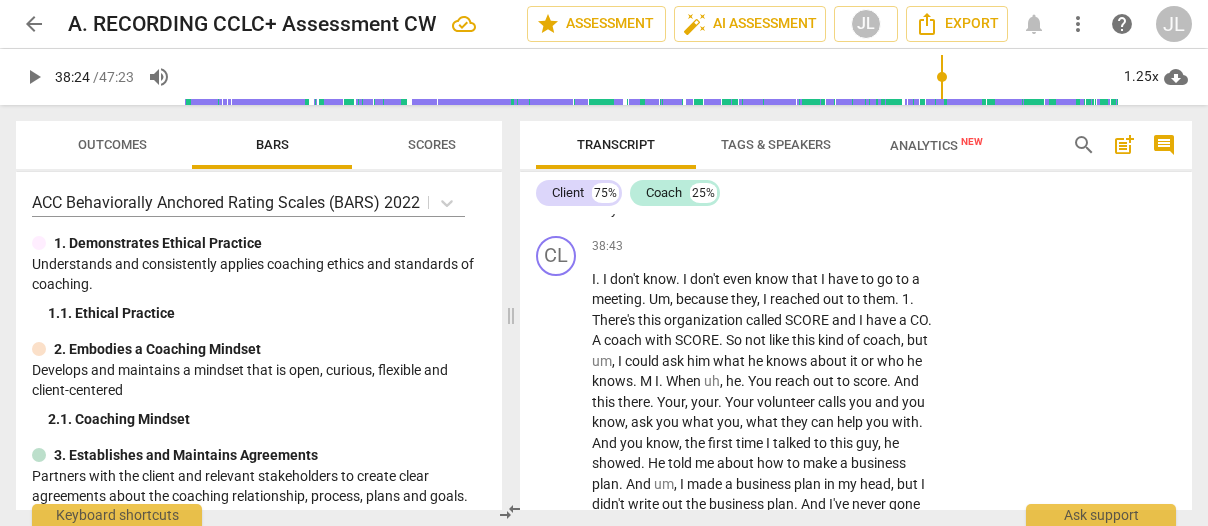 click on "Okay" at bounding box center [858, 58] 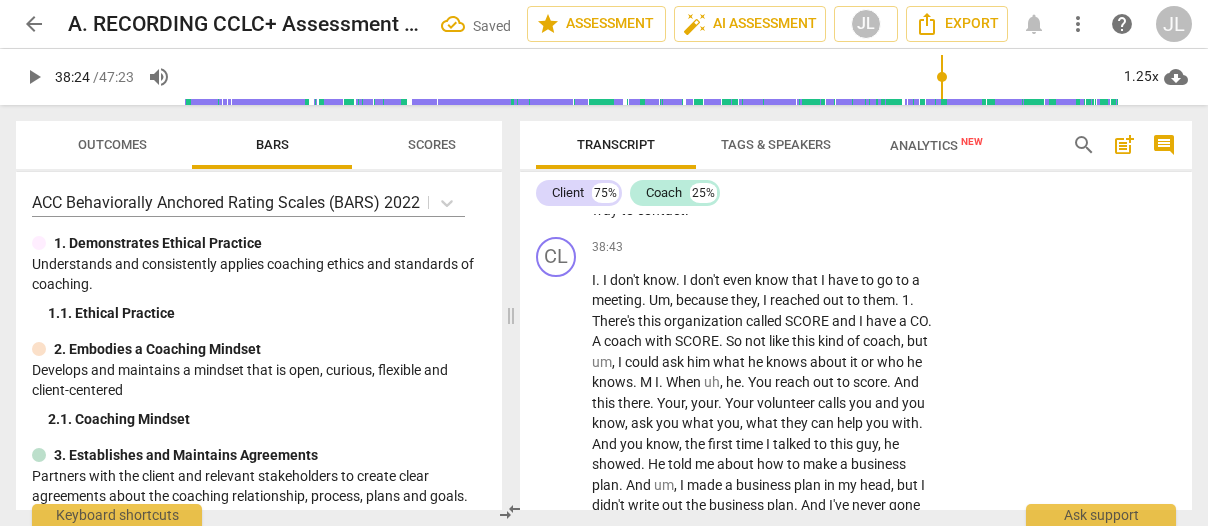 click on "." at bounding box center (626, 79) 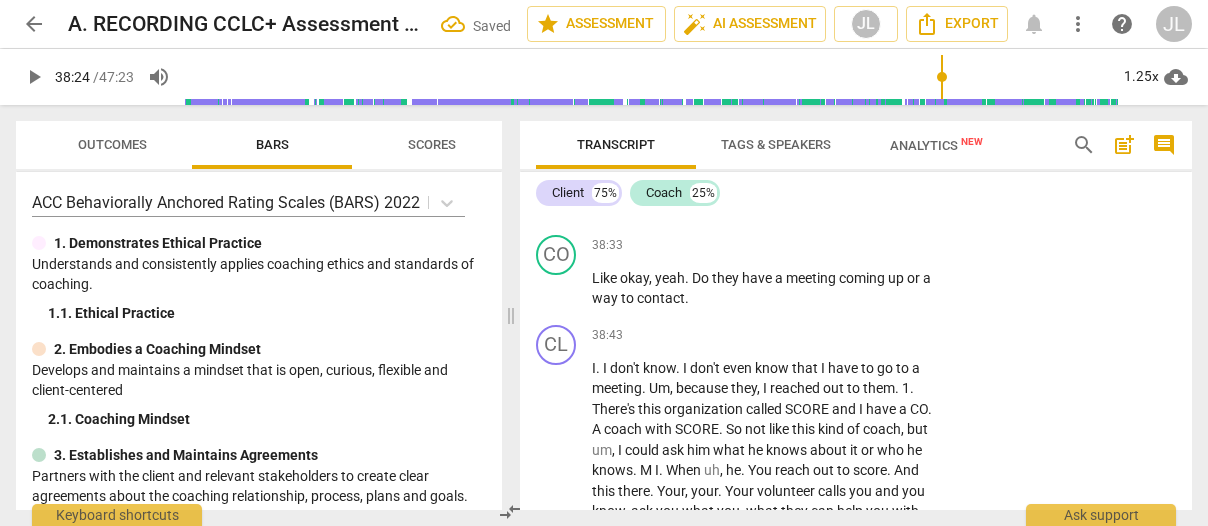 drag, startPoint x: 626, startPoint y: 307, endPoint x: 591, endPoint y: 306, distance: 35.014282 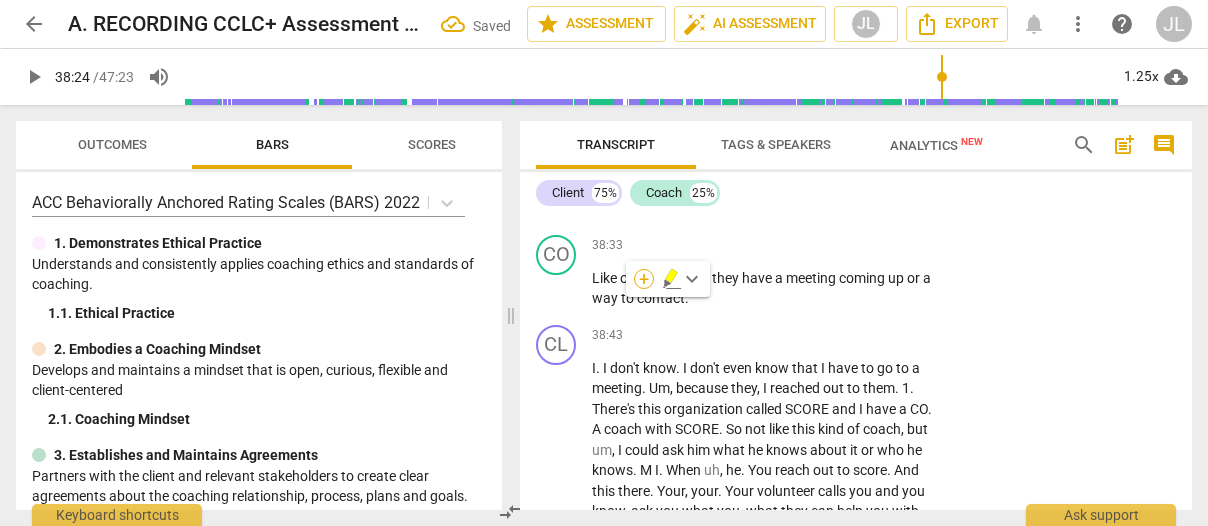 click on "+" at bounding box center [644, 279] 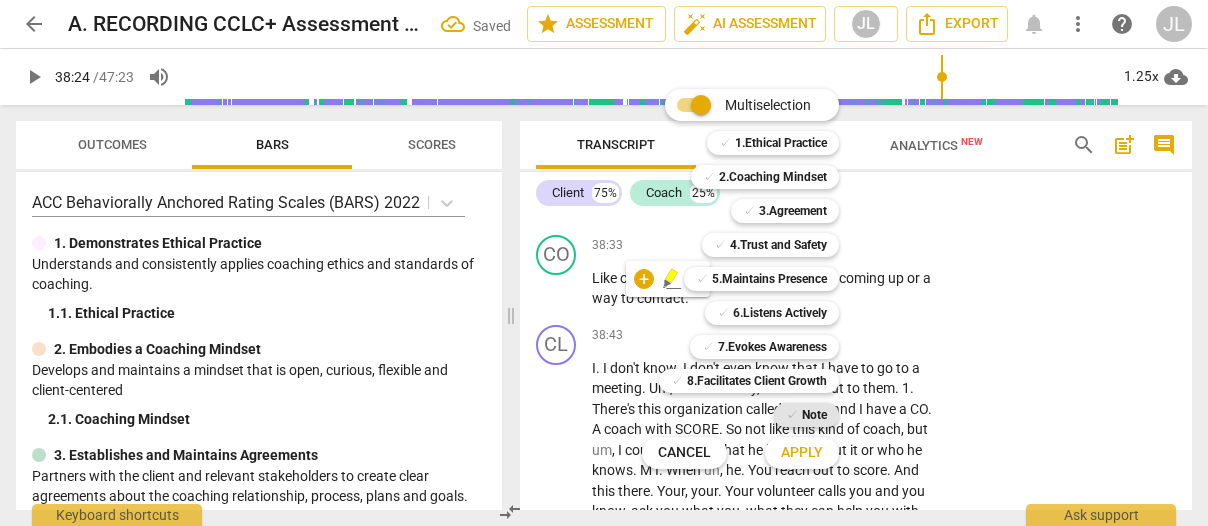 click on "Note" at bounding box center (814, 415) 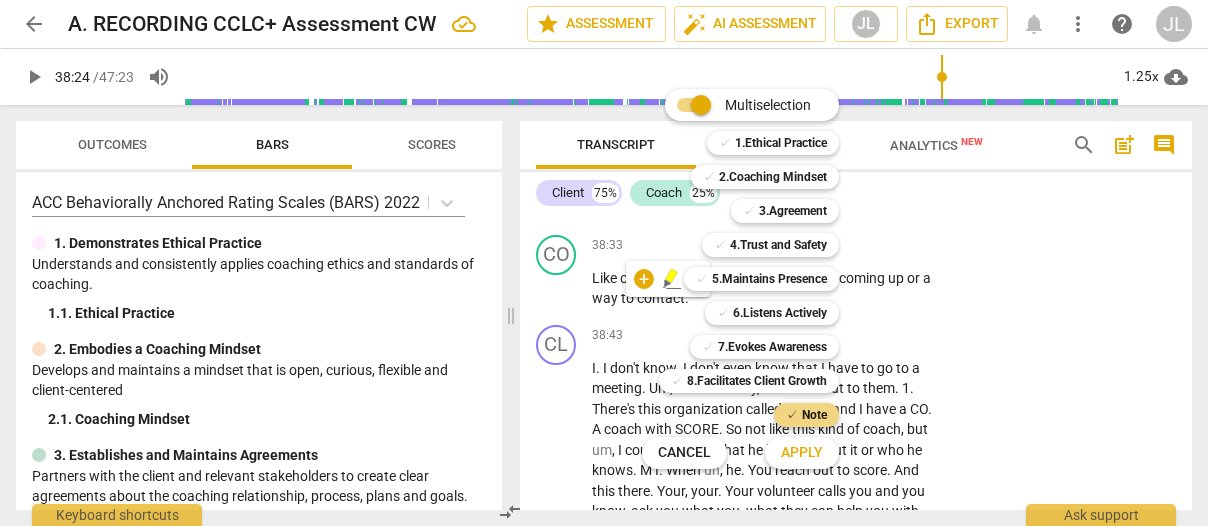 click on "Apply" at bounding box center (802, 453) 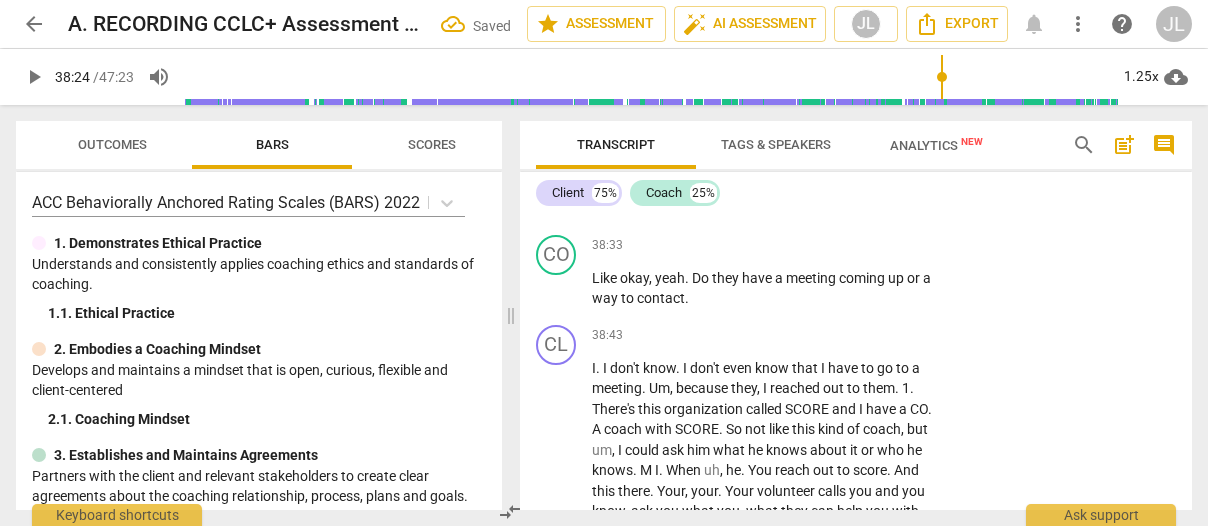 click at bounding box center (1037, 147) 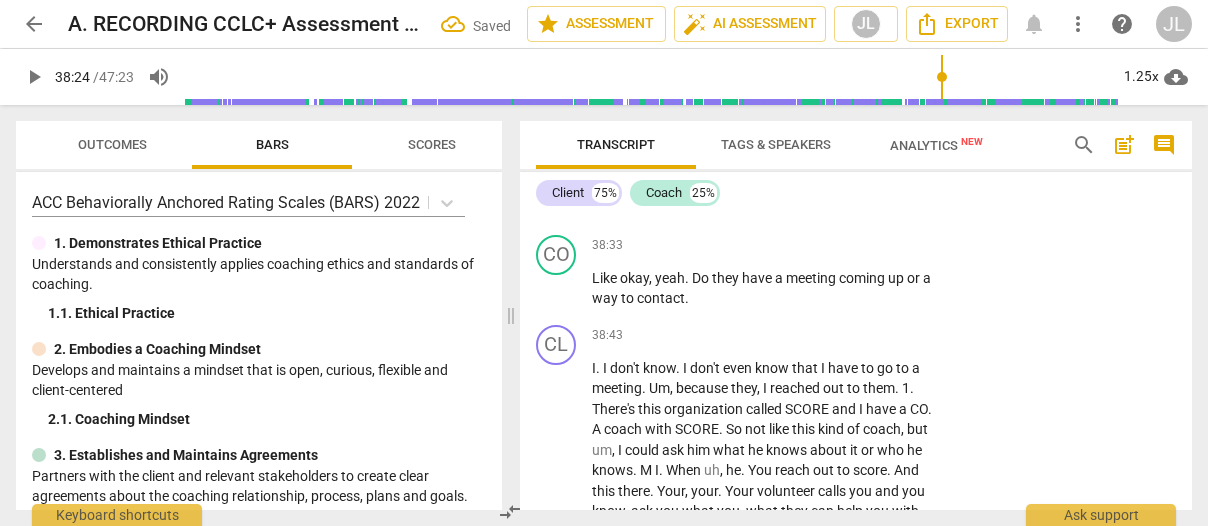 type on "v" 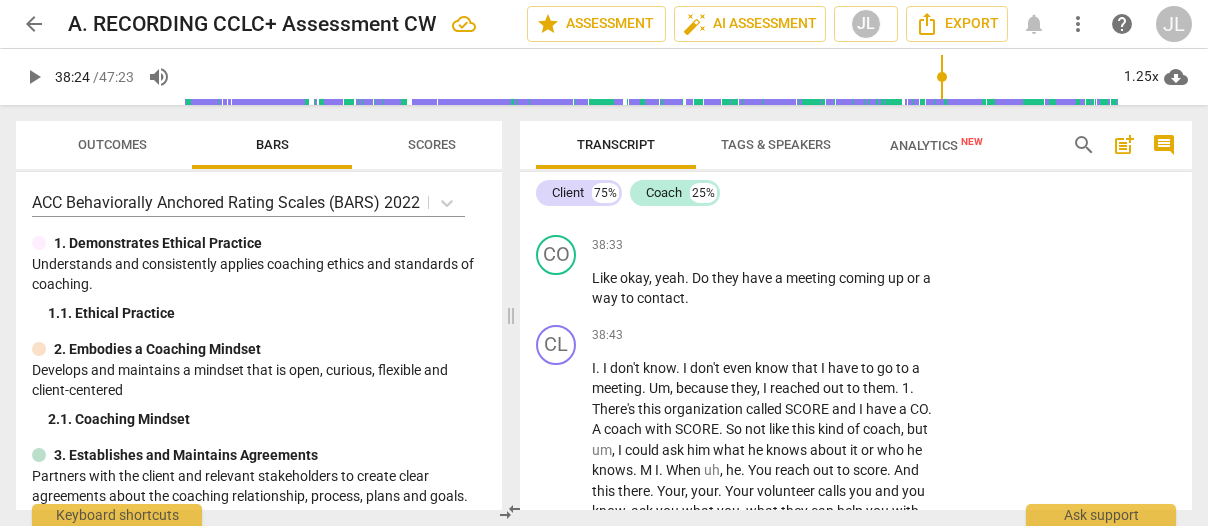 type on "vocalization" 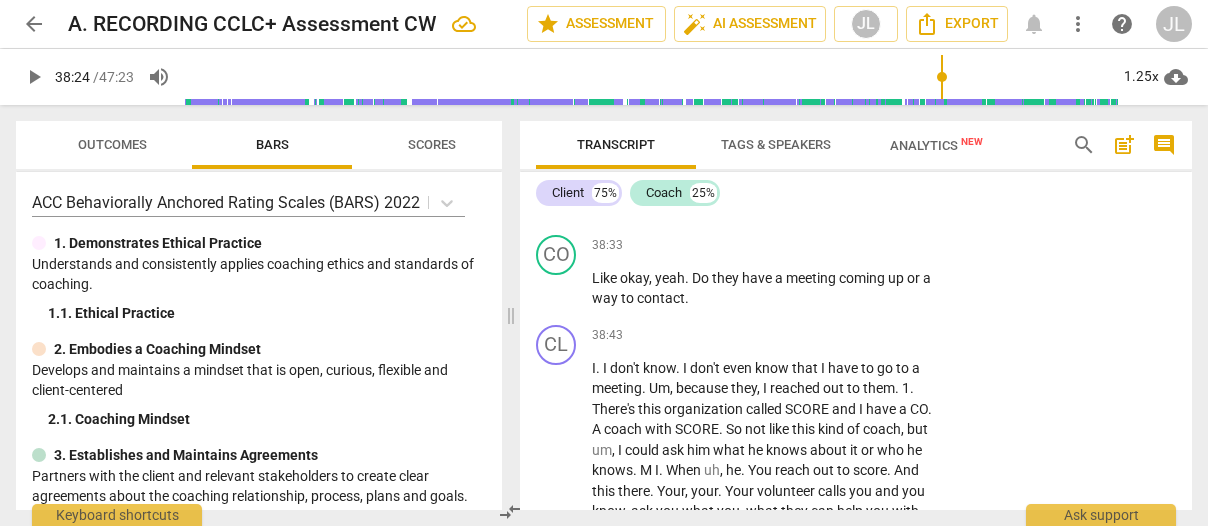 click on "chamber" at bounding box center (745, 167) 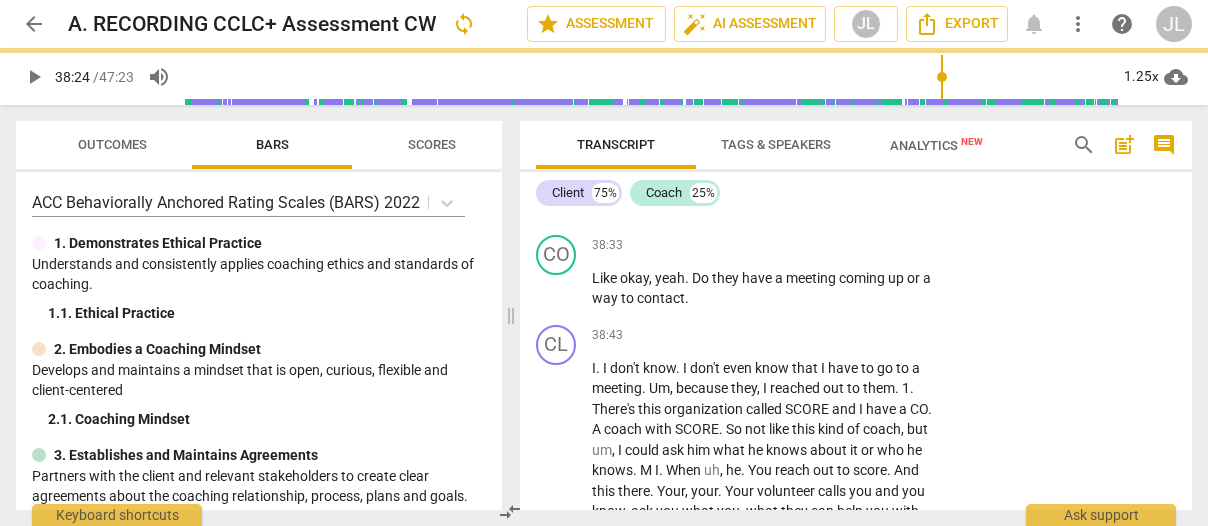 click on "play_arrow" at bounding box center (557, 188) 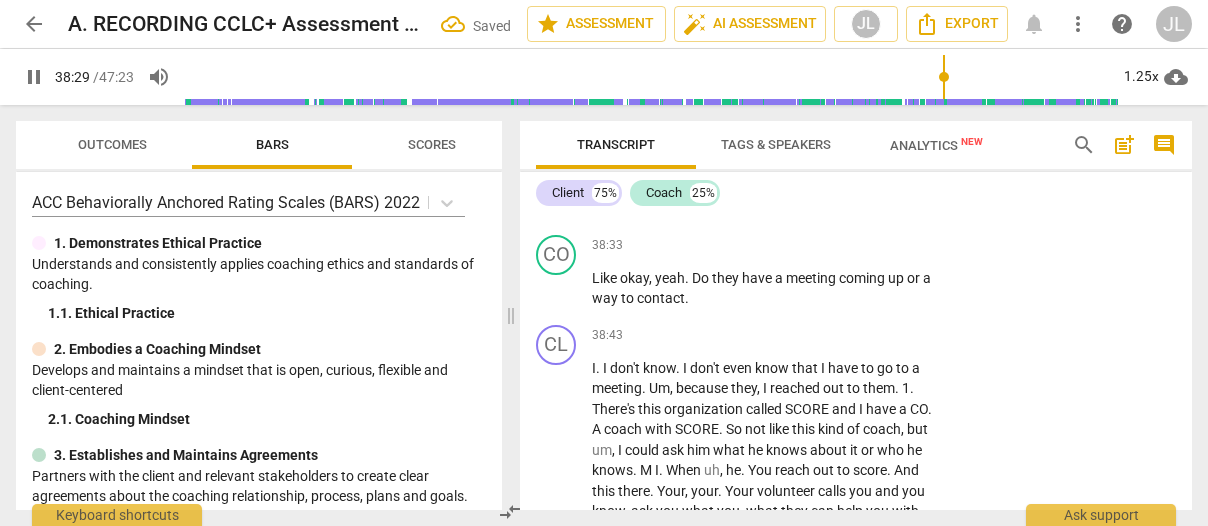 click on "And then we have a Chamber of Commerce and they have um, they have volunteers that help you with your business." at bounding box center [762, 188] 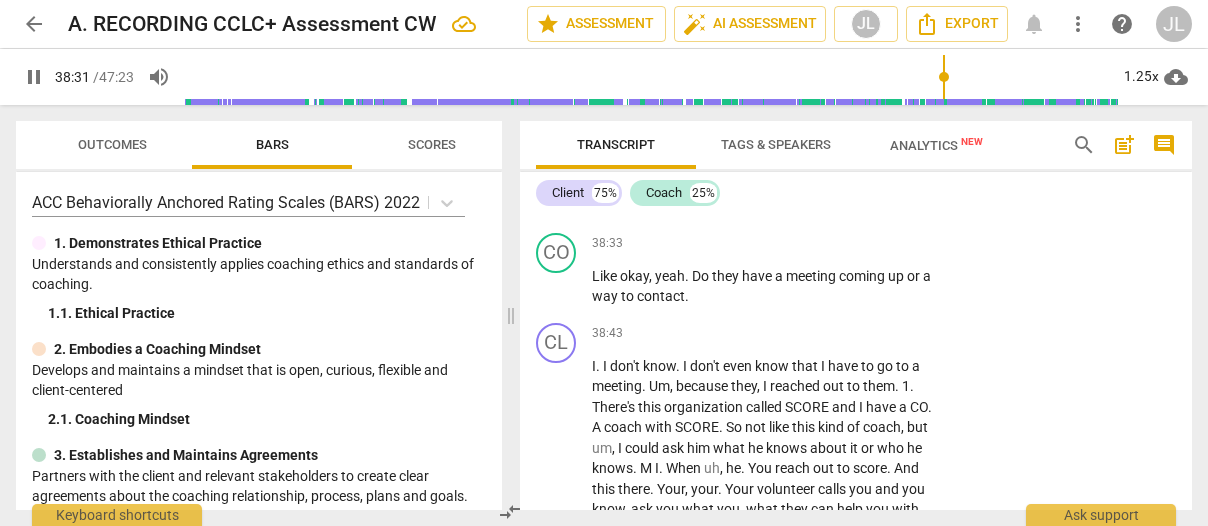 scroll, scrollTop: 19093, scrollLeft: 0, axis: vertical 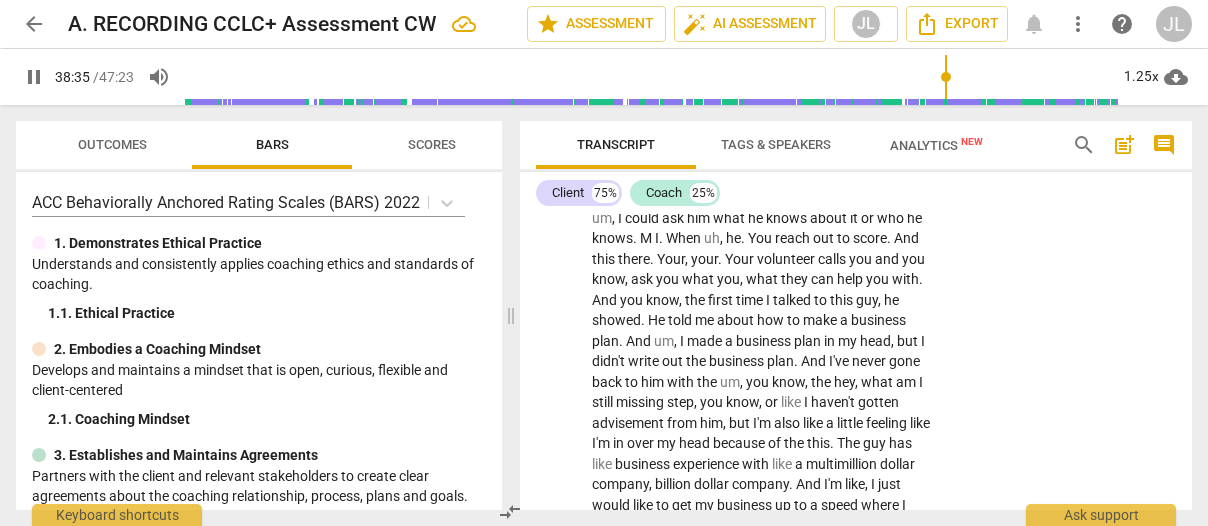 click on "pause" at bounding box center [557, 57] 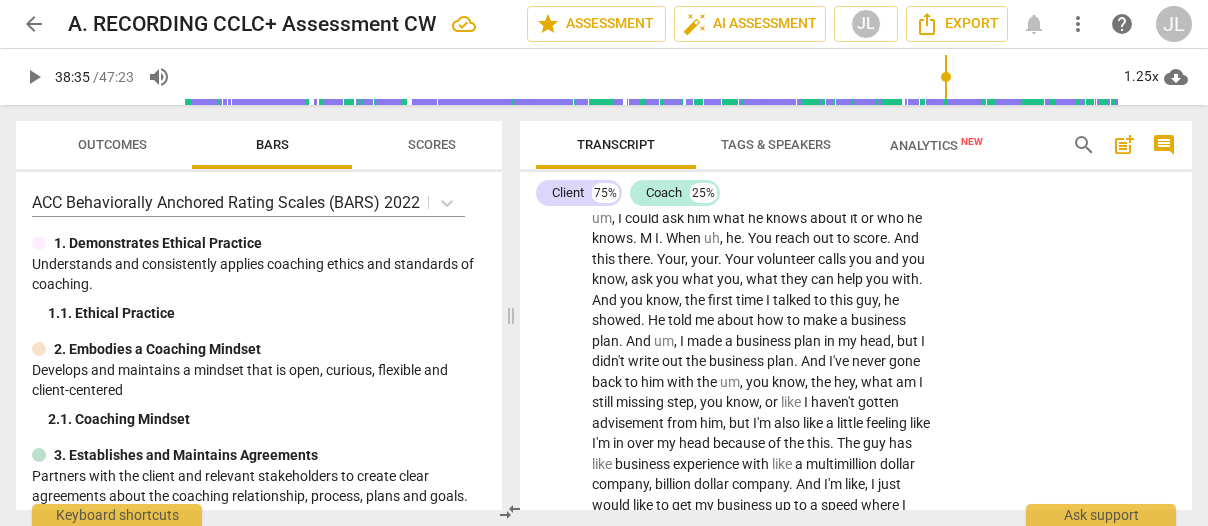 type on "2316" 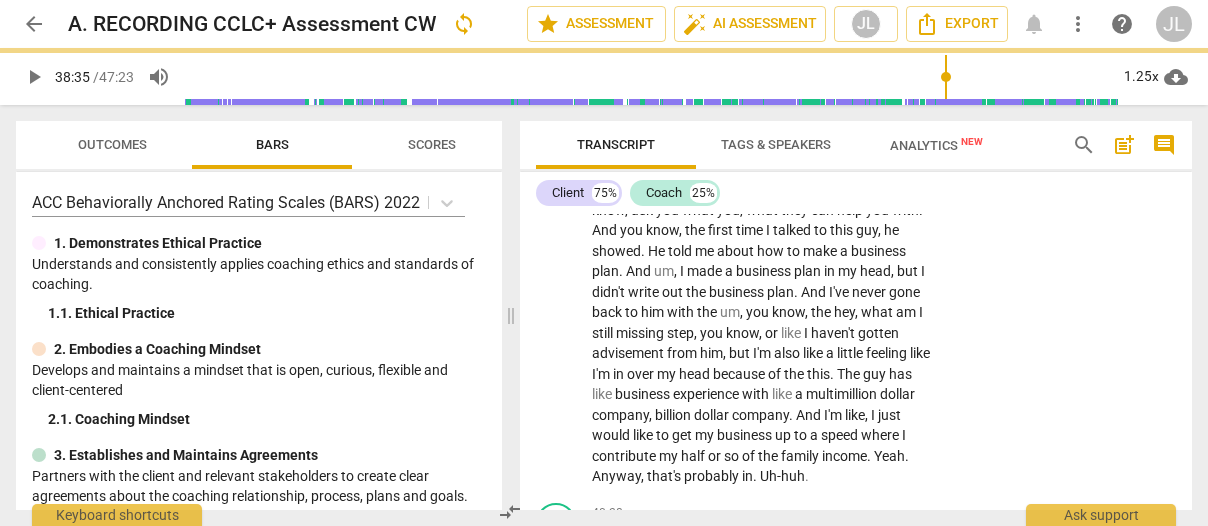 scroll, scrollTop: 19232, scrollLeft: 0, axis: vertical 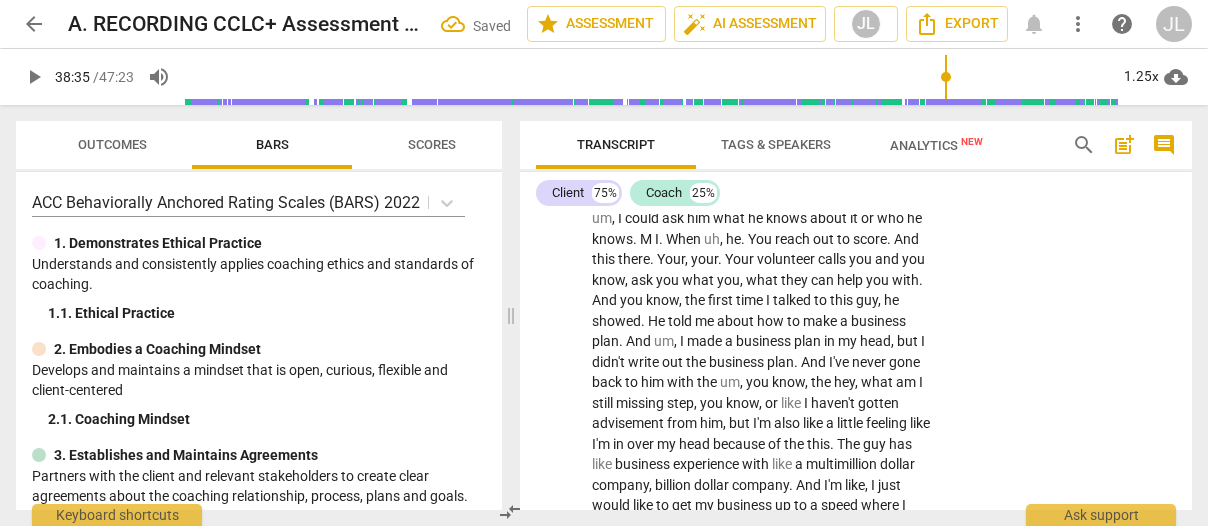 click on "okay" at bounding box center [696, 46] 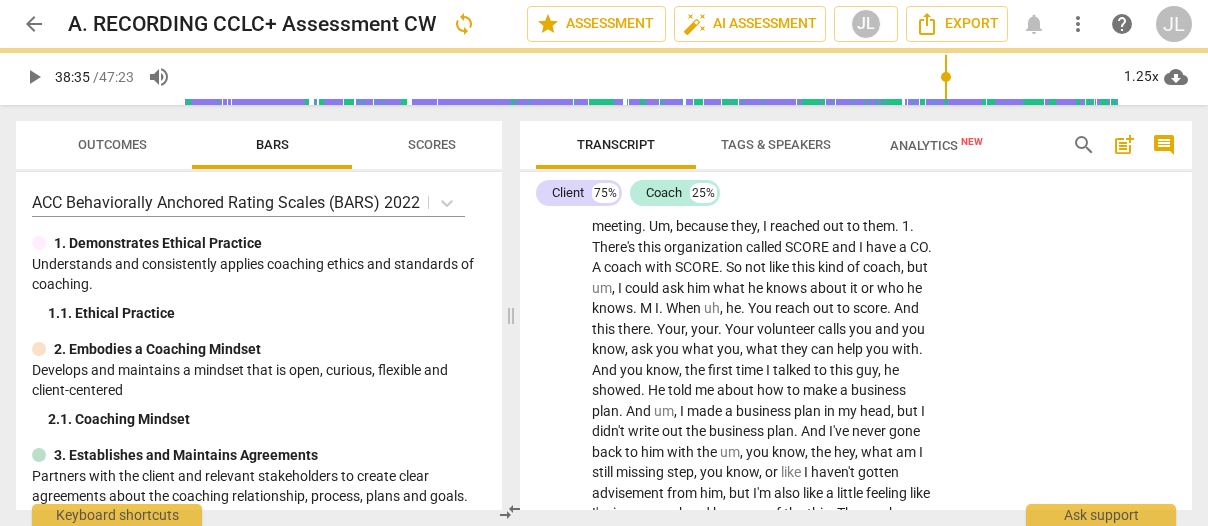 scroll, scrollTop: 19302, scrollLeft: 0, axis: vertical 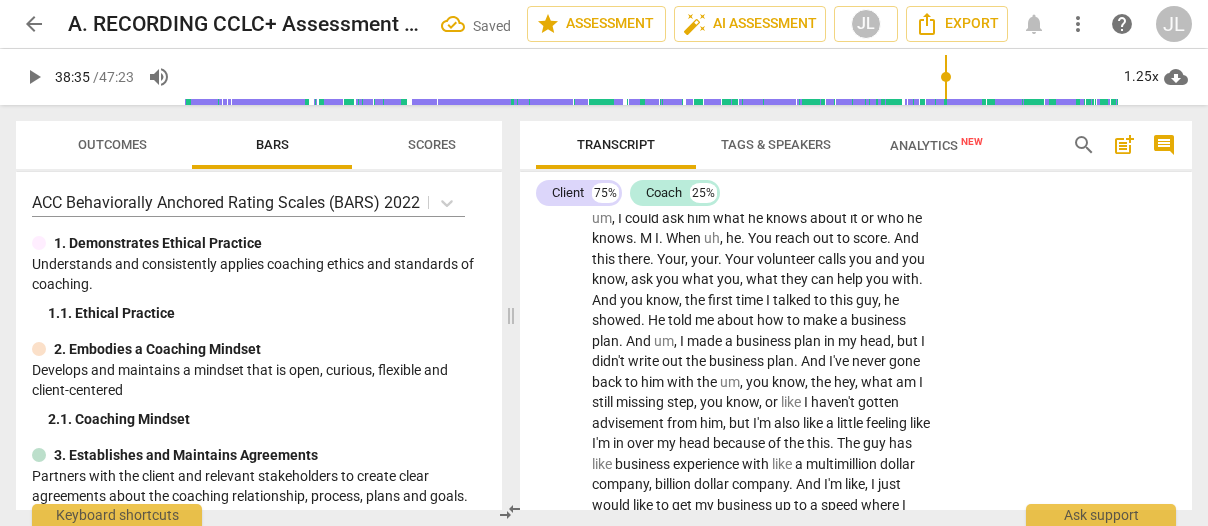 click on "Okay" at bounding box center (607, 46) 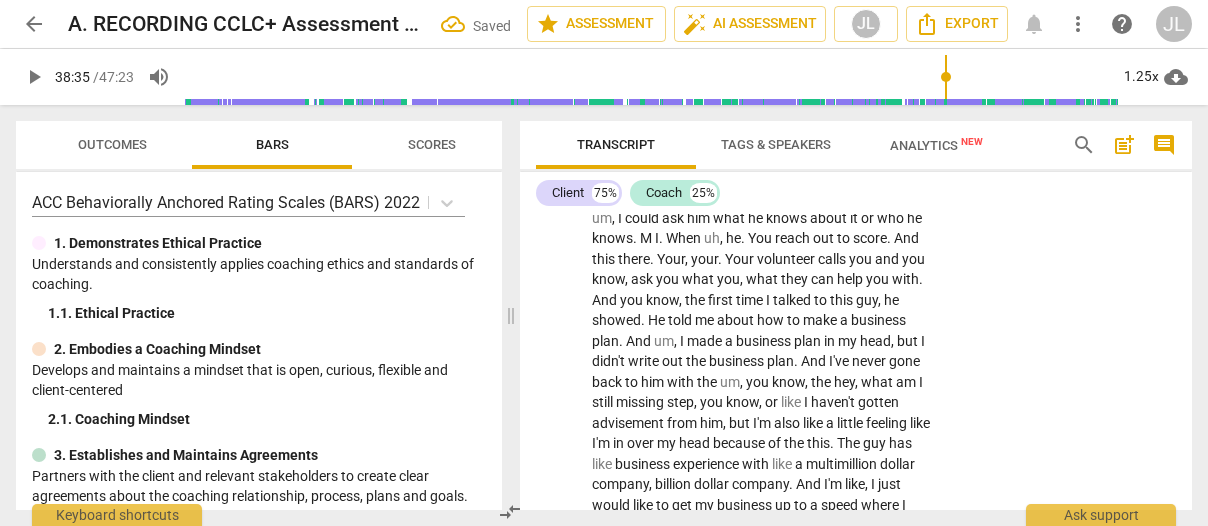click on "yeah" at bounding box center (668, 46) 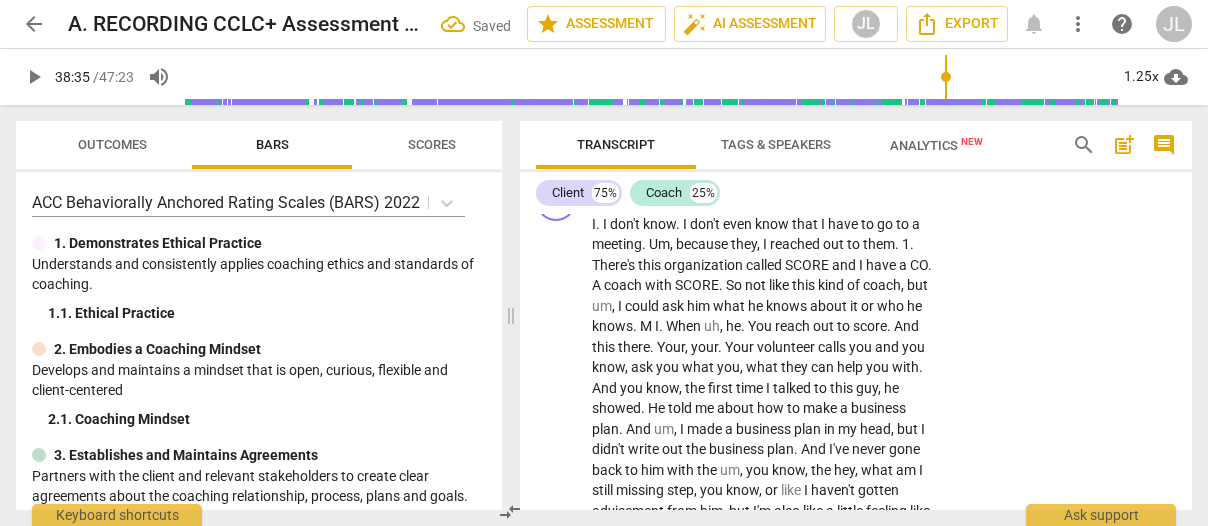 drag, startPoint x: 651, startPoint y: 273, endPoint x: 595, endPoint y: 270, distance: 56.0803 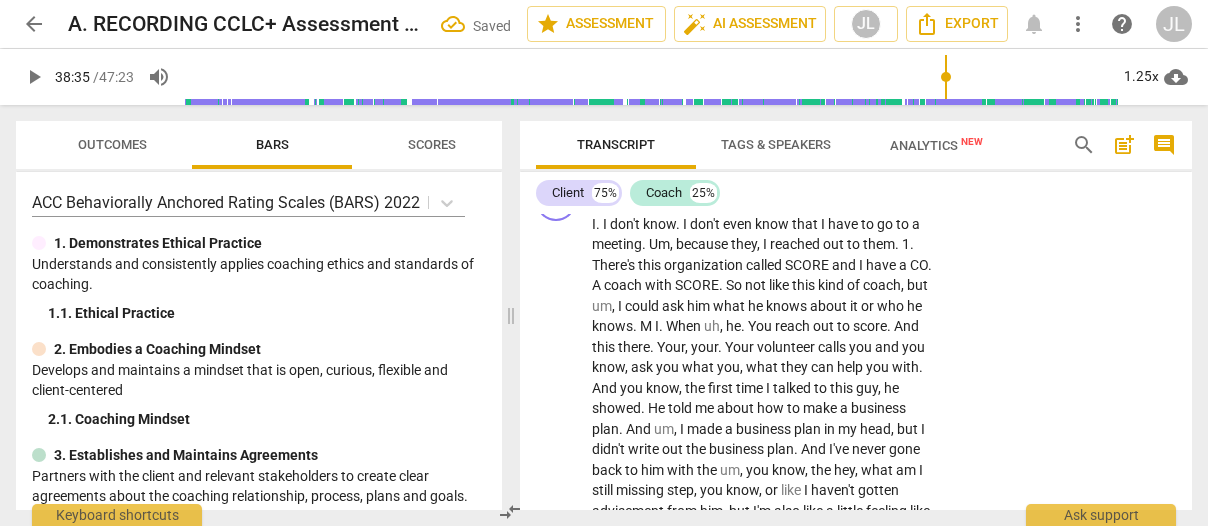 click on "Oh ,   Okay ." at bounding box center [762, 46] 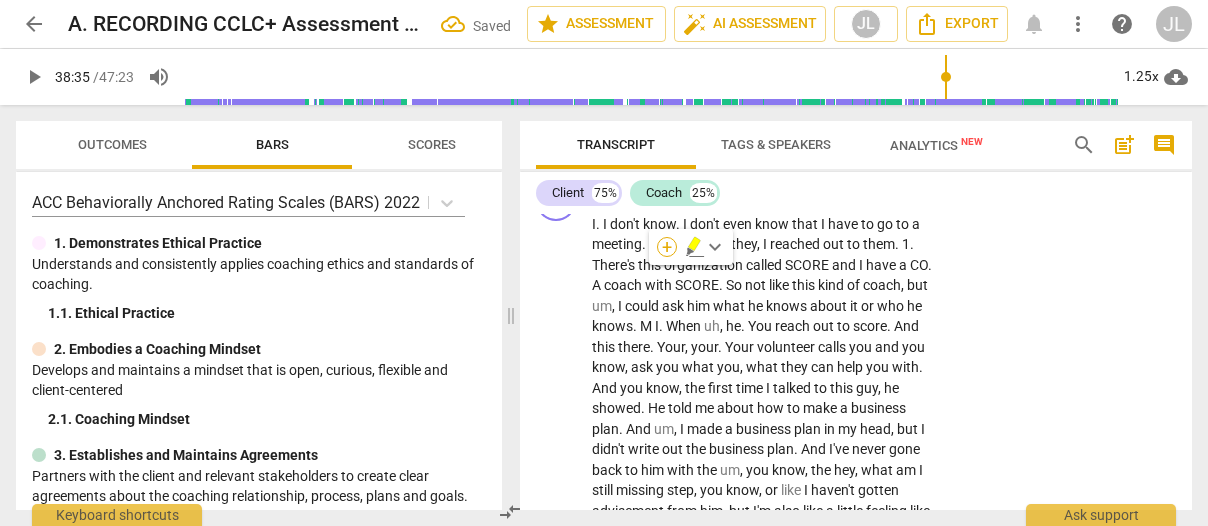 click on "+" at bounding box center (667, 247) 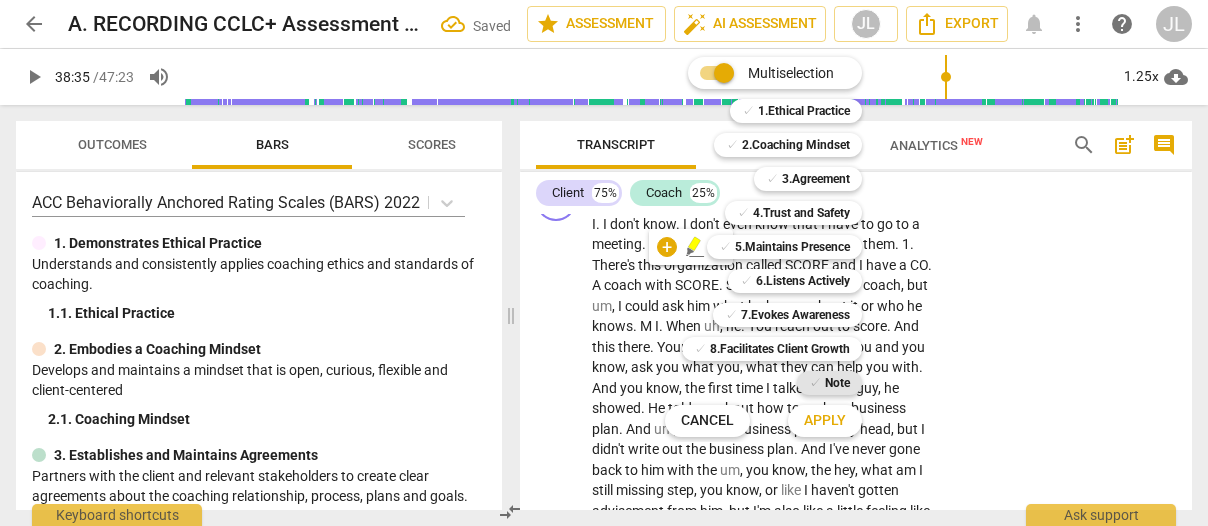 click on "Note" at bounding box center [837, 383] 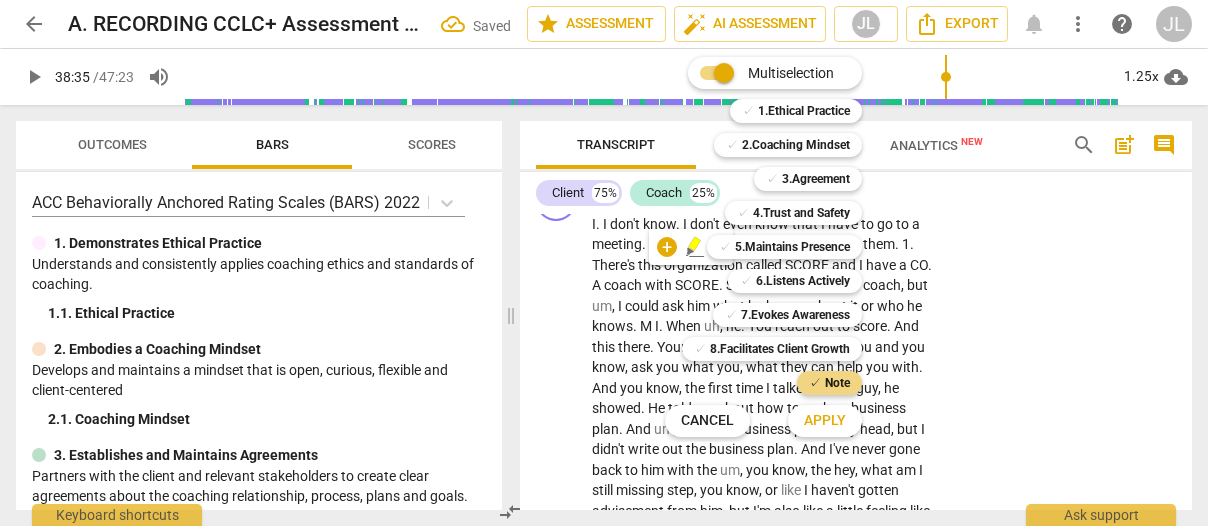 click on "Apply" at bounding box center [825, 421] 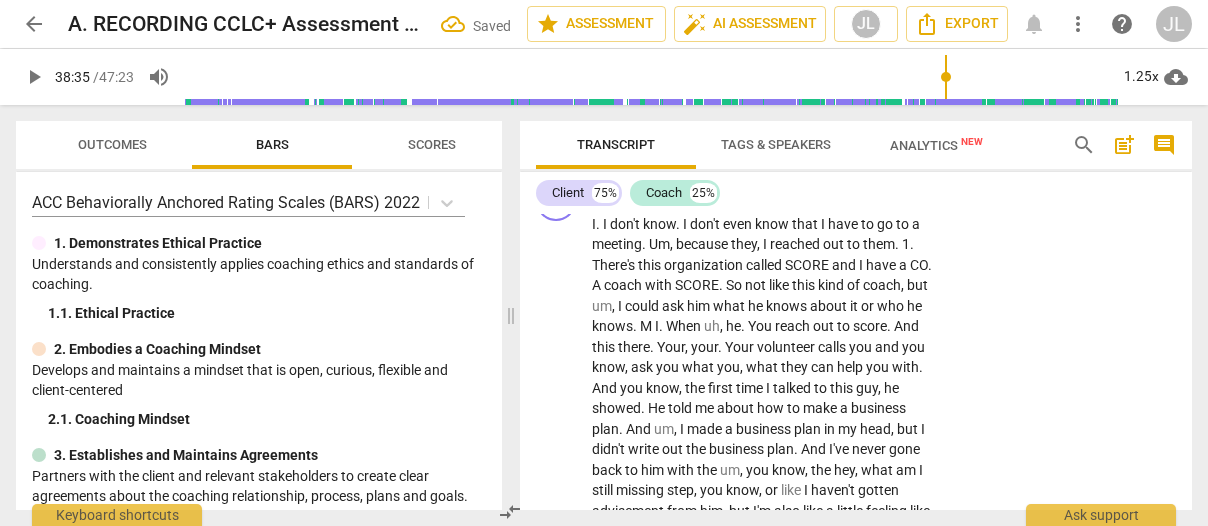 click at bounding box center (1037, 114) 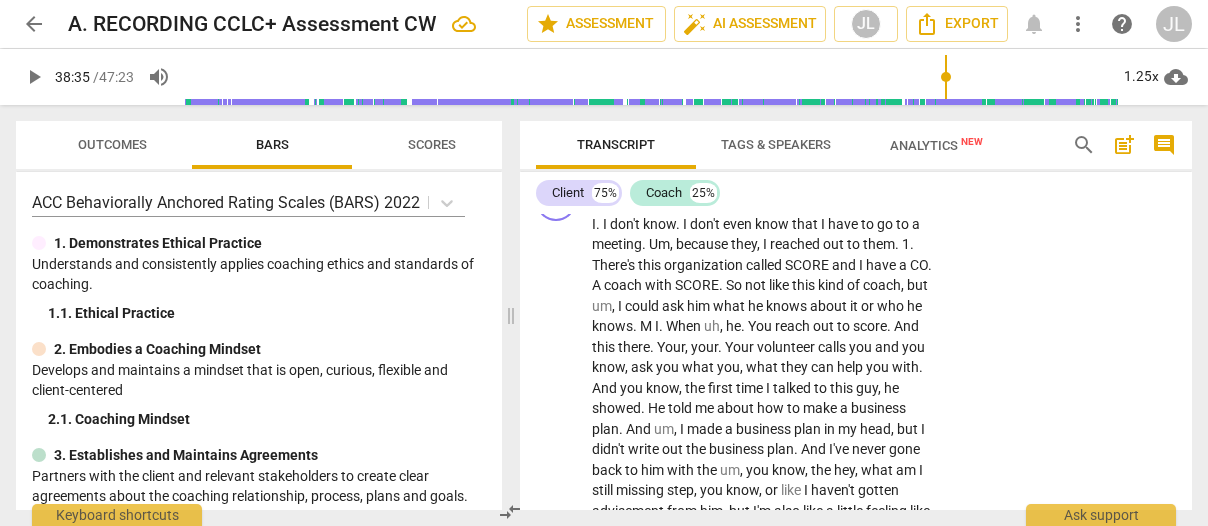 click on "play_arrow" at bounding box center (557, 145) 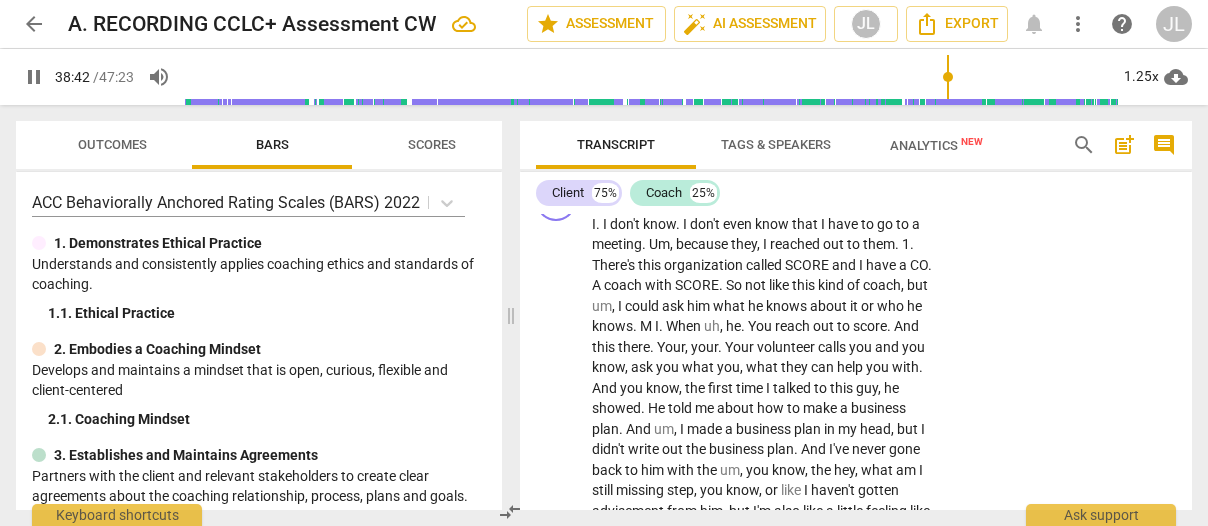 drag, startPoint x: 558, startPoint y: 379, endPoint x: 594, endPoint y: 376, distance: 36.124783 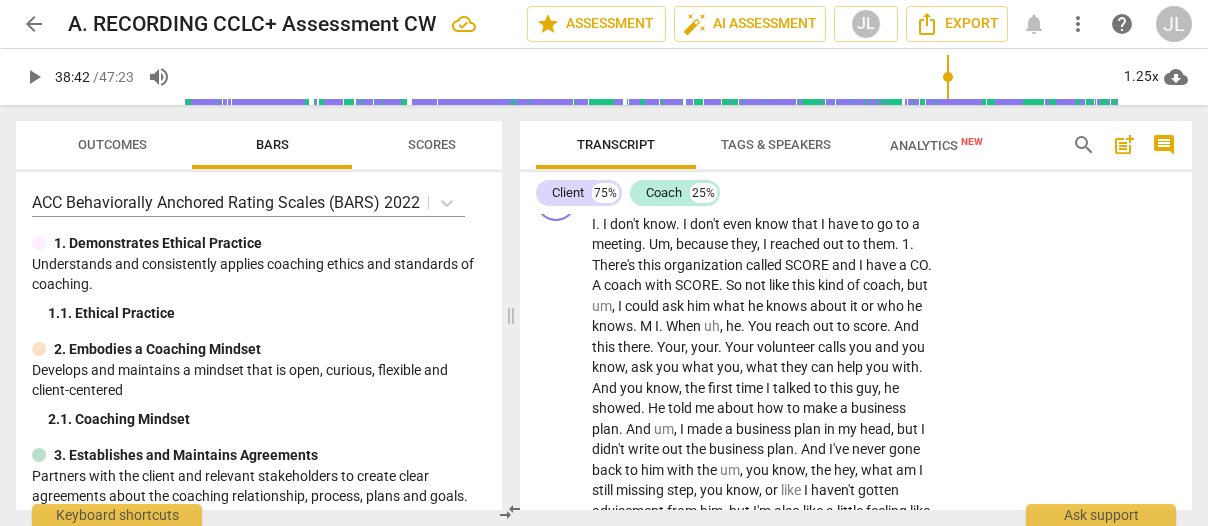 click on "Do" at bounding box center (640, 134) 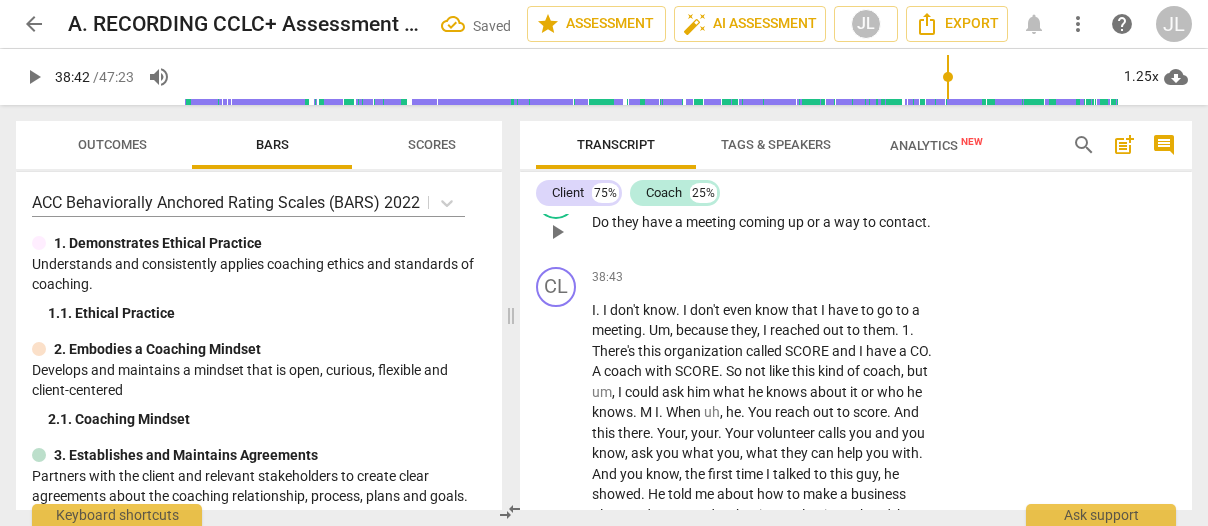 click on "Do   they   have   a   meeting   coming   up   or   a   way   to   contact ." at bounding box center [762, 222] 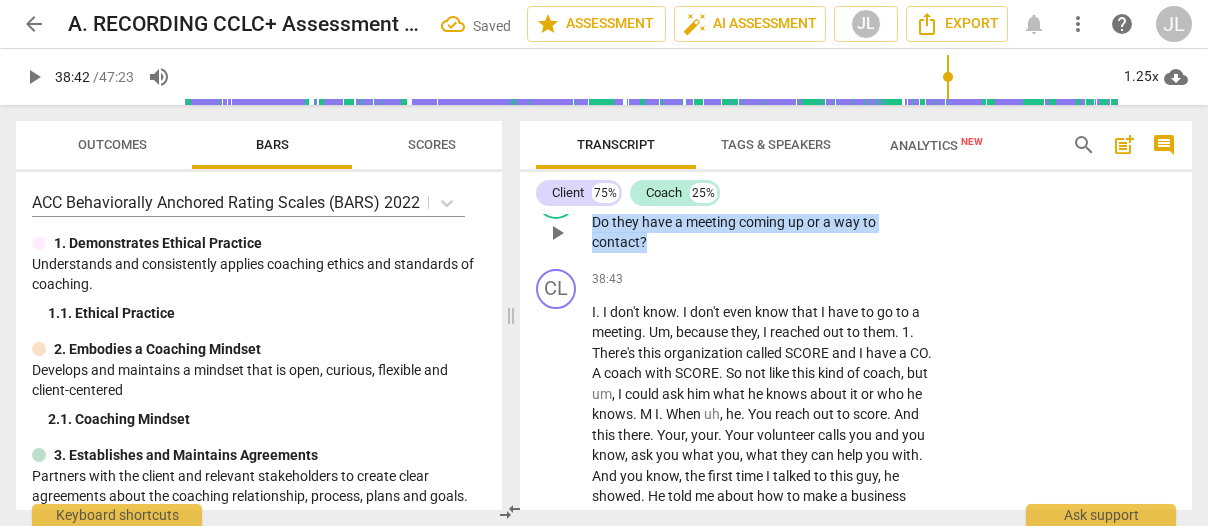 drag, startPoint x: 652, startPoint y: 471, endPoint x: 591, endPoint y: 450, distance: 64.513565 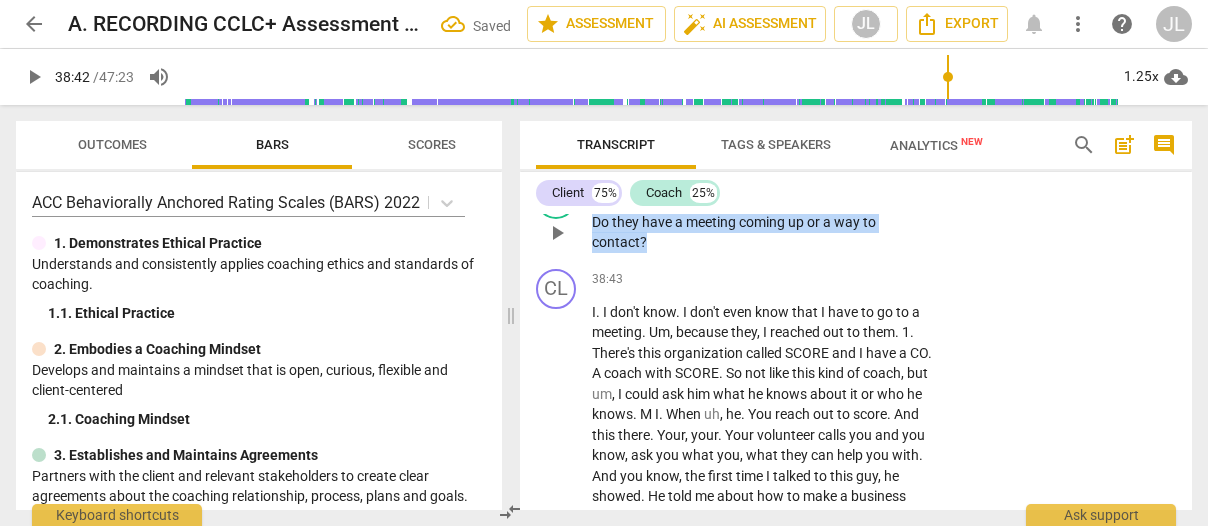 click on "CO play_arrow pause 38:38 + Add competency keyboard_arrow_right Do they have a meeting coming up or a way to contact?" at bounding box center (856, 216) 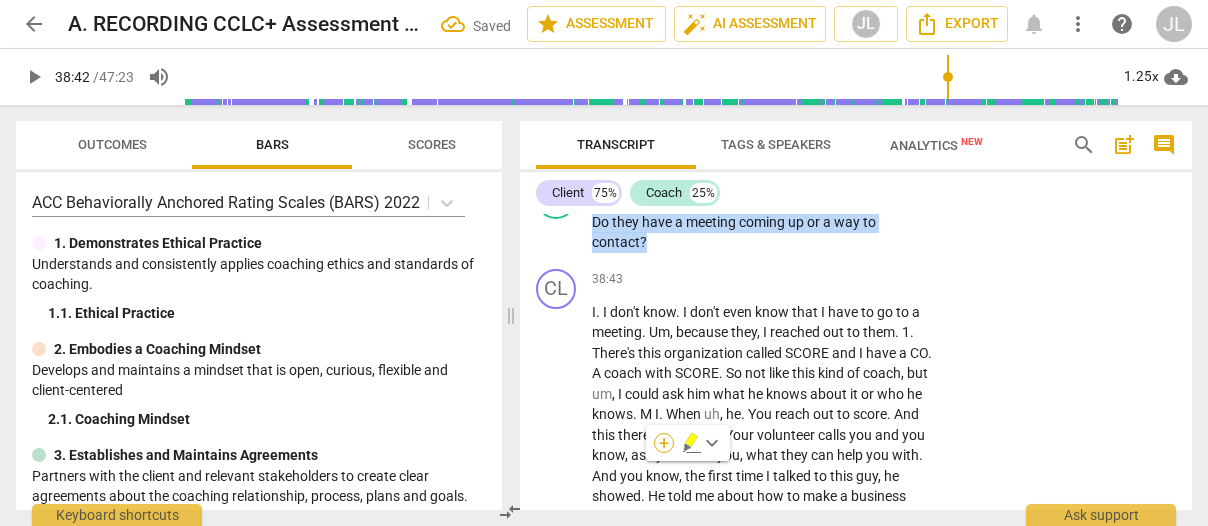 click on "+" at bounding box center [664, 443] 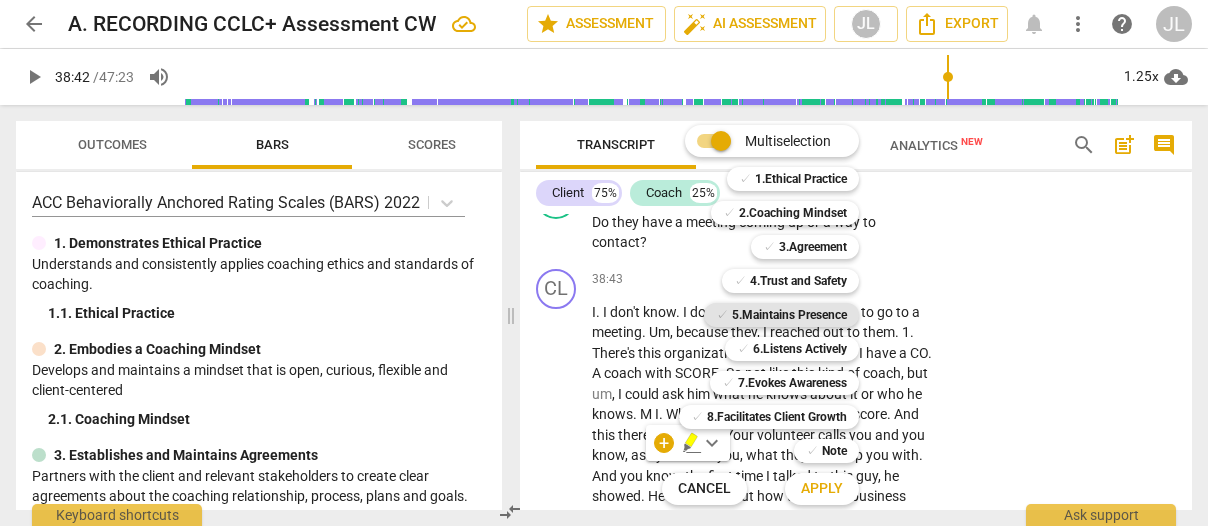 click on "5.Maintains Presence" at bounding box center (789, 315) 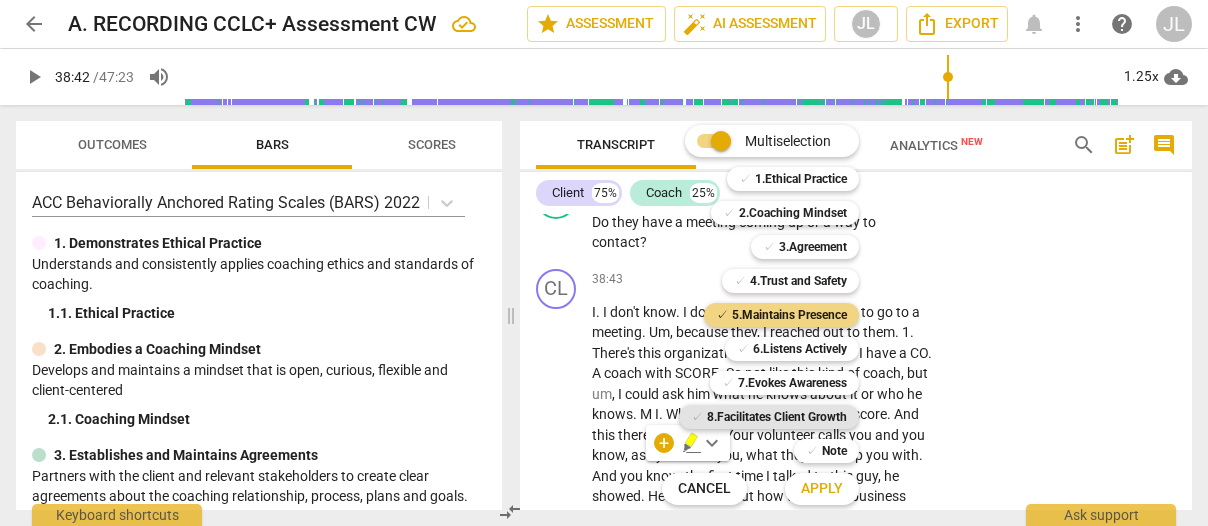 click on "8.Facilitates Client Growth" at bounding box center [777, 417] 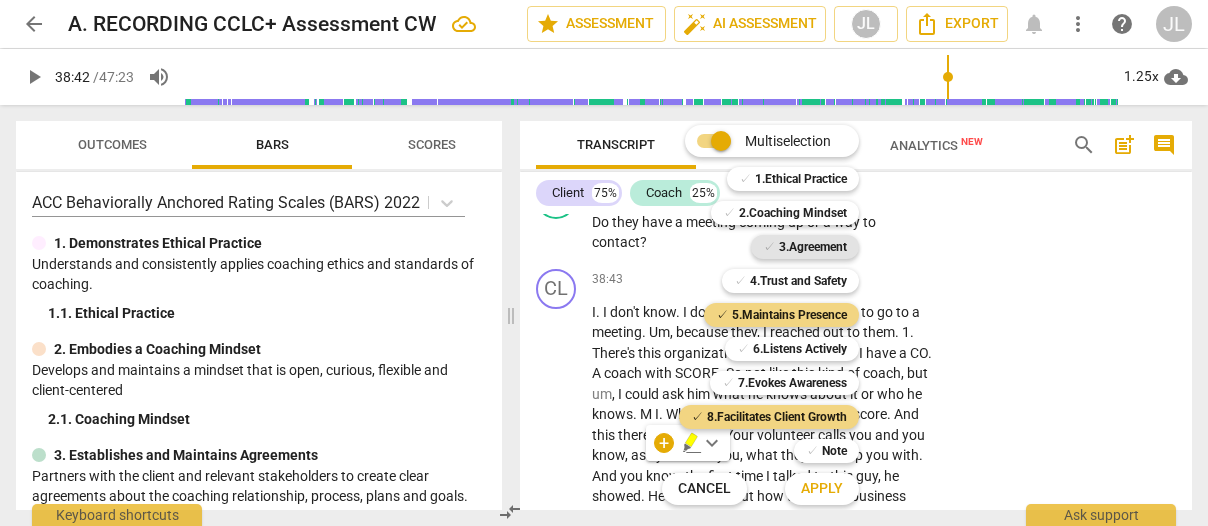 click on "3.Agreement" at bounding box center [813, 247] 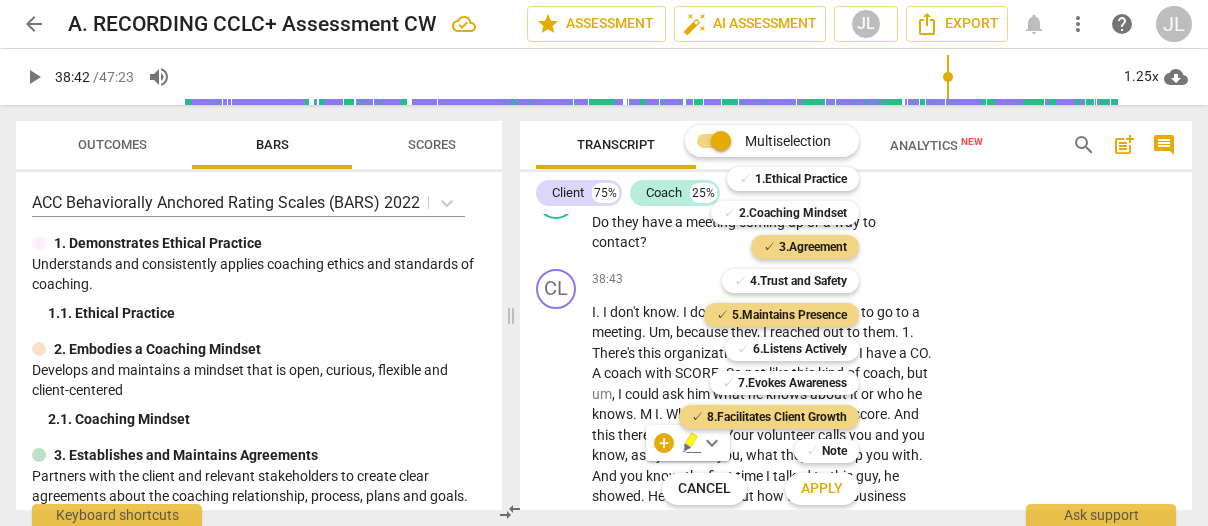 click on "Apply" at bounding box center (822, 489) 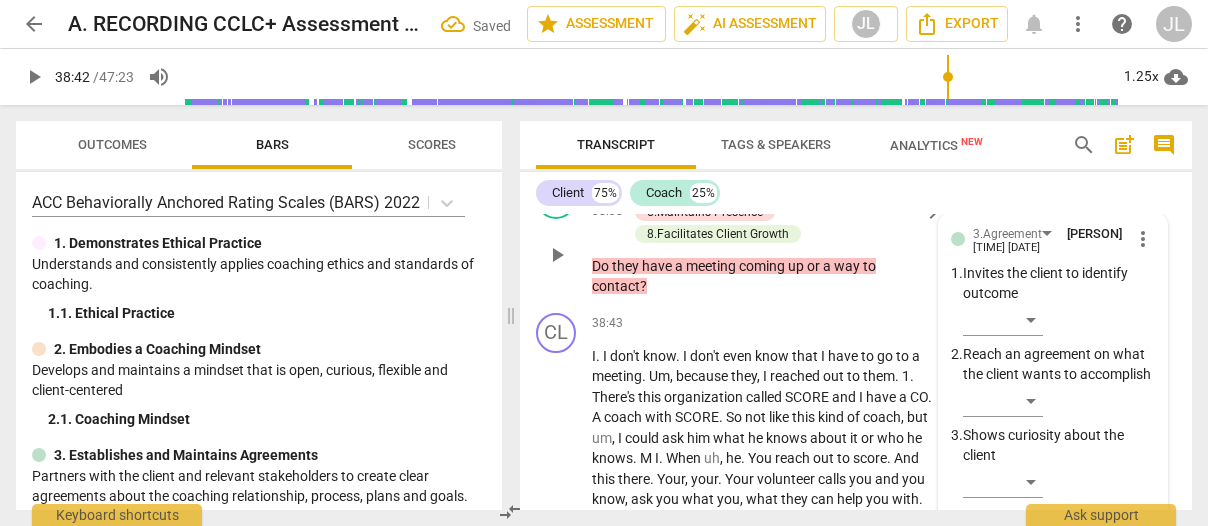 scroll, scrollTop: 19807, scrollLeft: 0, axis: vertical 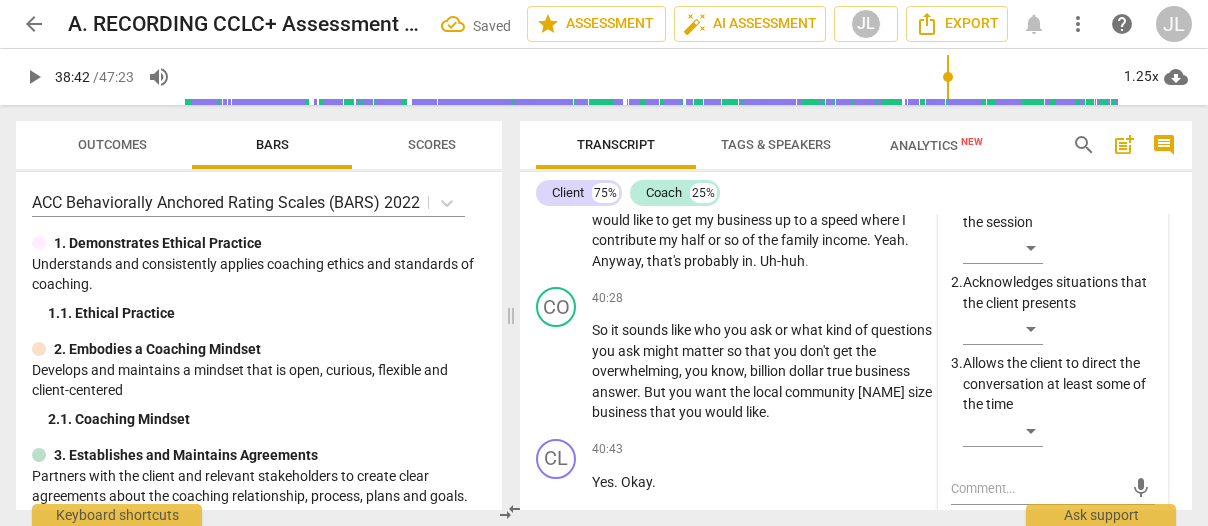 click on "​" at bounding box center [1003, 58] 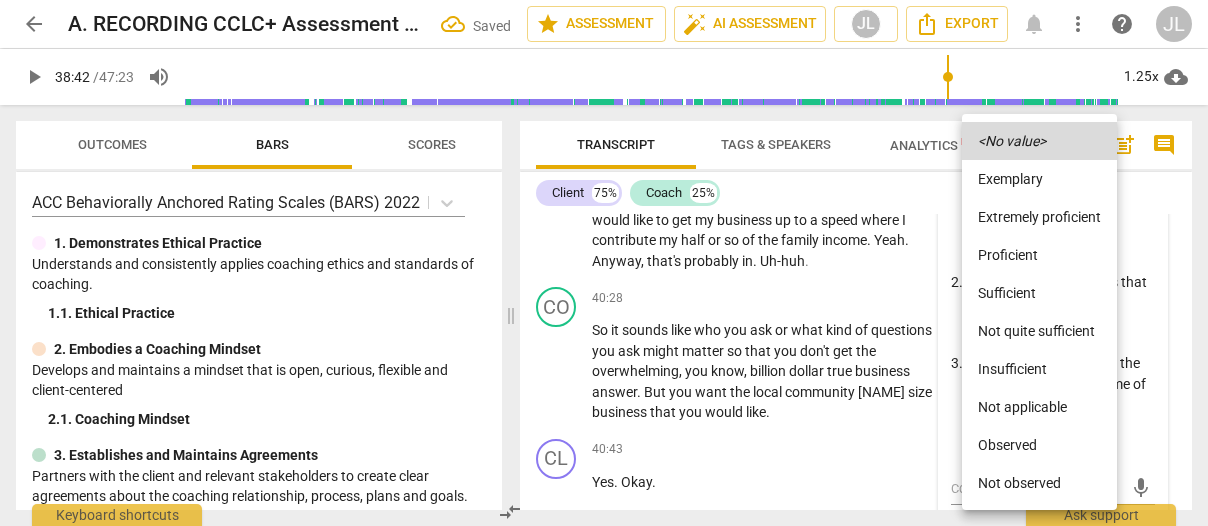 click on "Observed" at bounding box center (1039, 445) 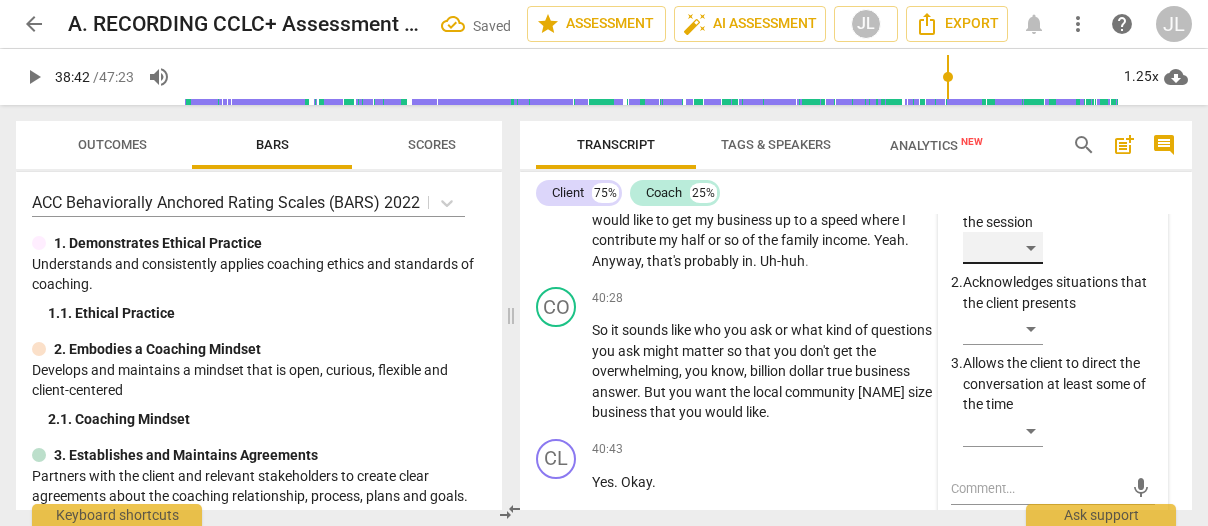 click on "​" at bounding box center [1003, 248] 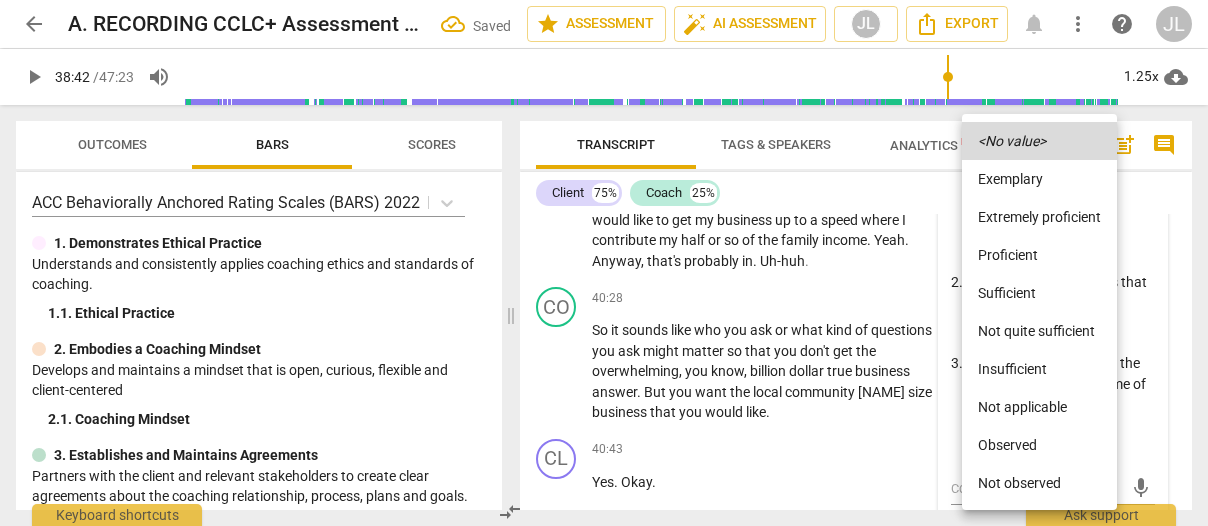 click on "Observed" at bounding box center [1039, 445] 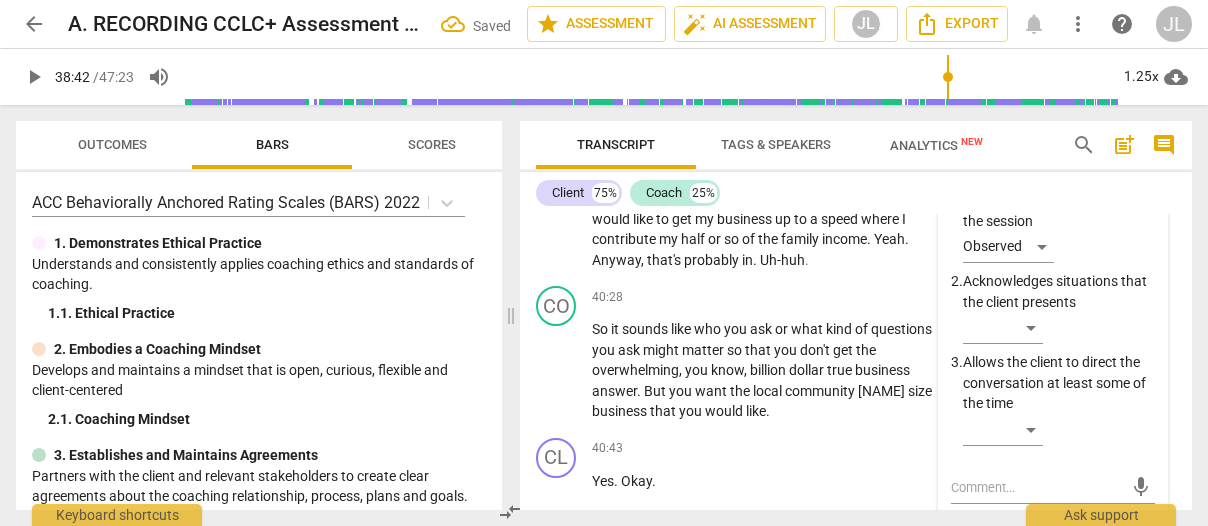 click on "3.Agreement Janice L Fitzgerald 09:21 08-01-2025 more_vert 1.  Invites the client to identify outcome ​ 2.  Reach an agreement on what the client wants to accomplish ​ 3.  Shows curiosity about the client ​ 4.  Coach attends to the agenda set by the client Observed mic 5.Maintains Presence Janice L Fitzgerald 09:21 08-01-2025 more_vert 1.  Coach is curious throughout the session Observed 2.  Acknowledges situations that the client presents ​ 3.  Allows the client to direct the conversation at least some of the time ​ mic 8.Facilitates Client Growth Janice L Fitzgerald 09:21 08-01-2025 more_vert 1.  Partners with the client to create action plans ​ 2.  Asks questions to support the client in translating awareness into action ​ 3.  Coach supports the client to close the session ​ mic" at bounding box center [1053, 299] 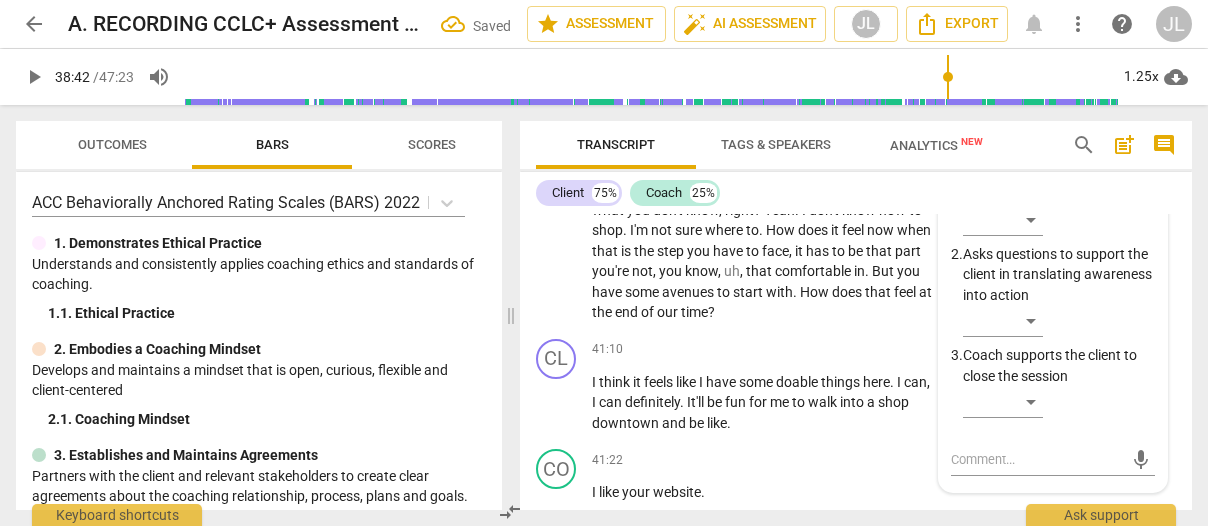 scroll, scrollTop: 20248, scrollLeft: 0, axis: vertical 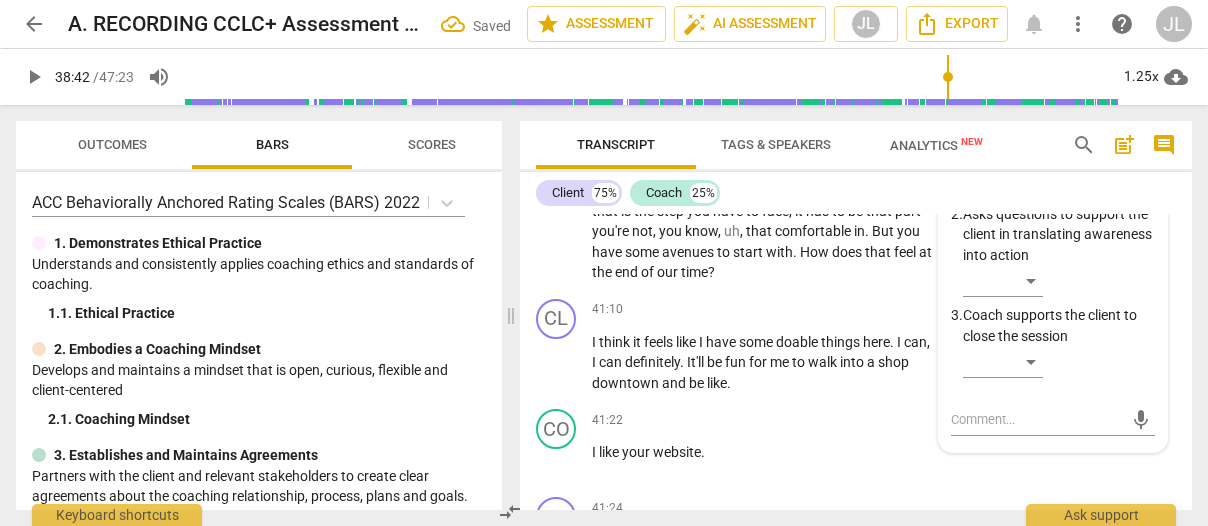 click on "​" at bounding box center (1003, 180) 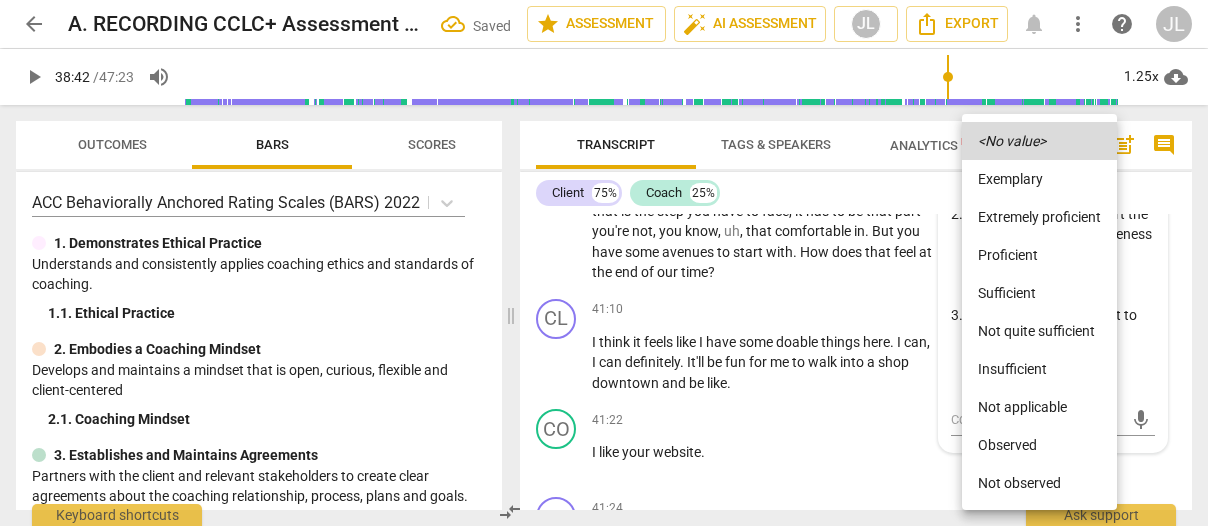 click on "Observed" at bounding box center (1039, 445) 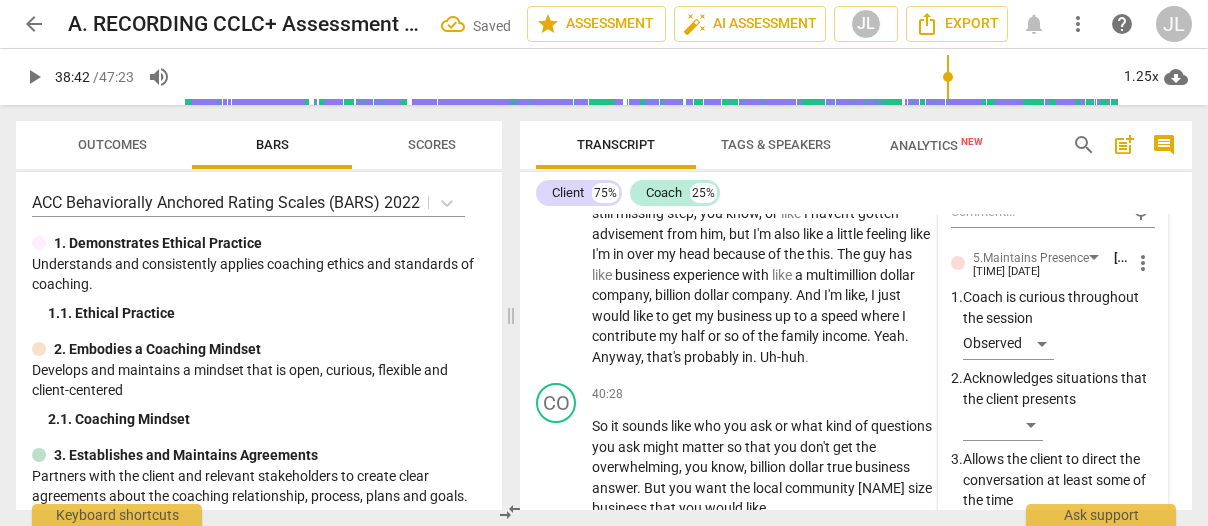 scroll, scrollTop: 19538, scrollLeft: 0, axis: vertical 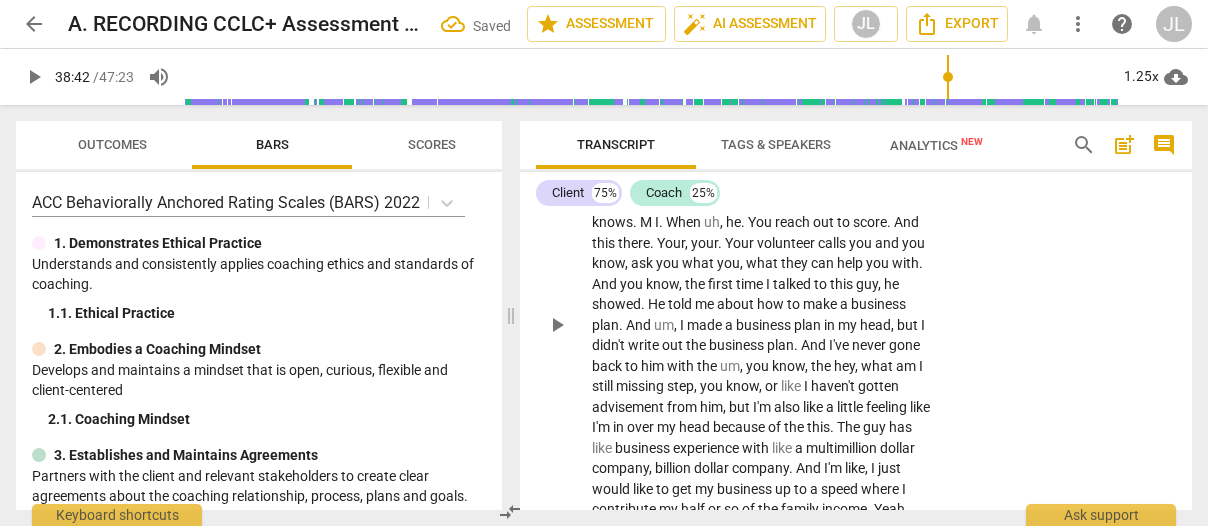 click on "." at bounding box center [599, 120] 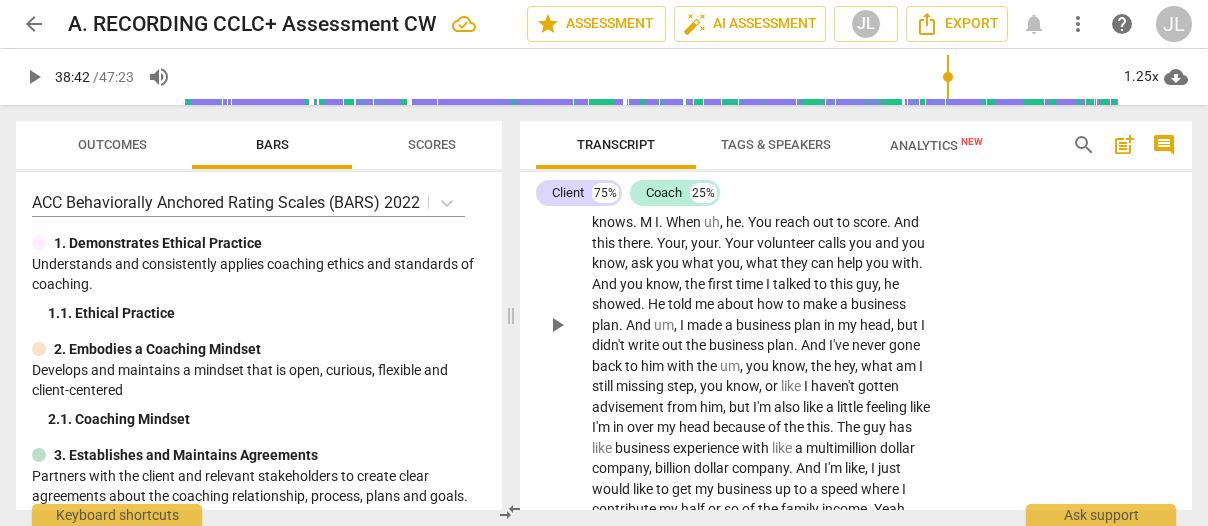 click on "43:54   37:17   42:36   2653   arrow_back A. RECORDING CCLC+ Assessment CW edit star    Assessment   auto_fix_high    AI Assessment JL    Export notifications more_vert help JL" at bounding box center [604, 24] 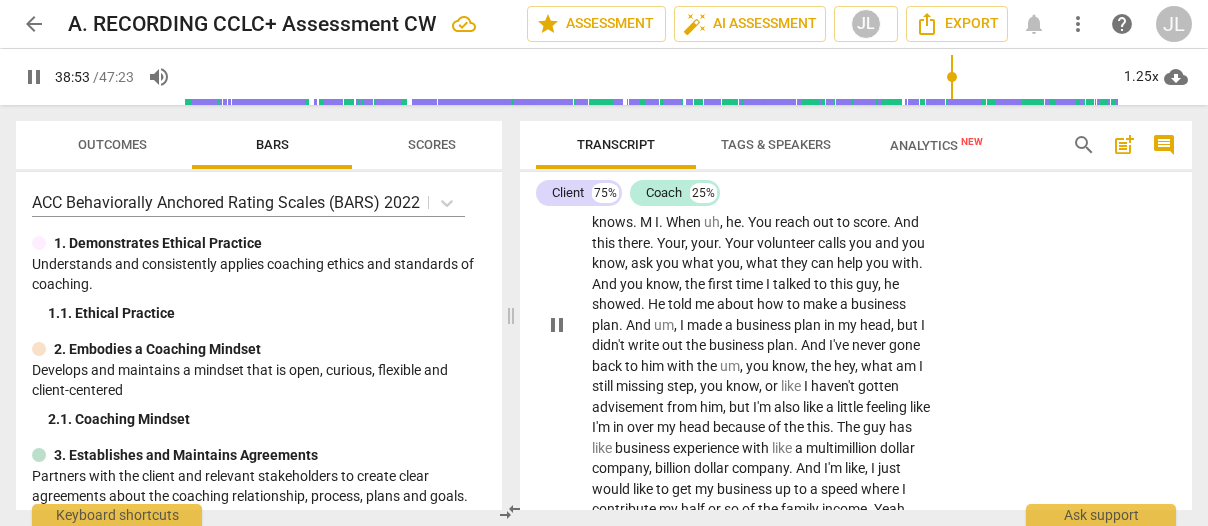 click on "pause" at bounding box center (34, 77) 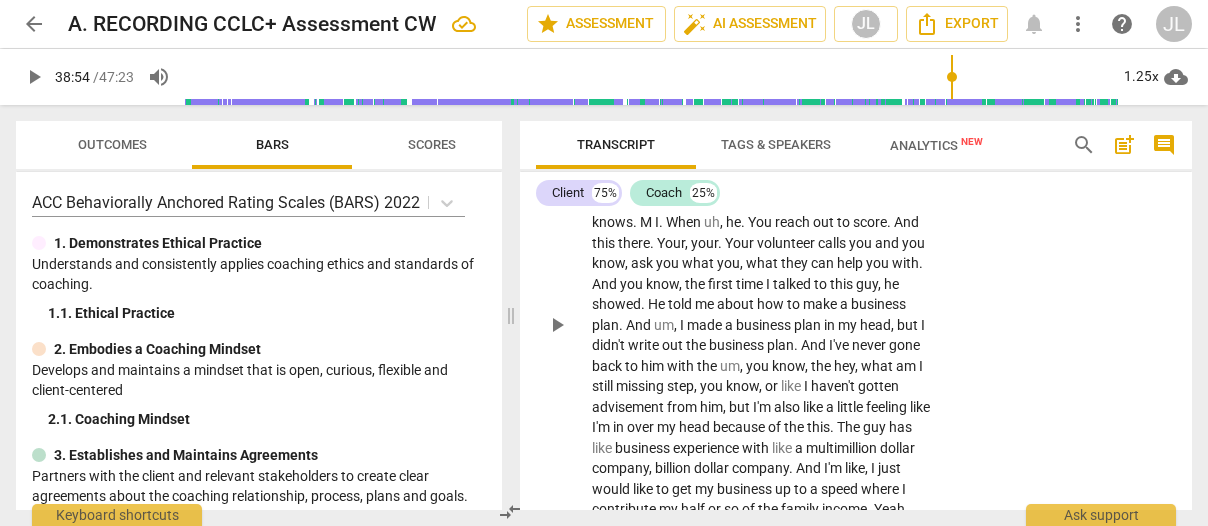 click on "." at bounding box center [898, 140] 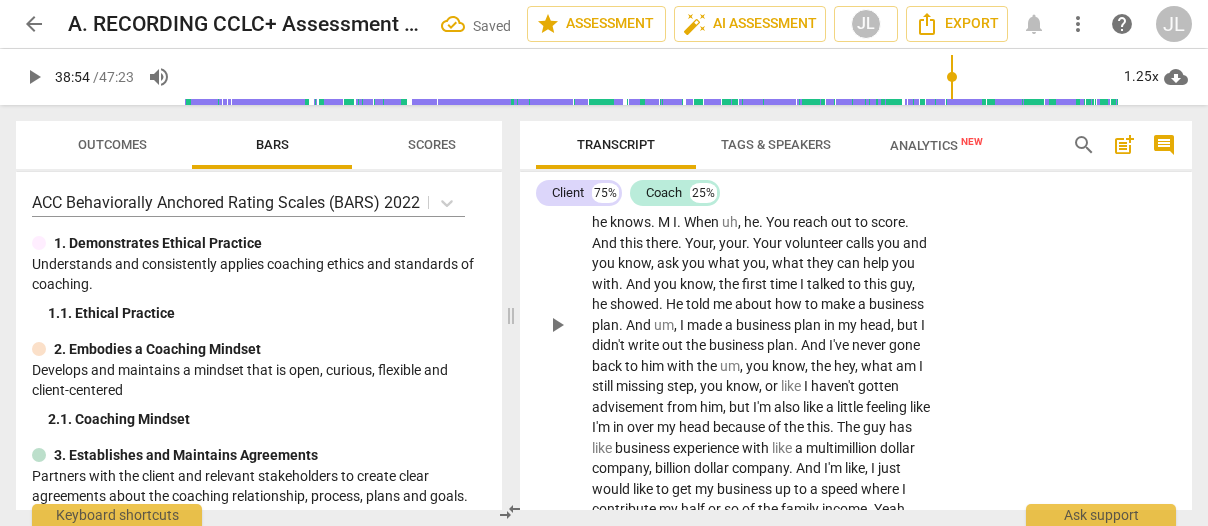drag, startPoint x: 624, startPoint y: 407, endPoint x: 604, endPoint y: 407, distance: 20 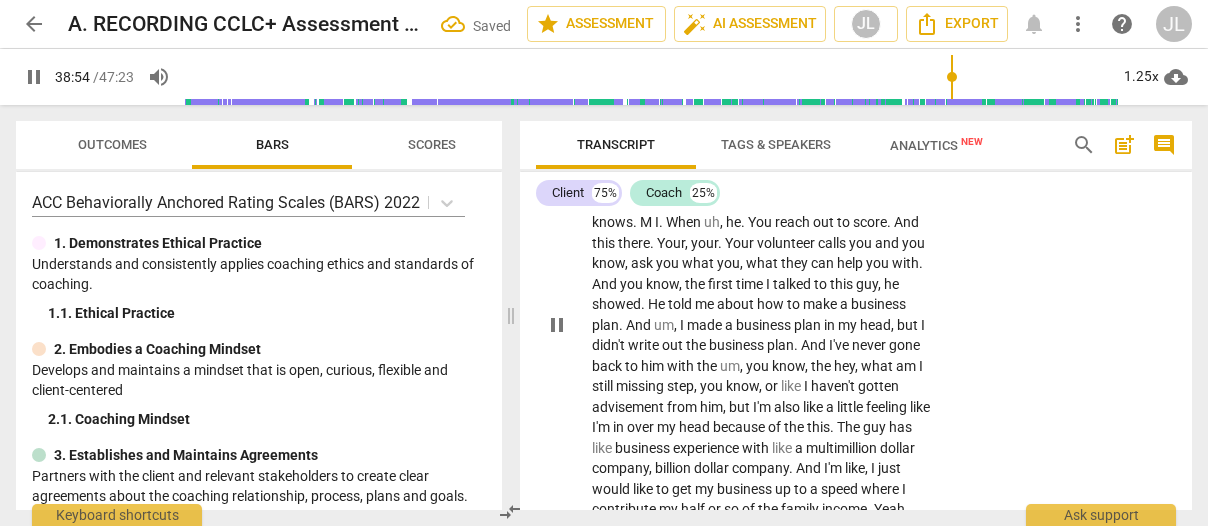 click on "I ,   I   don't   know .   I   don't   even   know   that   I   have   to   go   to   a   meeting .   Um ,   because   they ,   I   reached   out   to   them ,   one ,   there's   this   organization   called   SCORE   and   I   have   a   co ,   a   coach   with   SCORE .   So   not   like   this   kind   of   coach ,   but   um ,   I   could   ask   him   what   he   knows   about   it   or   who   he   knows .   M   I .   When   uh ,   he .   You   reach   out   to   score .   And   this   there .   Your ,   your .   Your   volunteer   calls   you   and   you   know ,   ask   you   what   you ,   what   they   can   help   you   with .   And   you   know ,   the   first   time   I   talked   to   this   guy ,   he   showed .   He   told   me   about   how   to   make   a   business   plan .   And   um ,   I   made   a   business   plan   in   my   head ,   but   I   didn't   write   out   the   business   plan .   And   I've   never   gone   back   to   him   with   the   um ,   you   know ,   the   hey ," at bounding box center [768, 325] 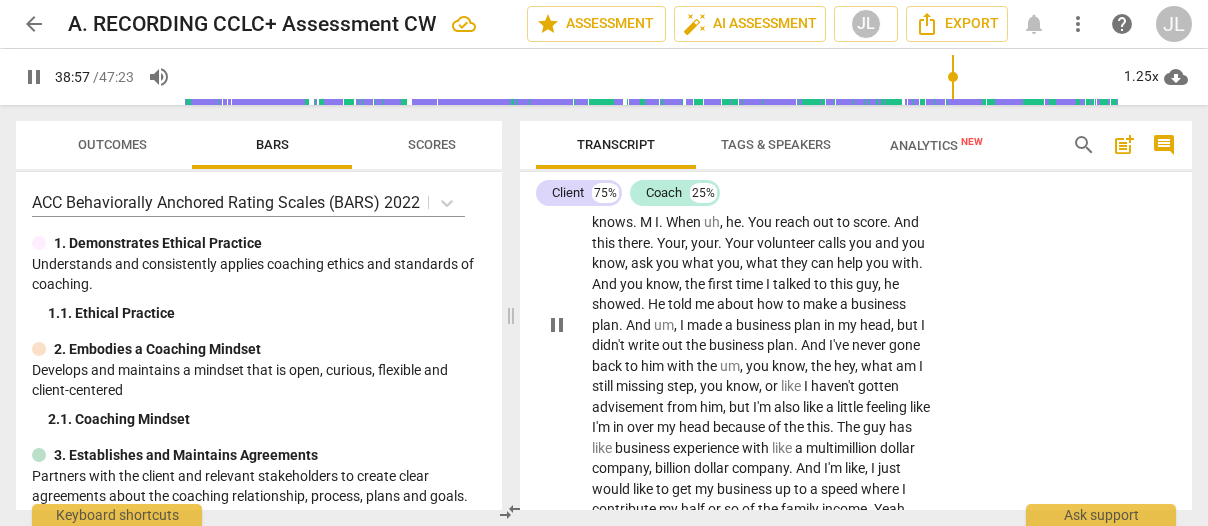 click on "it" at bounding box center [855, 202] 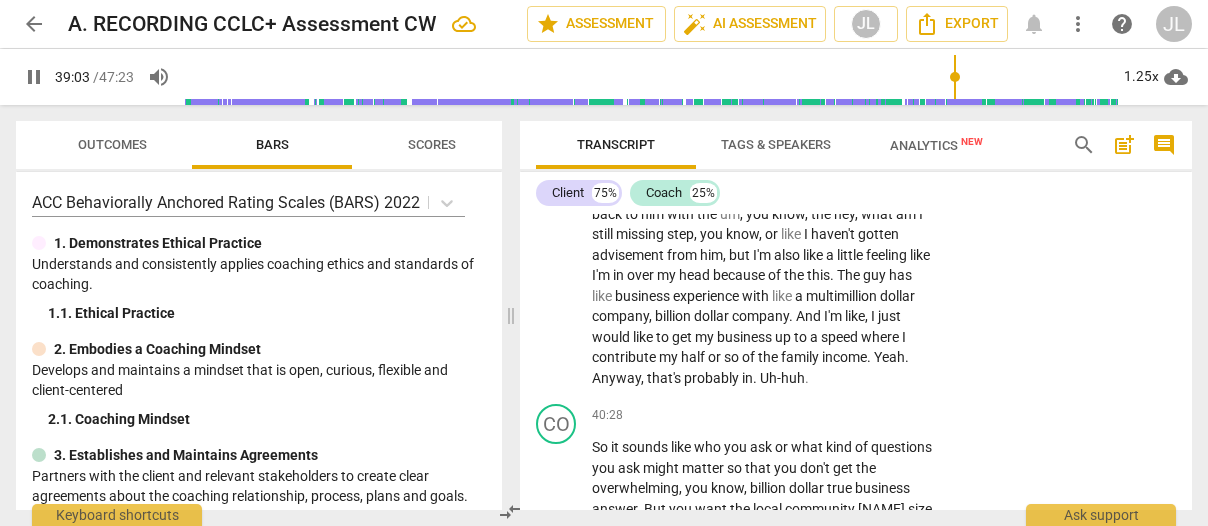 scroll, scrollTop: 19710, scrollLeft: 0, axis: vertical 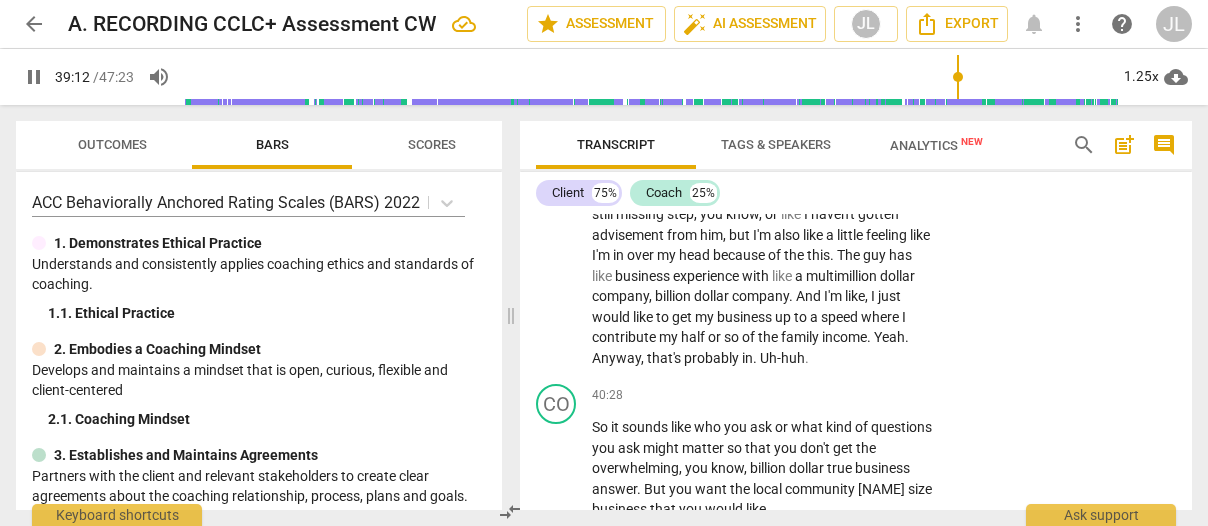 click on "pause" at bounding box center [557, 153] 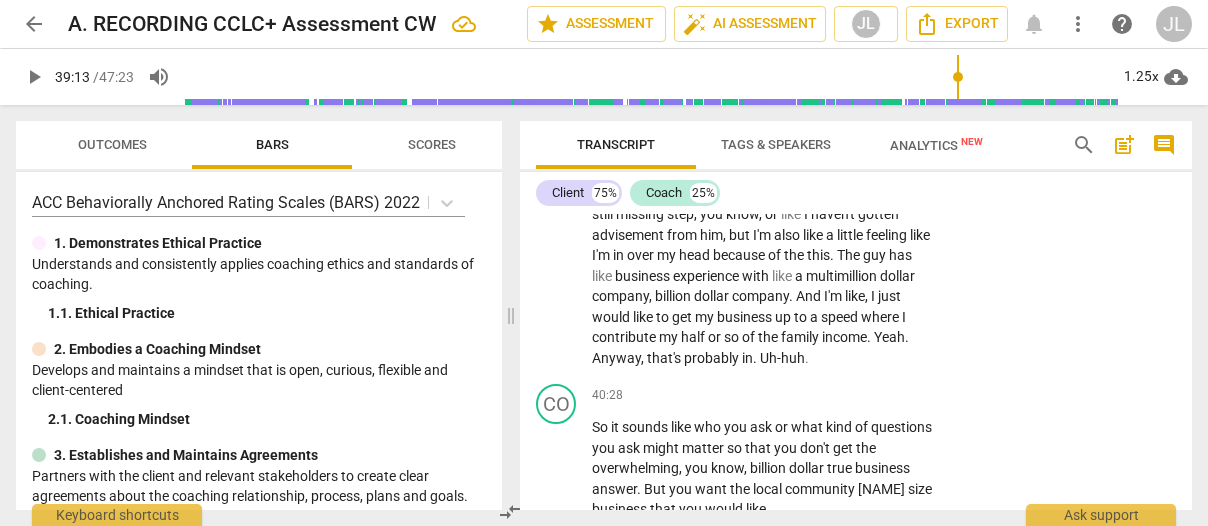 click on "." at bounding box center [636, 50] 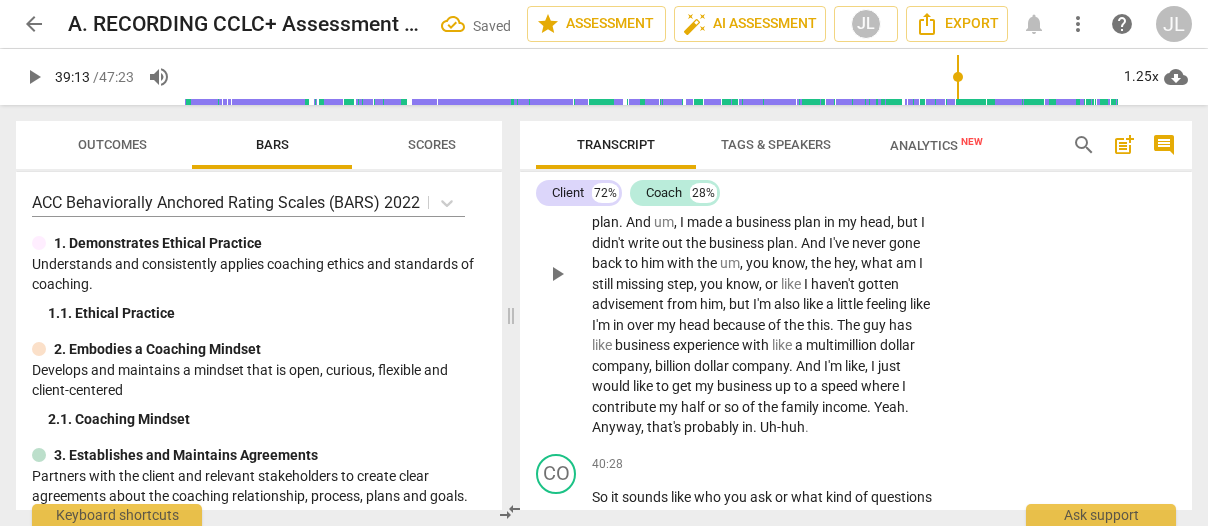 click on "M" at bounding box center [599, 120] 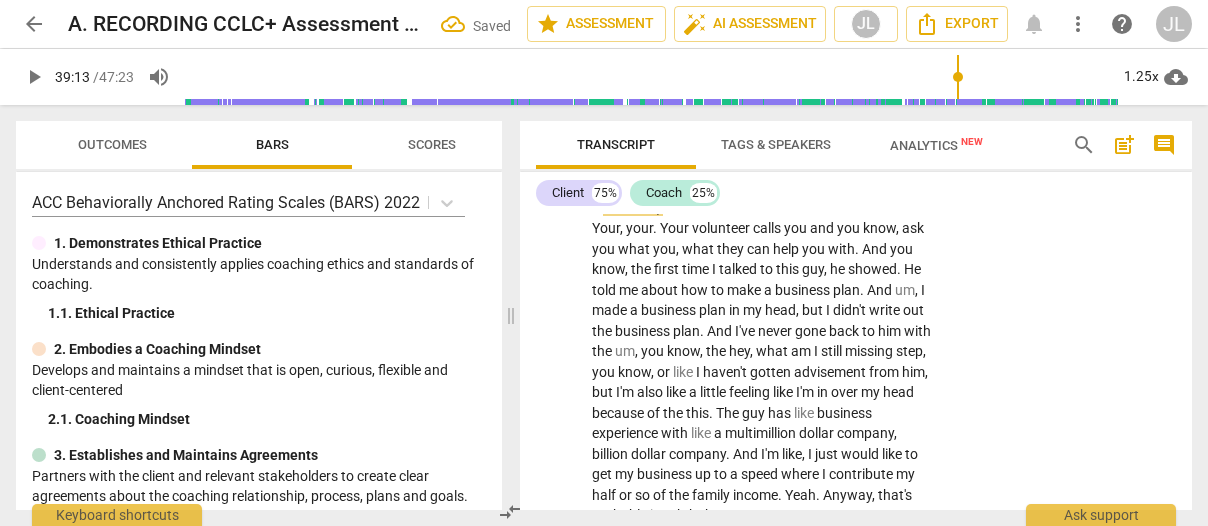 click on "M" at bounding box center [598, 120] 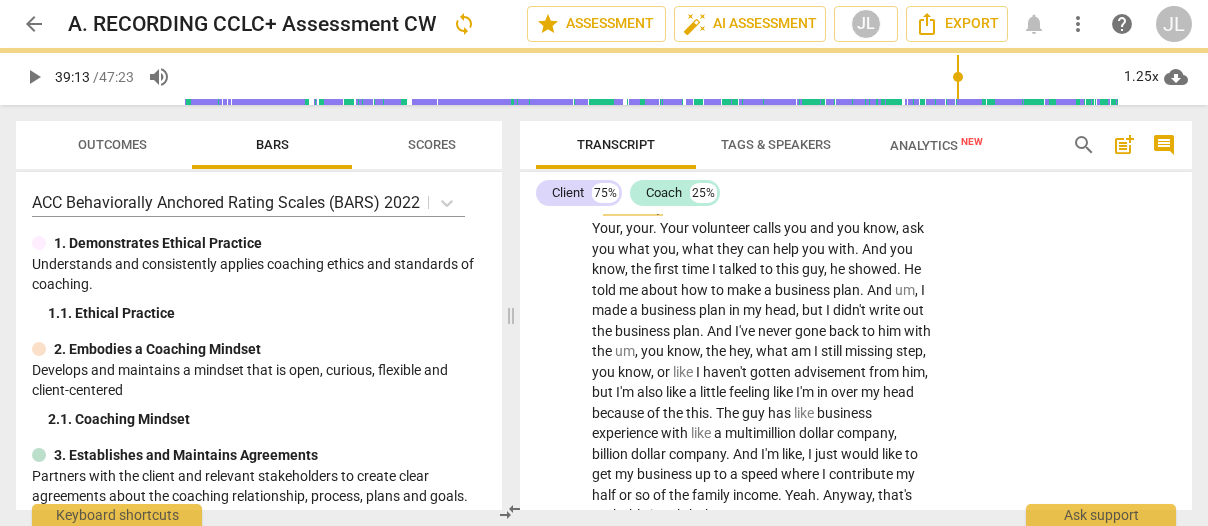 drag, startPoint x: 624, startPoint y: 342, endPoint x: 592, endPoint y: 342, distance: 32 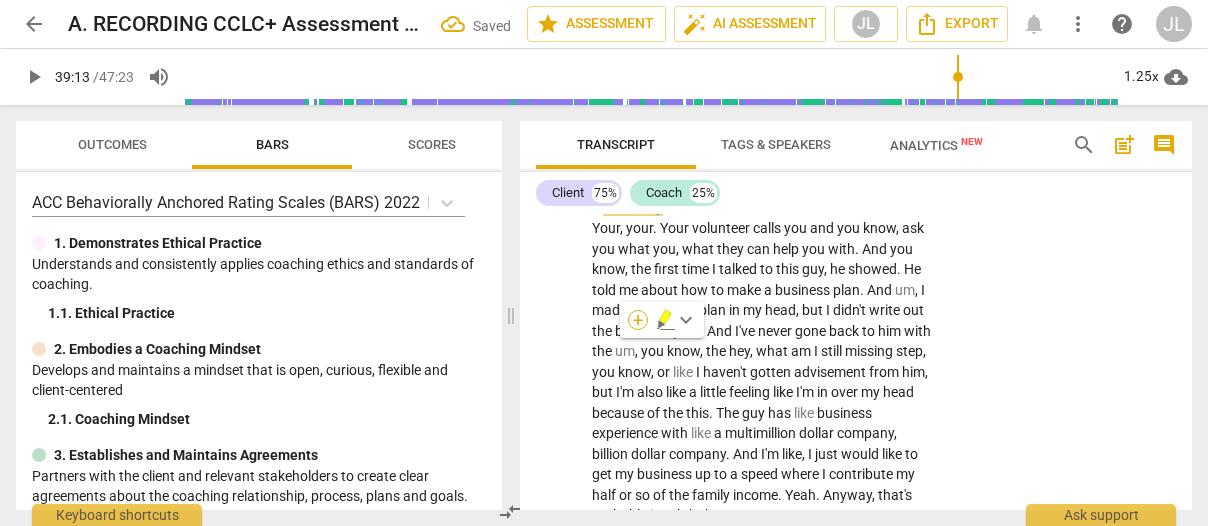 click on "+" at bounding box center (638, 320) 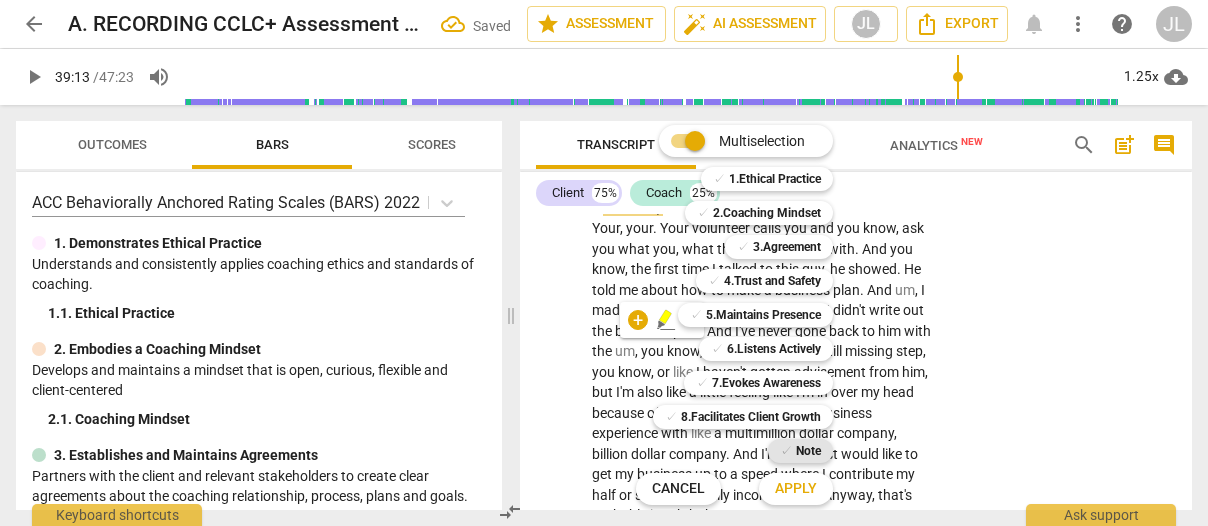 click on "Note" at bounding box center [808, 451] 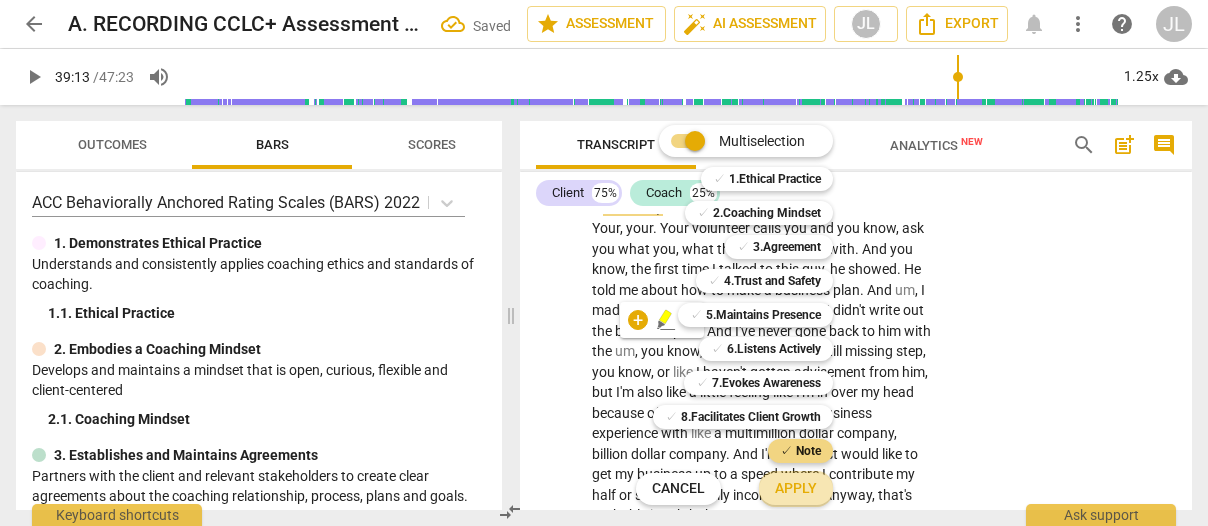 click on "Apply" at bounding box center (796, 489) 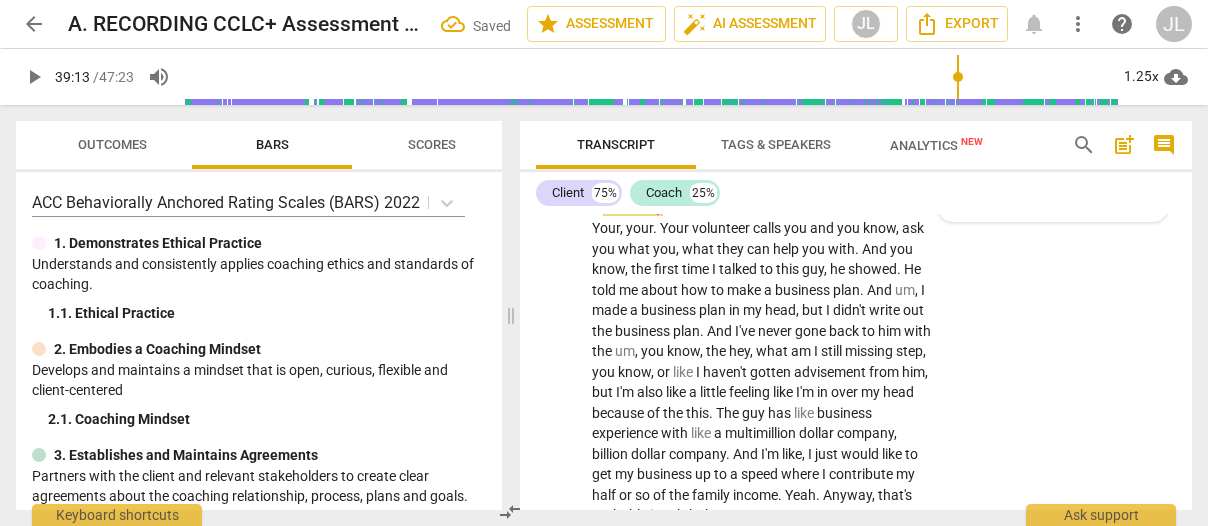 drag, startPoint x: 962, startPoint y: 415, endPoint x: 962, endPoint y: 393, distance: 22 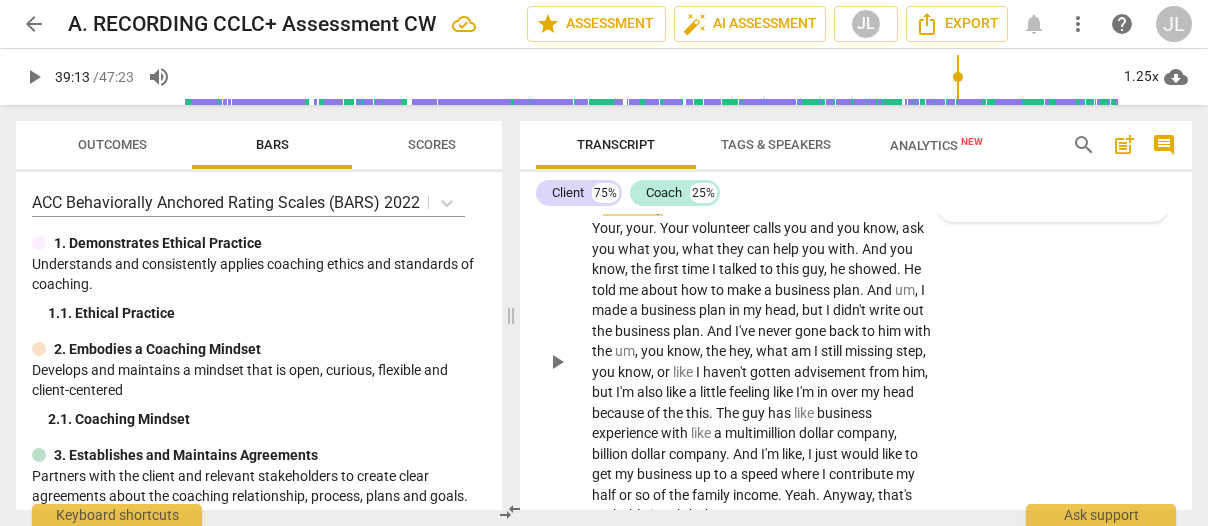 click on "." at bounding box center (599, 208) 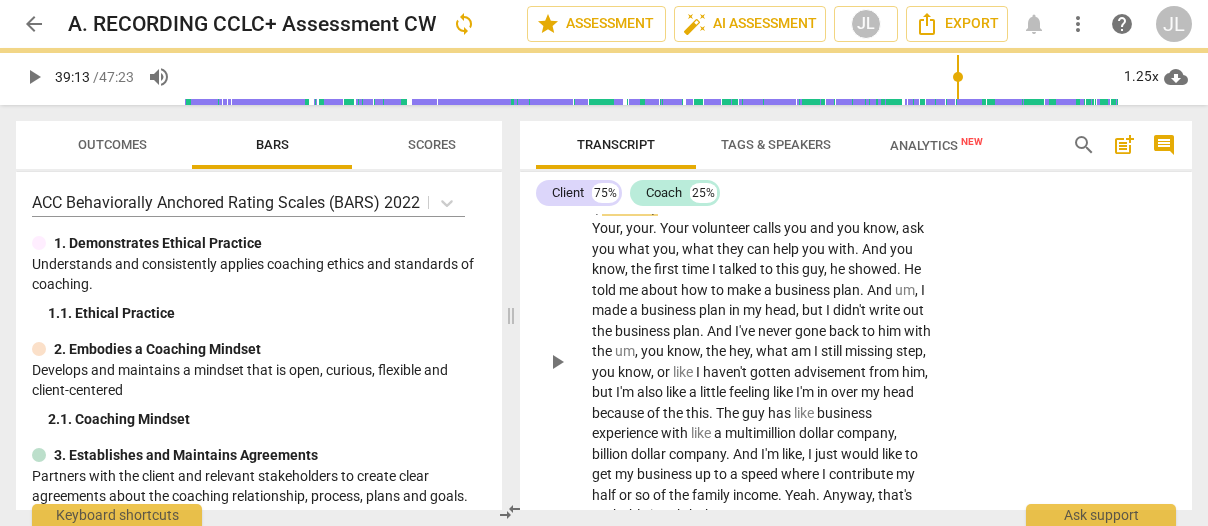 click on "." at bounding box center [676, 208] 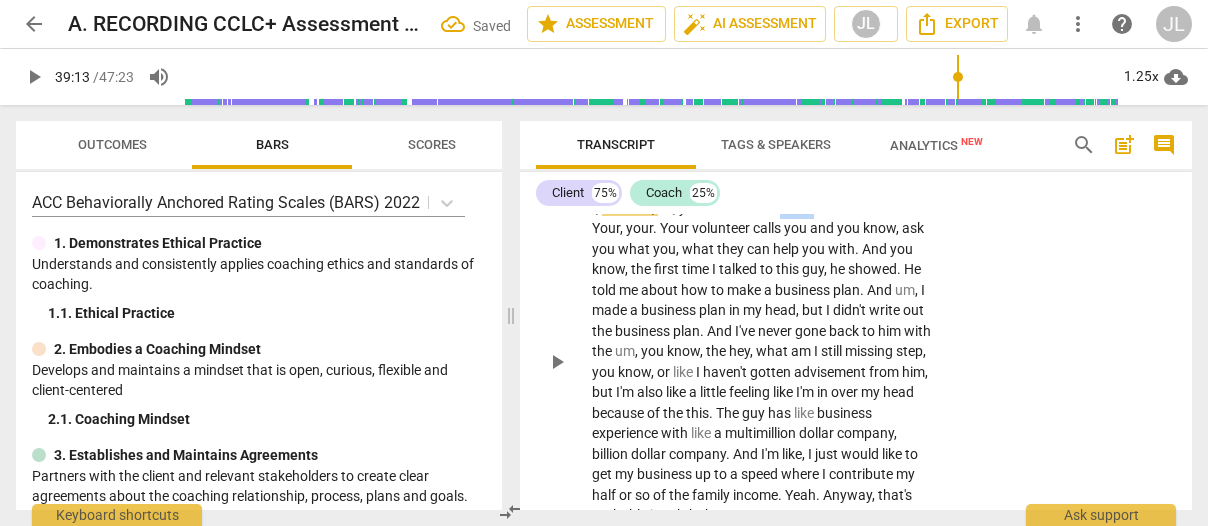 drag, startPoint x: 818, startPoint y: 431, endPoint x: 786, endPoint y: 431, distance: 32 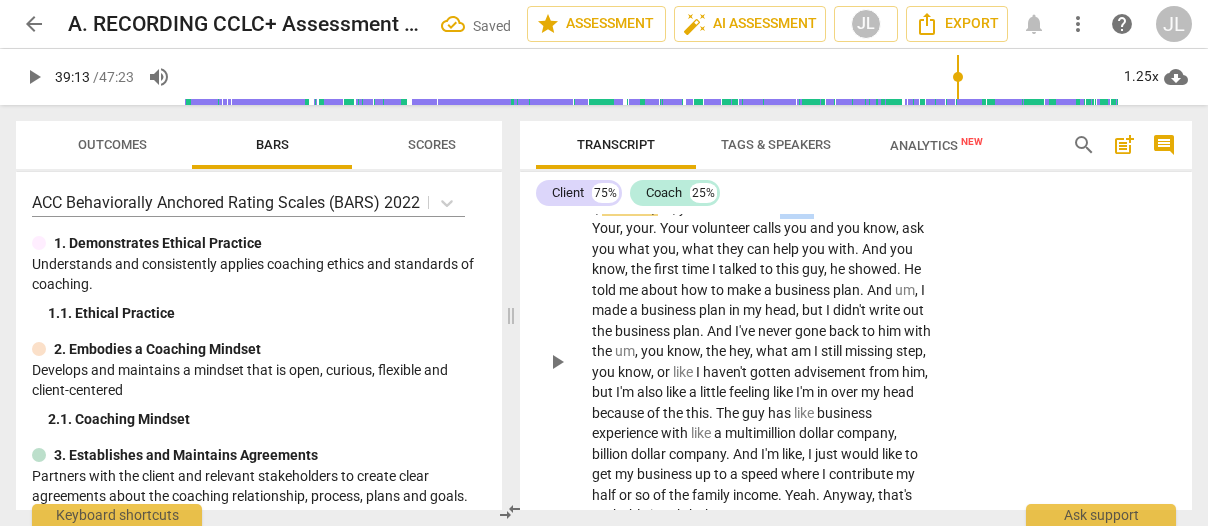 click on "score" at bounding box center (797, 208) 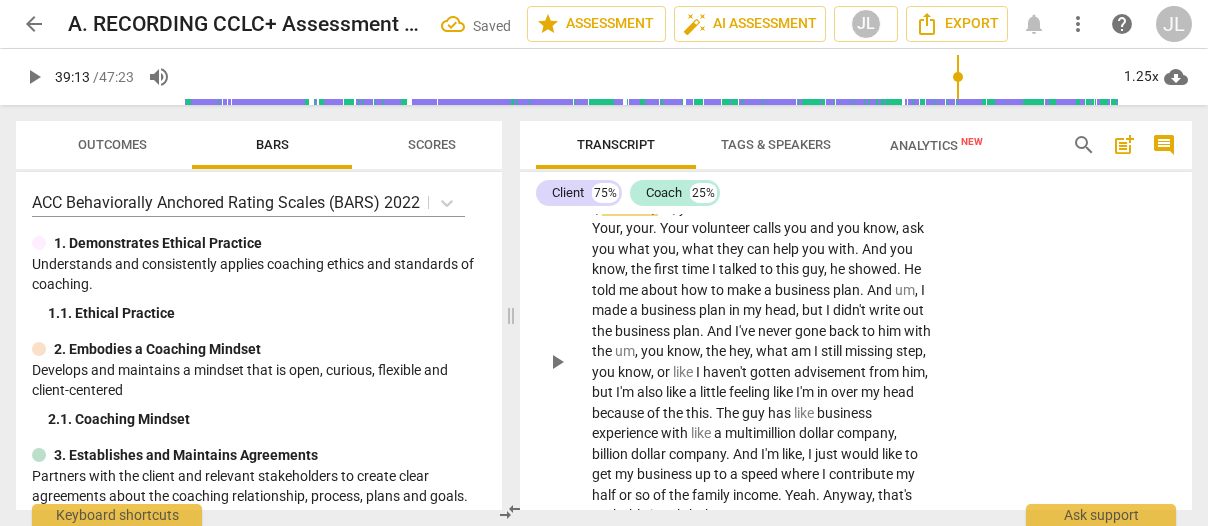 click on "this" at bounding box center (872, 208) 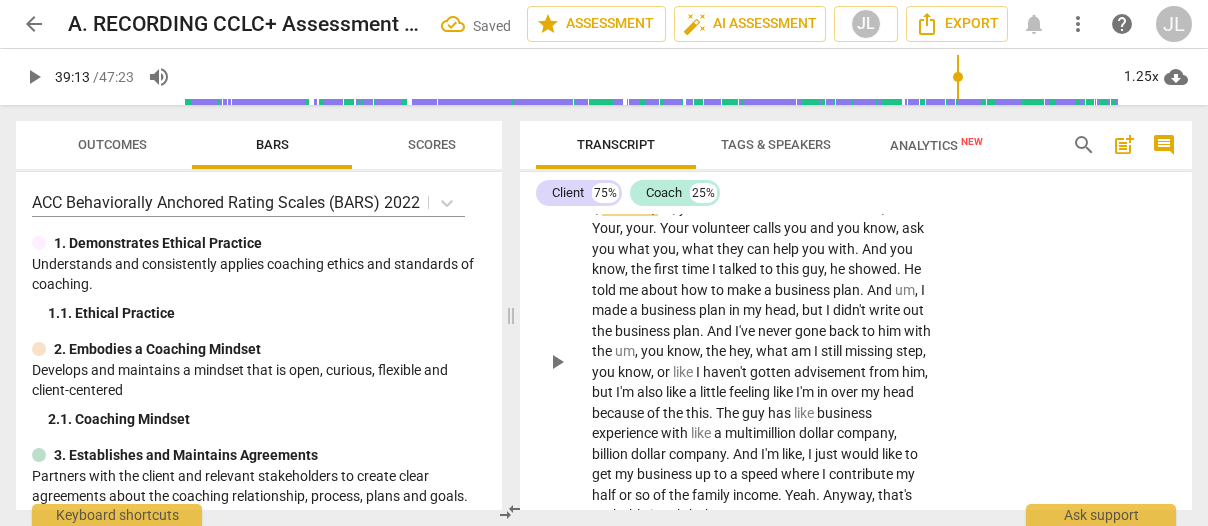 click on "." at bounding box center [922, 208] 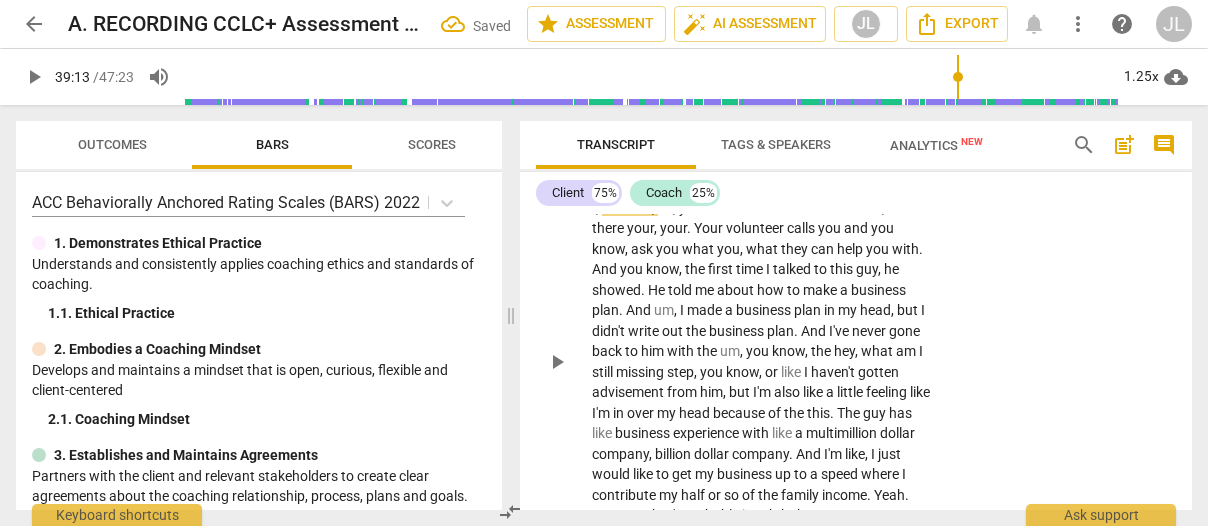 click on "." at bounding box center (690, 228) 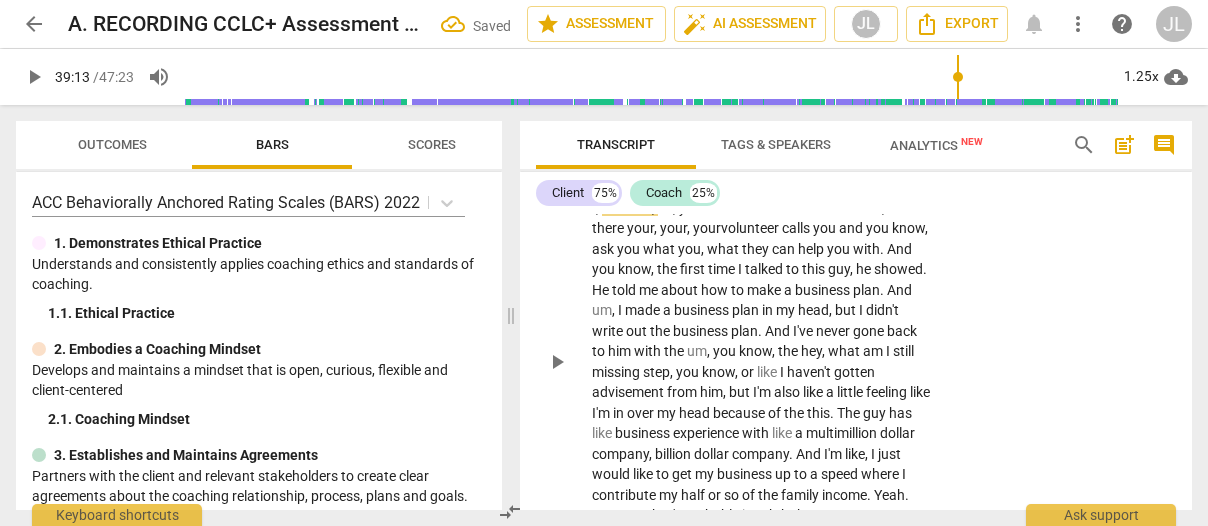click on "I,   when  uh ,   he,   you  reach   out   to   SCORE .   And   this,   there   your ,   your,   your  volunteer   calls   you   and   you   know ,   ask   you   what   you ,   what   they   can   help   you   with .   And   you   know ,   the   first   time   I   talked   to   this   guy ,   he   showed .   He   told   me   about   how   to   make   a   business   plan .   And   um ,   I   made   a   business   plan   in   my   head ,   but   I   didn't   write   out   the   business   plan .   And   I've   never   gone   back   to   him   with   the   um ,   you   know ,   the   hey ,   what   am   I   still   missing   step ,   you   know ,   or   like   I   haven't   gotten   advisement   from   him ,   but   I'm   also   like   a   little   feeling   like   I'm   in   over   my   head   because   of   the   this .   The   guy   has   like   business   experience   with   like   a   multimillion   dollar   company ,   billion   dollar   company .   And   I'm   like ,   I   just   would   like   to" at bounding box center [762, 362] 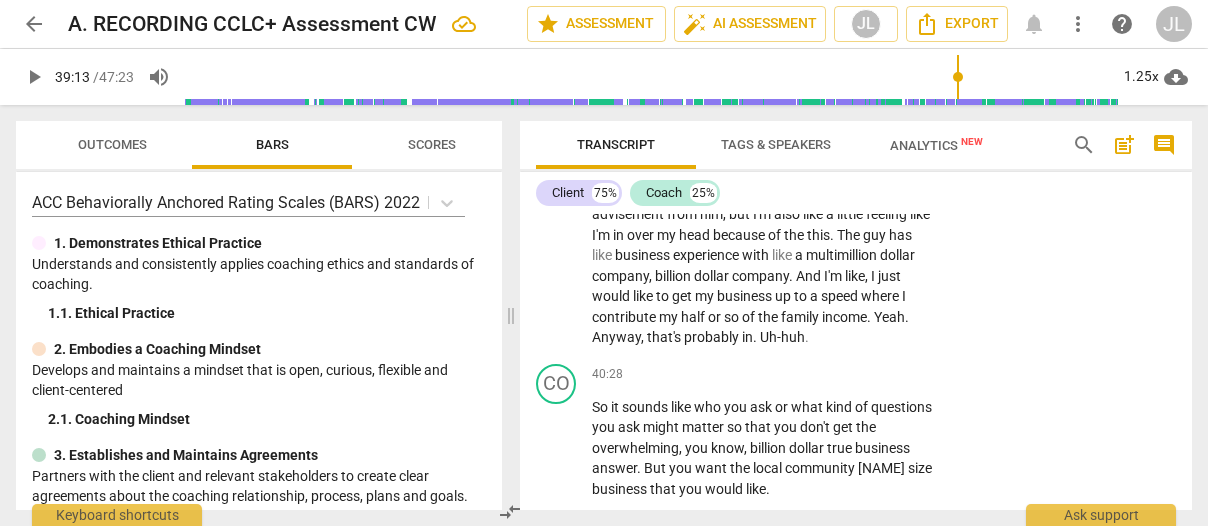 scroll, scrollTop: 19909, scrollLeft: 0, axis: vertical 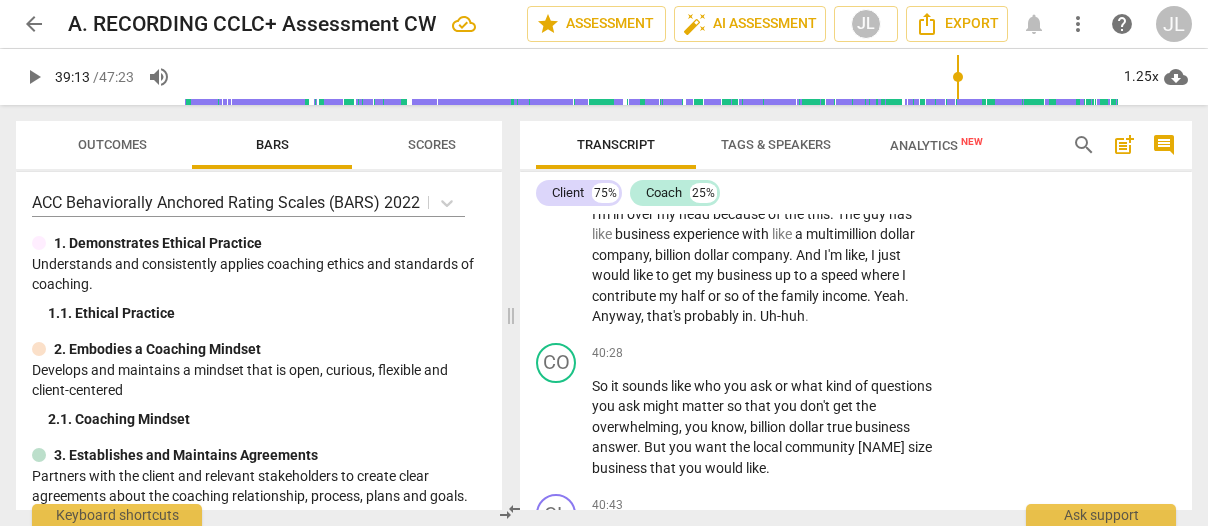 click on "play_arrow" at bounding box center (557, 163) 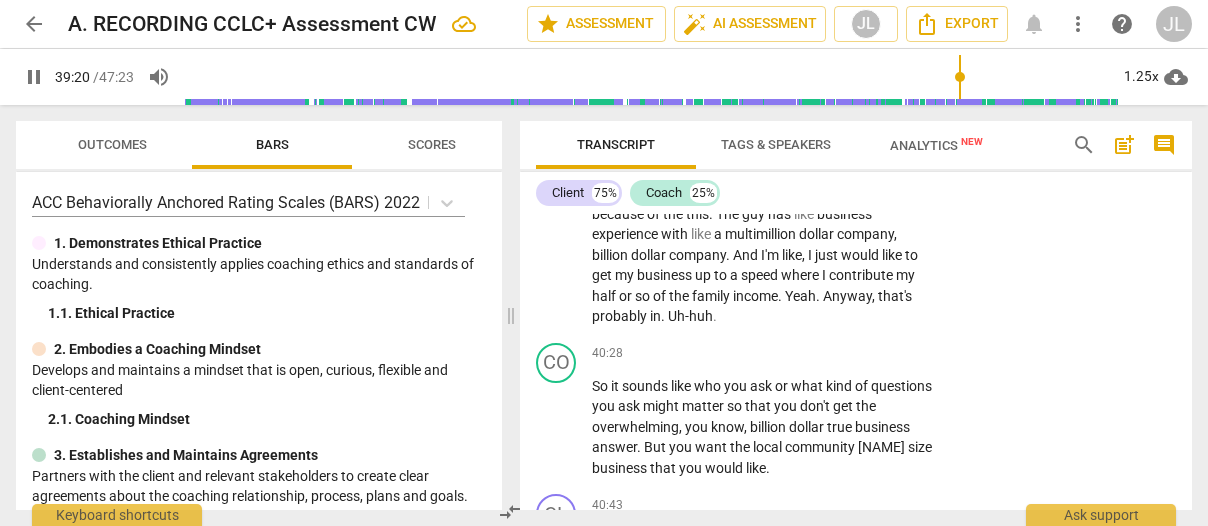 click on "." at bounding box center [833, 9] 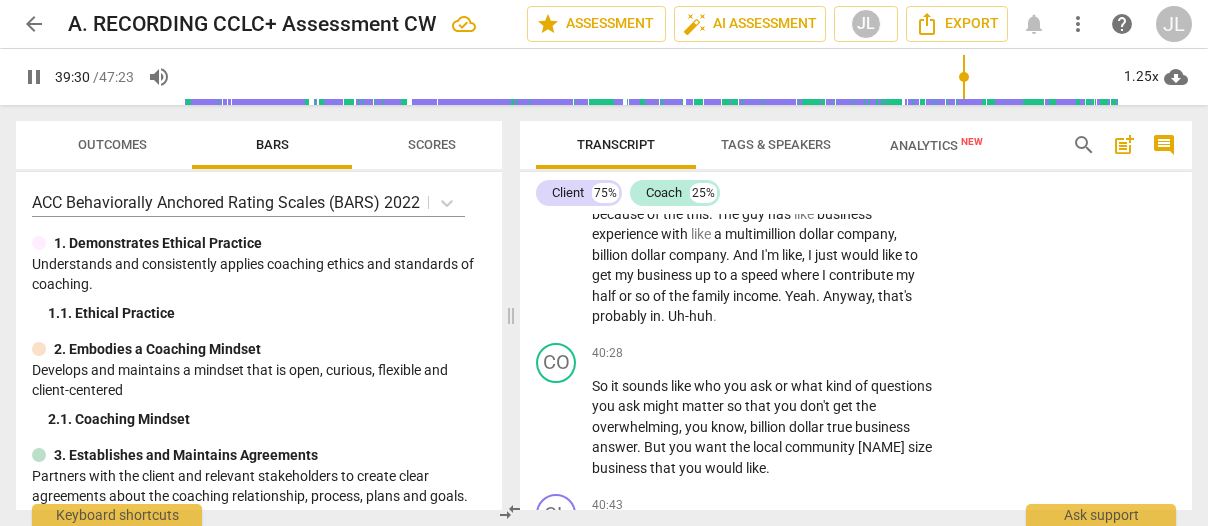 click on "." at bounding box center [900, 70] 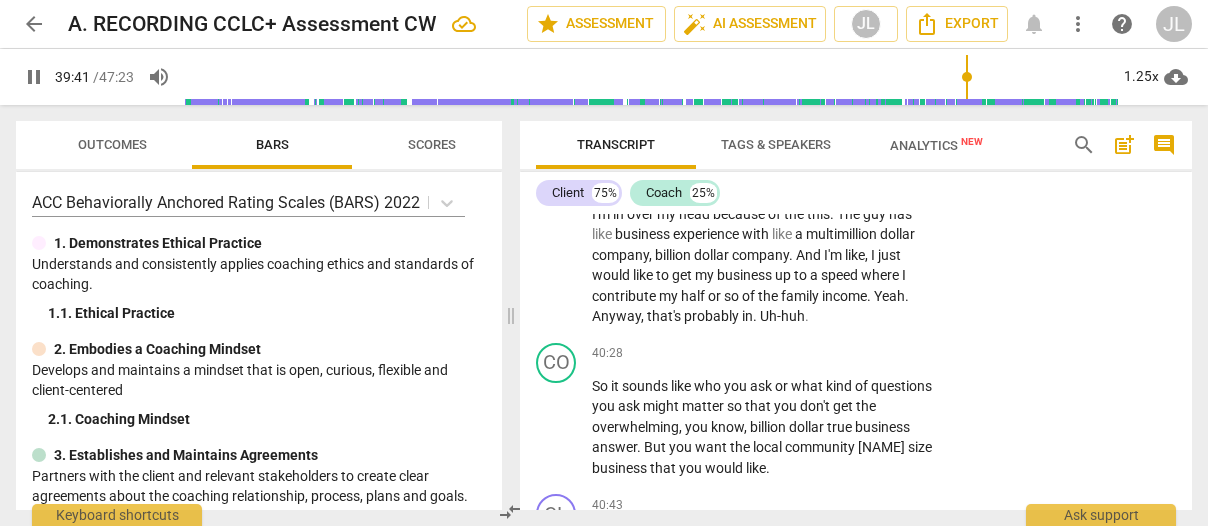 click on "hey" at bounding box center [844, 152] 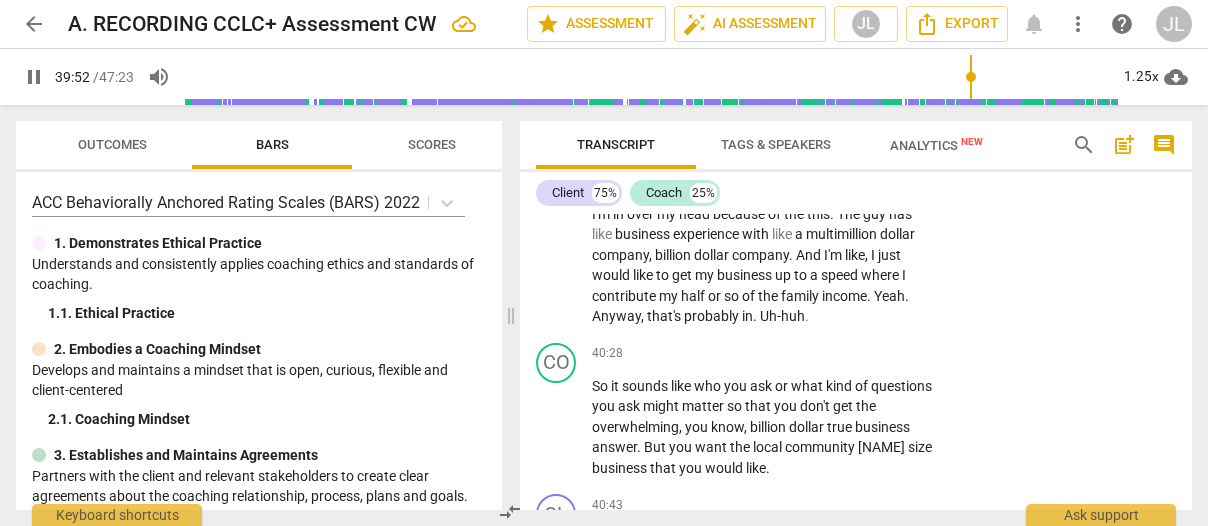 click on "the" at bounding box center (708, 152) 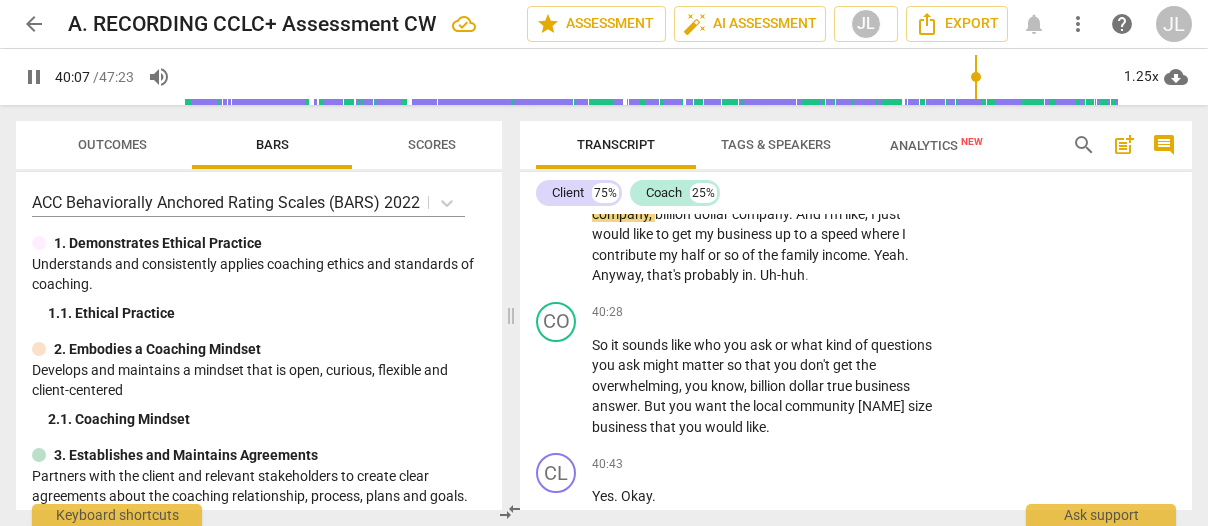 scroll, scrollTop: 20159, scrollLeft: 0, axis: vertical 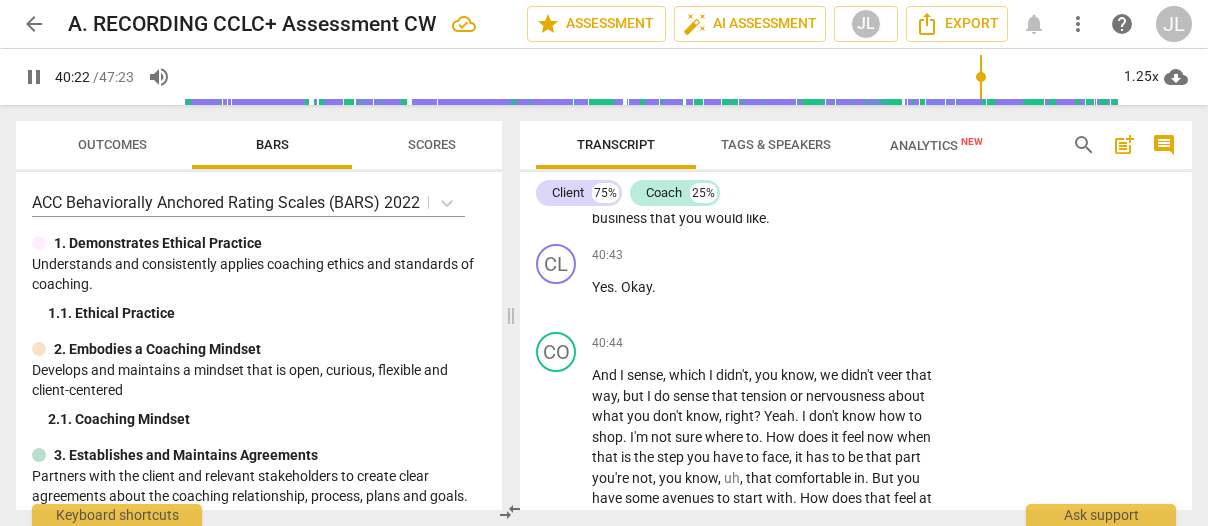 click on "pause" at bounding box center [557, 177] 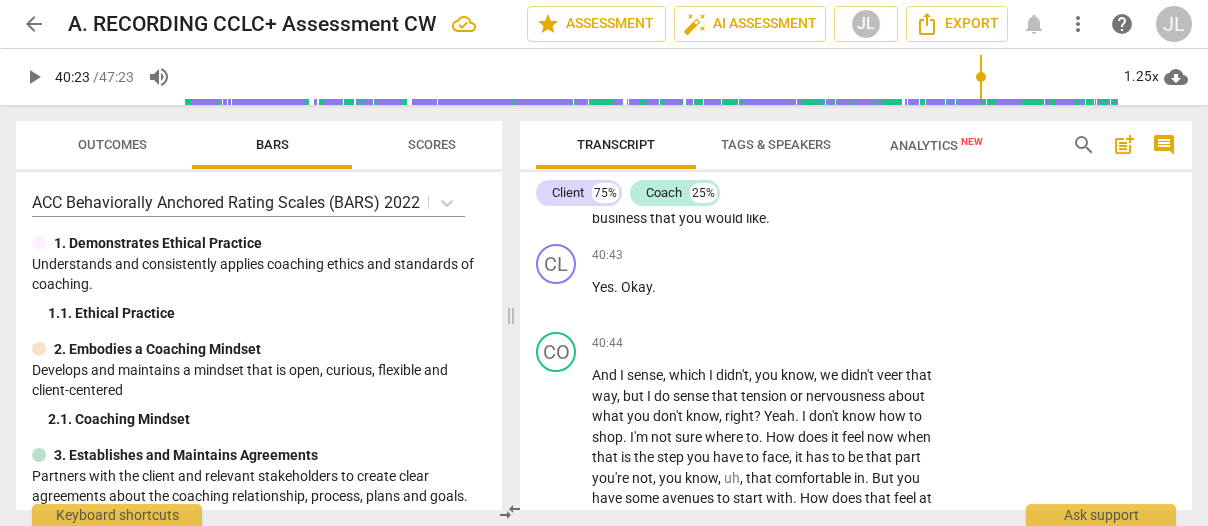 click on "play_arrow" at bounding box center [557, 177] 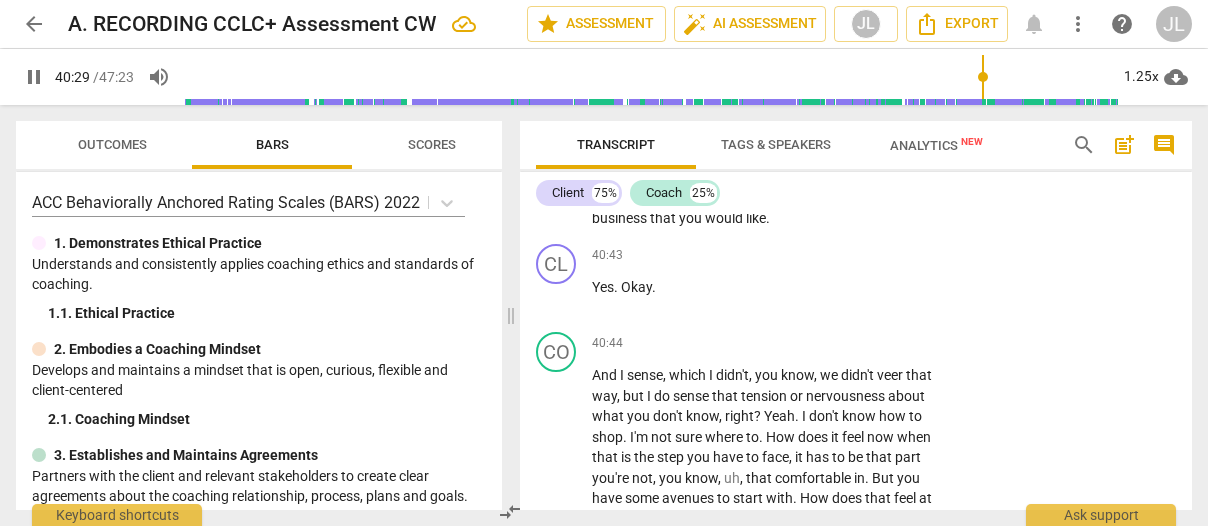 click on "pause" at bounding box center [557, 177] 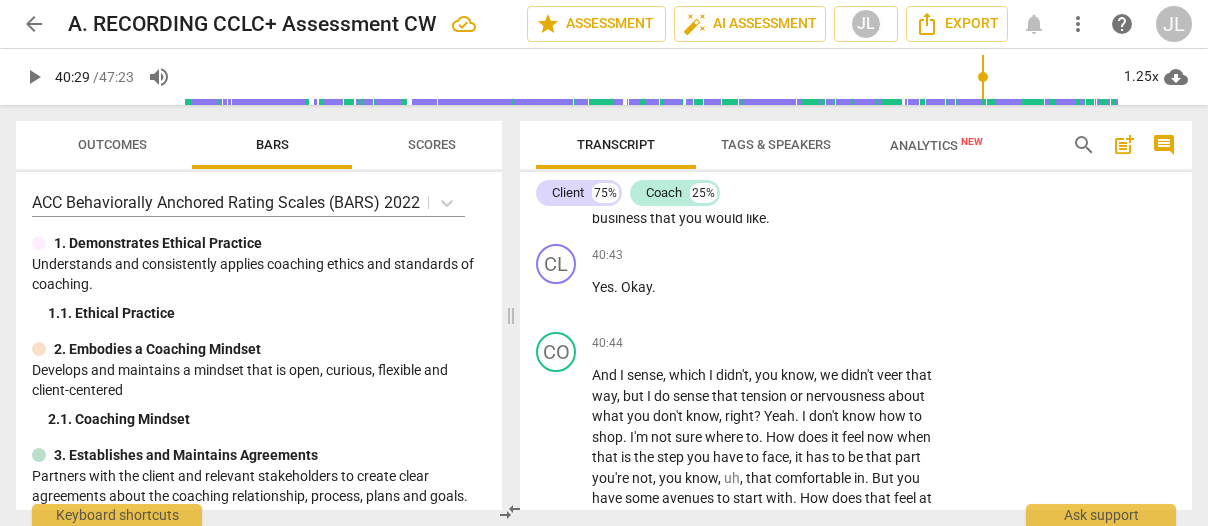 click on "[TIME]   I ,   when   uh ,   he ,   you   reach   out   to   SCORE   and   this ,   there   your ,   your ,   your   volunteer   calls   you   and   you   know ,   ask   you   what   you ,   what   they   can   help   you   with .   And   you   know ,   the   first   time   I   talked   to   this   guy ,   he   showed ,   he   told   me   about   how   to   make   a   business   plan .   And   um ,   I   made   a   business   plan   in   my   head ,   but   I   didn't   write   out   the   business   plan .   And   I've   never   gone   back   to   him   with   the ,   um ,   um ,   you   know ,   the   Hey ,   what   am   I   still   missing   step ,   you   know ,   or   like   I   haven't   gotten   advisement   from   him ,   but   I'm   also   like   a   little   feeling   like   I'm   in   over   my   head   because   of   the   this .   The   guy   has   like   business   experience   with   like   a   multimillion   dollar   company ,   billion   dollar   company .   And   I'm   like ,   I   just   would" at bounding box center (762, -87) 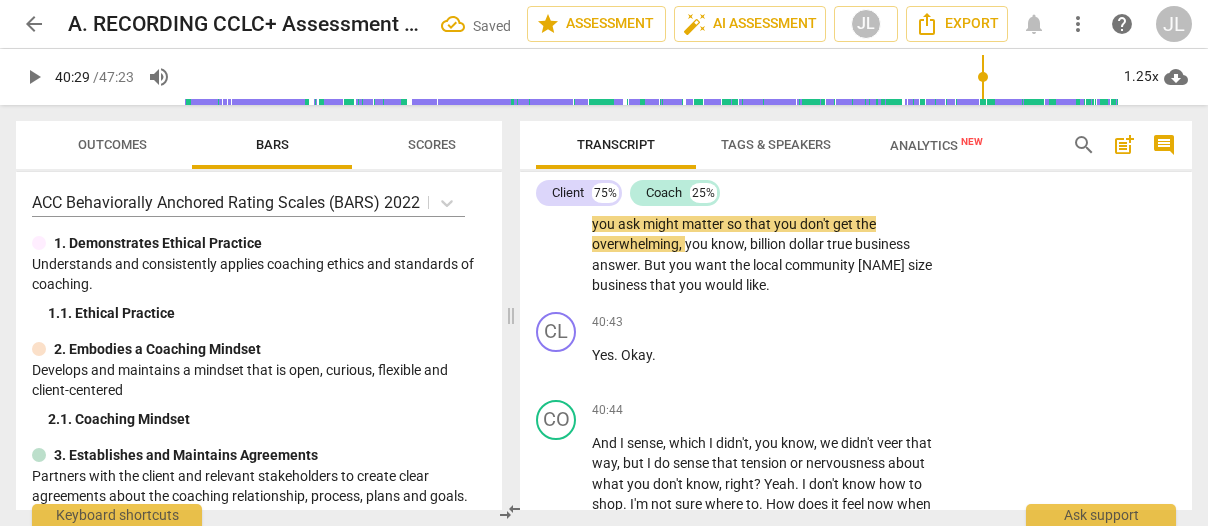 scroll, scrollTop: 20226, scrollLeft: 0, axis: vertical 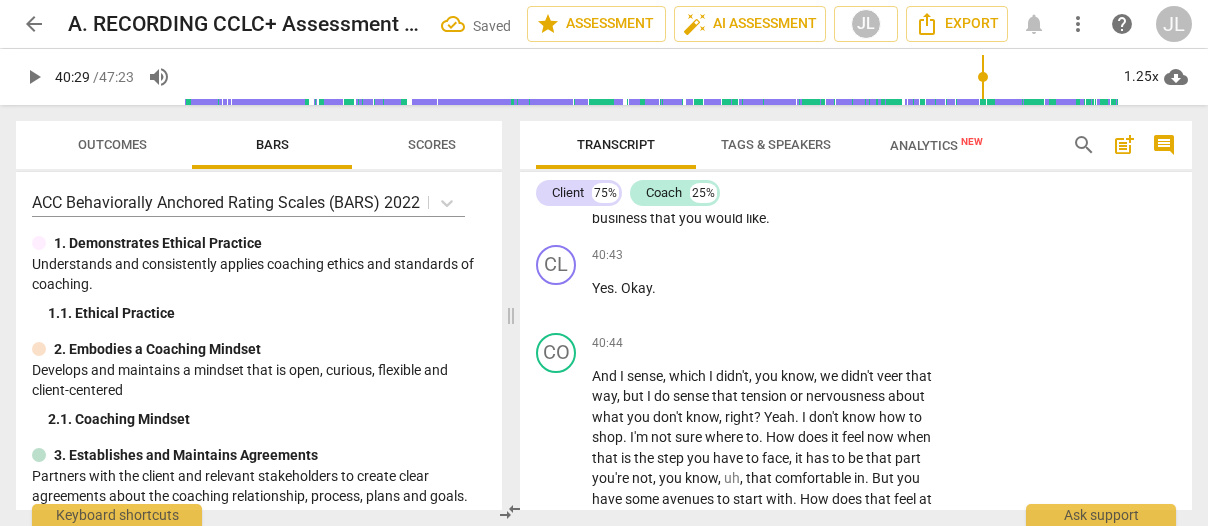 click on "Yeah" at bounding box center (607, 48) 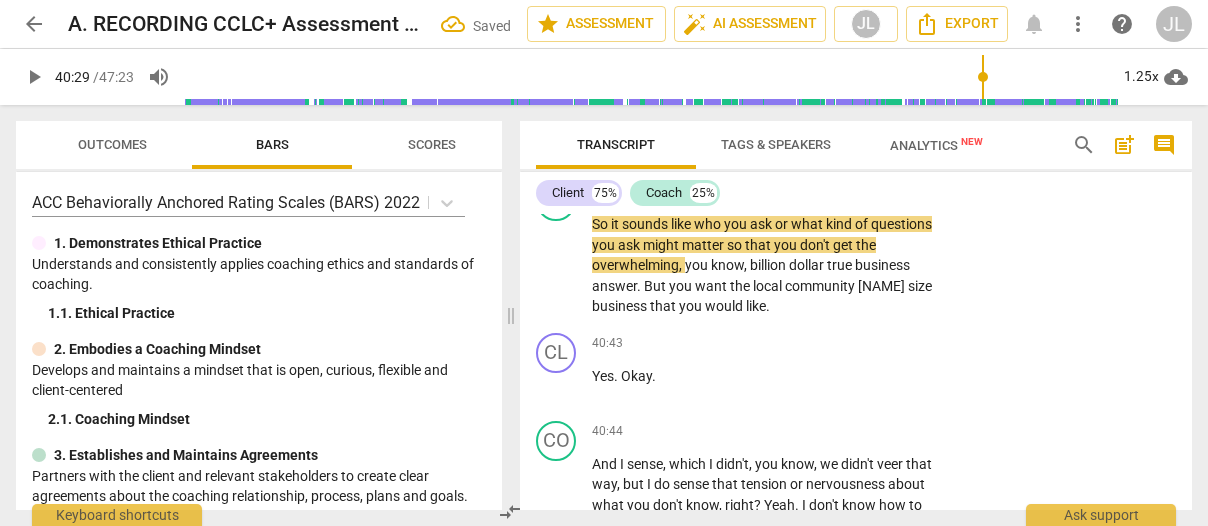 drag, startPoint x: 626, startPoint y: 273, endPoint x: 588, endPoint y: 279, distance: 38.470768 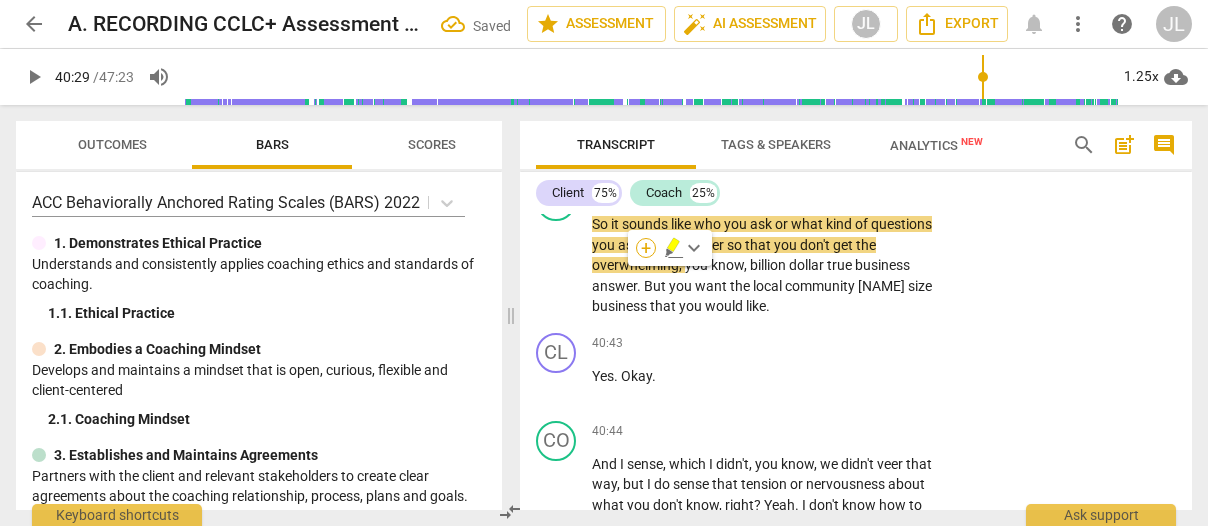 click on "+" at bounding box center (646, 248) 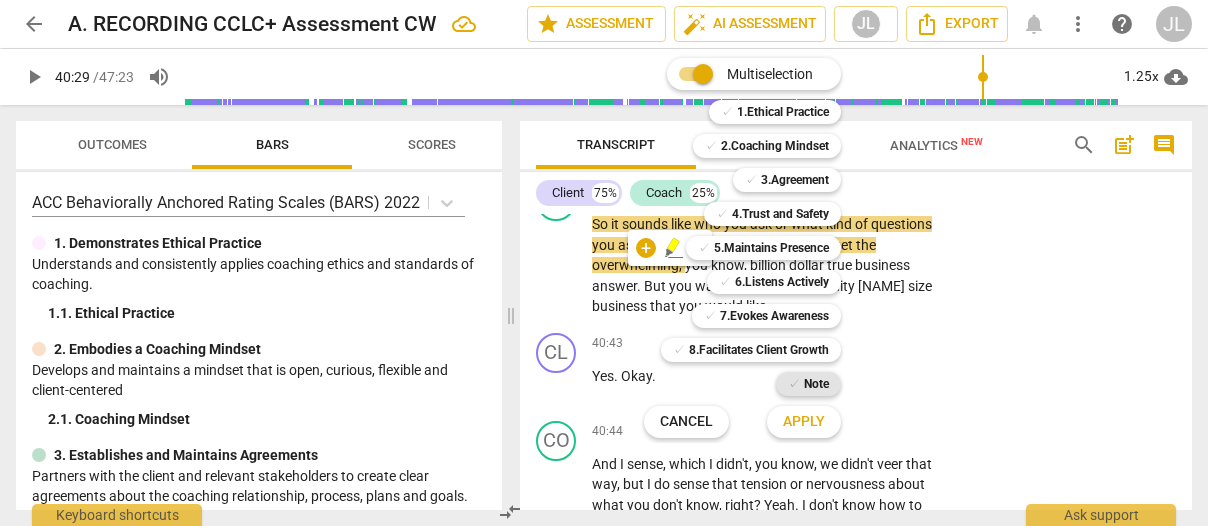 click on "Note" at bounding box center (816, 384) 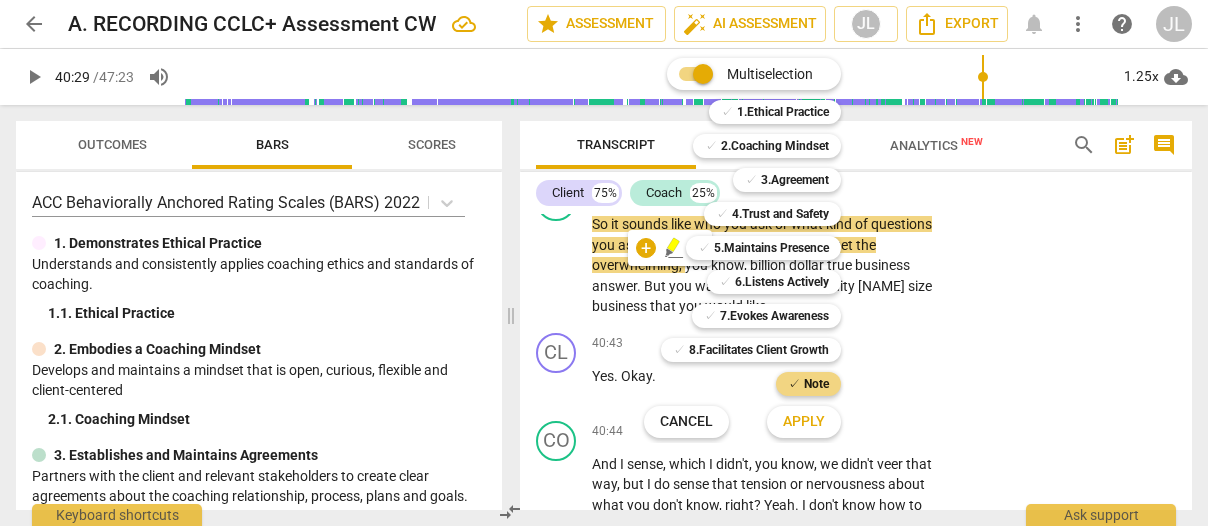 click on "Apply" at bounding box center [804, 422] 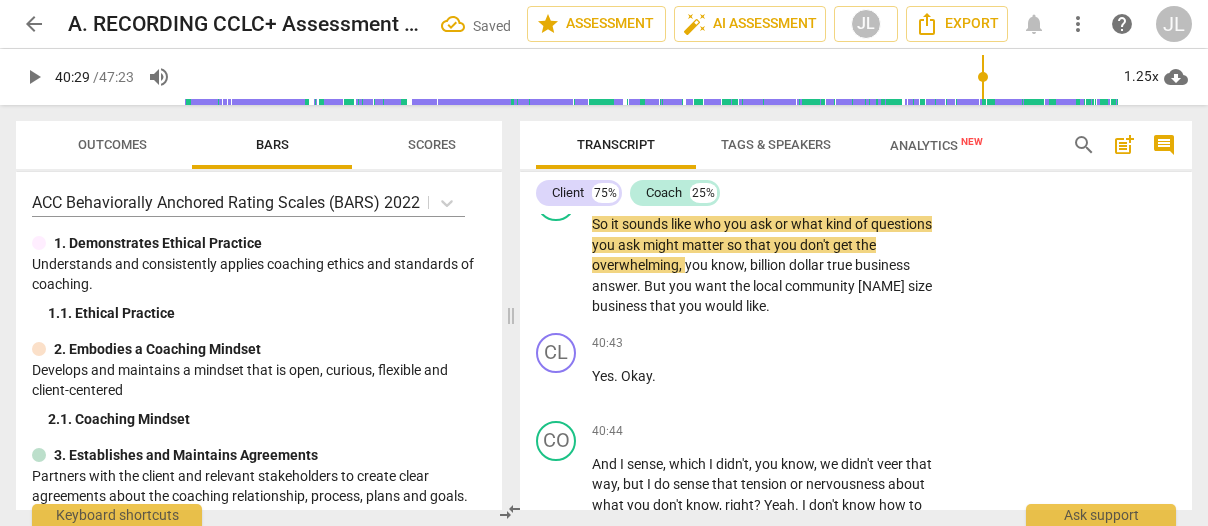 click at bounding box center [1037, 116] 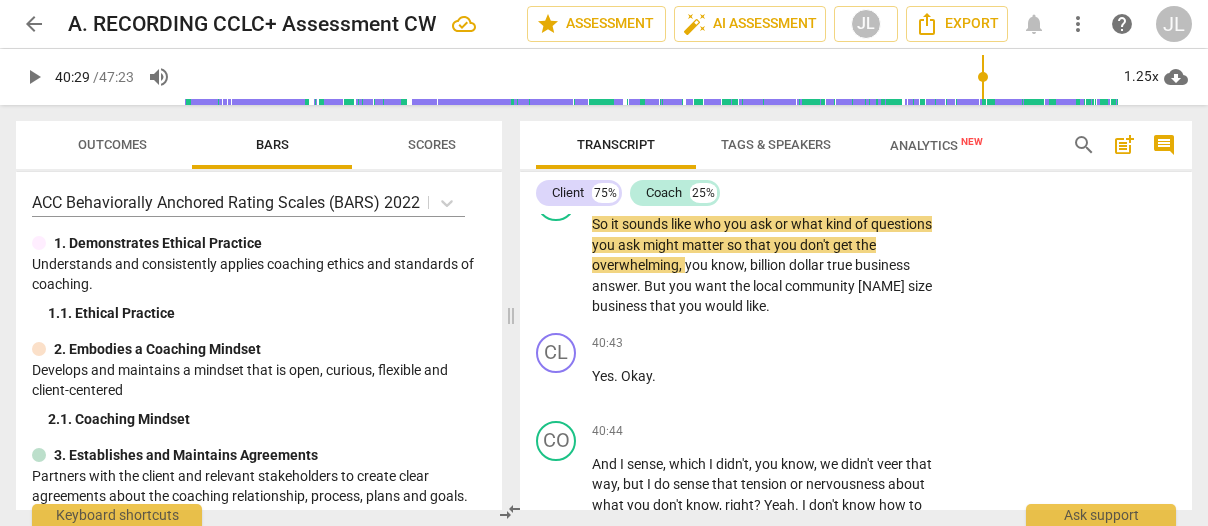click on "play_arrow" at bounding box center [557, 146] 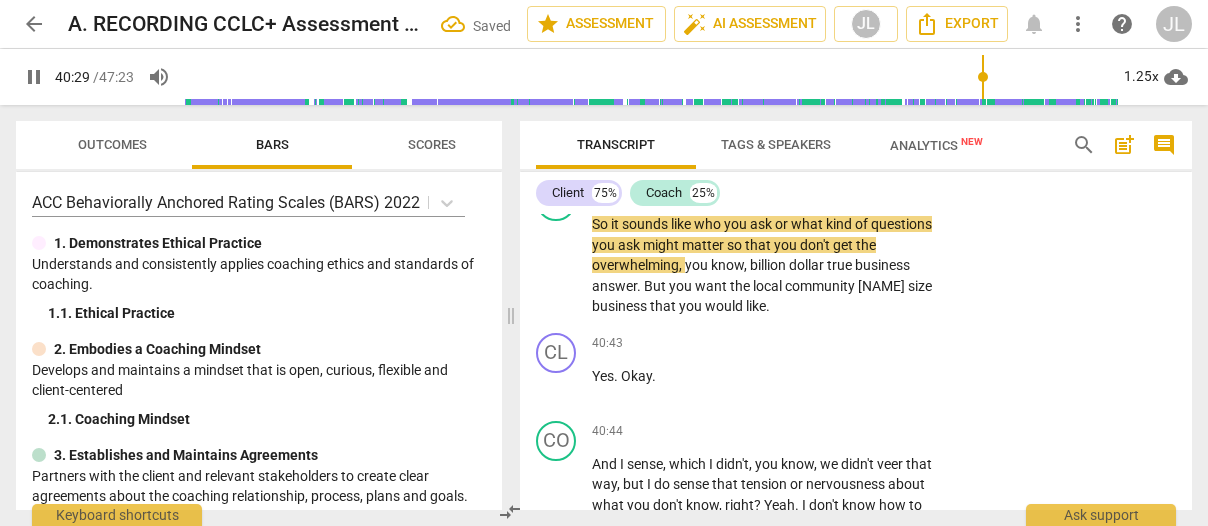 click on "pause" at bounding box center [557, 146] 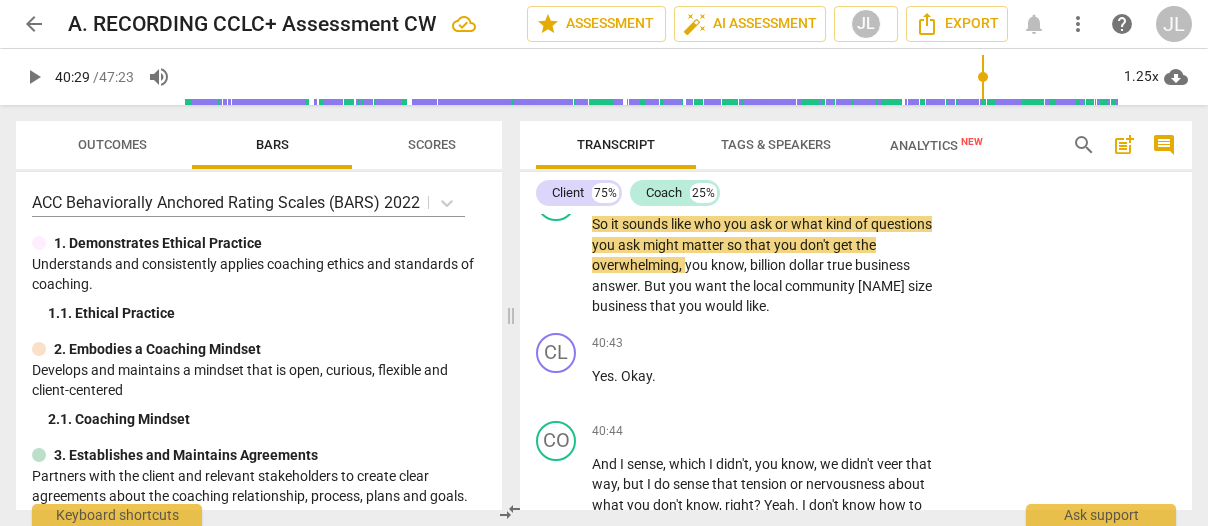 click on "." at bounding box center (794, 136) 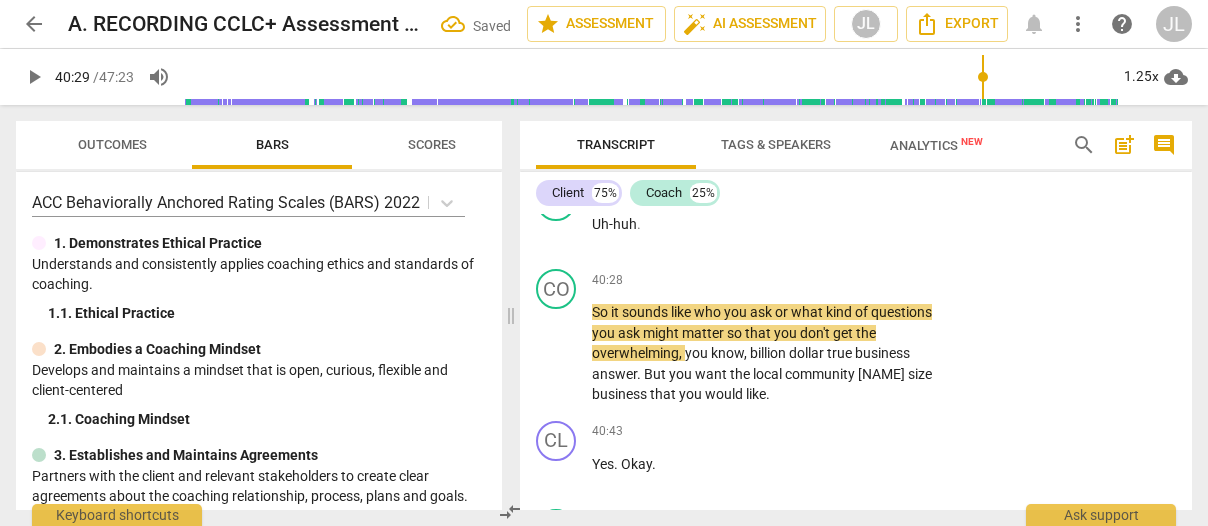 click on "Yeah .   Anyway ,   that's   probably   in ." at bounding box center (762, 136) 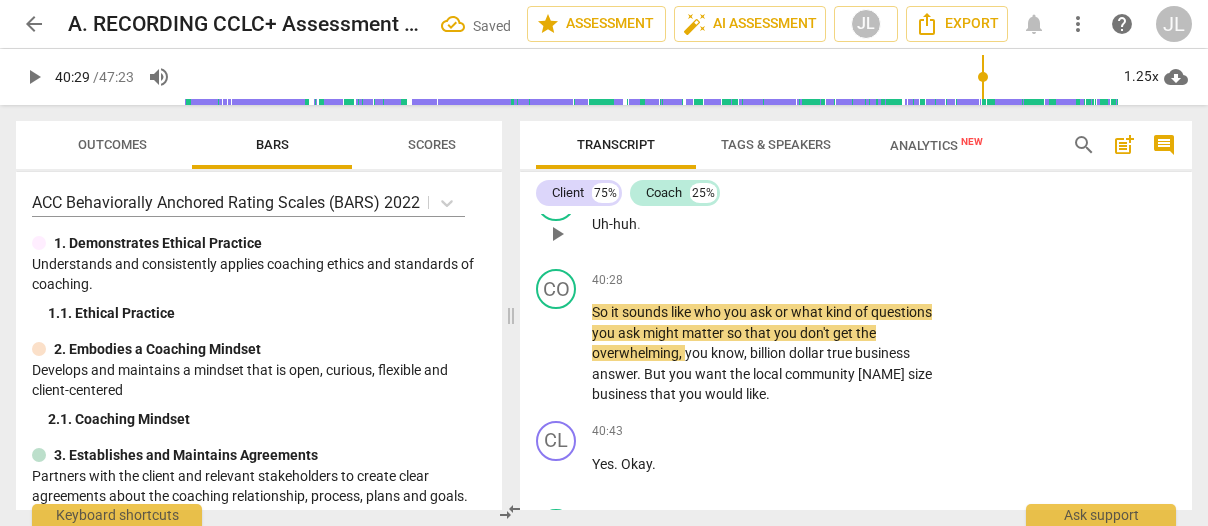 click on "Uh-huh" at bounding box center (614, 224) 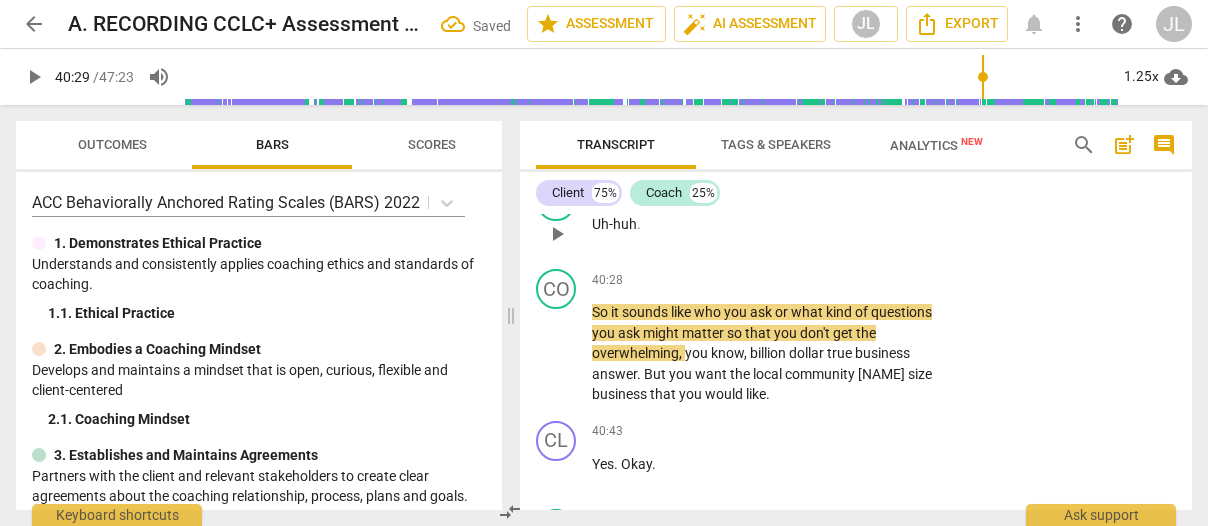 click on "Uh-huh" at bounding box center [614, 224] 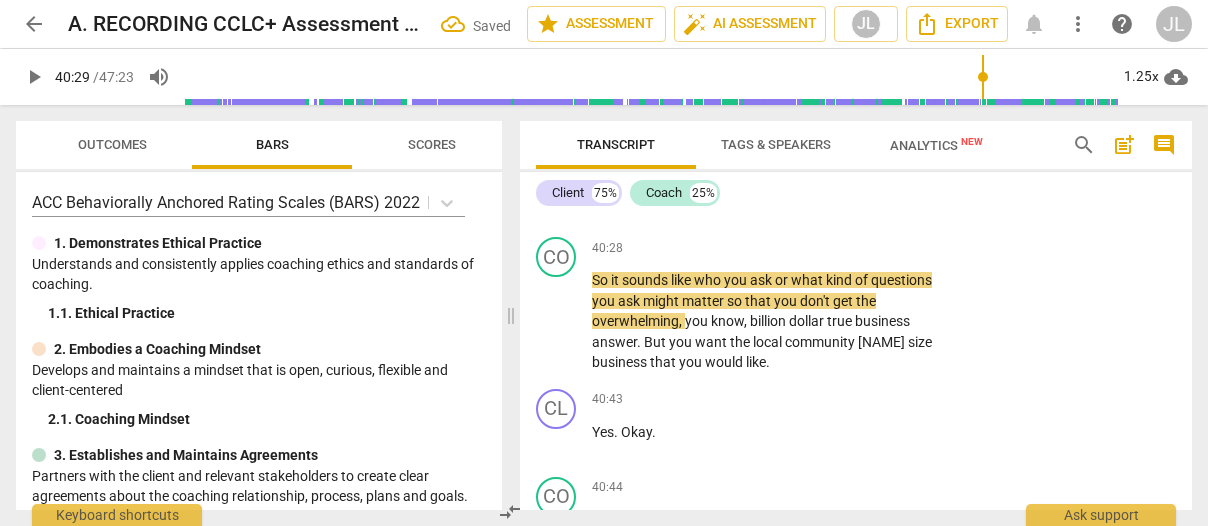 scroll, scrollTop: 20405, scrollLeft: 0, axis: vertical 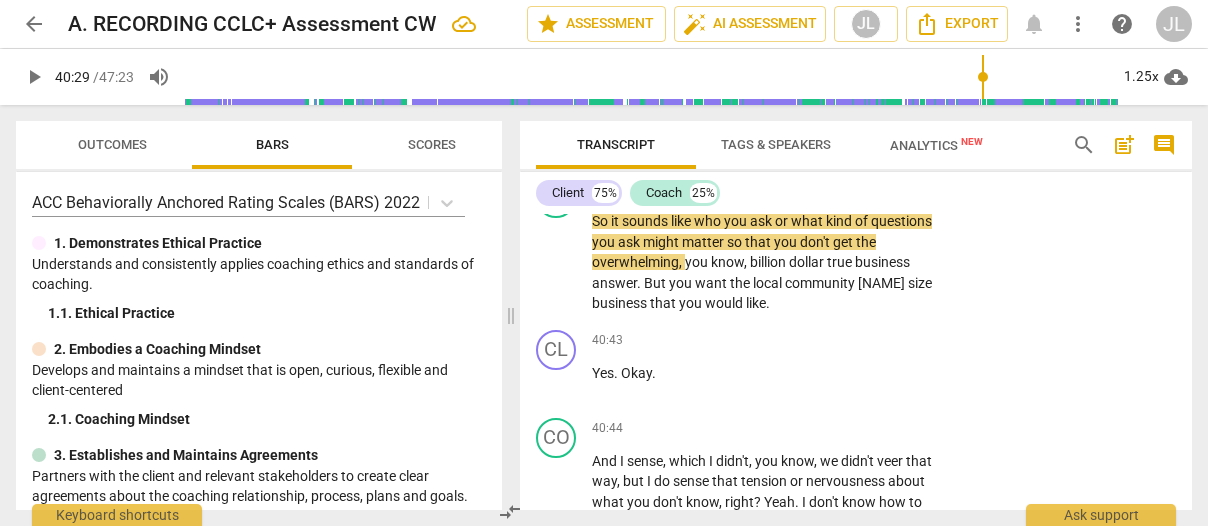 click on "." at bounding box center [639, 133] 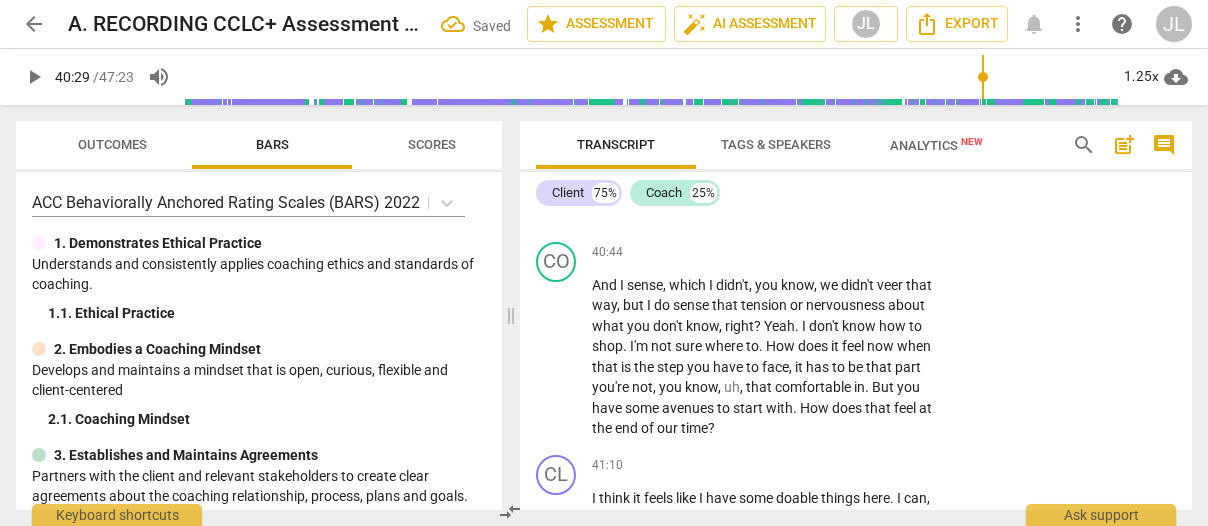 scroll, scrollTop: 20640, scrollLeft: 0, axis: vertical 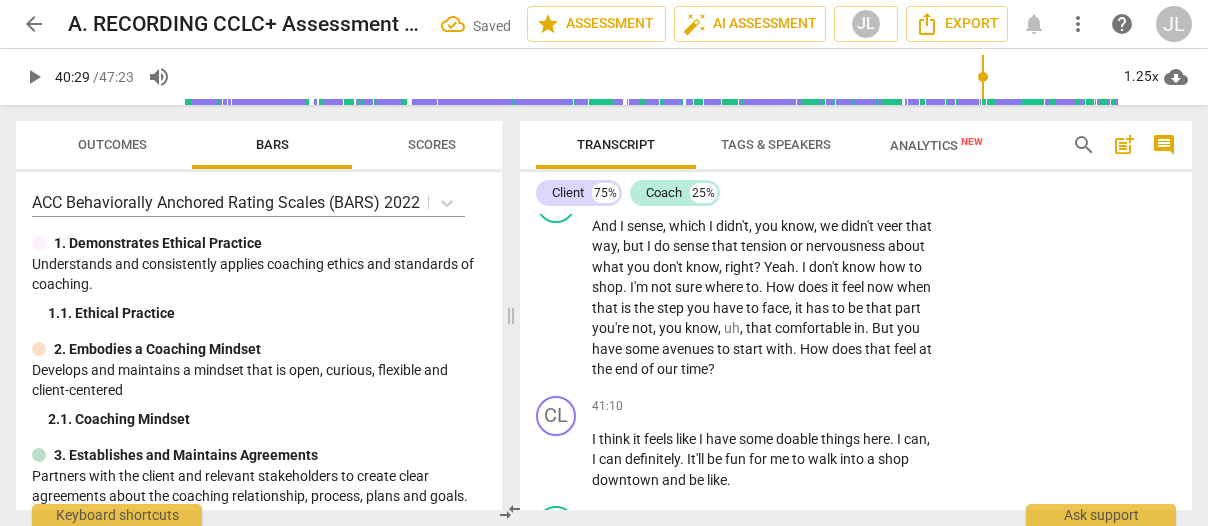 click on "play_arrow" at bounding box center (557, 28) 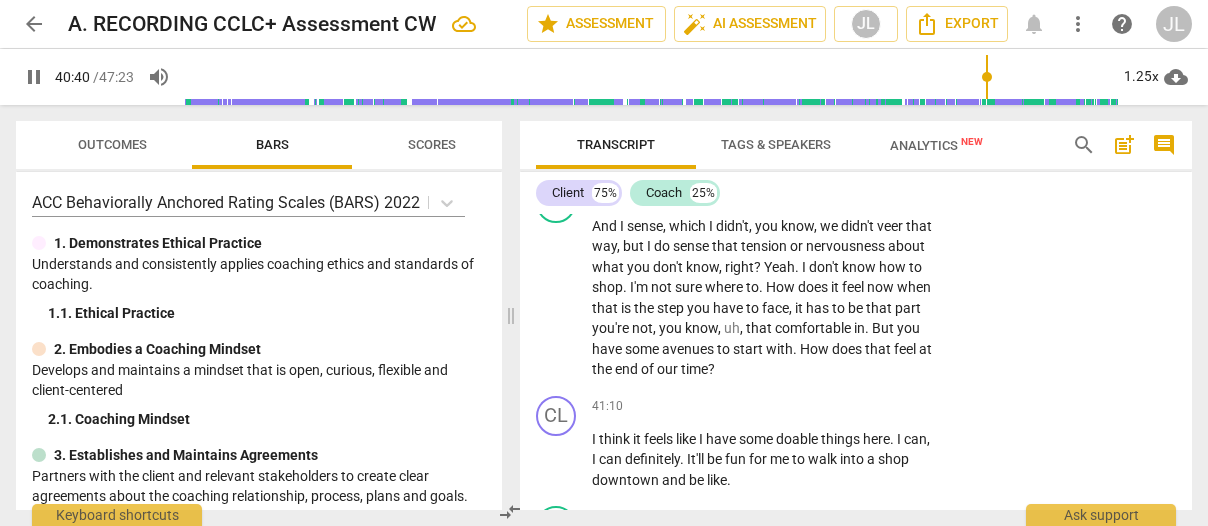 click on "pause" at bounding box center [557, 28] 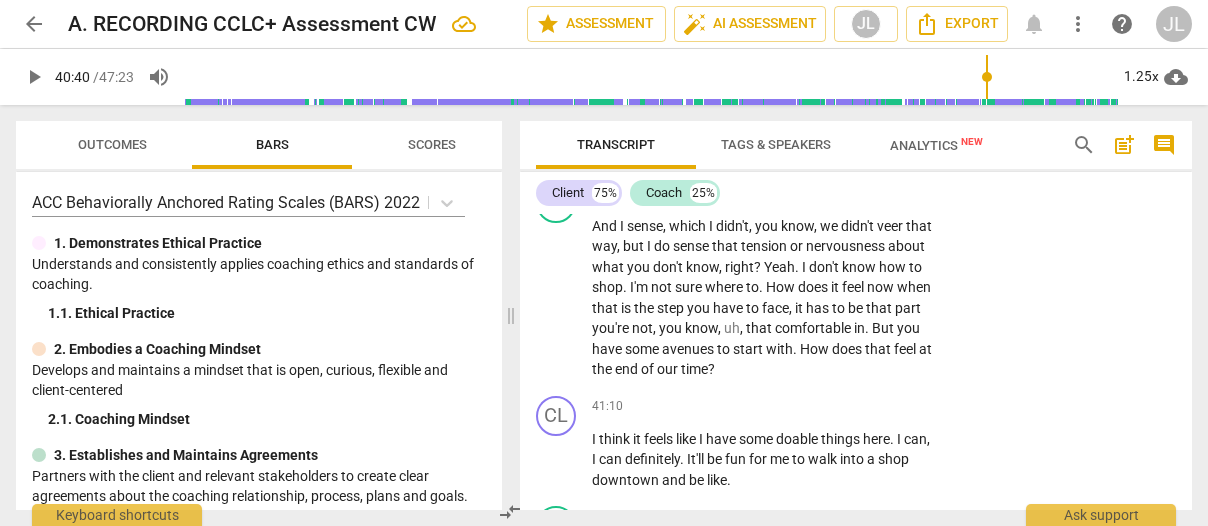 click on "So   it   sounds   like   who   you   ask   or   what   kind   of   questions   you   ask   might   matter   so   that   you   don't   get   the   overwhelming ,   you   know ,   billion   dollar   true   business   answer .   But   you   want   the   local   community   Lisa   size   business   that   you   would   like ." at bounding box center [762, 27] 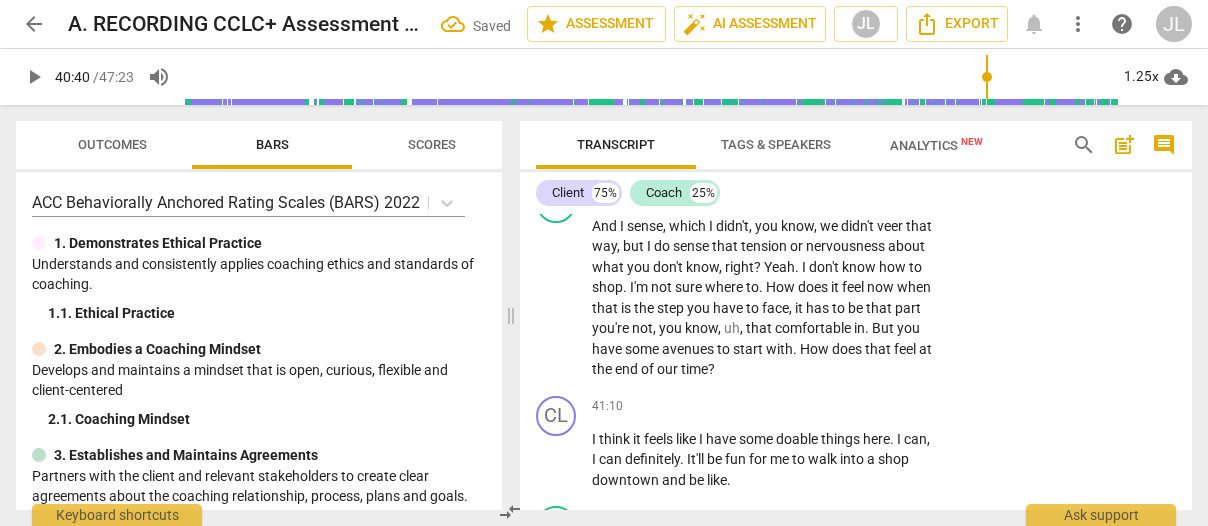 click on "size" at bounding box center [730, 68] 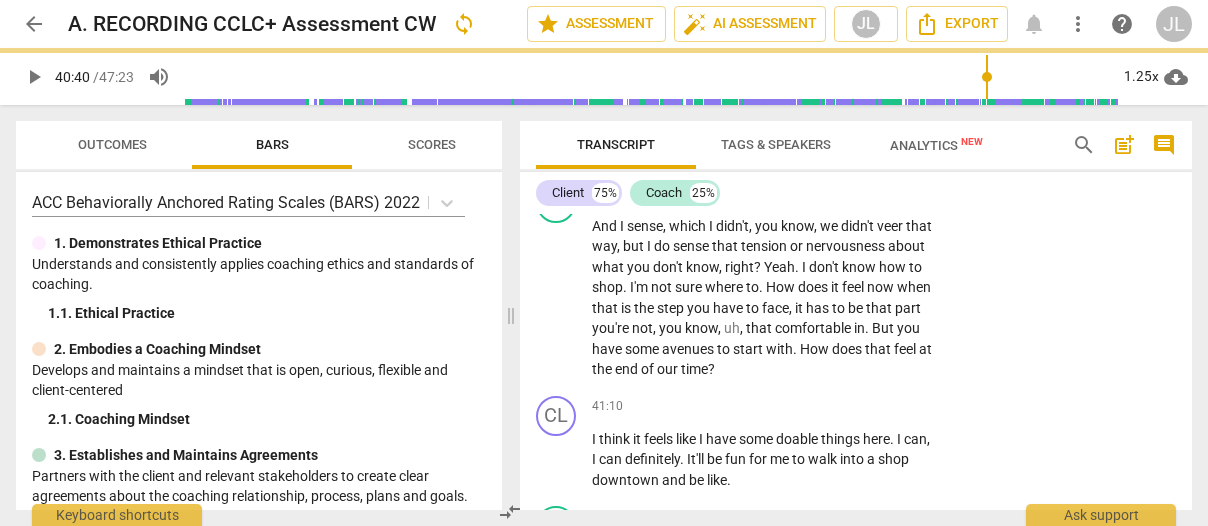 click on "play_arrow" at bounding box center (557, 28) 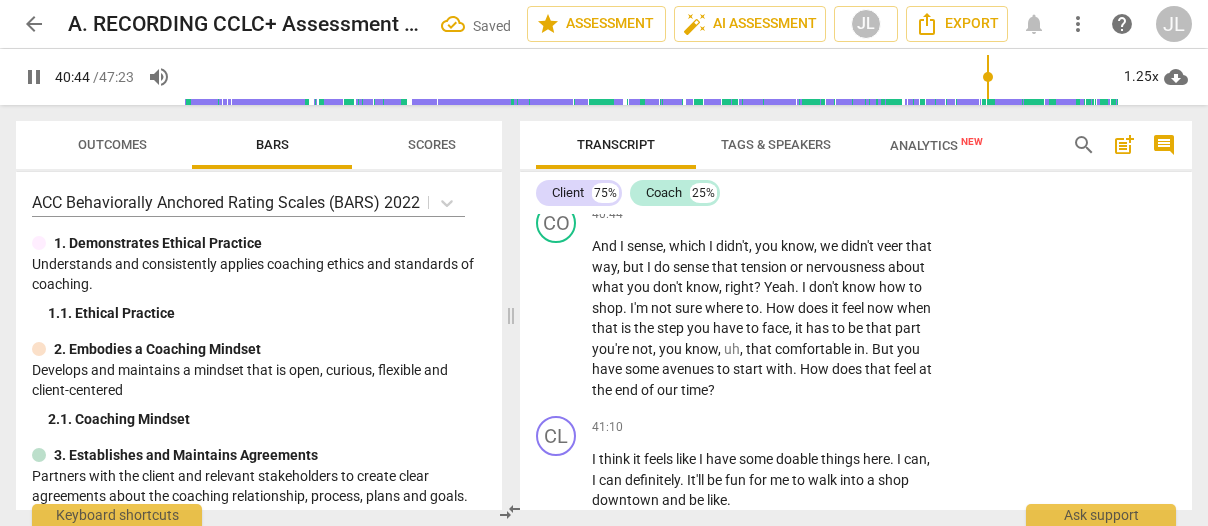 drag, startPoint x: 556, startPoint y: 267, endPoint x: 575, endPoint y: 283, distance: 24.839485 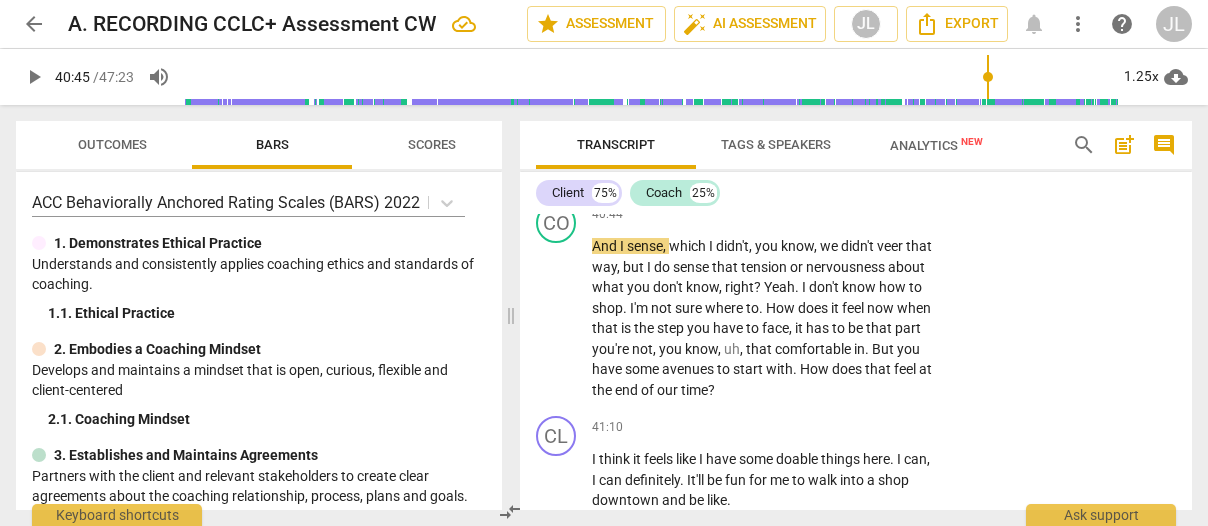 click on "Okay" at bounding box center [636, 158] 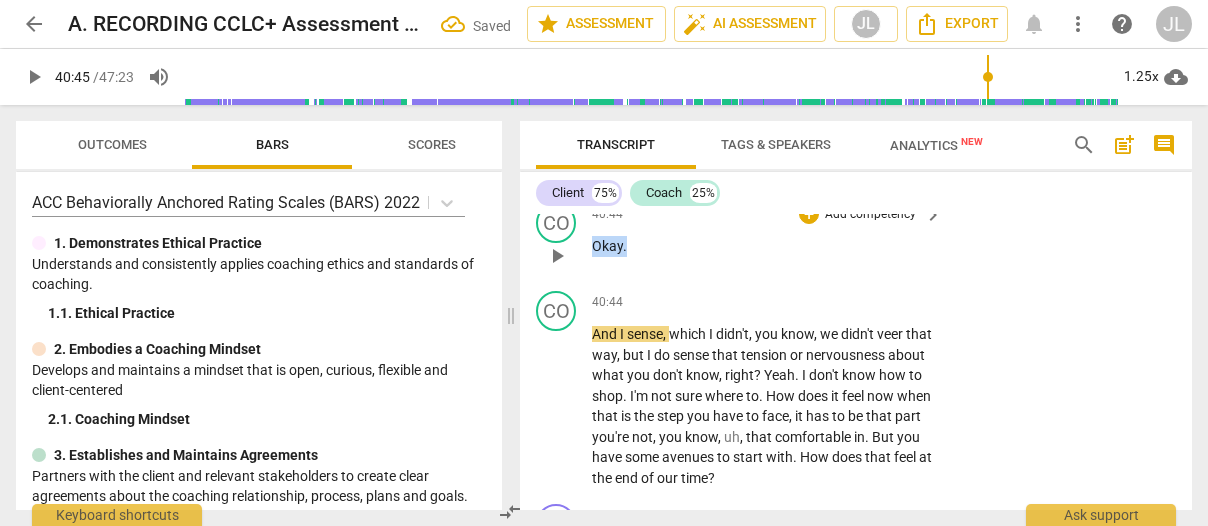drag, startPoint x: 626, startPoint y: 479, endPoint x: 592, endPoint y: 476, distance: 34.132095 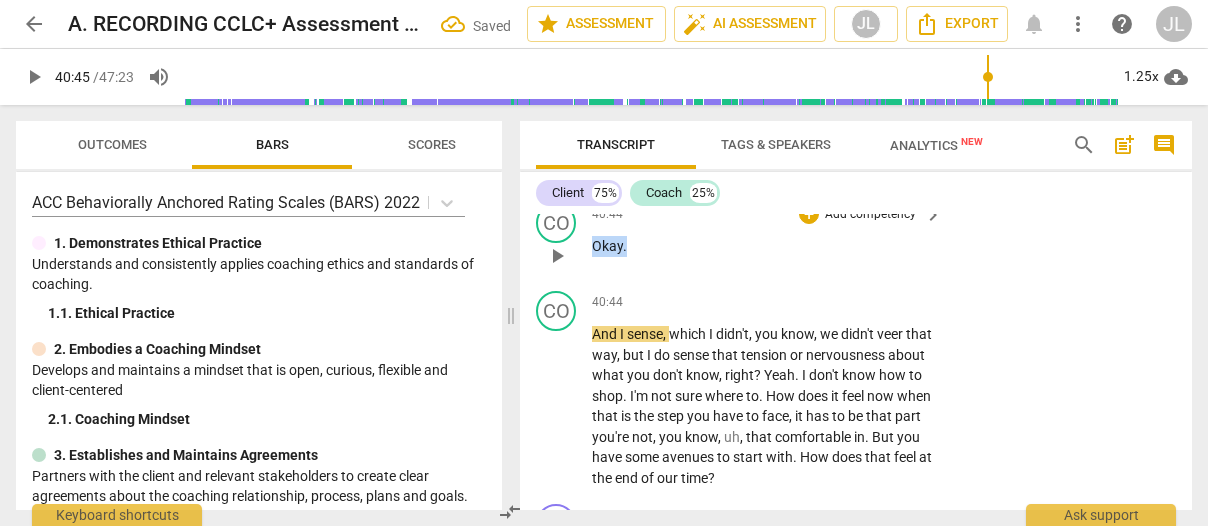 click on "Okay ." at bounding box center [762, 246] 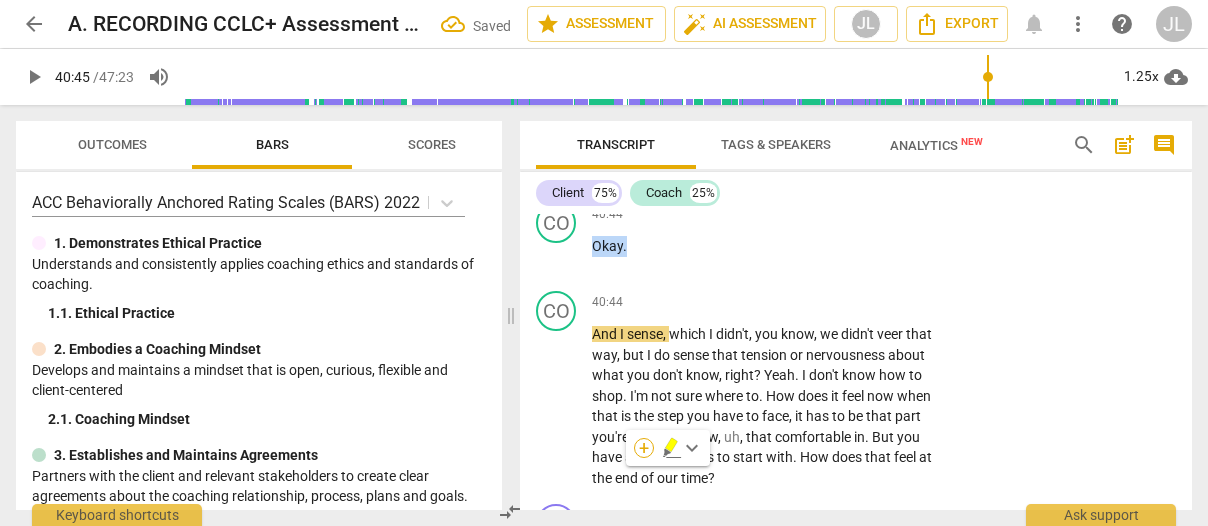 click on "+" at bounding box center (644, 448) 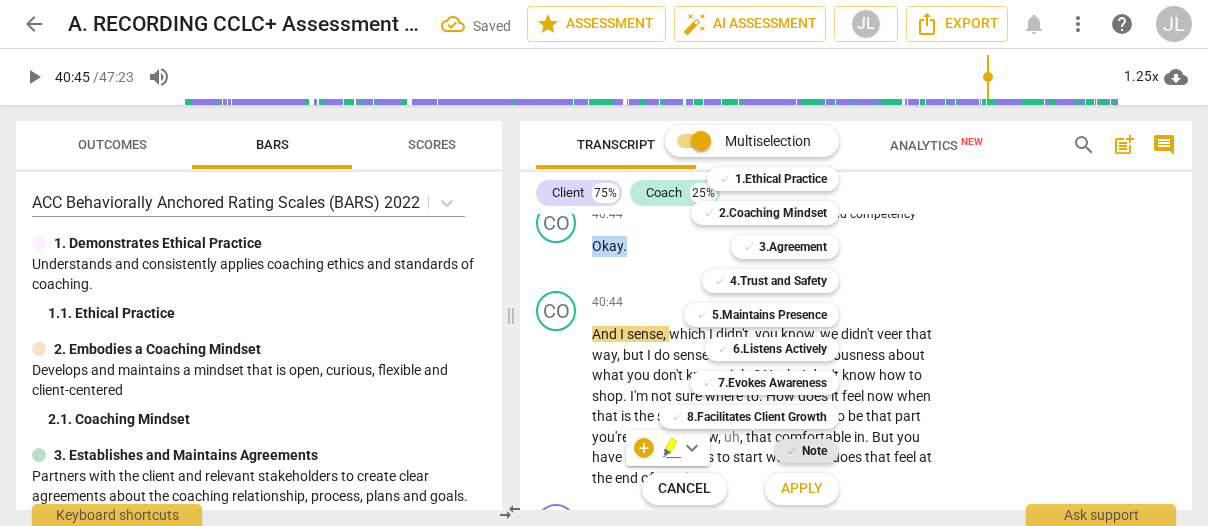click on "Note" at bounding box center [814, 451] 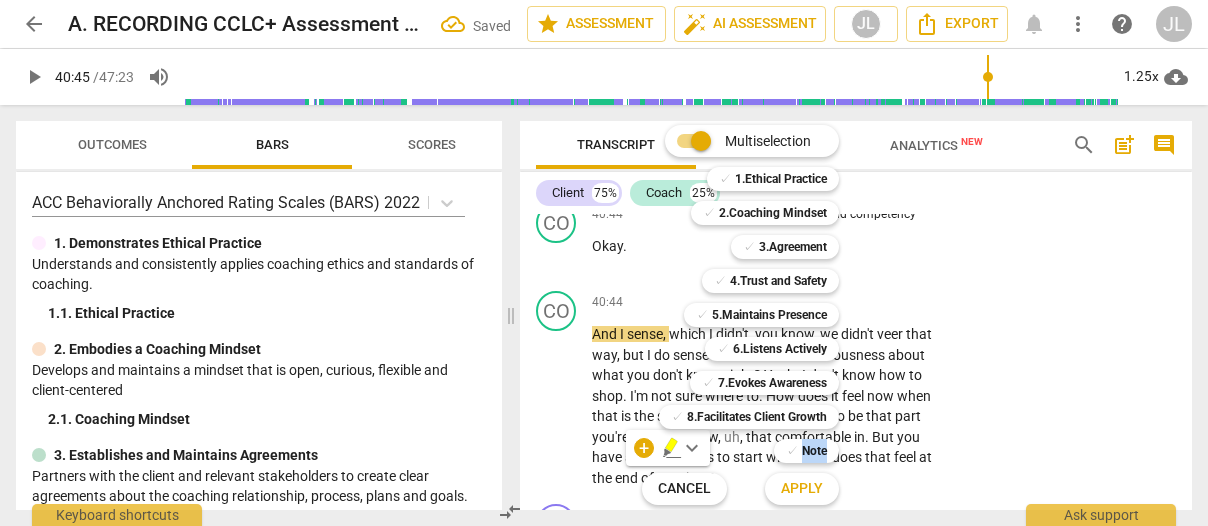 drag, startPoint x: 815, startPoint y: 448, endPoint x: 817, endPoint y: 484, distance: 36.05551 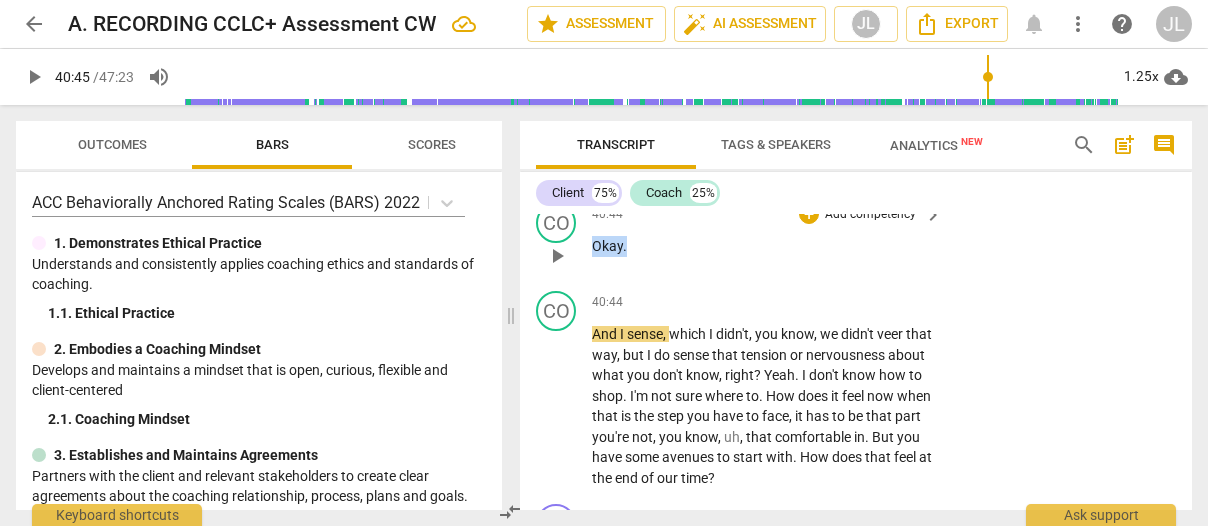 drag, startPoint x: 627, startPoint y: 475, endPoint x: 590, endPoint y: 479, distance: 37.215588 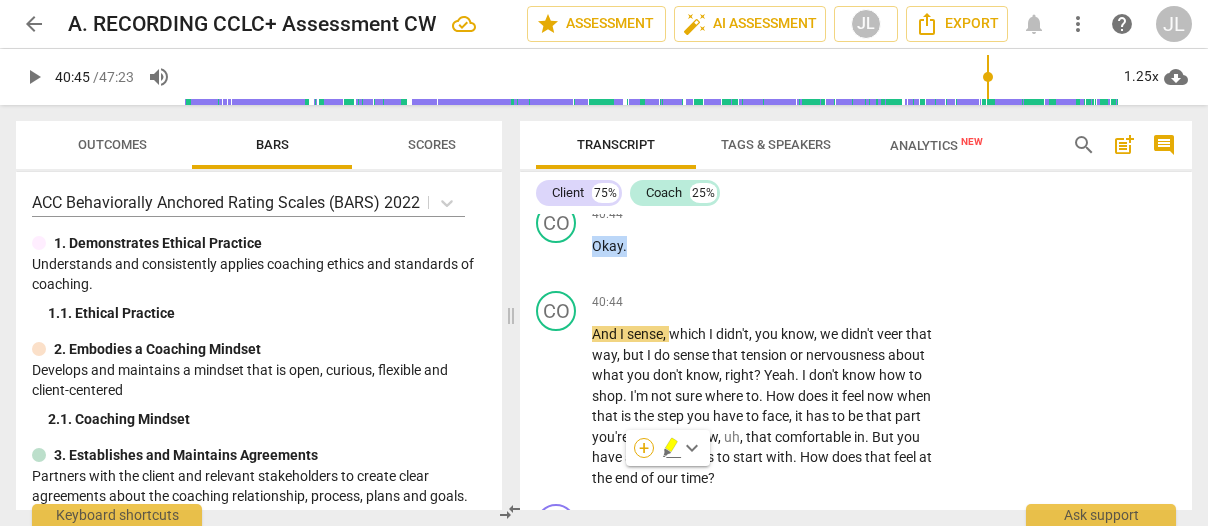 click on "+" at bounding box center (644, 448) 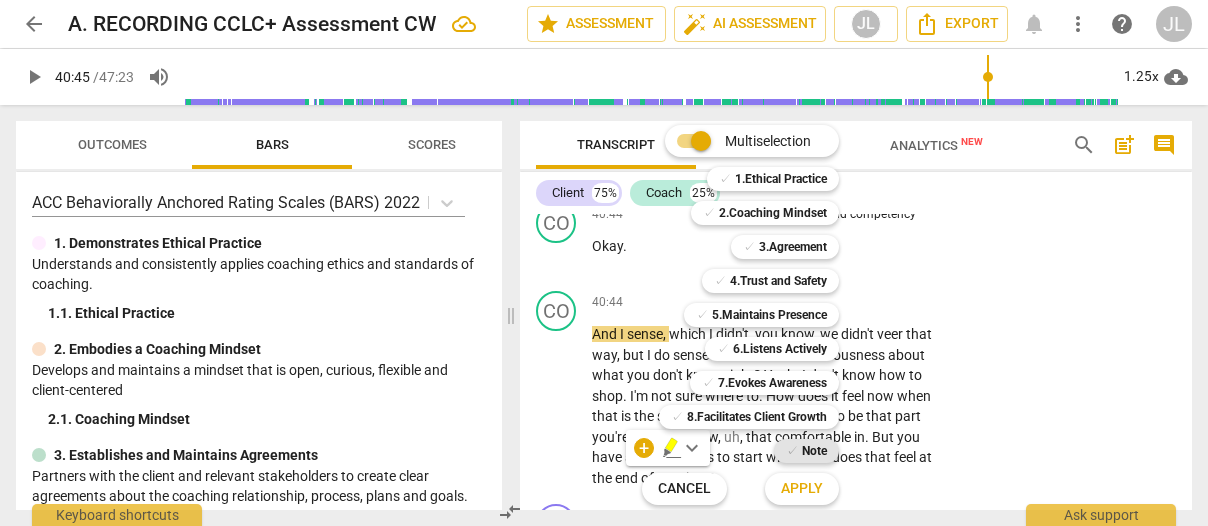 click on "Note" at bounding box center (814, 451) 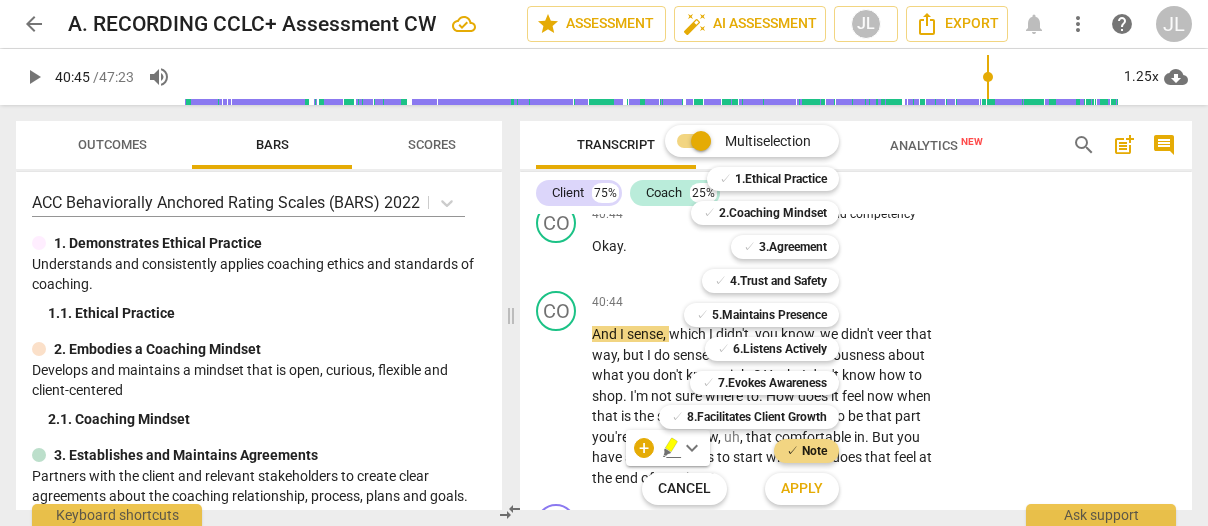 click on "Apply" at bounding box center [802, 489] 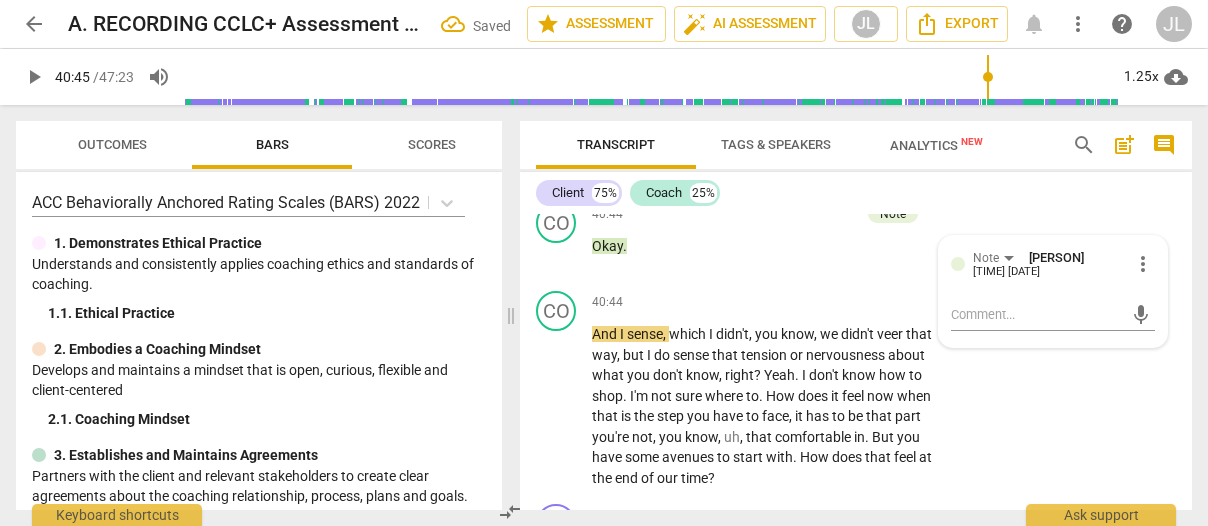 scroll, scrollTop: 20821, scrollLeft: 0, axis: vertical 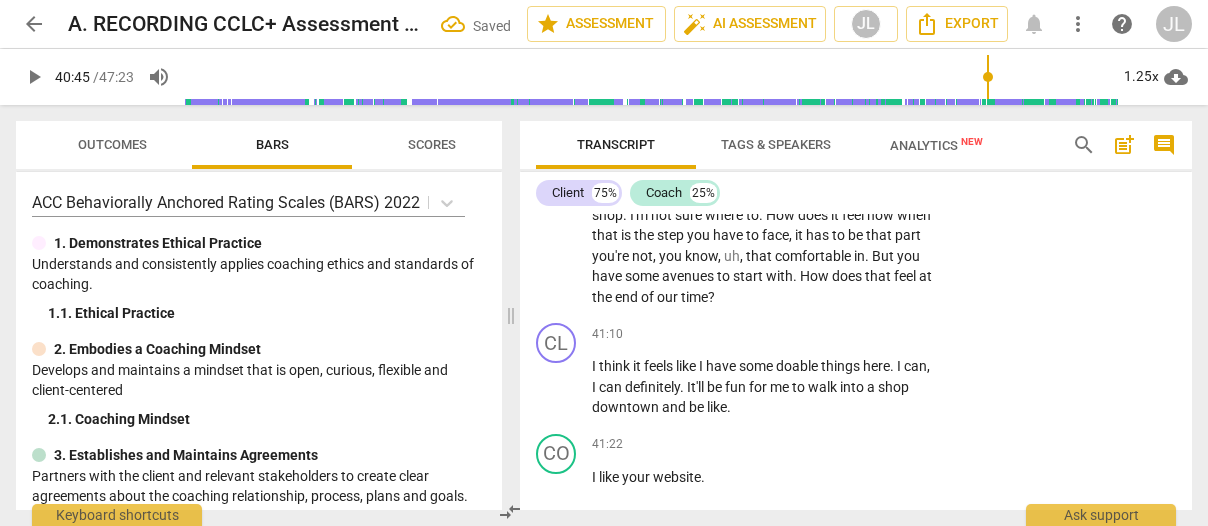 click at bounding box center (1037, 133) 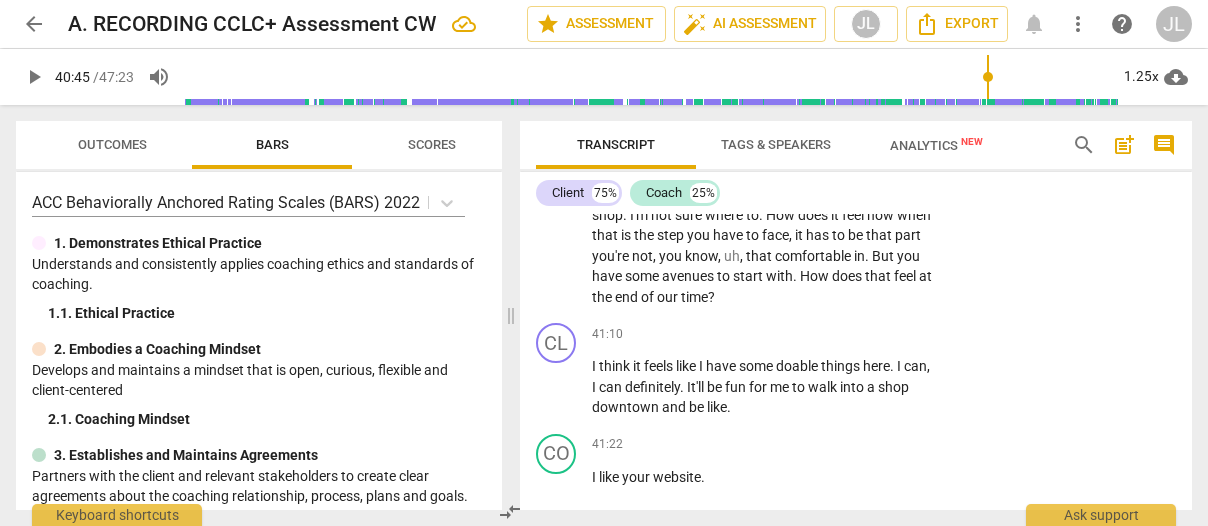 click on "more_vert" at bounding box center [1143, 83] 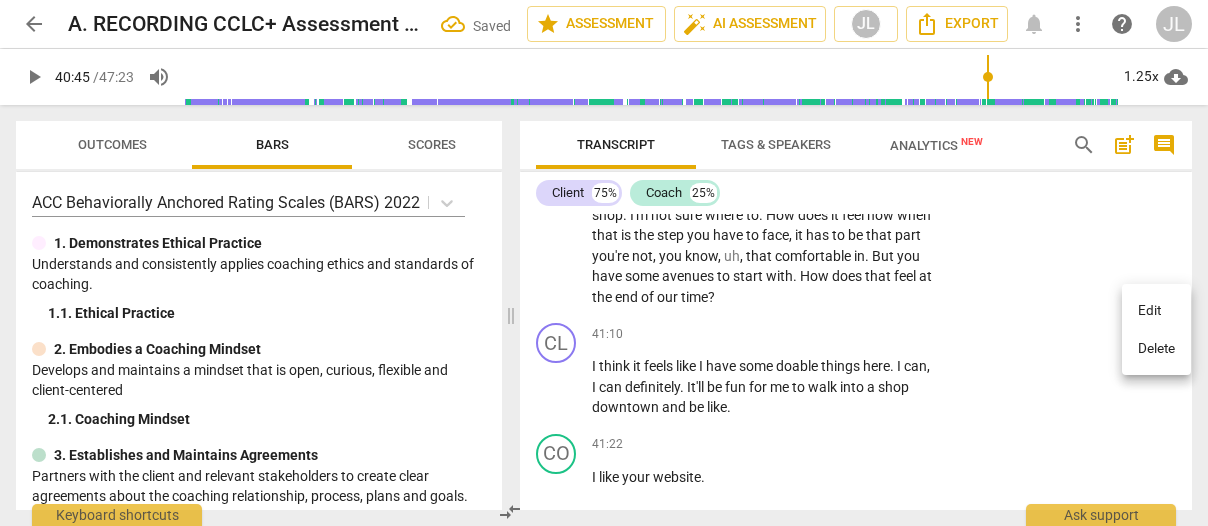 click on "Delete" at bounding box center (1156, 349) 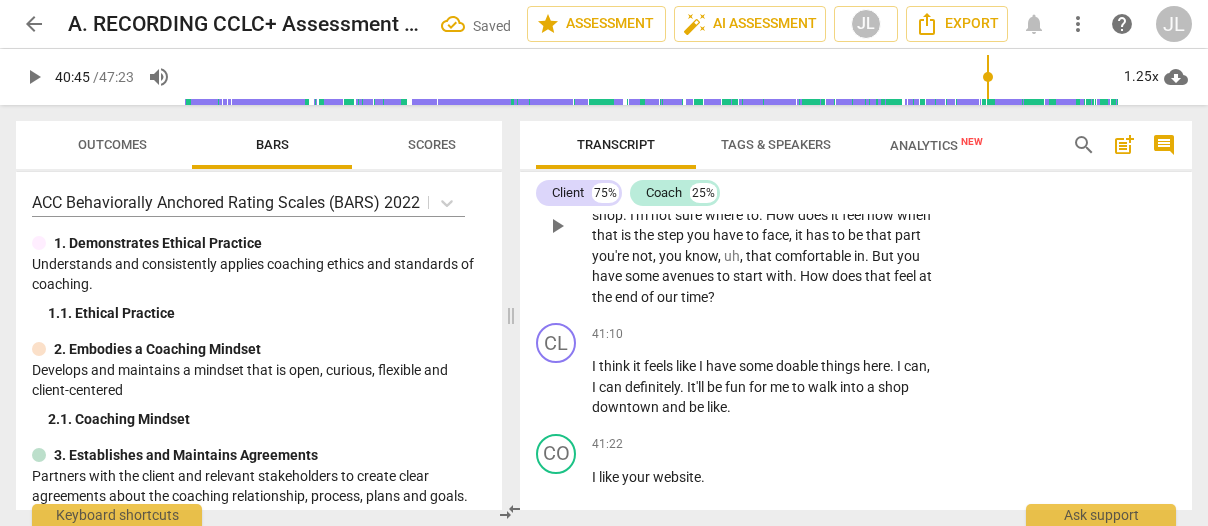 click on "play_arrow pause" at bounding box center [566, 225] 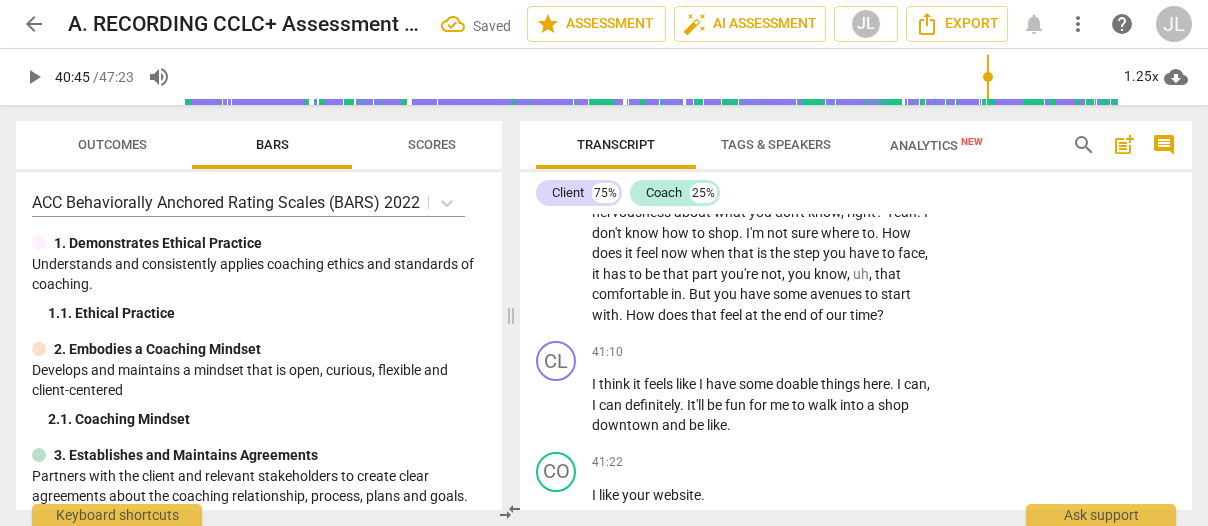 scroll, scrollTop: 20598, scrollLeft: 0, axis: vertical 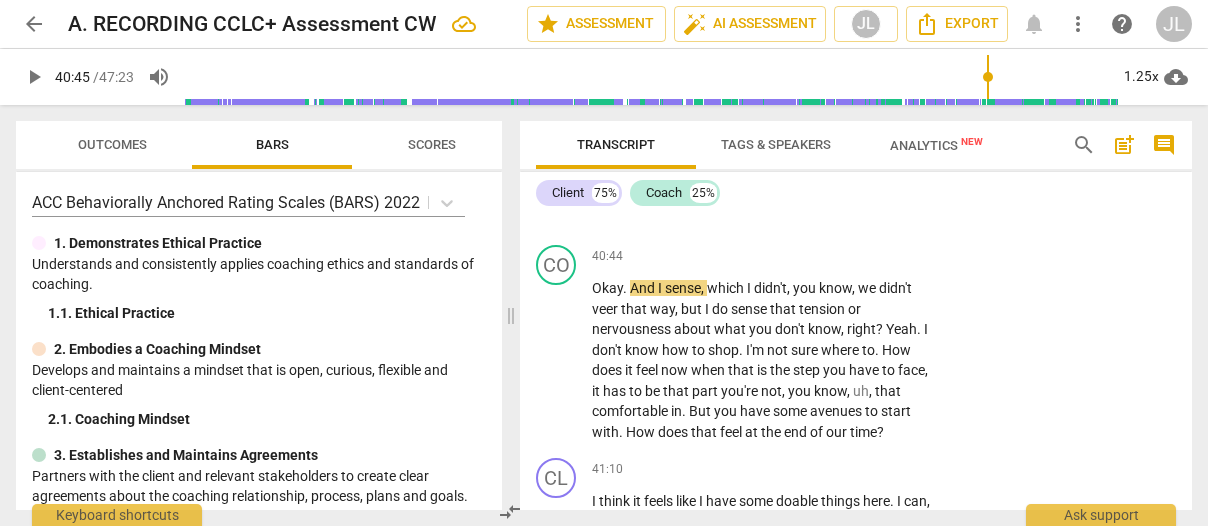 drag, startPoint x: 618, startPoint y: 362, endPoint x: 576, endPoint y: 258, distance: 112.1606 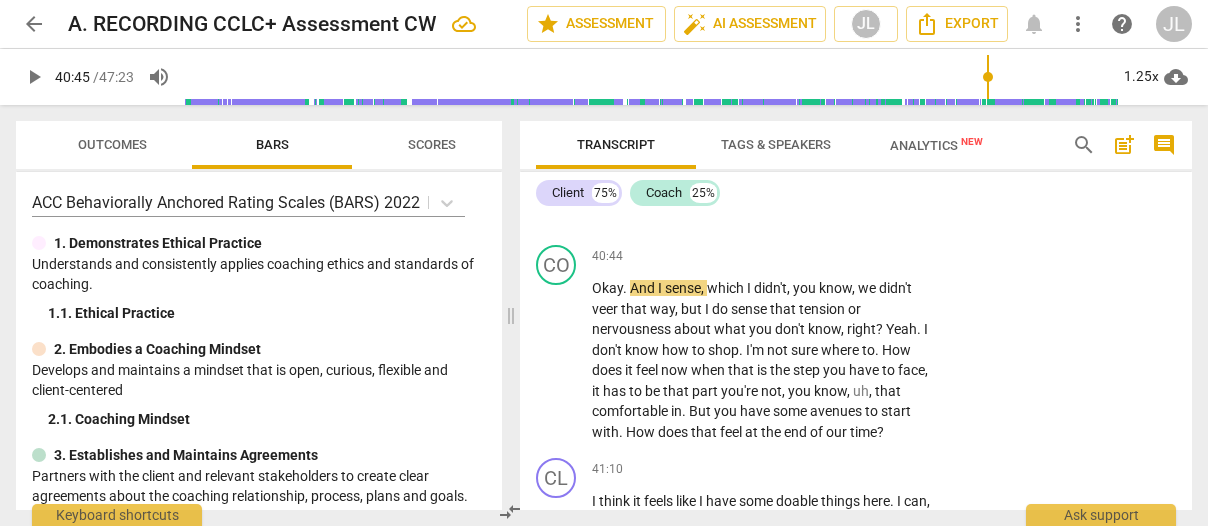 click on "CO play_arrow pause 40:28 + Add competency keyboard_arrow_right So it sounds like who you ask or what kind of questions you ask might matter so that you don't get the overwhelming, you know, billion dollar true business answer. But you want the local community (Client: Yeah, yeah) Lisa-size business that you would like." at bounding box center (856, 63) 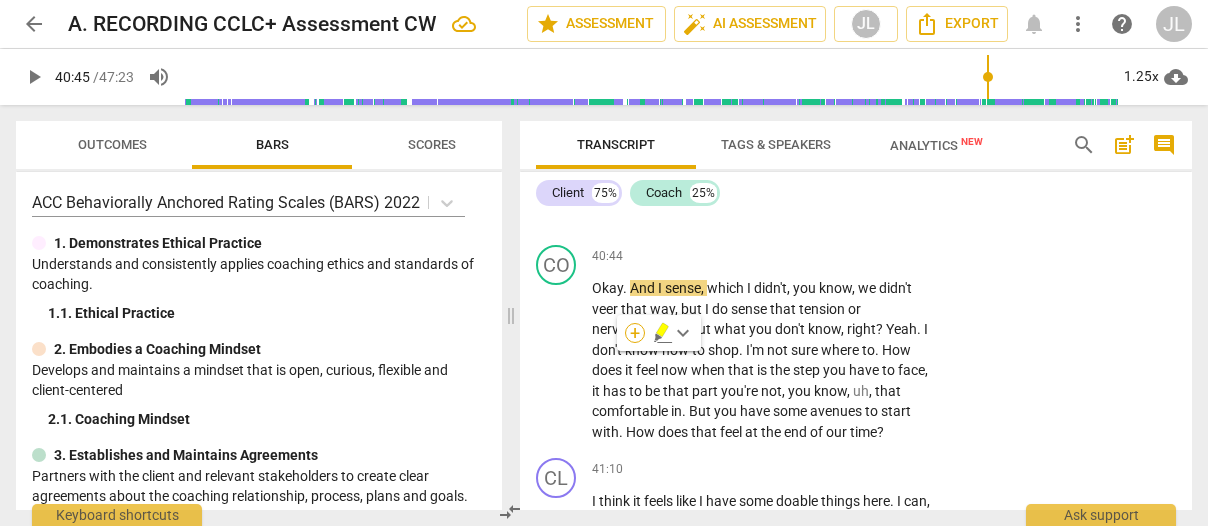 click on "+" at bounding box center [635, 333] 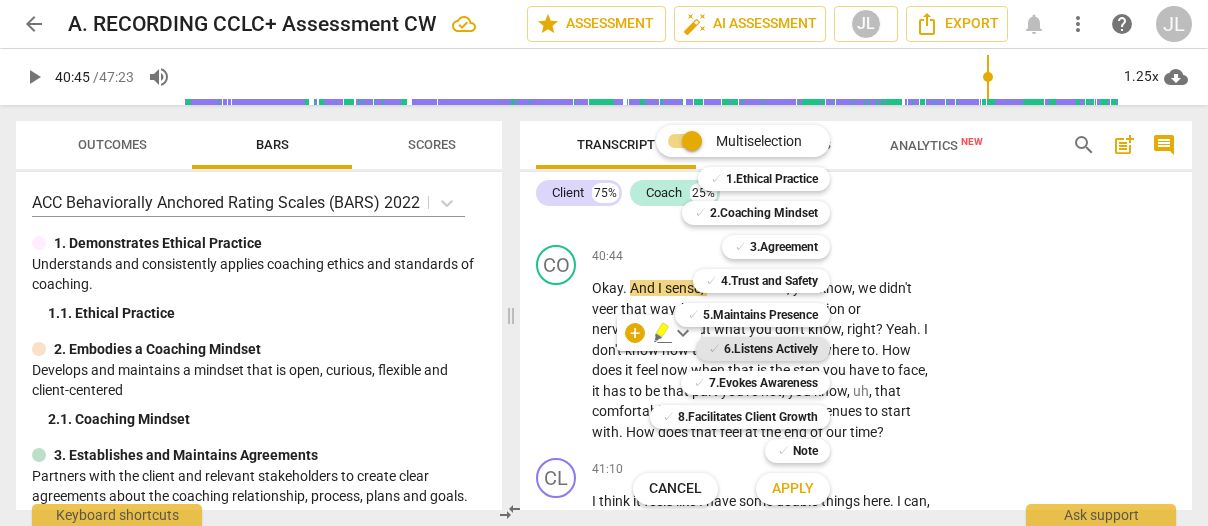 click on "6.Listens Actively" at bounding box center (771, 349) 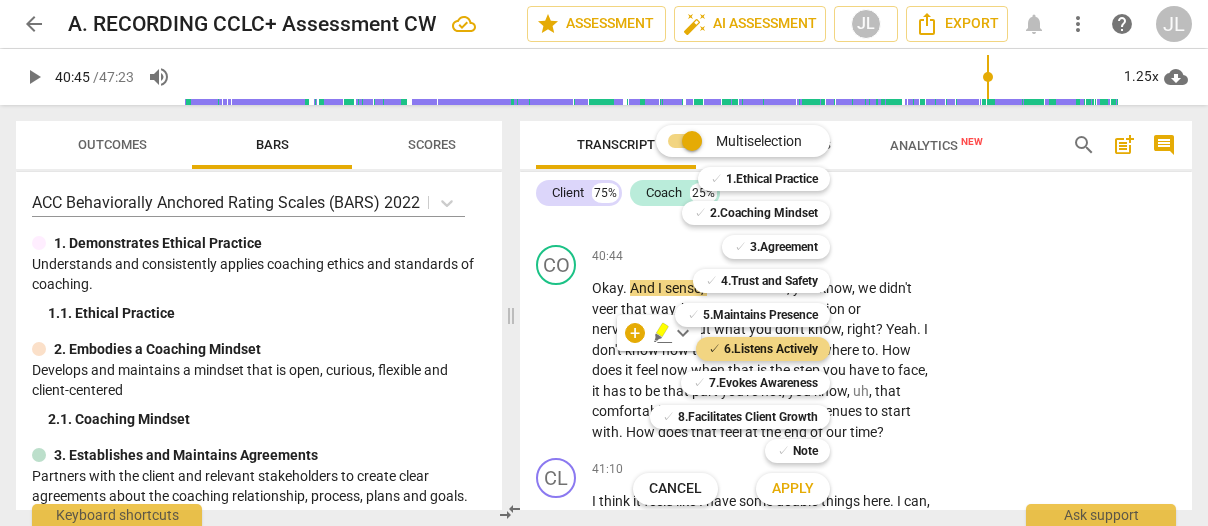 click on "Apply" at bounding box center [793, 489] 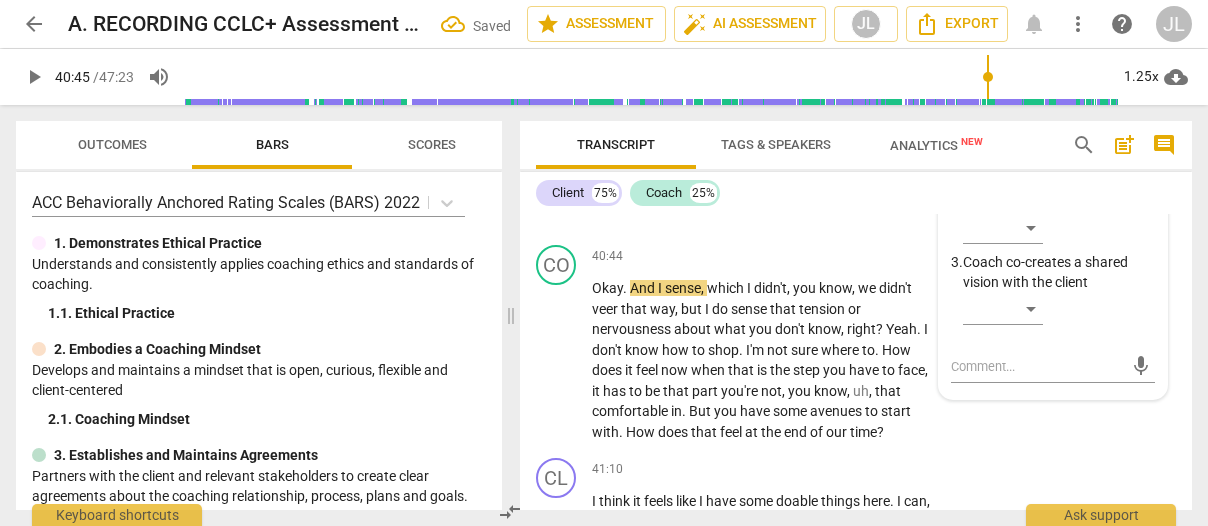 scroll, scrollTop: 20830, scrollLeft: 0, axis: vertical 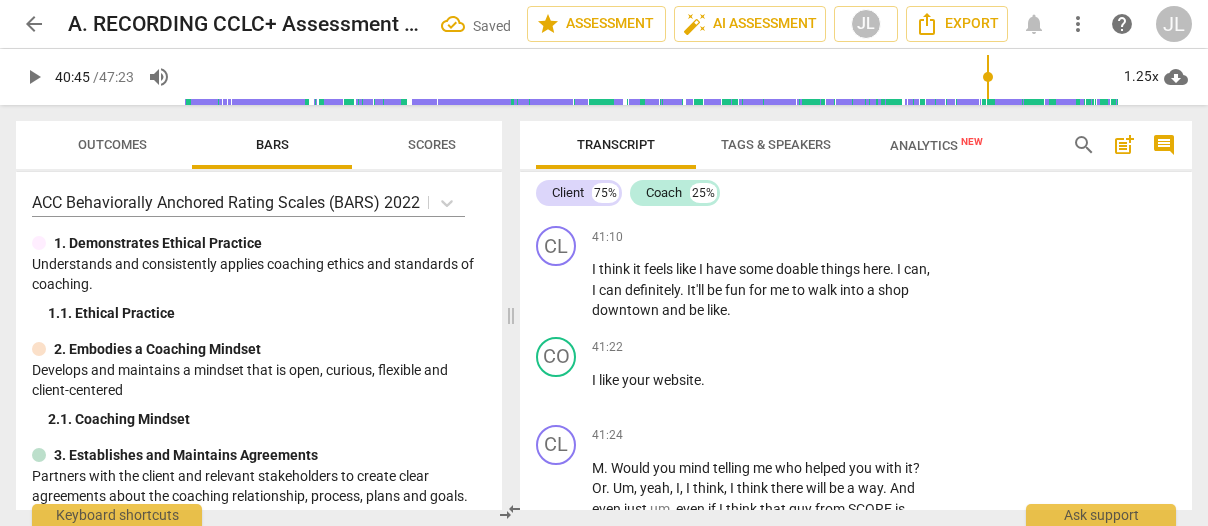 click on "6.Listens Actively Janice L Fitzgerald 09:28 08-01-2025 more_vert 1.  Uses summarizing or paraphrasing to make sure they understood the client ​ 2.  Coach makes observations that support the client ​ 3.  Coach co-creates a shared vision with the client ​ mic" at bounding box center (1053, -24) 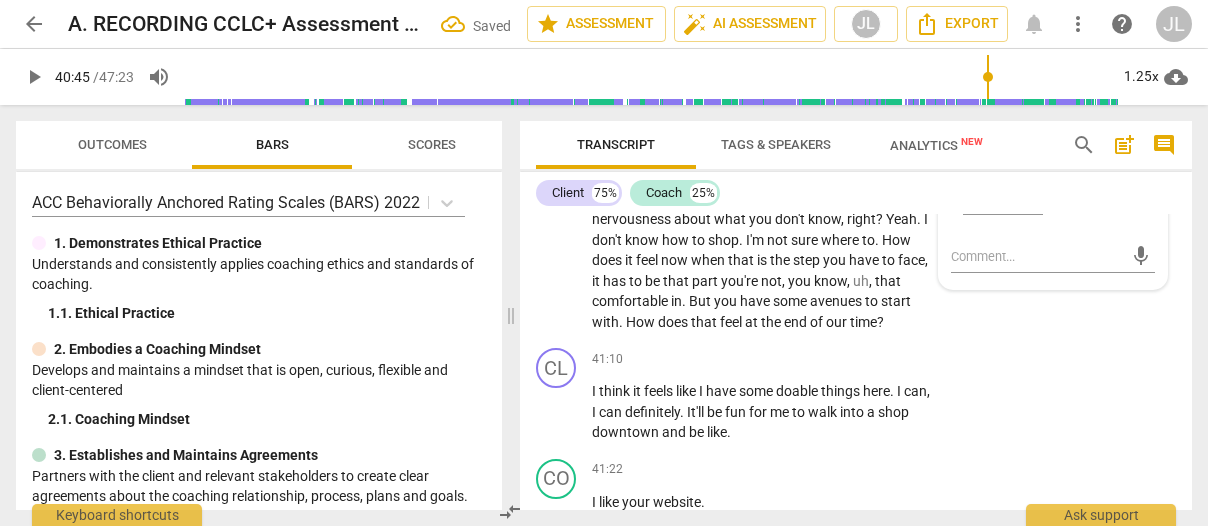 scroll, scrollTop: 20670, scrollLeft: 0, axis: vertical 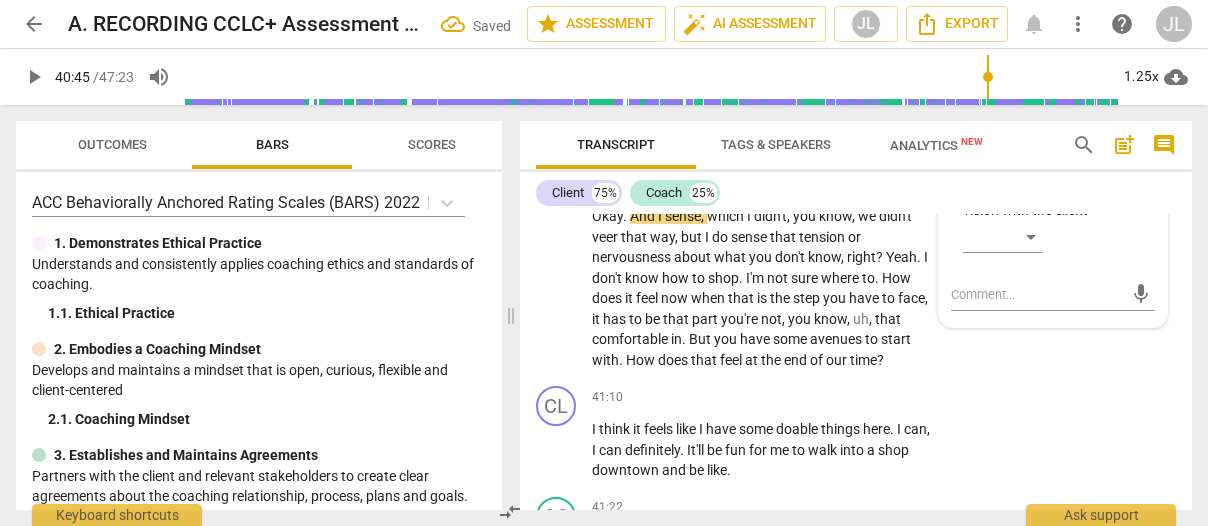 click on "​" at bounding box center (1003, 75) 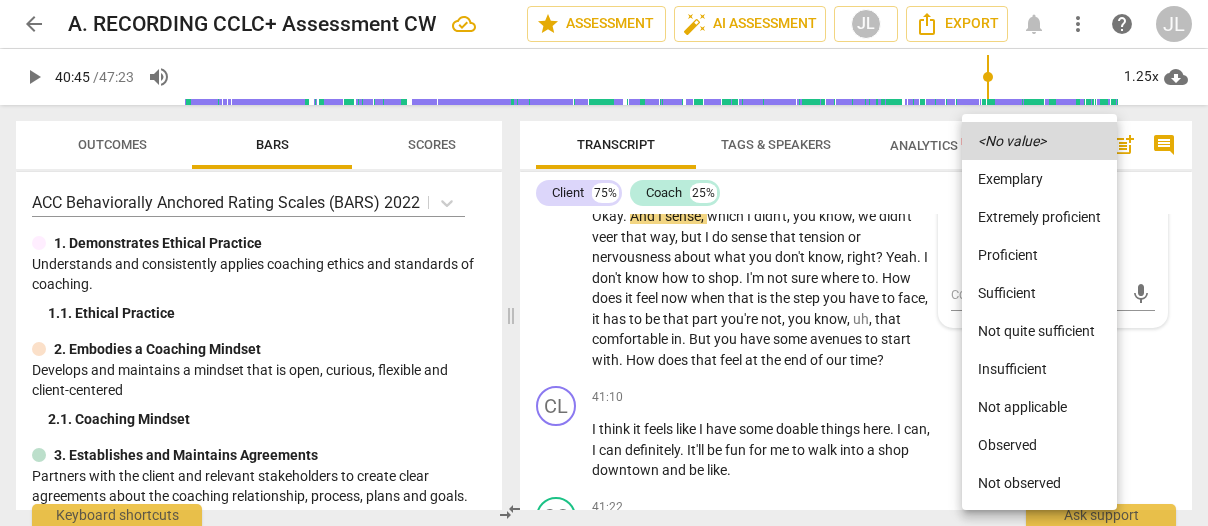 click on "Observed" at bounding box center (1039, 445) 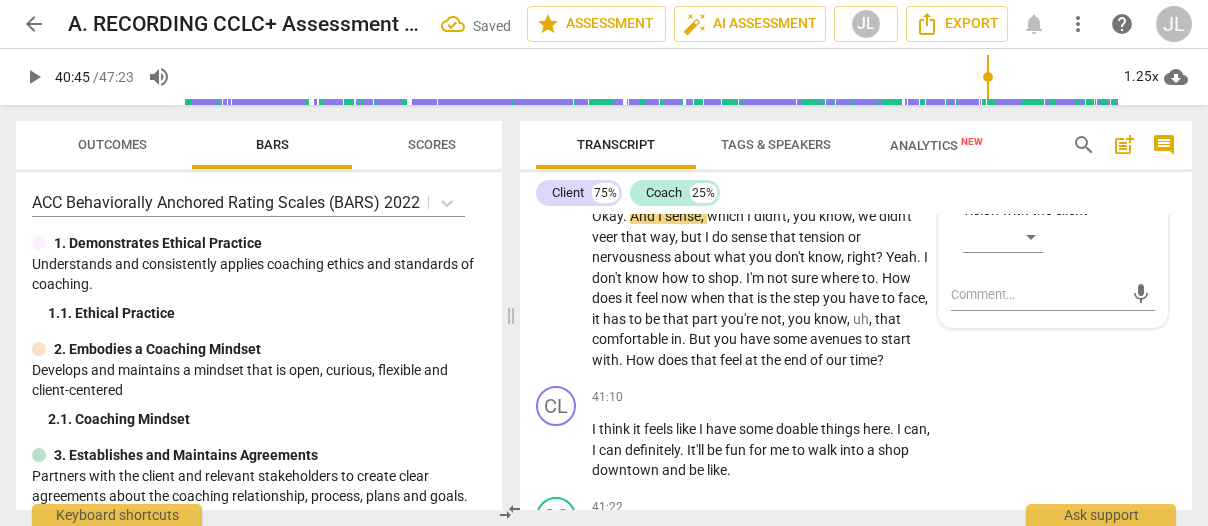 scroll, scrollTop: 20892, scrollLeft: 0, axis: vertical 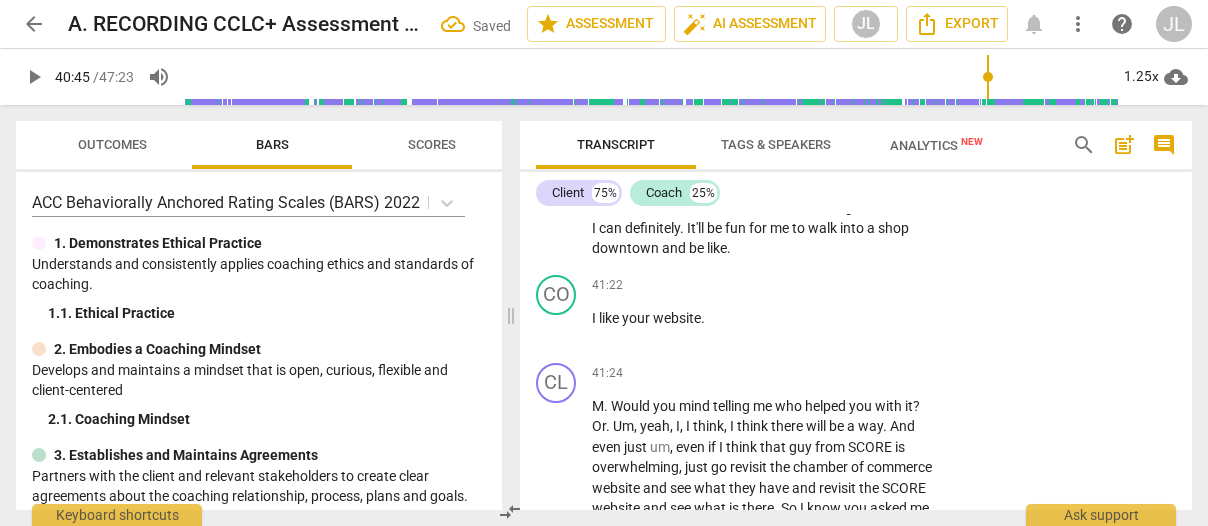 click on "play_arrow" at bounding box center (557, 67) 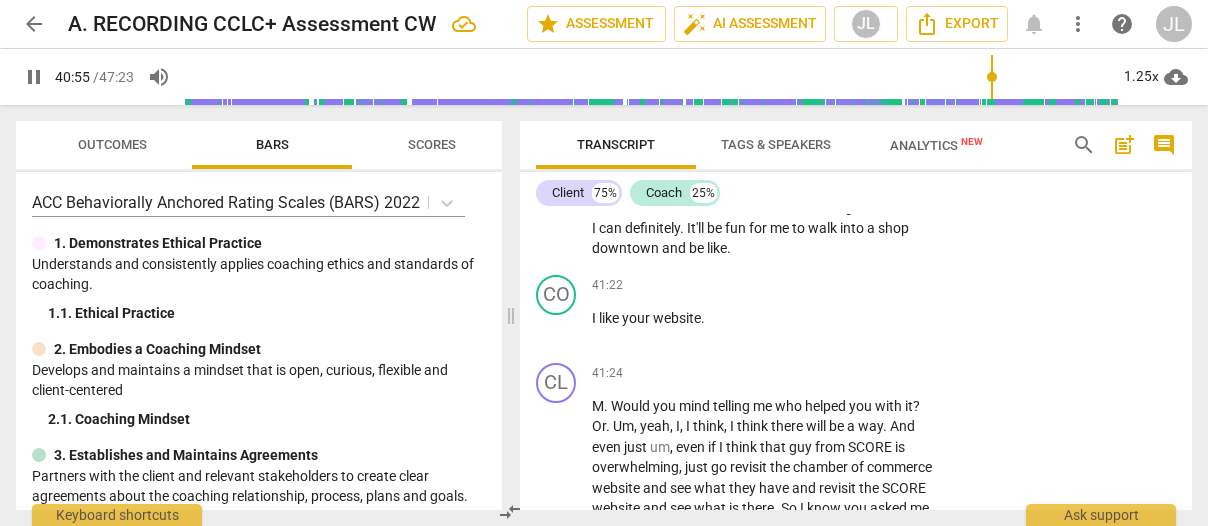 drag, startPoint x: 556, startPoint y: 294, endPoint x: 795, endPoint y: 243, distance: 244.38084 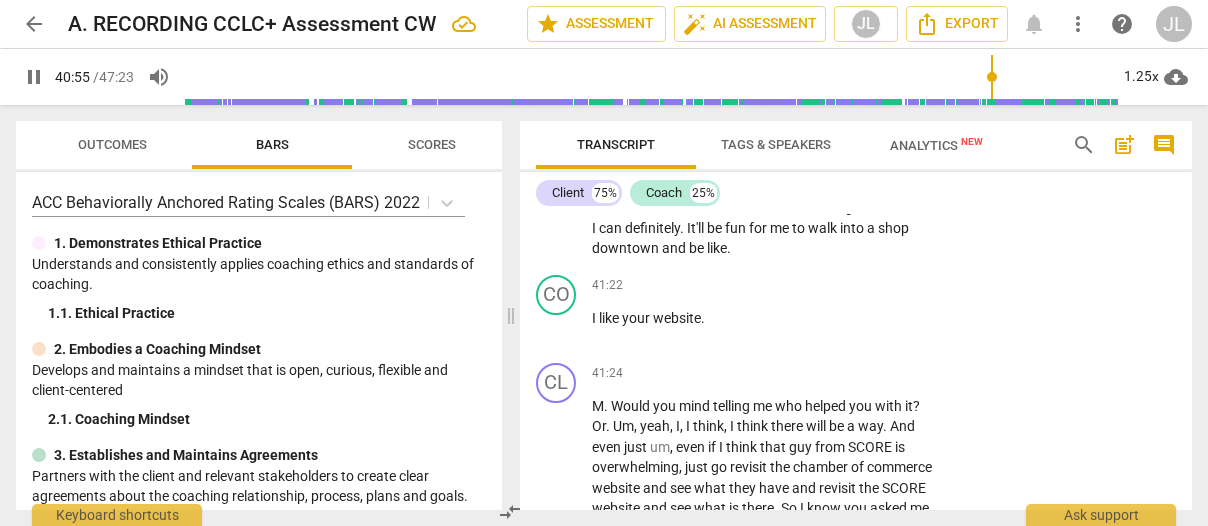 click on "pause" at bounding box center [557, 67] 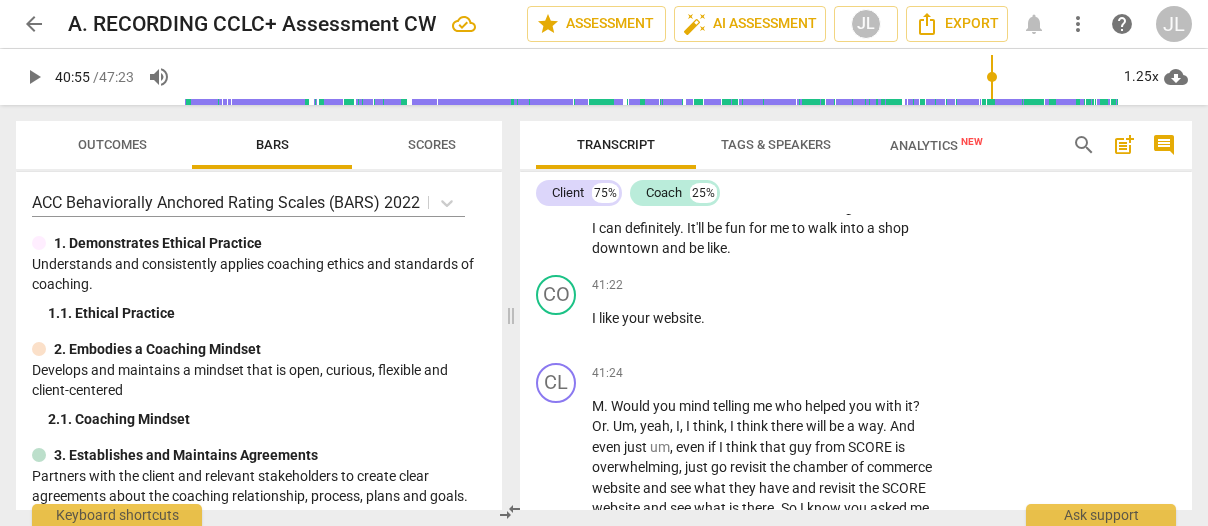 click on "." at bounding box center [920, 35] 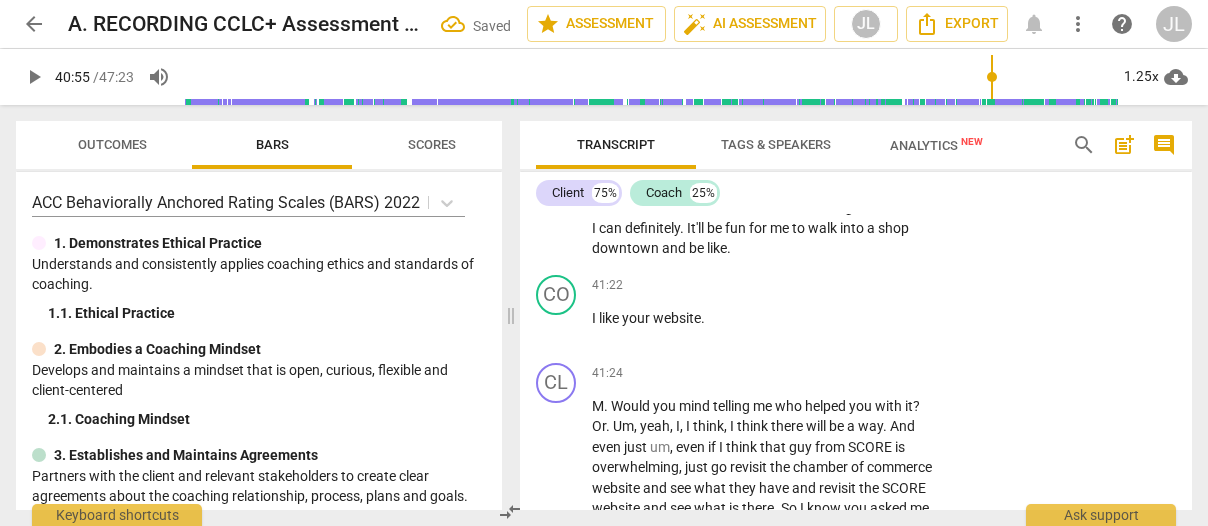 click on "." at bounding box center [742, 56] 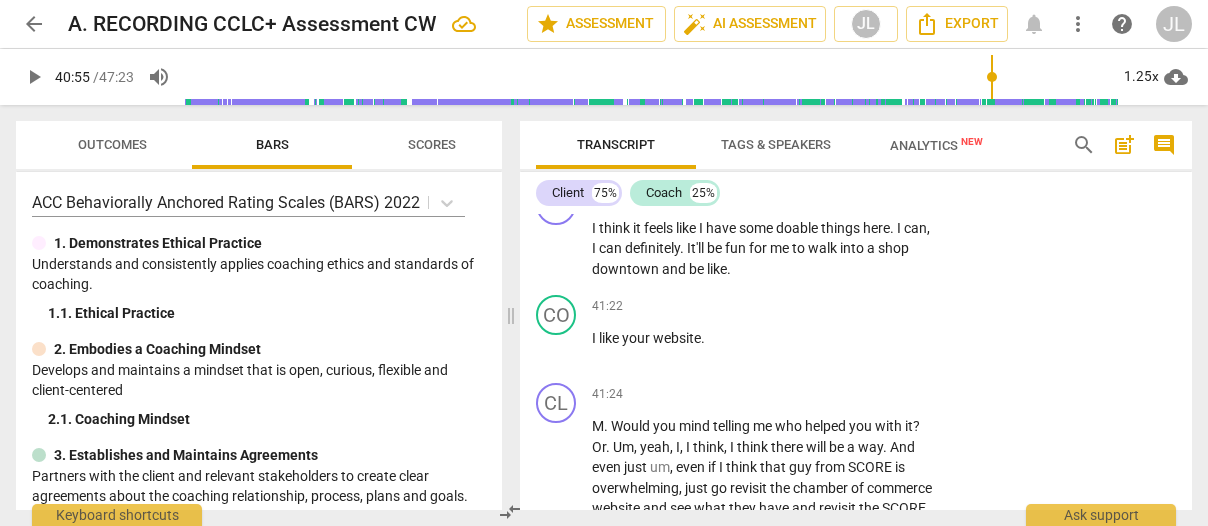 click on "shop" at bounding box center (723, 56) 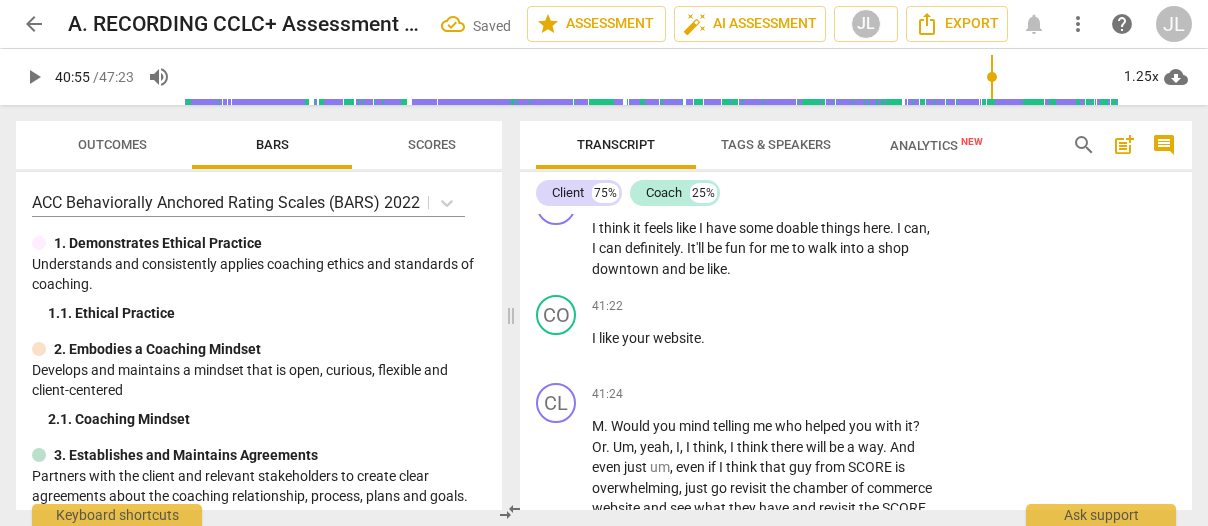 click on "don't" at bounding box center (608, 56) 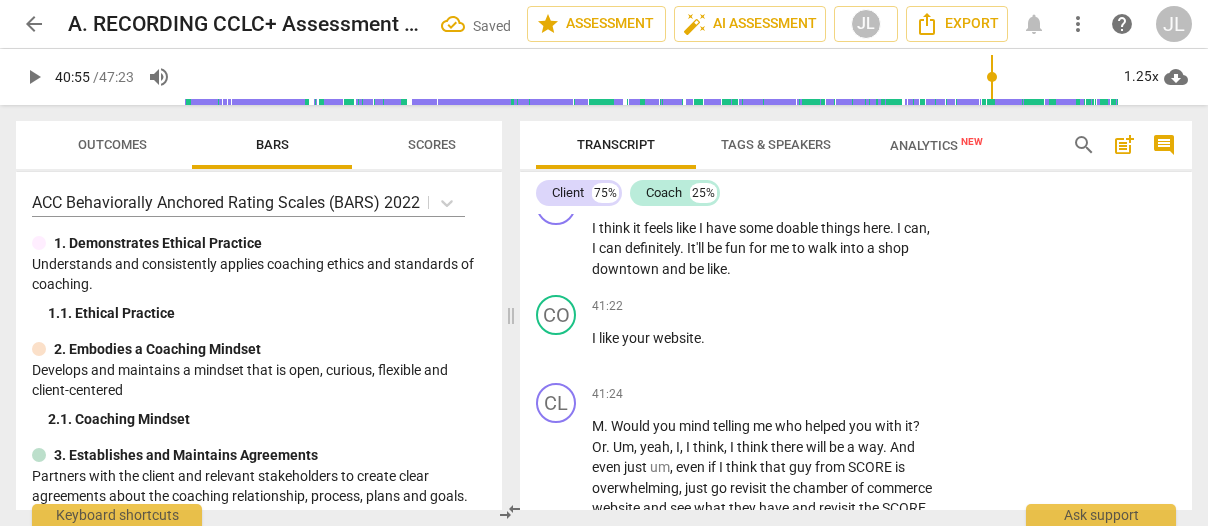 click on "don't" at bounding box center (608, 56) 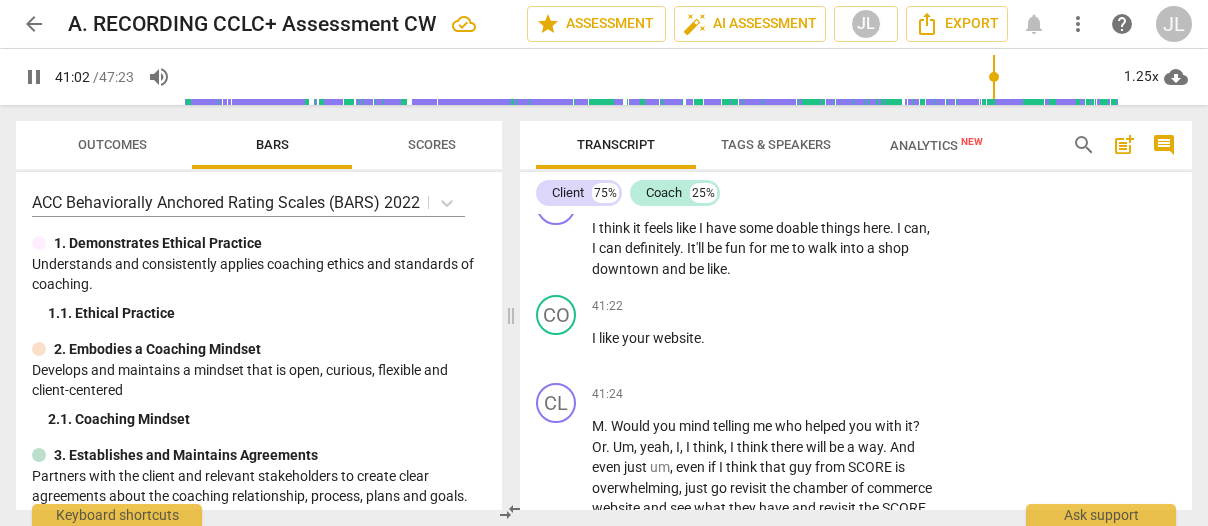 click on "pause" at bounding box center (557, 77) 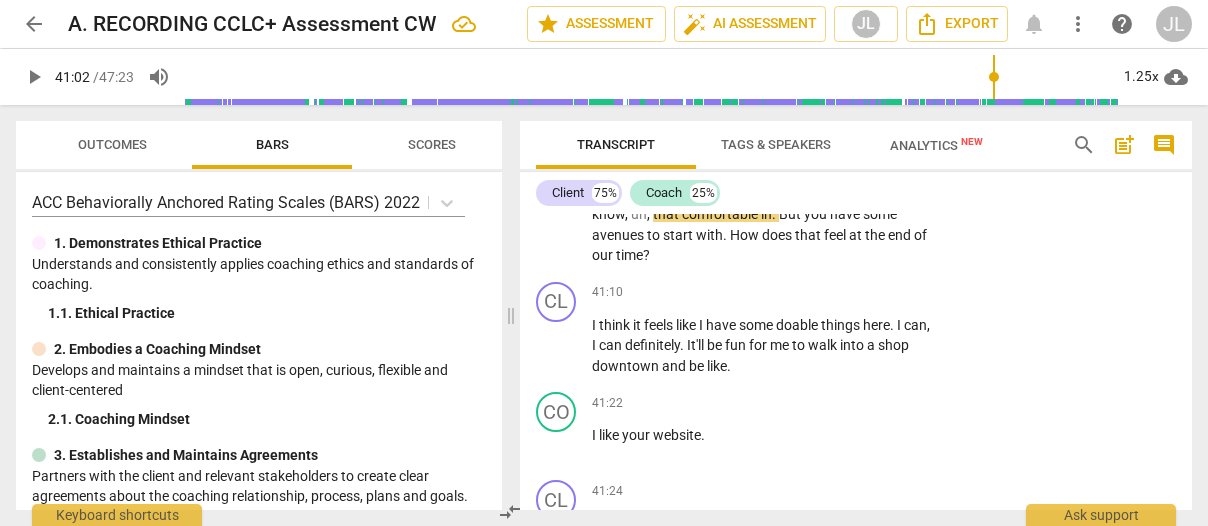 scroll, scrollTop: 20792, scrollLeft: 0, axis: vertical 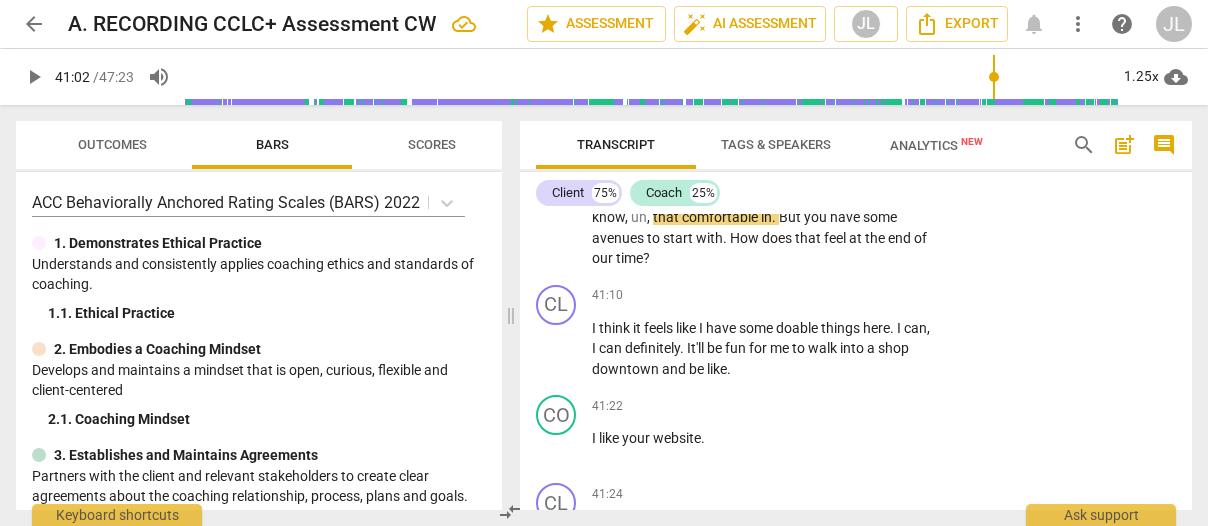 drag, startPoint x: 648, startPoint y: 305, endPoint x: 592, endPoint y: 309, distance: 56.142673 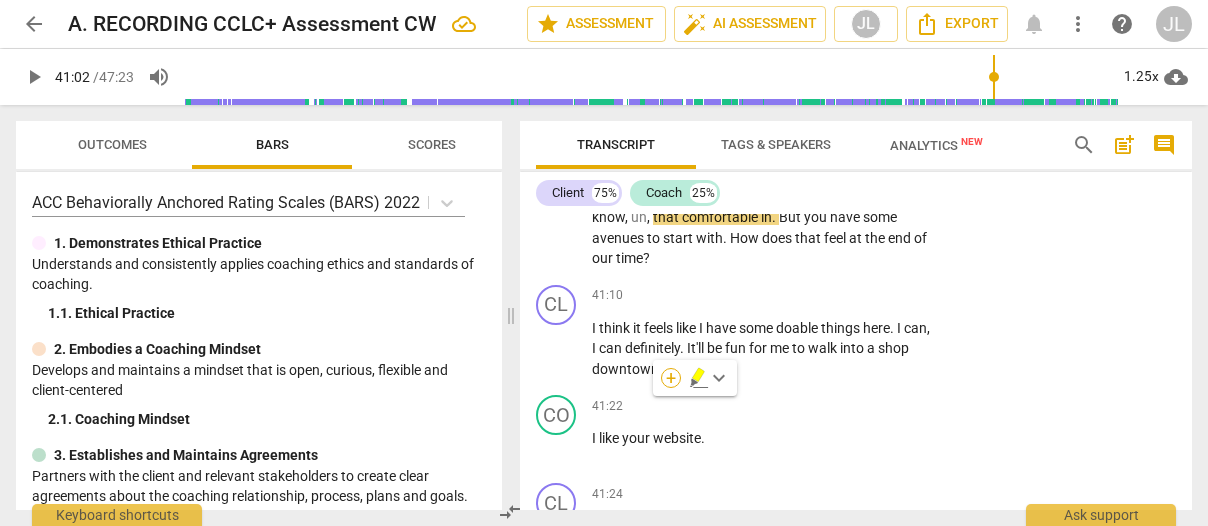 click on "+" at bounding box center (671, 378) 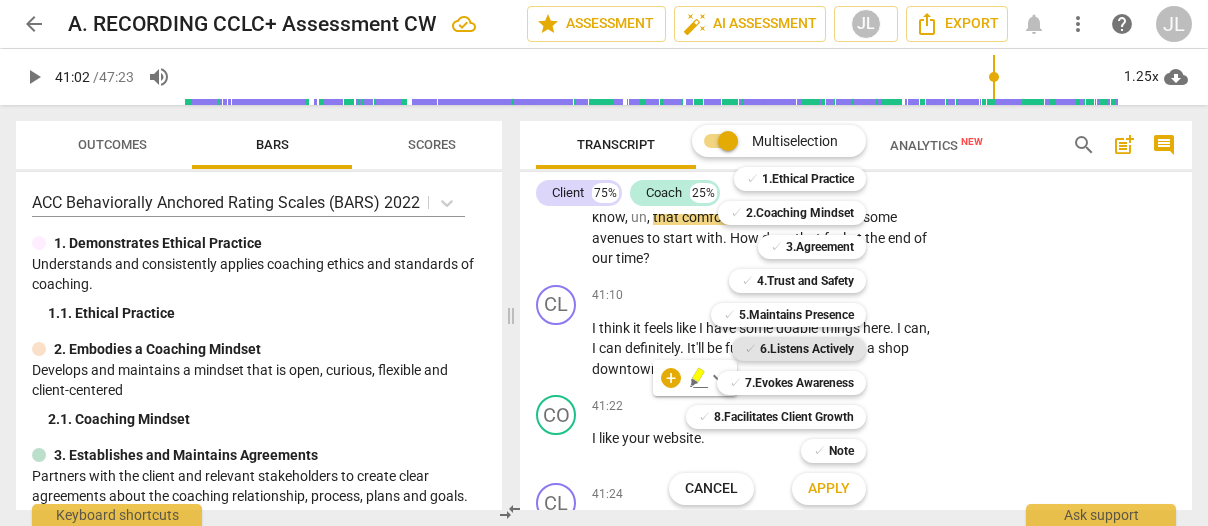 click on "6.Listens Actively" at bounding box center (807, 349) 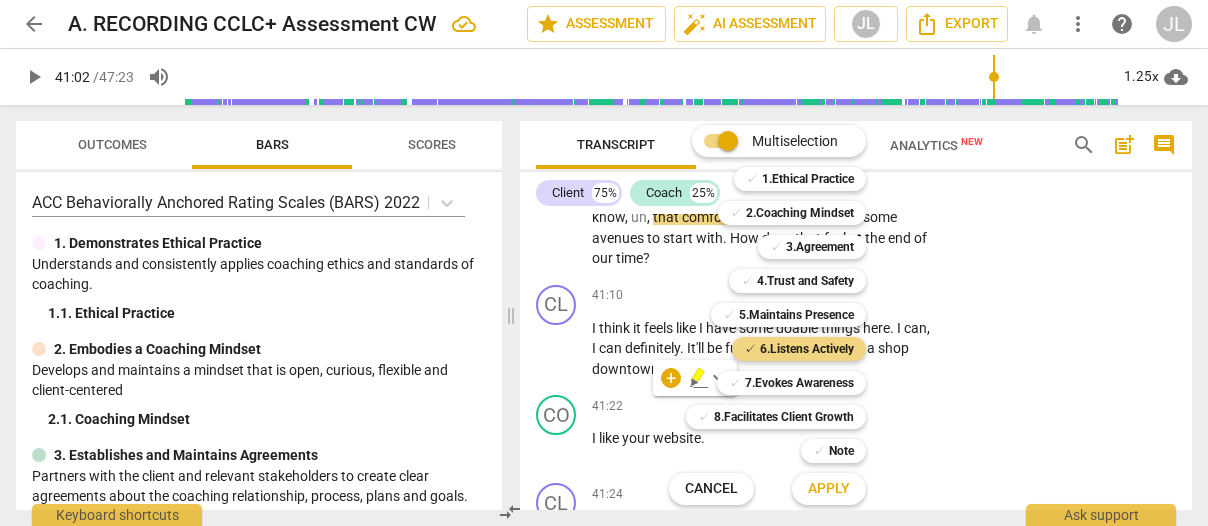 click on "Apply" at bounding box center [829, 489] 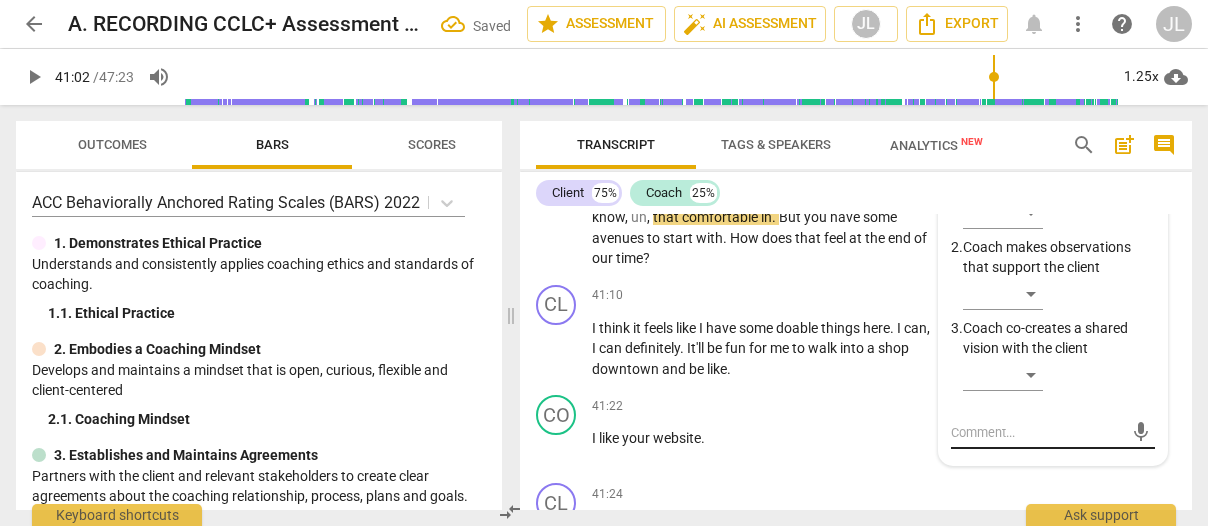 scroll, scrollTop: 21090, scrollLeft: 0, axis: vertical 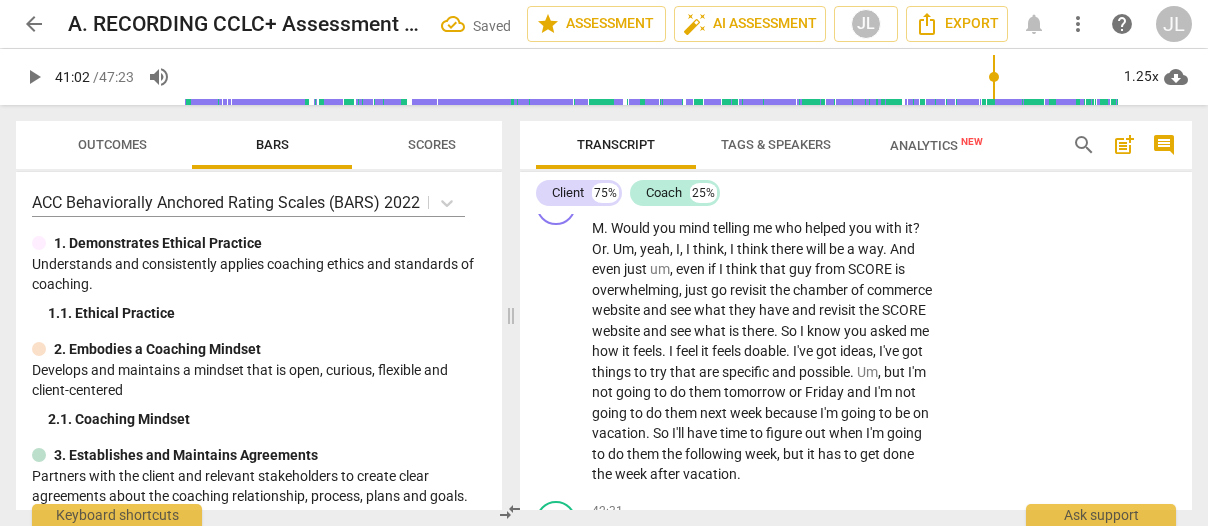 click on "​" at bounding box center [1059, 81] 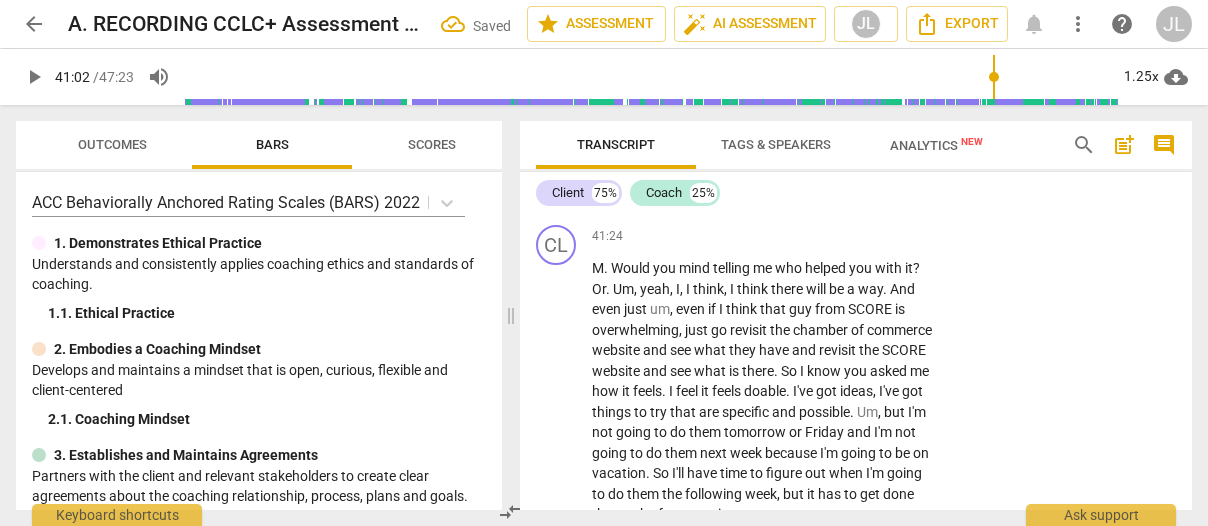 click on "​" at bounding box center [1003, 36] 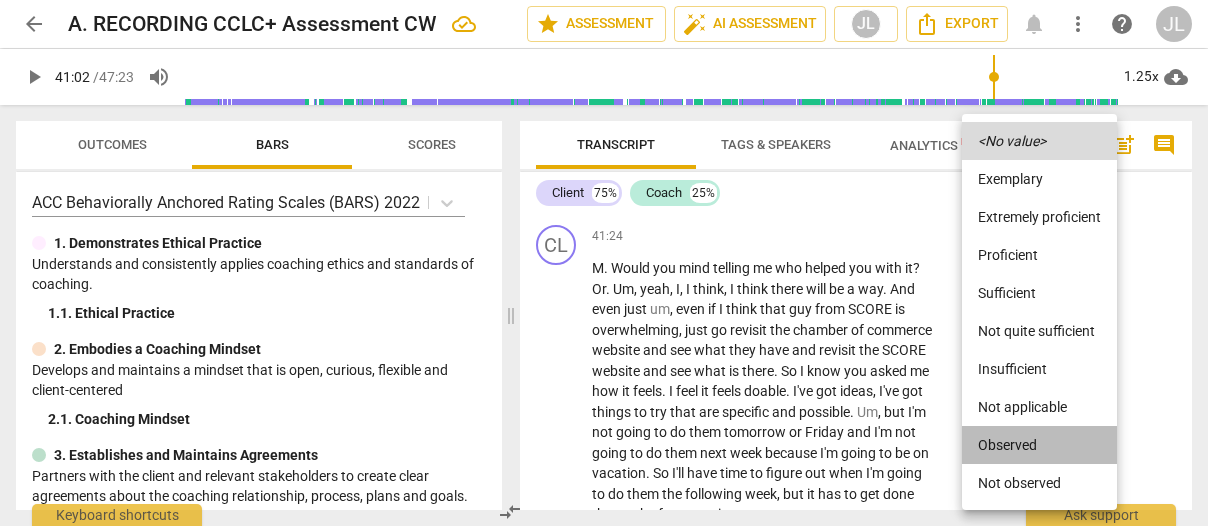 click on "Observed" at bounding box center [1039, 445] 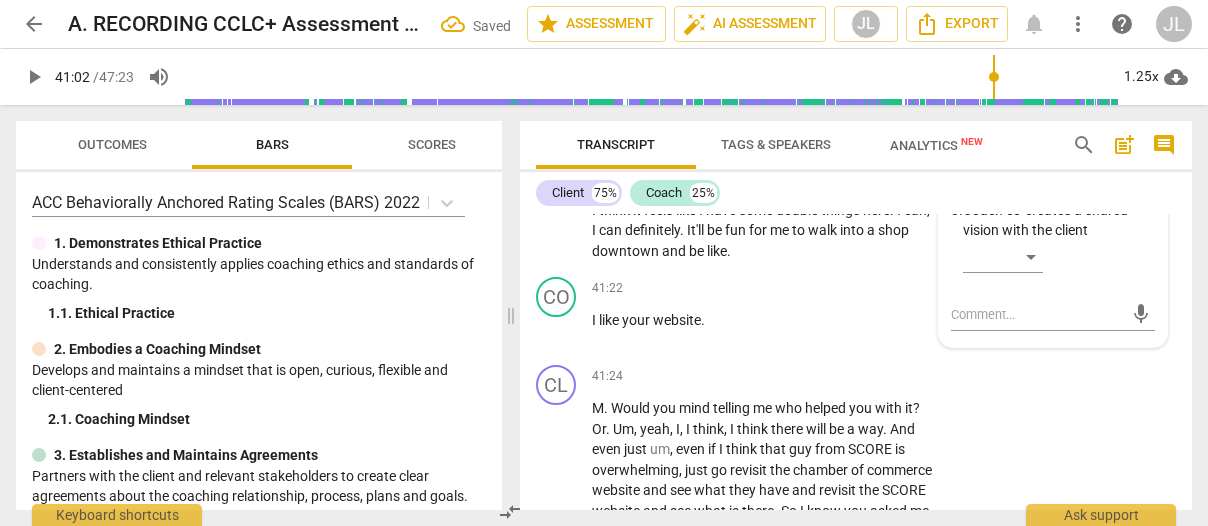 scroll, scrollTop: 20968, scrollLeft: 0, axis: vertical 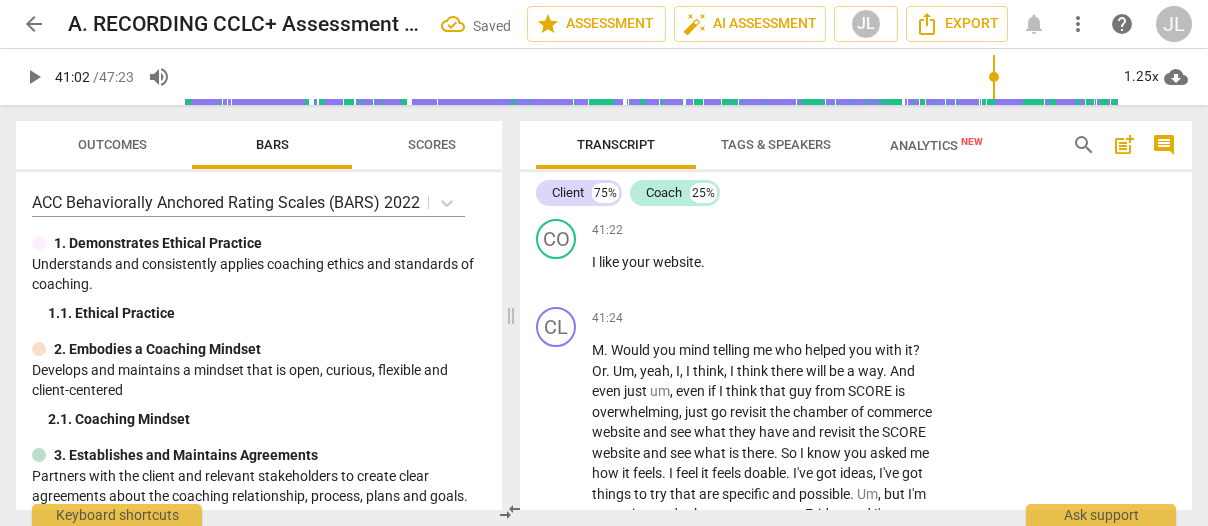 click on "play_arrow" at bounding box center (557, 1) 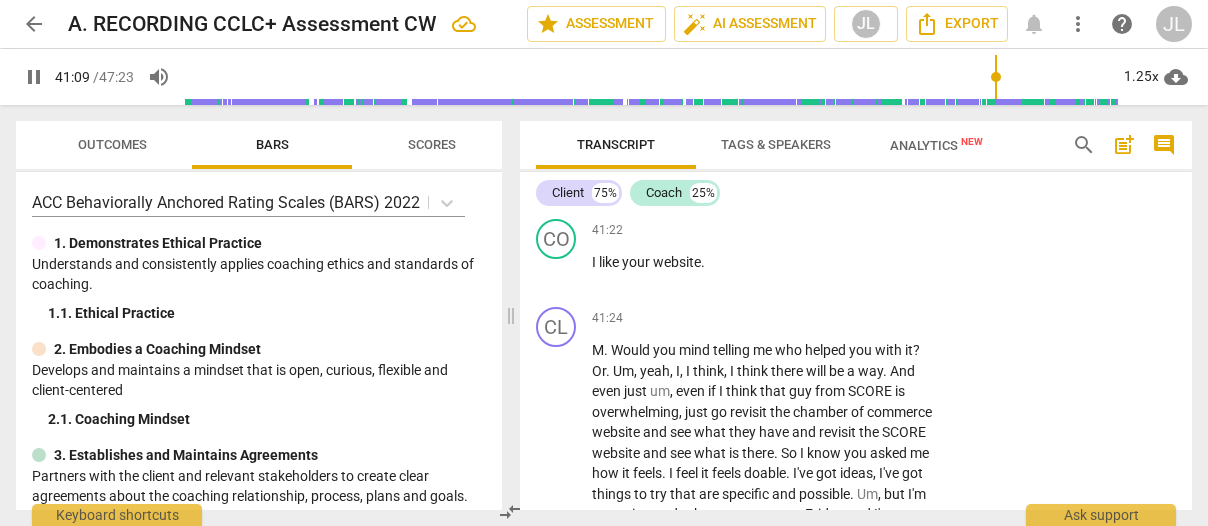 click on "pause" at bounding box center [557, 1] 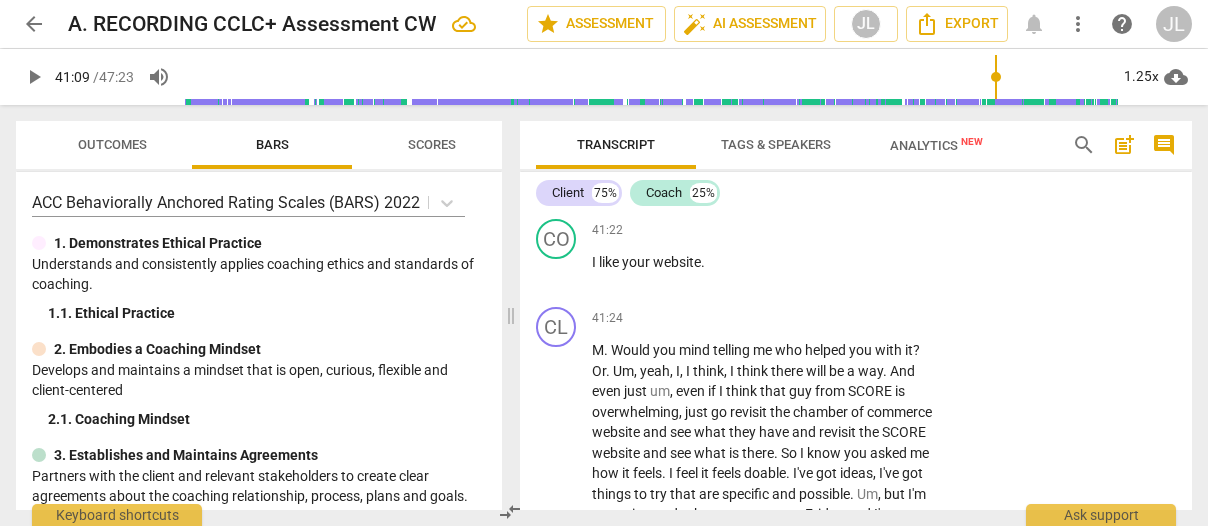 drag, startPoint x: 654, startPoint y: 311, endPoint x: 655, endPoint y: 227, distance: 84.00595 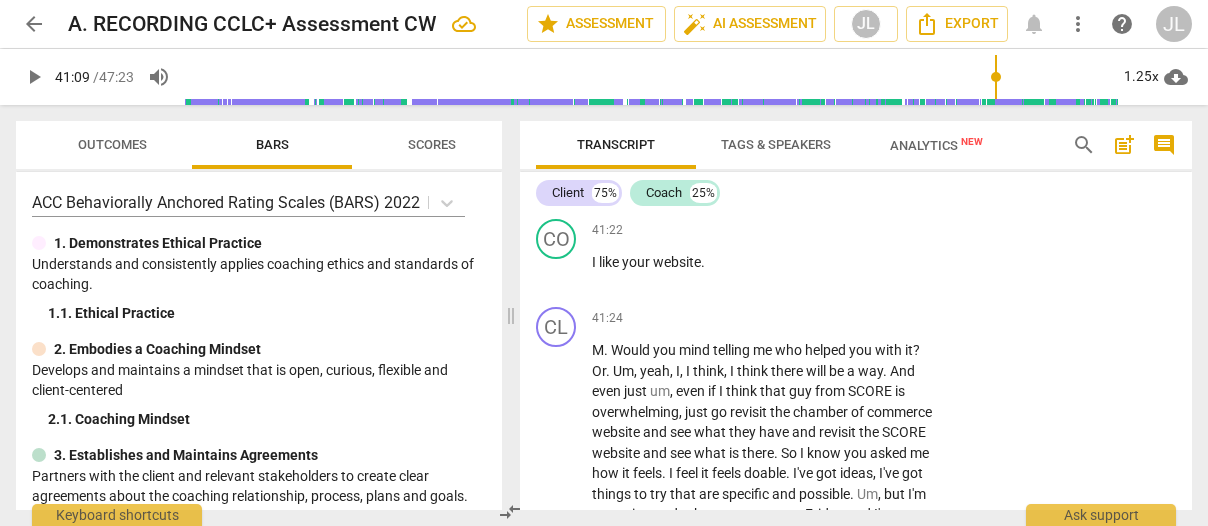 click on "Okay. And I sense, which I didn't, you know, we didn't veer that way, but I do sense that tension or nervousness about what you don't know, right? Yeah. I don't know how to shop. I'm not sure where to. How does it feel now when that is the step you have to face, it has to be that part you're not, you know, uh, that comfortable in. But you have some avenues to start with. How does that feel at the end of our time?" at bounding box center (762, 0) 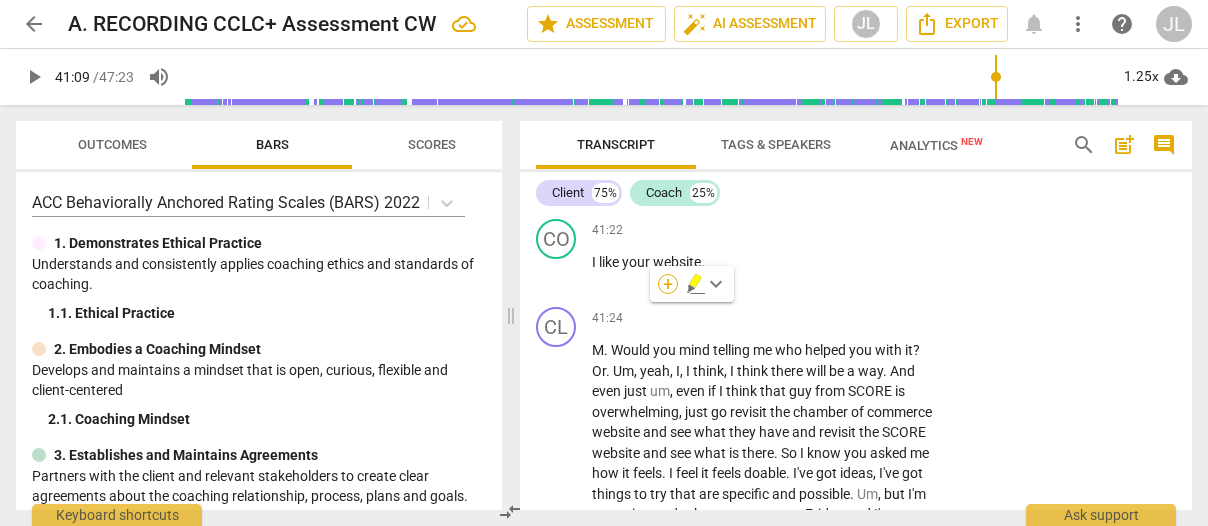click on "+" at bounding box center (668, 284) 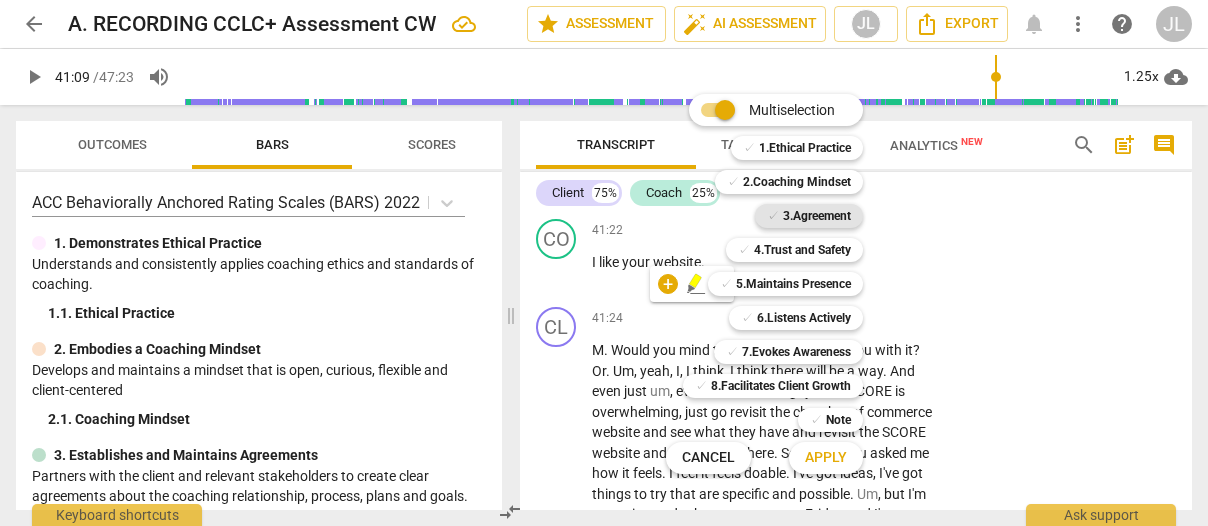 click on "3.Agreement" at bounding box center (817, 216) 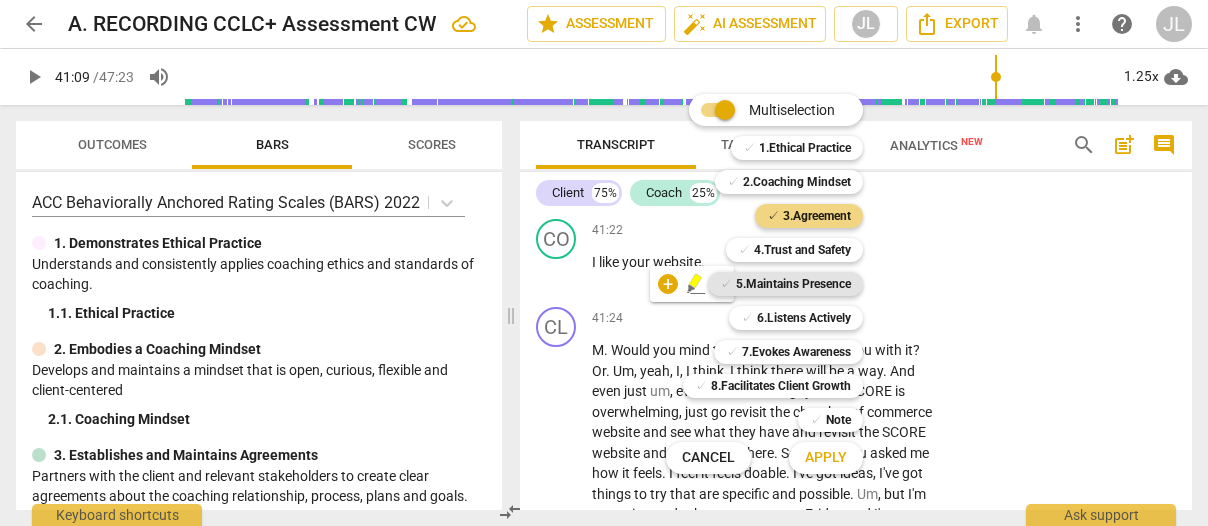 click on "5.Maintains Presence" at bounding box center (793, 284) 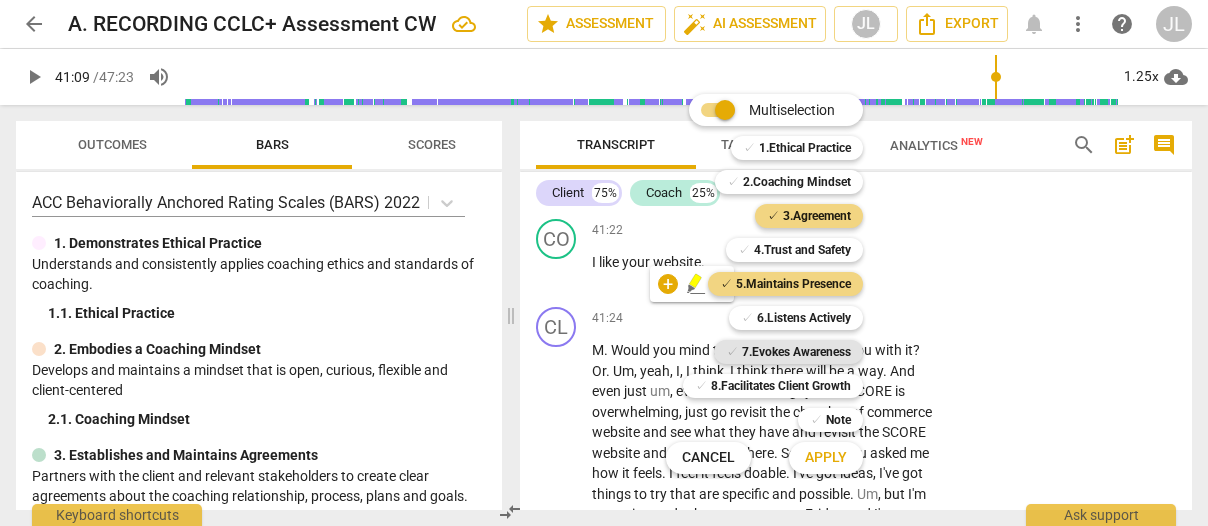 click on "7.Evokes Awareness" at bounding box center [796, 352] 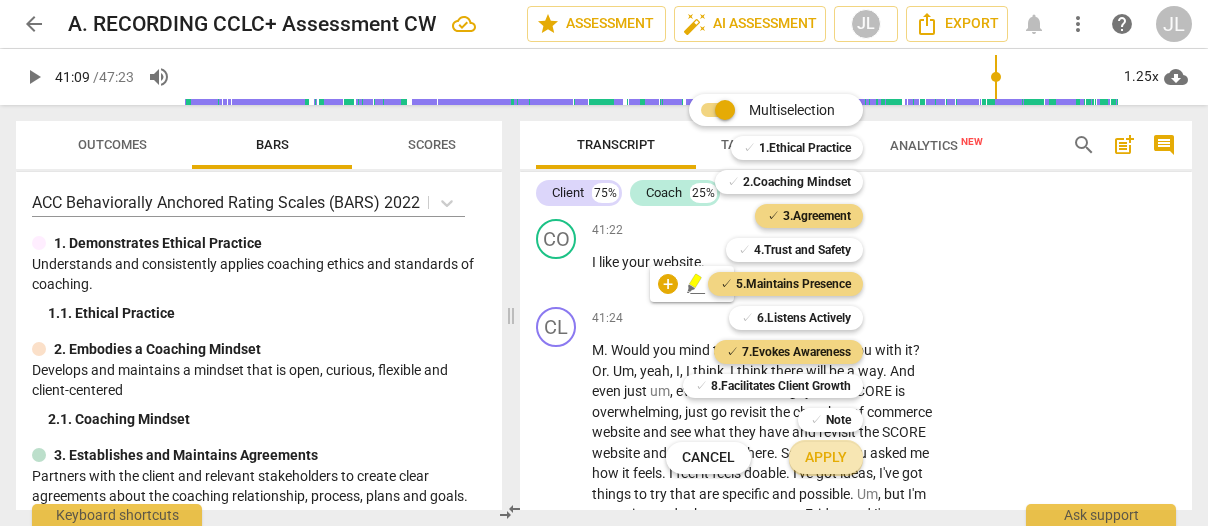 click on "Apply" at bounding box center (826, 458) 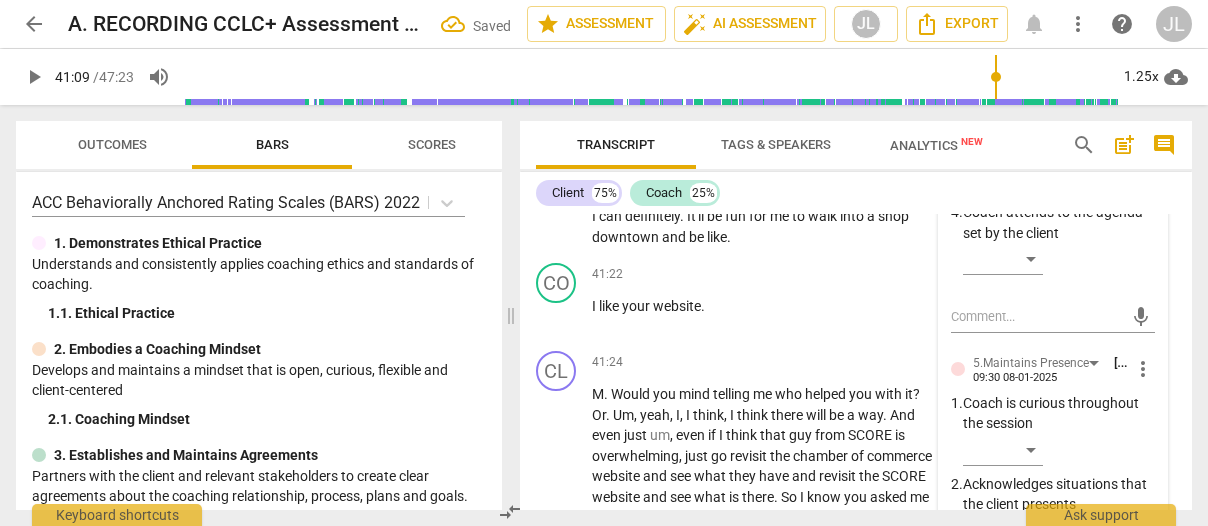 scroll, scrollTop: 21172, scrollLeft: 0, axis: vertical 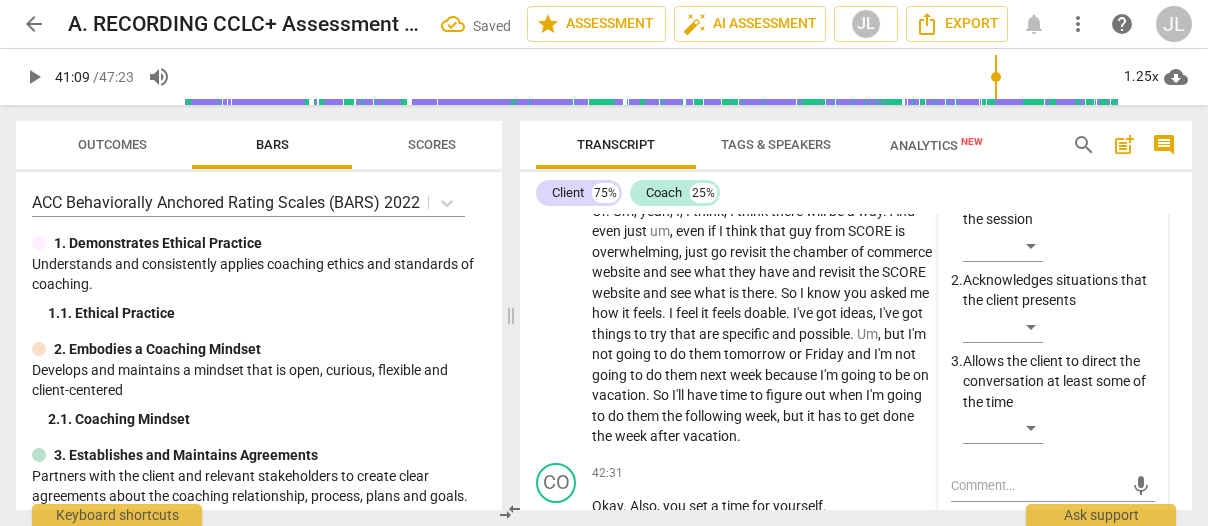 click on "​" at bounding box center [1003, 55] 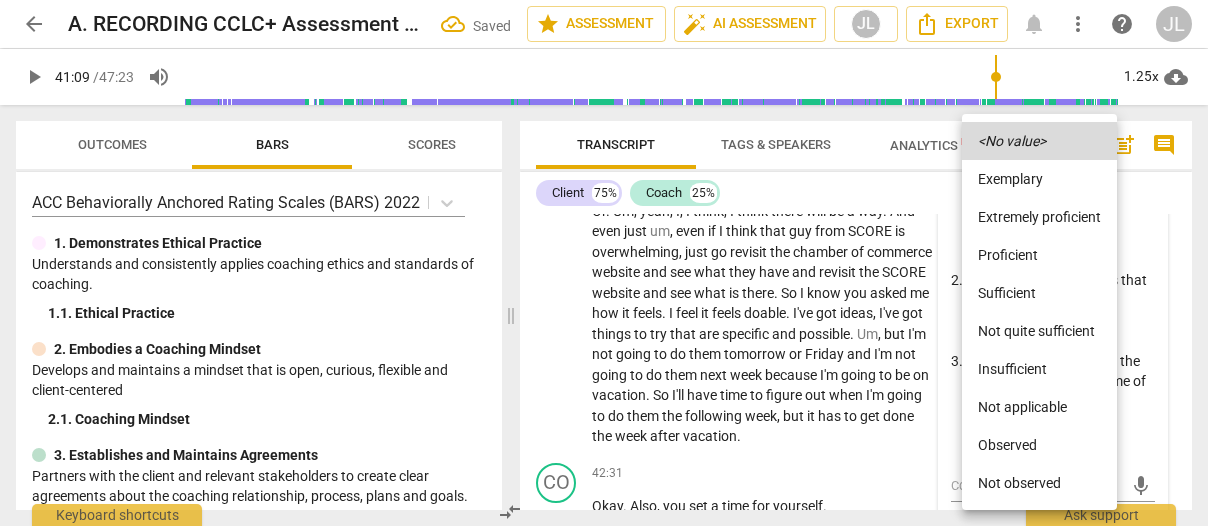 click on "Observed" at bounding box center [1039, 445] 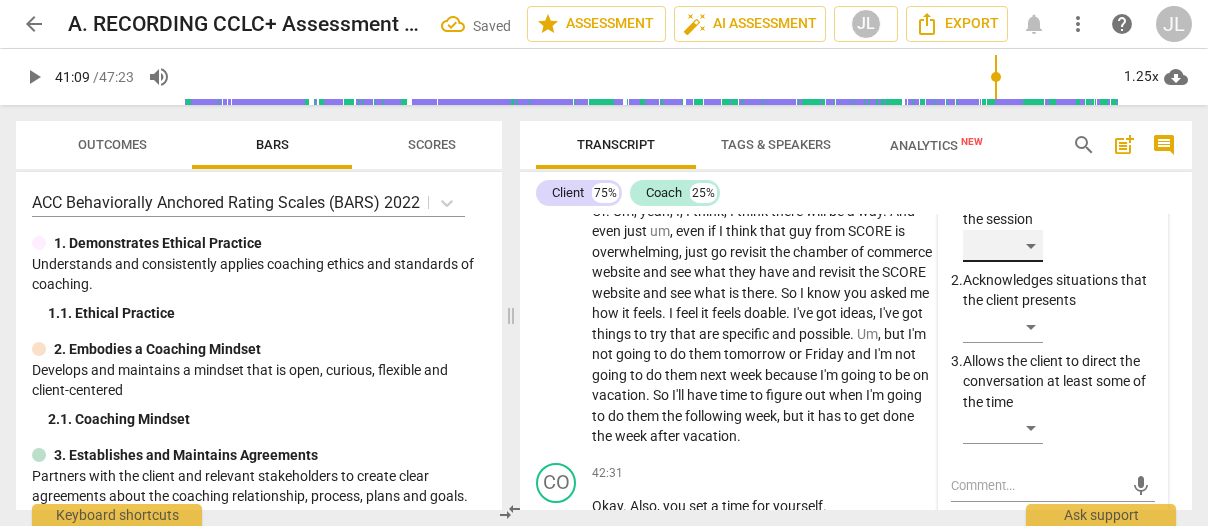 click on "​" at bounding box center [1003, 246] 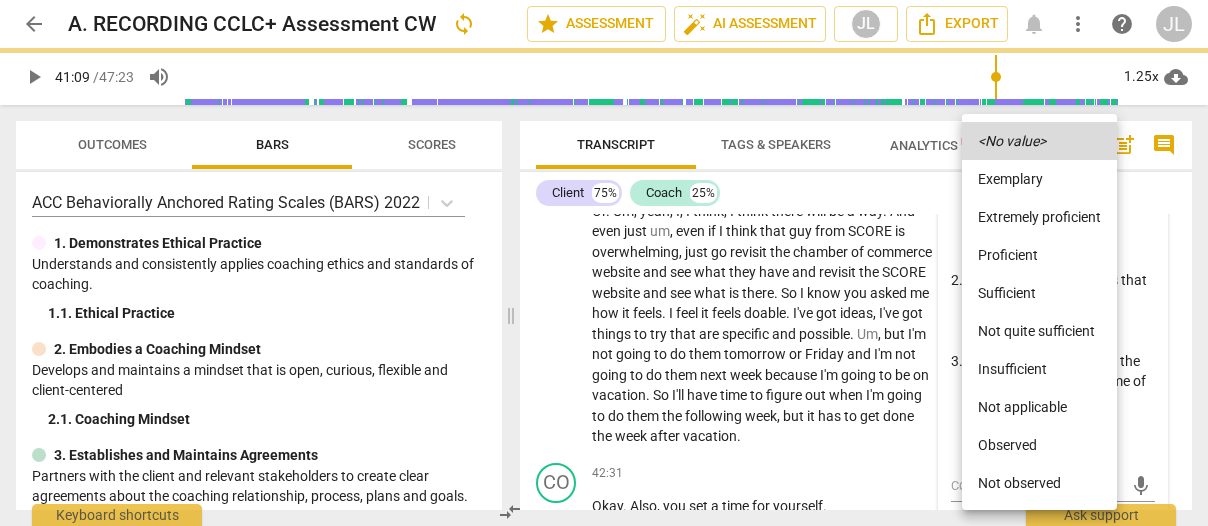 click on "Observed" at bounding box center [1039, 445] 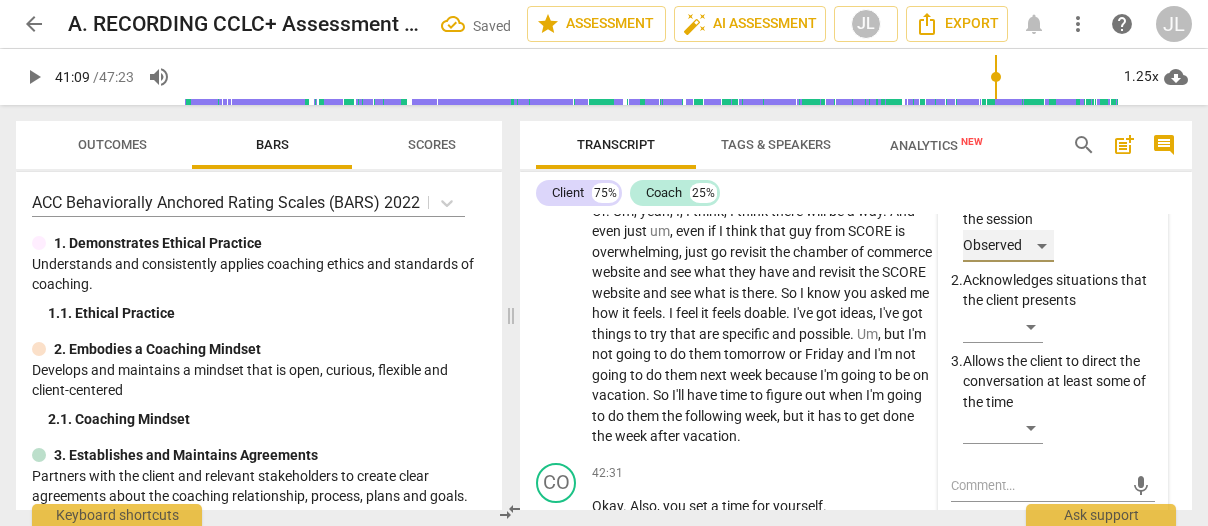 scroll, scrollTop: 21172, scrollLeft: 0, axis: vertical 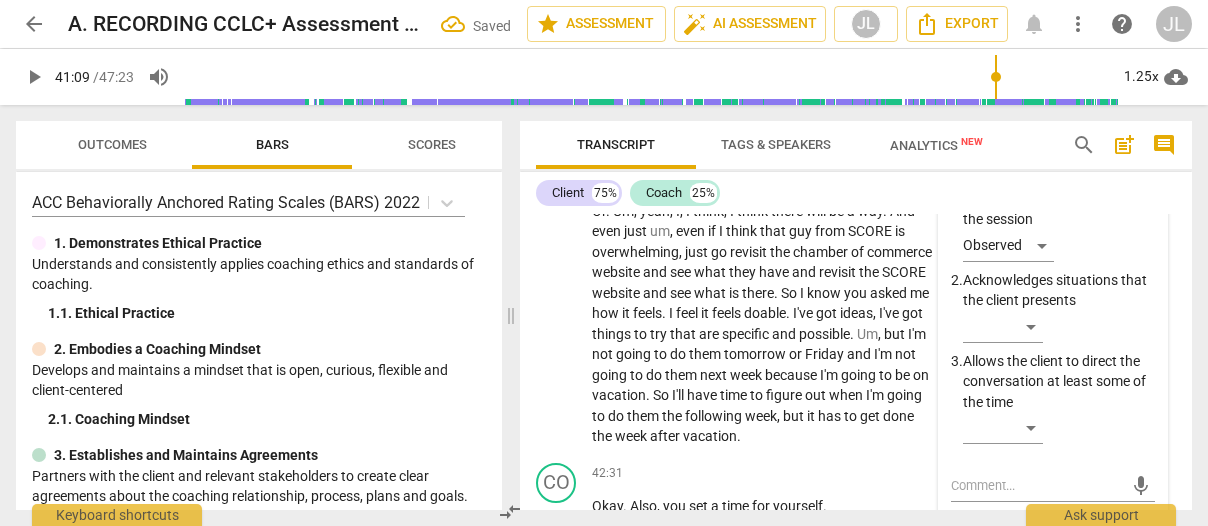 click on "Observed" at bounding box center [1059, 250] 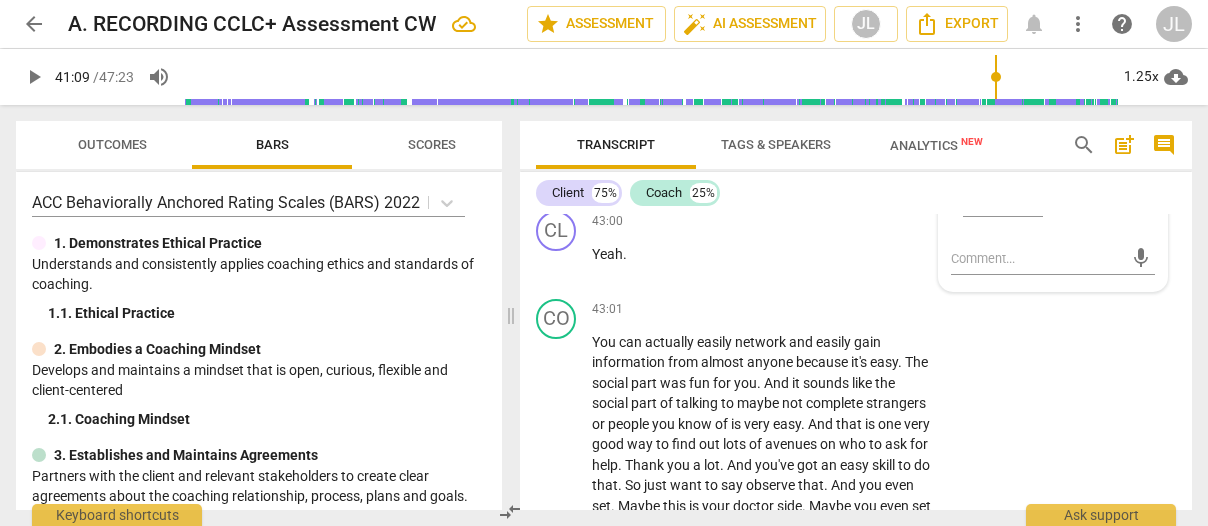 scroll, scrollTop: 21812, scrollLeft: 0, axis: vertical 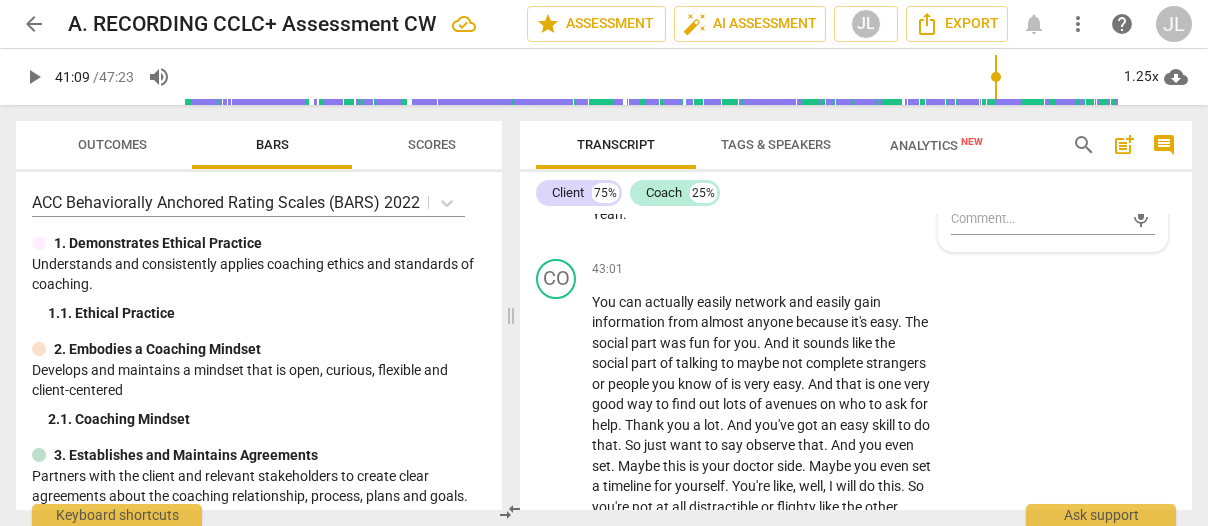 click on "​" at bounding box center (1003, 161) 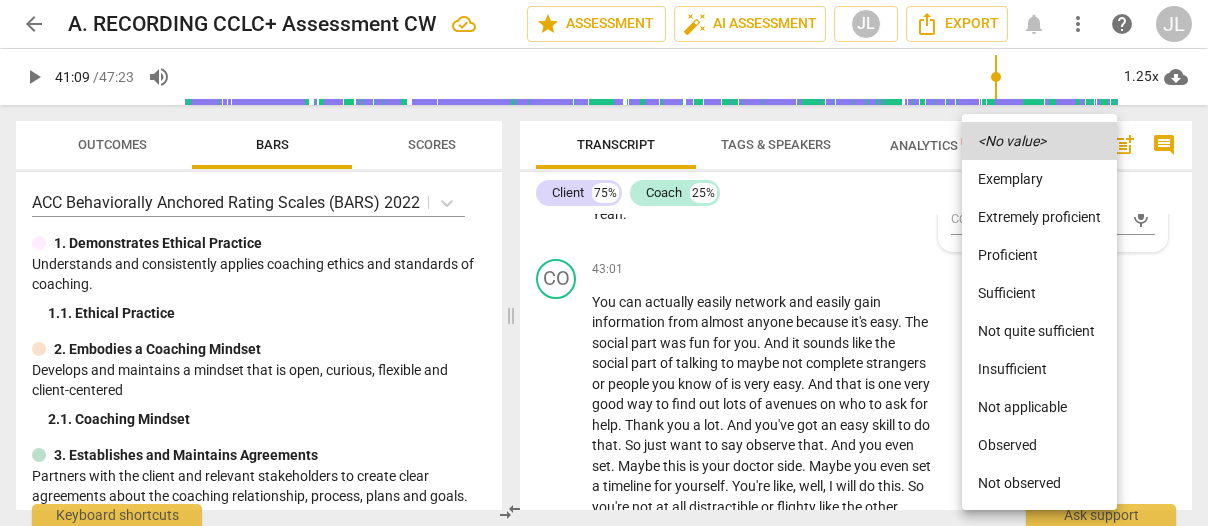 click on "Observed" at bounding box center [1039, 445] 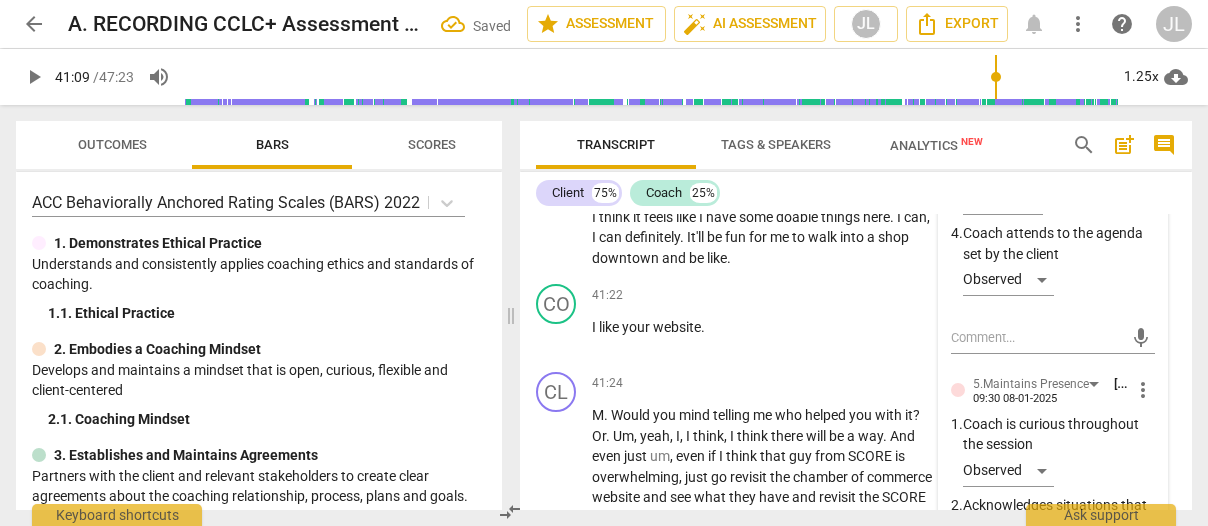 scroll, scrollTop: 21006, scrollLeft: 0, axis: vertical 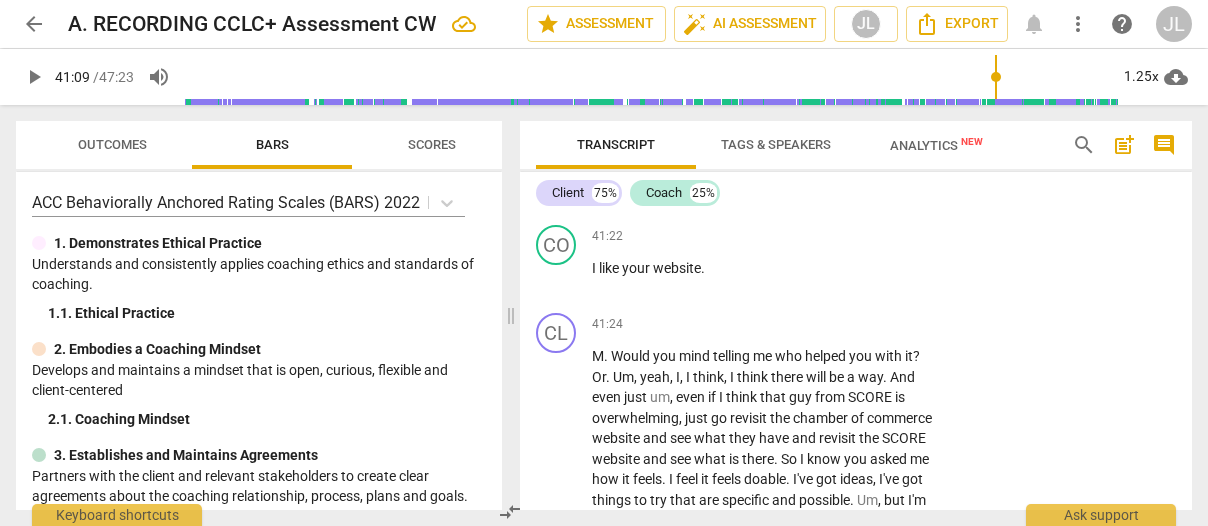click on "play_arrow" at bounding box center (557, 179) 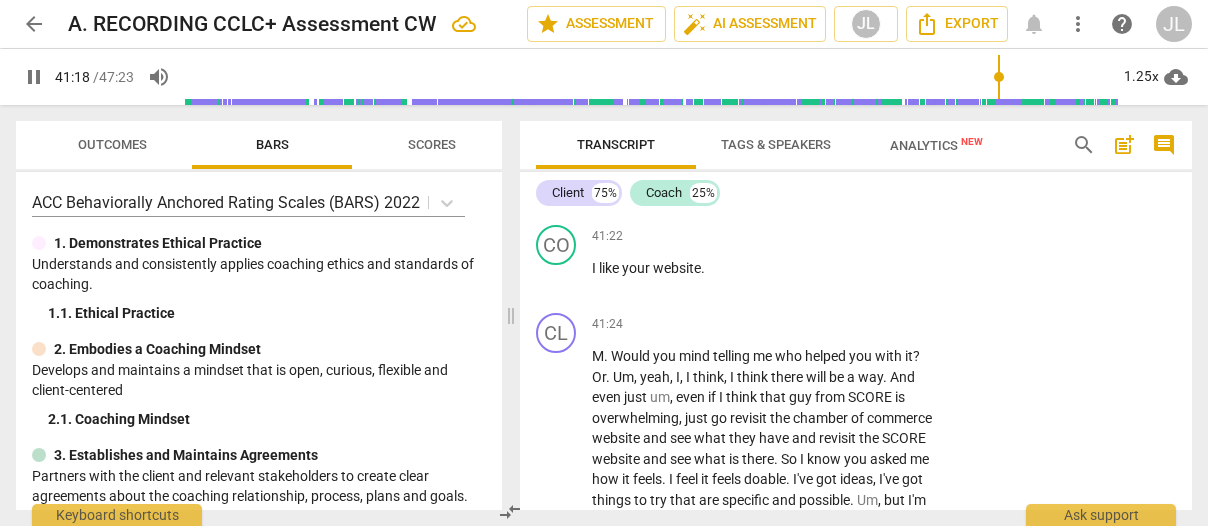 click on "." at bounding box center [683, 178] 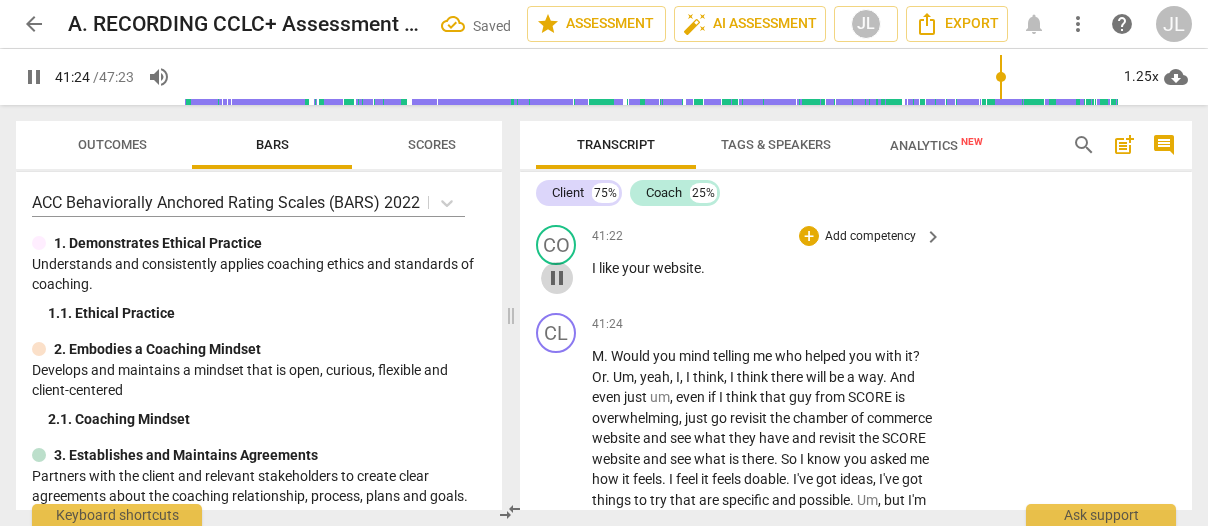 click on "pause" at bounding box center [557, 278] 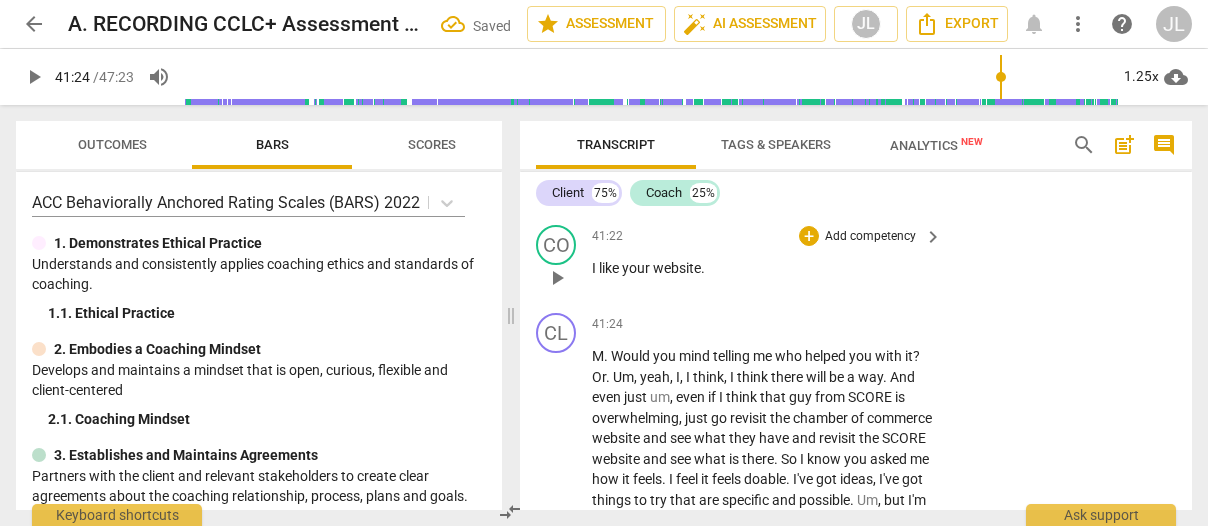 click on "I" at bounding box center (595, 268) 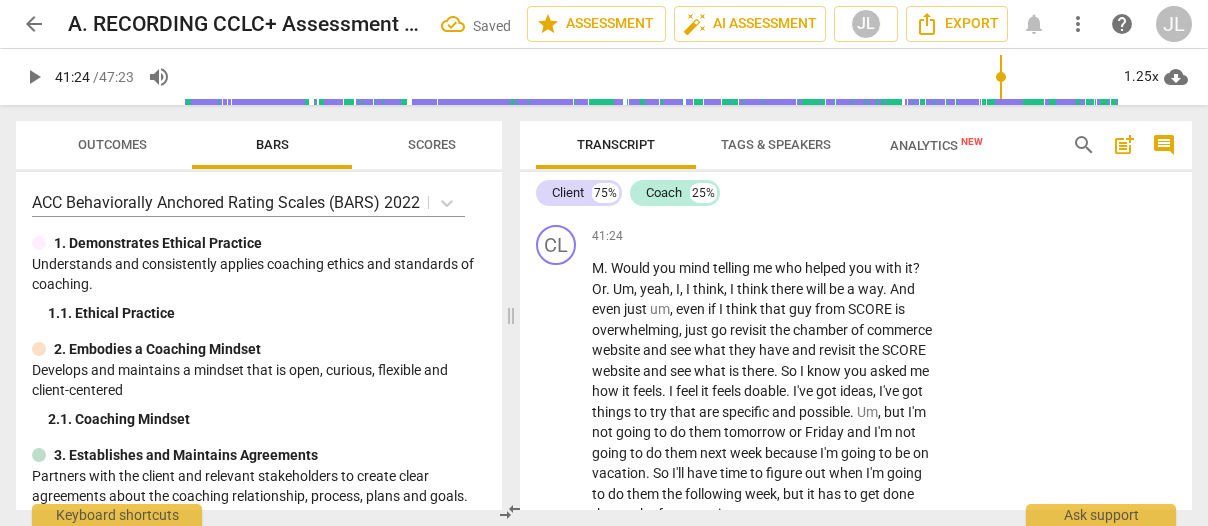 click on "." at bounding box center [730, 199] 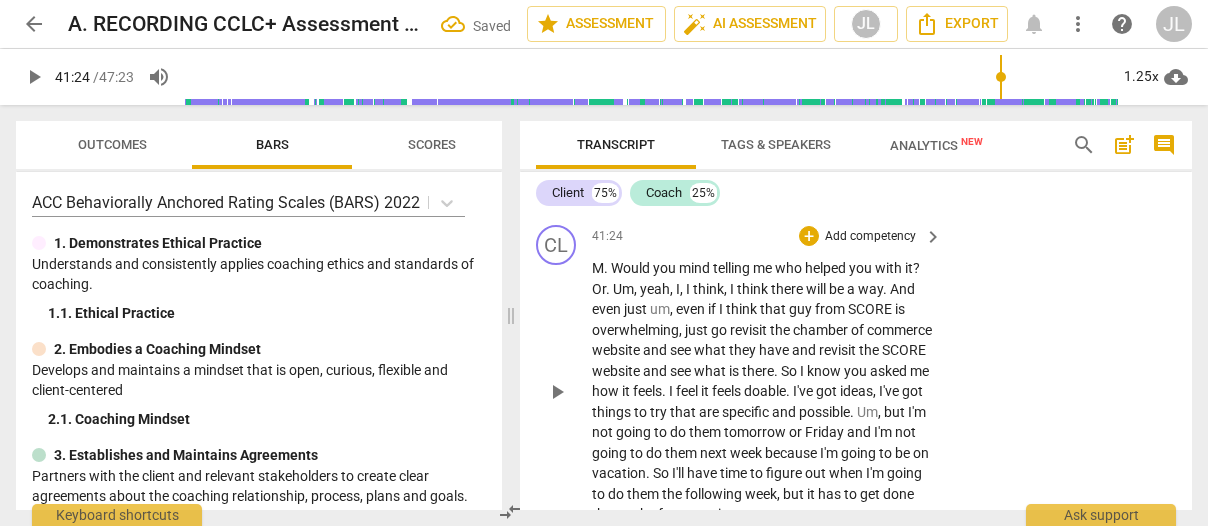 click on "M" at bounding box center [598, 268] 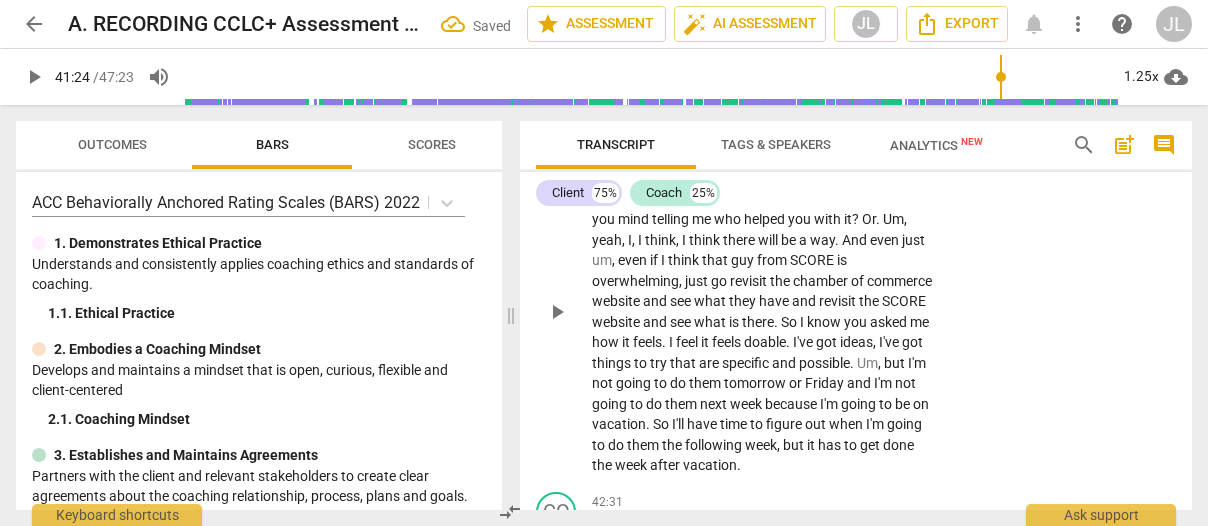 click on "I   think   it   feels   like   I   have   some   doable   things   here .   I   can ,   I   can   definitely ,   it'll   be   fun   for   me   to   walk   into   a   shop   downtown   and   be   like ,   I   like   your   website .   M .   Would   you   mind   telling   me   who   helped   you   with   it ?   Or .   Um ,   yeah ,   I ,   I   think ,   I   think   there   will   be   a   way .   And   even   just   um ,   even   if   I   think   that   guy   from   SCORE   is   overwhelming ,   just   go   revisit   the   chamber   of   commerce   website   and   see   what   they   have   and   revisit   the   SCORE   website   and   see   what   is   there .   So   I   know   you   asked   me   how   it   feels .   I   feel   it   feels   doable .   I've   got   ideas ,   I've   got   things   to   try   that   are   specific   and   possible .   Um ,   but   I'm   not   going   to   do   them   tomorrow   or   Friday   and   I'm   not   going   to   do   them   next   week   because   I'm   going   to   be" at bounding box center [762, 312] 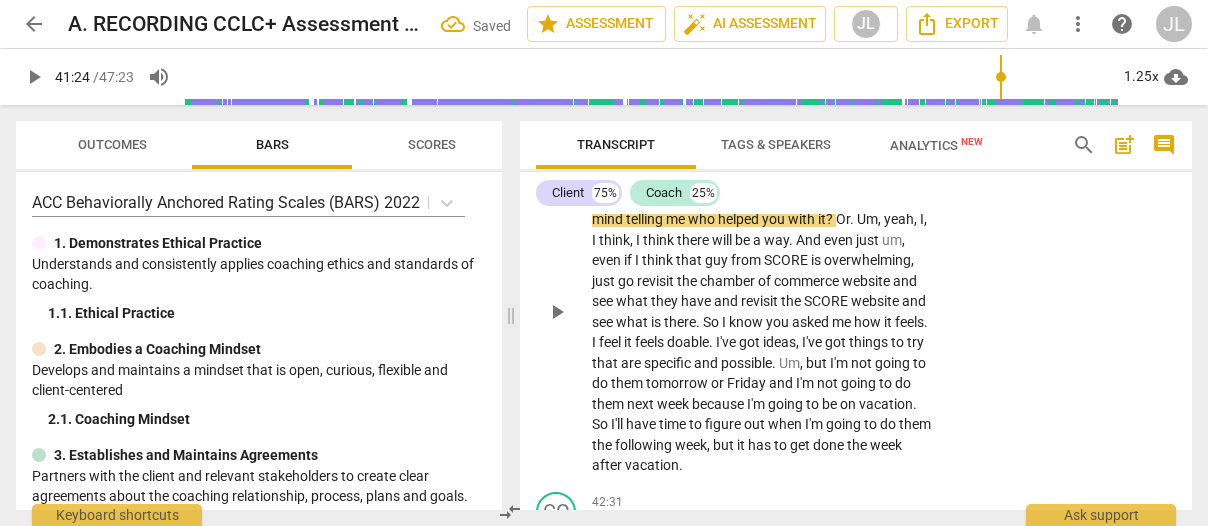 click on "." at bounding box center (853, 219) 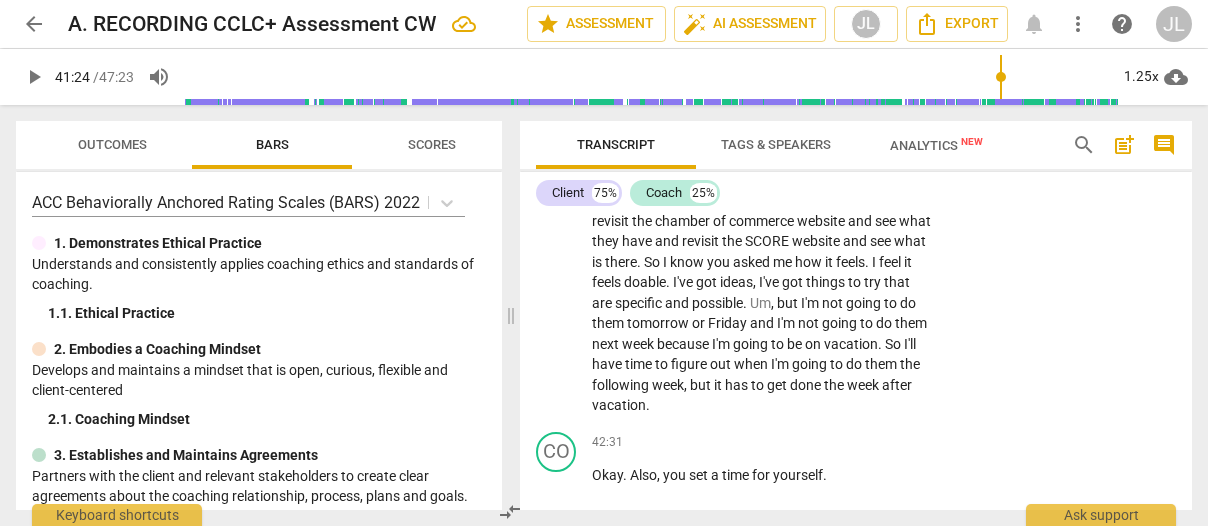 scroll, scrollTop: 21124, scrollLeft: 0, axis: vertical 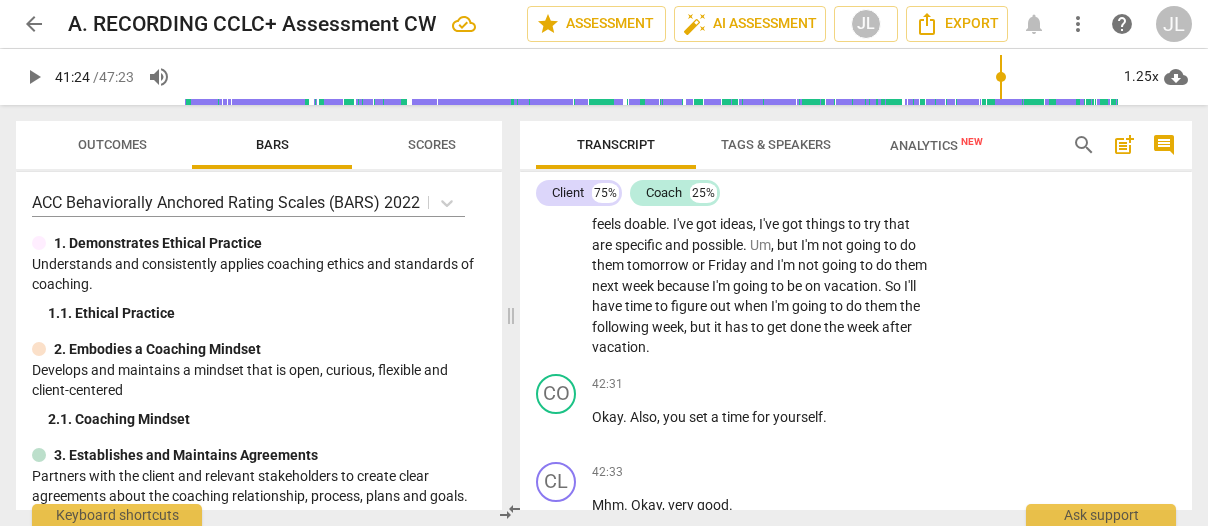 click on "play_arrow" at bounding box center (557, 194) 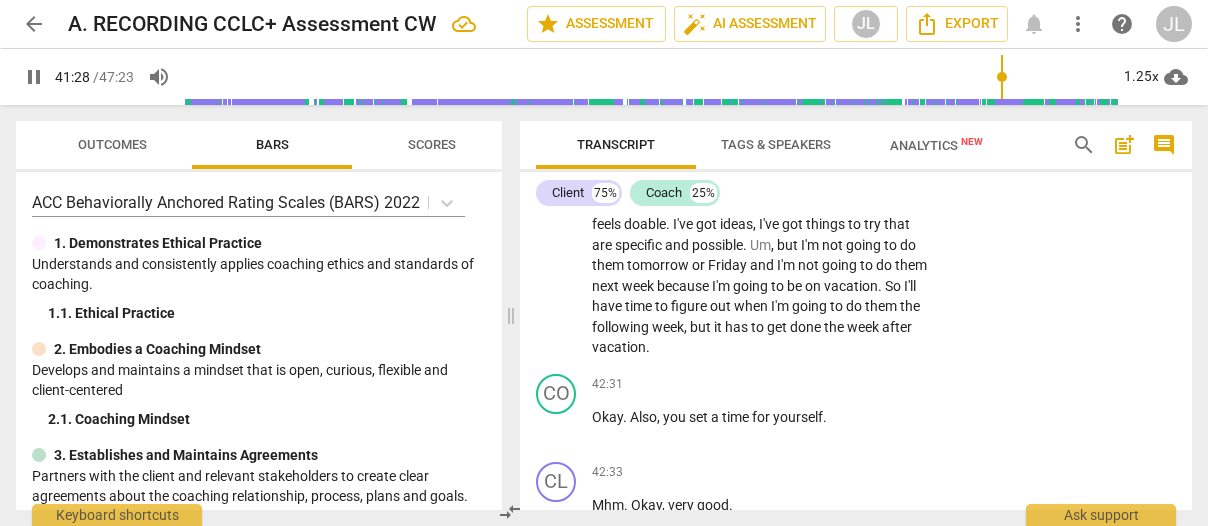 click on "pause" at bounding box center [557, 194] 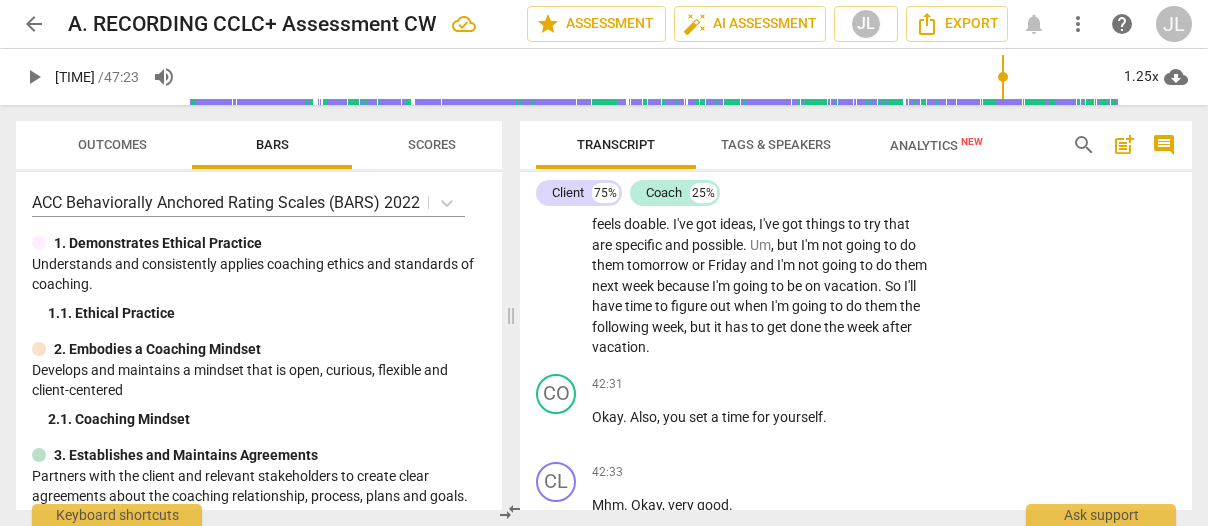 click on "Or" at bounding box center [843, 101] 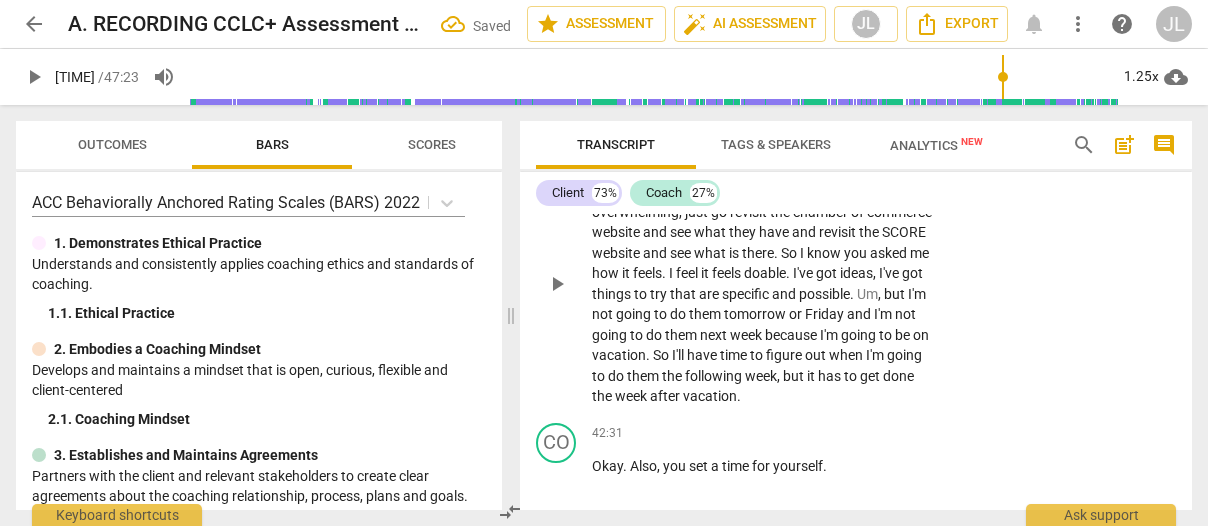 click on "Or" at bounding box center [599, 171] 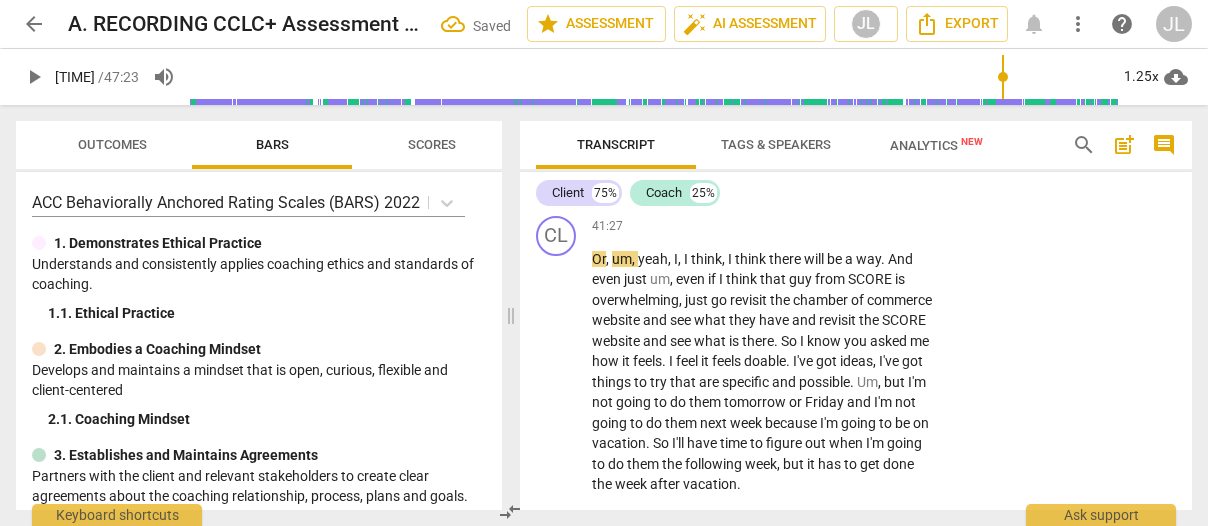 drag, startPoint x: 618, startPoint y: 401, endPoint x: 594, endPoint y: 401, distance: 24 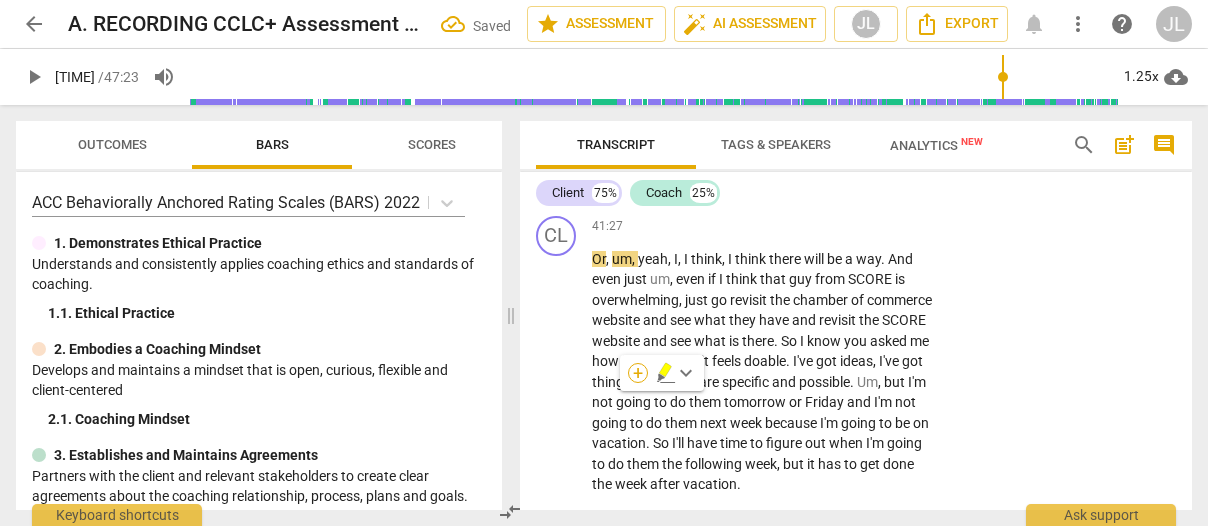 click on "+" at bounding box center [638, 373] 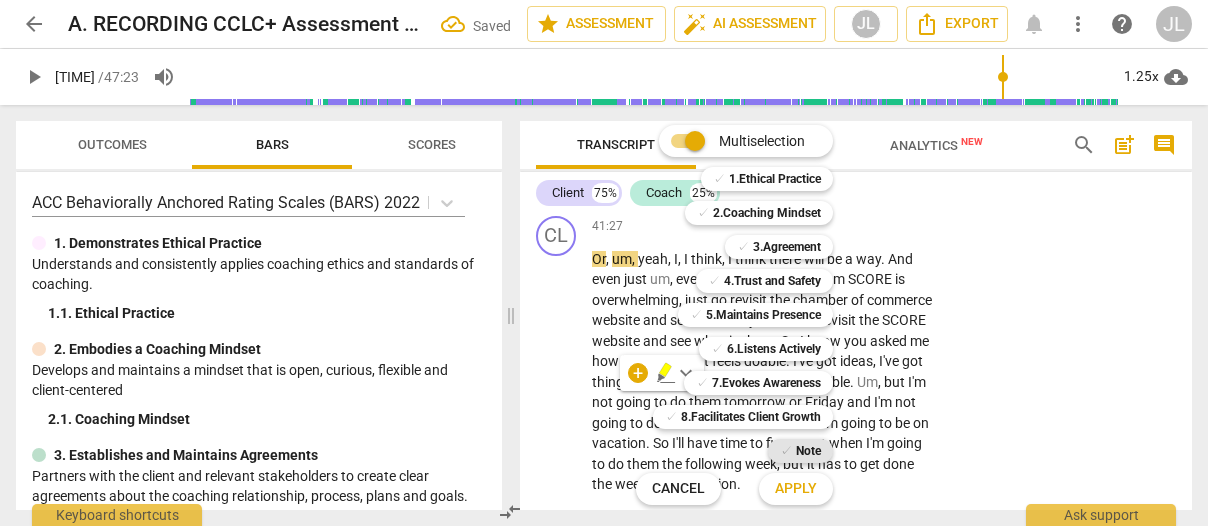 click on "Note" at bounding box center (808, 451) 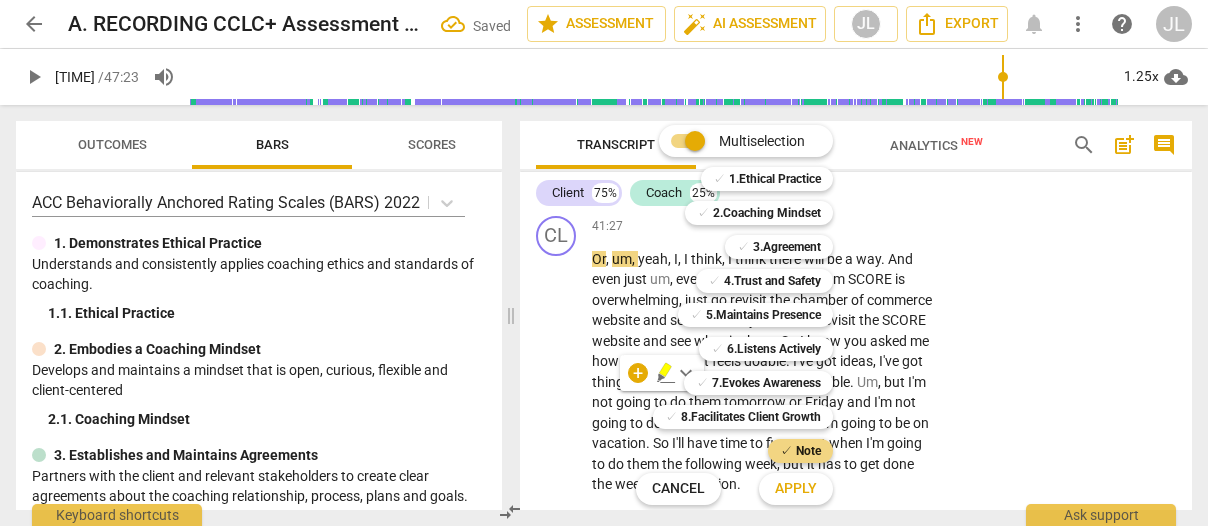 click on "Apply" at bounding box center (796, 489) 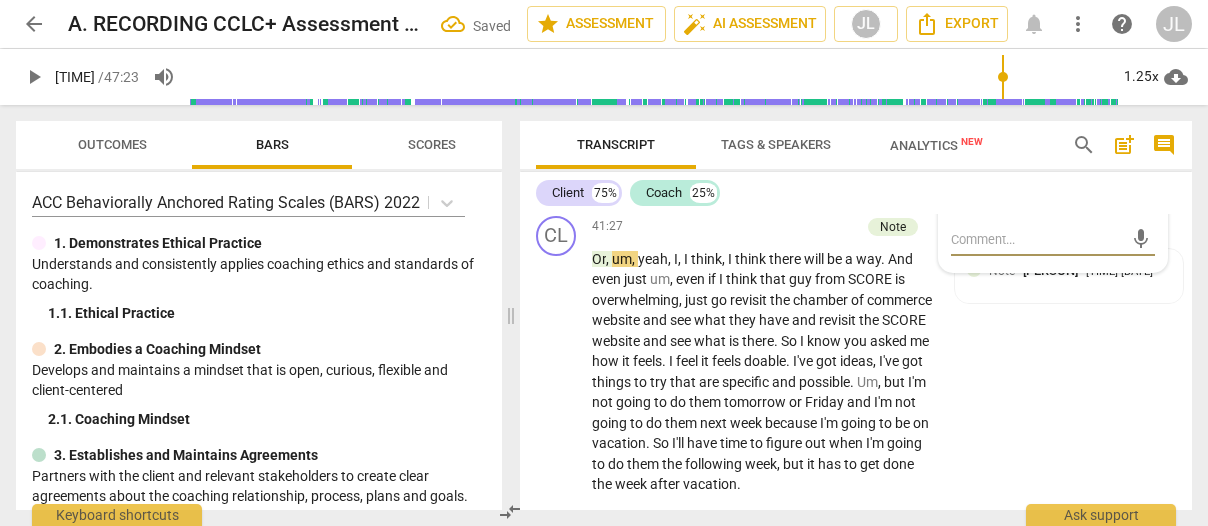 click at bounding box center (1037, 239) 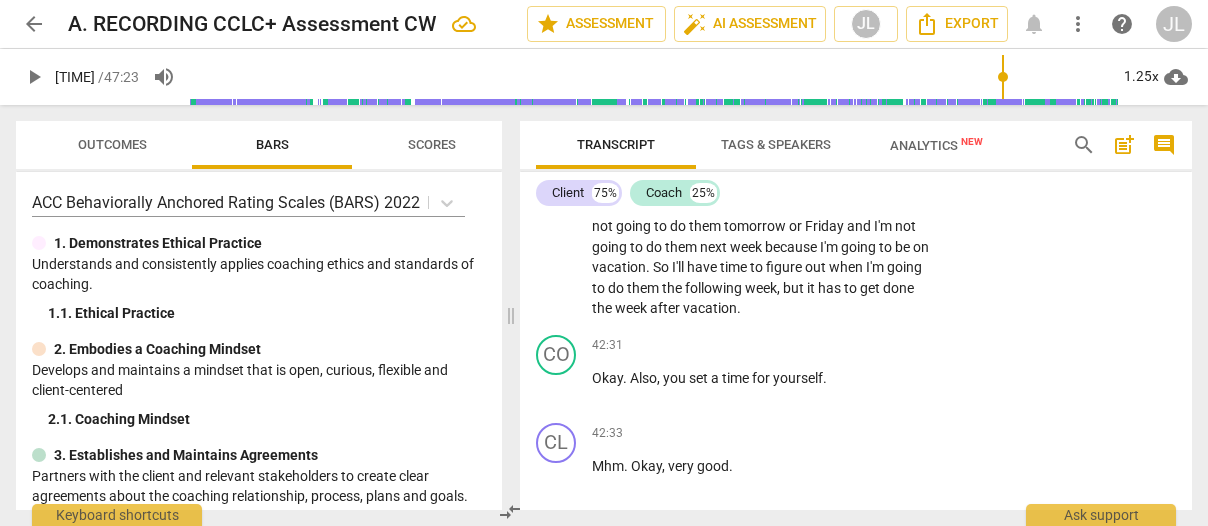 scroll, scrollTop: 21360, scrollLeft: 0, axis: vertical 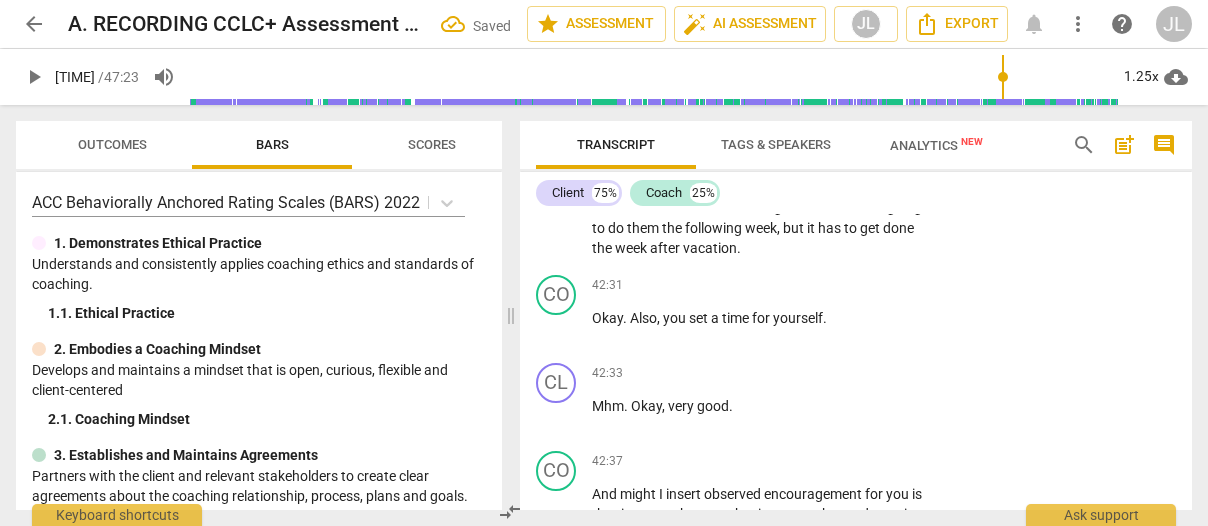 click on "play_arrow" at bounding box center [557, 136] 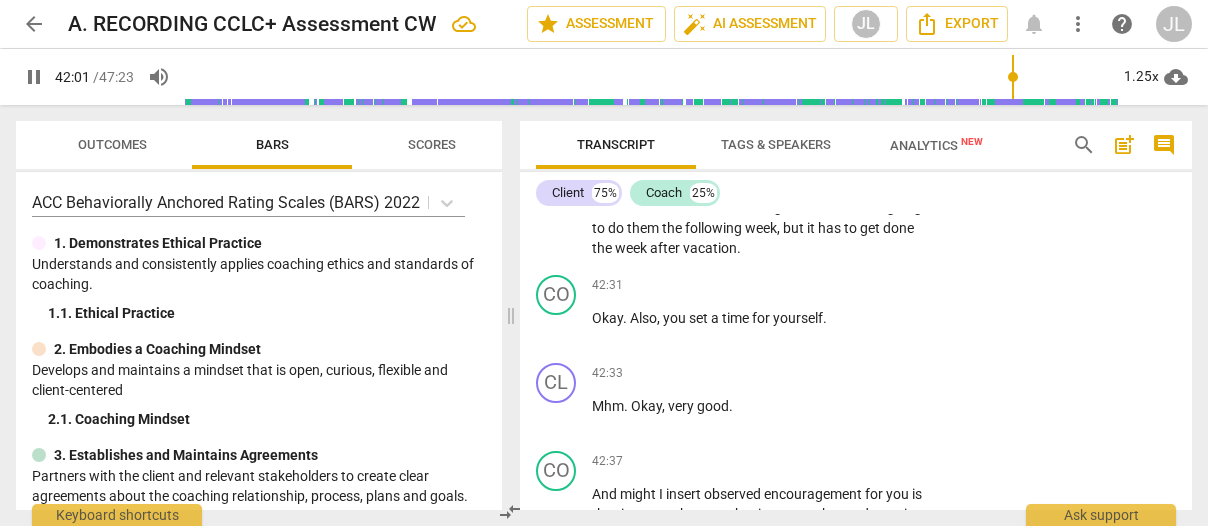 drag, startPoint x: 552, startPoint y: 368, endPoint x: 564, endPoint y: 363, distance: 13 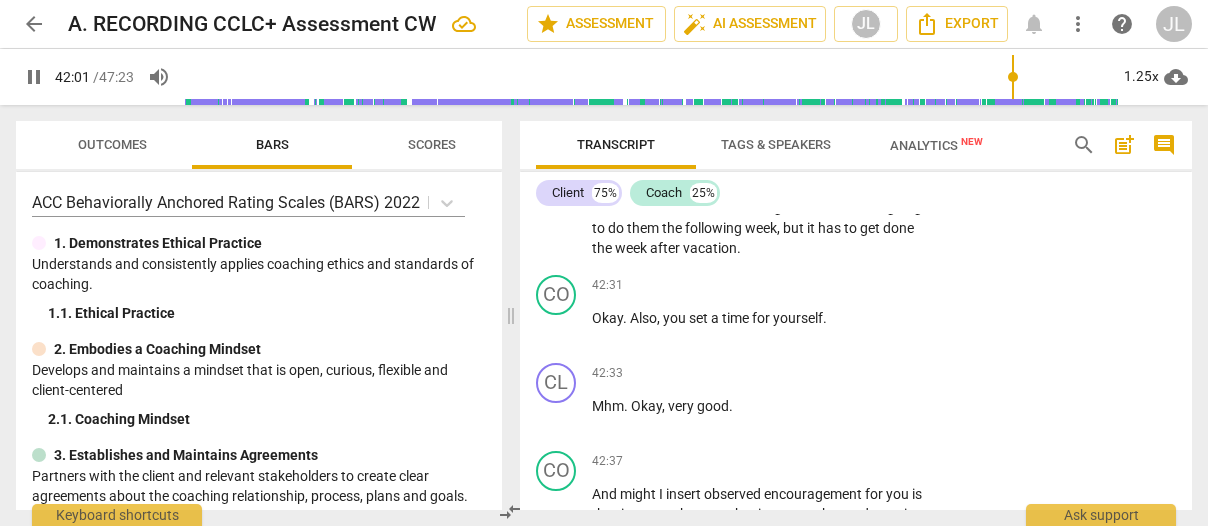 click on "pause" at bounding box center (557, 136) 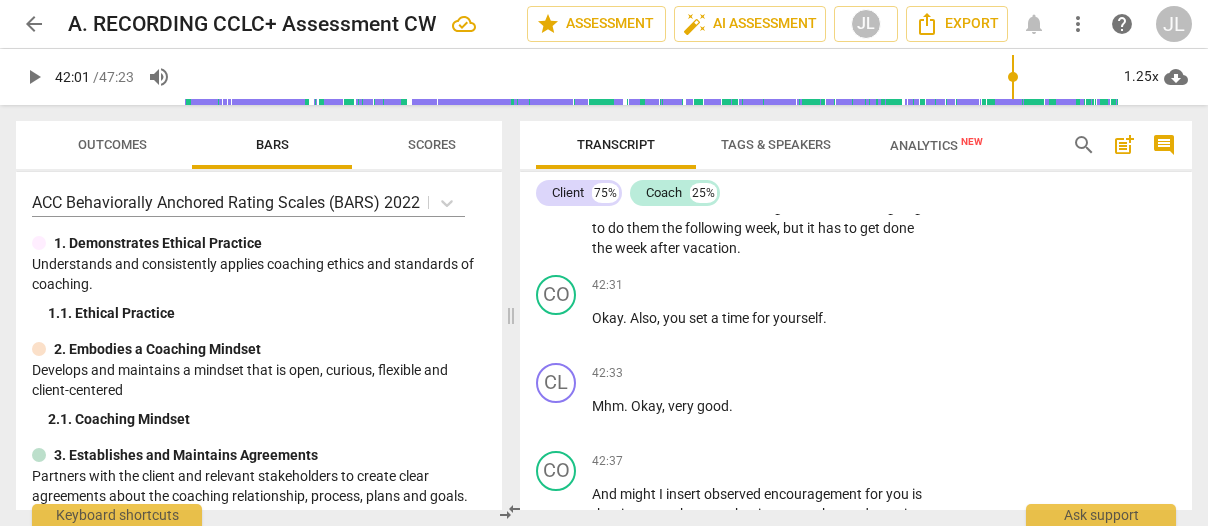click on "and" at bounding box center [656, 105] 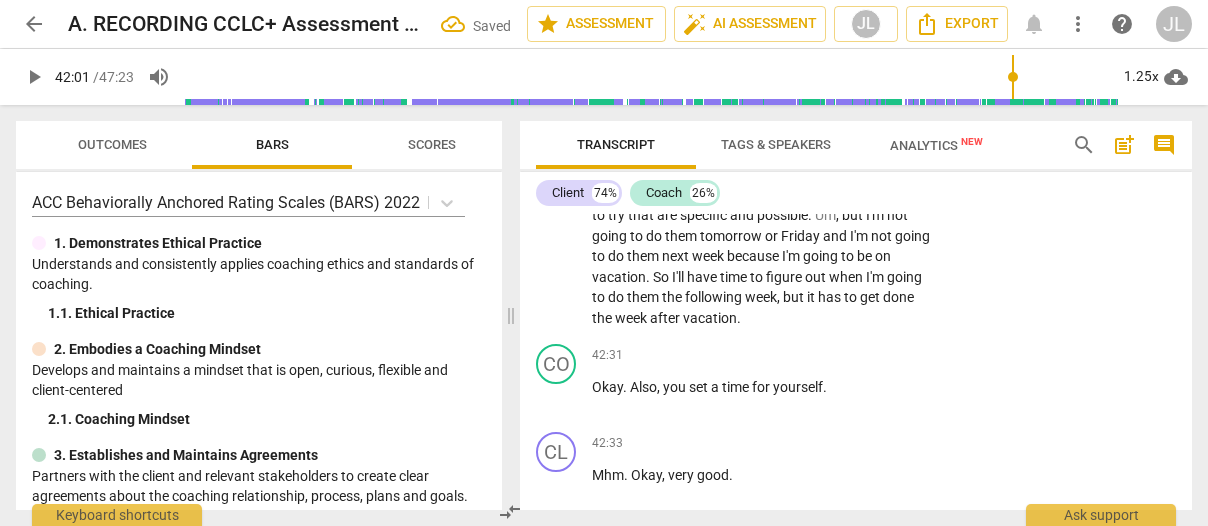 click on "Or ,   um ,   yeah ,   I ,   I   think ,   I   think   there   will   be   a   way .   And   even   just   um ,   even   if   I   think   that   guy   from   SCORE   is   overwhelming ,   just   go   revisit   the   chamber   of   commerce   website   and   see   what   they   have   and   revisit   the   SCORE   website ." at bounding box center (762, 64) 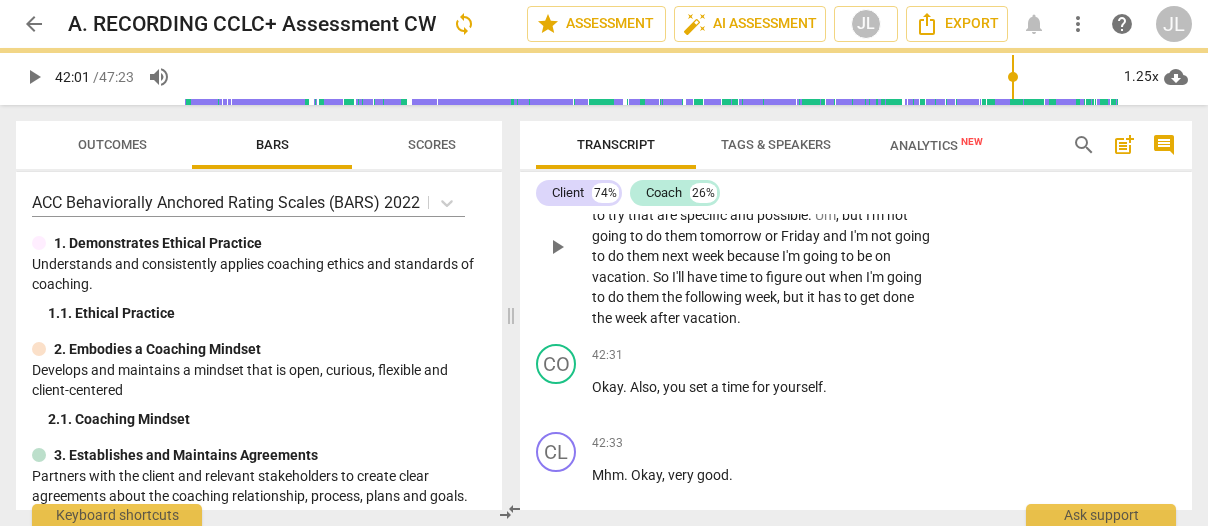 click on "And" at bounding box center (606, 174) 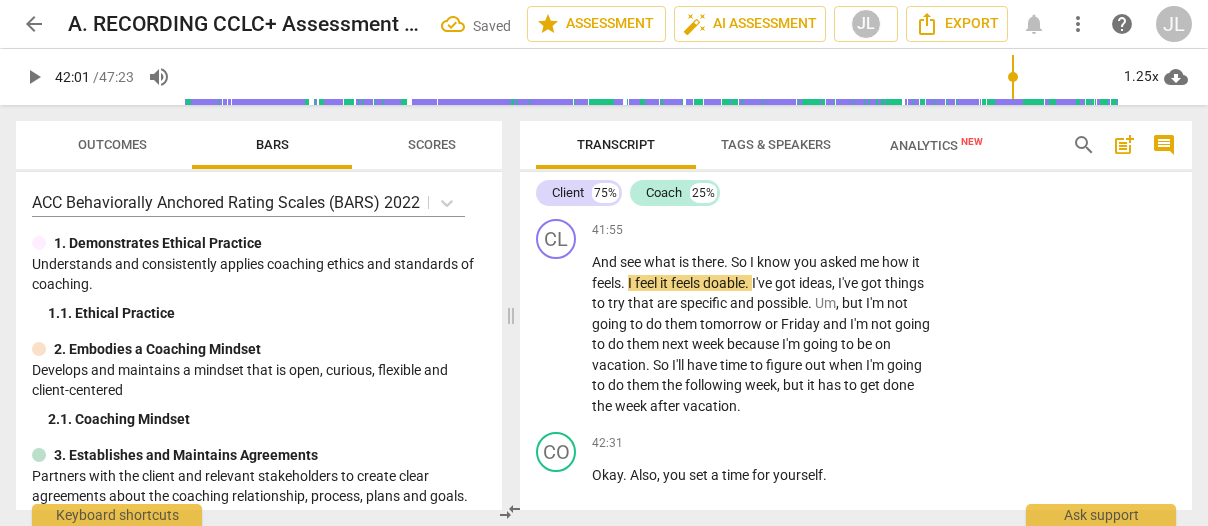 drag, startPoint x: 627, startPoint y: 402, endPoint x: 594, endPoint y: 401, distance: 33.01515 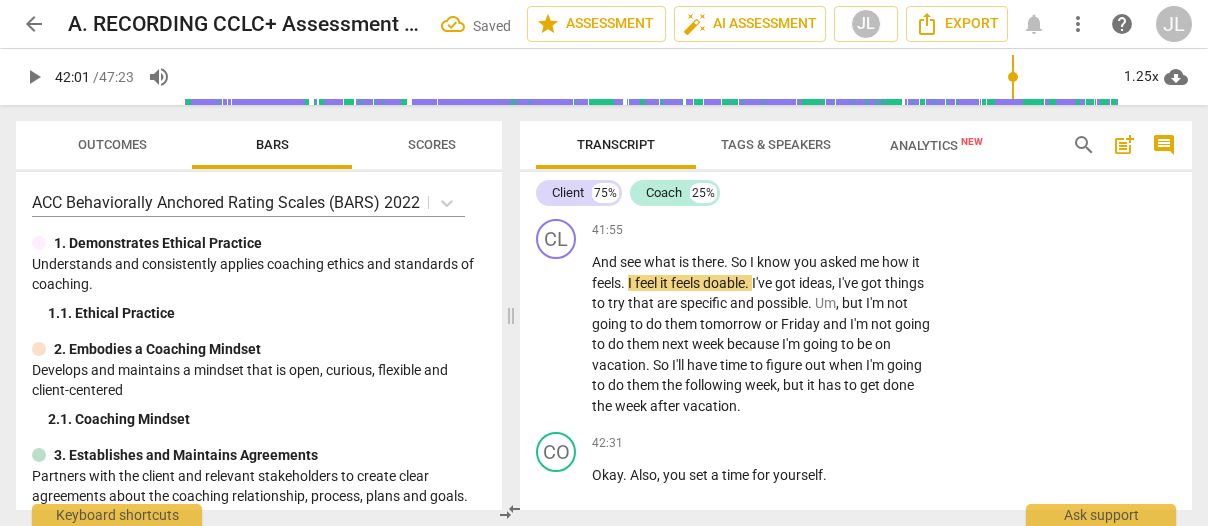 click on "Yeah ." at bounding box center [762, 174] 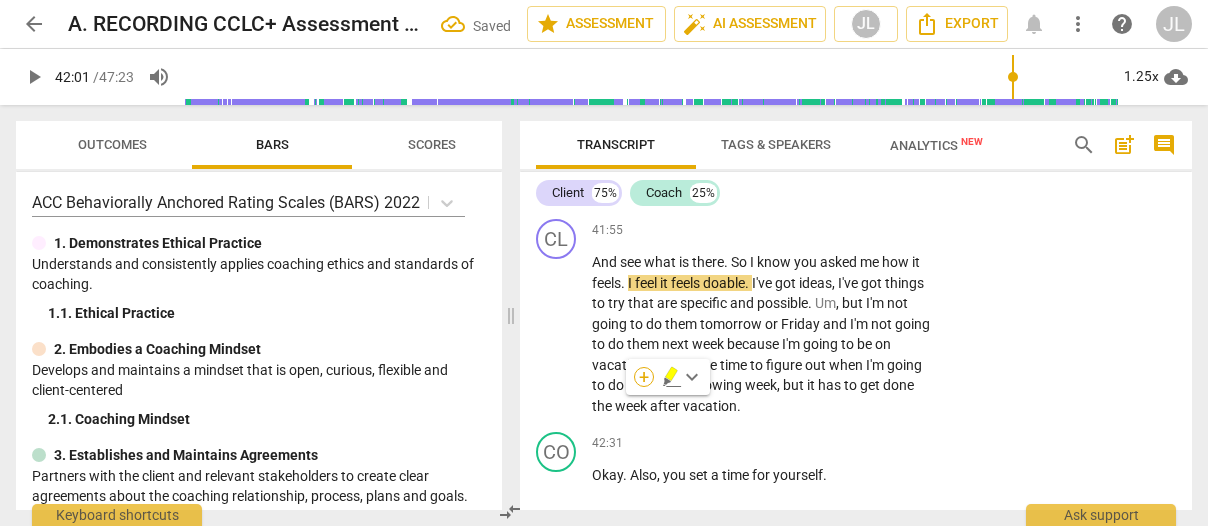 click on "+" at bounding box center [644, 377] 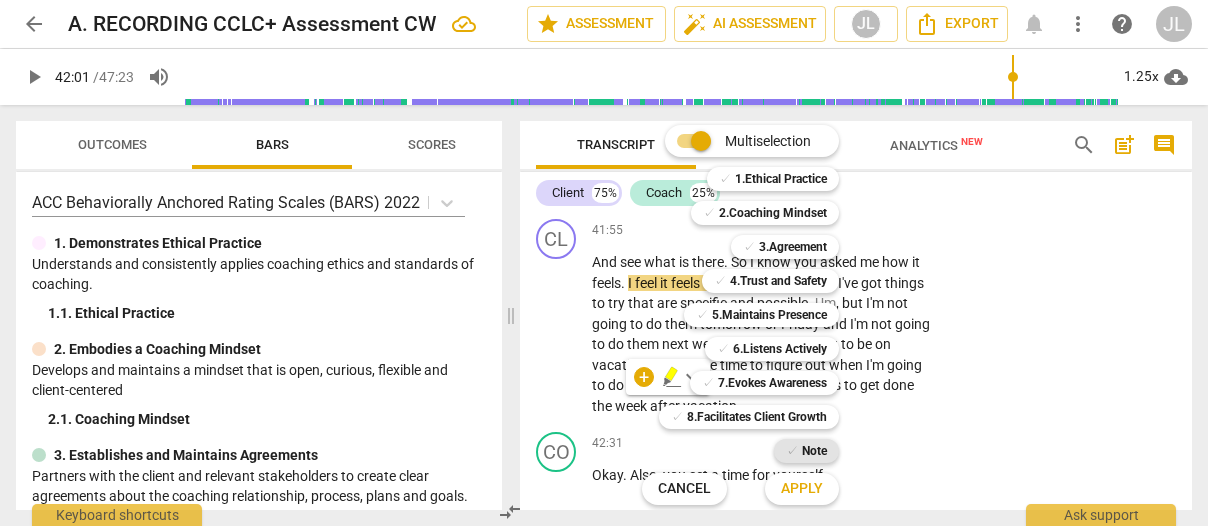 click on "Note" at bounding box center [814, 451] 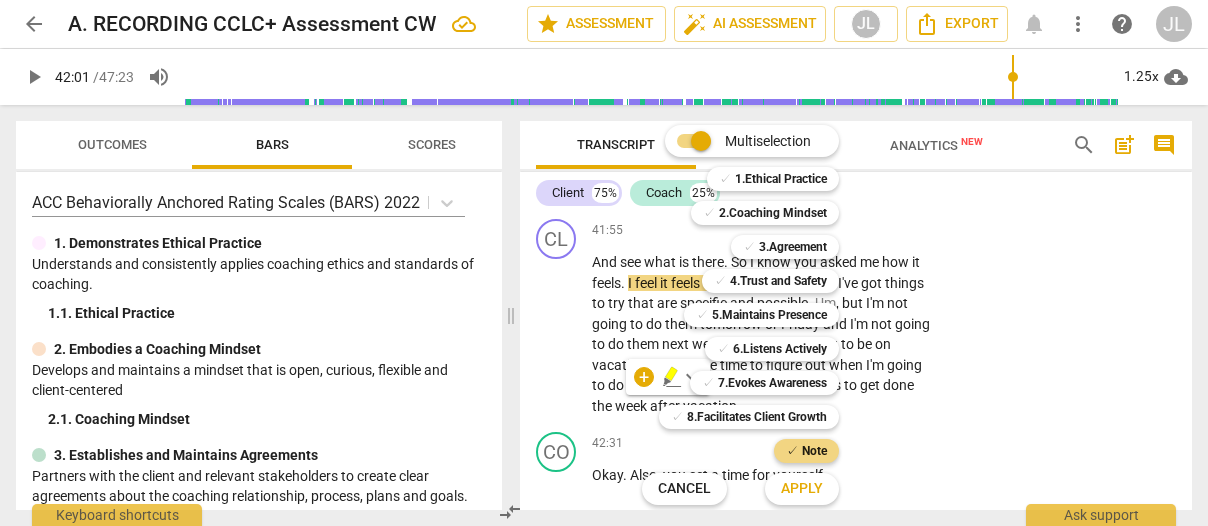 click on "Apply" at bounding box center [802, 489] 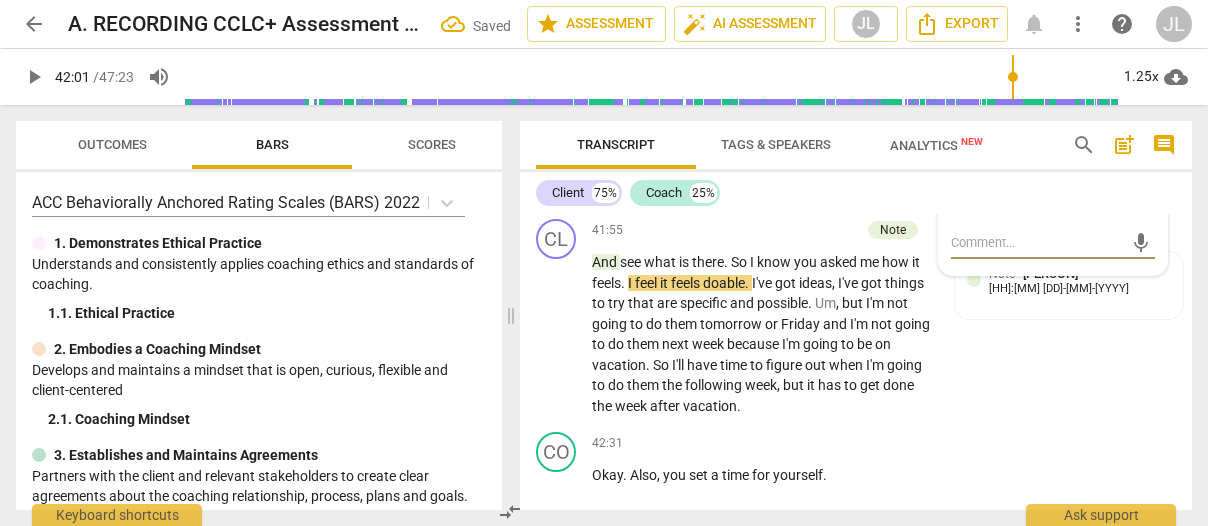 click at bounding box center (1037, 242) 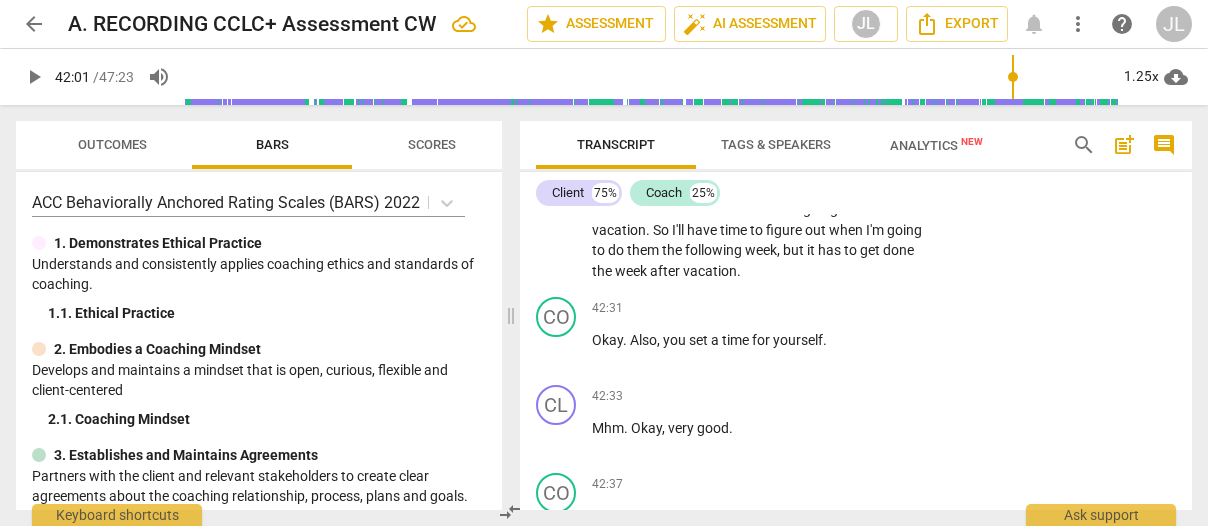 scroll, scrollTop: 21554, scrollLeft: 0, axis: vertical 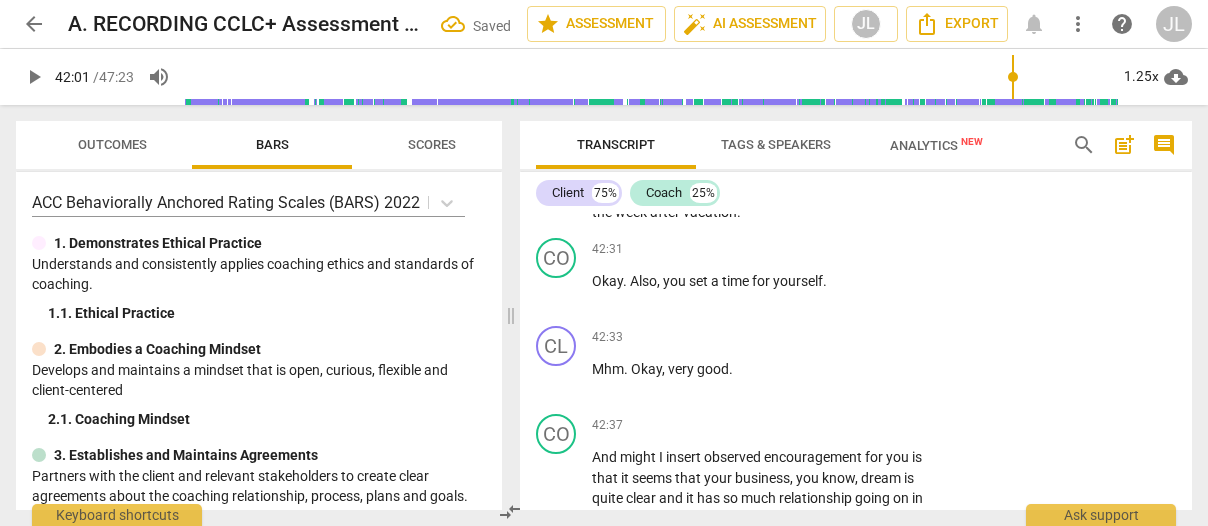 click on "see" at bounding box center (632, 68) 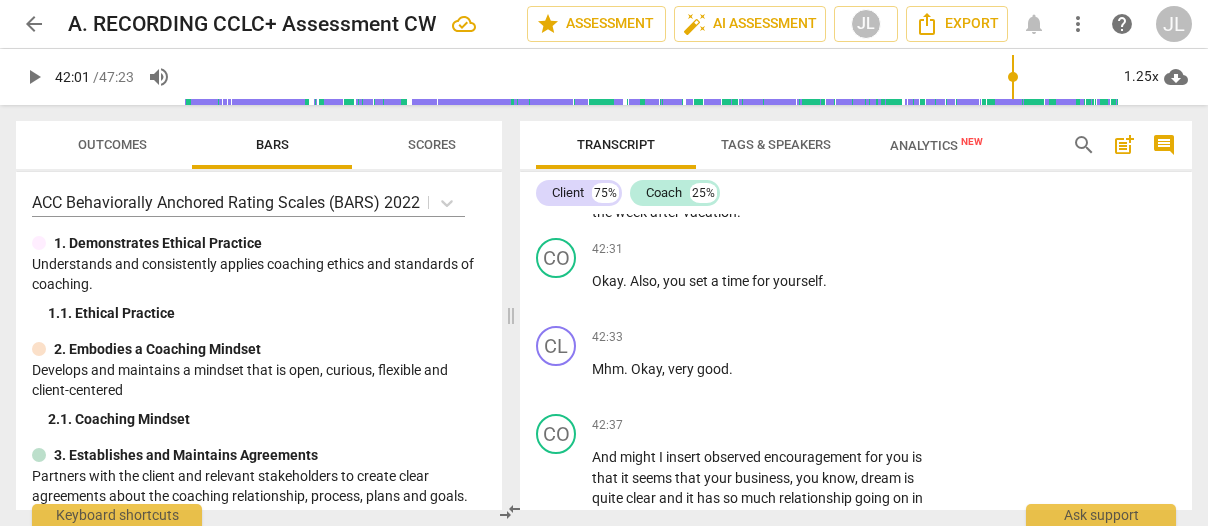 click on "play_arrow pause" at bounding box center [566, 140] 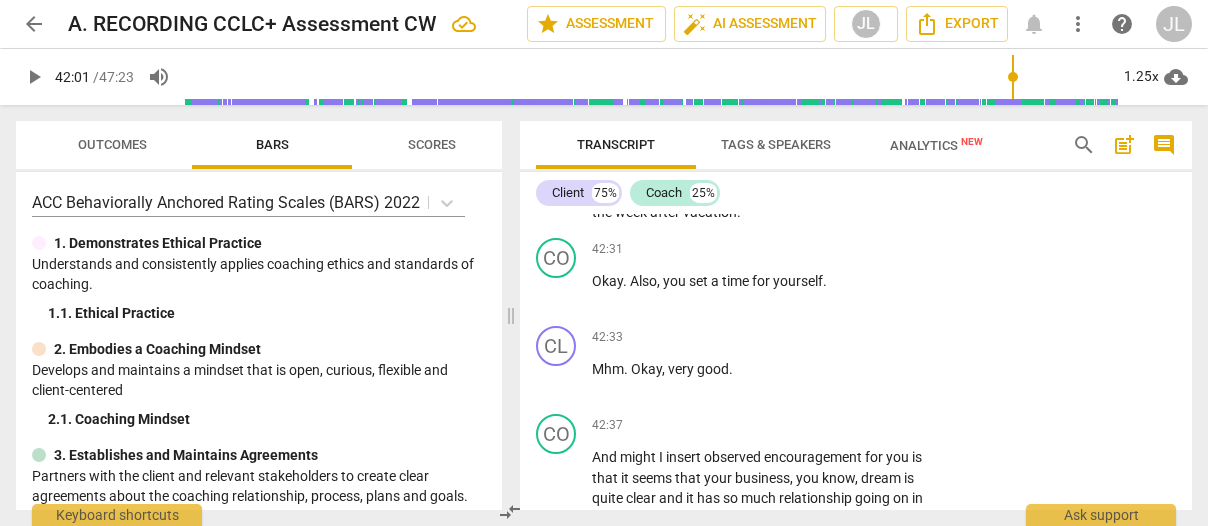 click on "play_arrow" at bounding box center (557, 141) 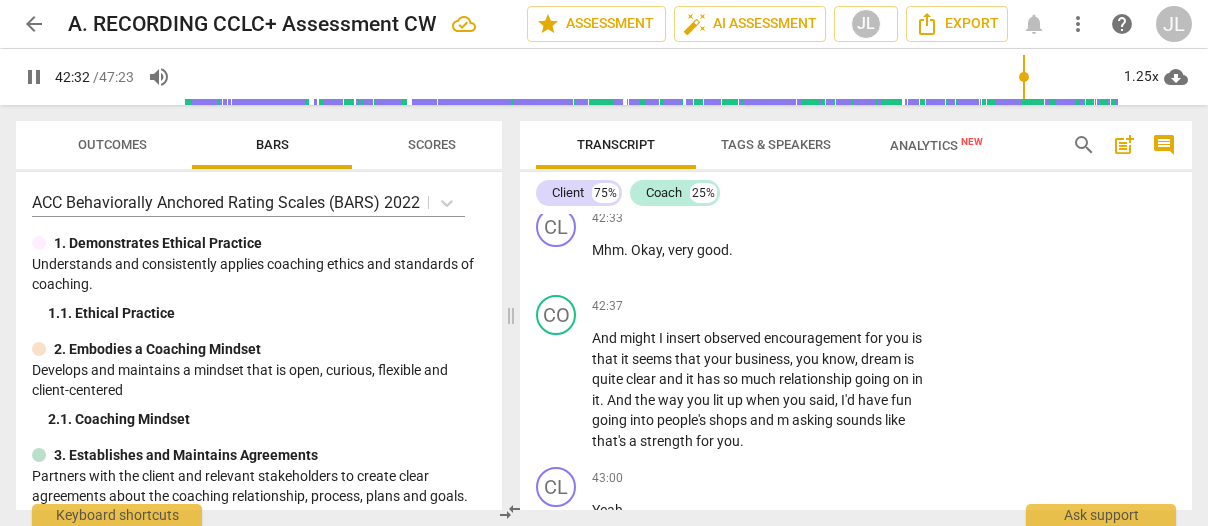 scroll, scrollTop: 21732, scrollLeft: 0, axis: vertical 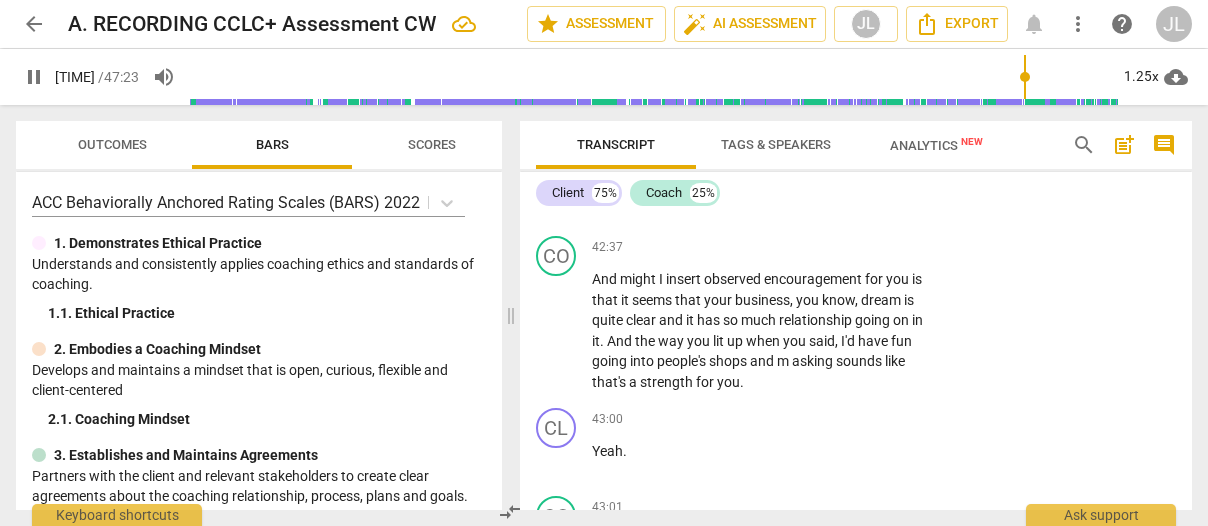 click on "pause" at bounding box center (557, 113) 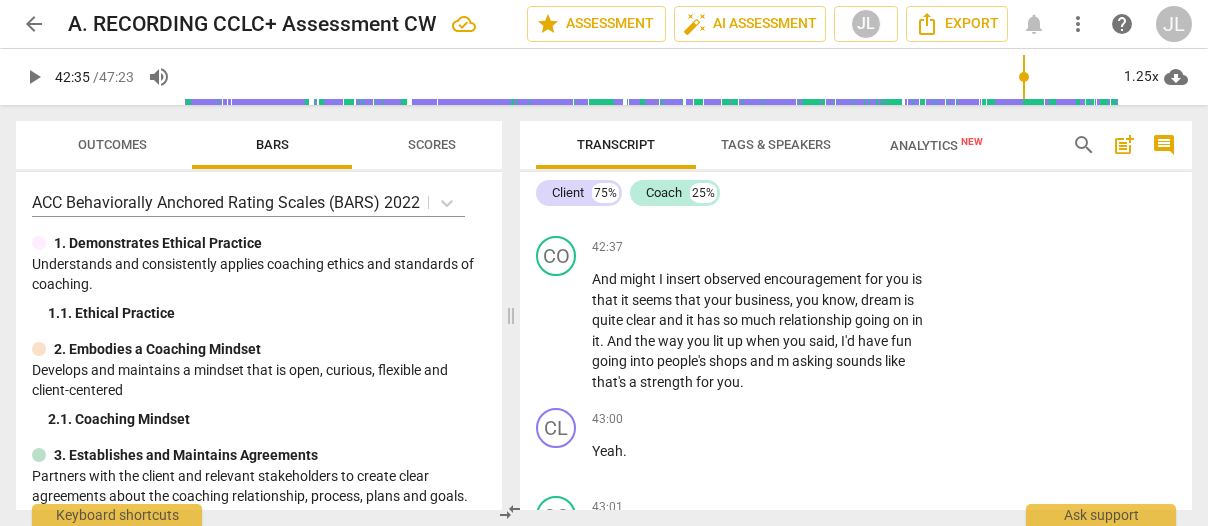 drag, startPoint x: 829, startPoint y: 330, endPoint x: 586, endPoint y: 339, distance: 243.16661 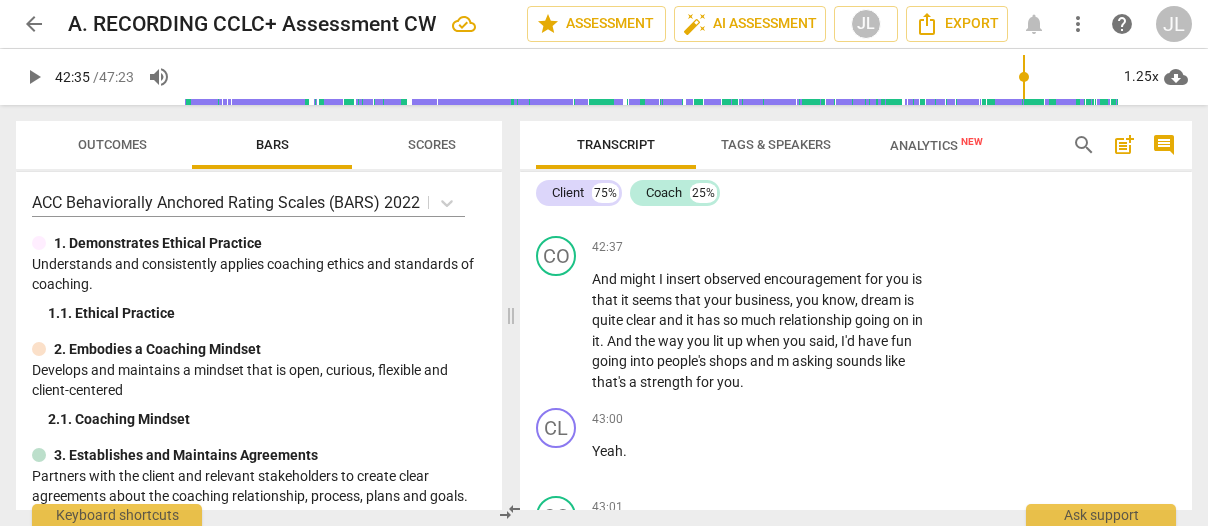click on "CO play_arrow pause [TIME] + Add competency keyboard_arrow_right Okay .   Also ,   you   set   a   time   for   yourself ." at bounding box center (856, 96) 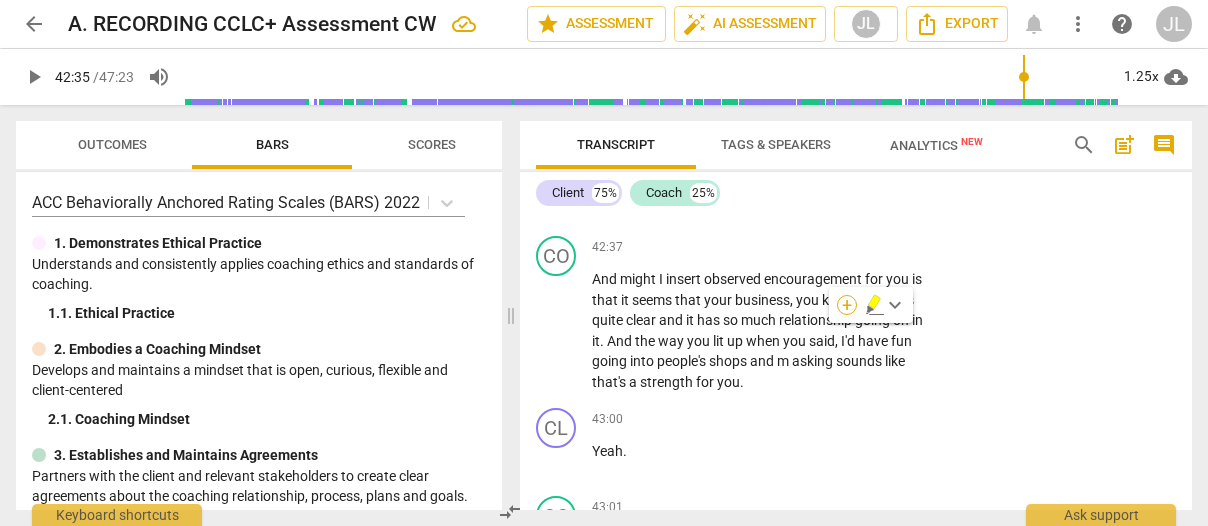 click on "+" at bounding box center [847, 305] 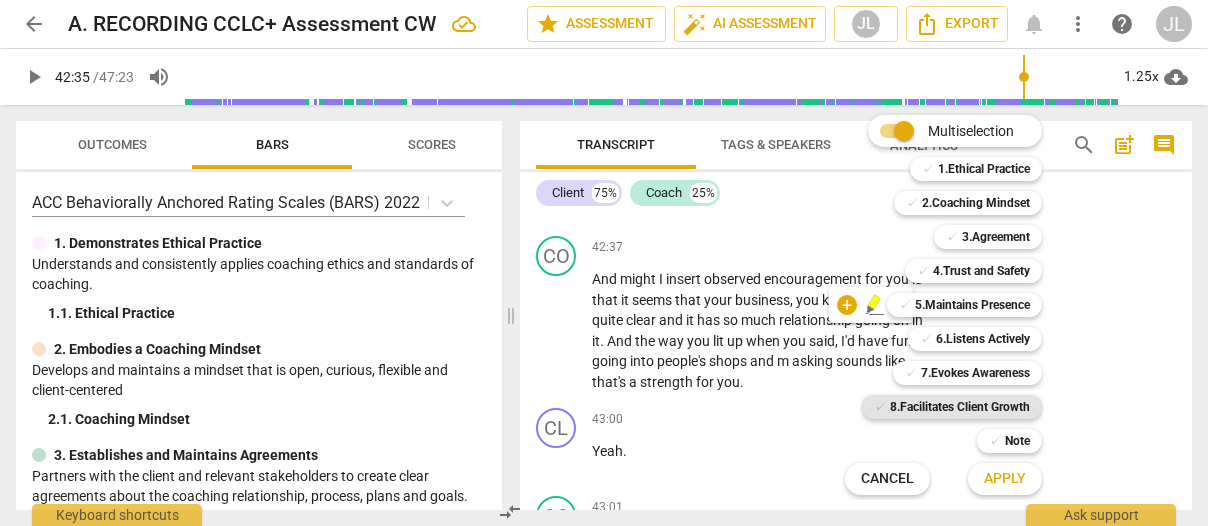 click on "8.Facilitates Client Growth" at bounding box center (960, 407) 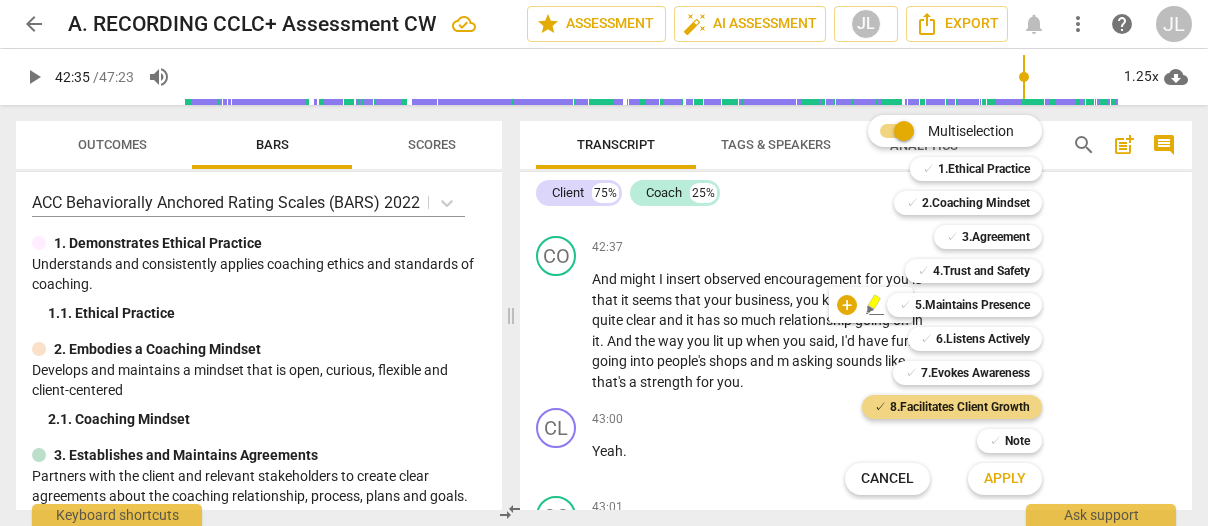 click on "Apply" at bounding box center (1005, 479) 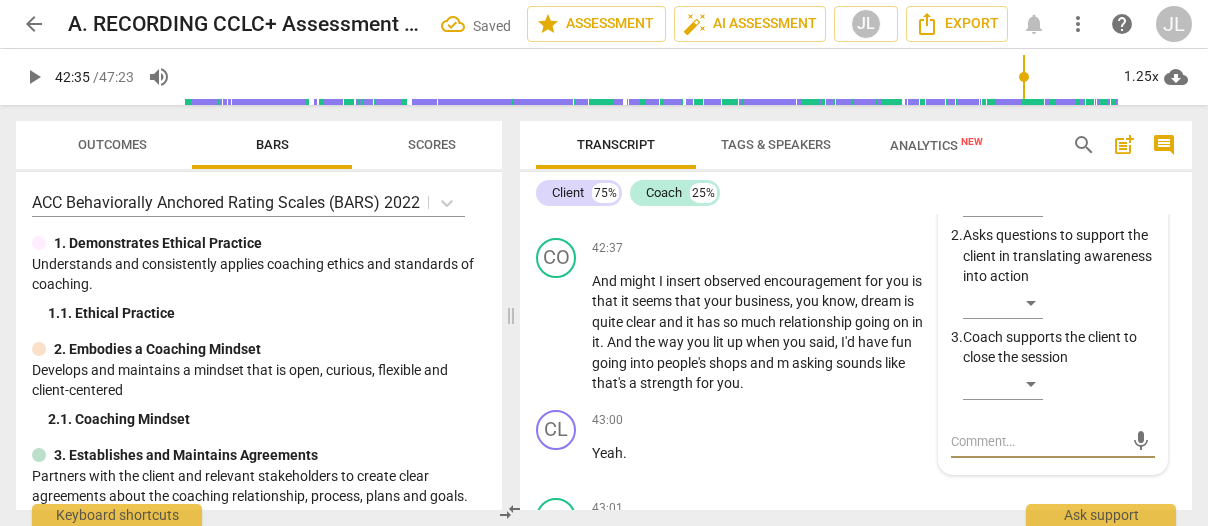 scroll, scrollTop: 22040, scrollLeft: 0, axis: vertical 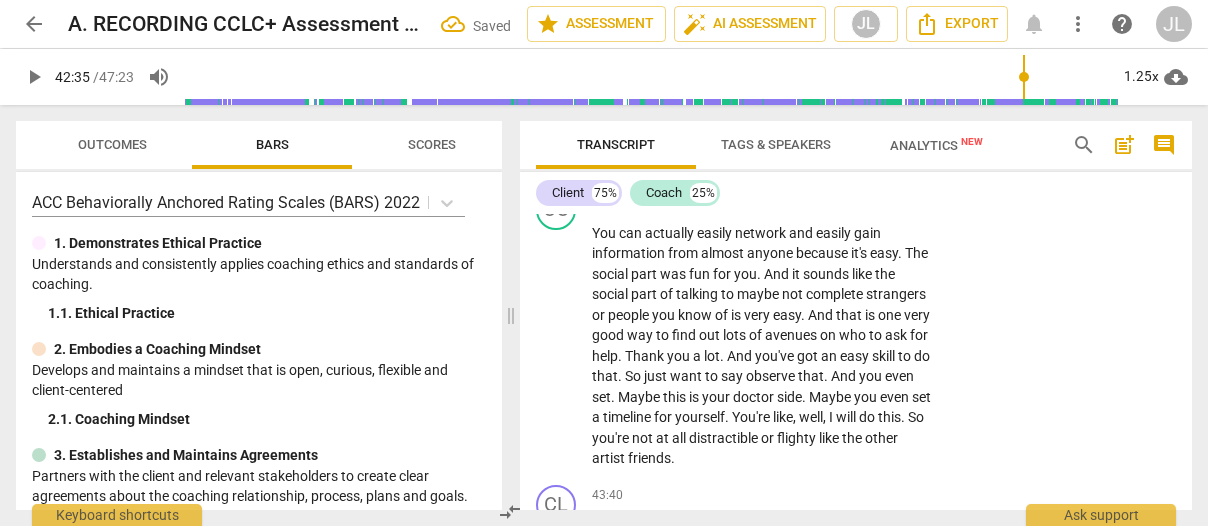 click on "​" at bounding box center (1059, 80) 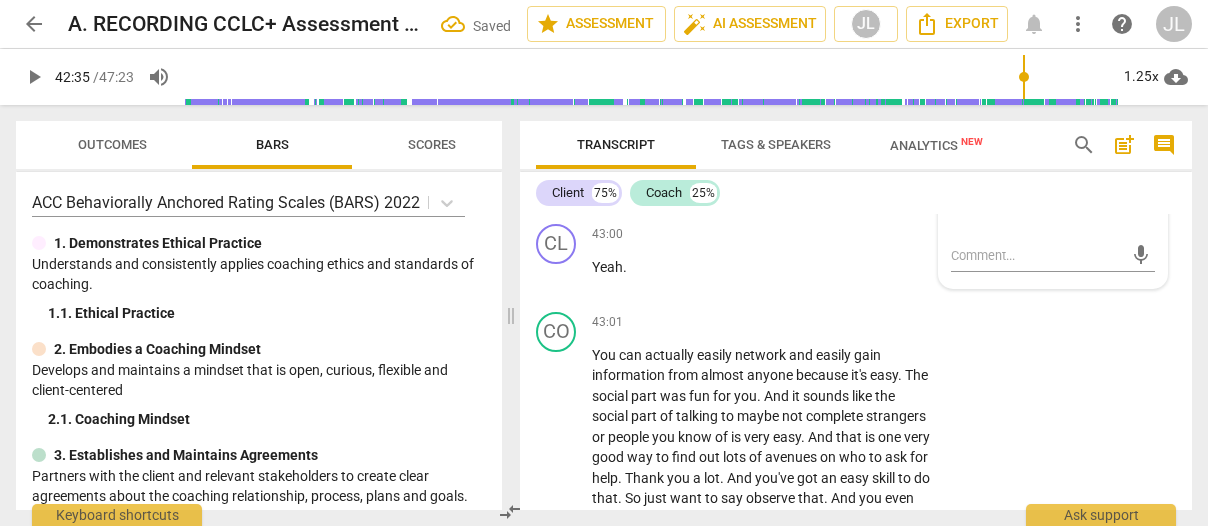scroll, scrollTop: 21880, scrollLeft: 0, axis: vertical 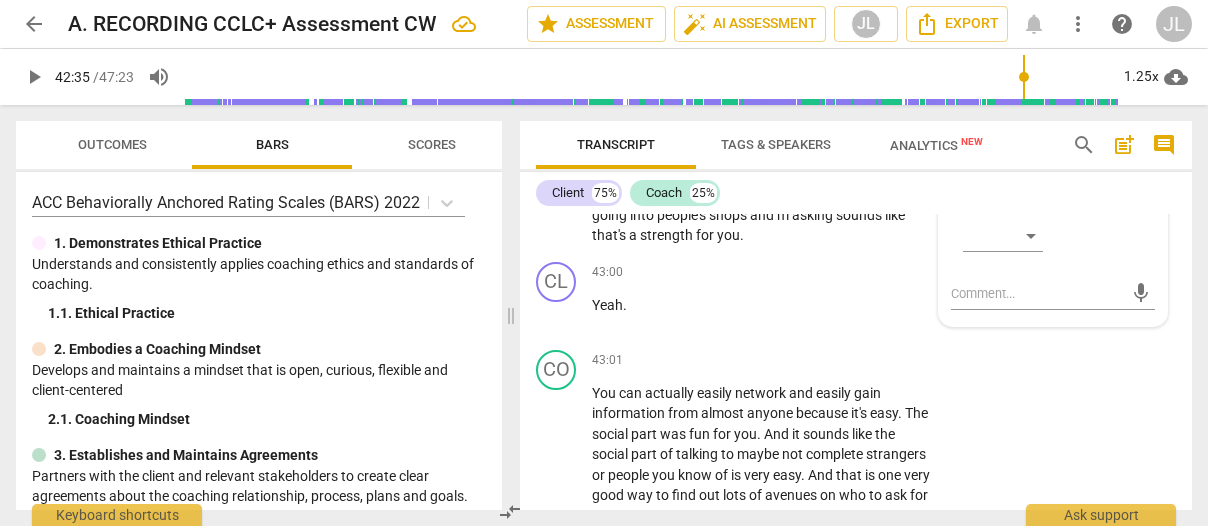 click on "​" at bounding box center (1003, 53) 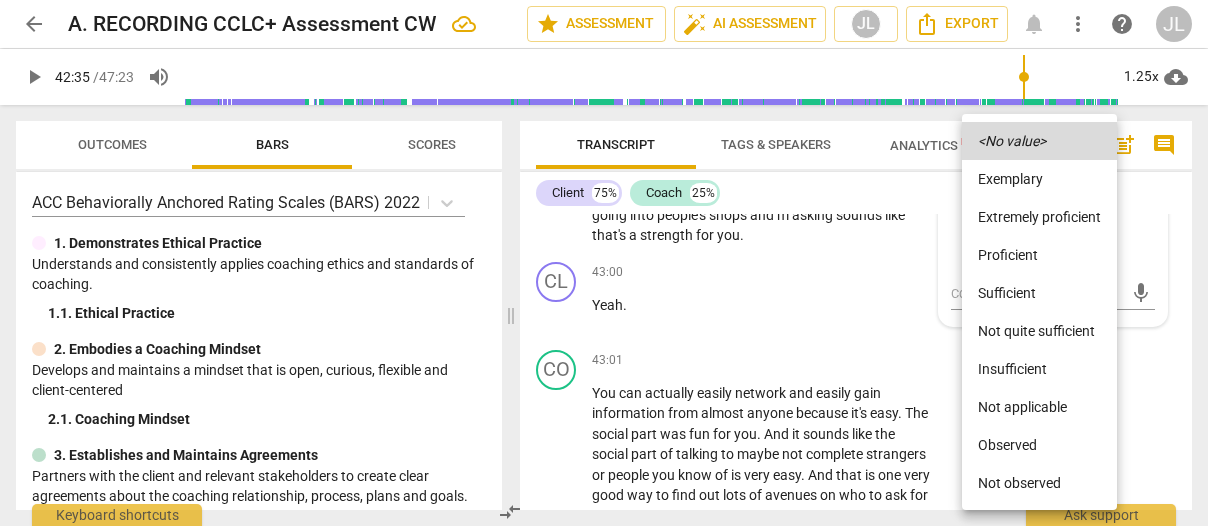 click on "Observed" at bounding box center (1039, 445) 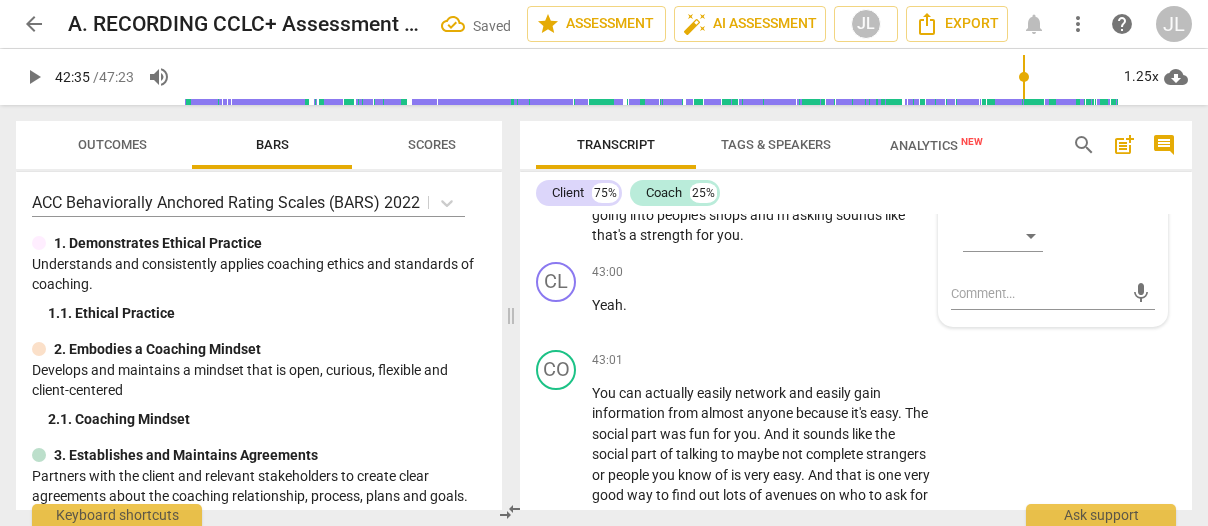 click on "play_arrow" at bounding box center (557, 55) 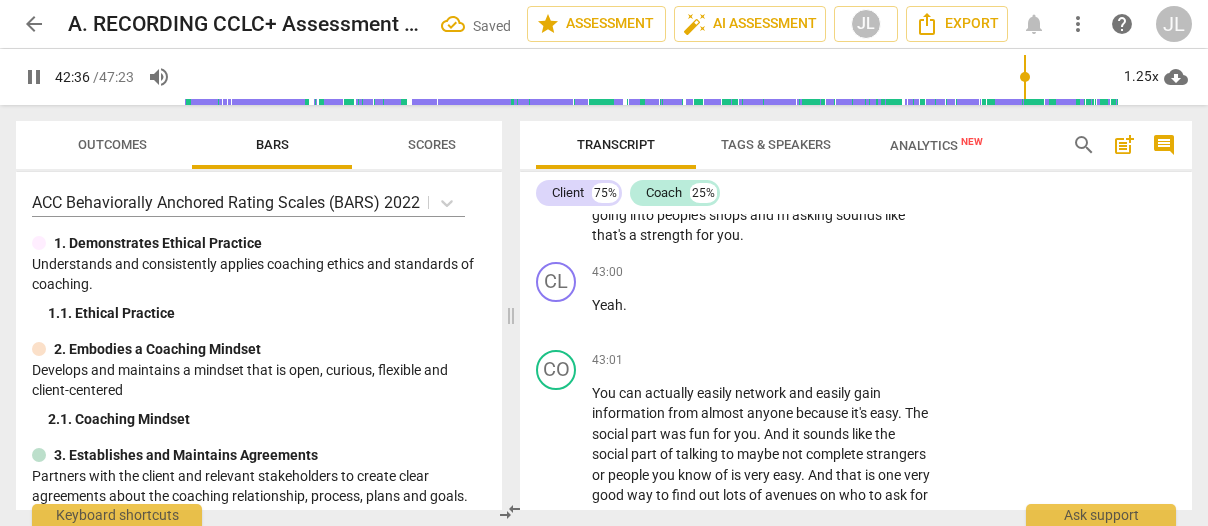 click on "pause" at bounding box center [557, 55] 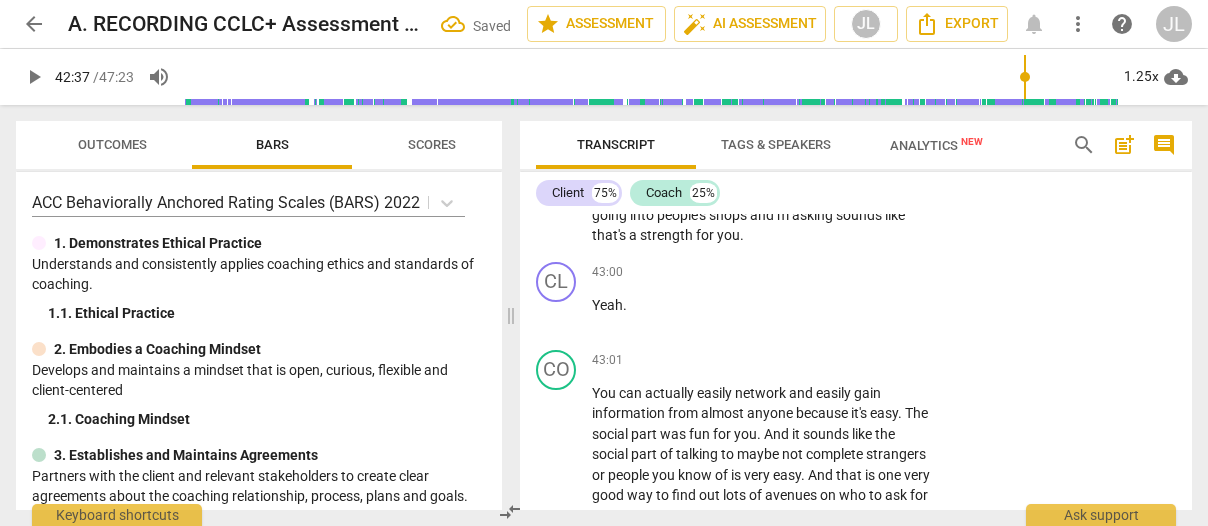 click on "Okay" at bounding box center [646, 45] 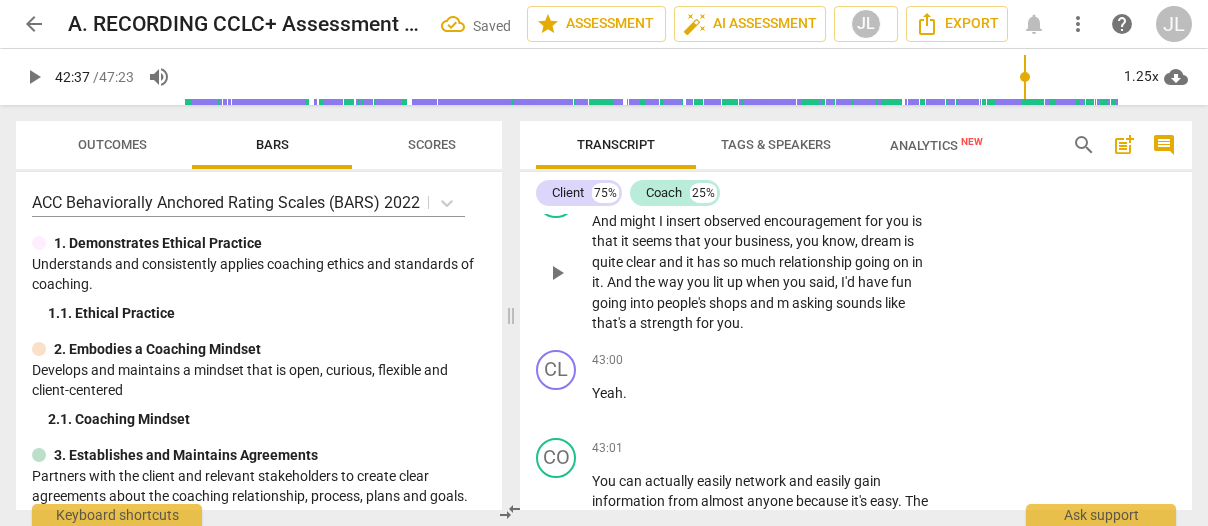 click on "And" at bounding box center (606, 221) 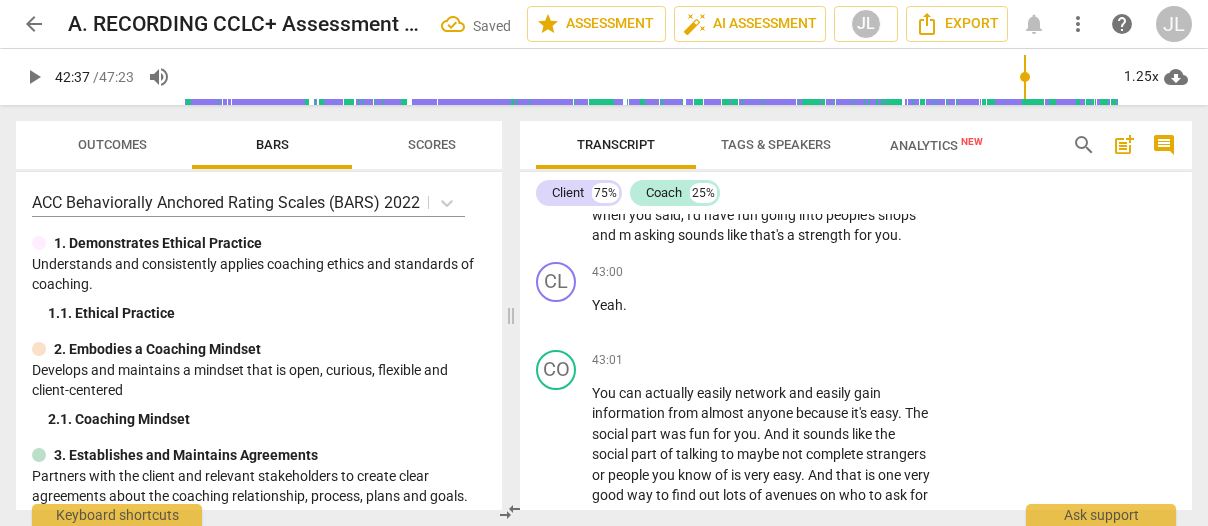 click on "play_arrow" at bounding box center (557, 185) 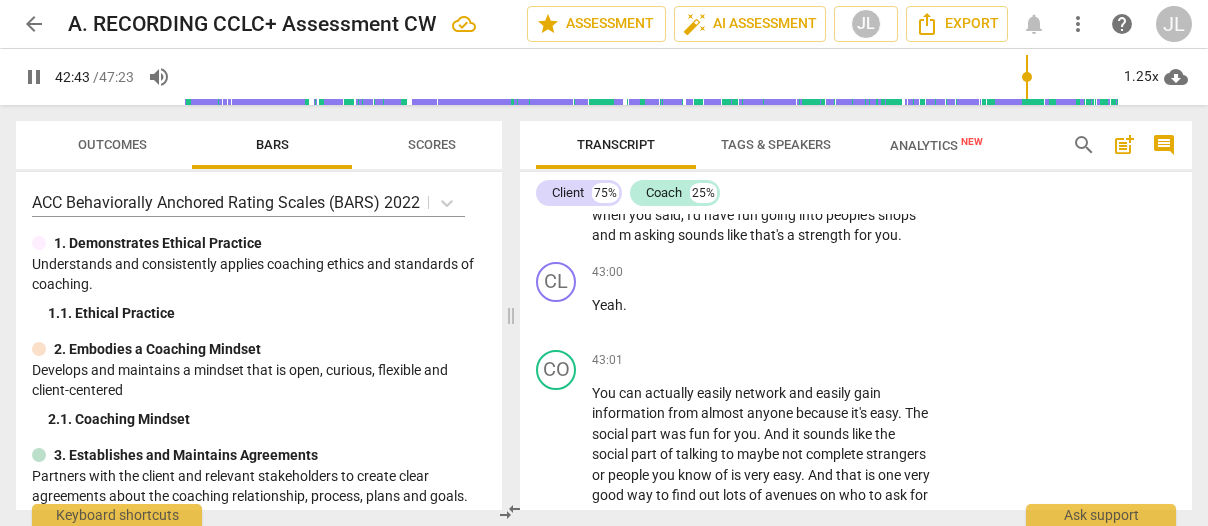 click on "insert" at bounding box center [790, 133] 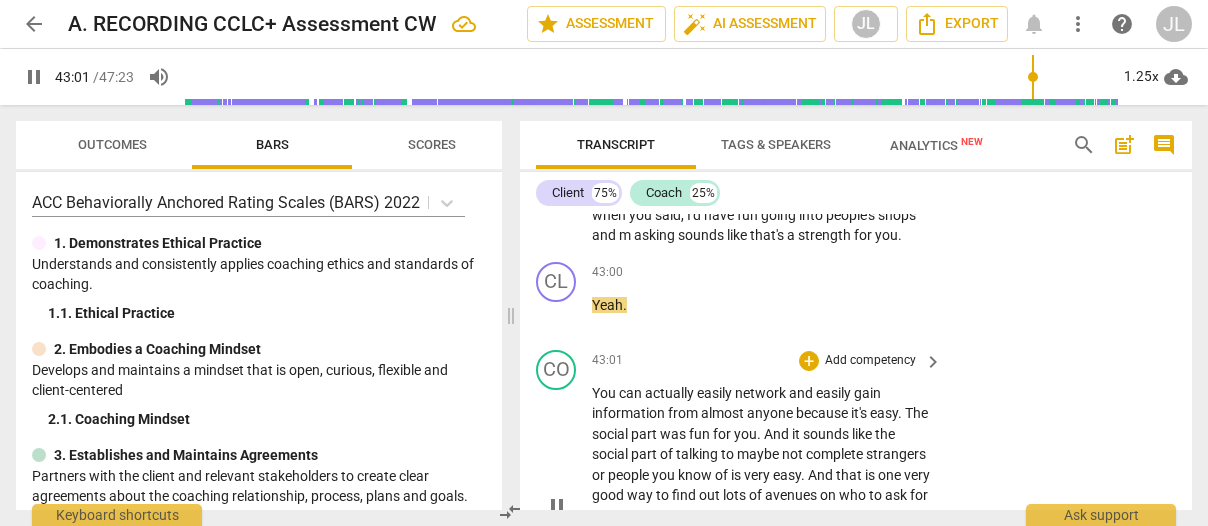scroll, scrollTop: 22210, scrollLeft: 0, axis: vertical 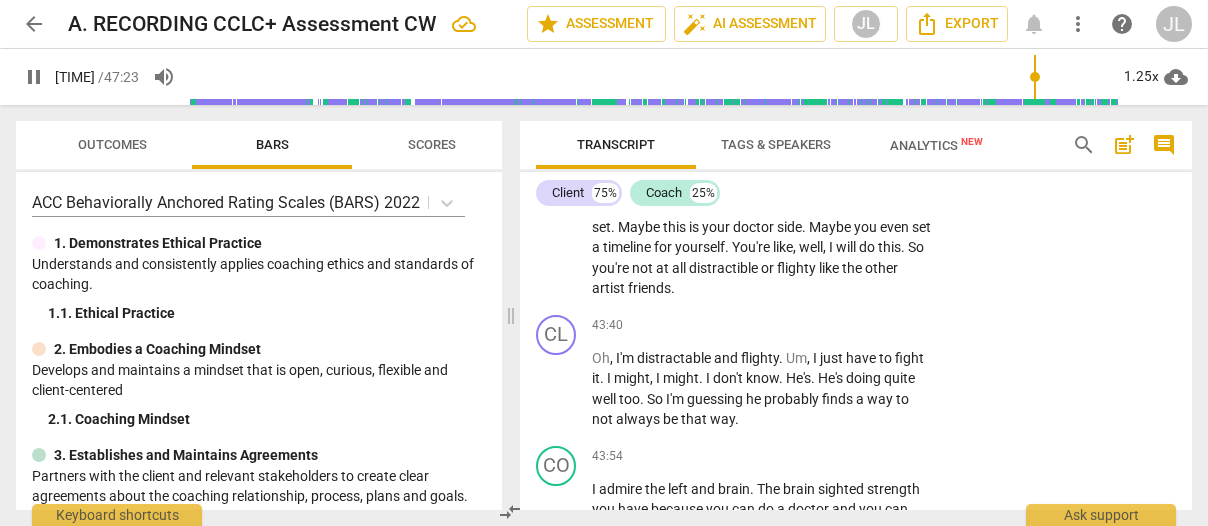 click on "pause" at bounding box center (557, 176) 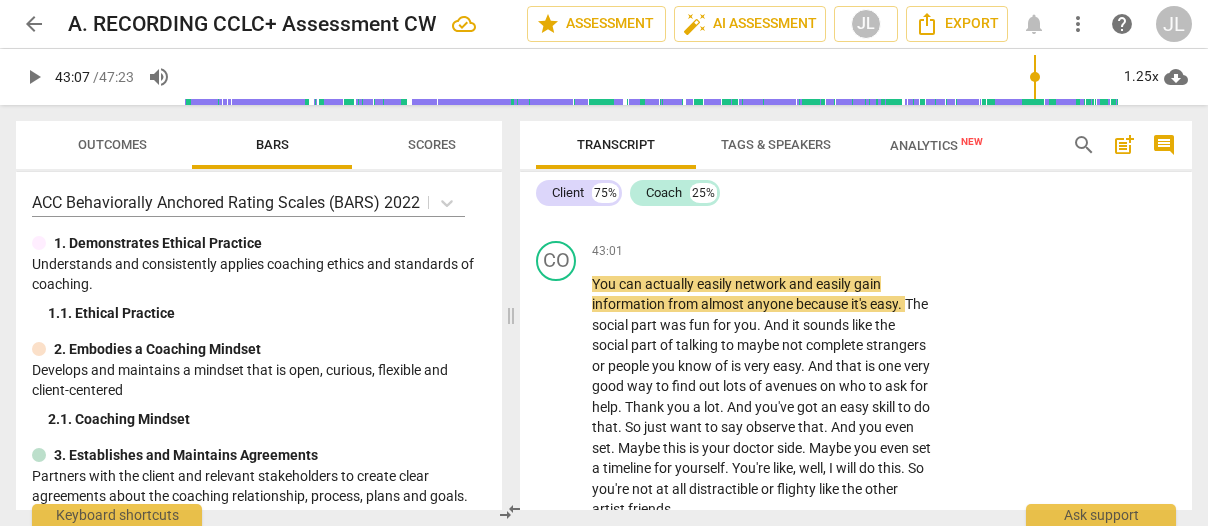 scroll, scrollTop: 22048, scrollLeft: 0, axis: vertical 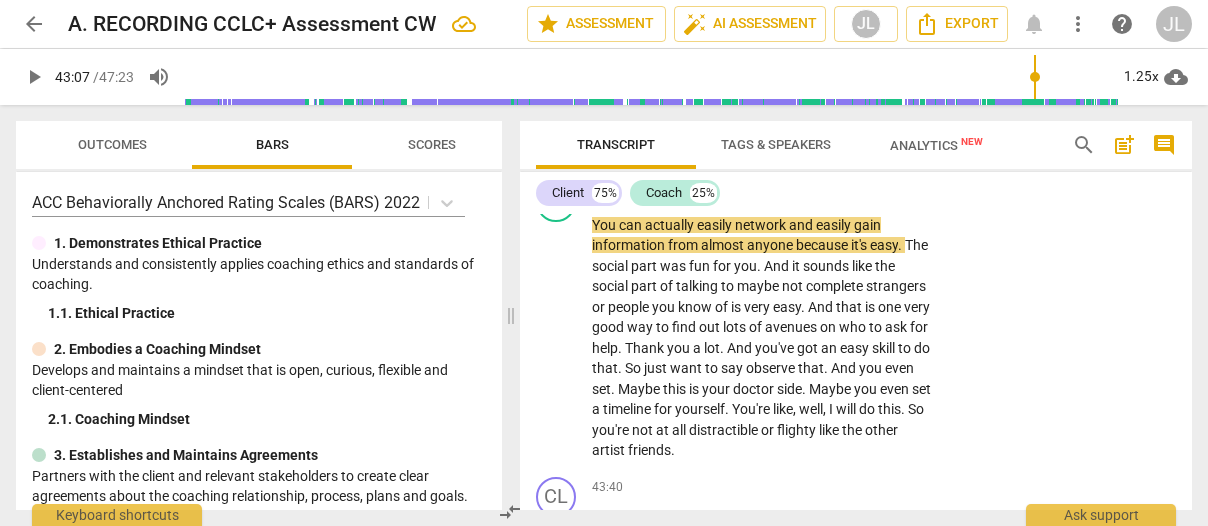 click on "you" at bounding box center (886, 67) 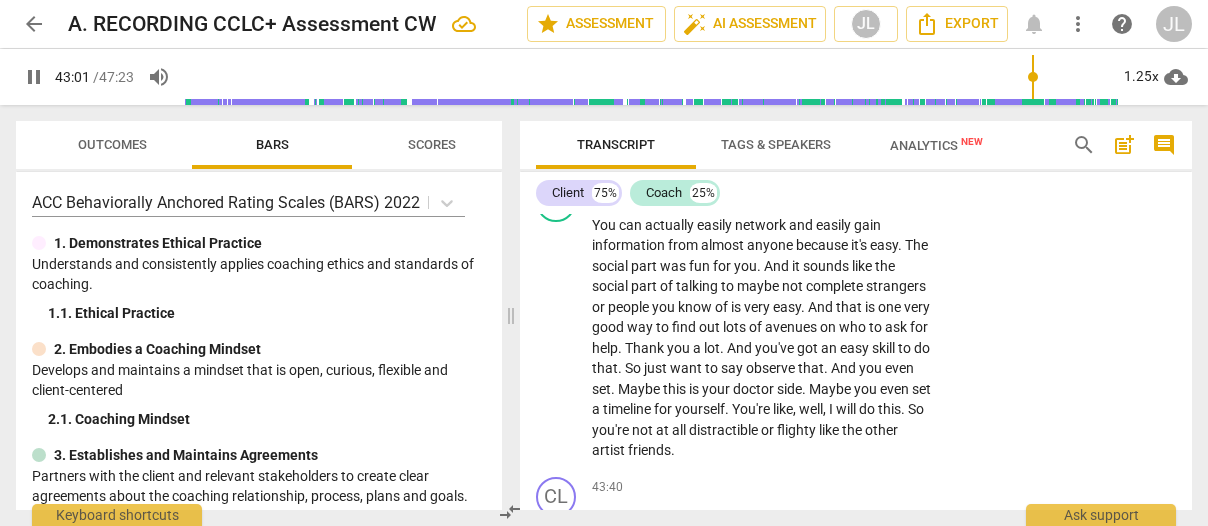 click on "pause" at bounding box center (557, 147) 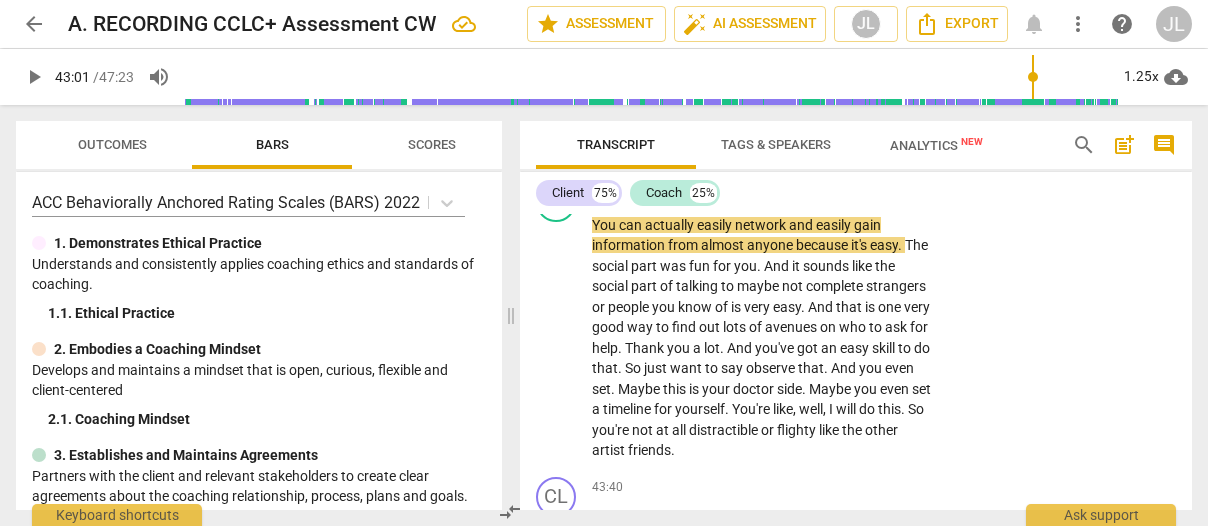 click on "Okay , very good . And might I insert observed encouragement for you is that it seems that your business , you know , dream is quite clear and it has so much relationship going on in it . And the way you lit up when you said , I'd have fun going into people's shops and m asking sounds like that's a strength for you ." at bounding box center (762, 16) 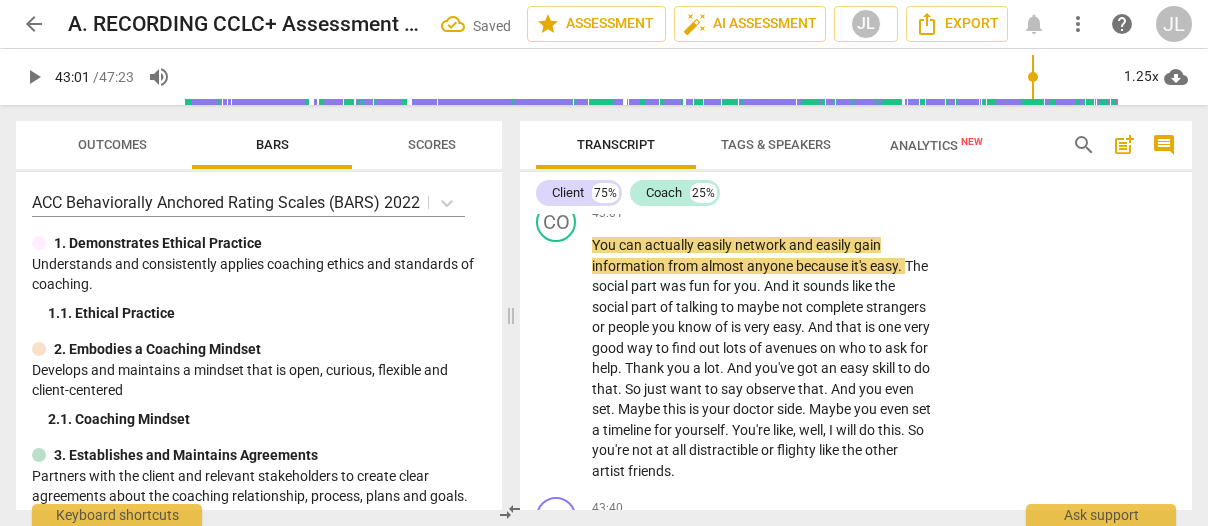 click on "Yeah" at bounding box center (607, 157) 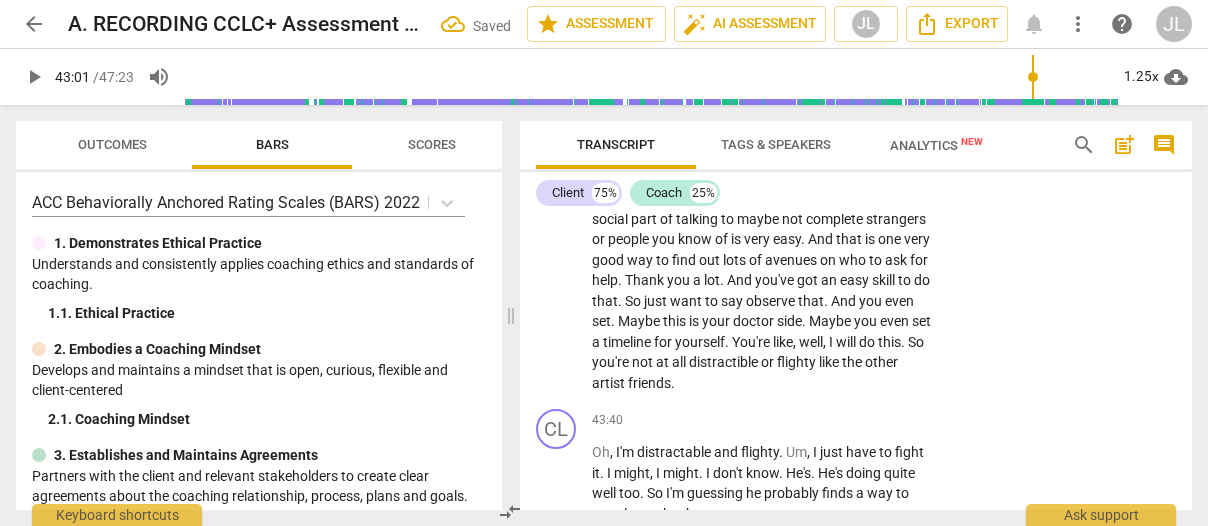 scroll, scrollTop: 21960, scrollLeft: 0, axis: vertical 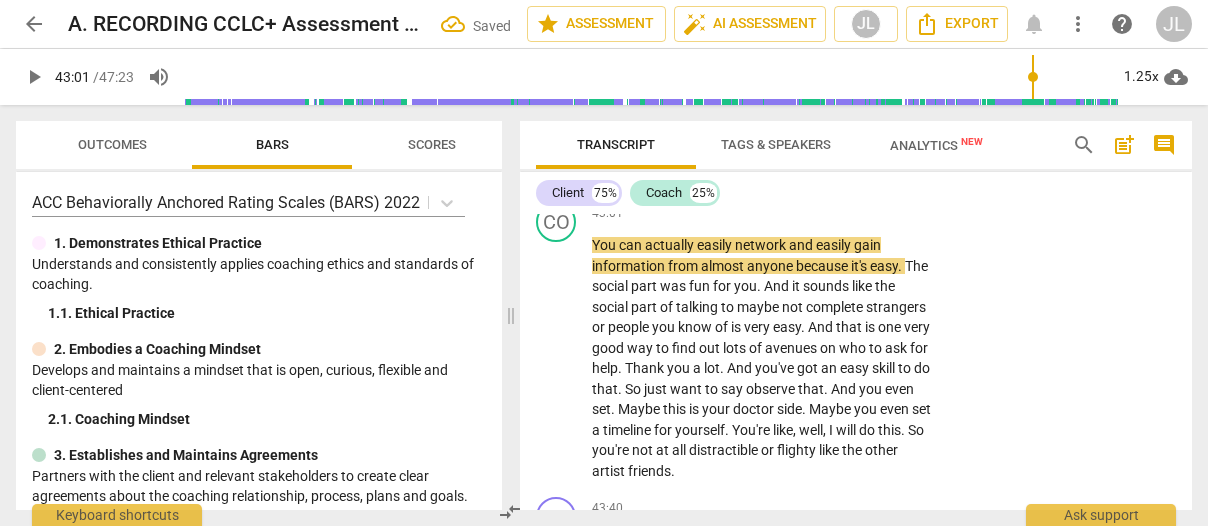 click on "Okay ,   very   good .   And   might   I   insert   observed   encouragement   for   you   is   that   it   seems   that   your   business ,   you   know ,   dream   is   quite   clear   and   it   has   so   much   relationship   going   on   in   it .   And   the   way   you   lit   up   when   you   said ,   I'd   have   fun   going   into   people's   shops   and   m   asking   sounds   like   that's   a   strength   for   you .   (Client :   Yeah ." at bounding box center (762, 115) 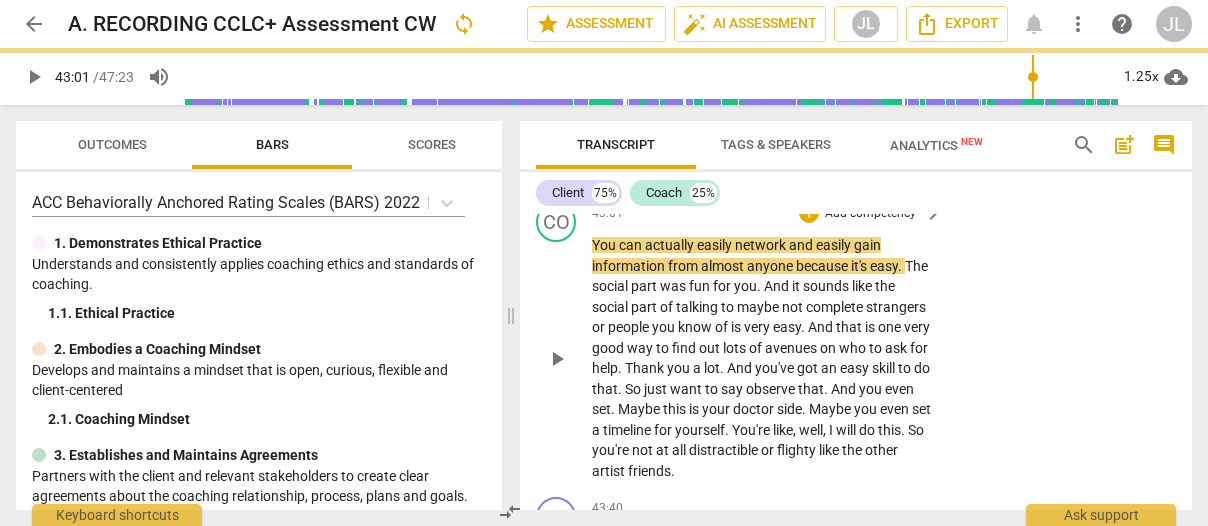 click on "You" at bounding box center [605, 245] 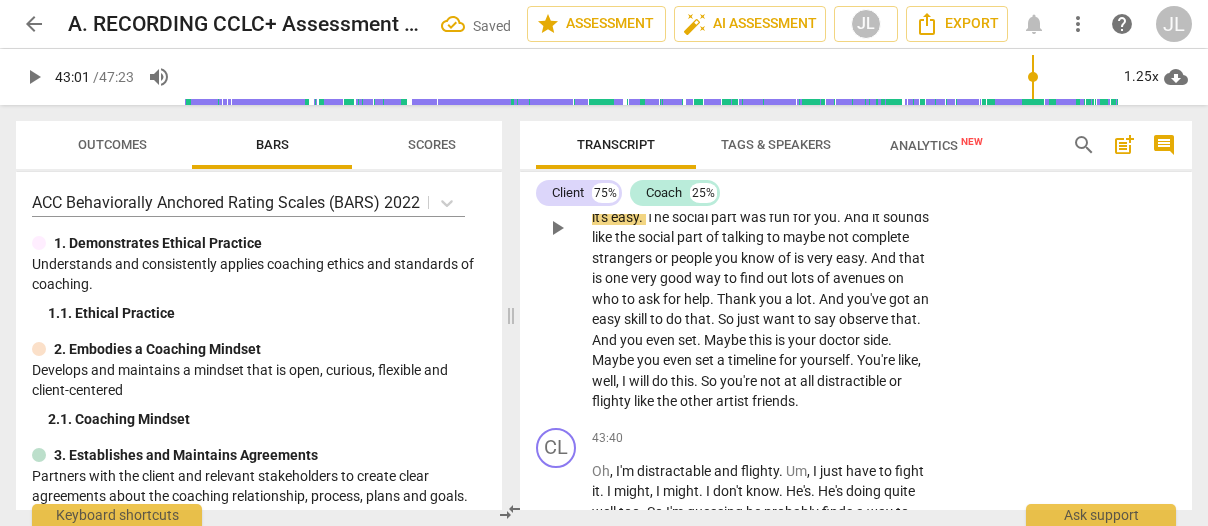 click on "play_arrow" at bounding box center [557, 228] 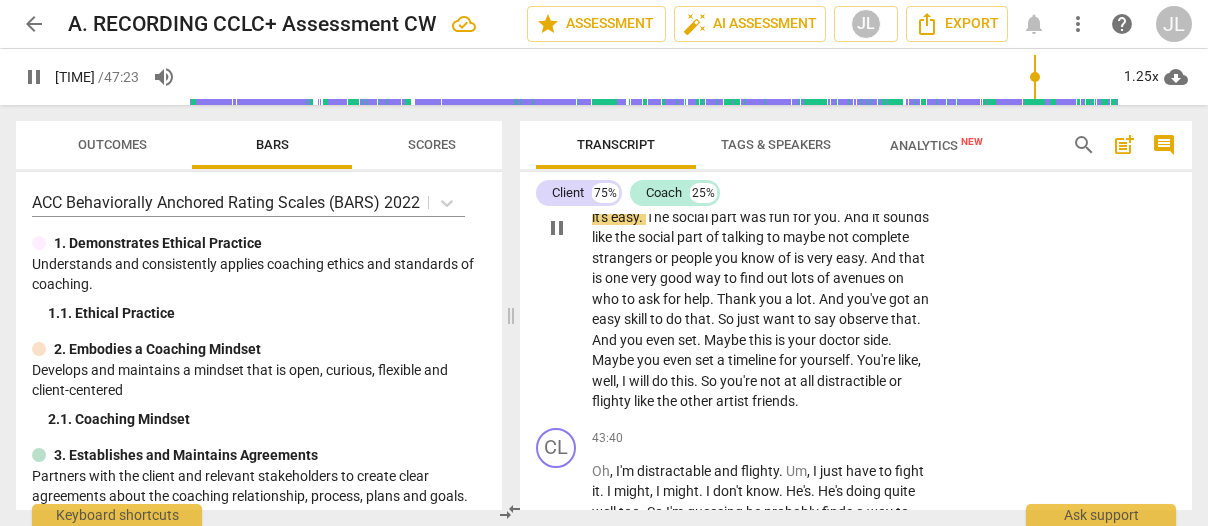 click on "Okay ,   very   good .   And   might   I   insert   observed   encouragement   for   you   is   that   it   seems   that   your   business ,   you   know ,   dream   is   quite   clear   and   it   has   so   much   relationship   going   on   in   it .   And   the   way   you   lit   up   when   you   said ,   I'd   have   fun   going   into   people's   shops   and   m   asking   sounds   like   that's   a   strength   for   you .   (Client :   Yeah)   You   can   actually   easily   network   and   easily   gain   information   from   almost   anyone   because   it's   easy .   The   social   part   was   fun   for   you .   And   it   sounds   like   the   social   part   of   talking   to   maybe   not   complete   strangers   or   people   you   know   of   is   very   easy .   And   that   is   one   very   good   way   to   find   out   lots   of   avenues   on   who   to   ask   for   help .   Thank   you   a   lot .   And   you've   got   an   easy   skill   to   do   that .   So   just   want   to" at bounding box center (762, 227) 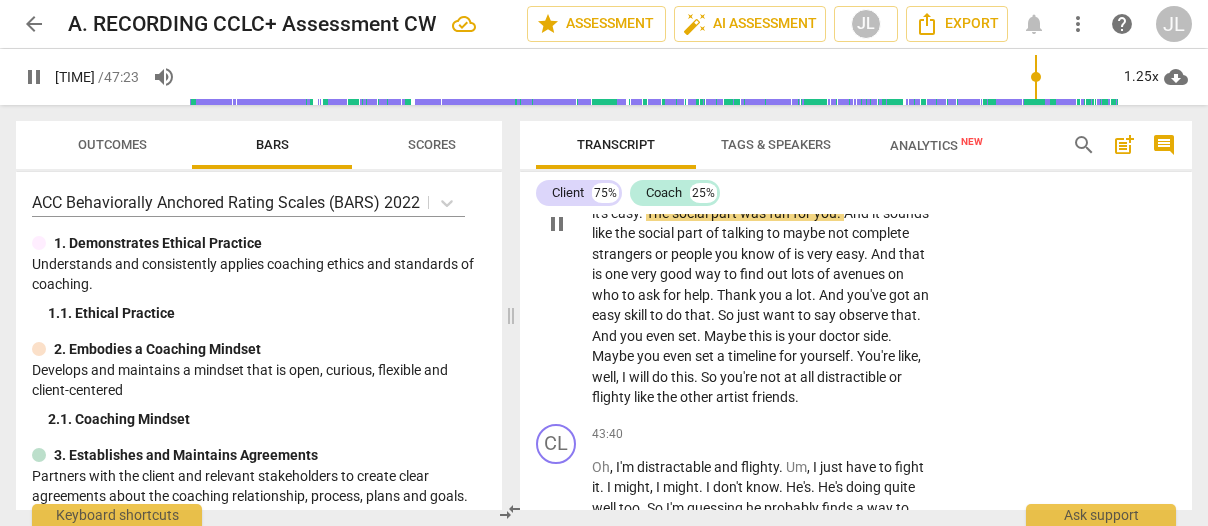 scroll, scrollTop: 21985, scrollLeft: 0, axis: vertical 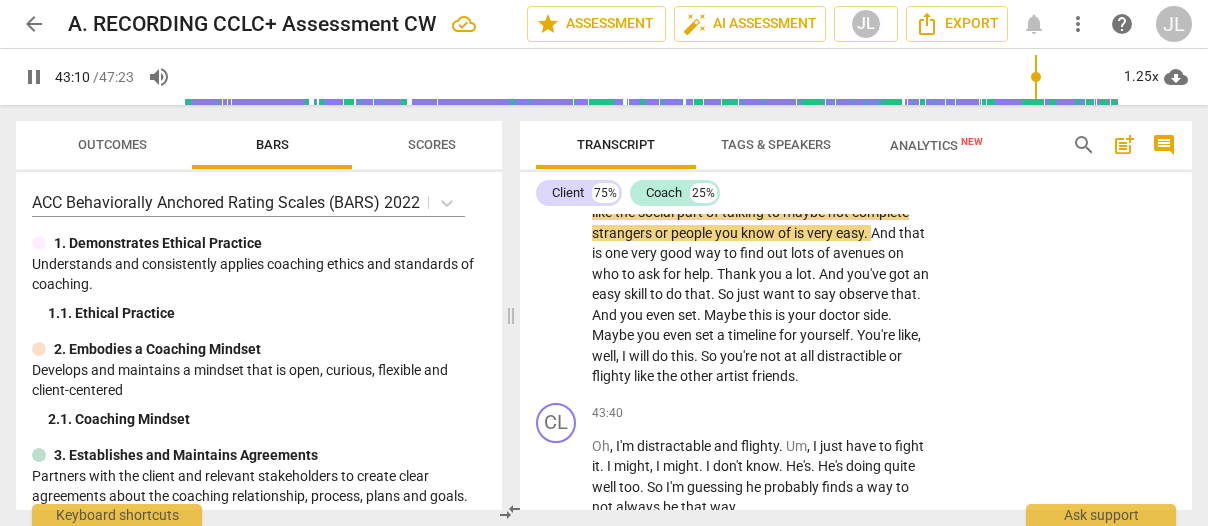 click on "." at bounding box center (642, 192) 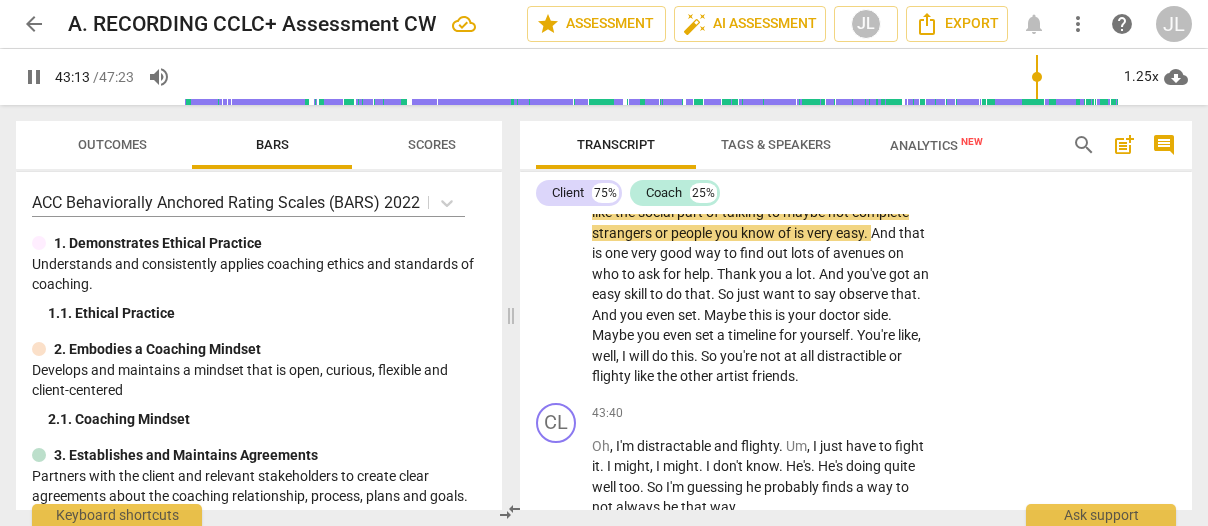 click on "pause" at bounding box center (557, 203) 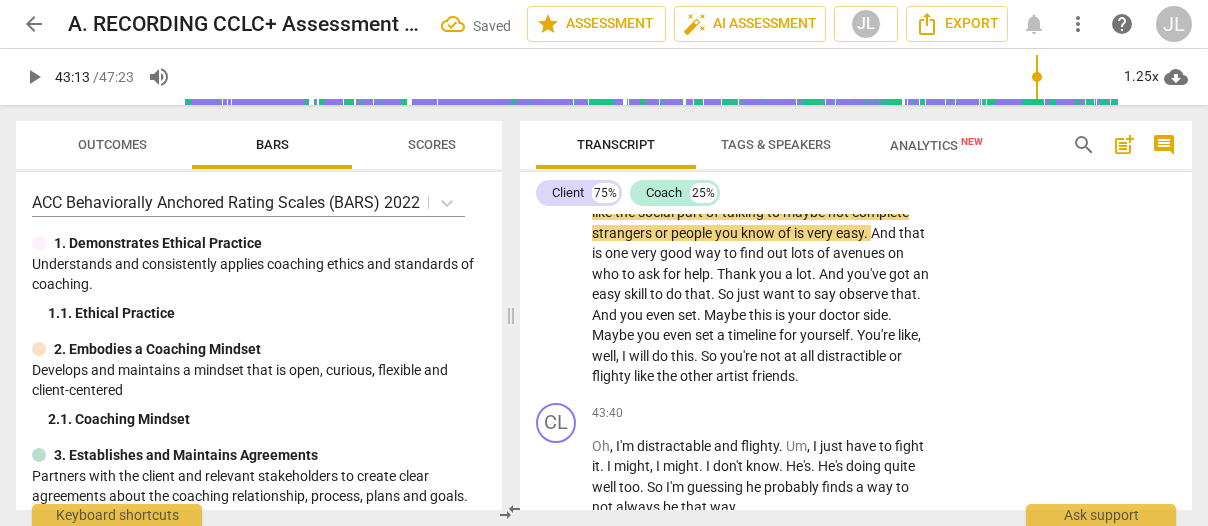 click on "." at bounding box center (836, 192) 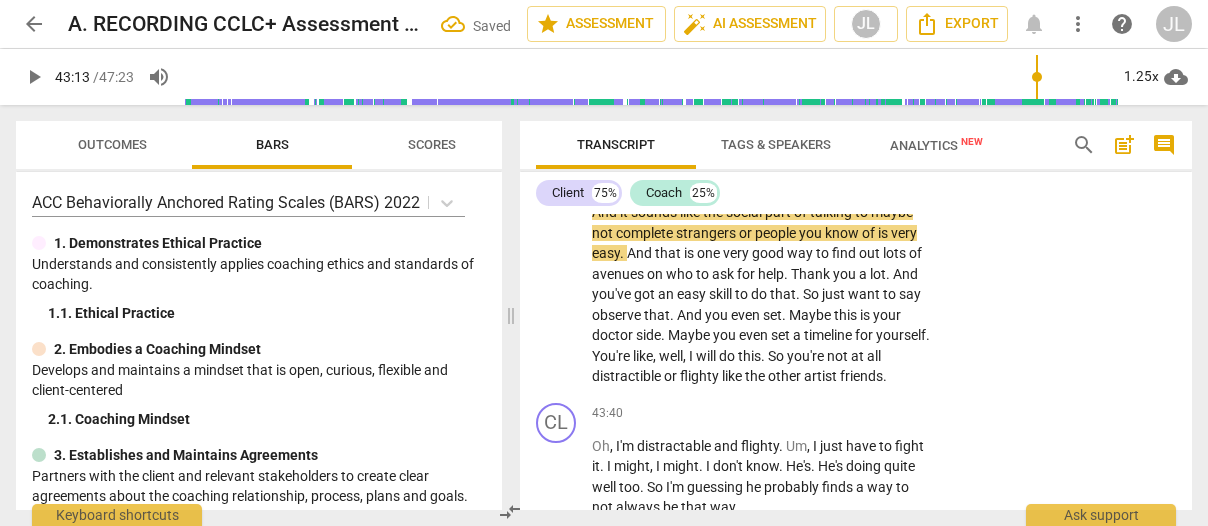 click on "play_arrow" at bounding box center [557, 203] 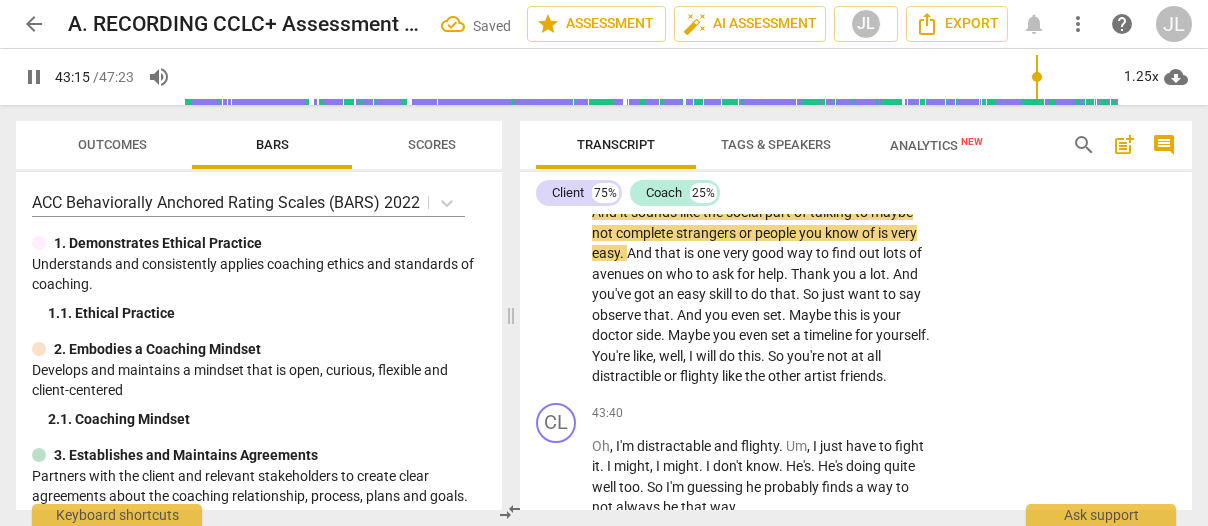 click on "Okay ,   very   good .   And   might   I   insert   observed   encouragement   for   you   is   that   it   seems   that   your   business ,   you   know ,   dream   is   quite   clear   and   it   has   so   much   relationship   going   on   in   it .   And   the   way   you   lit   up   when   you   said ,   I'd   have   fun   going   into   people's   shops   and   m   asking   sounds   like   that's   a   strength   for   you .   (Client :   Yeah)   You   can   actually   easily   network   and   easily   gain   information   from   almost   anyone   because   it's   easy ,   the   social   part   was   fun   for   you .   (Client :   Yeah)   And   it   sounds   like   the   social   part   of   talking   to   maybe   not   complete   strangers   or   people   you   know   of   is   very   easy .   And   that   is   one   very   good   way   to   find   out   lots   of   avenues   on   who   to   ask   for   help .   Thank   you   a   lot .   And   you've   got   an   easy   skill   to   do   that .   So" at bounding box center [762, 202] 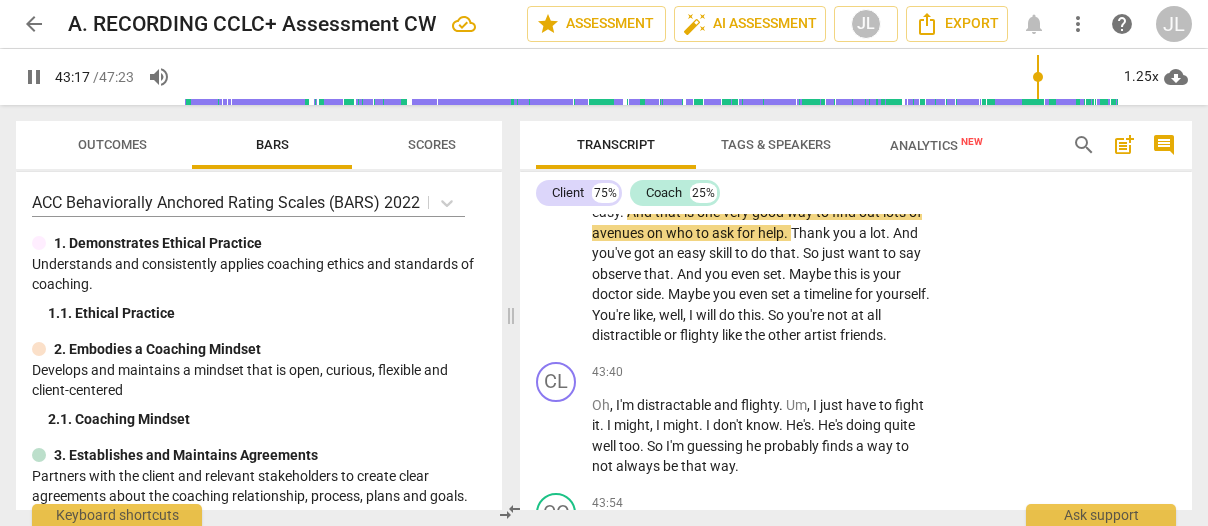 scroll, scrollTop: 22046, scrollLeft: 0, axis: vertical 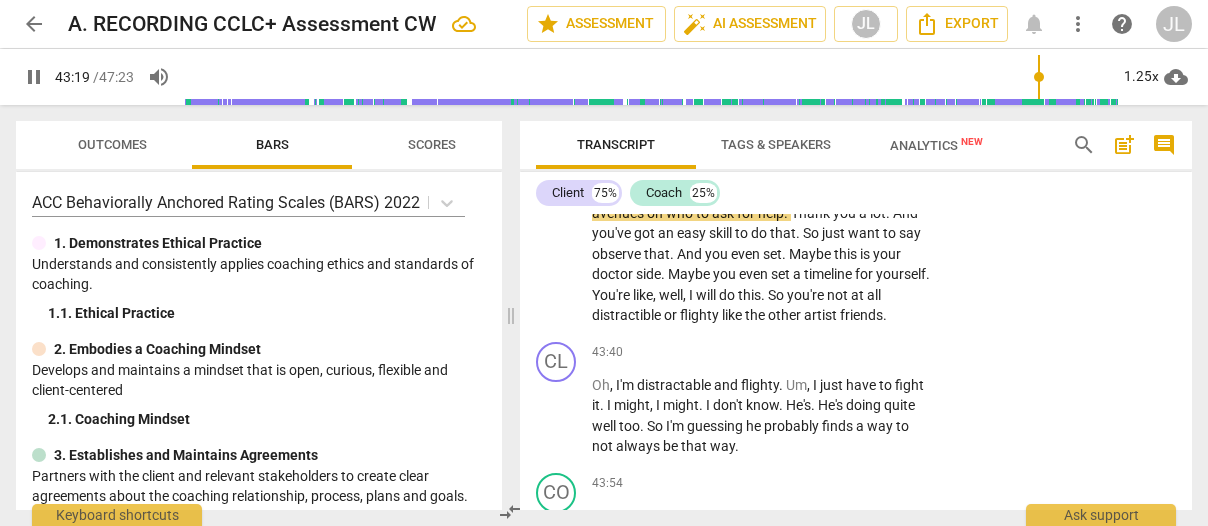 click on "pause" at bounding box center [557, 142] 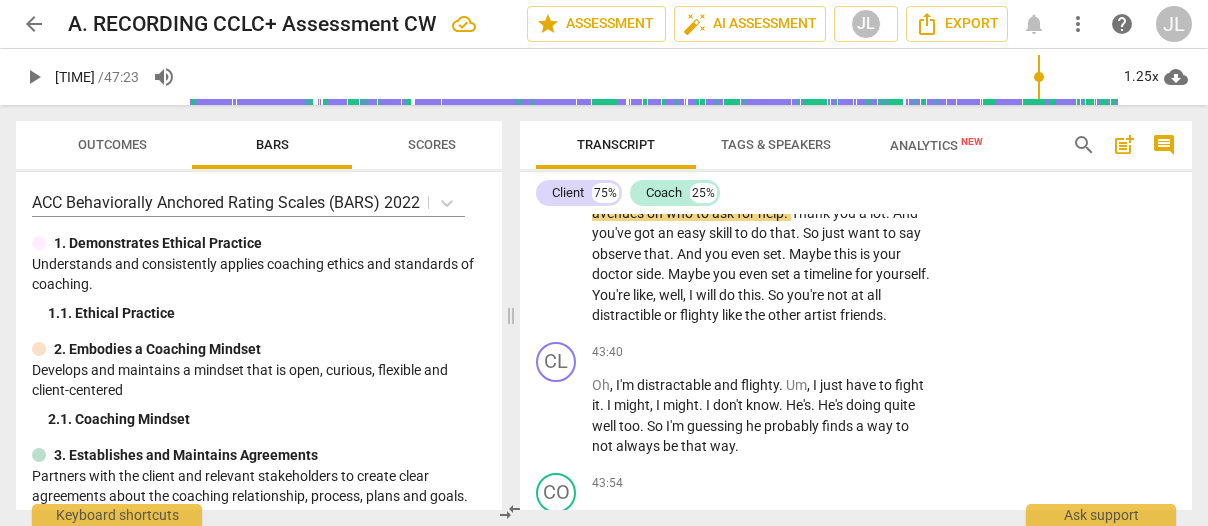 click on "And" at bounding box center (641, 192) 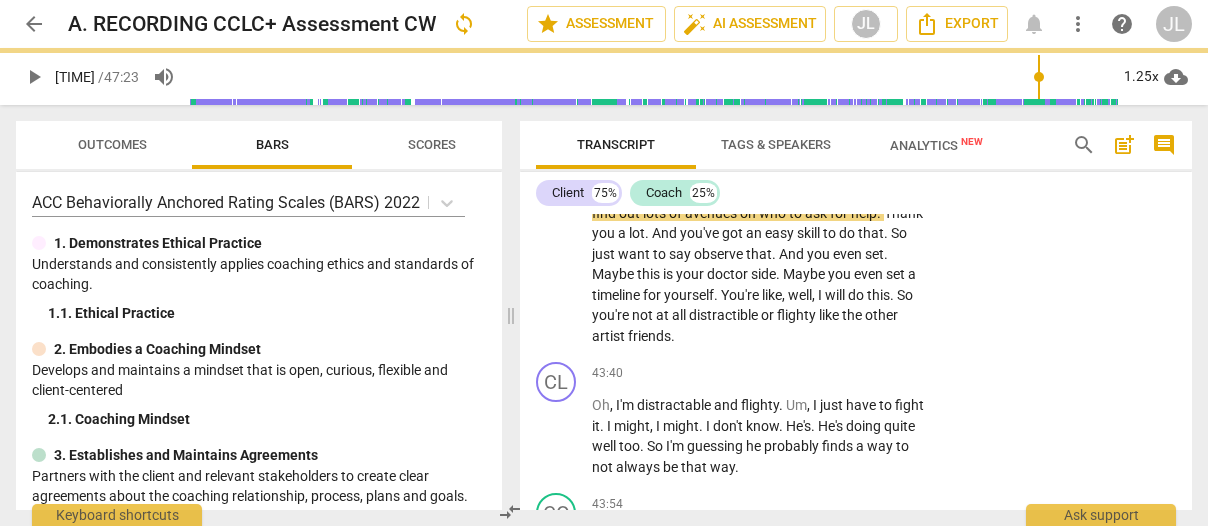 click on "play_arrow" at bounding box center [557, 152] 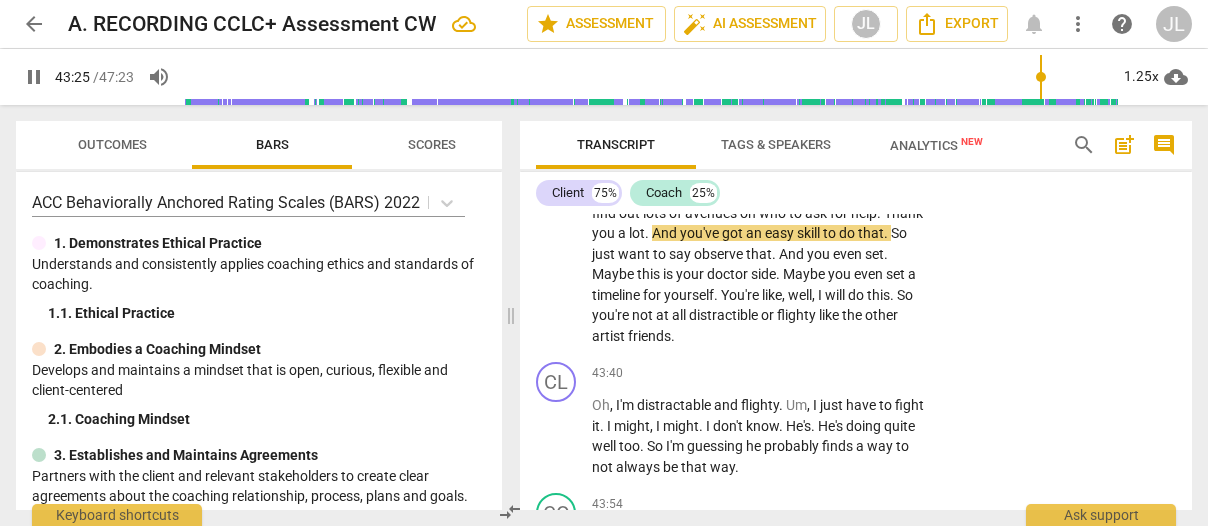 click on "pause" at bounding box center [557, 152] 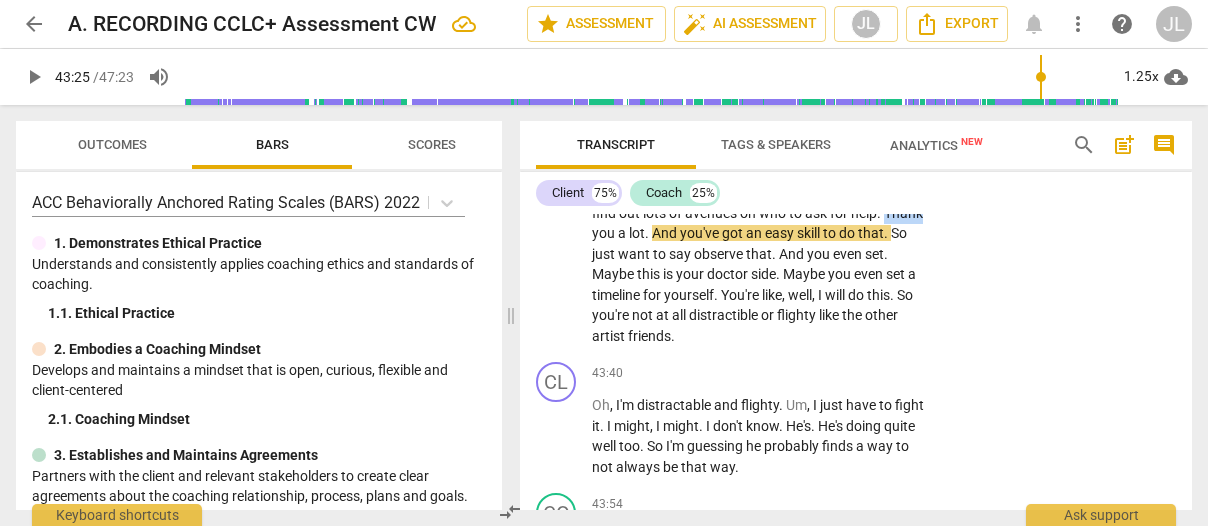 drag, startPoint x: 726, startPoint y: 455, endPoint x: 687, endPoint y: 458, distance: 39.115215 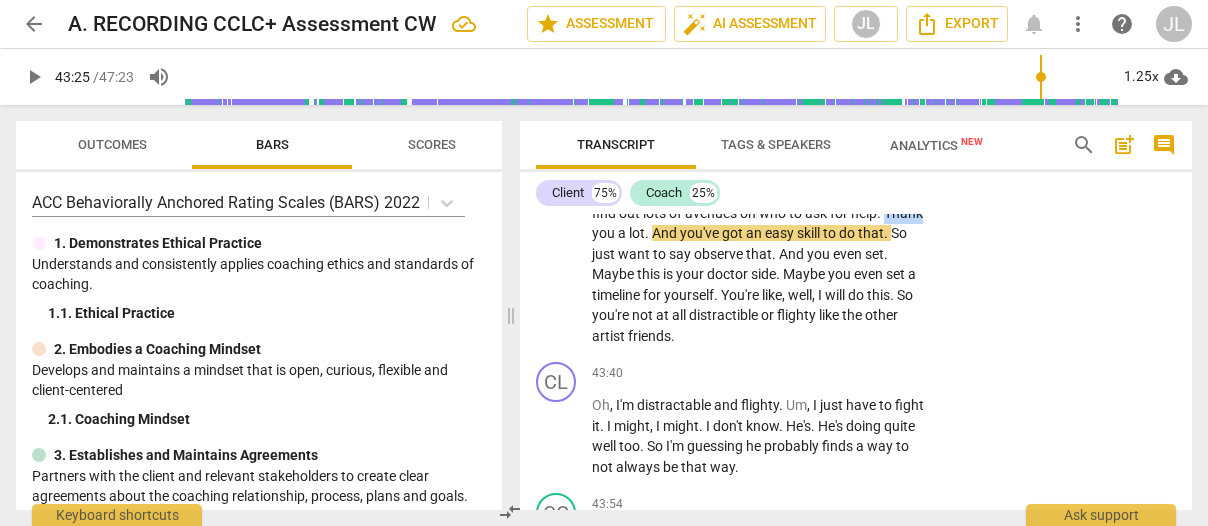 click on "Okay ,   very   good .   And   might   I   insert   observed   encouragement   for   you   is   that   it   seems   that   your   business ,   you   know ,   dream   is   quite   clear   and   it   has   so   much   relationship   going   on   in   it .   And   the   way   you   lit   up   when   you   said ,   I'd   have   fun   going   into   people's   shops   and   m   asking   sounds   like   that's   a   strength   for   you .   (Client :   Yeah)   You   can   actually   easily   network   and   easily   gain   information   from   almost   anyone   because   it's   easy ,   the   social   part   was   fun   for   you .   (Client :   Yeah)   And   it   sounds   like   the   social   part   of   talking   to   maybe   not   complete   strangers   or   people   you   know   of   is   very   easy .   (Client :   Mhm)   And   that   is   one   very   good   way   to   find   out   lots   of   avenues   on   who   to   ask   for   help .   Thank   you   a   lot .   And   you've   got   an   easy   skill   to" at bounding box center [762, 152] 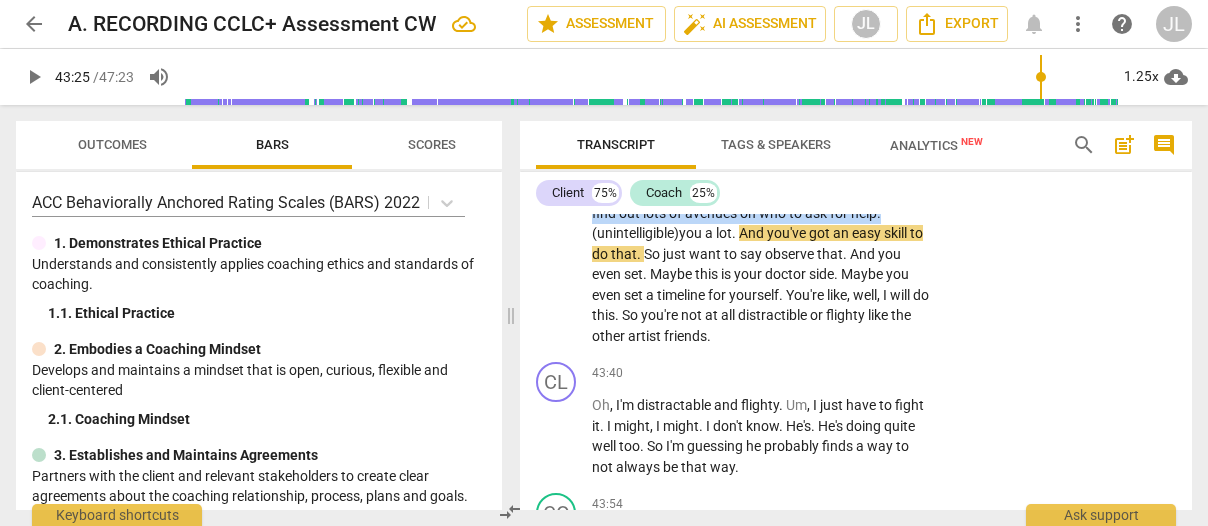 drag, startPoint x: 686, startPoint y: 463, endPoint x: 680, endPoint y: 383, distance: 80.224686 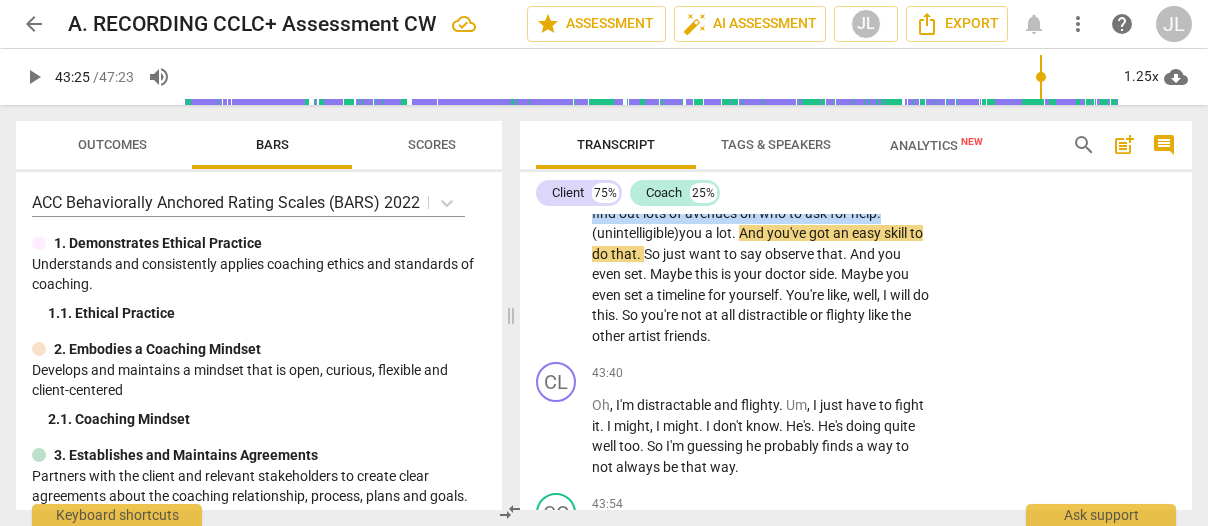 click on "Okay ,   very   good .   And   might   I   insert   observed   encouragement   for   you   is   that   it   seems   that   your   business ,   you   know ,   dream   is   quite   clear   and   it   has   so   much   relationship   going   on   in   it .   And   the   way   you   lit   up   when   you   said ,   I'd   have   fun   going   into   people's   shops   and   m   asking   sounds   like   that's   a   strength   for   you .   (Client :   Yeah)   You   can   actually   easily   network   and   easily   gain   information   from   almost   anyone   because   it's   easy ,   the   social   part   was   fun   for   you .   (Client :   Yeah)   And   it   sounds   like   the   social   part   of   talking   to   maybe   not   complete   strangers   or   people   you   know   of   is   very   easy .   (Client :   Mhm)   And   that   is   one   very   good   way   to   find   out   lots   of   avenues   on   who   to   ask   for   help .   (unintelligible)  you   a   lot .   And   you've   got   an   easy" at bounding box center [762, 152] 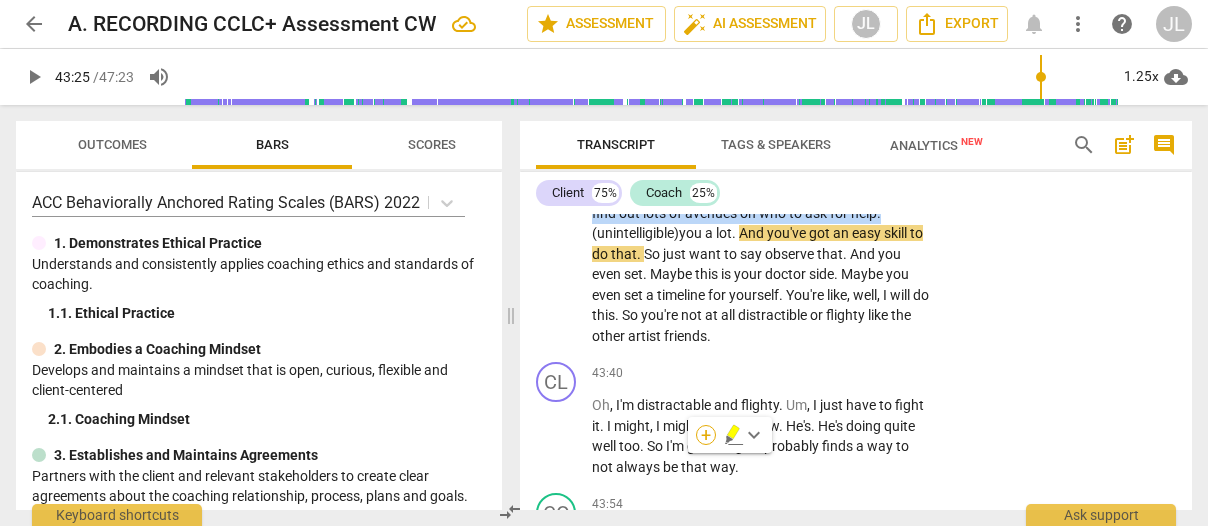 click on "+" at bounding box center [706, 435] 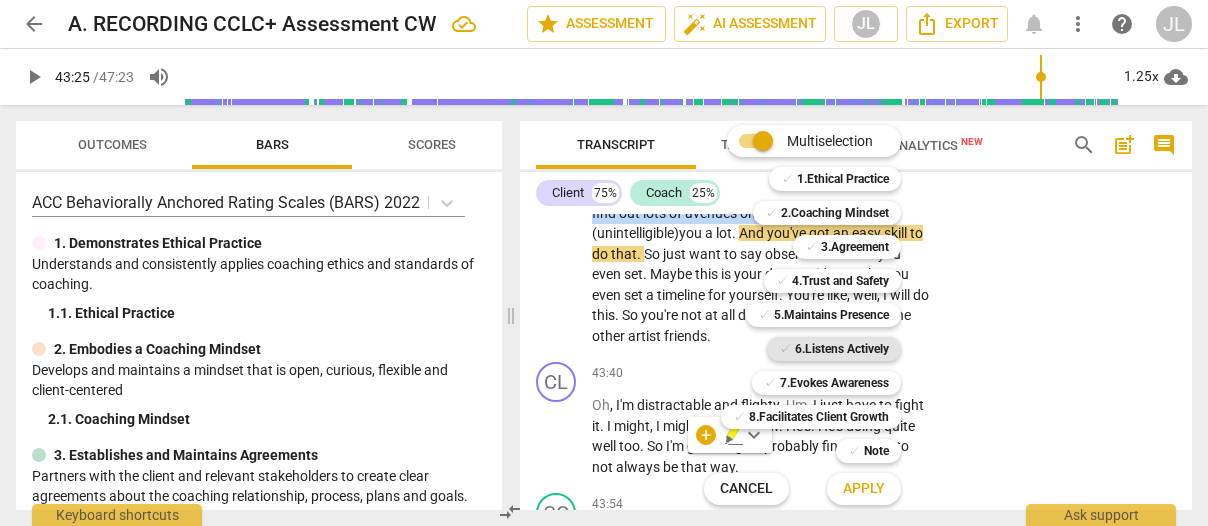 click on "6.Listens Actively" at bounding box center [842, 349] 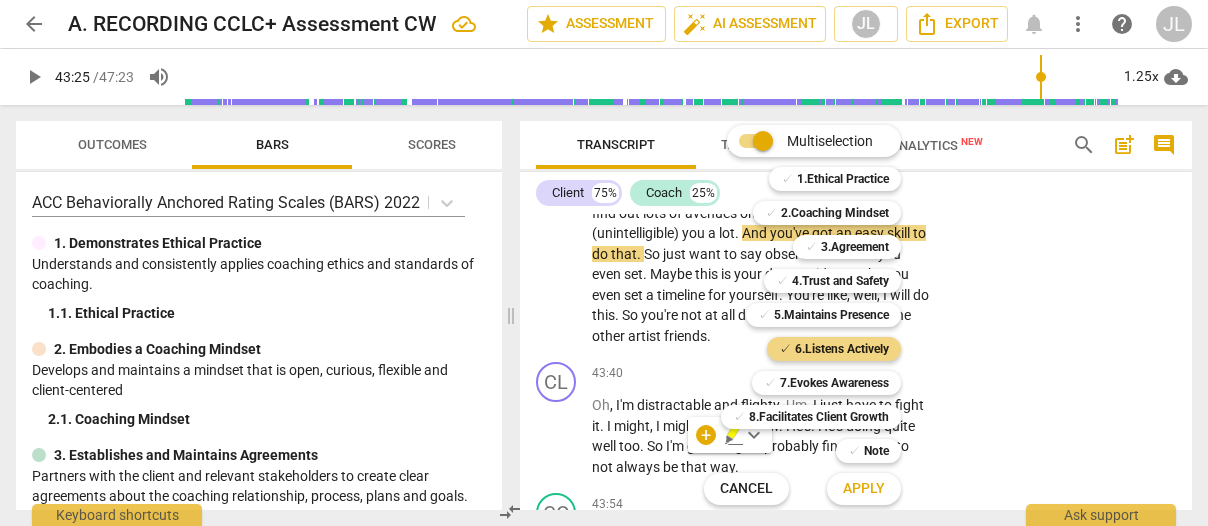 click on "Apply" at bounding box center (864, 489) 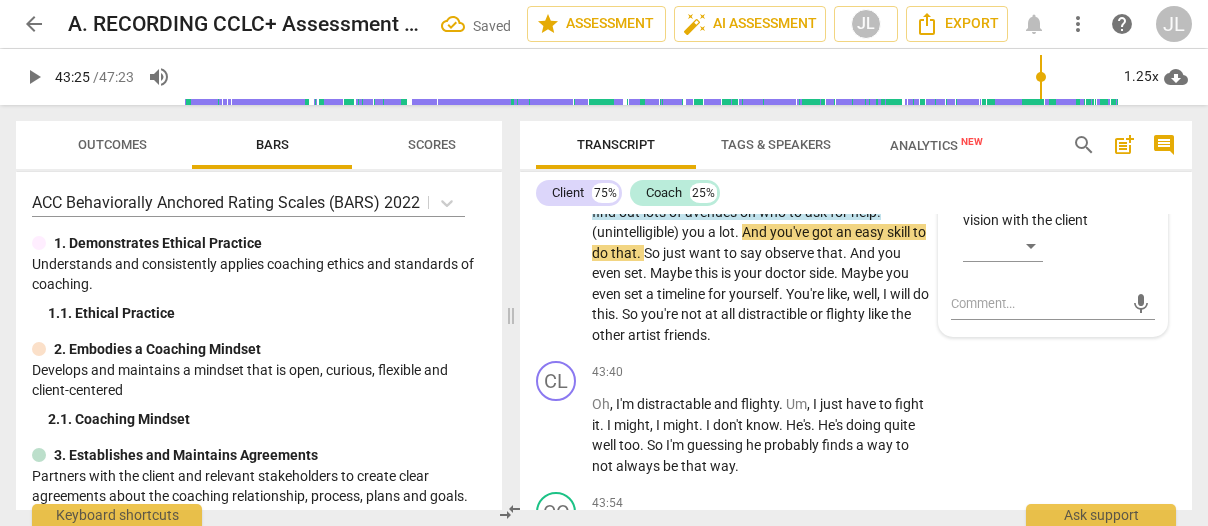 scroll, scrollTop: 22216, scrollLeft: 0, axis: vertical 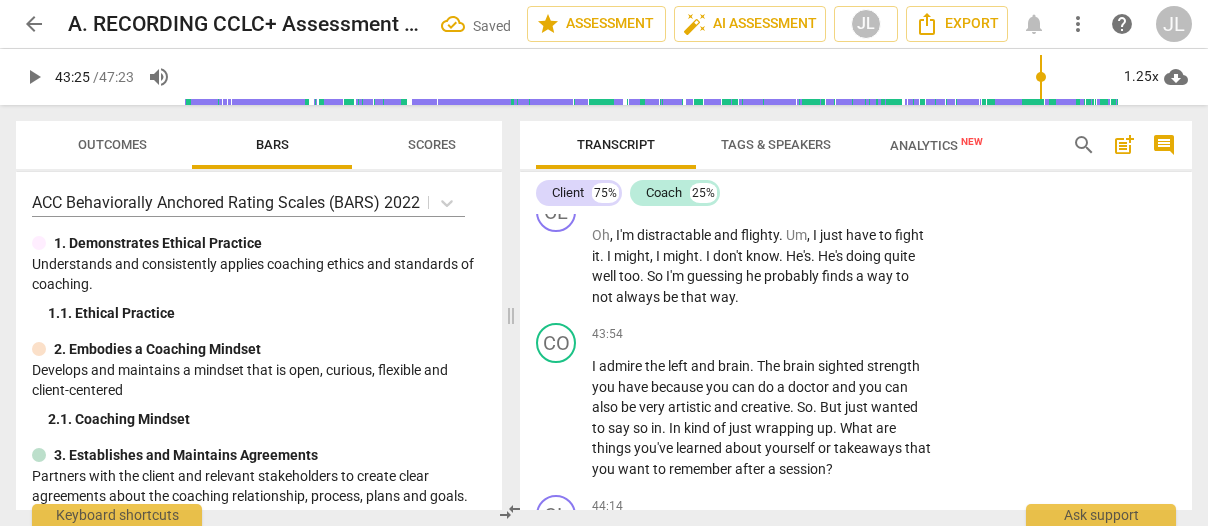 click on "​" at bounding box center (1059, 81) 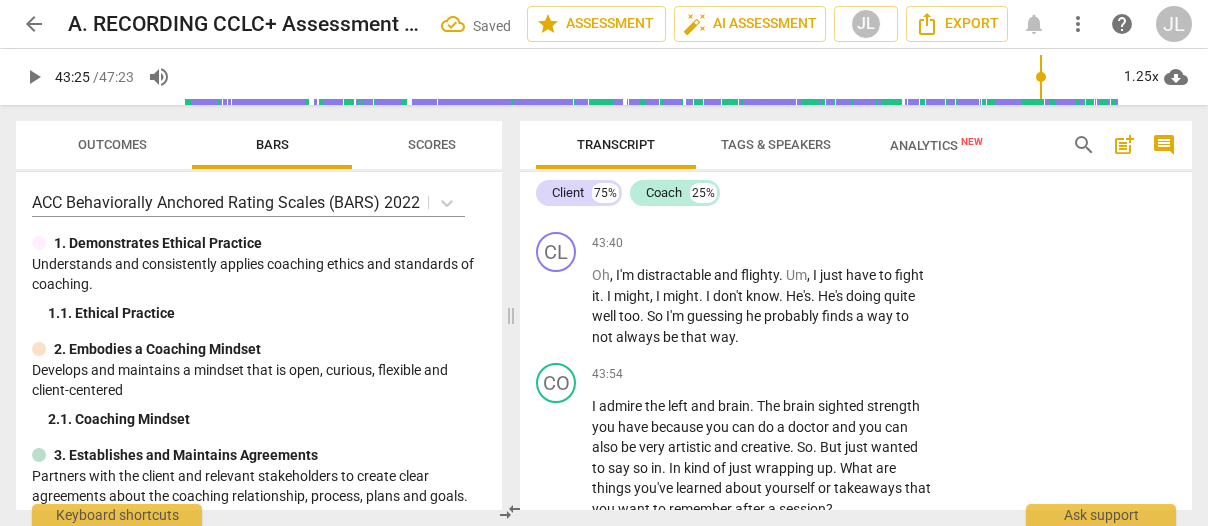 scroll, scrollTop: 22136, scrollLeft: 0, axis: vertical 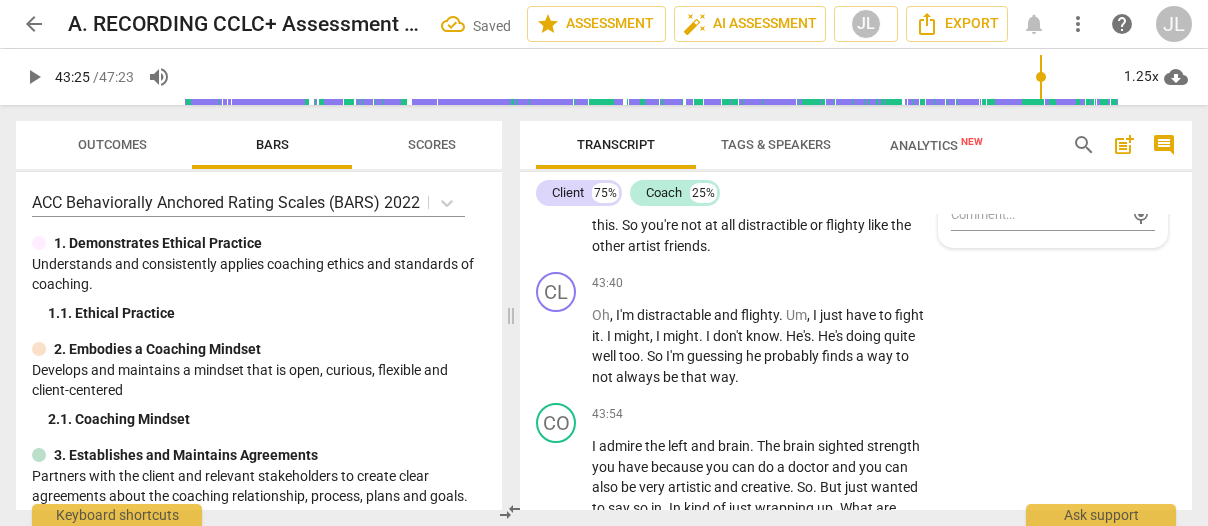 click on "​" at bounding box center [1003, 76] 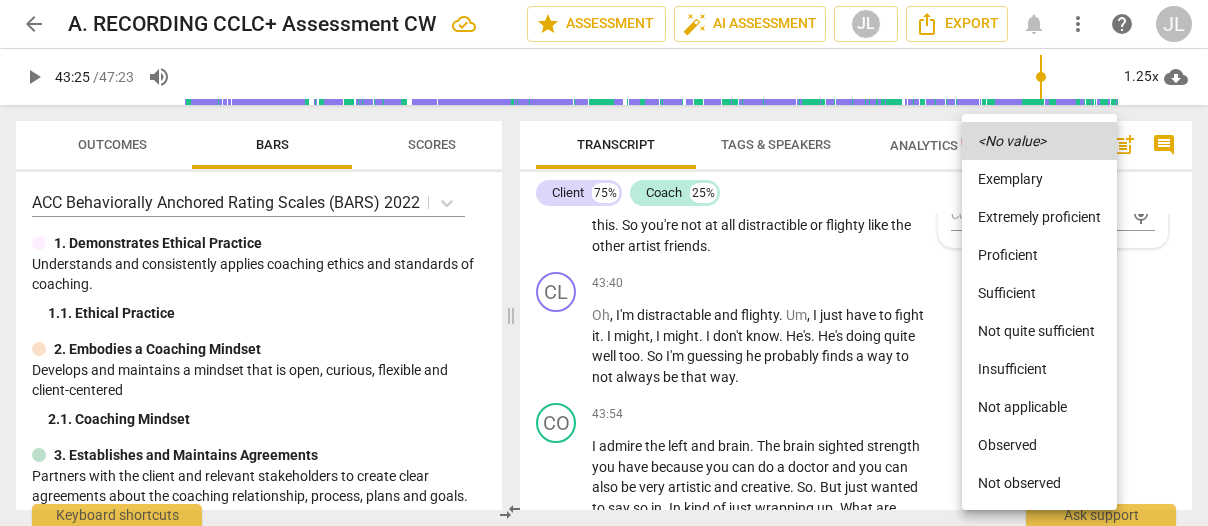 click on "Observed" at bounding box center (1039, 445) 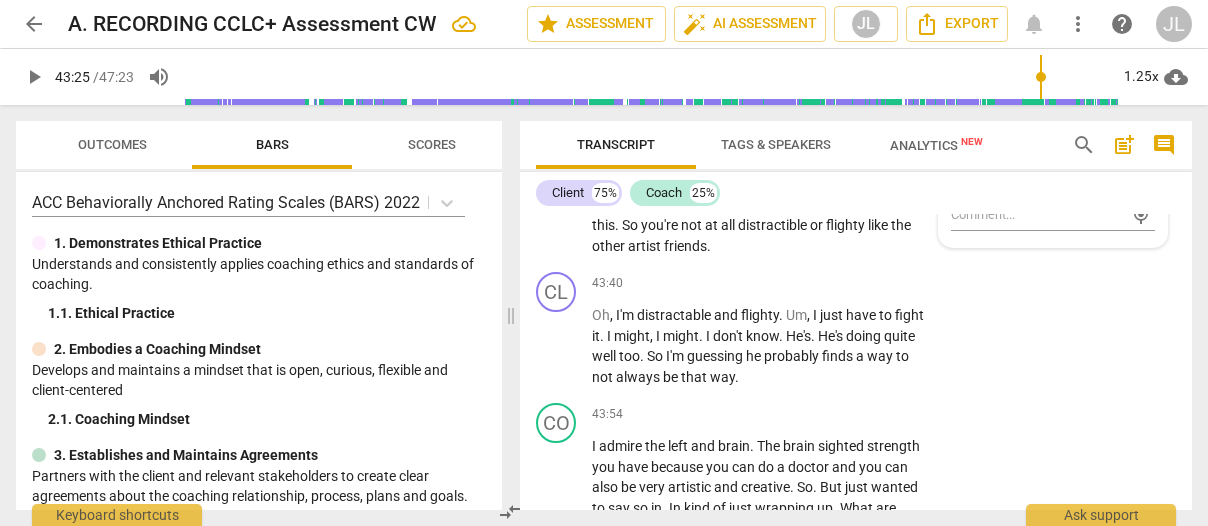 click on "play_arrow" at bounding box center [557, 62] 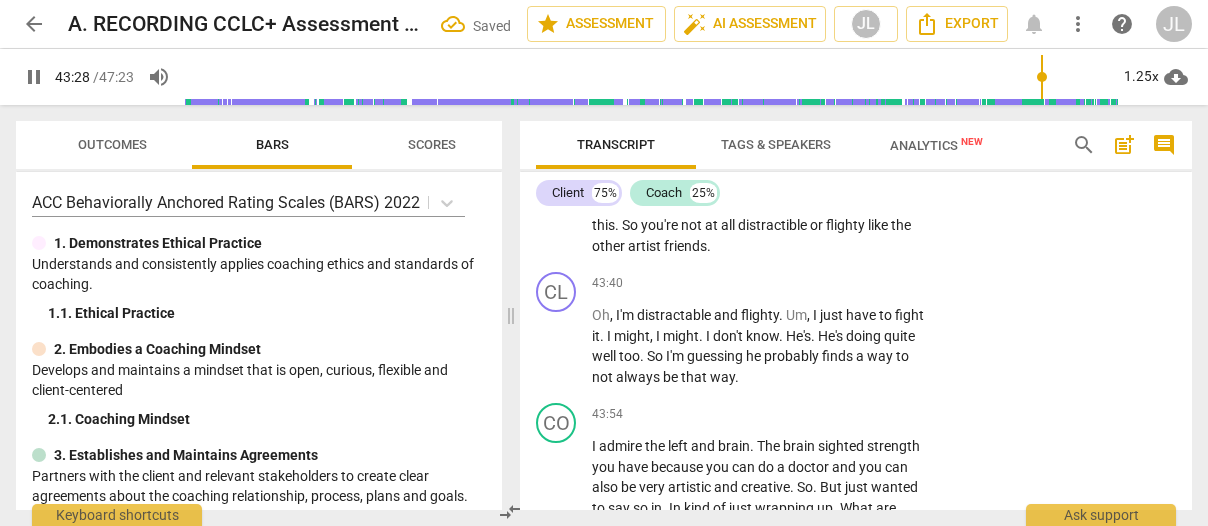 click on "pause" at bounding box center [557, 62] 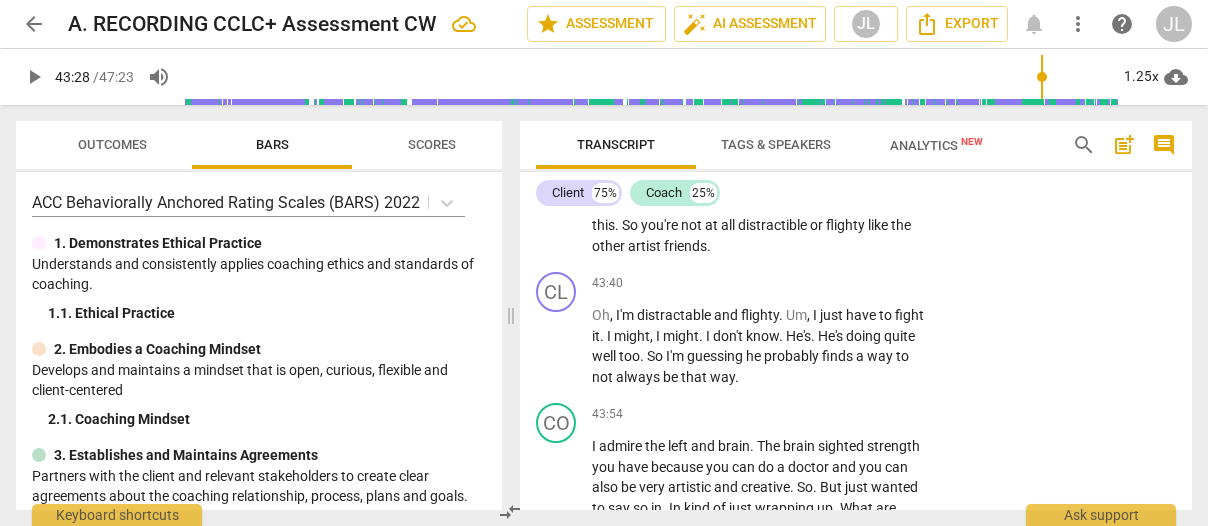 click on "Okay ,   very   good .   And   might   I   insert   observed   encouragement   for   you   is   that   it   seems   that   your   business ,   you   know ,   dream   is   quite   clear   and   it   has   so   much   relationship   going   on   in   it .   And   the   way   you   lit   up   when   you   said ,   I'd   have   fun   going   into   people's   shops   and   m   asking   sounds   like   that's   a   strength   for   you .   (Client :   Yeah)   You   can   actually   easily   network   and   easily   gain   information   from   almost   anyone   because   it's   easy ,   the   social   part   was   fun   for   you .   (Client :   Yeah)   And   it   sounds   like   the   social   part   of   talking   to   maybe   not   complete   strangers   or   people   you   know   of   is   very   easy .   (Client :   Mhm)   And   that   is   one   very   good   way   to   find   out   lots   of   avenues   on   who   to   ask   for   help .   (unintelligible)   you   a   lot .   And   you've   got   an   easy" at bounding box center (762, 62) 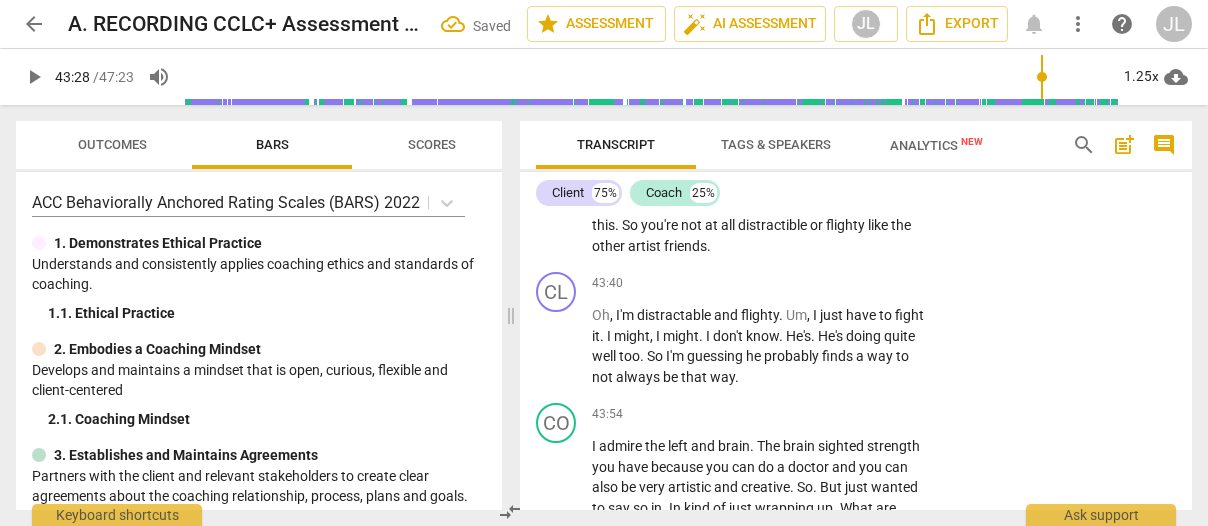 click on "play_arrow" at bounding box center [557, 62] 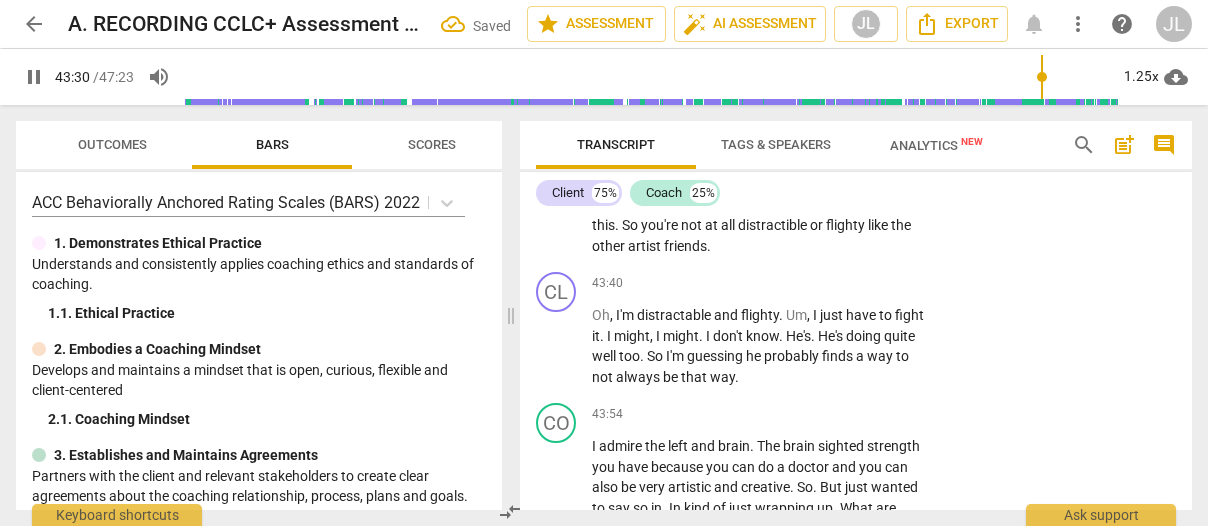drag, startPoint x: 558, startPoint y: 286, endPoint x: 600, endPoint y: 294, distance: 42.755116 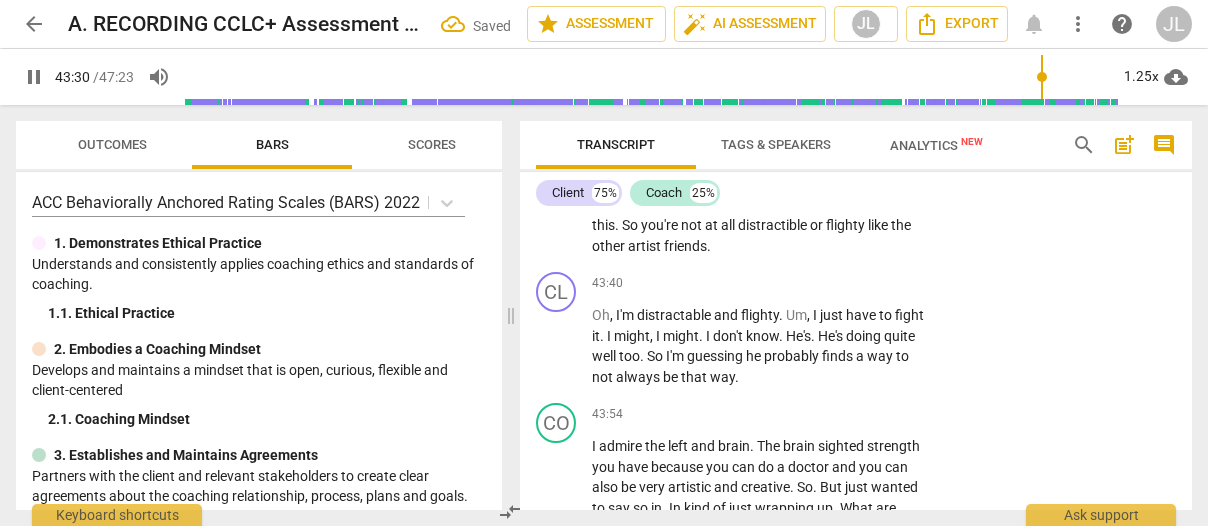 click on "pause" at bounding box center [557, 62] 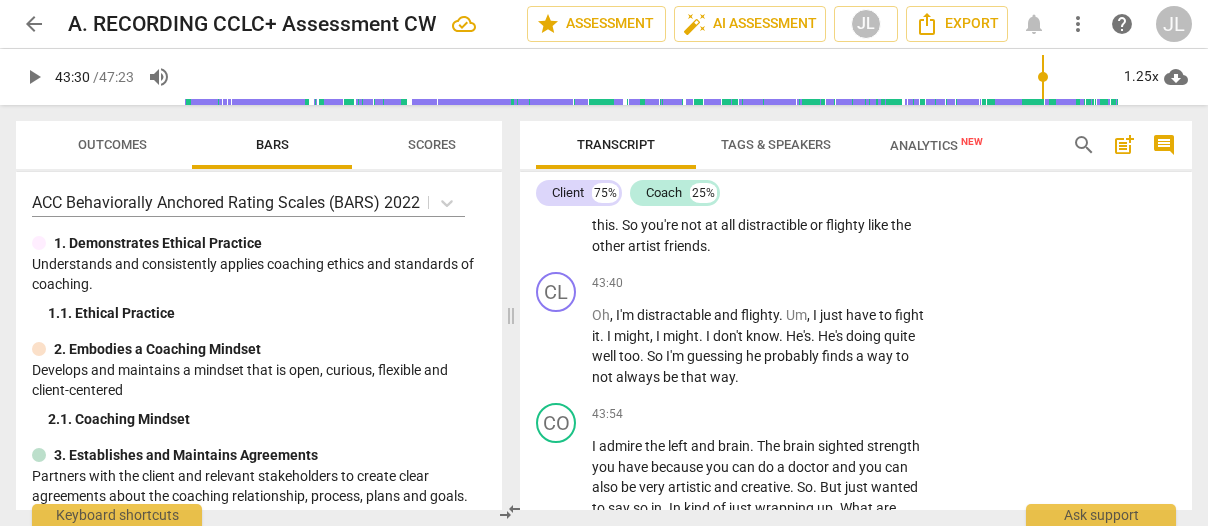click on "." at bounding box center [646, 184] 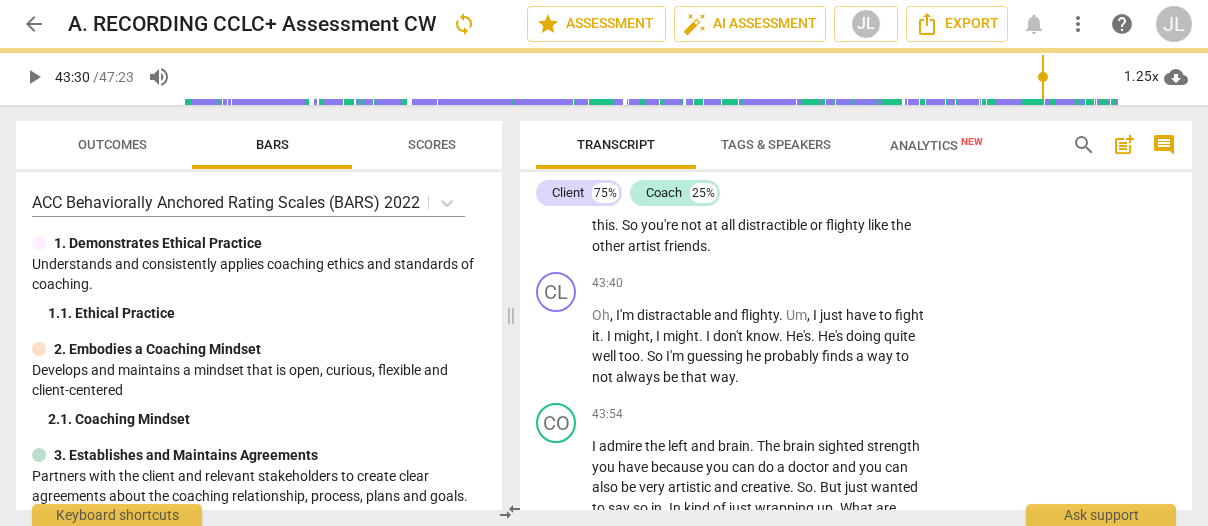 click on "play_arrow" at bounding box center [557, 62] 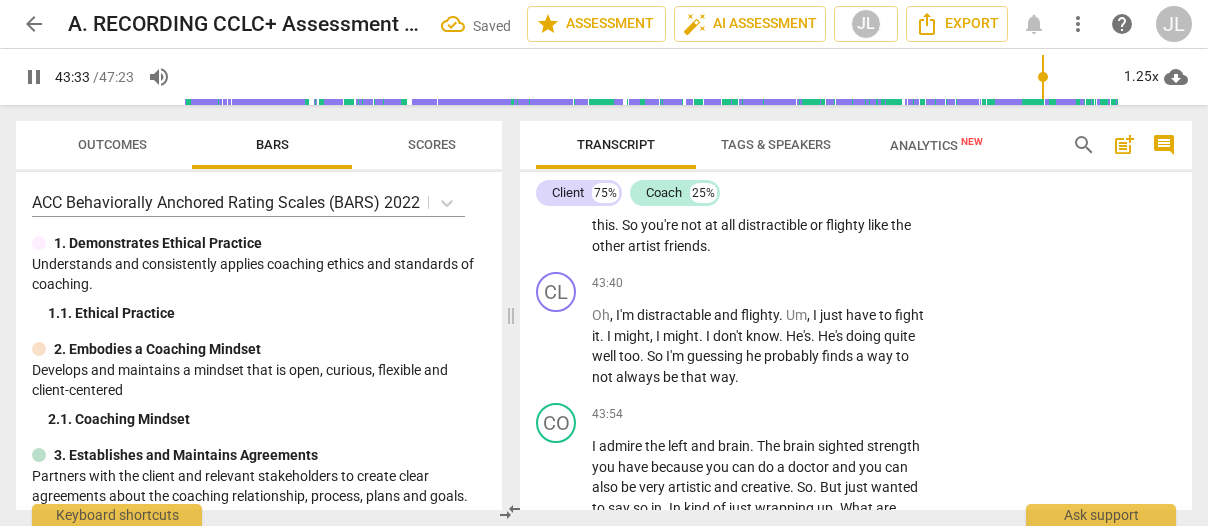 click on "pause" at bounding box center (557, 62) 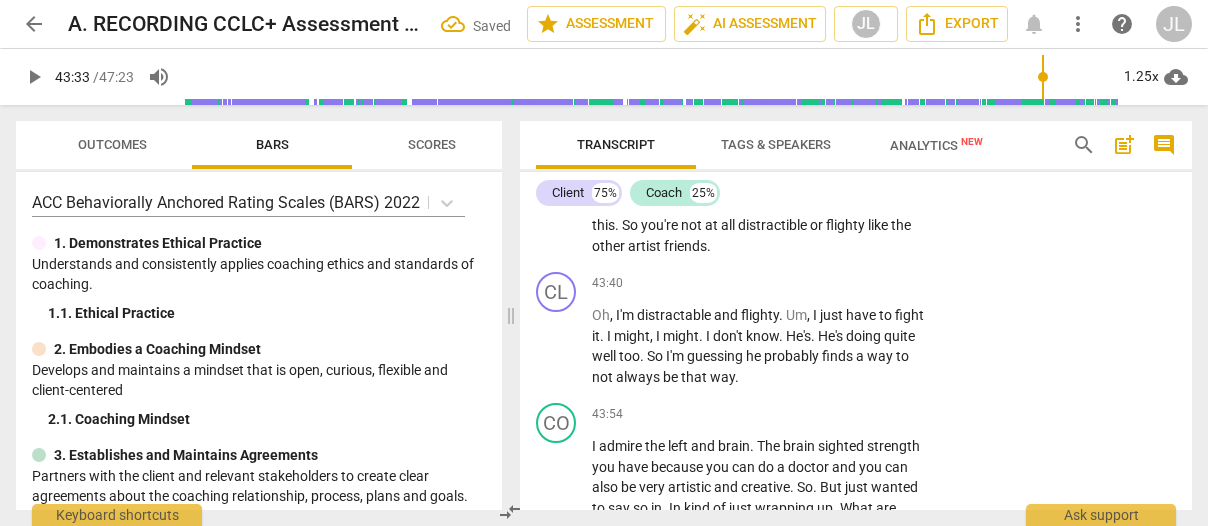 click on "." at bounding box center [836, 184] 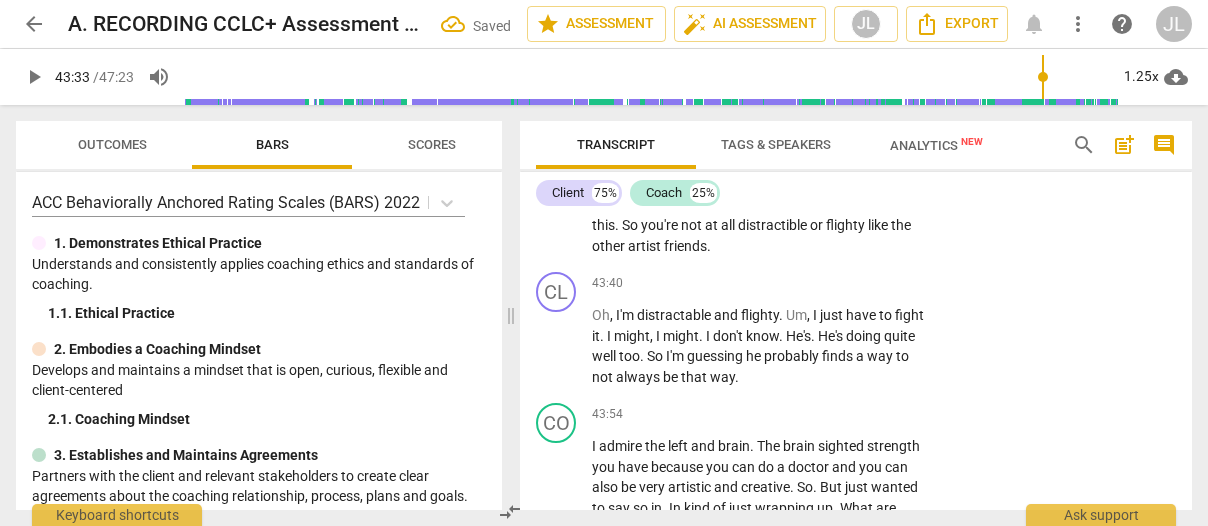 click on "maybe" at bounding box center [860, 184] 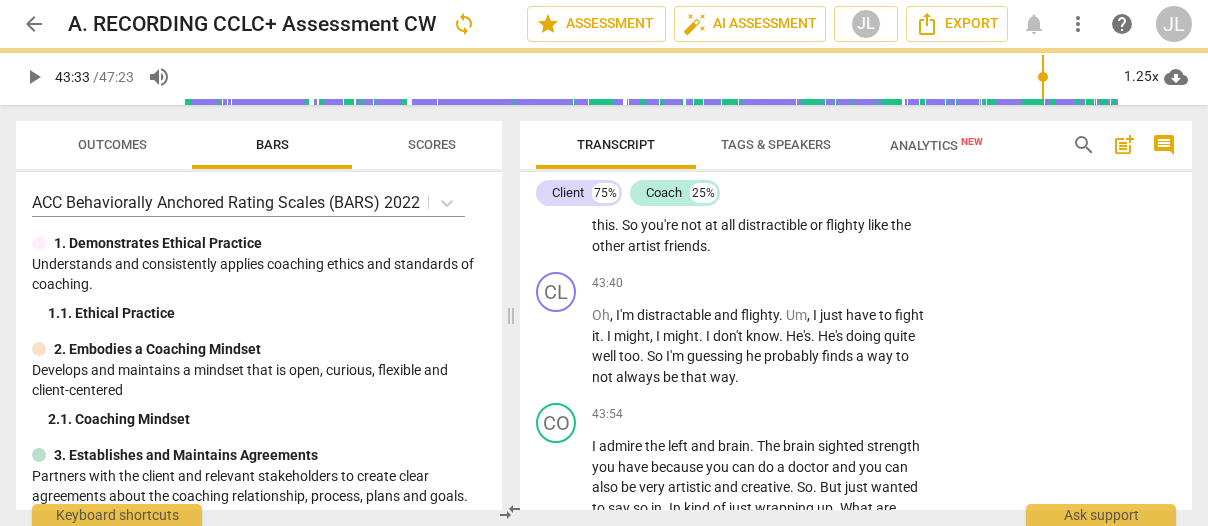 click on "play_arrow" at bounding box center [557, 62] 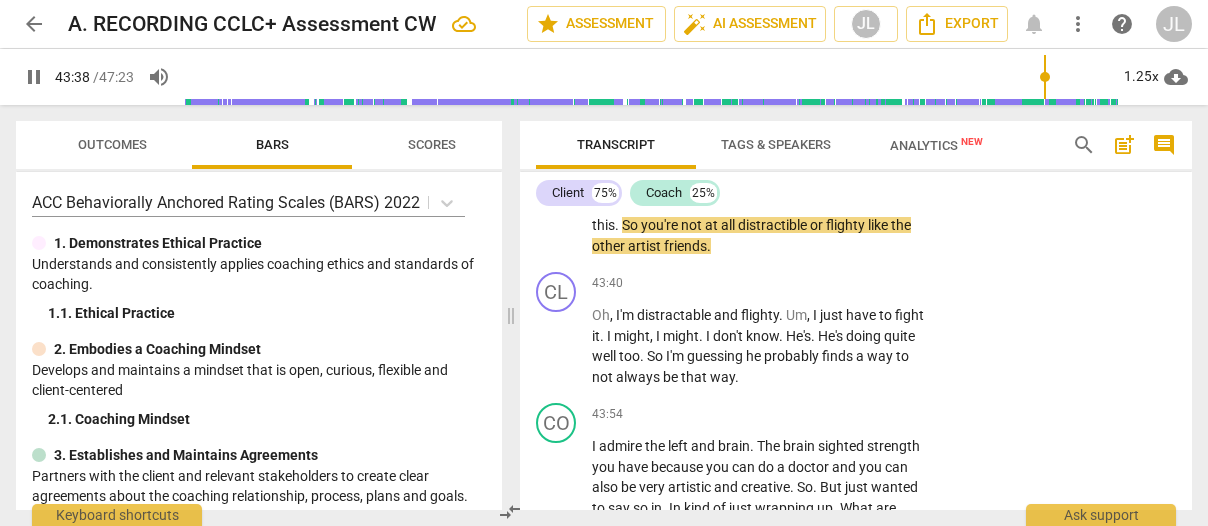 drag, startPoint x: 559, startPoint y: 290, endPoint x: 816, endPoint y: 369, distance: 268.868 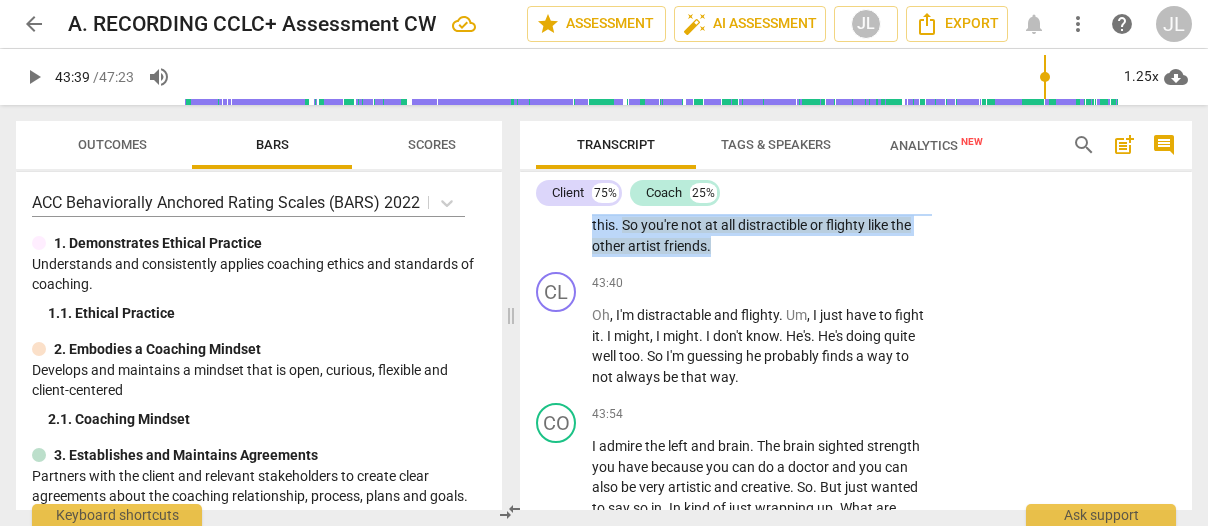 drag, startPoint x: 915, startPoint y: 474, endPoint x: 588, endPoint y: 239, distance: 402.6835 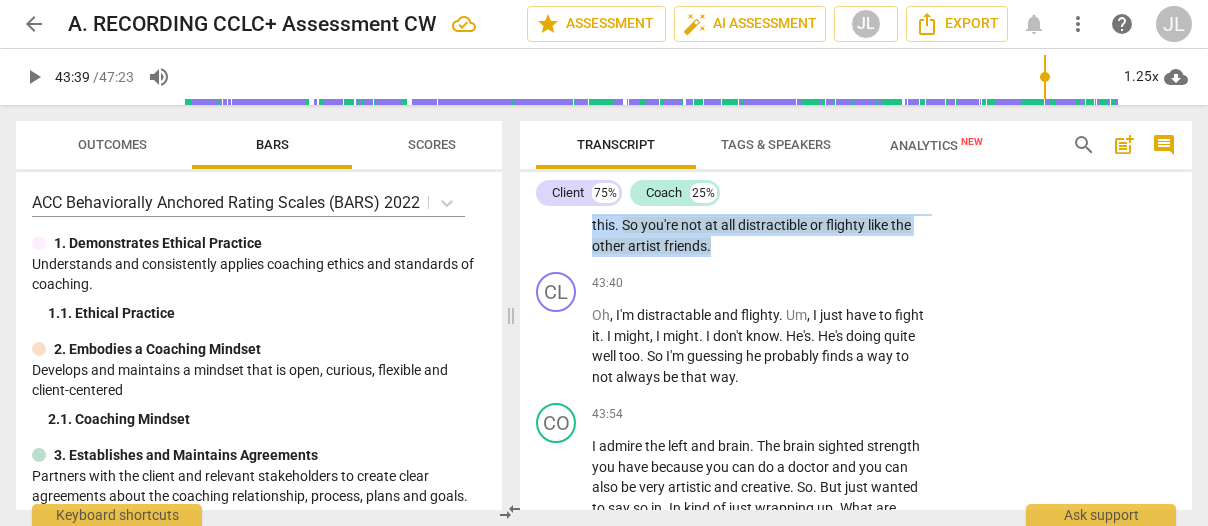 click on "CO play_arrow pause 42:34 + Add competency 6.Listens Actively keyboard_arrow_right Okay ,   very   good .   And   might   I   insert   observed   encouragement   for   you   is   that   it   seems   that   your   business ,   you   know ,   dream   is   quite   clear   and   it   has   so   much   relationship   going   on   in   it .   And   the   way   you   lit   up   when   you   said ,   I'd   have   fun   going   into   people's   shops   and   m   asking   sounds   like   that's   a   strength   for   you .   (Client :   Yeah)   You   can   actually   easily   network   and   easily   gain   information   from   almost   anyone   because   it's   easy ,   the   social   part   was   fun   for   you .   (Client :   Yeah)   And   it   sounds   like   the   social   part   of   talking   to   maybe   not   complete   strangers   or   people   you   know   of   is   very   easy .   (Client :   Mhm)   And   that   is   one   very   good   way   to   find   out   lots   of   avenues   on   who   to   ask   for   help .   (unintelligible)  you   a   lot .   And   you've   got   an   easy" at bounding box center (856, 45) 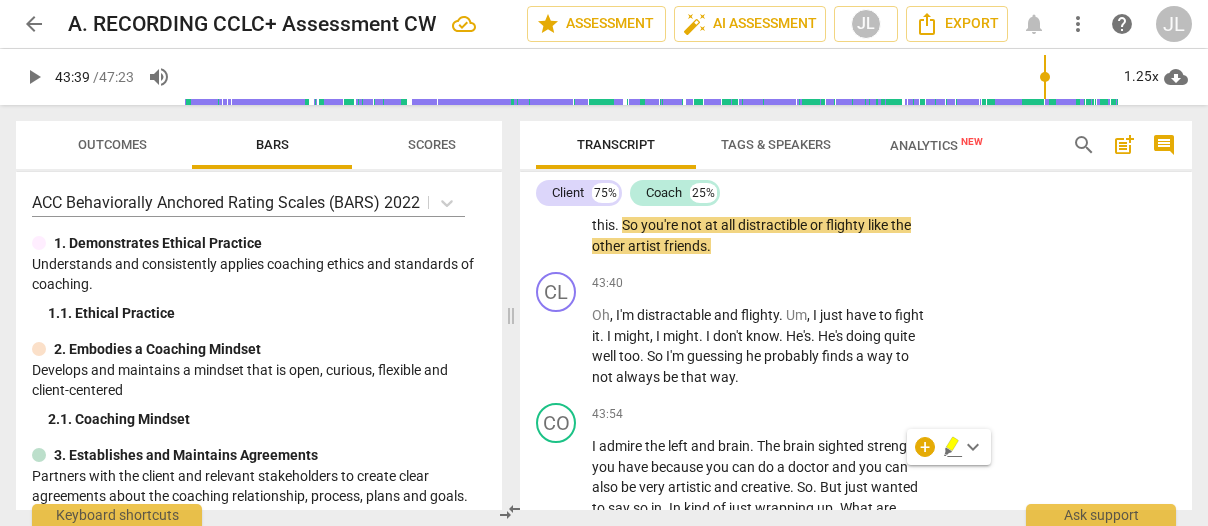 click on "play_arrow pause" at bounding box center [566, 62] 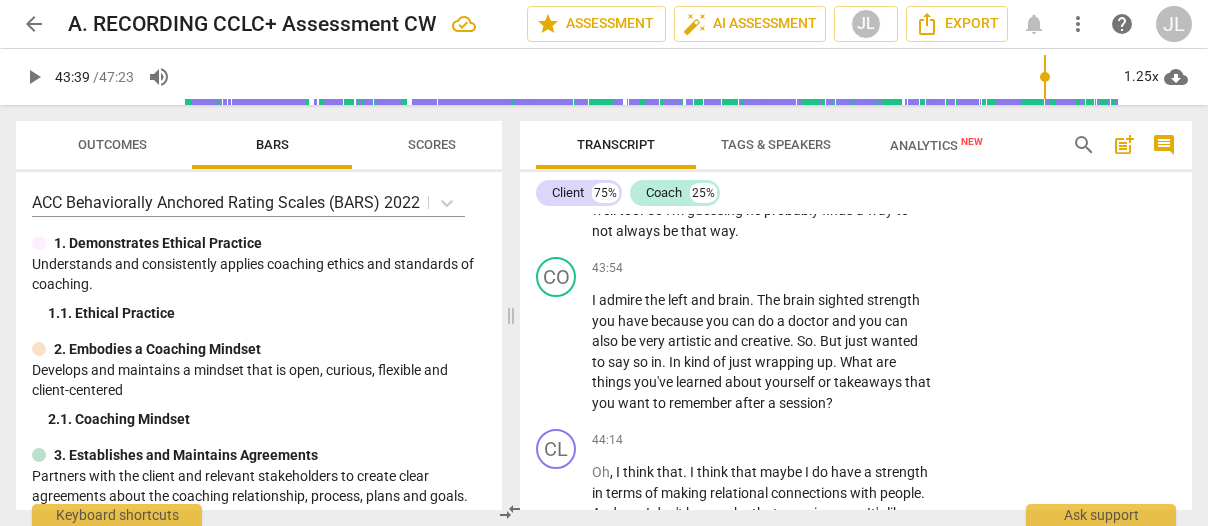 scroll, scrollTop: 22105, scrollLeft: 0, axis: vertical 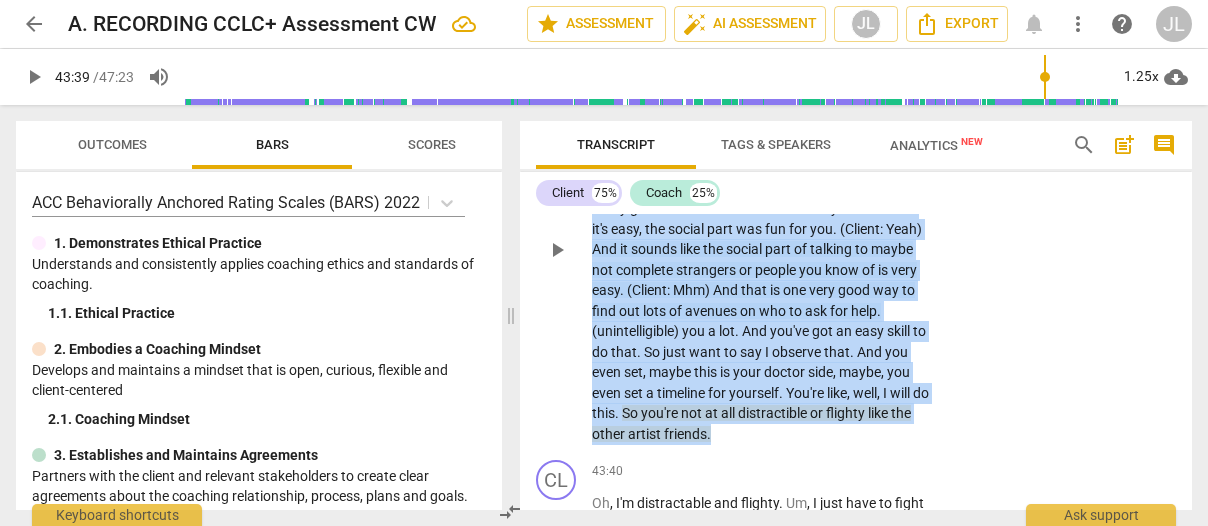 drag, startPoint x: 912, startPoint y: 499, endPoint x: 689, endPoint y: 296, distance: 301.5593 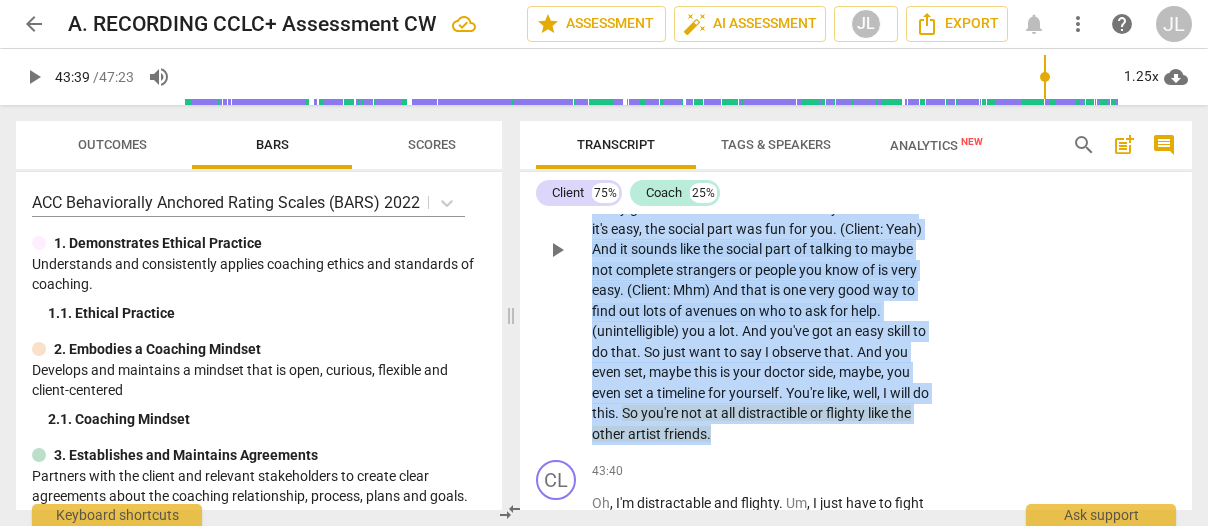 click on "Okay ,   very   good .   And   might   I   insert   observed   encouragement   for   you   is   that   it   seems   that   your   business ,   you   know ,   dream   is   quite   clear   and   it   has   so   much   relationship   going   on   in   it .   And   the   way   you   lit   up   when   you   said ,   I'd   have   fun   going   into   people's   shops   and   m   asking   sounds   like   that's   a   strength   for   you .   (Client :   Yeah)   You   can   actually   easily   network   and   easily   gain   information   from   almost   anyone   because   it's   easy ,   the   social   part   was   fun   for   you .   (Client :   Yeah)   And   it   sounds   like   the   social   part   of   talking   to   maybe   not   complete   strangers   or   people   you   know   of   is   very   easy .   (Client :   Mhm)   And   that   is   one   very   good   way   to   find   out   lots   of   avenues   on   who   to   ask   for   help .   (unintelligible)   you   a   lot .   And   you've   got   an   easy" at bounding box center (762, 250) 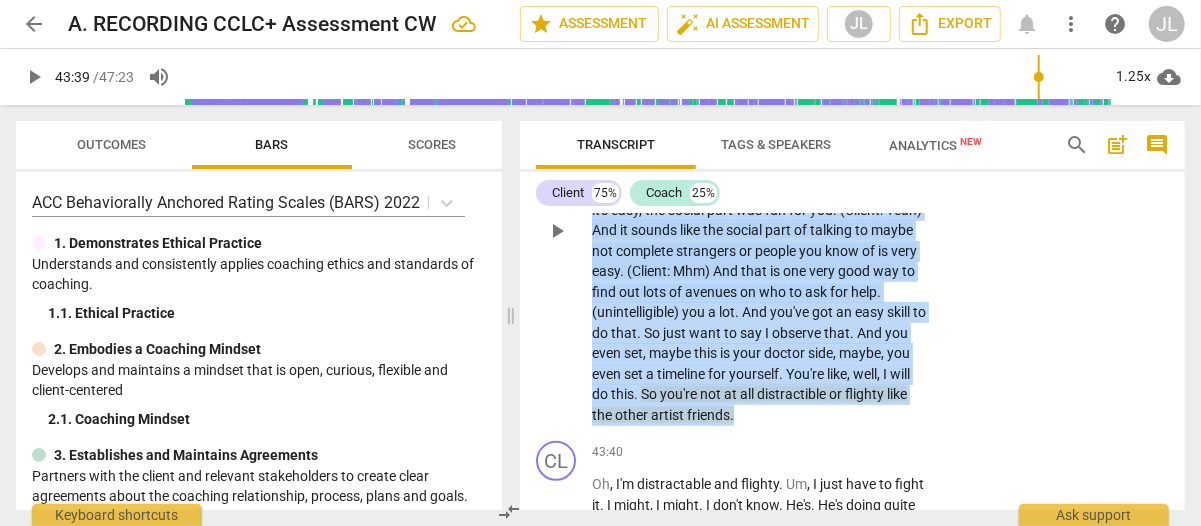 click on "+" at bounding box center (680, 14) 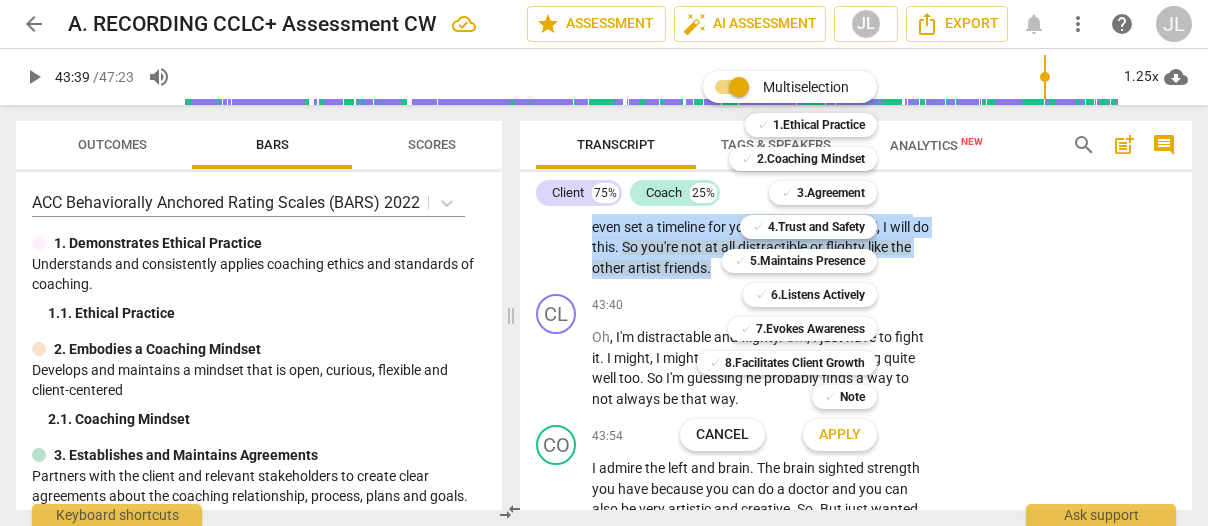 scroll, scrollTop: 21948, scrollLeft: 0, axis: vertical 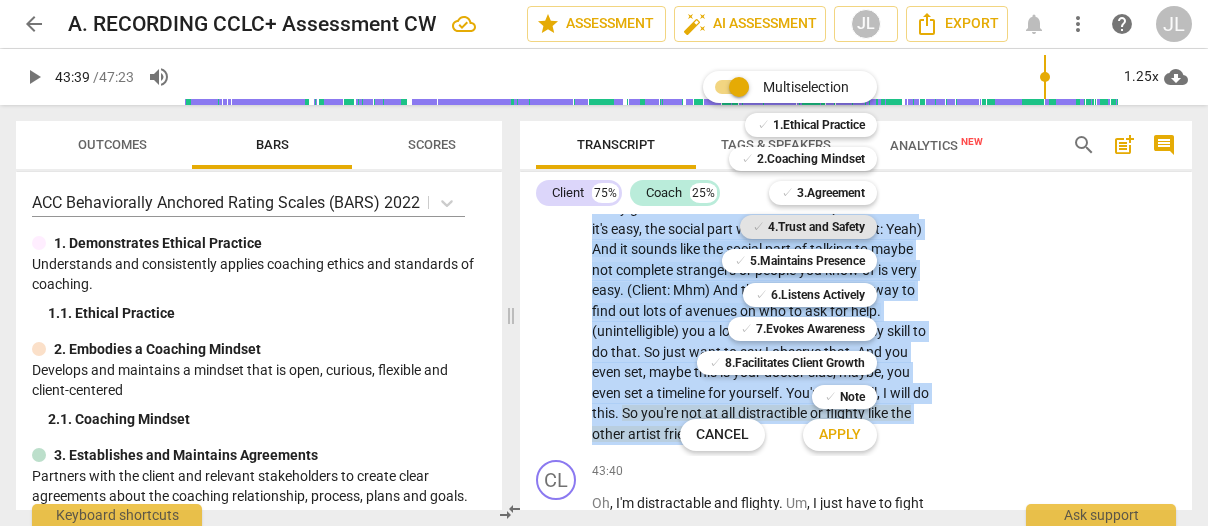click on "4.Trust and Safety" at bounding box center [816, 227] 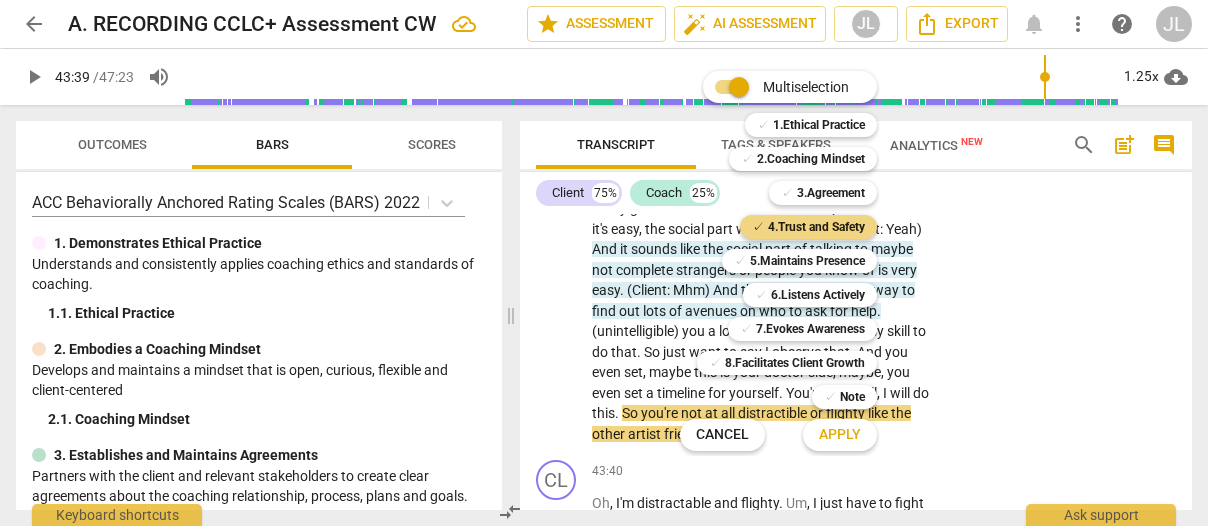 click on "Apply" at bounding box center [840, 435] 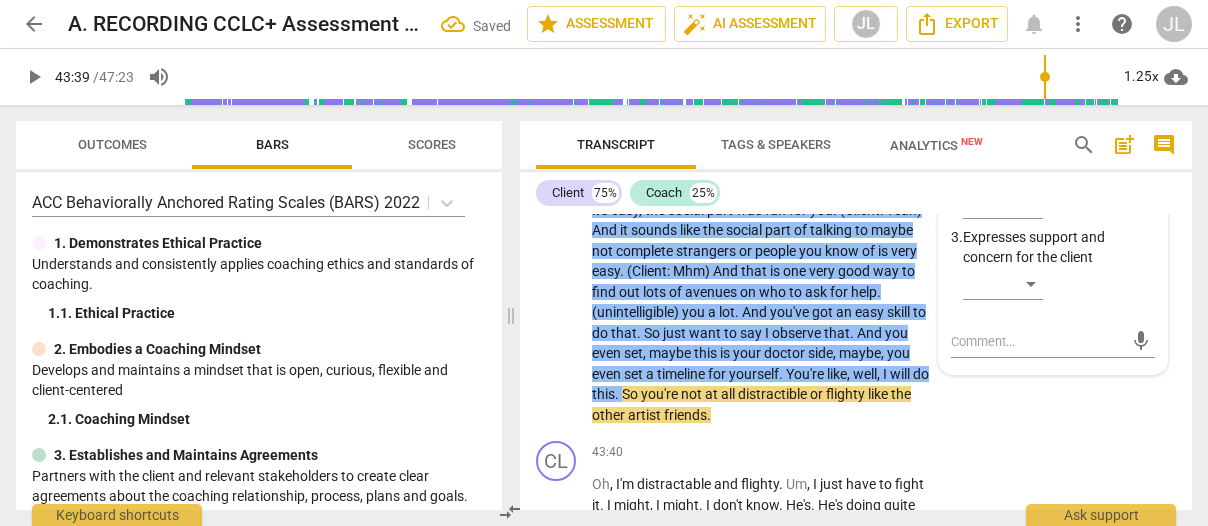 scroll, scrollTop: 22210, scrollLeft: 0, axis: vertical 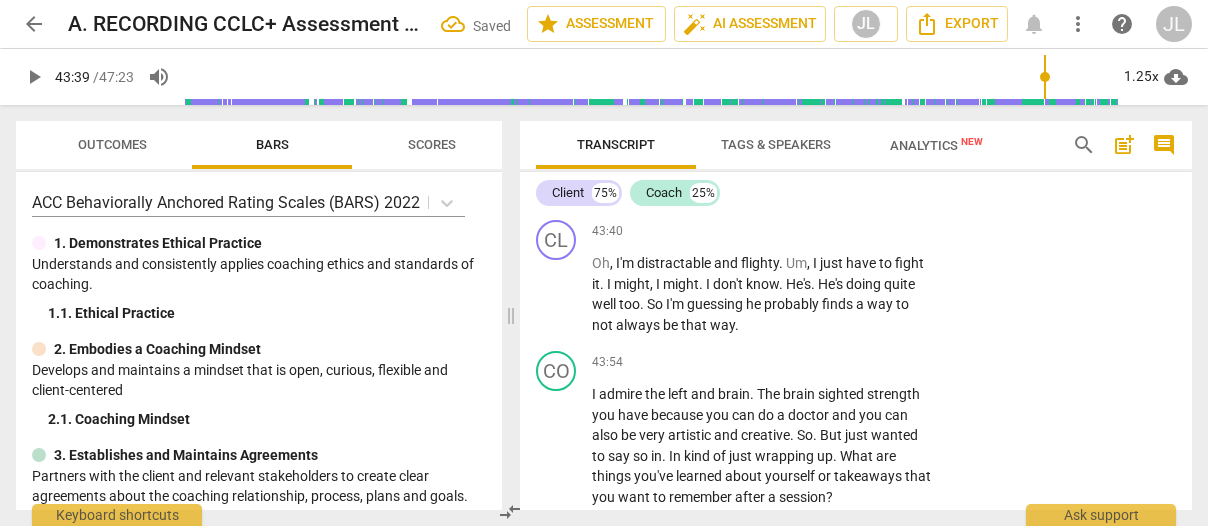 click on "​" at bounding box center [1003, 63] 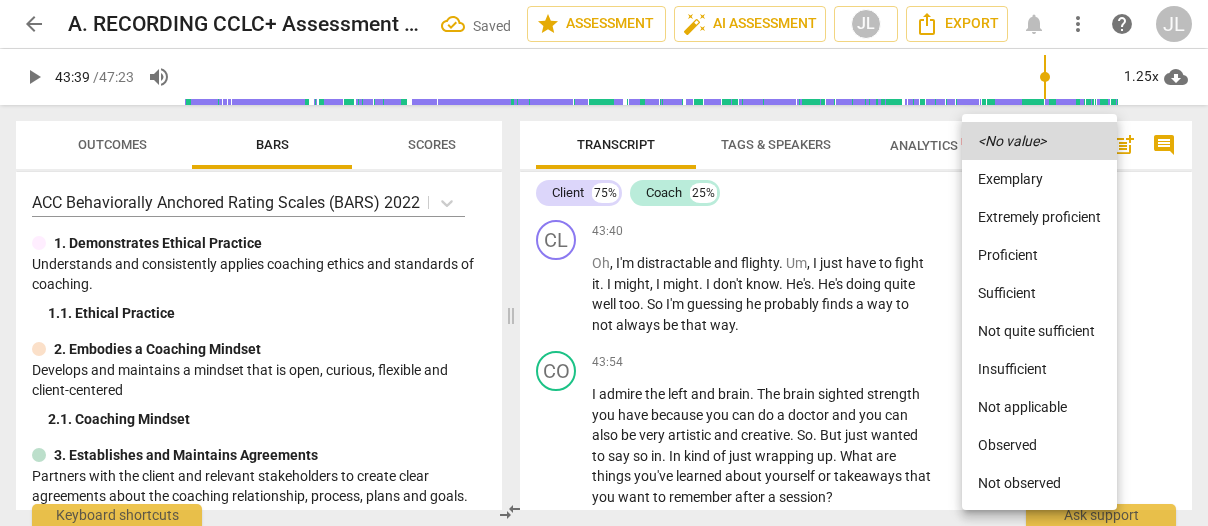 click on "Observed" at bounding box center (1039, 445) 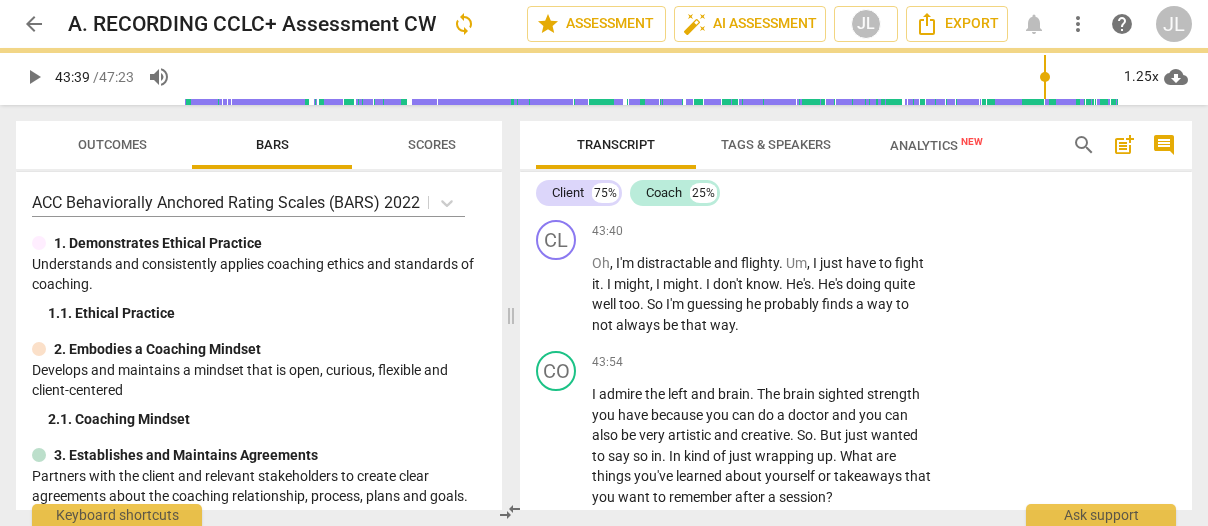 scroll, scrollTop: 22480, scrollLeft: 0, axis: vertical 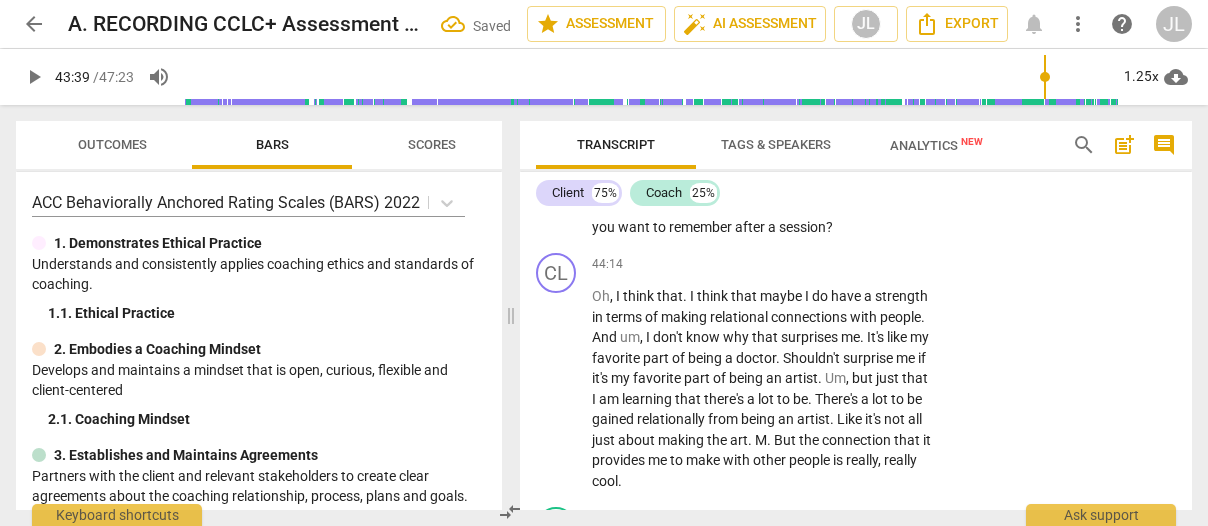 click on "play_arrow" at bounding box center [557, 25] 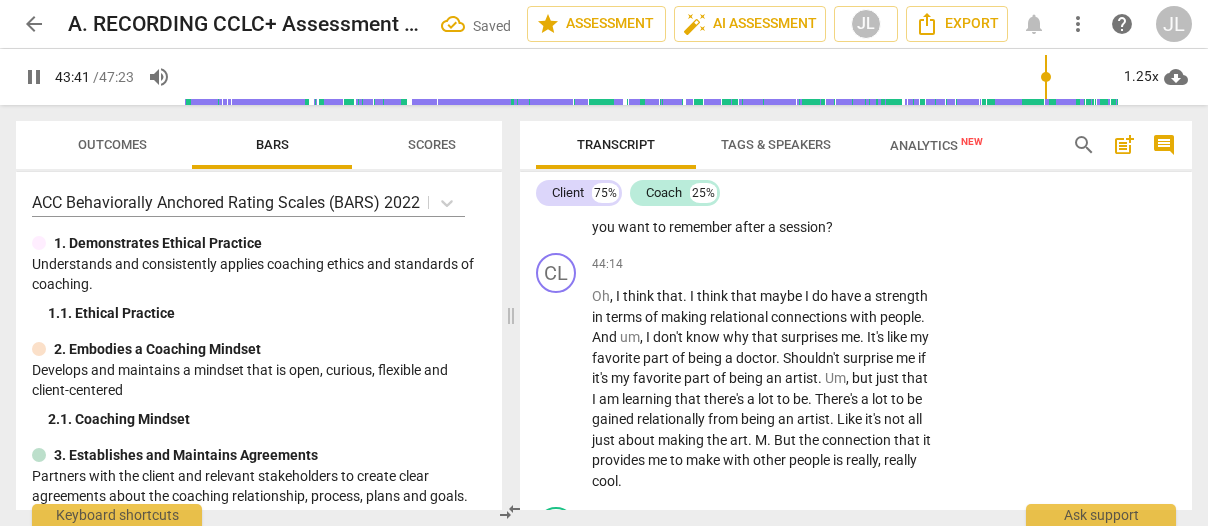 click on "." at bounding box center [814, 14] 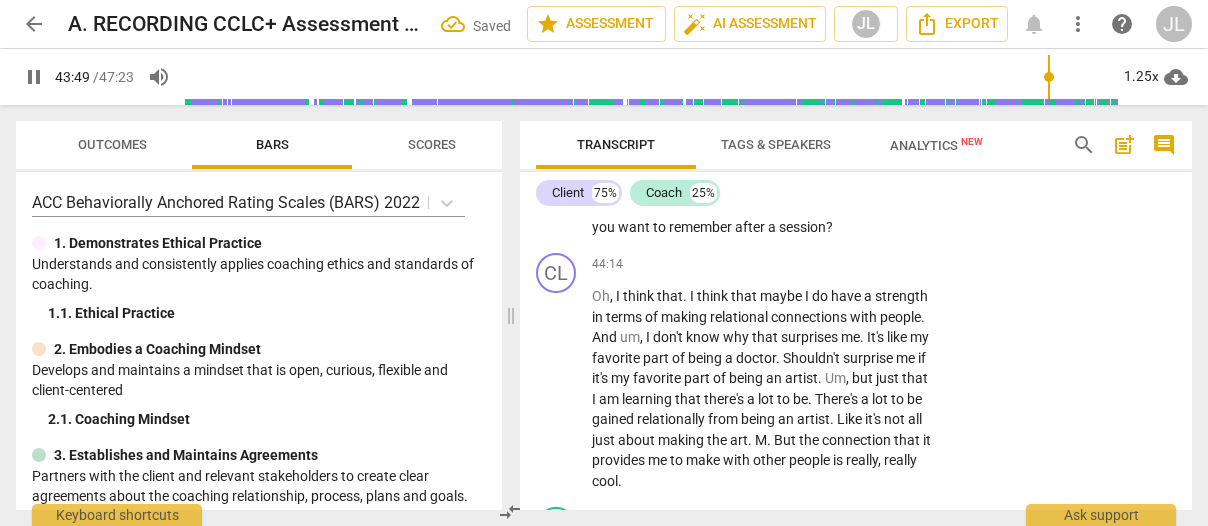 click on "." at bounding box center [702, 14] 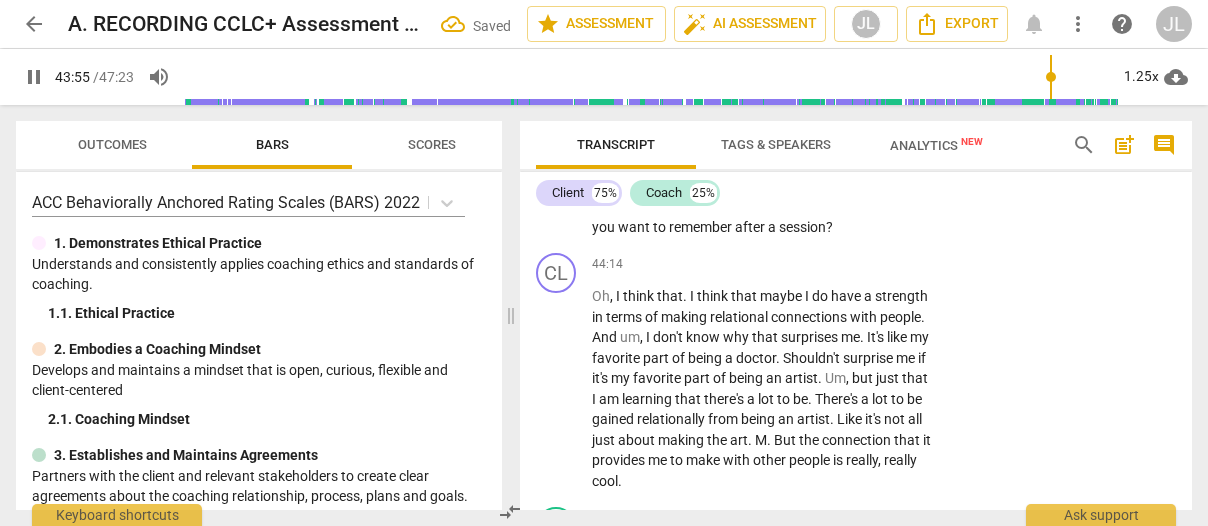 click on "pause" at bounding box center [557, 25] 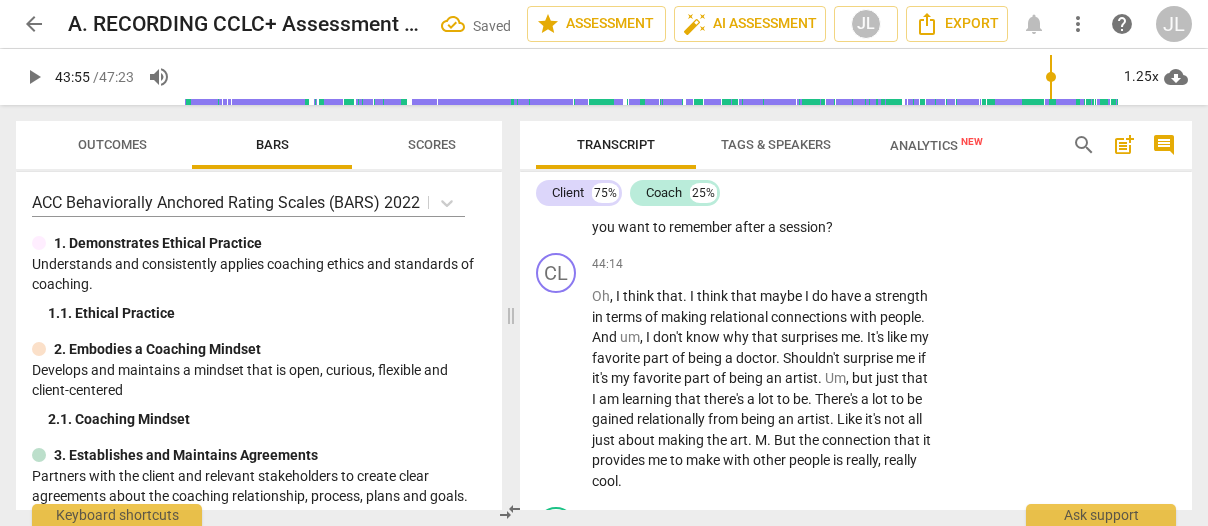click on "well" at bounding box center [605, 34] 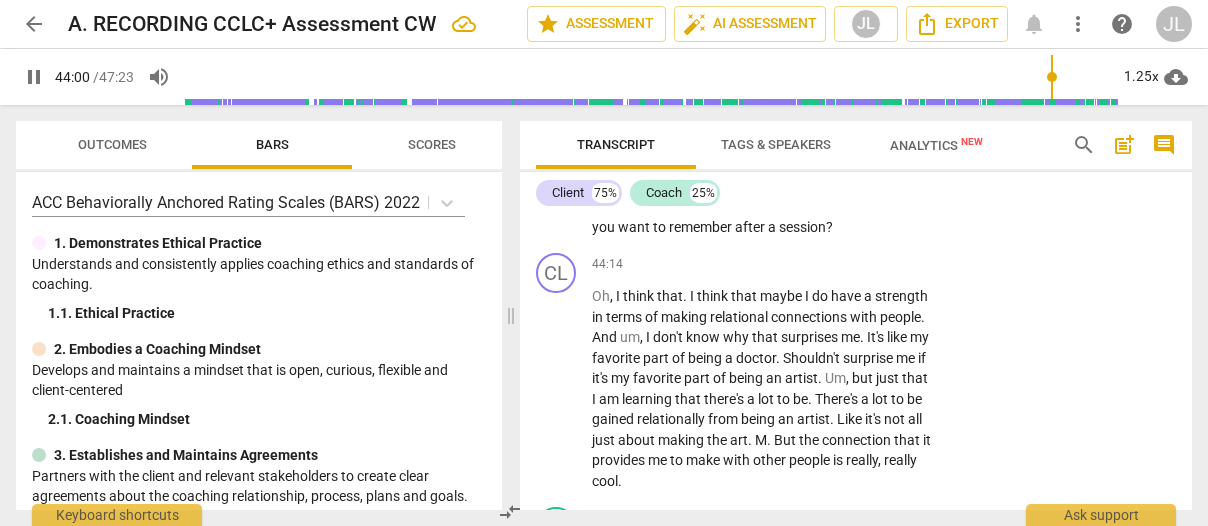 drag, startPoint x: 568, startPoint y: 409, endPoint x: 612, endPoint y: 401, distance: 44.72136 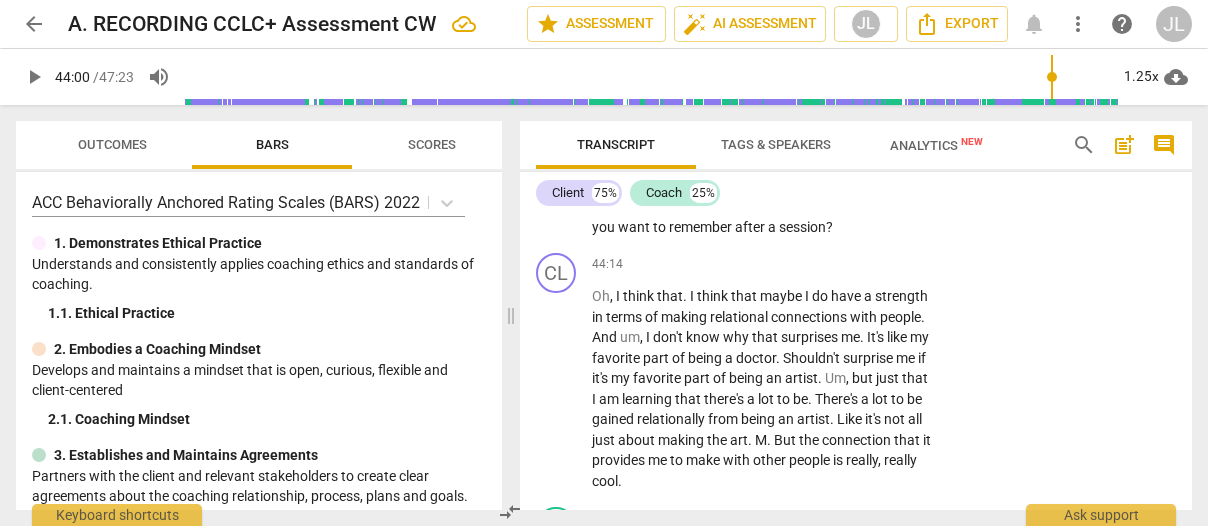 click on "." at bounding box center [753, 124] 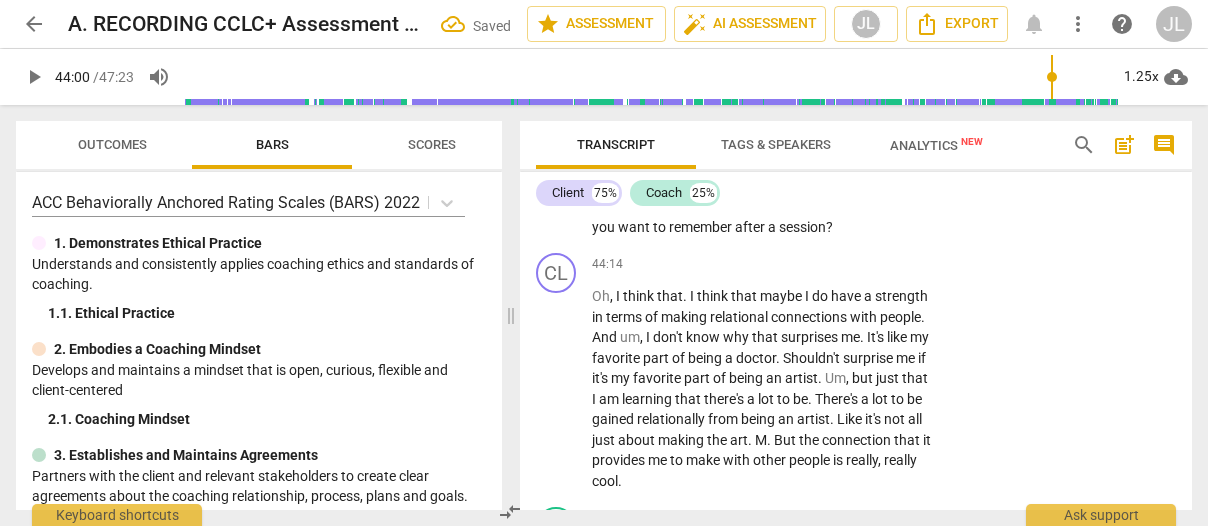 click on "sighted" at bounding box center [835, 124] 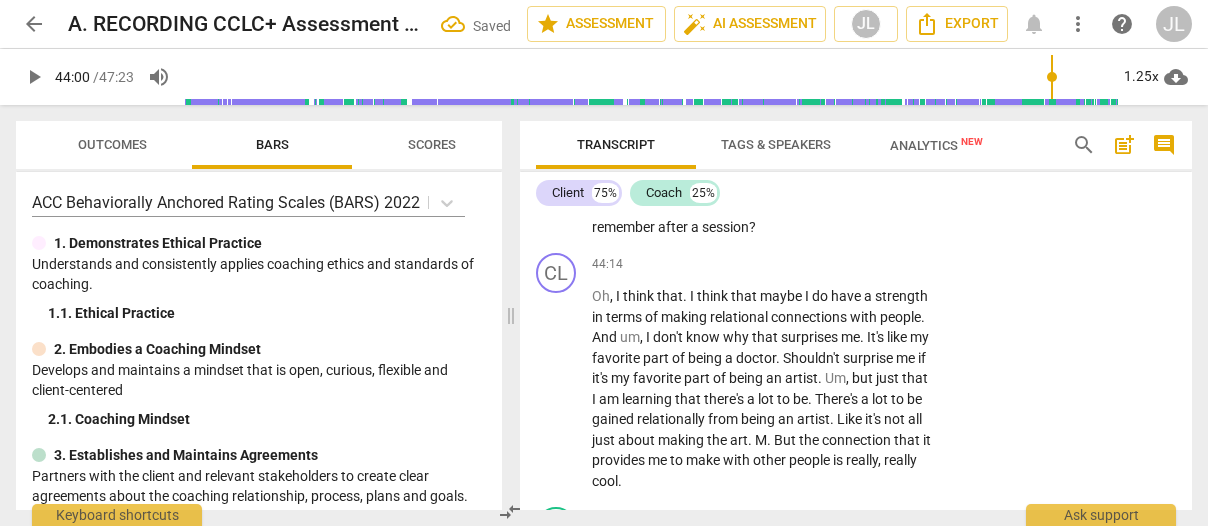 click on "play_arrow" at bounding box center (557, 176) 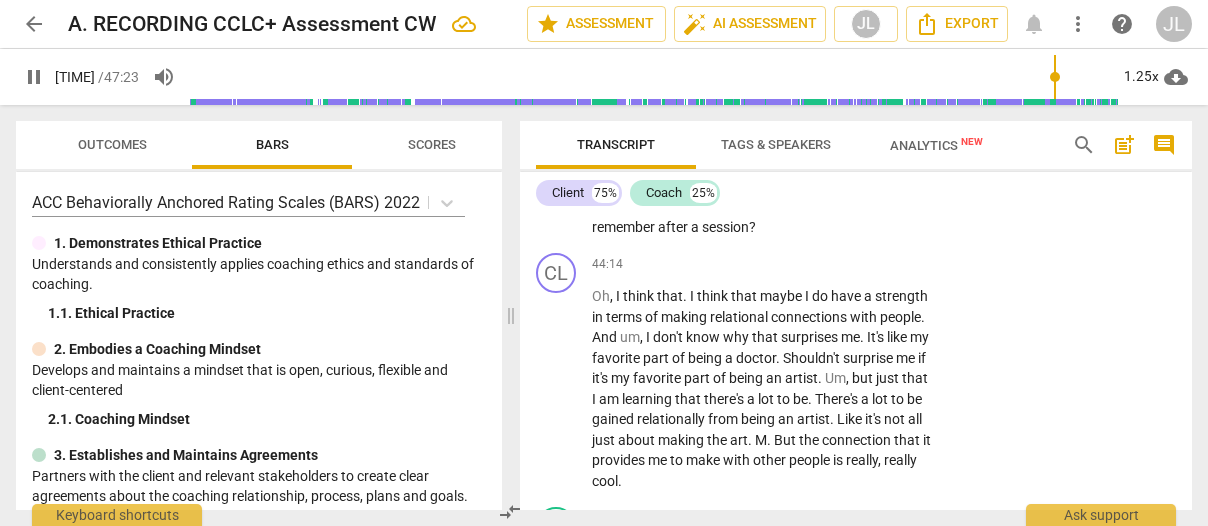 click on "." at bounding box center (769, 165) 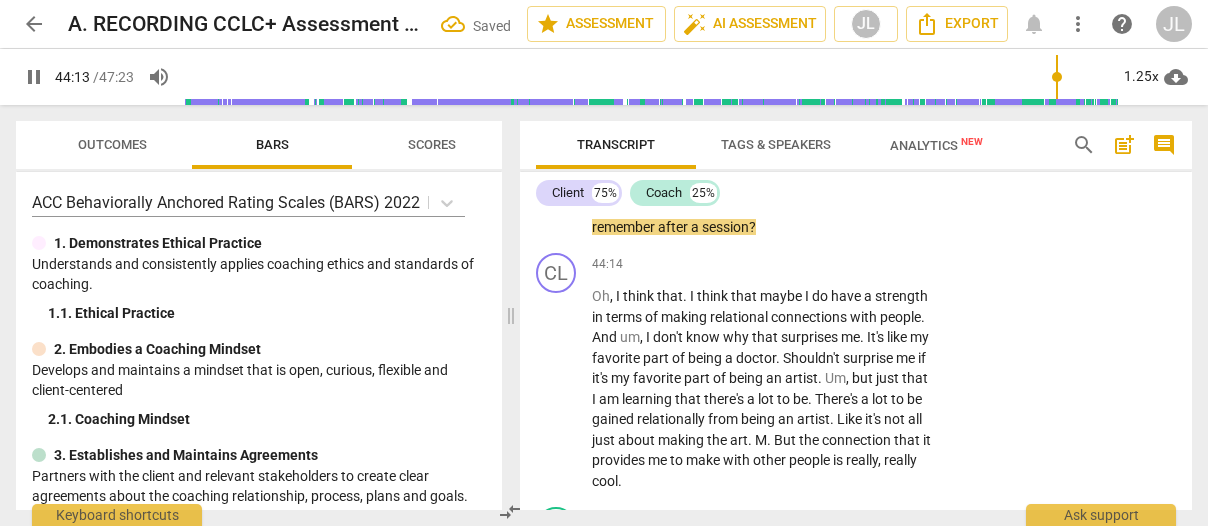 click on "pause" at bounding box center [557, 176] 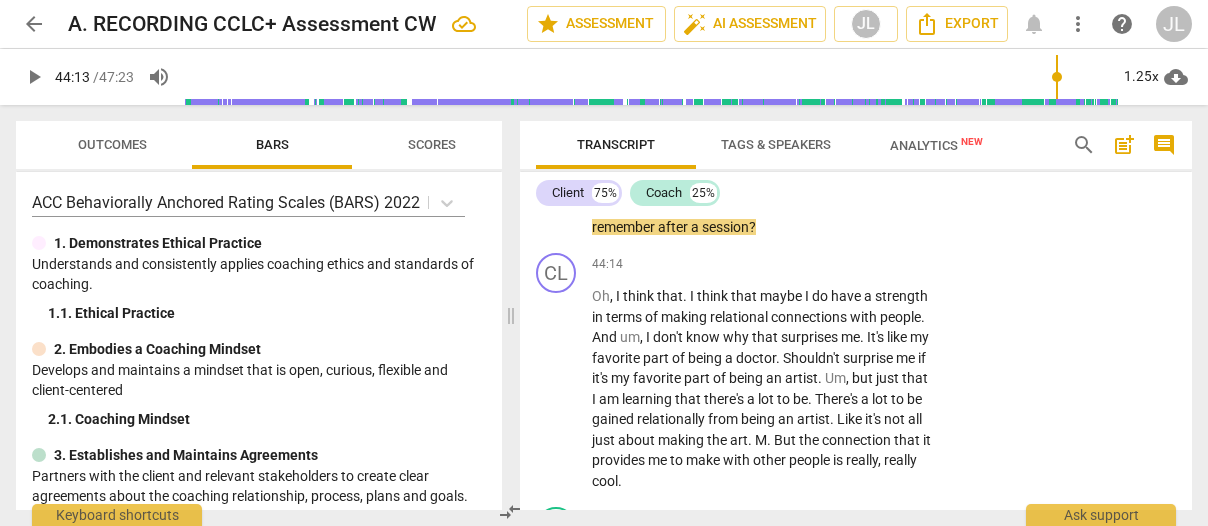 click on "." at bounding box center [606, 186] 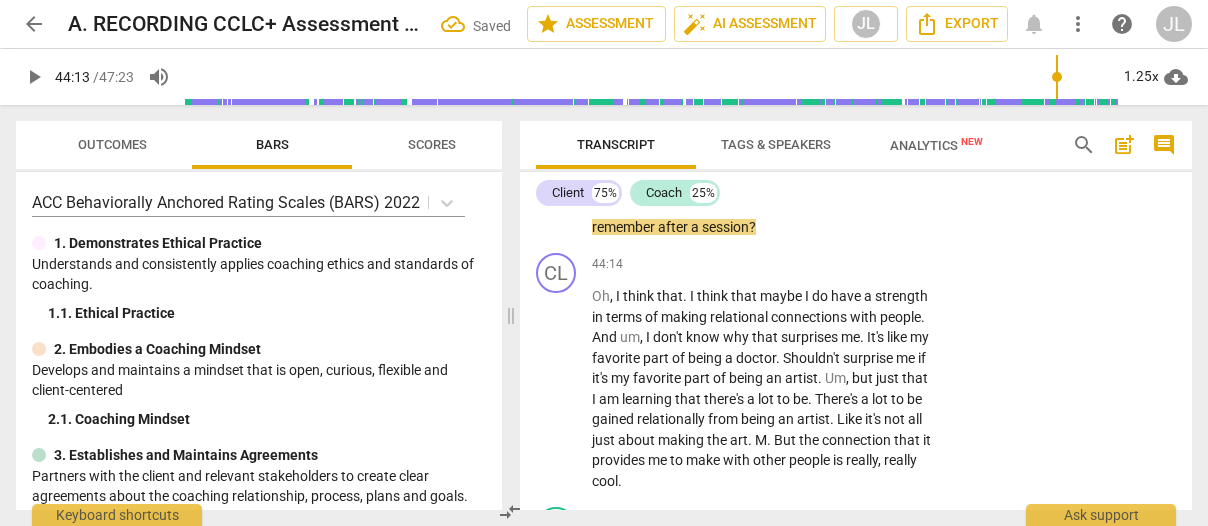 click on "What" at bounding box center [794, 186] 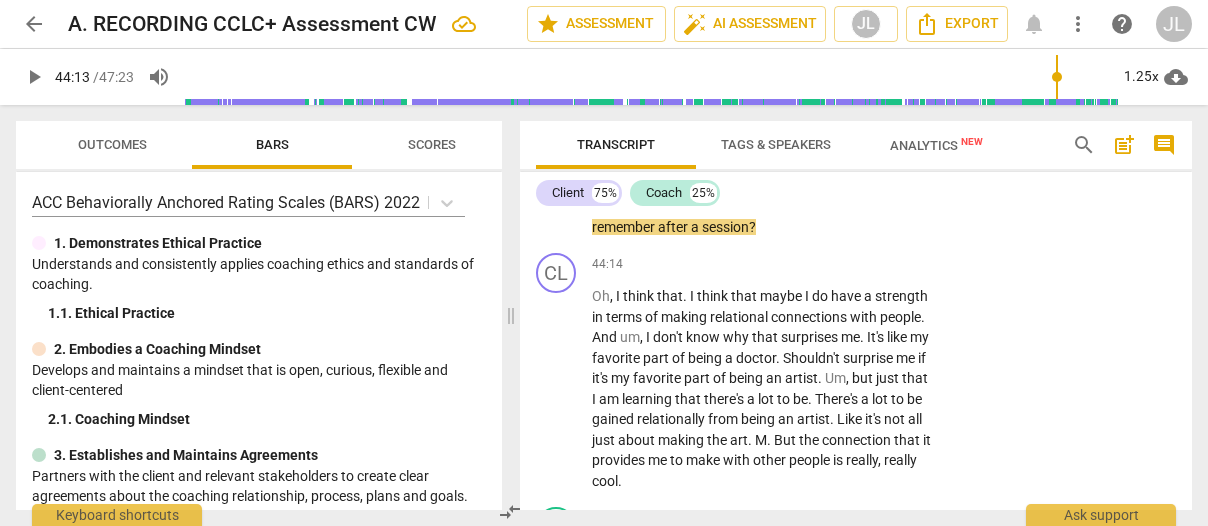 click on "I   admire   the   left   and   brain ,   the   brain   sided   strength   you   have   because   you   can   do   a   doctor   and   you   can   also   be   very   artistic   and   creative .   So ,   but   just   wanted   to   say   so   in,   in  kind   of   just   wrapping   up .   What   are   things   you've   learned   about   yourself   or   takeaways   that   you   want   to   remember   after   a   session ?" at bounding box center (762, 175) 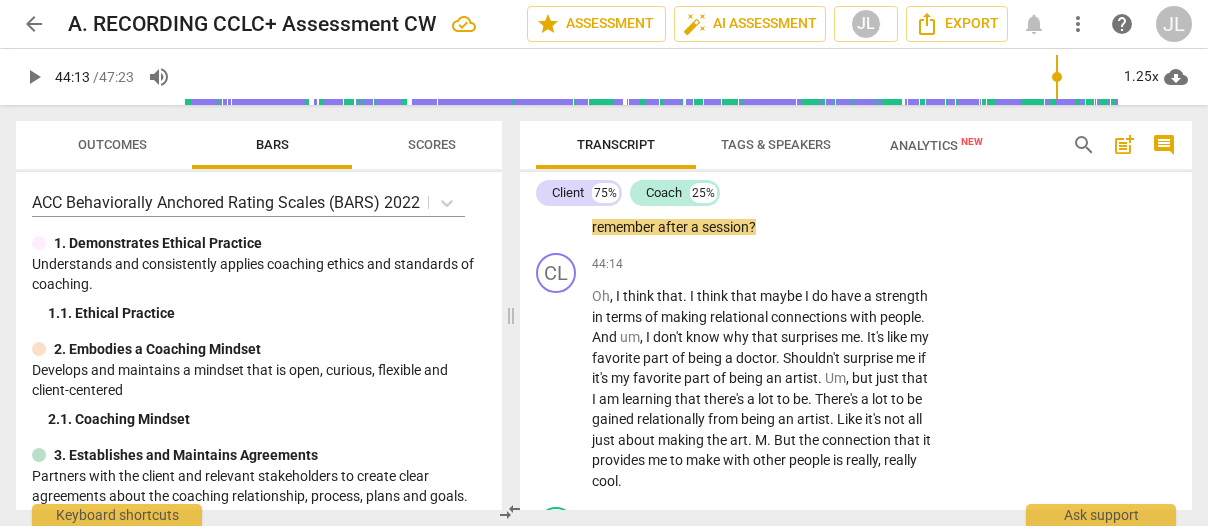 drag, startPoint x: 832, startPoint y: 413, endPoint x: 592, endPoint y: 353, distance: 247.38634 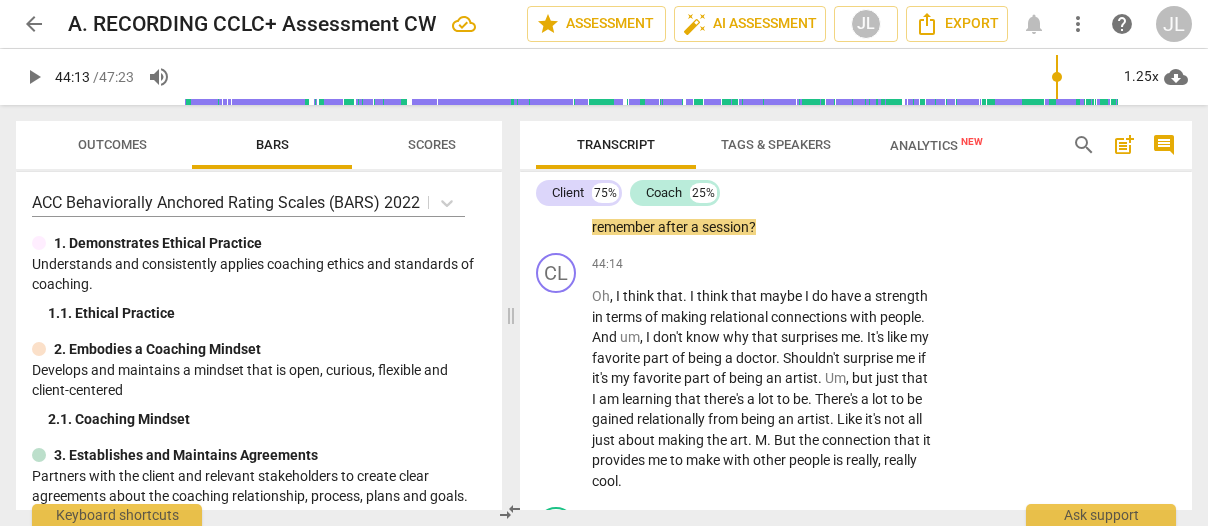 click on "I   admire   the   left   and   brain ,   the   brain   sided   strength   you   have   because   you   can   do   a   doctor   and   you   can   also   be   very   artistic   and   creative .   So ,   but   just   wanted   to   say   so   in,   in  kind   of   just   wrapping   up .   What   are   things   you've   learned   about   yourself   or   takeaways   that   you   want   to   remember   after   a   session ?" at bounding box center [762, 175] 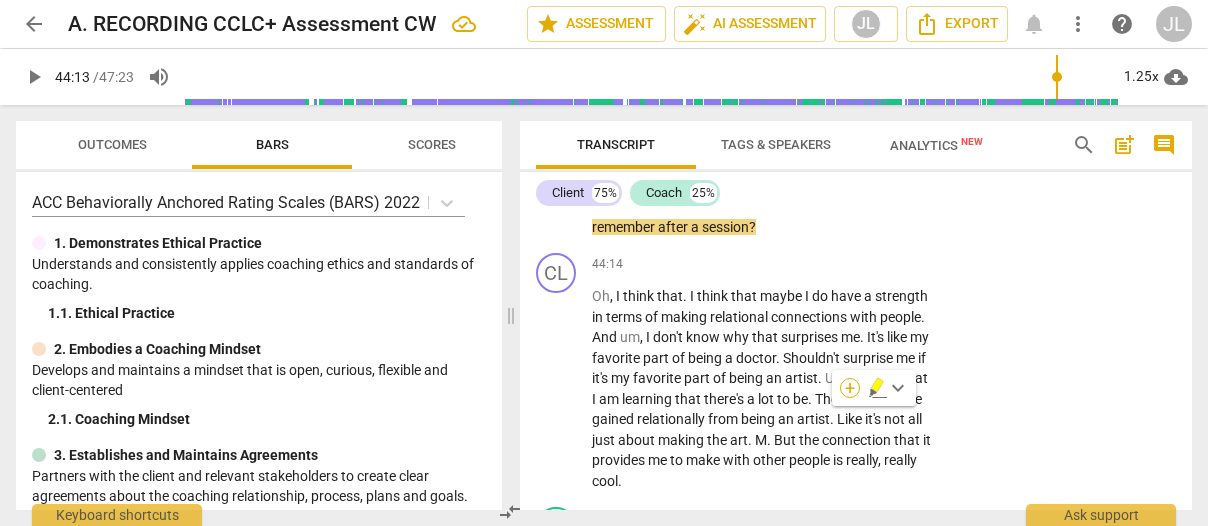 click on "+" at bounding box center (850, 388) 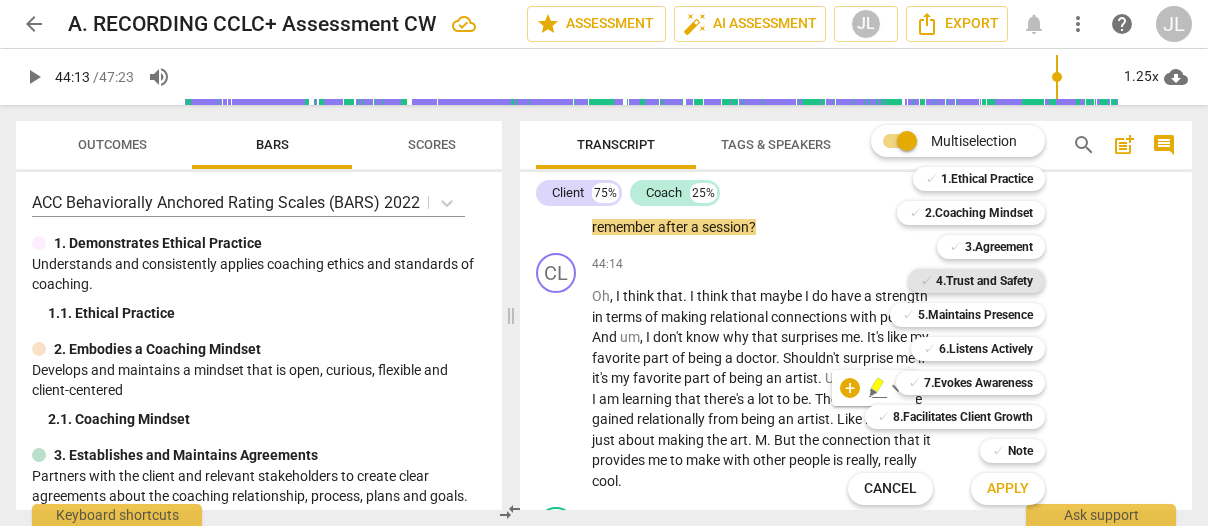 click on "4.Trust and Safety" at bounding box center [984, 281] 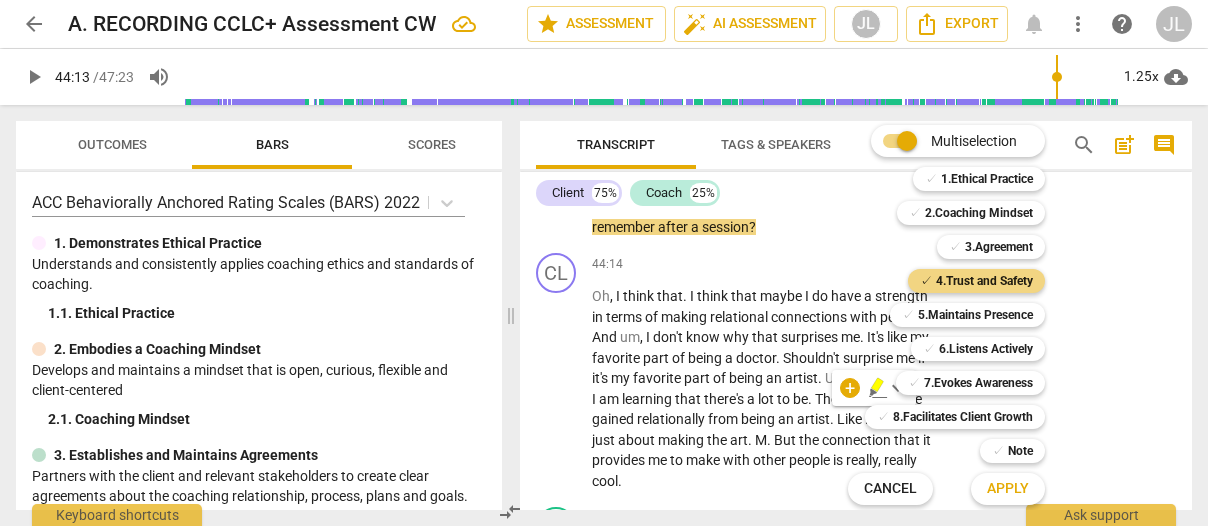 click on "Apply" at bounding box center (1008, 489) 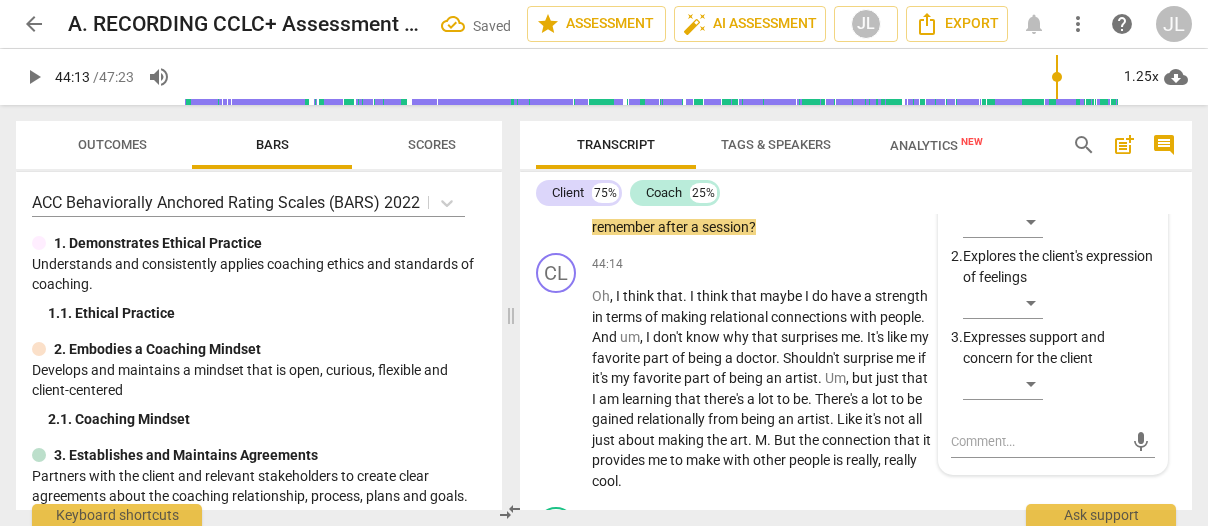 scroll, scrollTop: 22788, scrollLeft: 0, axis: vertical 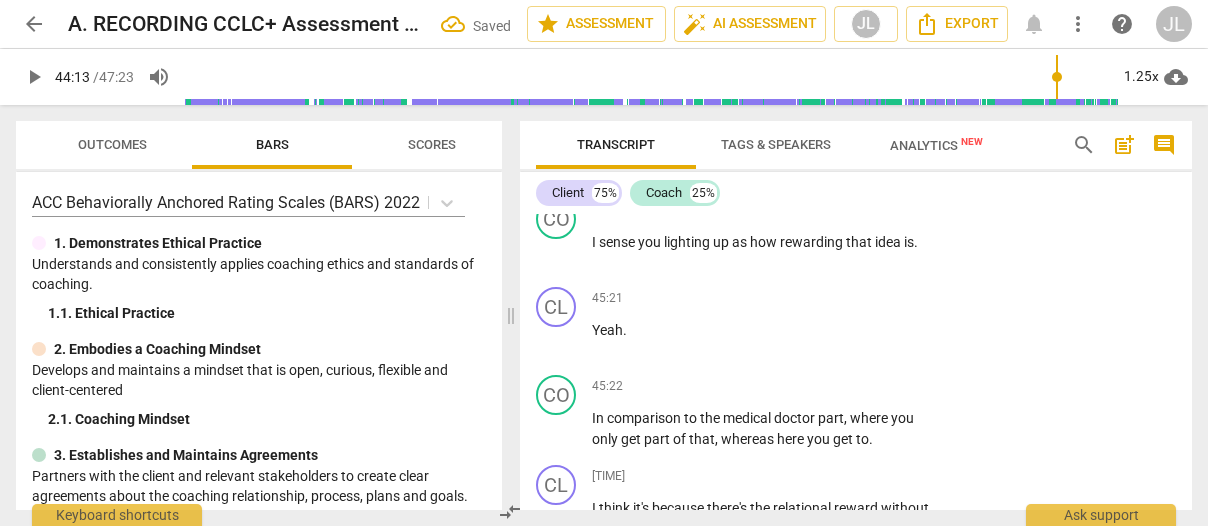 click on "​" at bounding box center [1003, 76] 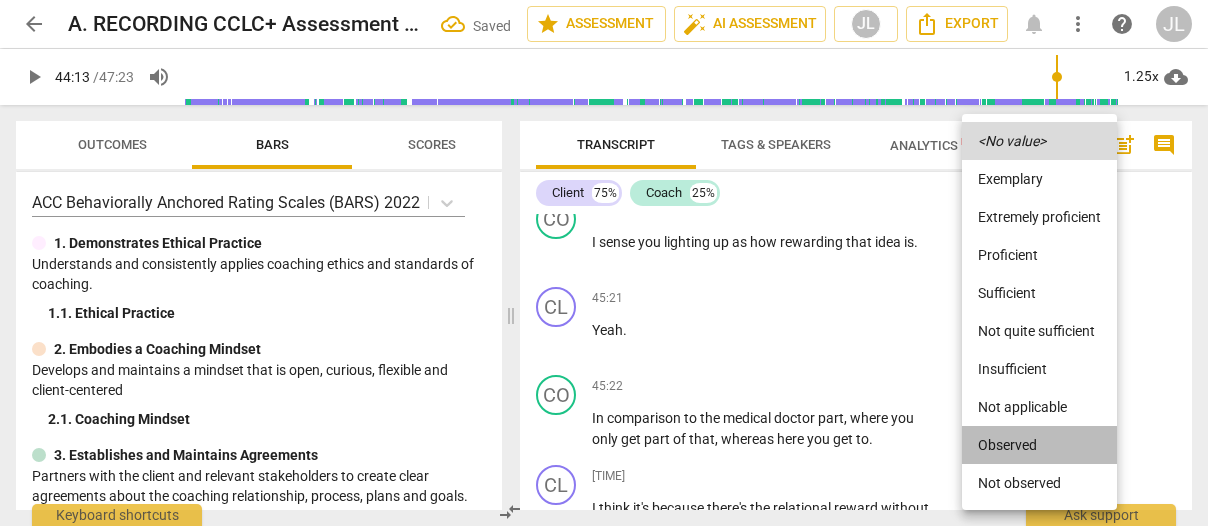 click on "Observed" at bounding box center (1039, 445) 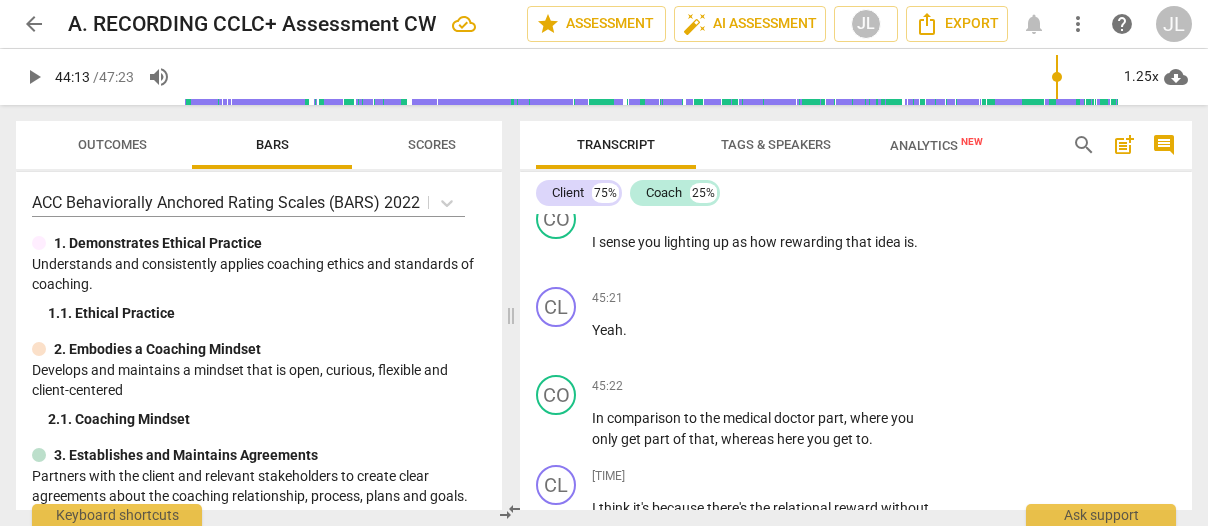 scroll, scrollTop: 22657, scrollLeft: 0, axis: vertical 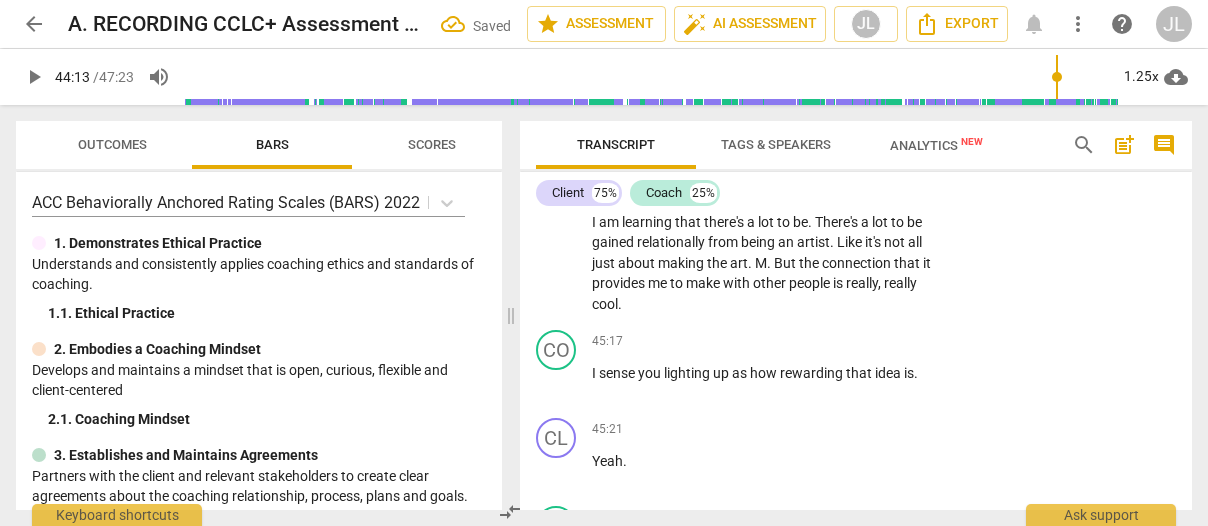 drag, startPoint x: 866, startPoint y: 279, endPoint x: 843, endPoint y: 239, distance: 46.141087 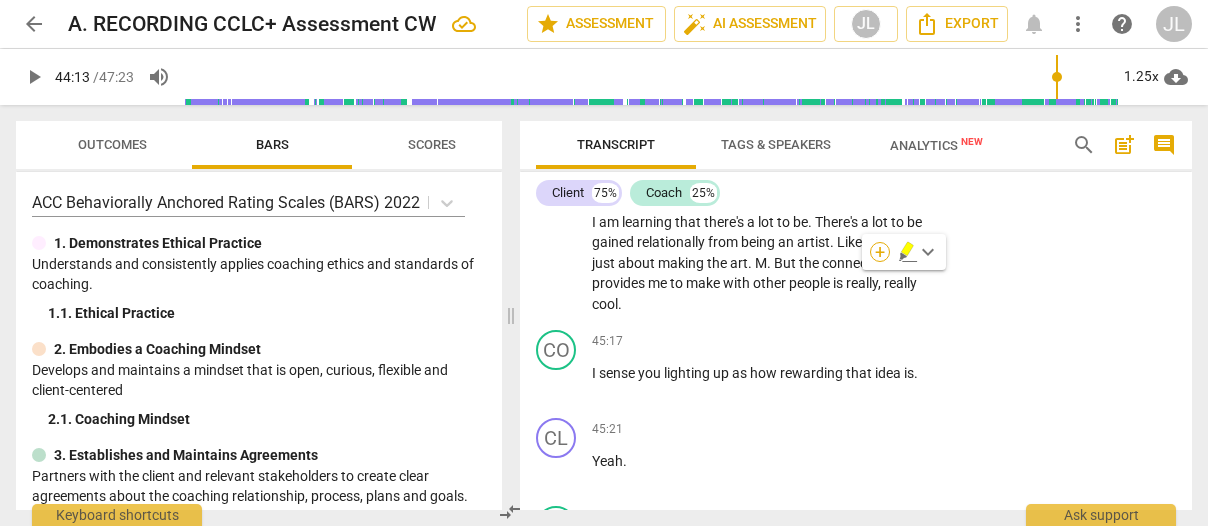 click on "+" at bounding box center (880, 252) 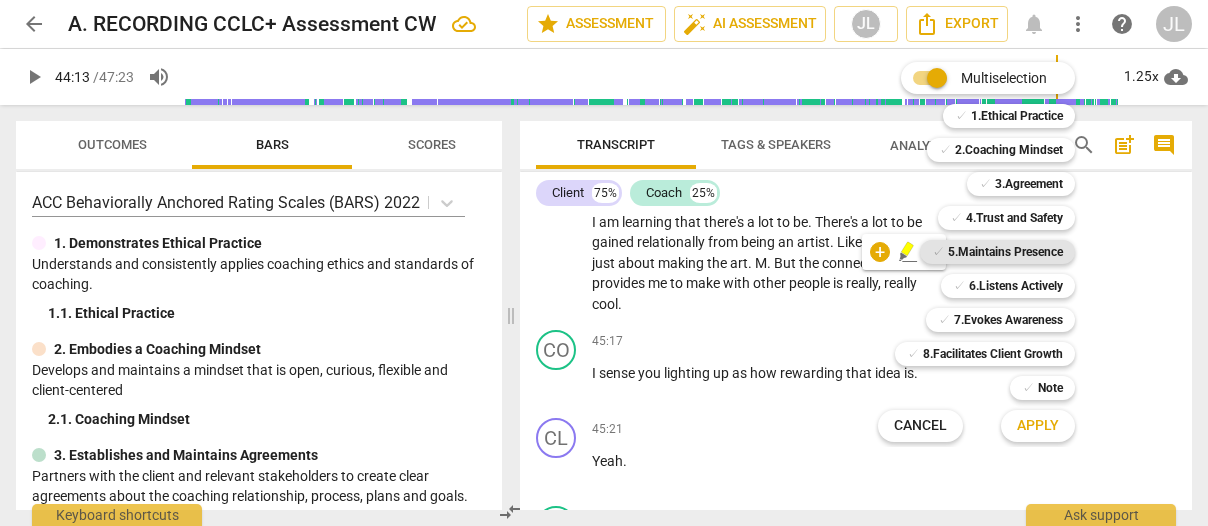 click on "5.Maintains Presence" at bounding box center [1005, 252] 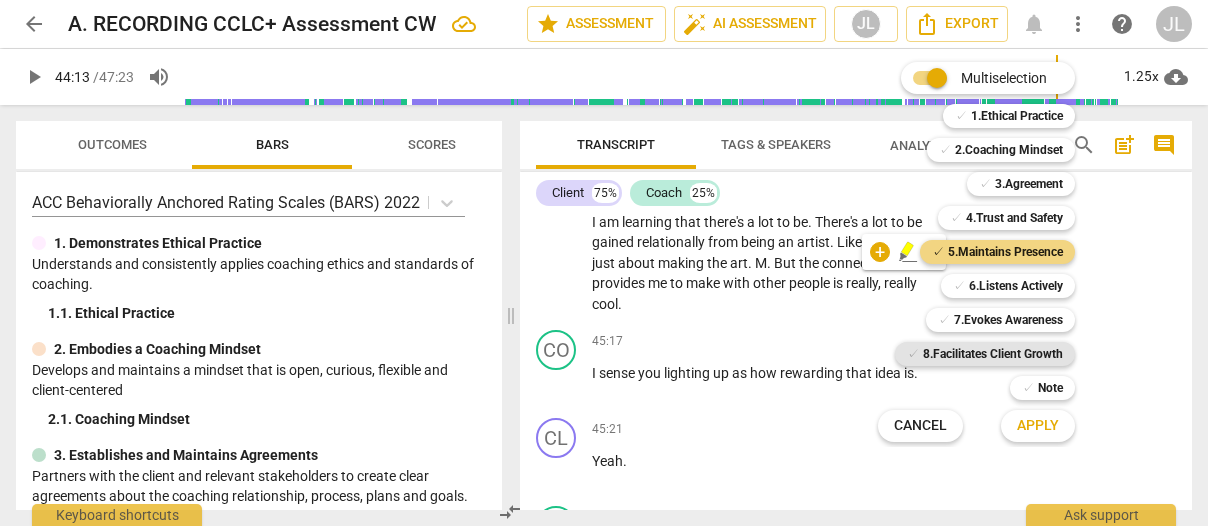 click on "8.Facilitates Client Growth" at bounding box center [993, 354] 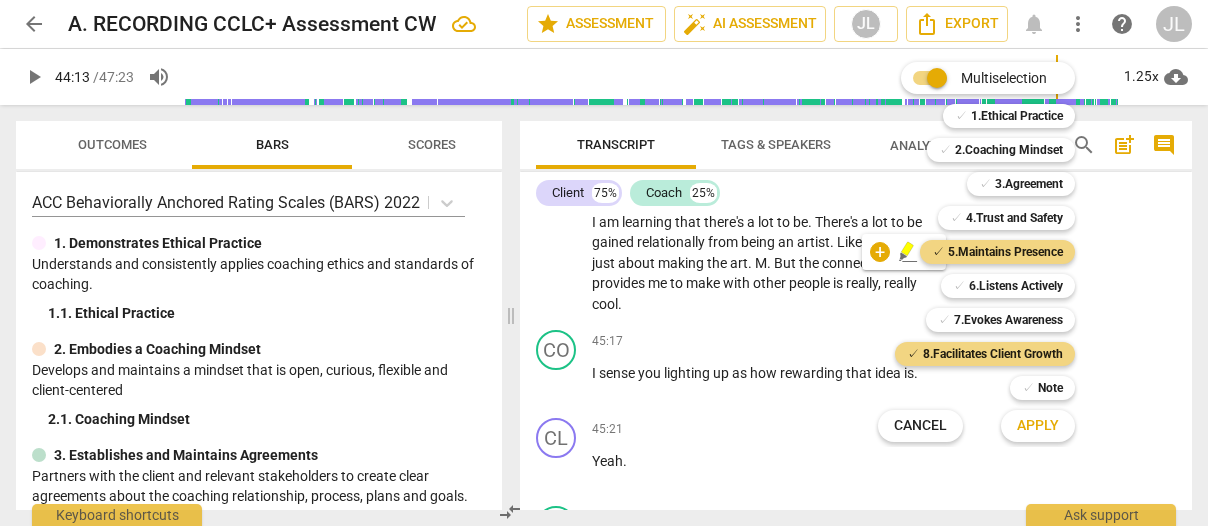 click on "Apply" at bounding box center [1038, 426] 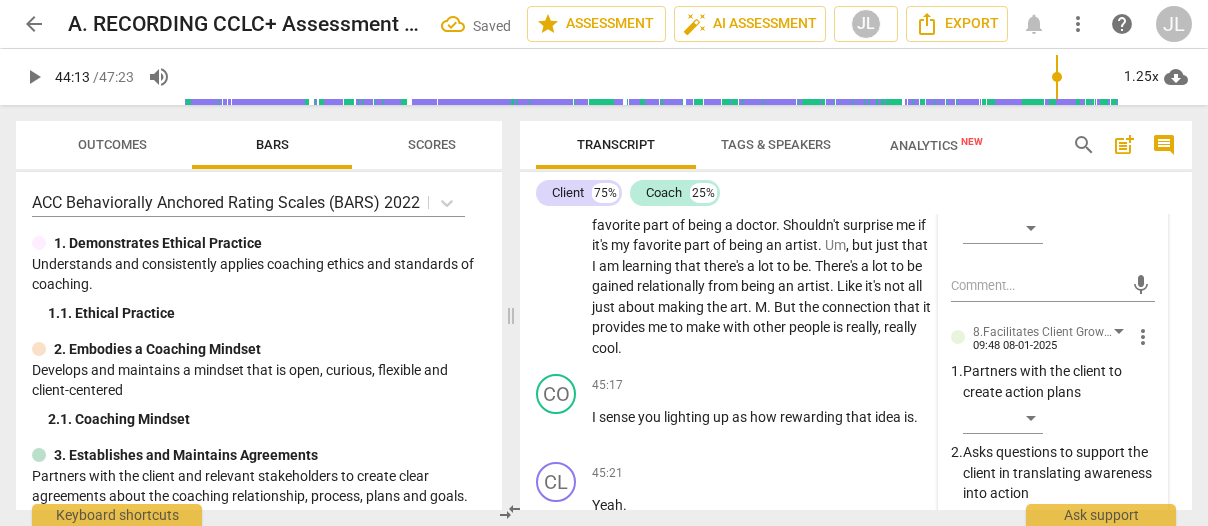 scroll, scrollTop: 22679, scrollLeft: 0, axis: vertical 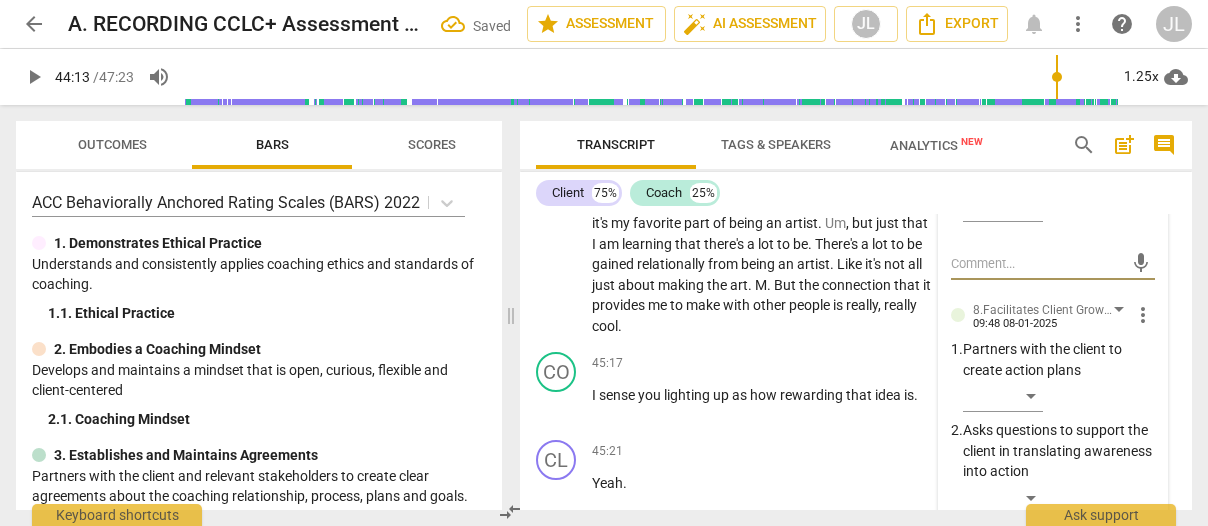 click on "​" at bounding box center [1003, 23] 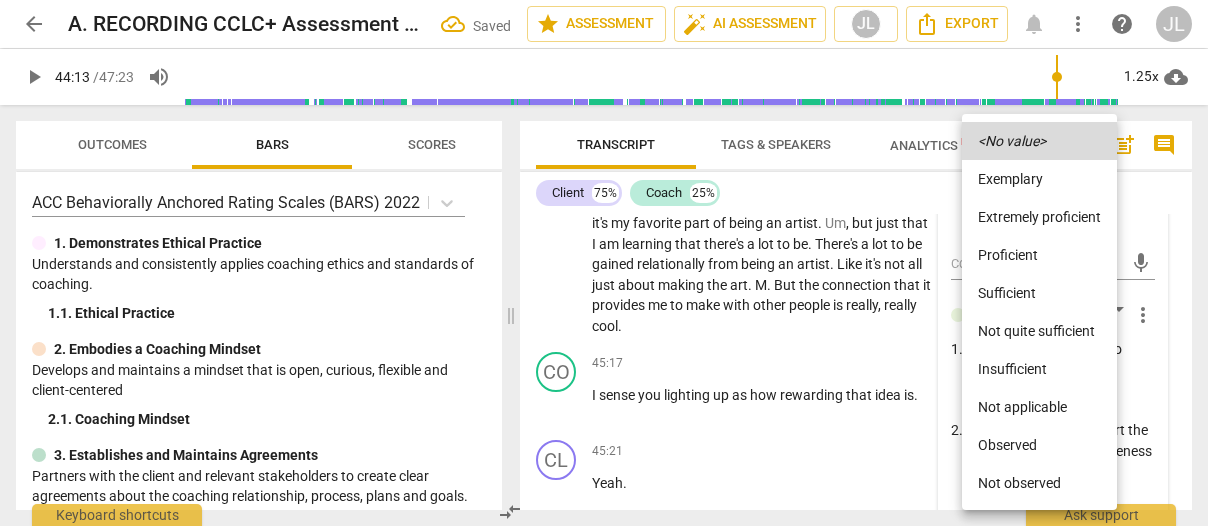 click on "Observed" at bounding box center [1039, 445] 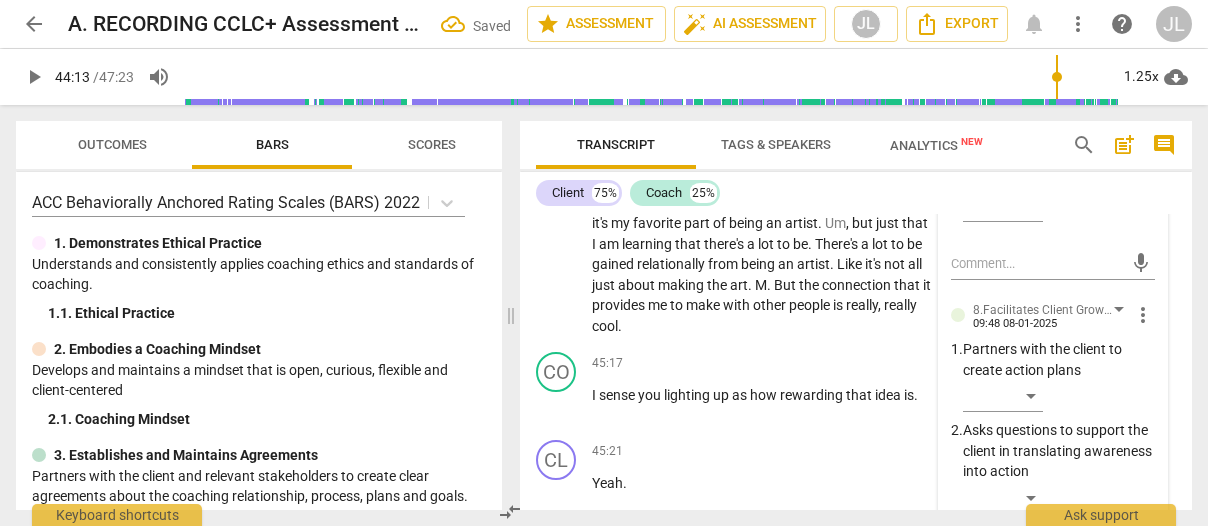 click on "​" at bounding box center (1059, 210) 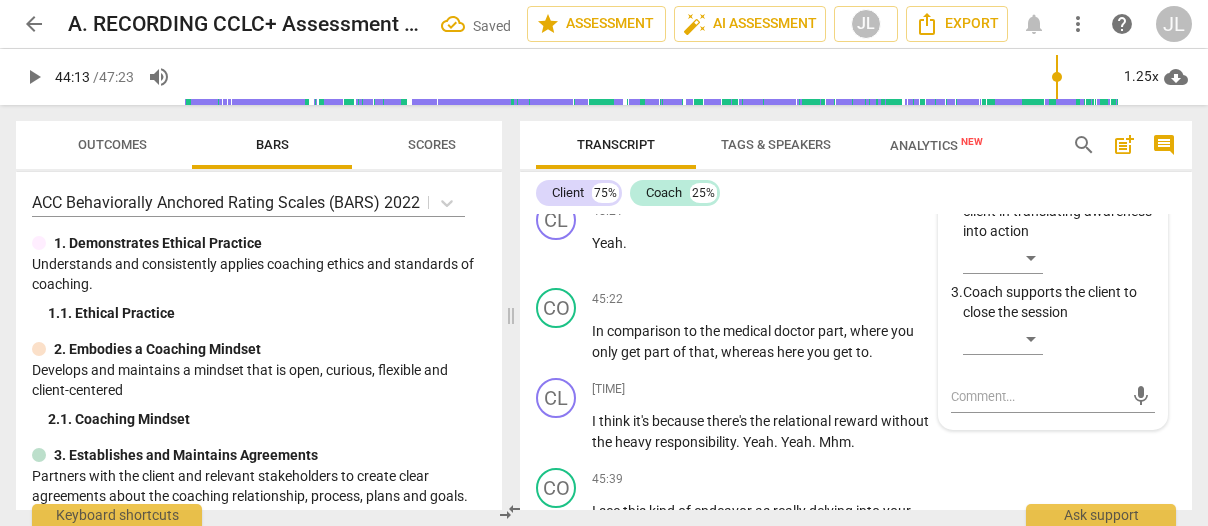 scroll, scrollTop: 22999, scrollLeft: 0, axis: vertical 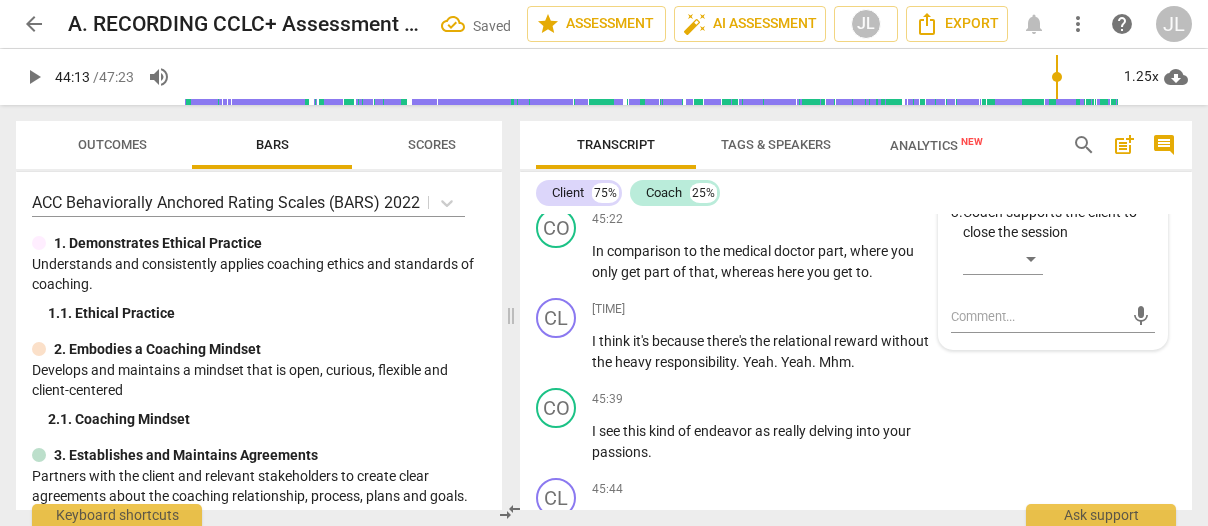 click on "​" at bounding box center [1003, 178] 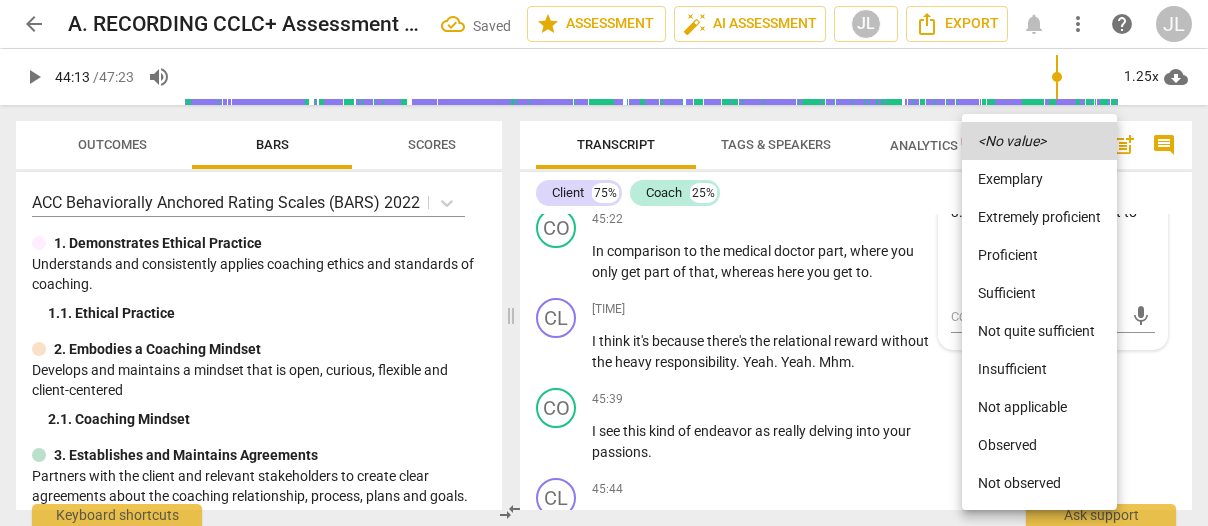 click on "Not quite sufficient" at bounding box center (1039, 331) 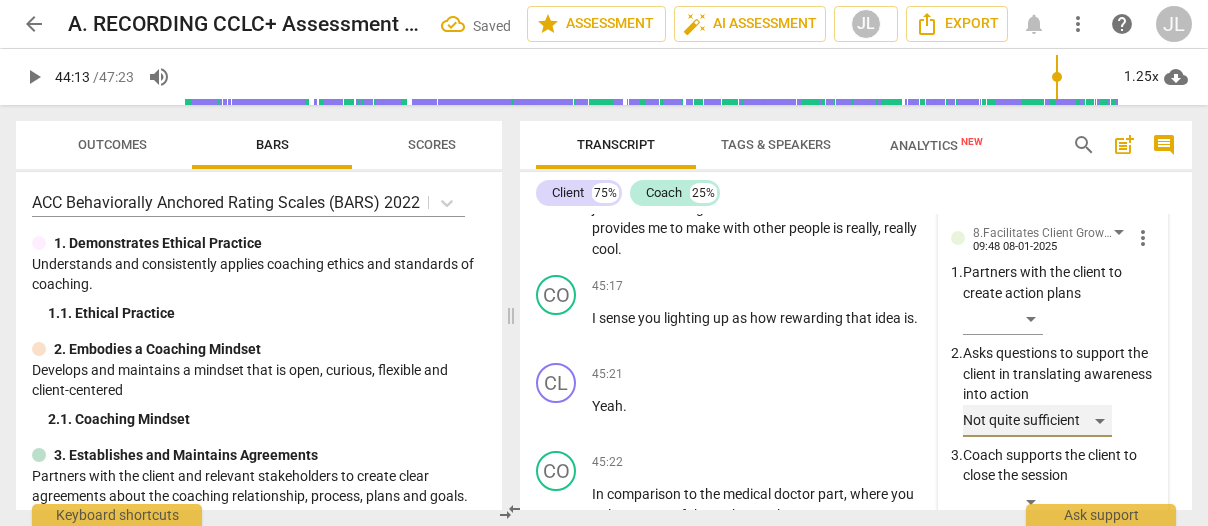 scroll, scrollTop: 22816, scrollLeft: 0, axis: vertical 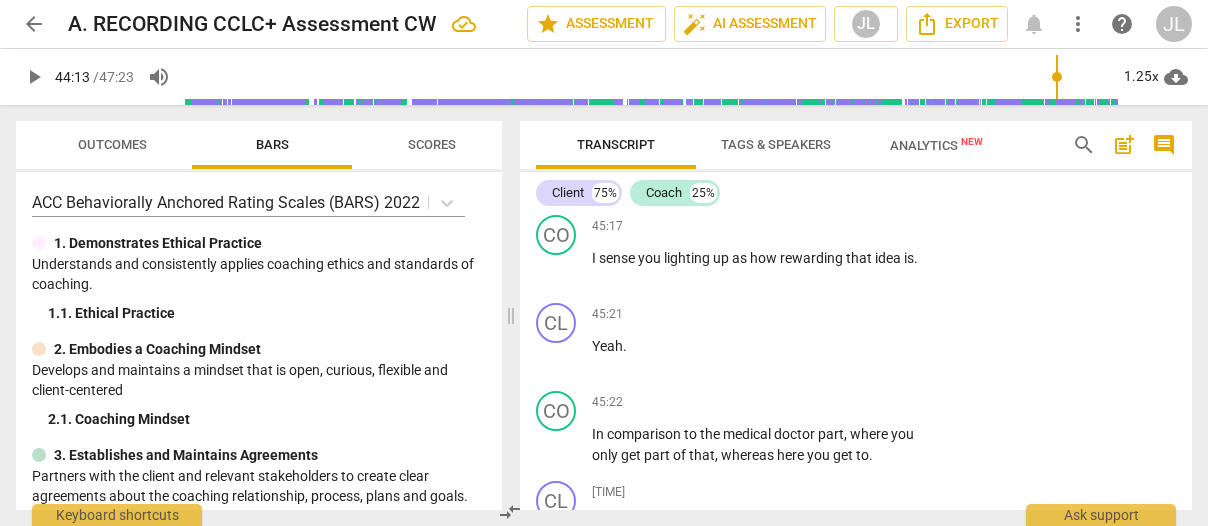 click on "play_arrow" at bounding box center (557, 97) 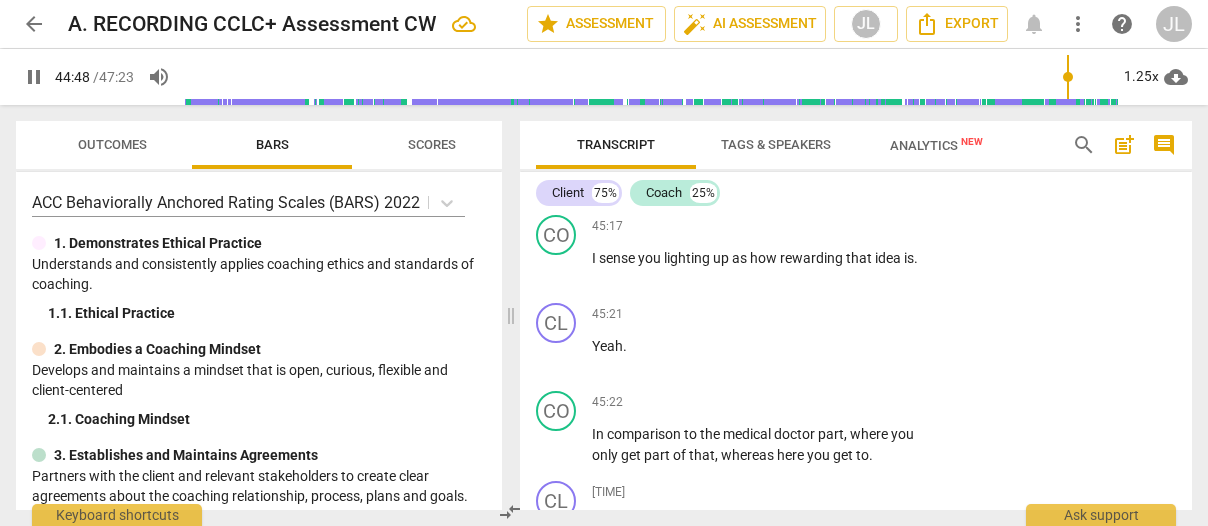 click on "Oh ,   I   think   that .   I   think   that   maybe   I   do   have   a   strength   in   terms   of   making   relational   connections   with   people .   And   um ,   I   don't   know   why   that   surprises   me .   It's   like   my   favorite   part   of   being   a   doctor .   Shouldn't   surprise   me   if   it's   my   favorite   part   of   being   an   artist .   Um ,   but   just   that   I   am   learning   that   there's   a   lot   to   be .   There's   a   lot   to   be   gained   relationally   from   being   an   artist .   Like   it's   not   all   just   about   making   the   art .   M .   But   the   connection   that   it   provides   me   to   make   with   other   people   is   really ,   really   cool ." at bounding box center (762, 96) 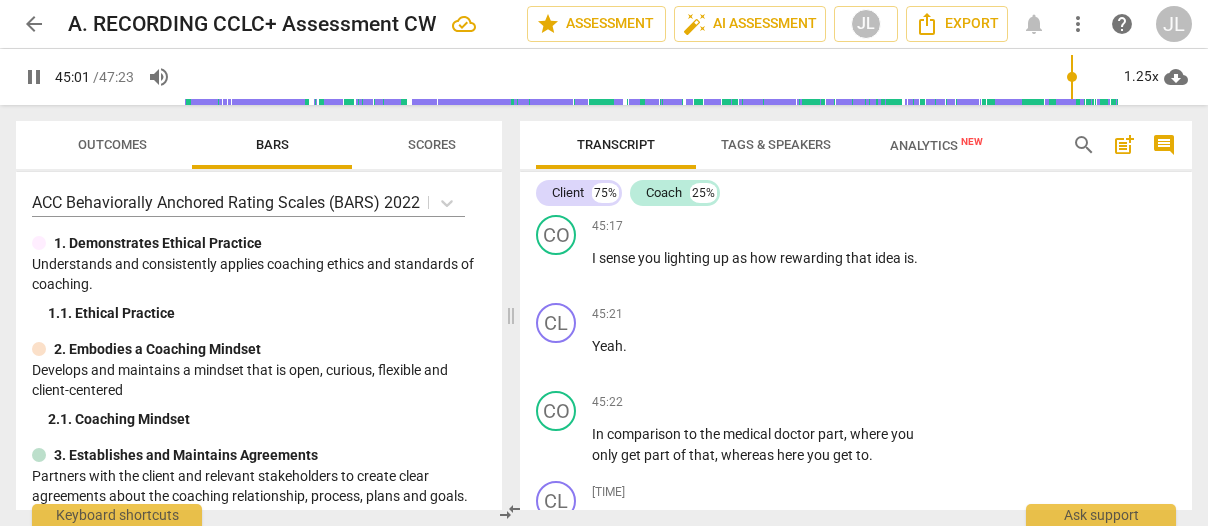 click on "pause" at bounding box center (557, 97) 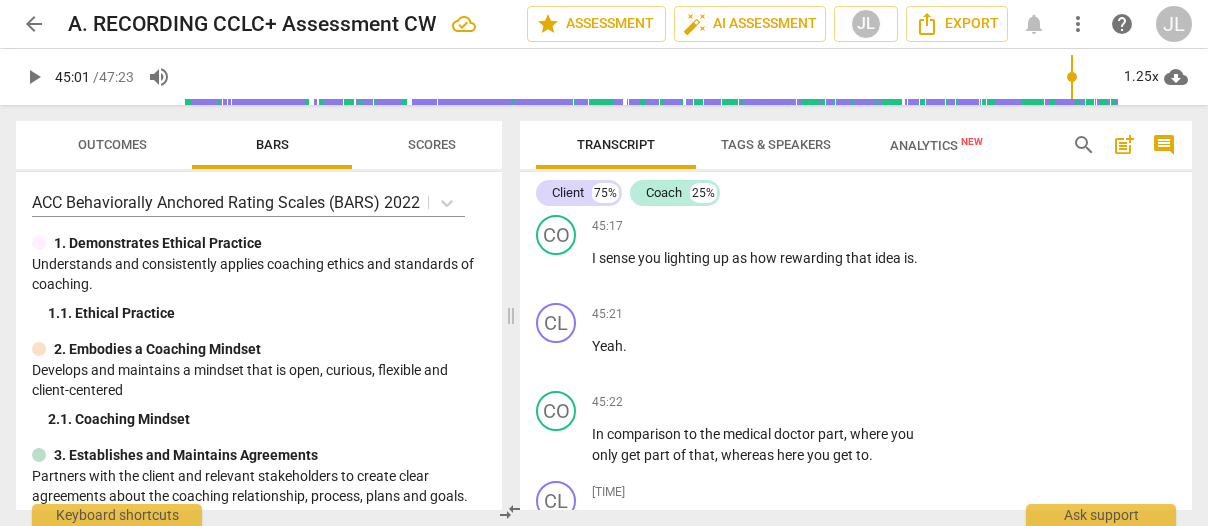 click on "Like" at bounding box center [851, 127] 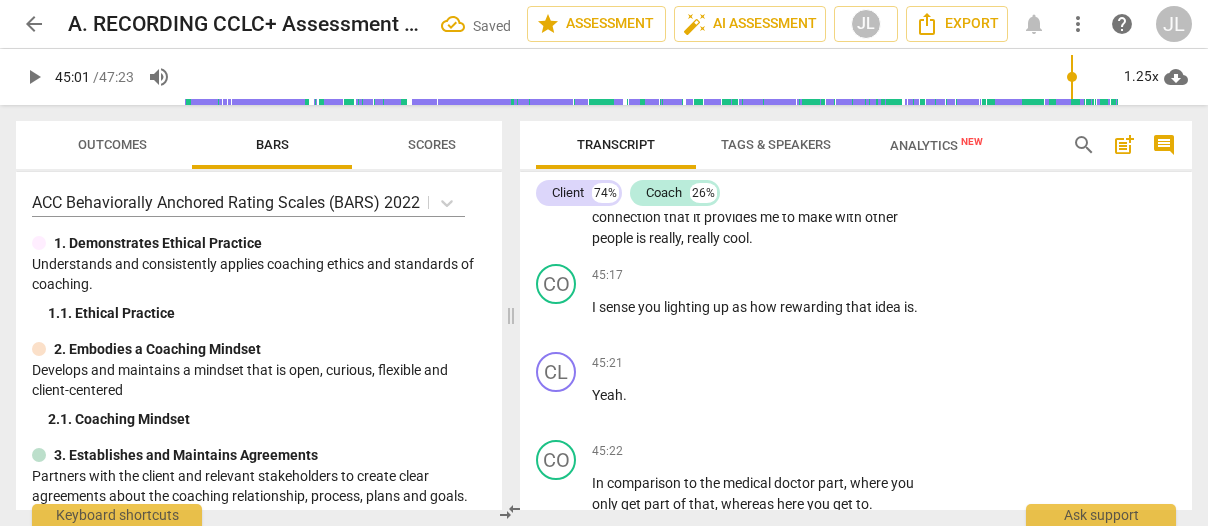 scroll, scrollTop: 22885, scrollLeft: 0, axis: vertical 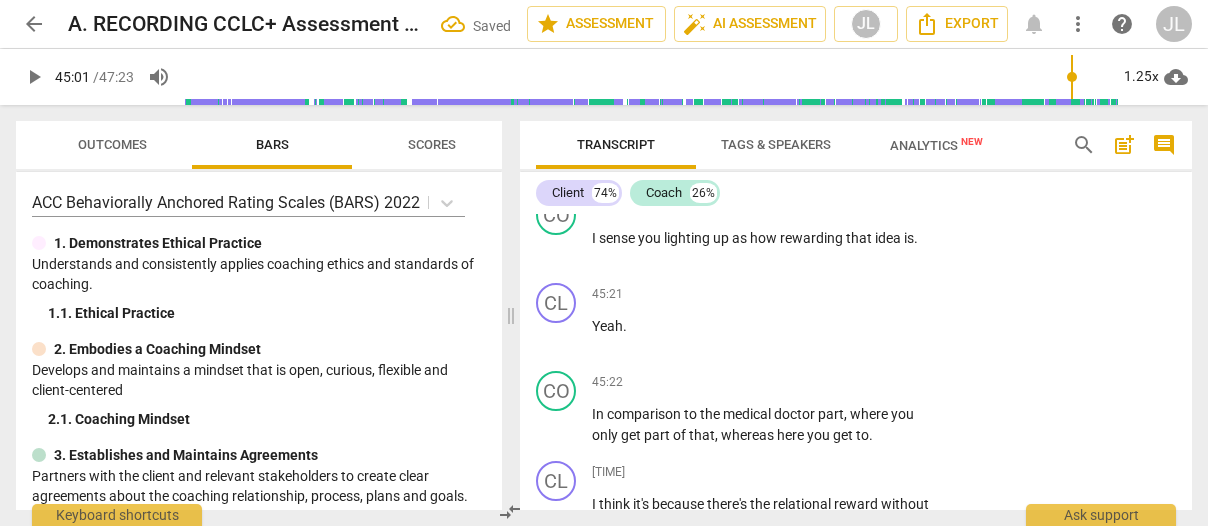 click on "Like" at bounding box center (606, 128) 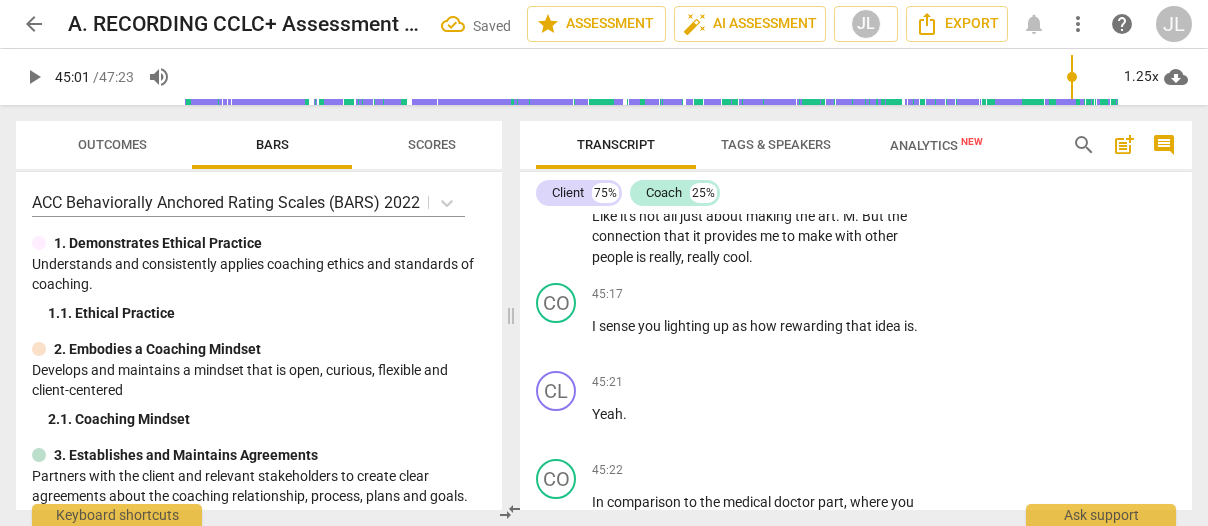 drag, startPoint x: 618, startPoint y: 375, endPoint x: 583, endPoint y: 375, distance: 35 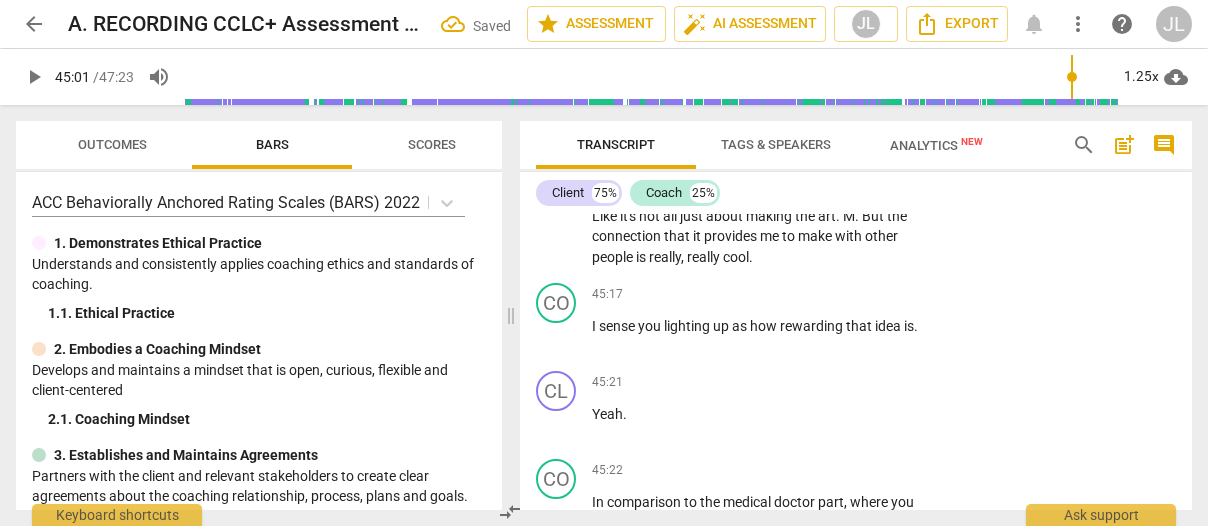click on "CO play_arrow pause 45:01 + Add competency keyboard_arrow_right Hm ." at bounding box center [856, 121] 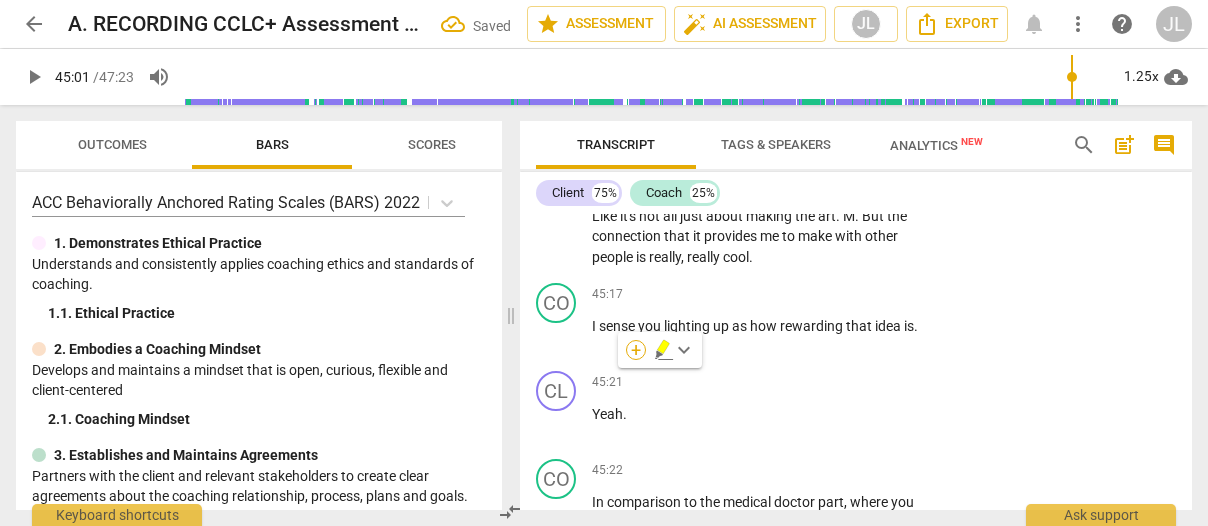 click on "+" at bounding box center (636, 350) 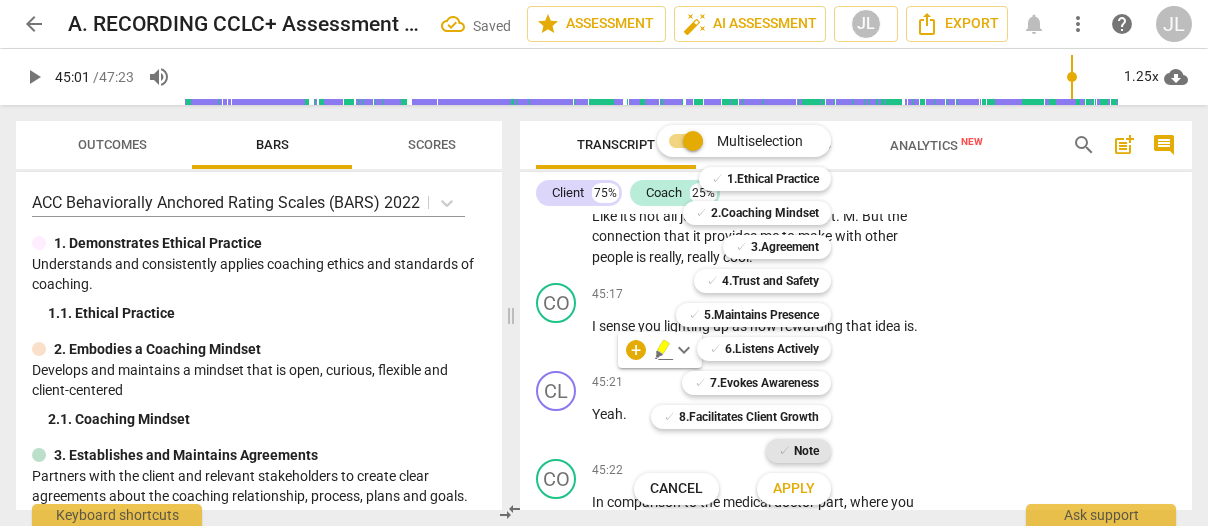 click on "✓ Note" at bounding box center [798, 451] 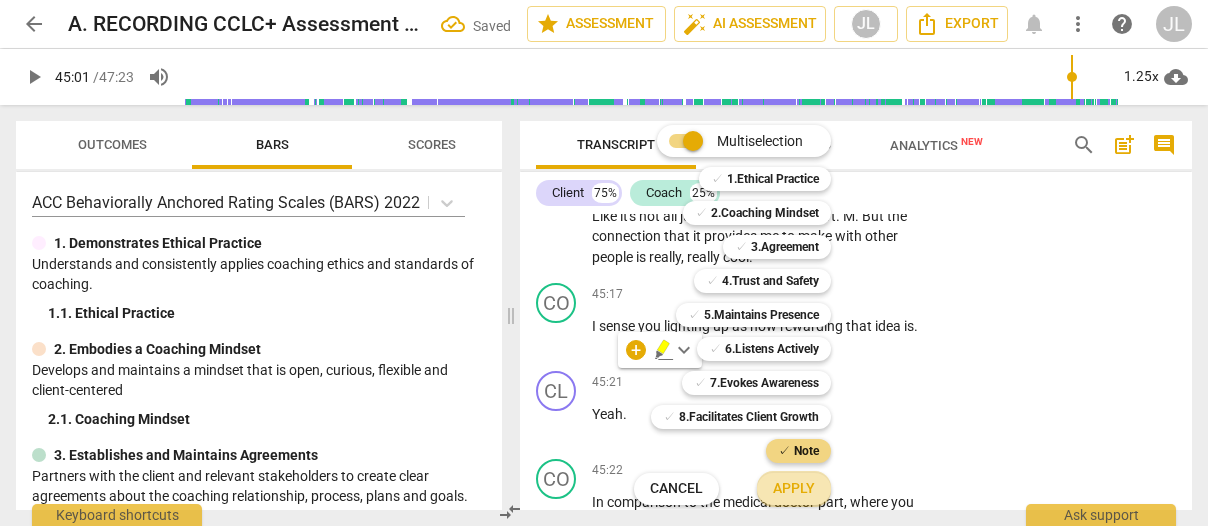 click on "Apply" at bounding box center [794, 489] 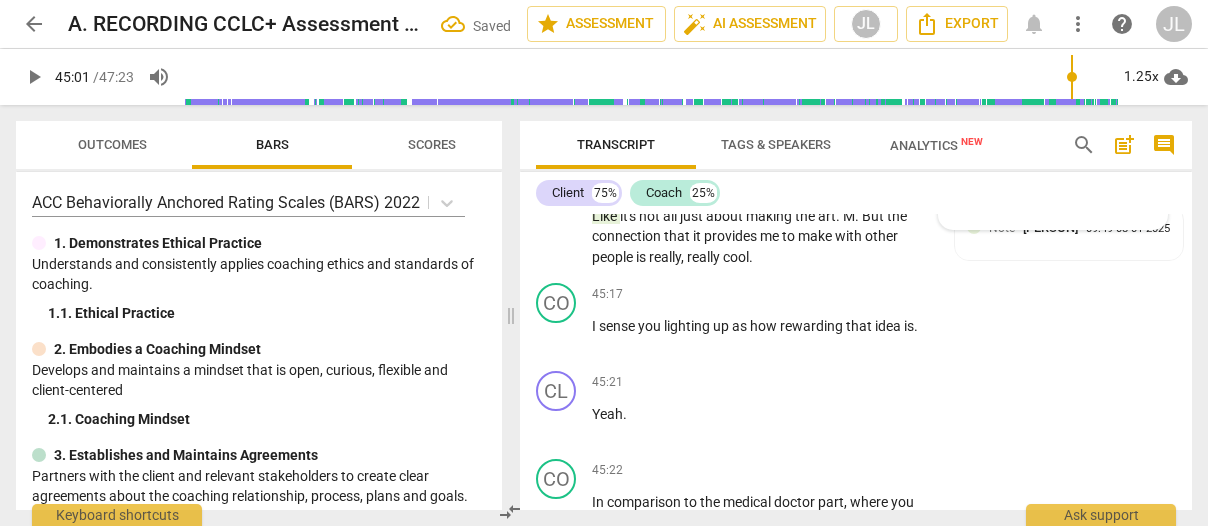 click at bounding box center [1037, 196] 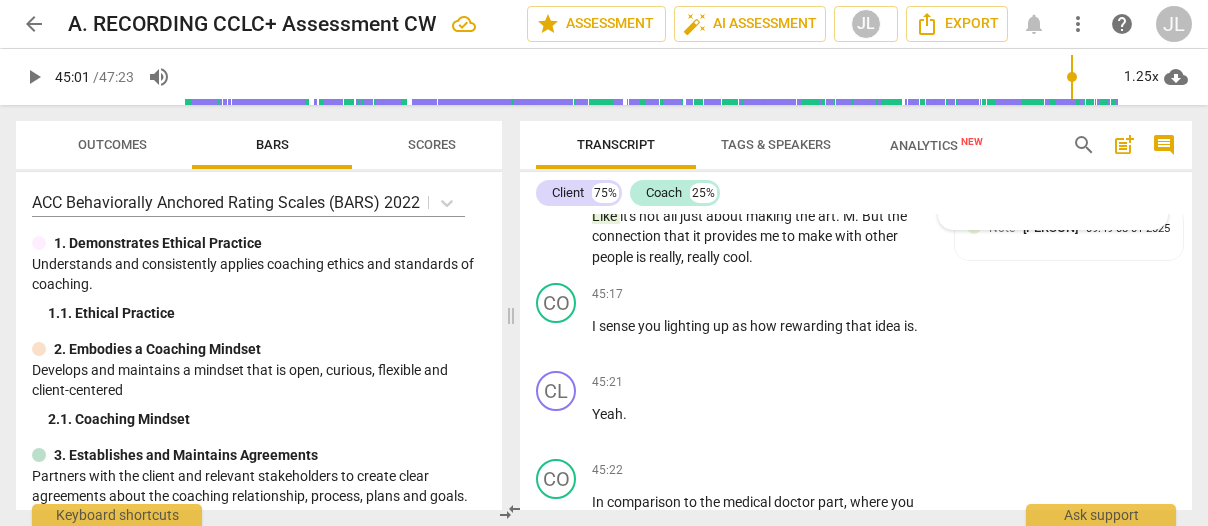 scroll, scrollTop: 23078, scrollLeft: 0, axis: vertical 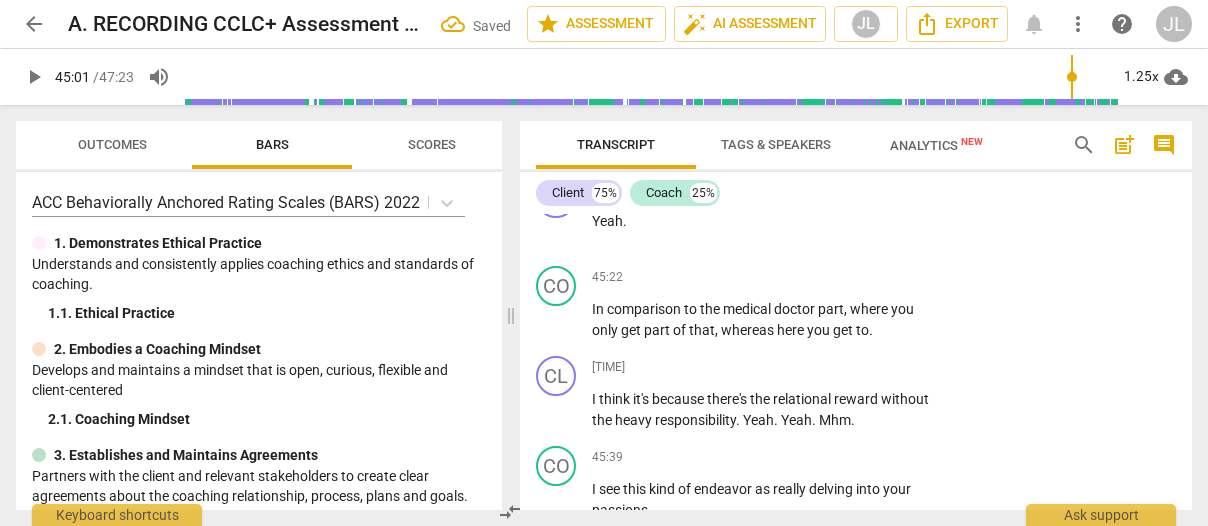 click on "play_arrow" at bounding box center (557, 44) 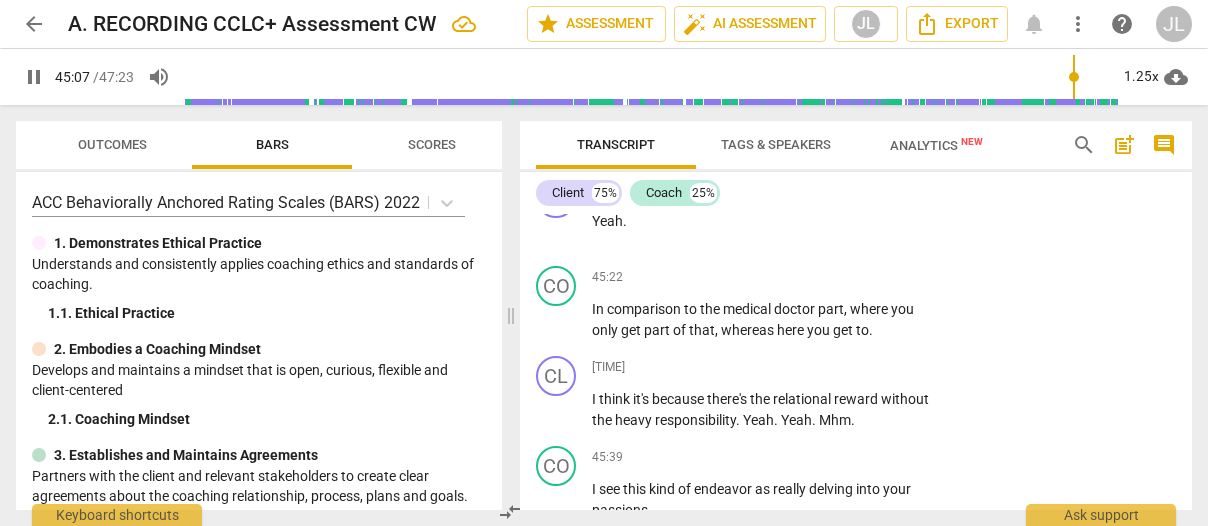 drag, startPoint x: 561, startPoint y: 297, endPoint x: 824, endPoint y: 246, distance: 267.89923 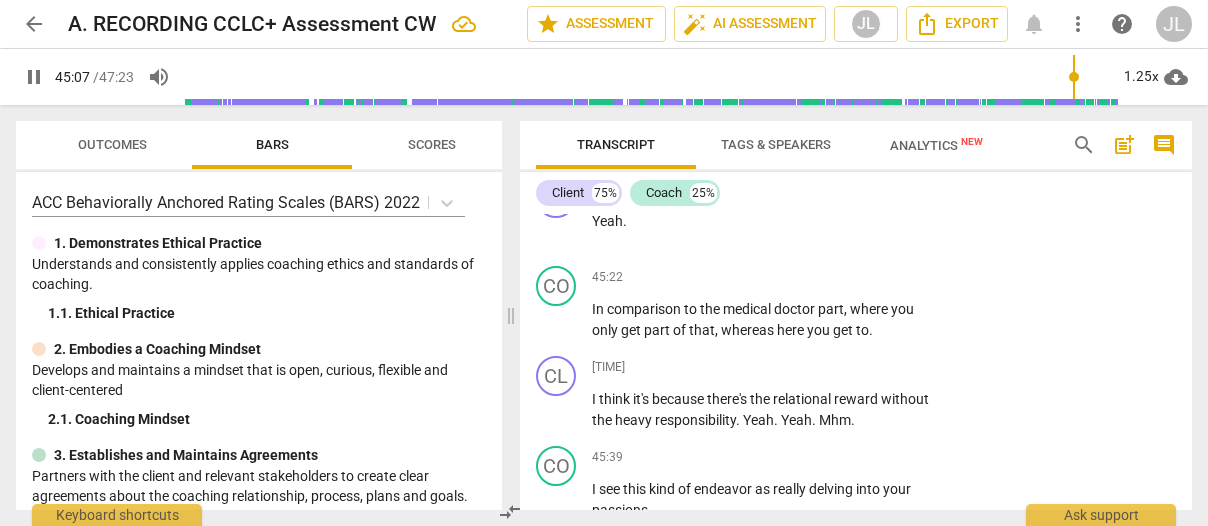 click on "pause" at bounding box center (557, 44) 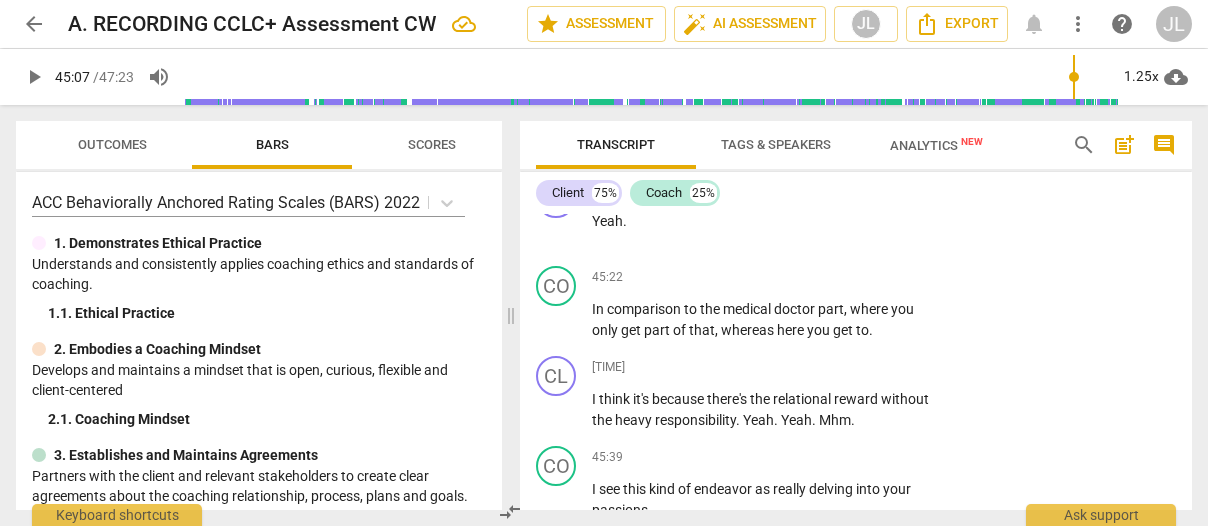 click on "M" at bounding box center [849, 23] 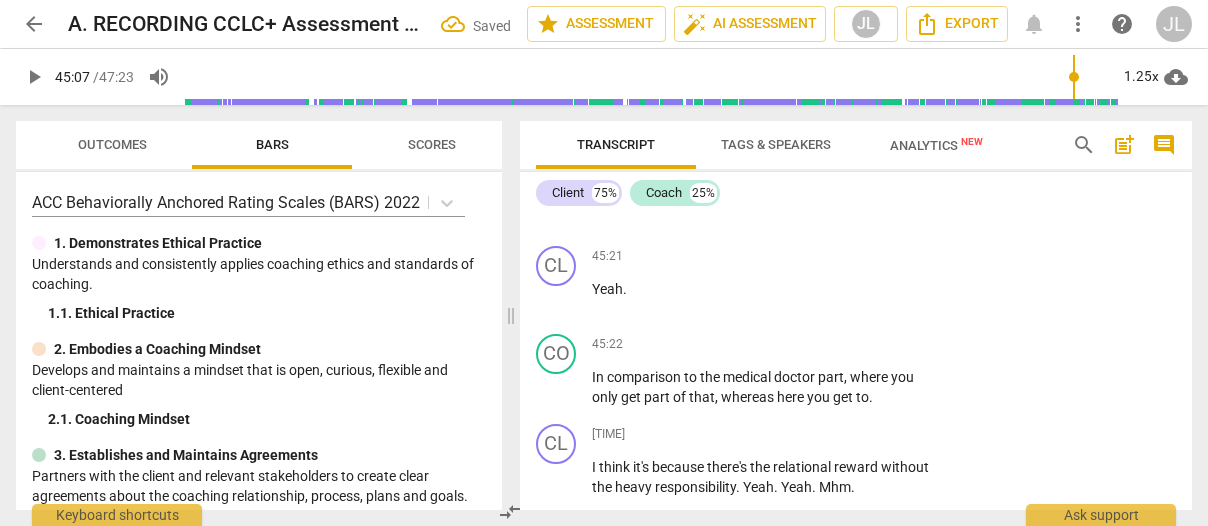 click on "M" at bounding box center [598, 111] 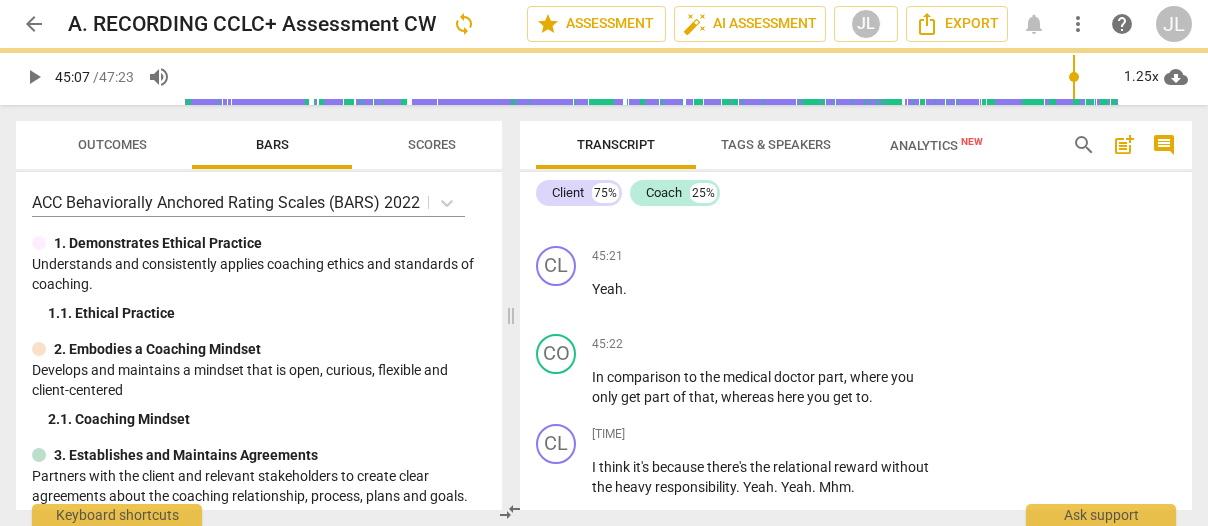 click on "." at bounding box center (619, 111) 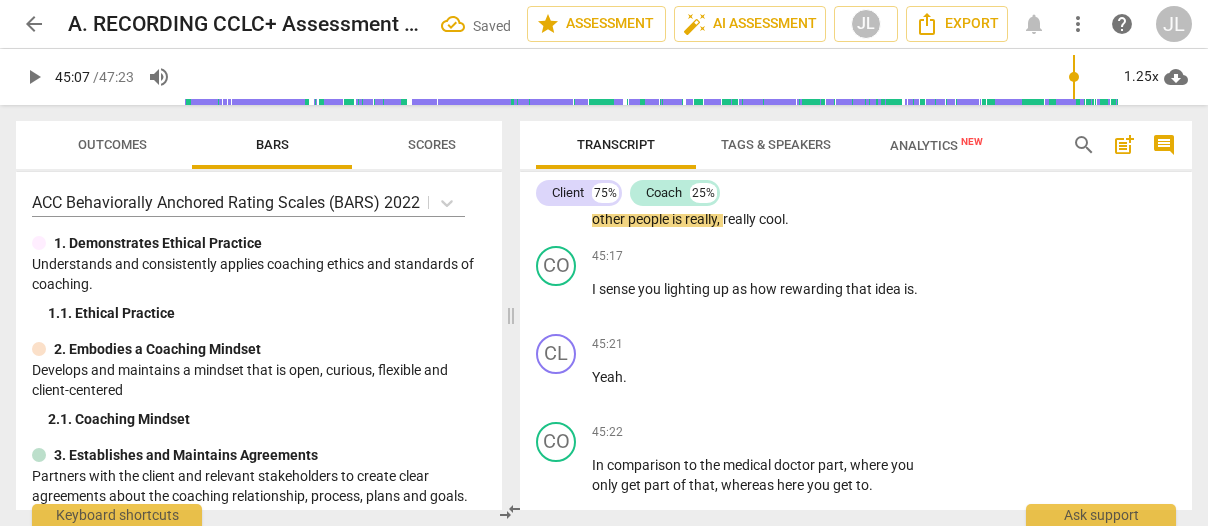 drag, startPoint x: 622, startPoint y: 358, endPoint x: 596, endPoint y: 359, distance: 26.019224 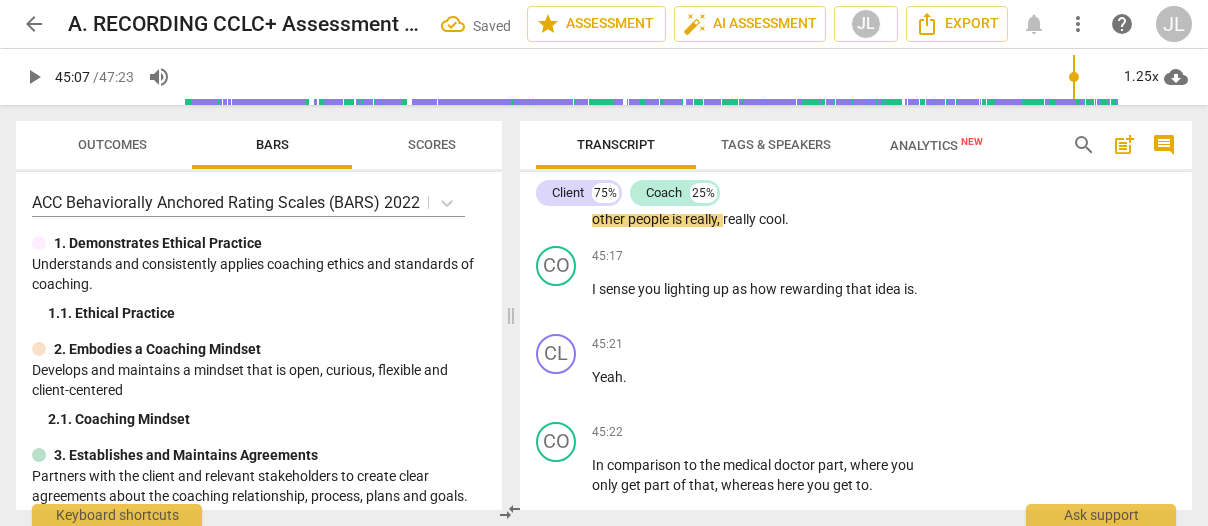 click on "Mm ." at bounding box center (762, 111) 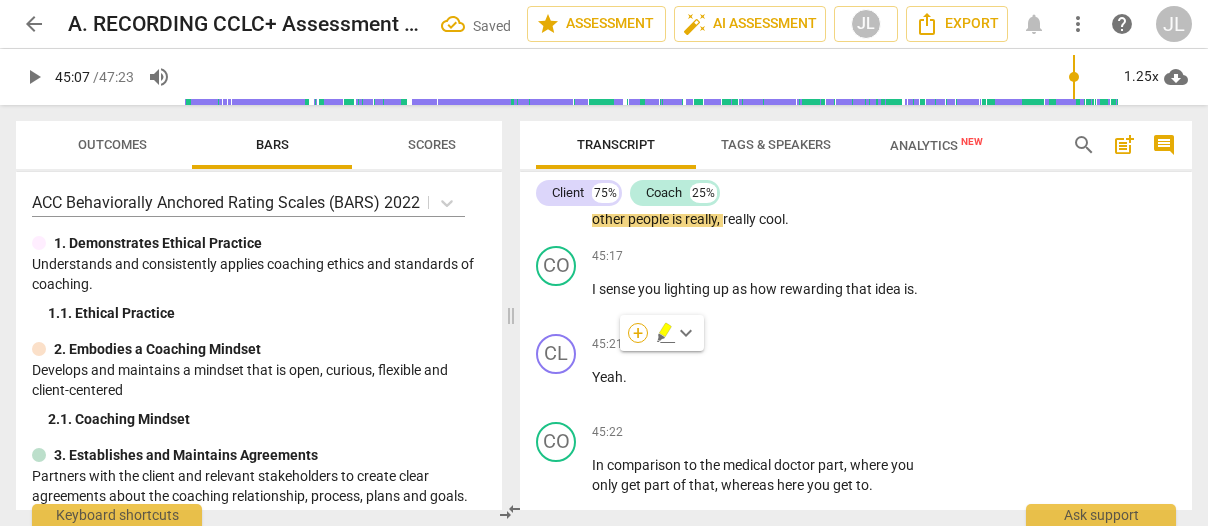 click on "+" at bounding box center (638, 333) 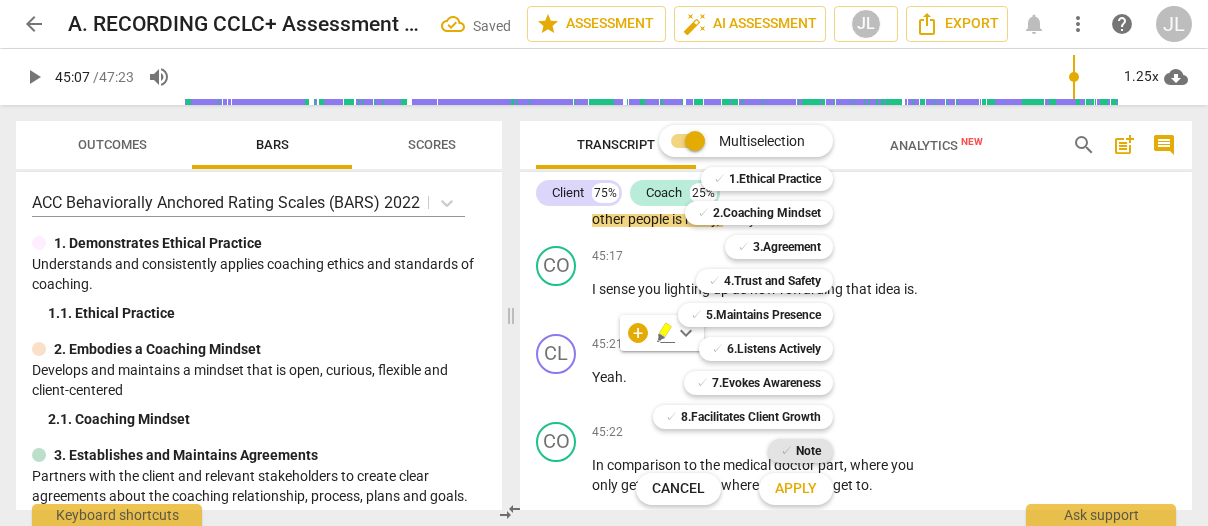 click on "✓" at bounding box center [786, 451] 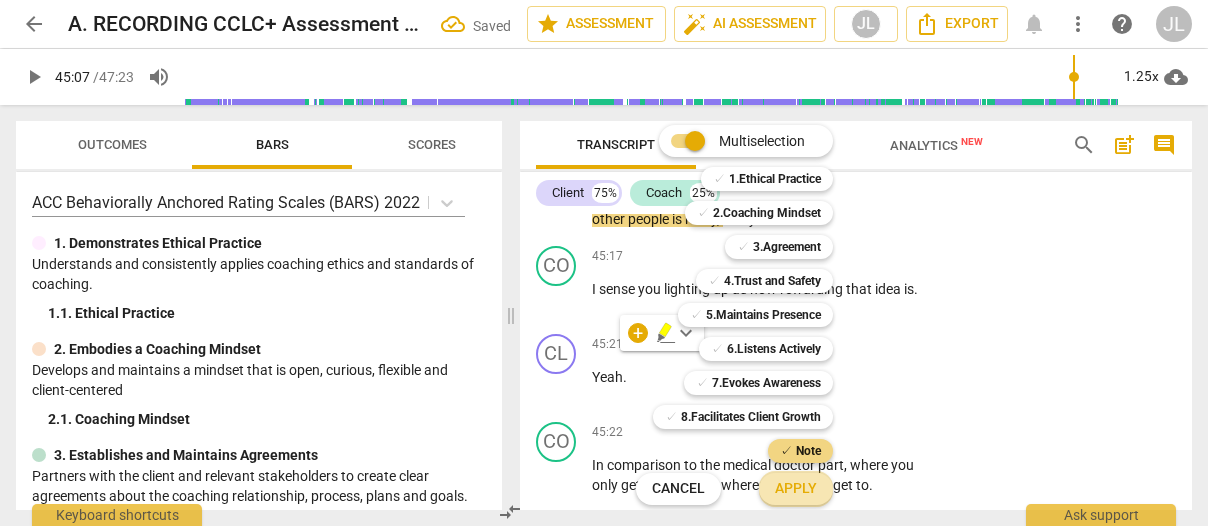 click on "Apply" at bounding box center (796, 489) 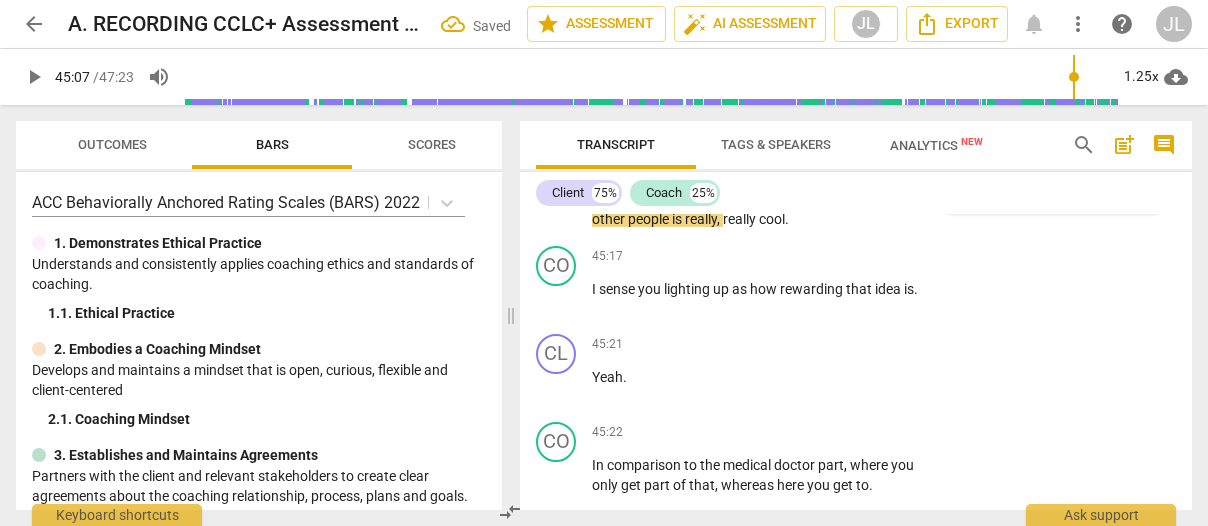 click at bounding box center [1037, 179] 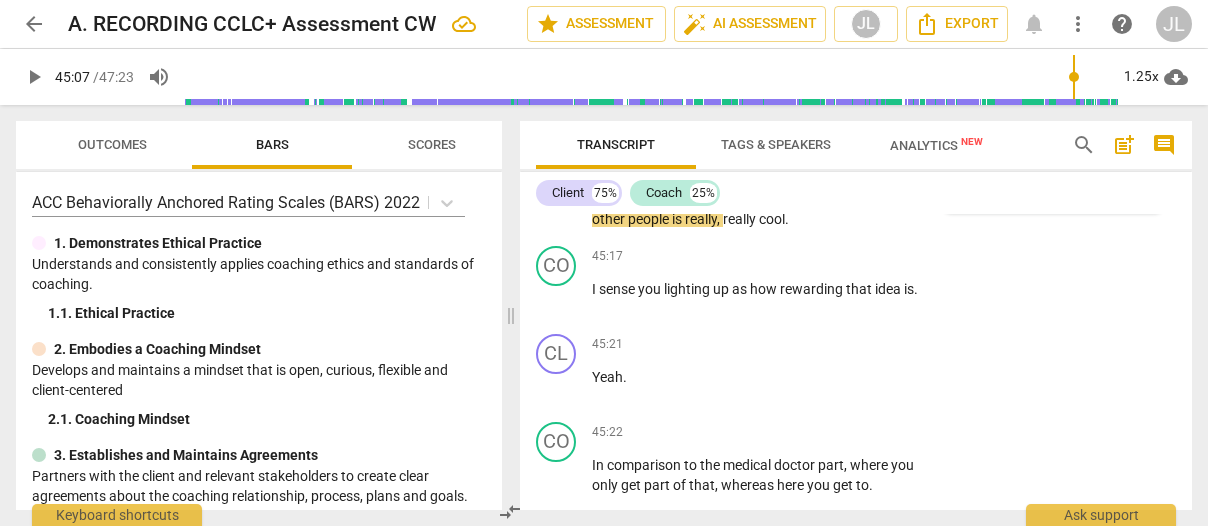 scroll, scrollTop: 23282, scrollLeft: 0, axis: vertical 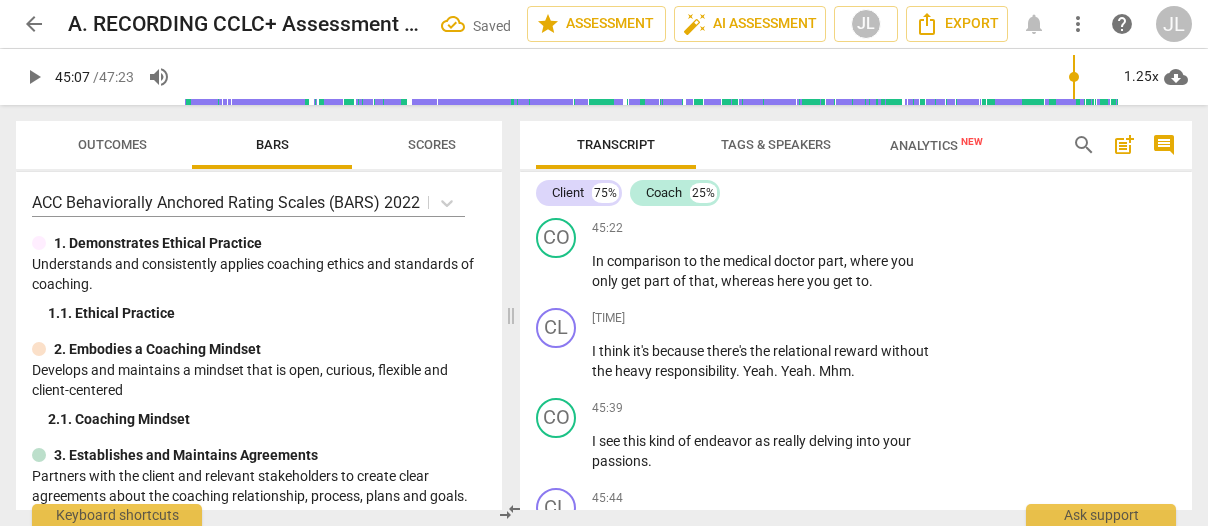 click on "play_arrow" at bounding box center (557, 6) 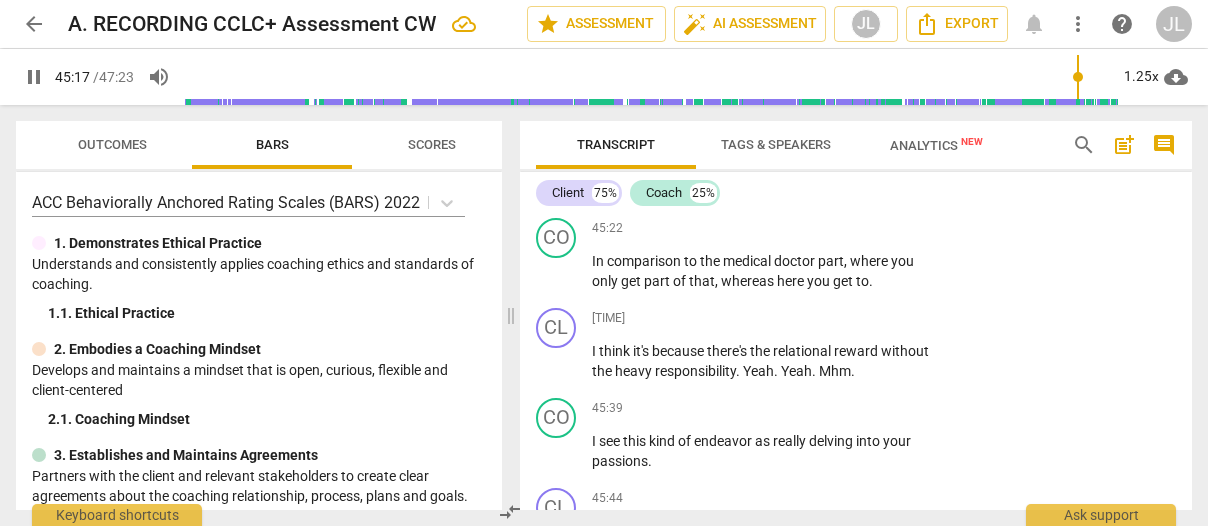 drag, startPoint x: 551, startPoint y: 346, endPoint x: 561, endPoint y: 342, distance: 10.770329 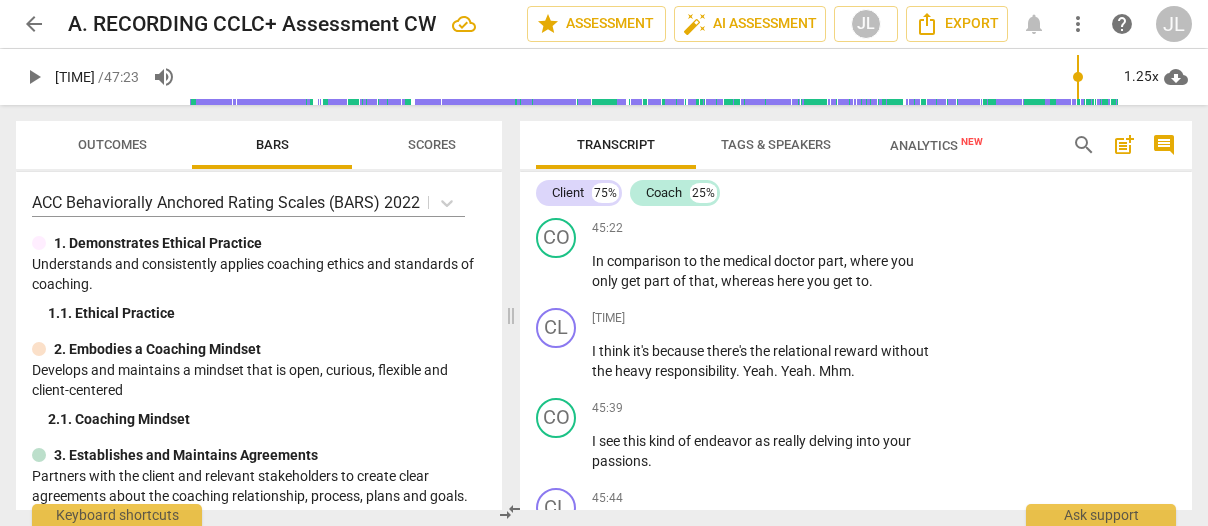 click on "I" at bounding box center [595, 85] 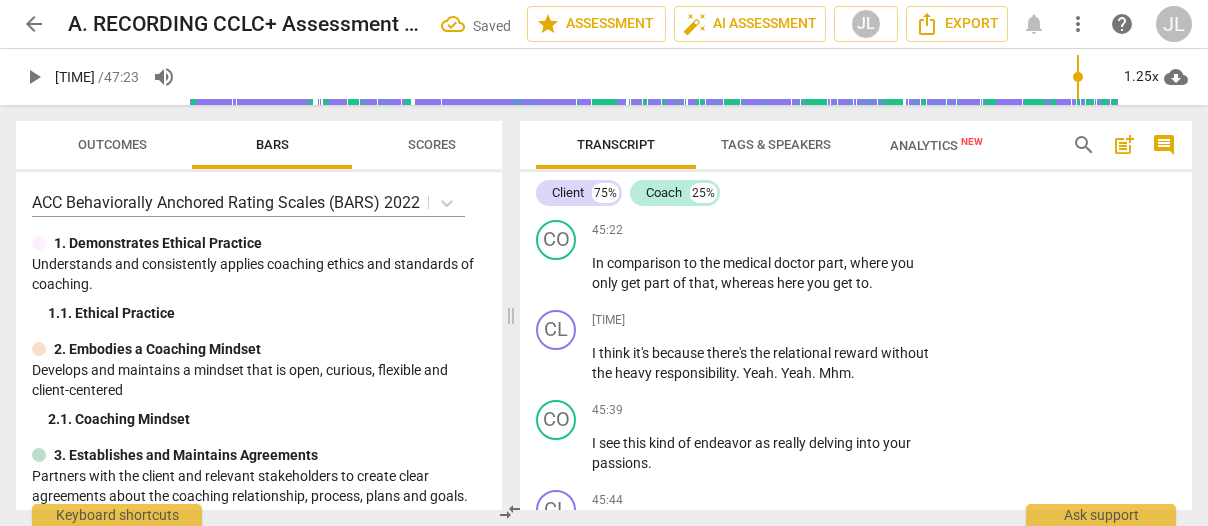 click on "play_arrow" at bounding box center (557, 96) 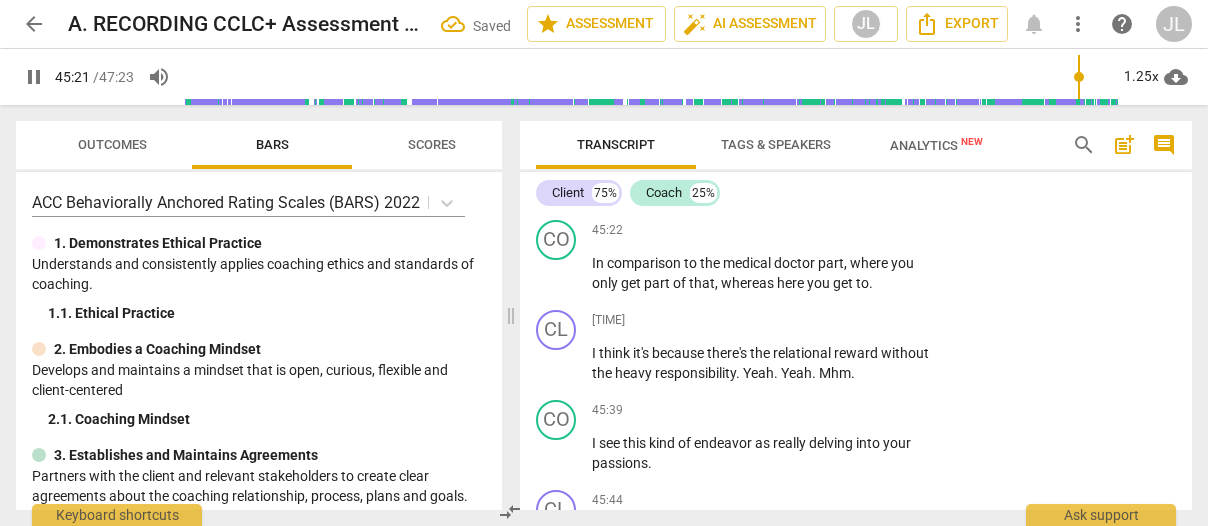 drag, startPoint x: 559, startPoint y: 349, endPoint x: 630, endPoint y: 356, distance: 71.34424 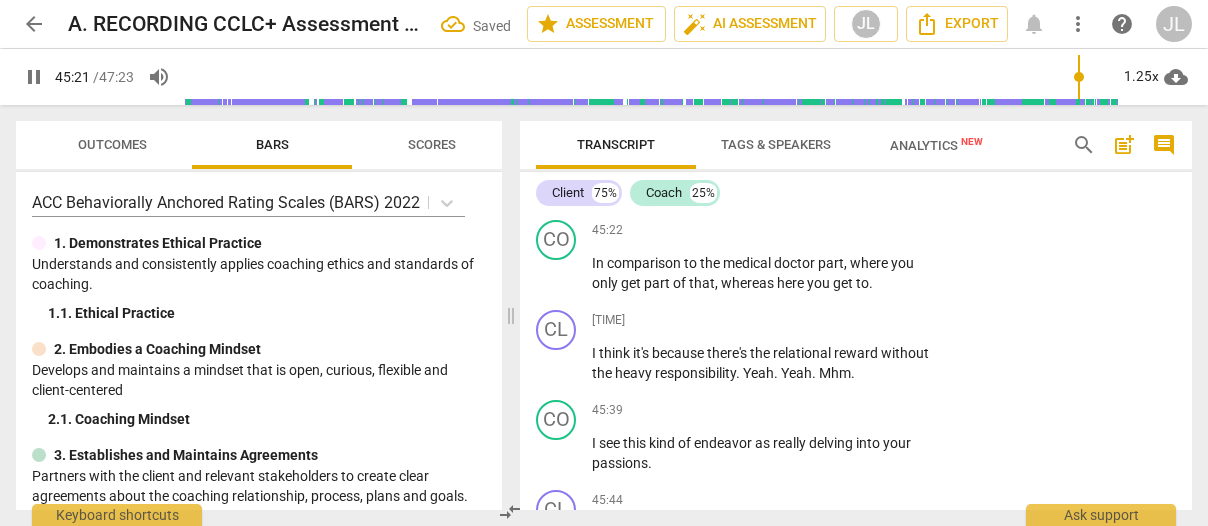 click on "play_arrow" at bounding box center (0, 0) 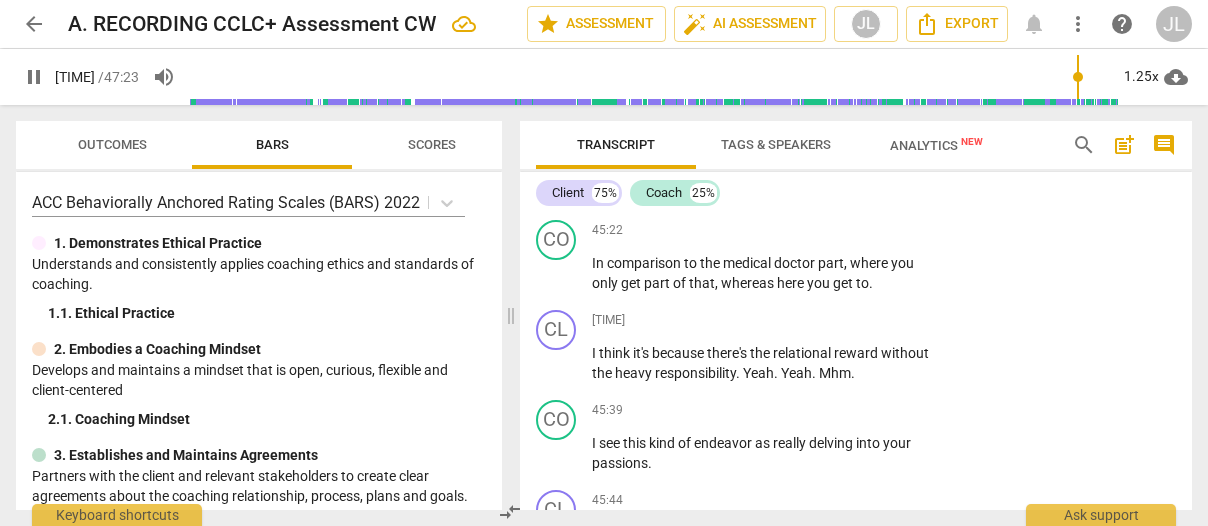 click on "pause" at bounding box center [557, 96] 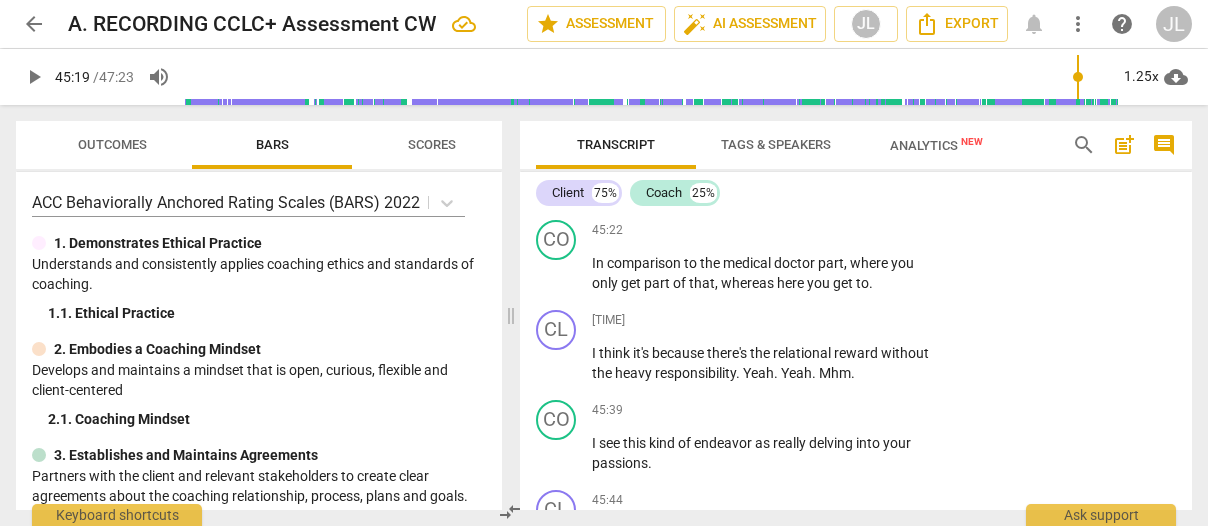 drag, startPoint x: 649, startPoint y: 363, endPoint x: 634, endPoint y: 335, distance: 31.764761 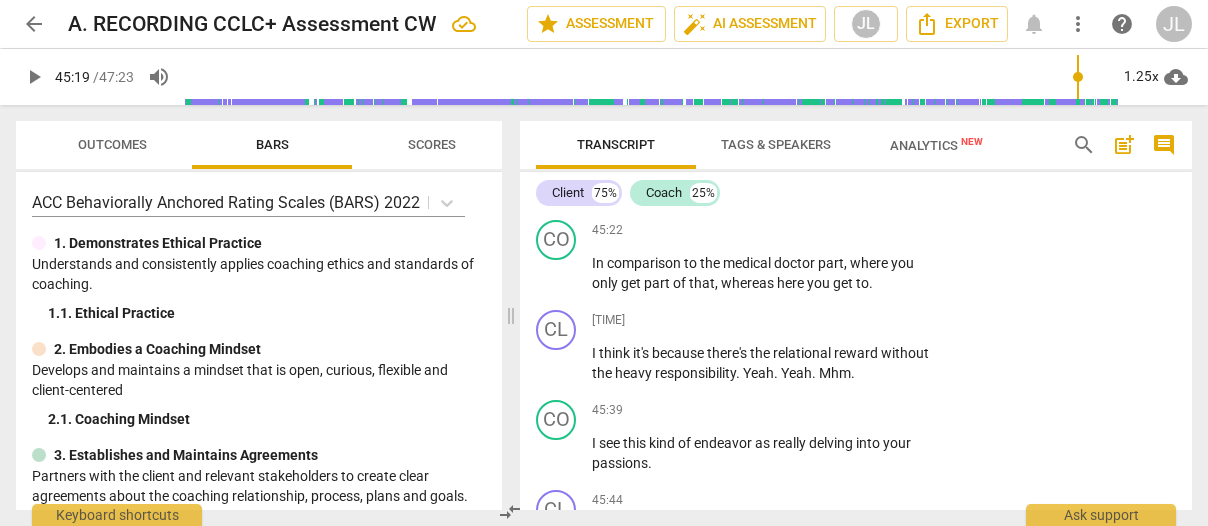 click on "Mmm .   I   sense   you   lighting   up   as   how   rewarding   that   idea   is ." at bounding box center [762, 95] 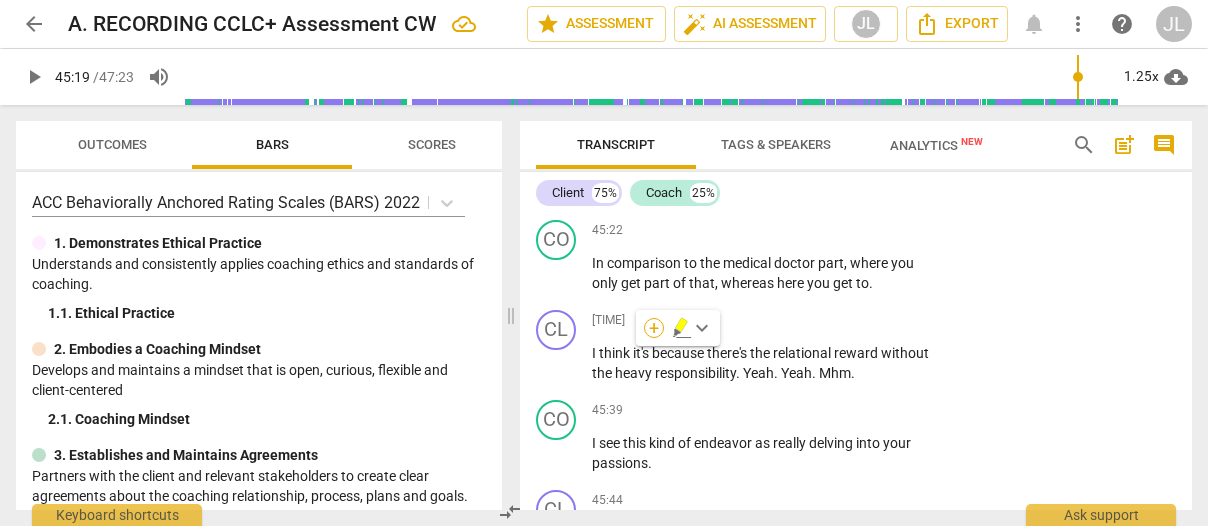 click on "+" at bounding box center [654, 328] 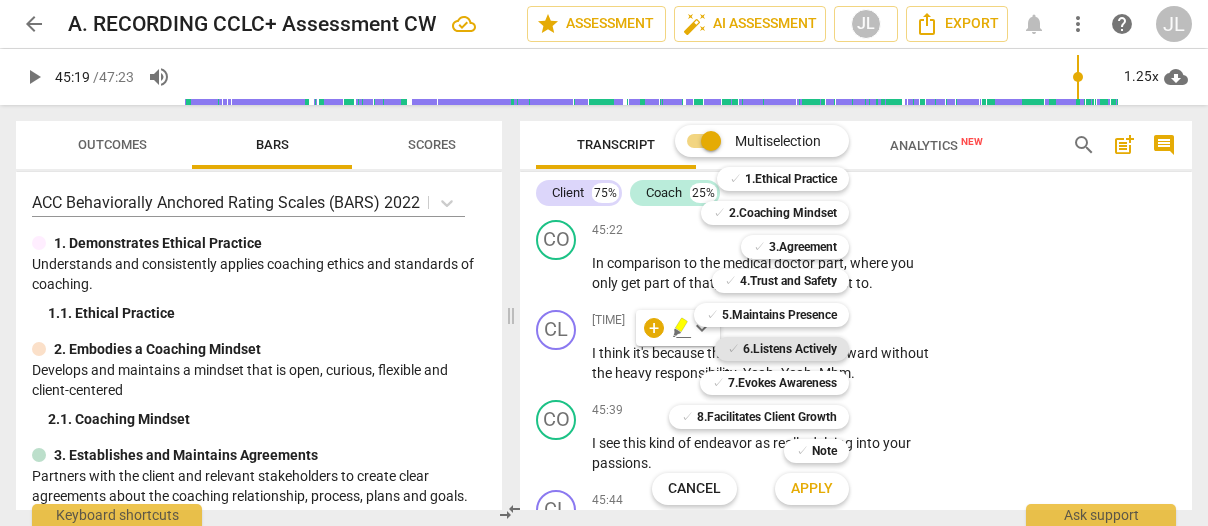 click on "6.Listens Actively" at bounding box center (790, 349) 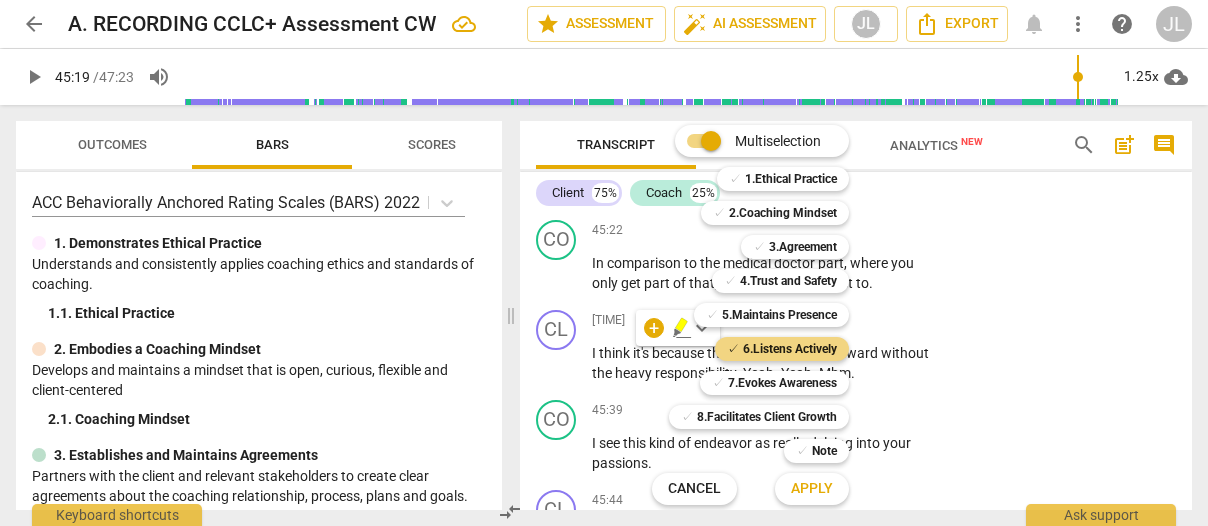 click on "Apply" at bounding box center [812, 489] 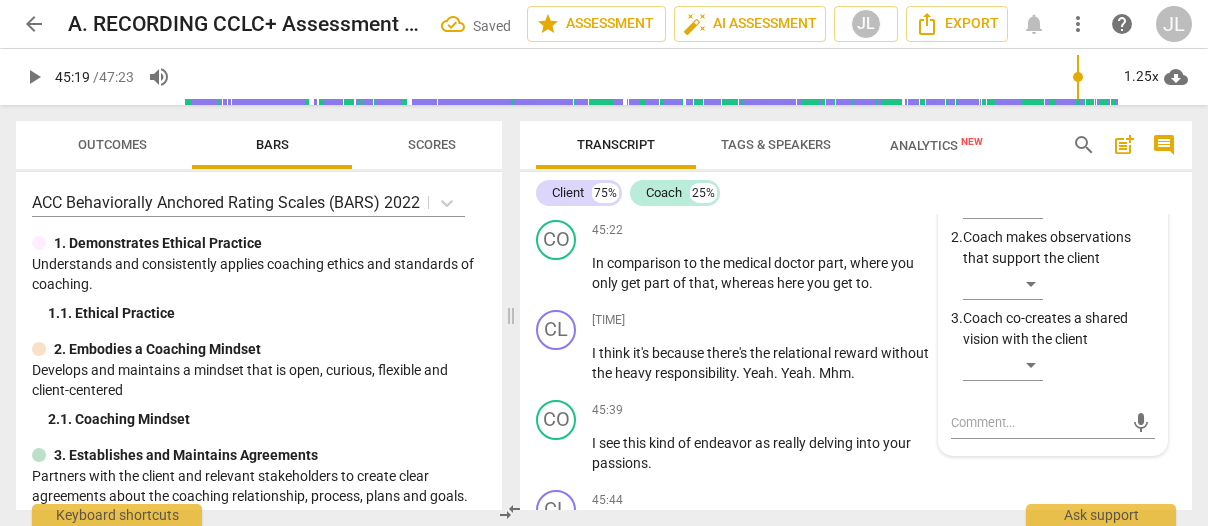 scroll, scrollTop: 23591, scrollLeft: 0, axis: vertical 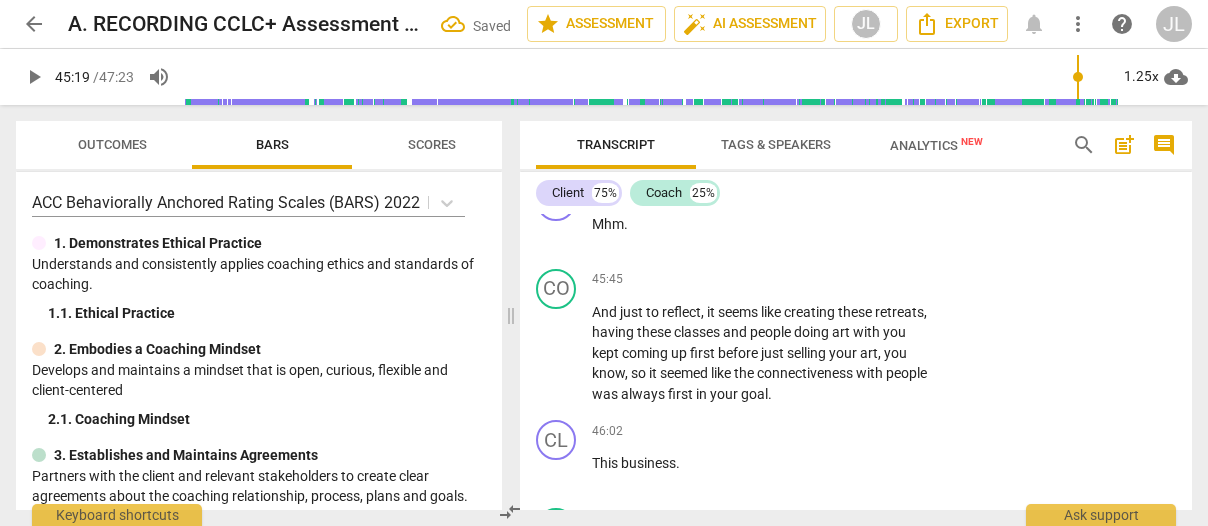 click on "​" at bounding box center [1059, 60] 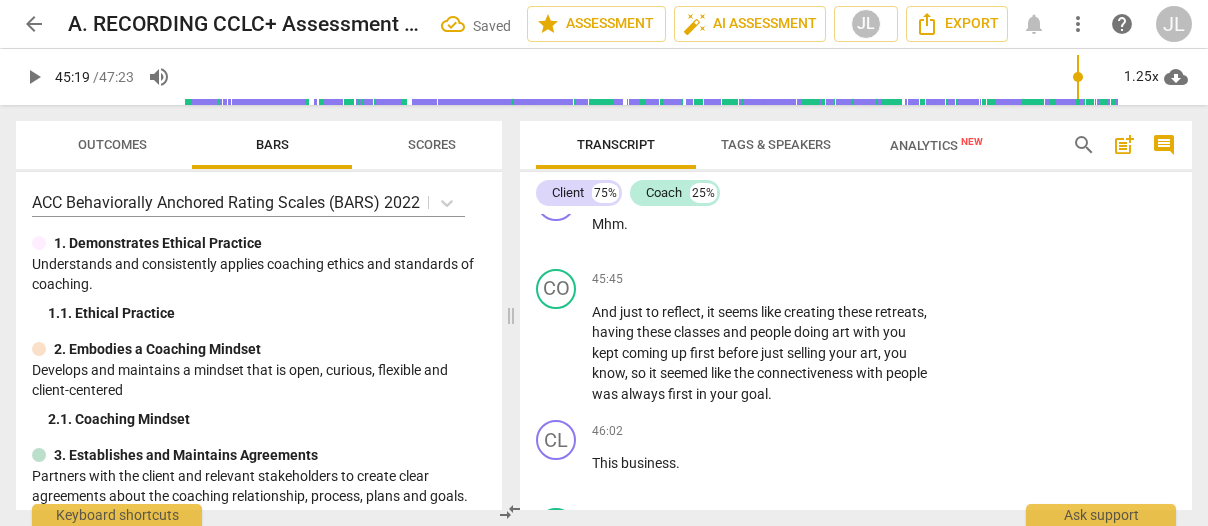 click on "​" at bounding box center (1059, 60) 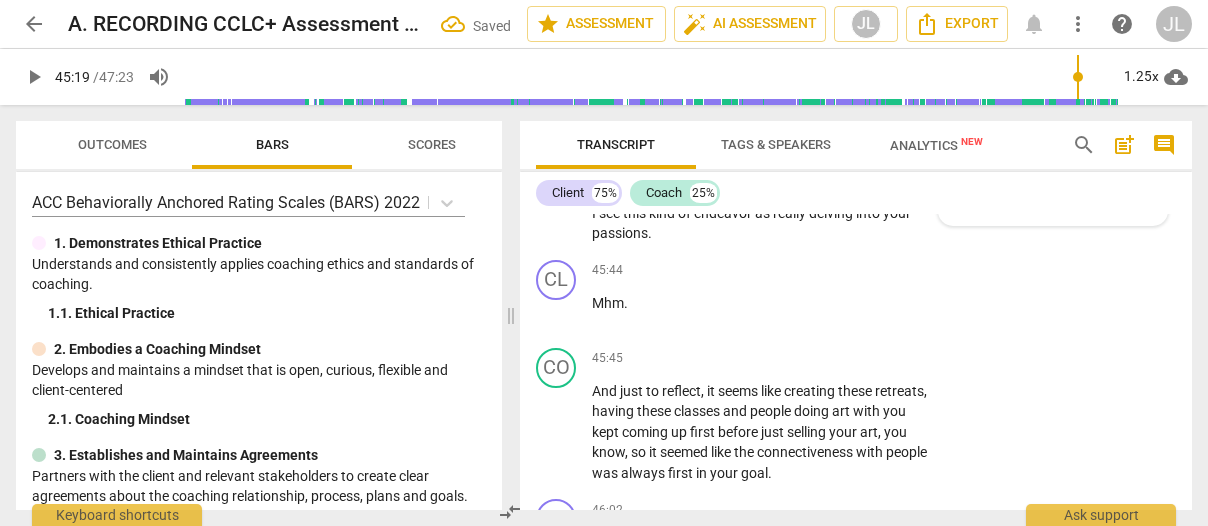 scroll, scrollTop: 23511, scrollLeft: 0, axis: vertical 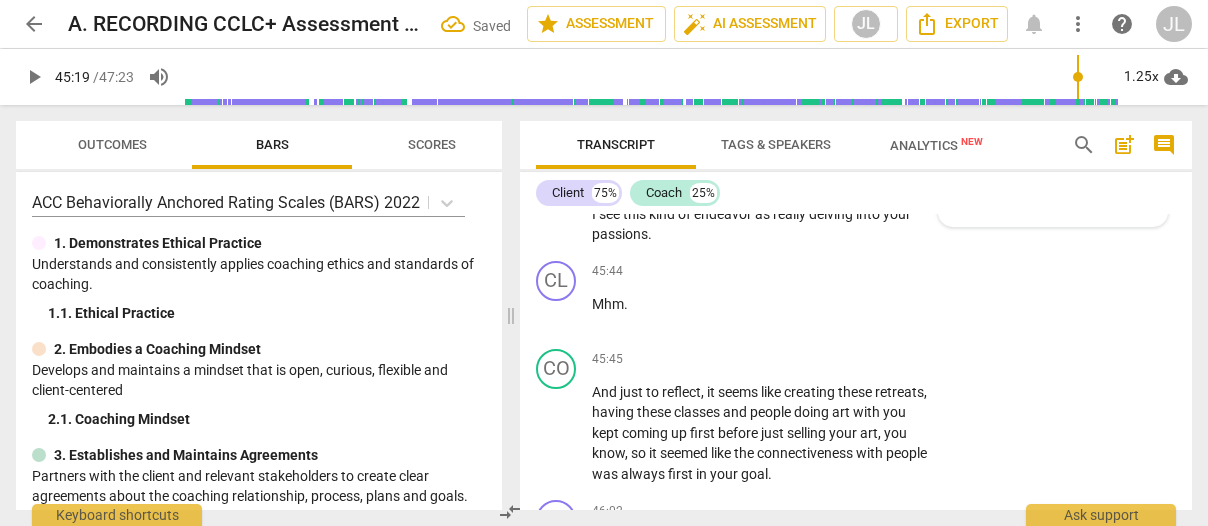 click on "​" at bounding box center [1003, 55] 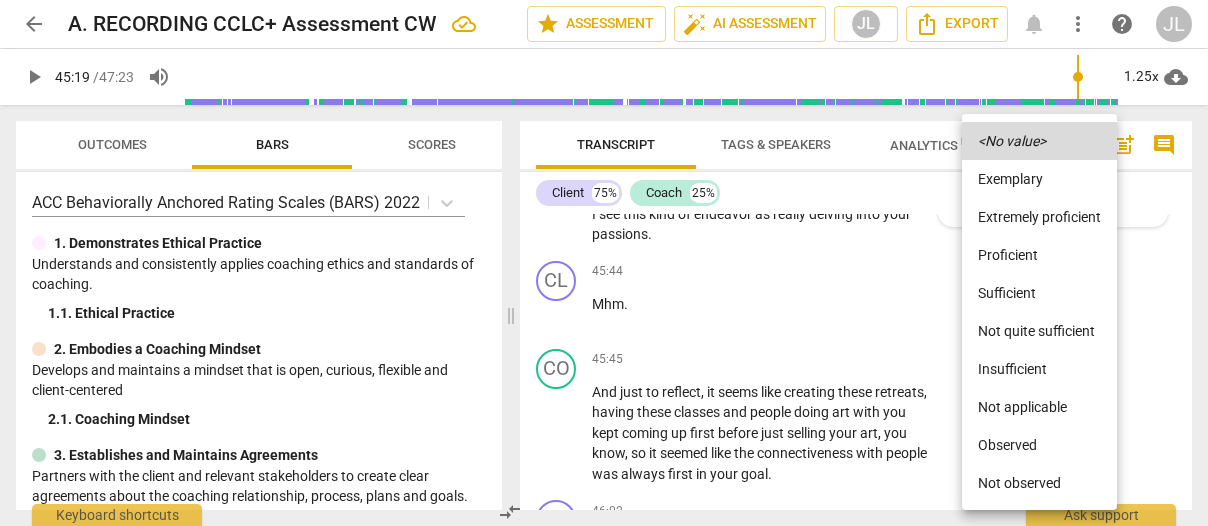click on "Observed" at bounding box center [1039, 445] 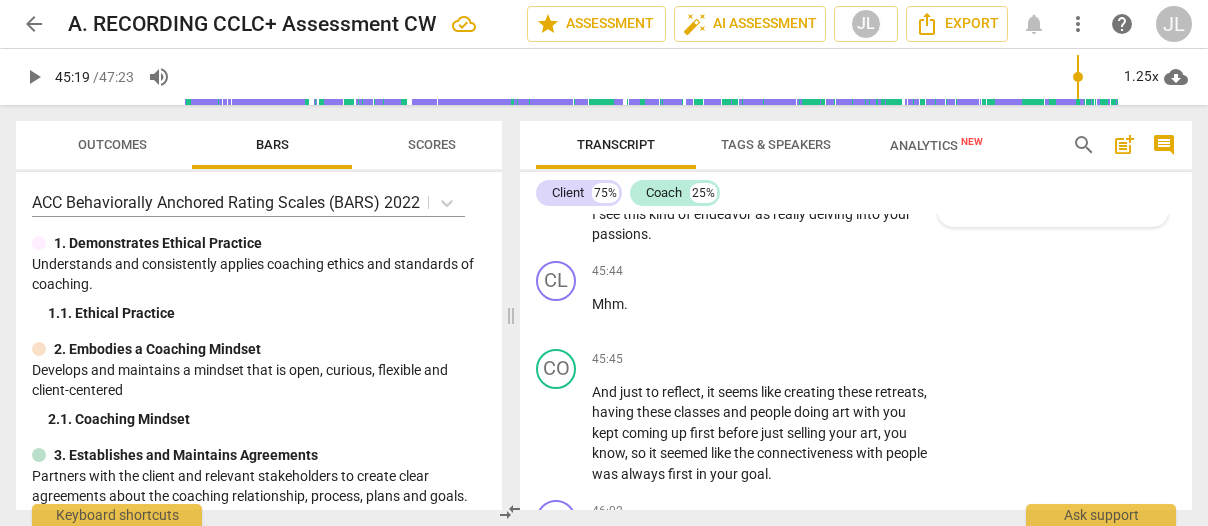 click on "play_arrow" at bounding box center [557, 45] 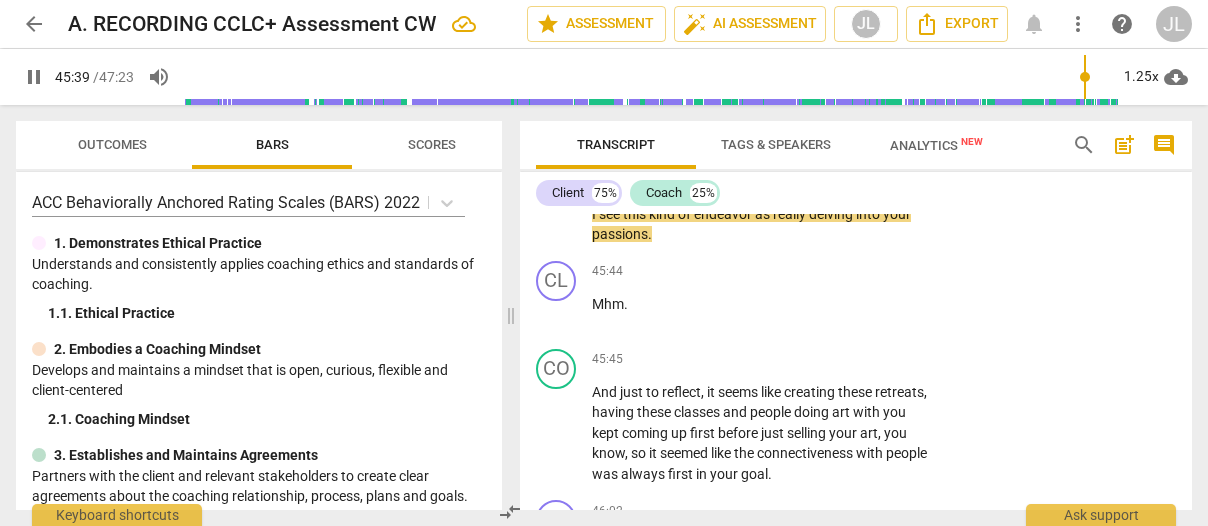 click on "pause" at bounding box center (557, 135) 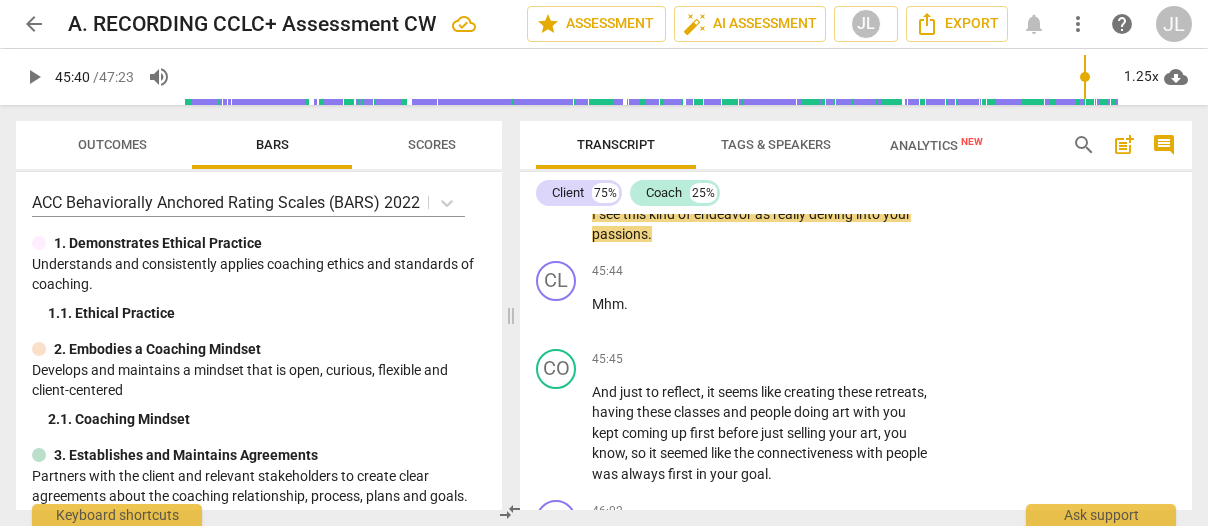 click on "Yeah" at bounding box center (758, 144) 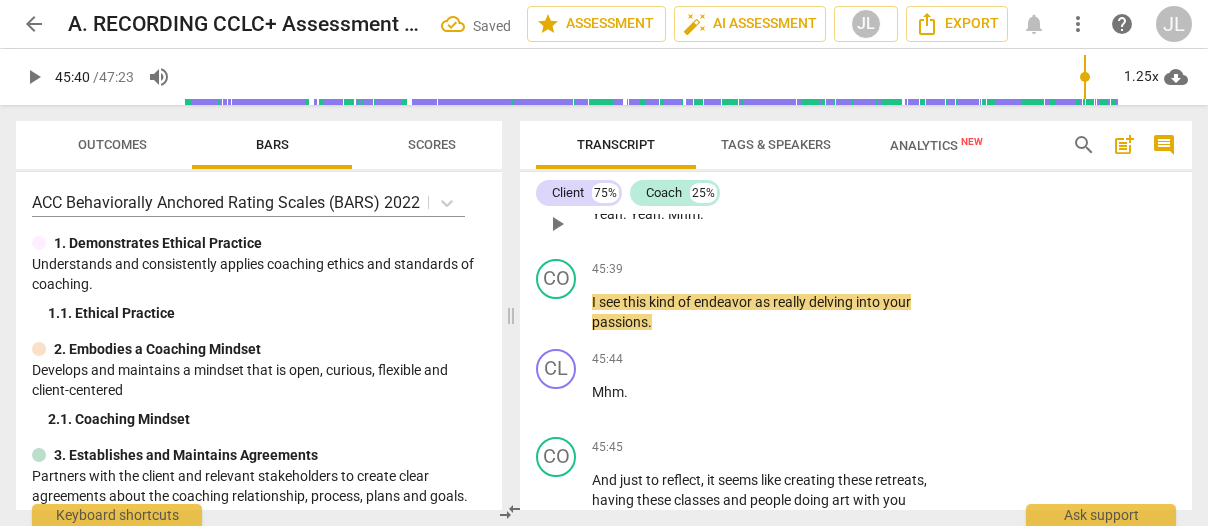 click on "Mhm" at bounding box center [684, 214] 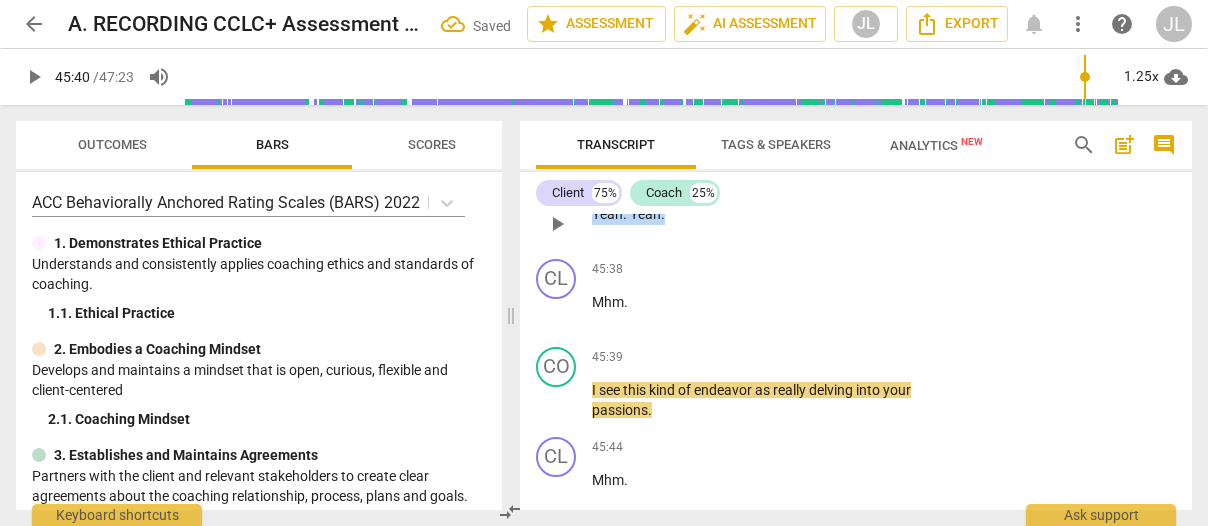 drag, startPoint x: 666, startPoint y: 465, endPoint x: 593, endPoint y: 463, distance: 73.02739 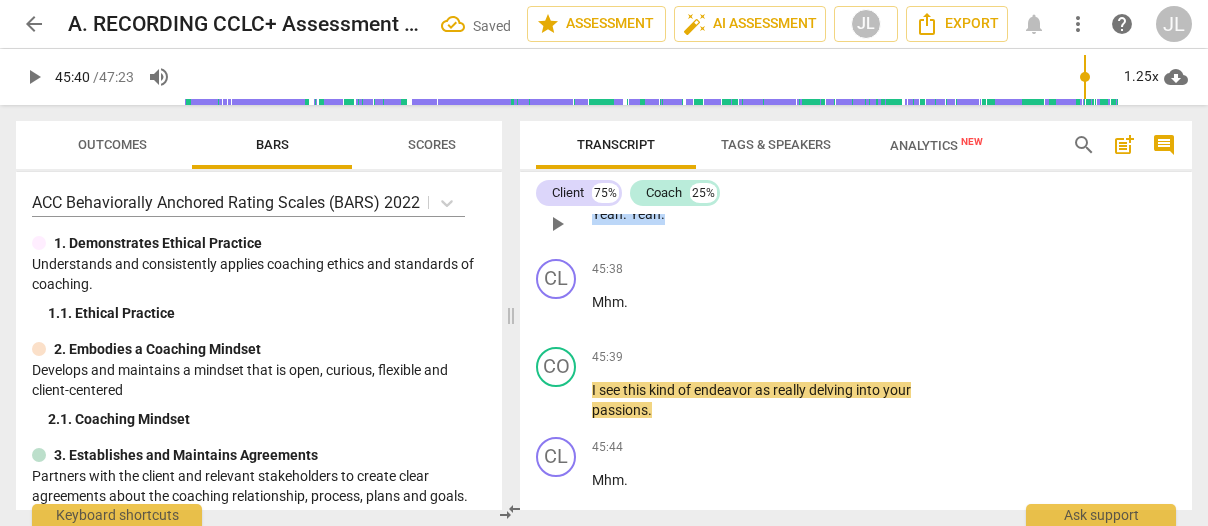 click on "Yeah .   Yeah ." at bounding box center (762, 214) 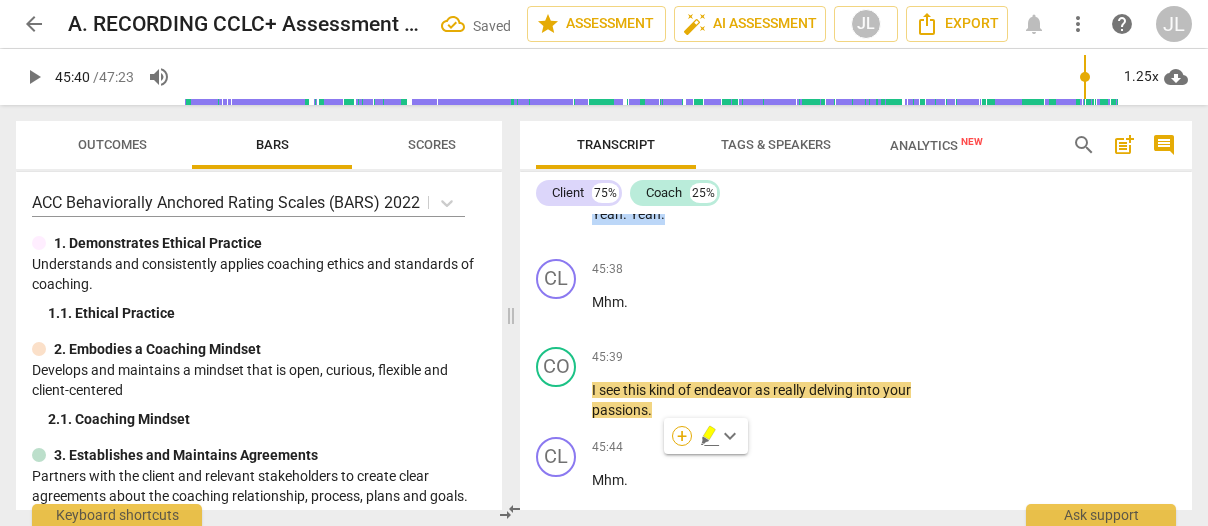 click on "+" at bounding box center [682, 436] 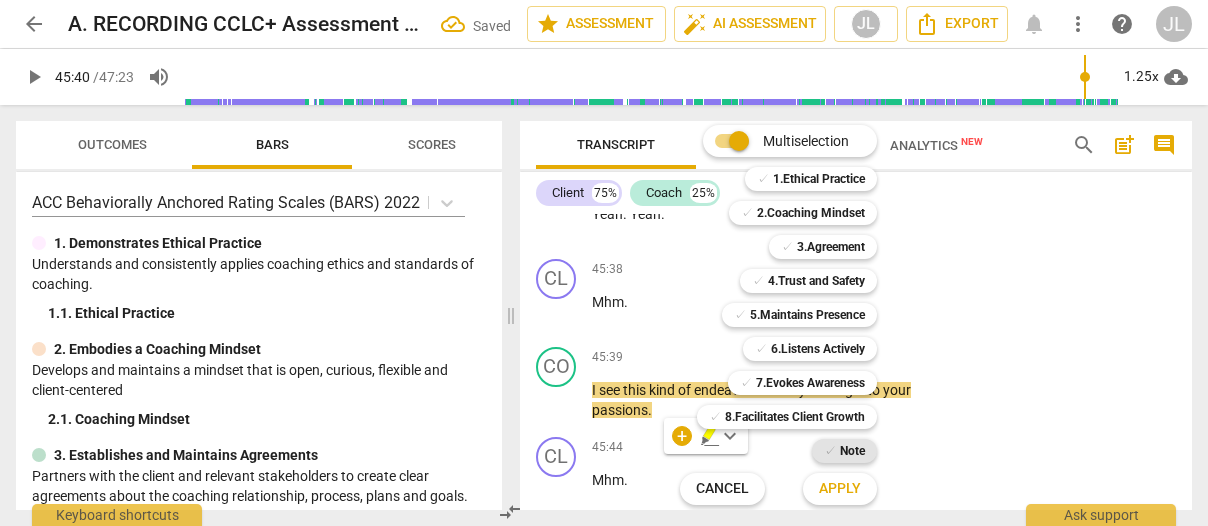 click on "✓ Note" at bounding box center [844, 451] 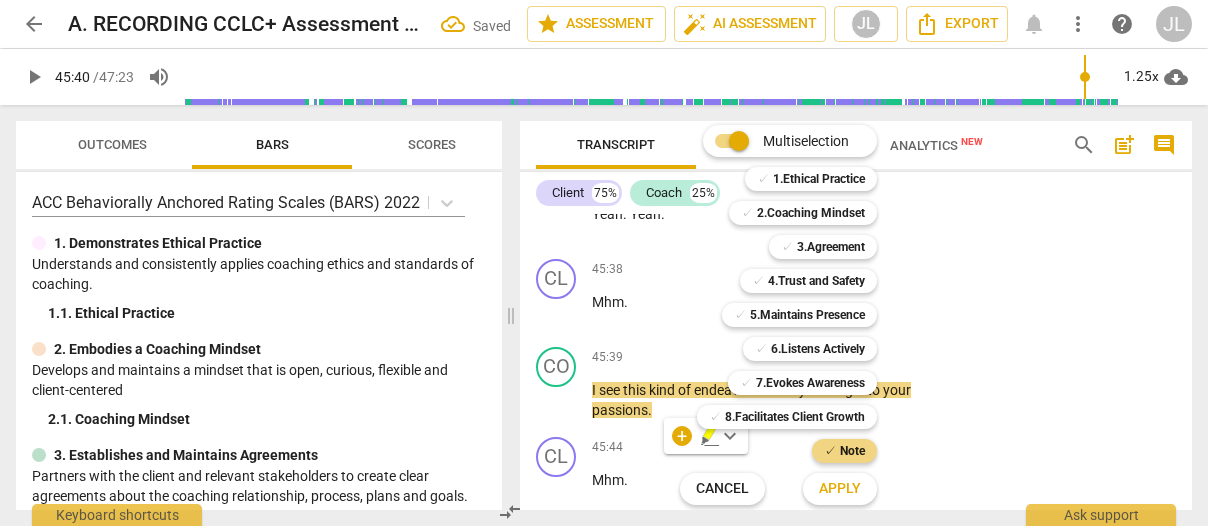 click on "Apply" at bounding box center (840, 489) 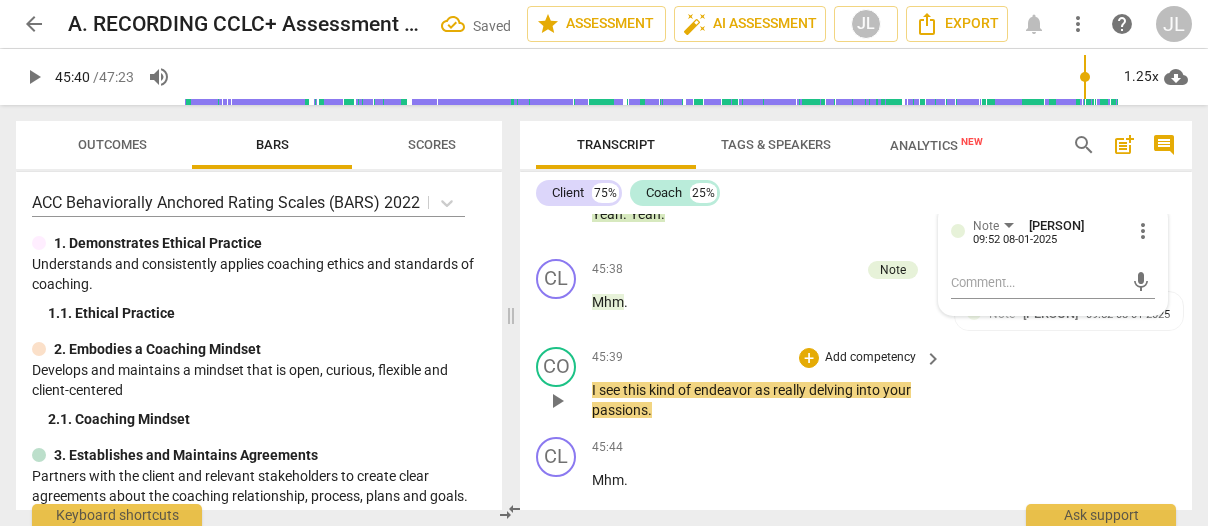 scroll, scrollTop: 23680, scrollLeft: 0, axis: vertical 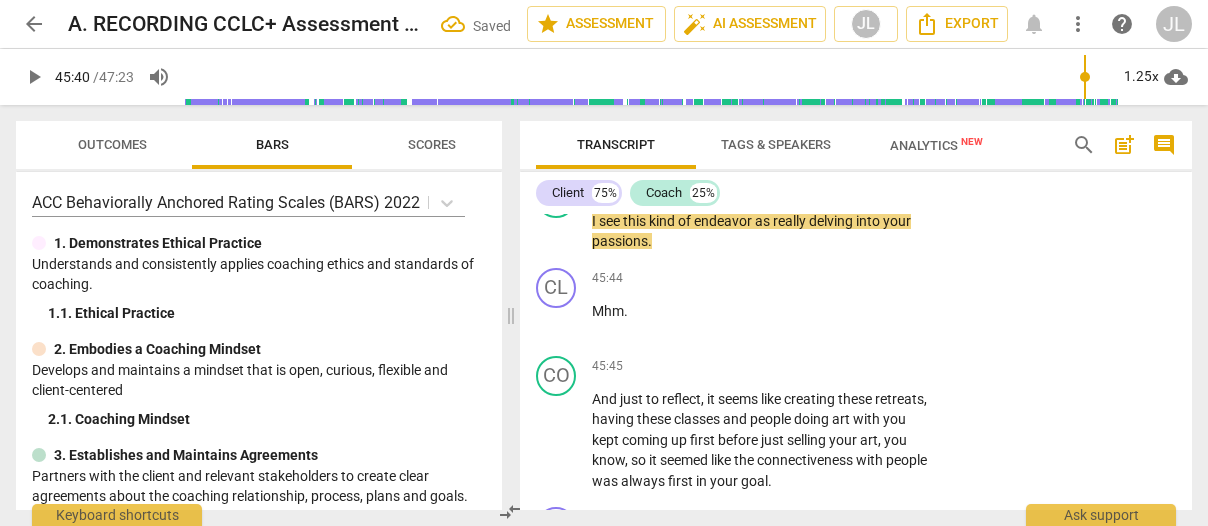 drag, startPoint x: 962, startPoint y: 359, endPoint x: 969, endPoint y: 342, distance: 18.384777 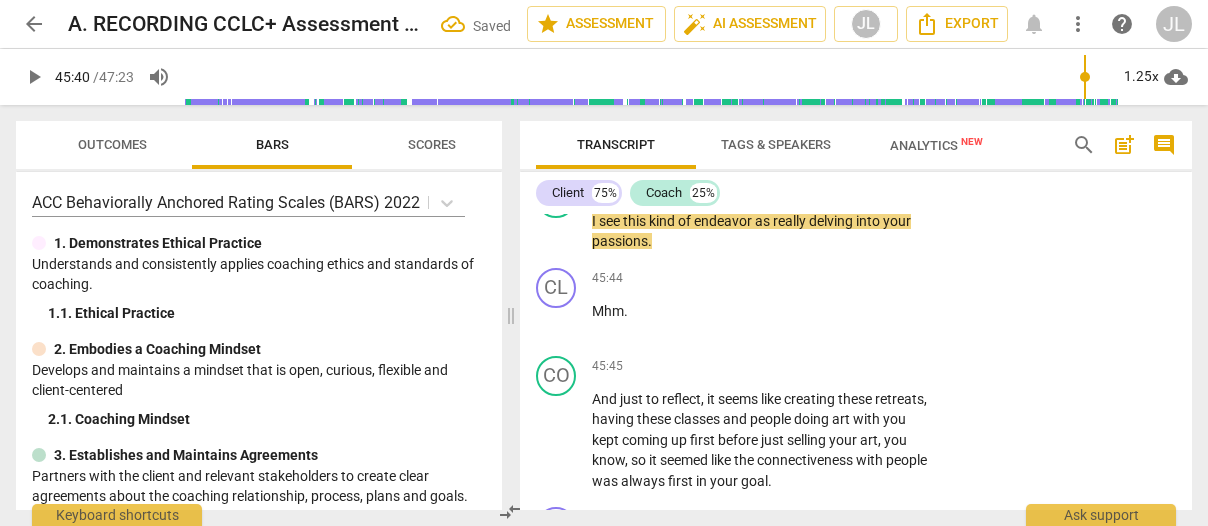 click on "mic" at bounding box center [1053, 112] 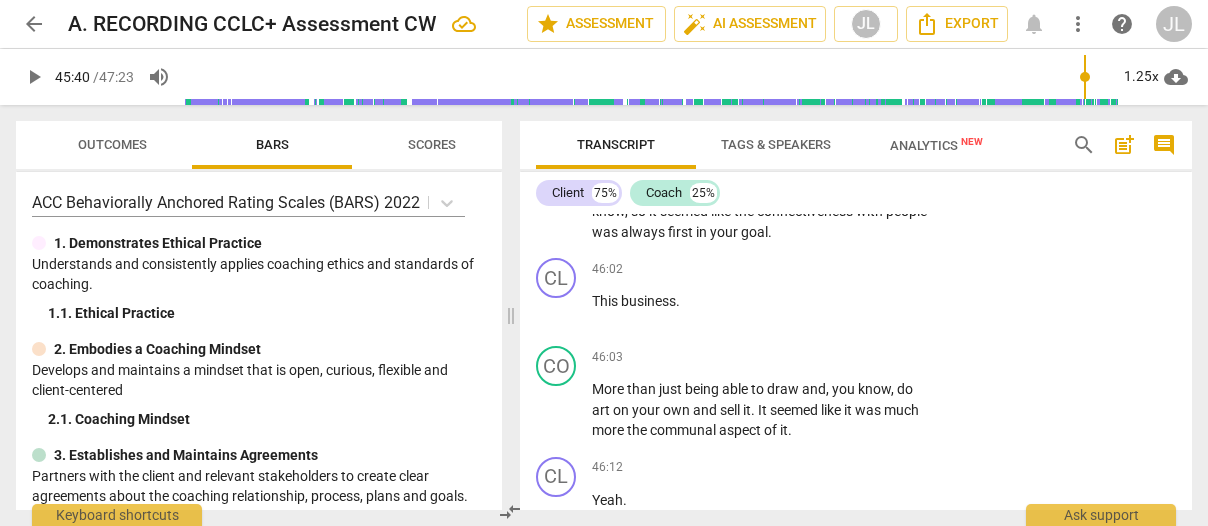 scroll, scrollTop: 23990, scrollLeft: 0, axis: vertical 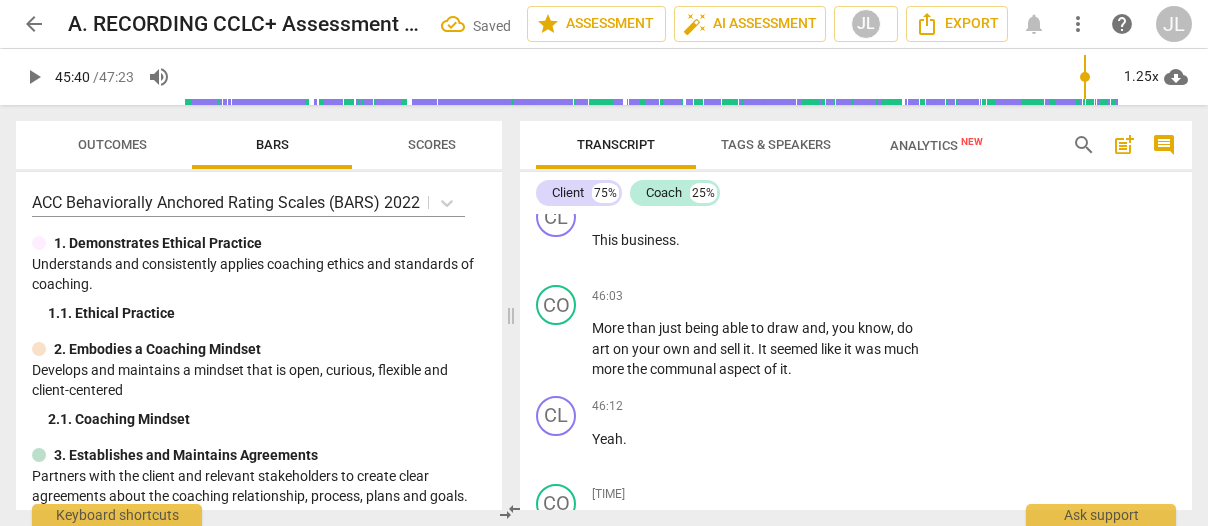 click on "play_arrow" at bounding box center (557, 130) 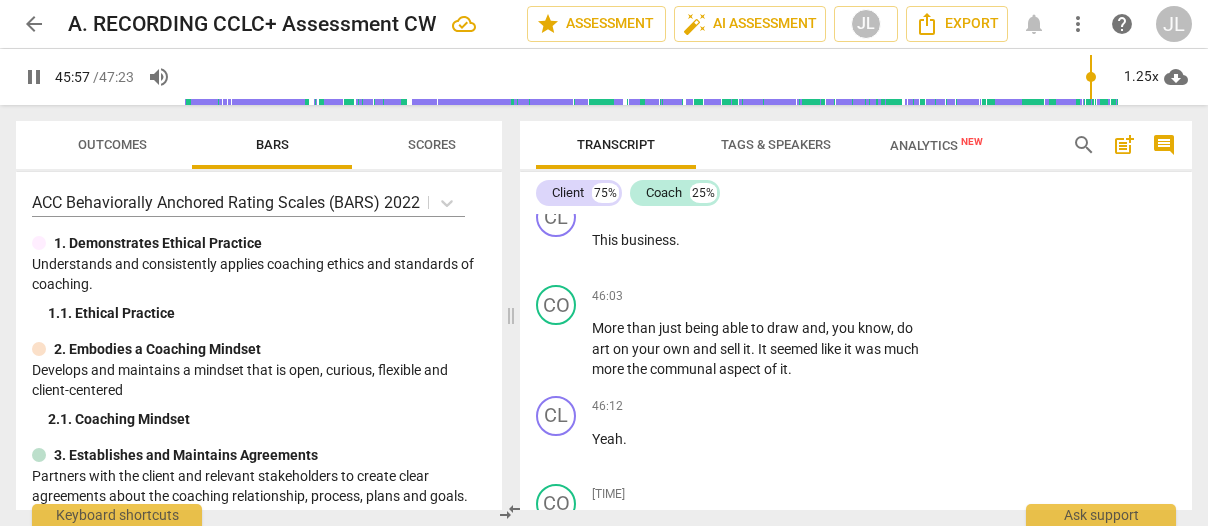 click on "pause" at bounding box center [557, 130] 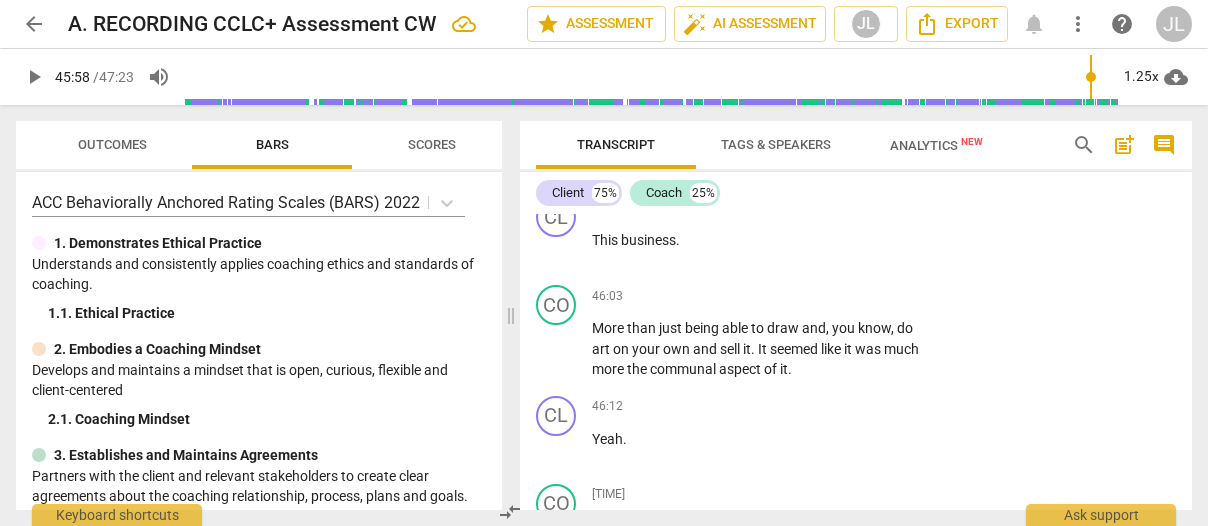 click on "," at bounding box center (628, 150) 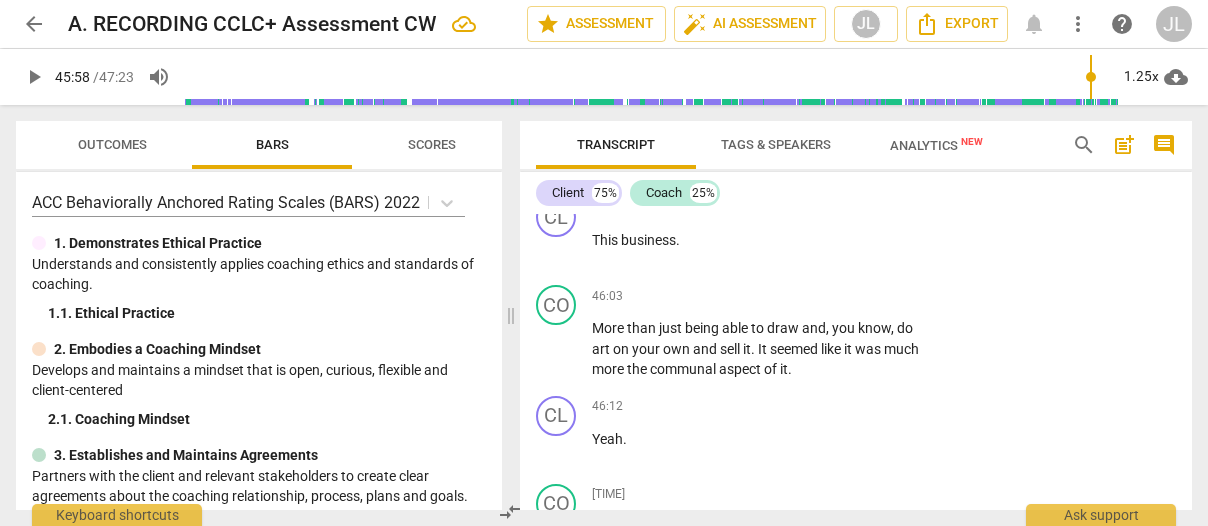 click on "play_arrow" at bounding box center (557, 130) 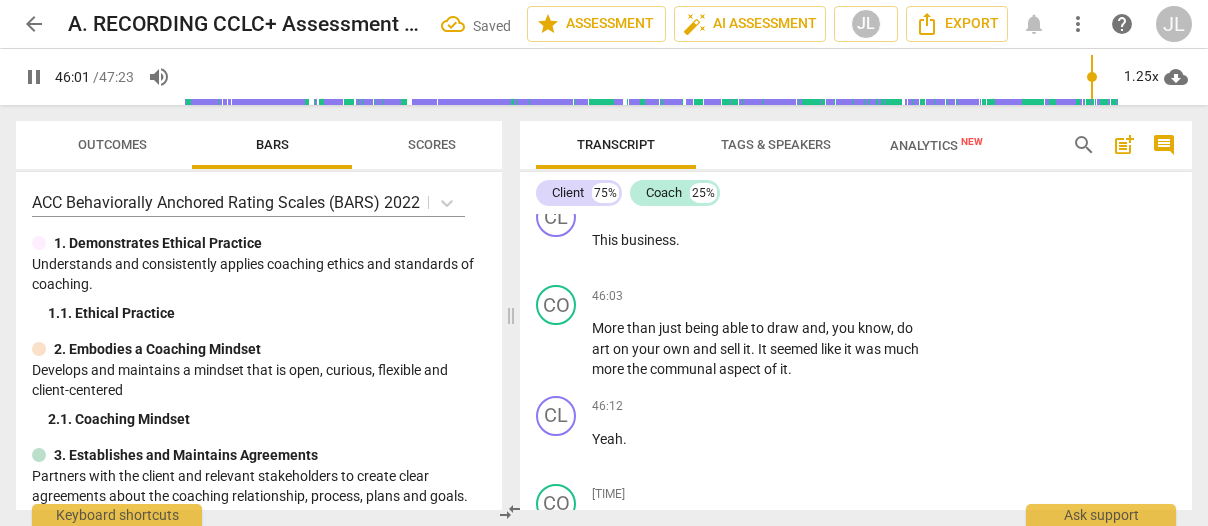 click on "pause" at bounding box center [557, 130] 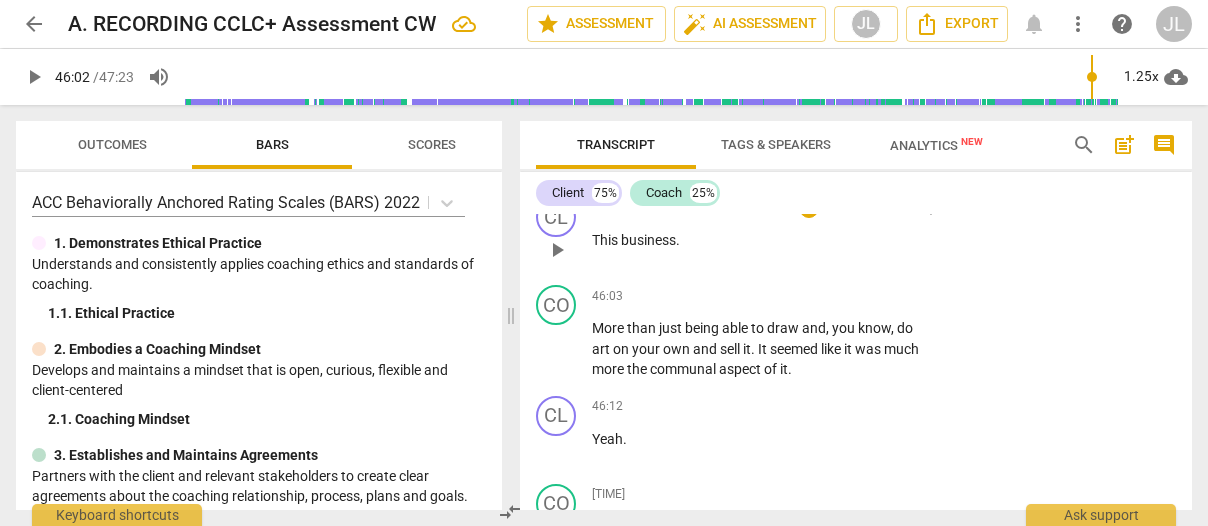 click on "This" at bounding box center [606, 240] 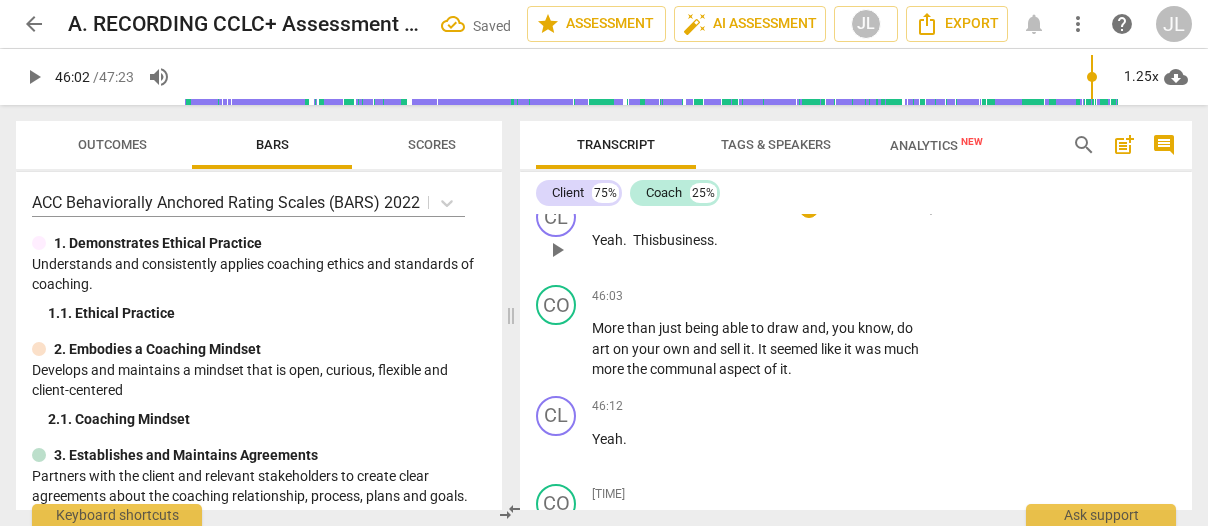 click on "play_arrow" at bounding box center (557, 250) 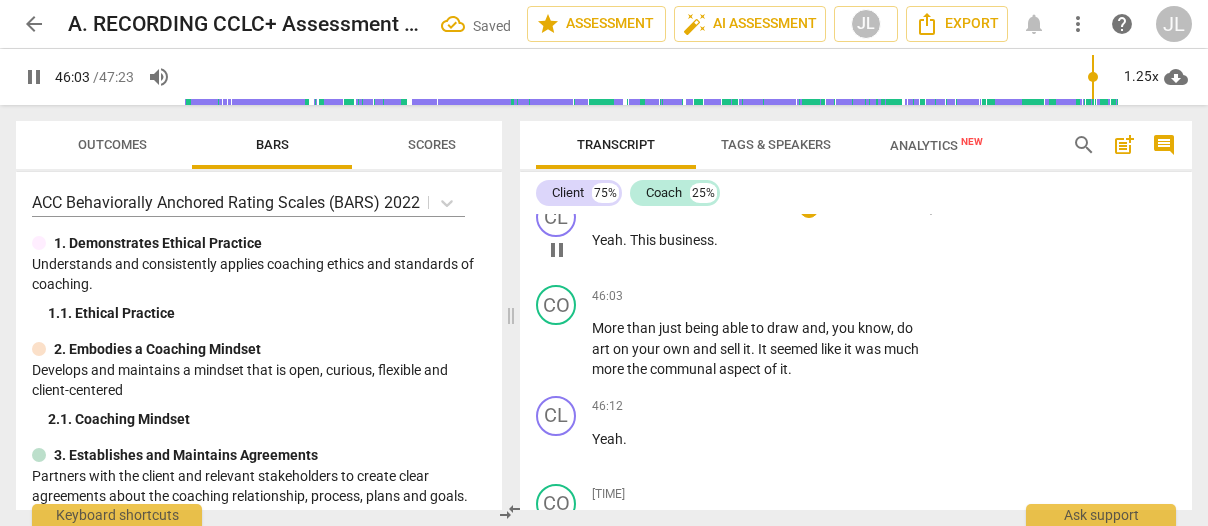 click on "CL" at bounding box center [556, 594] 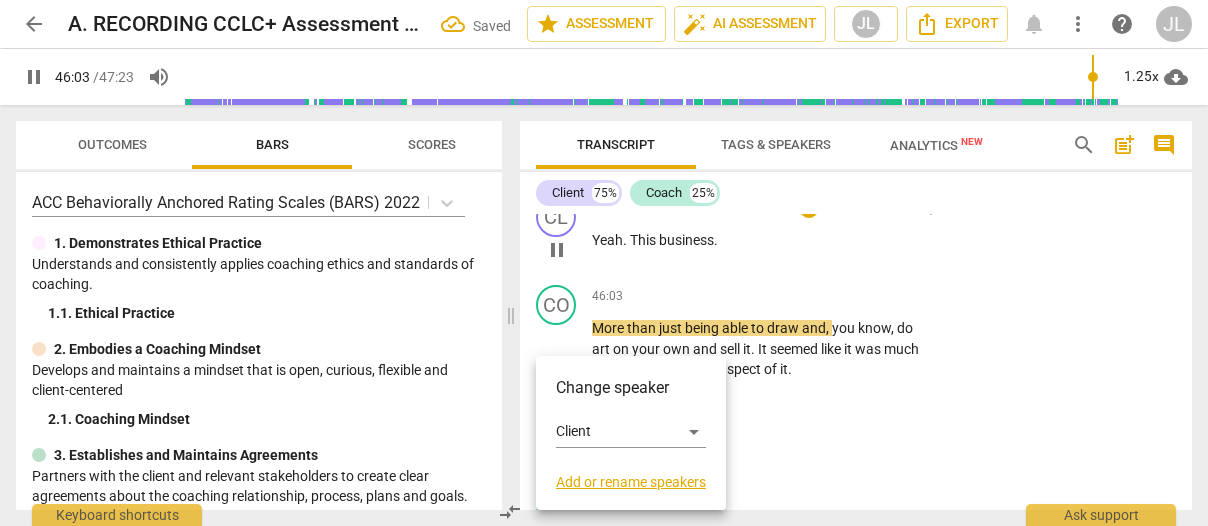 scroll, scrollTop: 24344, scrollLeft: 0, axis: vertical 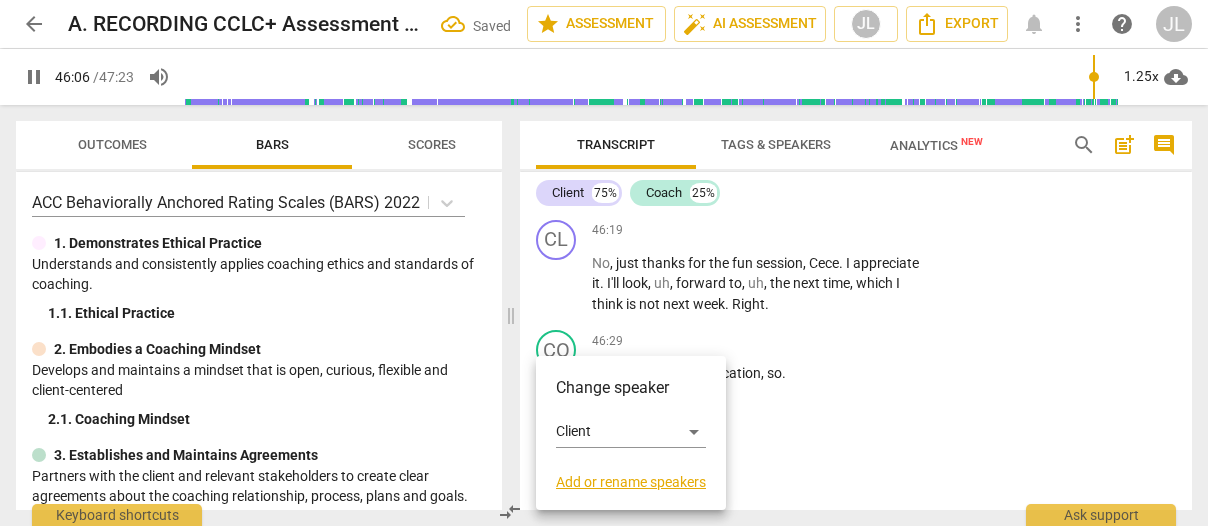 click at bounding box center [604, 263] 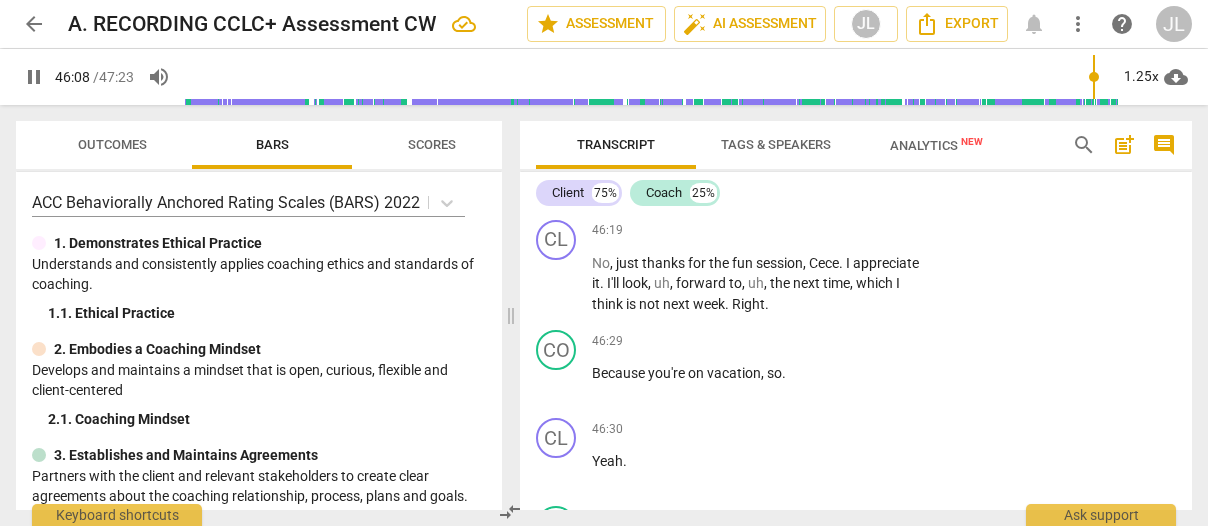 click on "pause" at bounding box center [557, -5] 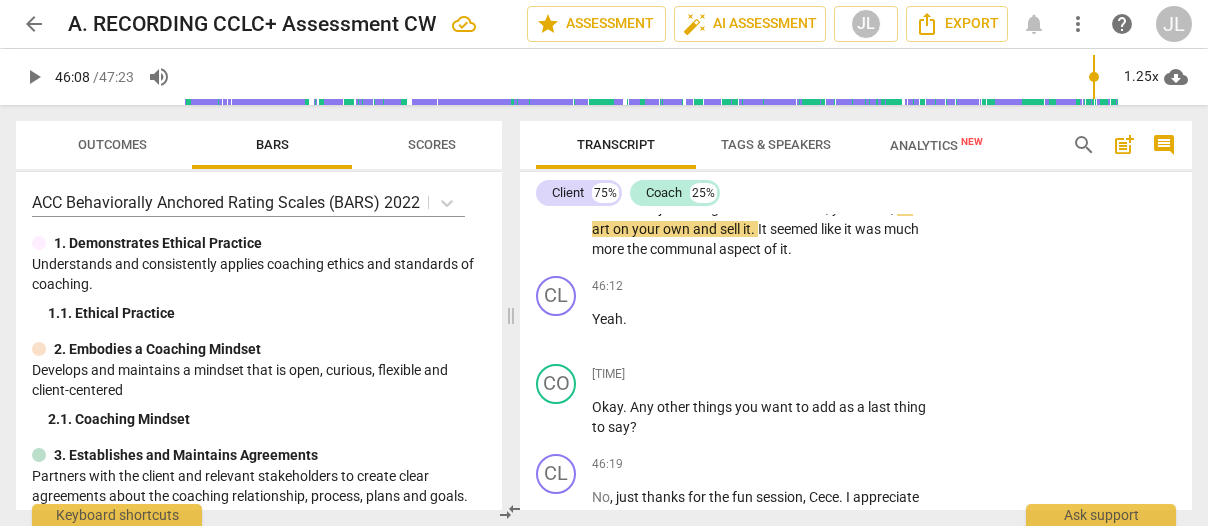 scroll, scrollTop: 24050, scrollLeft: 0, axis: vertical 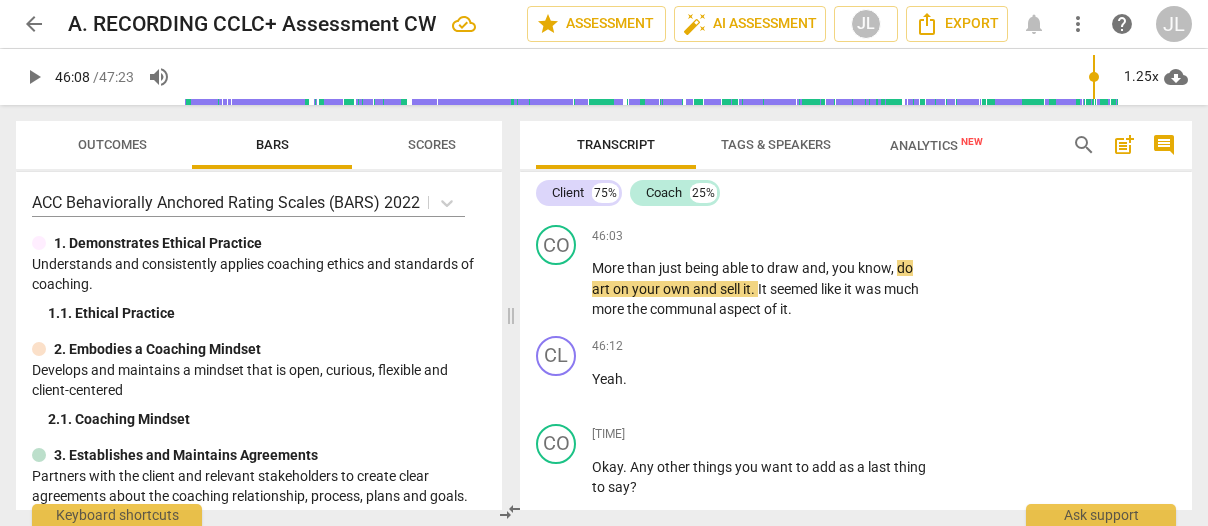 click on "And   just   to   reflect ,   it   seems   like   creating   these   retreats ,   having   these   classes   and   people   doing   art   with   you   kept   coming   up   first   before   just   selling   your   art ,   you   know ?   So   it   seemed   like   the   connectiveness   with   people   was   always   first   in   your   goal ." at bounding box center [762, 70] 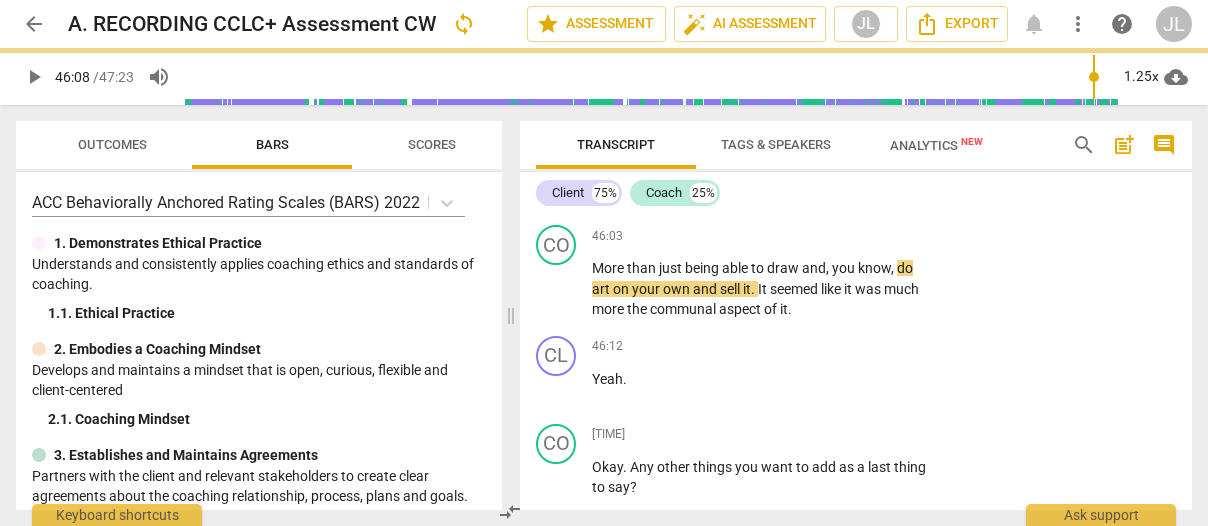 click on "Yeah" at bounding box center [607, 180] 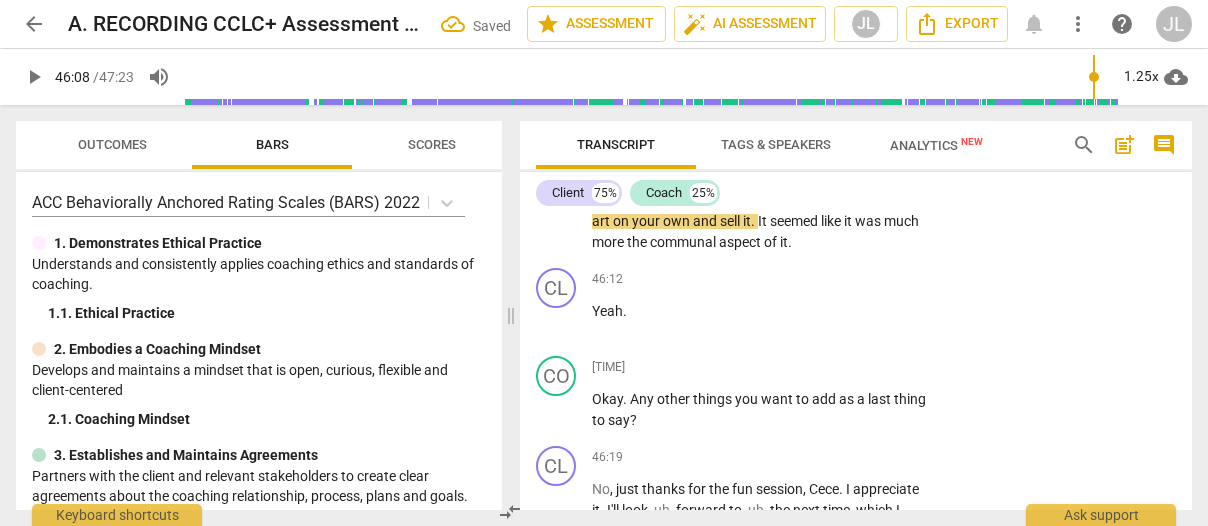 click on "." at bounding box center (899, 111) 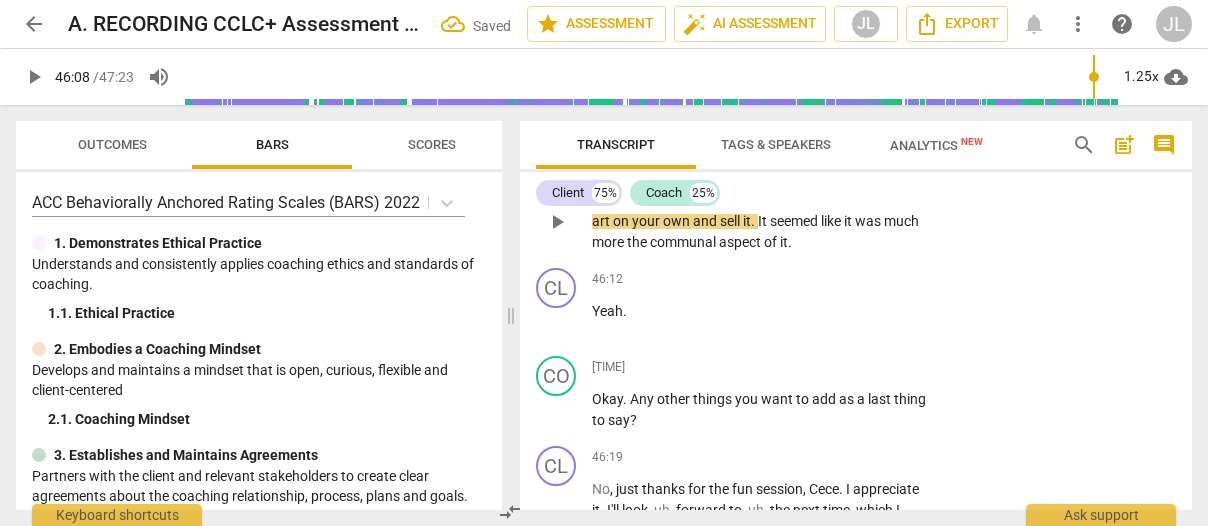 click on "More" at bounding box center (609, 201) 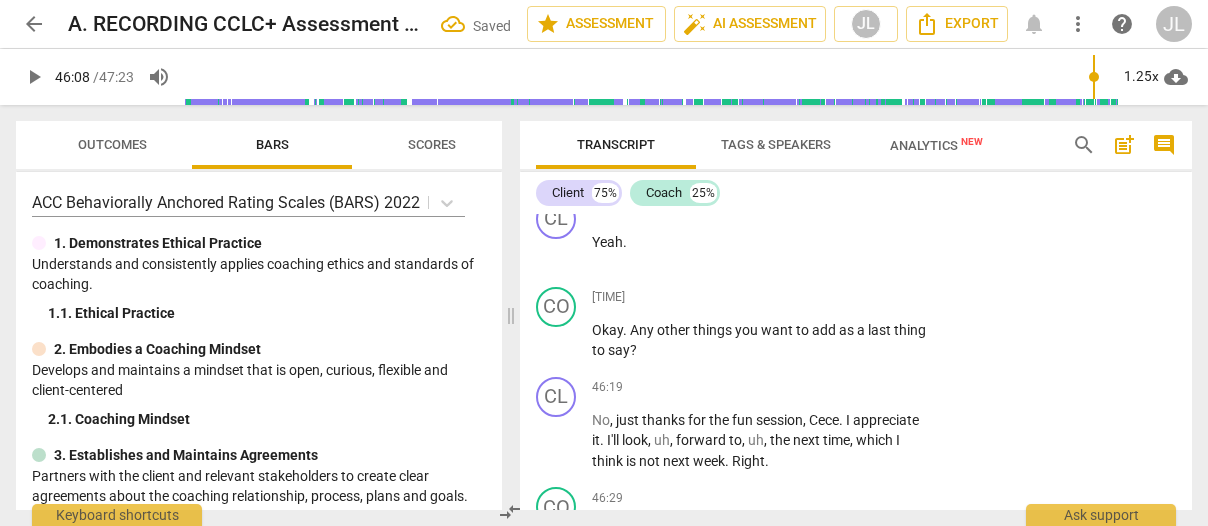 click on "." at bounding box center (650, 131) 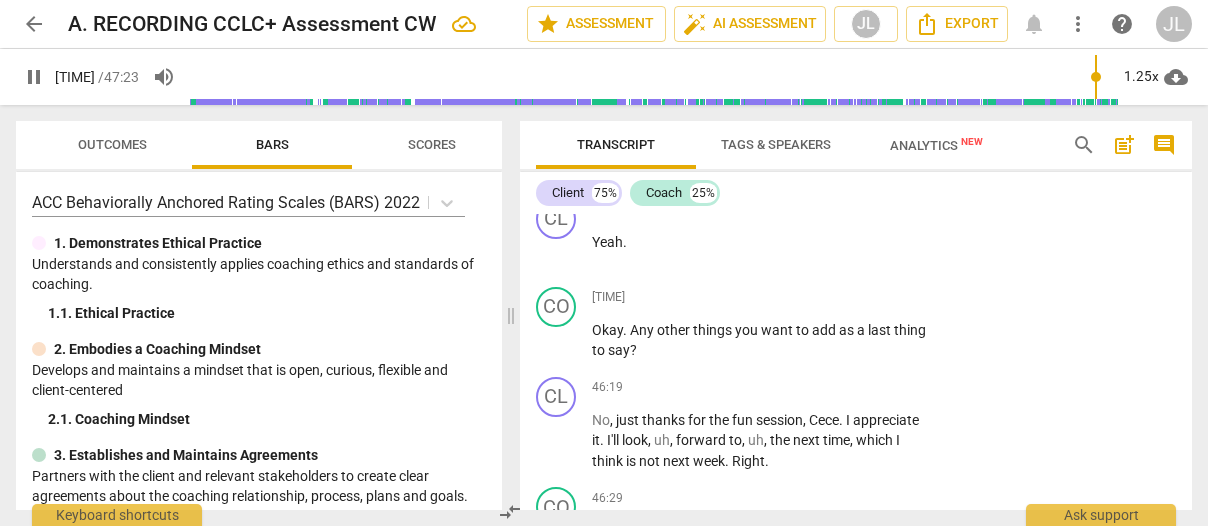 scroll, scrollTop: 24426, scrollLeft: 0, axis: vertical 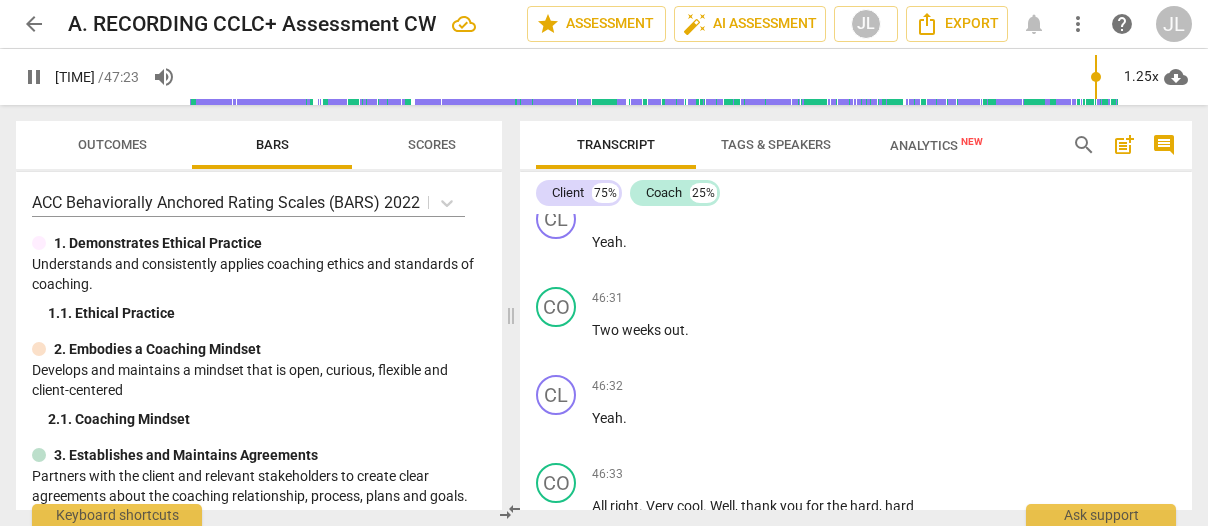 click on "CL play_arrow pause 46:19 + Add competency keyboard_arrow_right No ,   just   thanks   for   the   fun   session ,   [NAME] .   I   appreciate   it .   I'll   look ,   uh ,   forward   to ,   uh ,   the   next   time ,   which   I   think   is   not   next   week .   Right ." at bounding box center (856, 48) 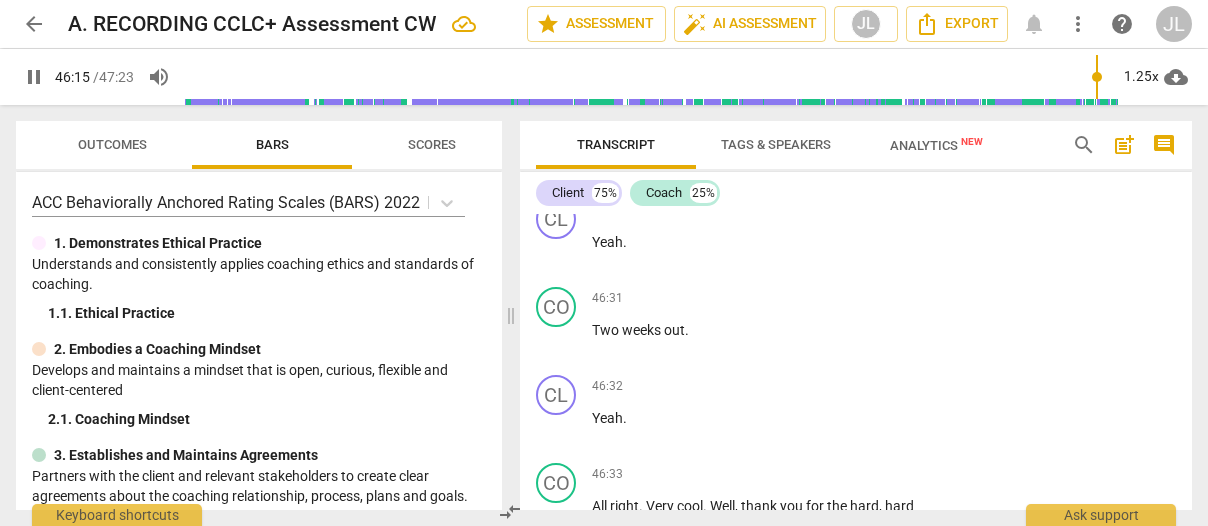 click on "pause" at bounding box center [557, 65] 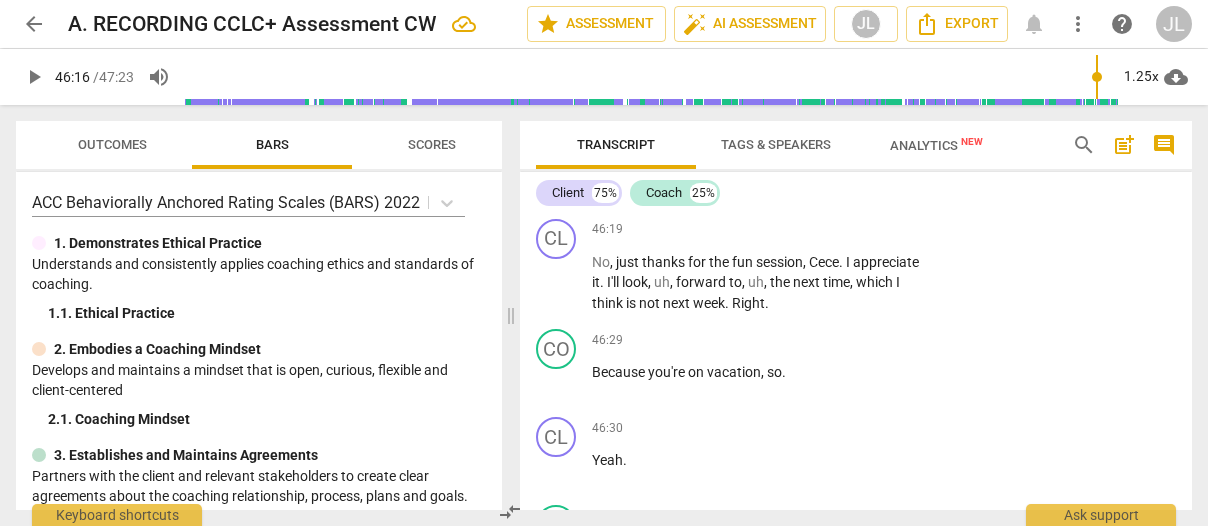 scroll, scrollTop: 24167, scrollLeft: 0, axis: vertical 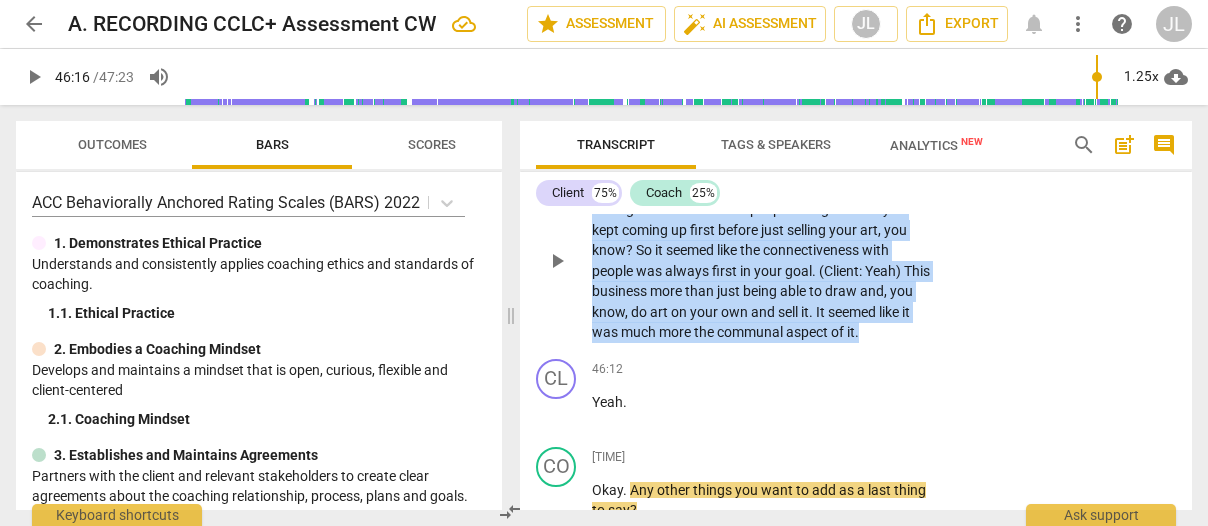 drag, startPoint x: 630, startPoint y: 328, endPoint x: 590, endPoint y: 434, distance: 113.296074 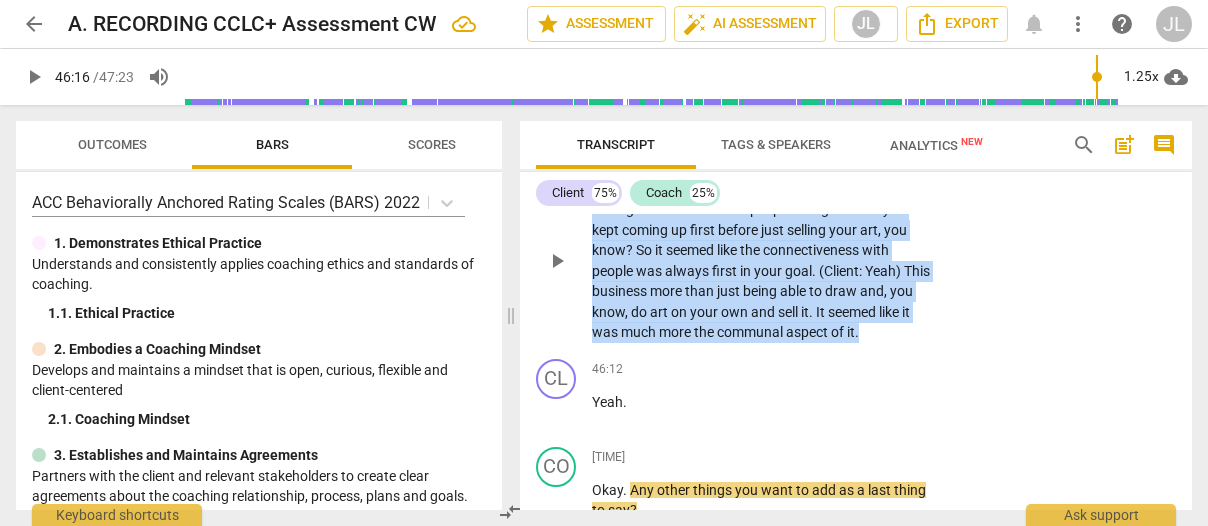 click on "CO play_arrow pause 45:45 + Add competency keyboard_arrow_right And   just   to   reflect ,   it   seems   like   creating   these   retreats ,   having   these   classes   and   people   doing   art   with   you   kept   coming   up   first   before   just   selling   your   art ,   you   know ?   So   it   seemed   like   the   connectiveness   with   people   was   always   first   in   your   goal .   (Client :   Yeah)   This   business   more   than   just   being   able   to   draw   and ,   you   know ,   do   art   on   your   own   and   sell   it .   It   seemed   like   it   was   much   more   the   communal   aspect   of   it ." at bounding box center [856, 244] 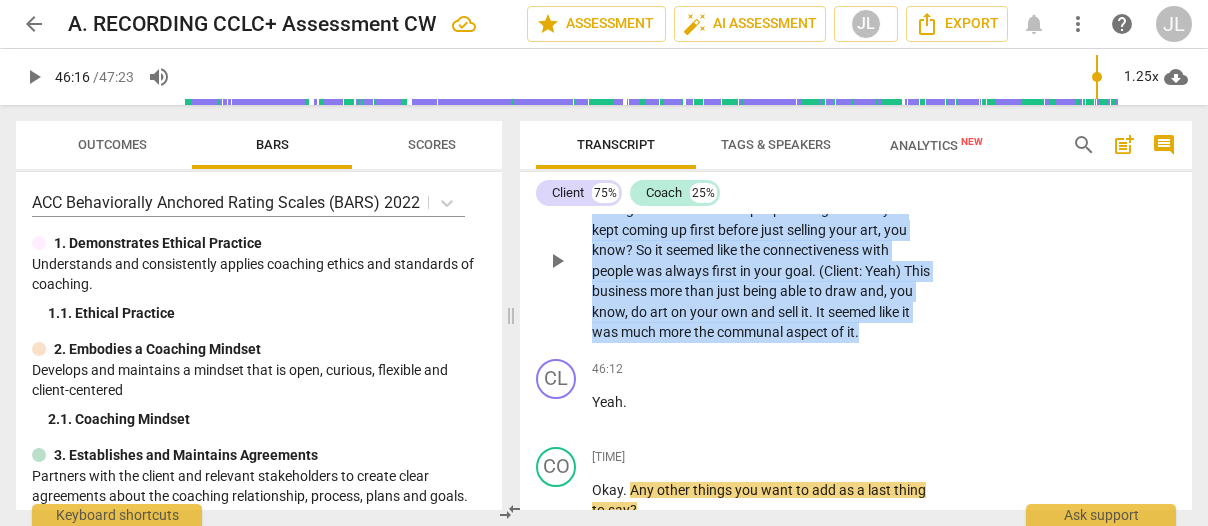 scroll, scrollTop: 24056, scrollLeft: 0, axis: vertical 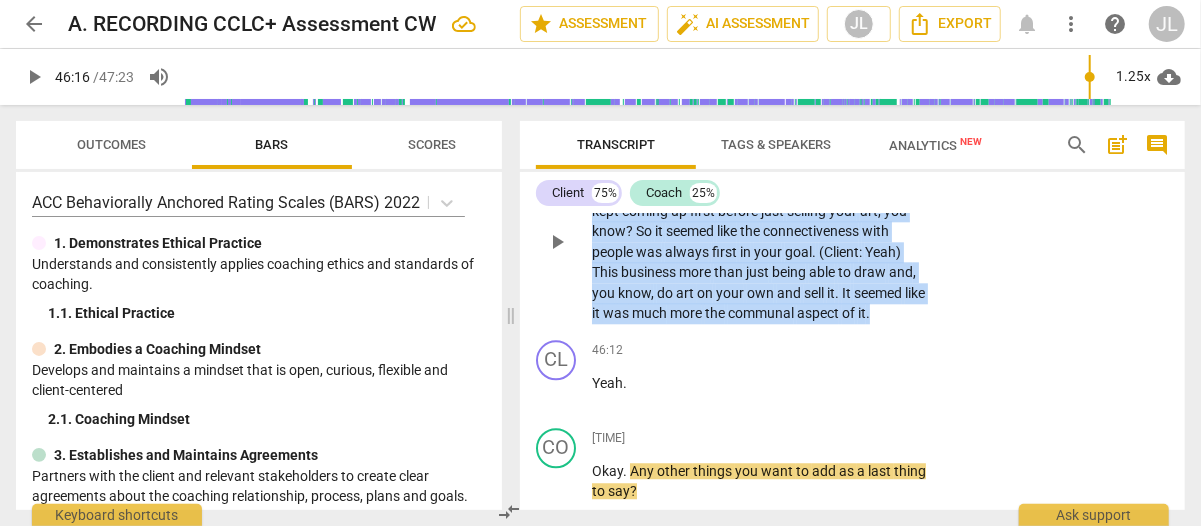 click on "+" at bounding box center (805, 138) 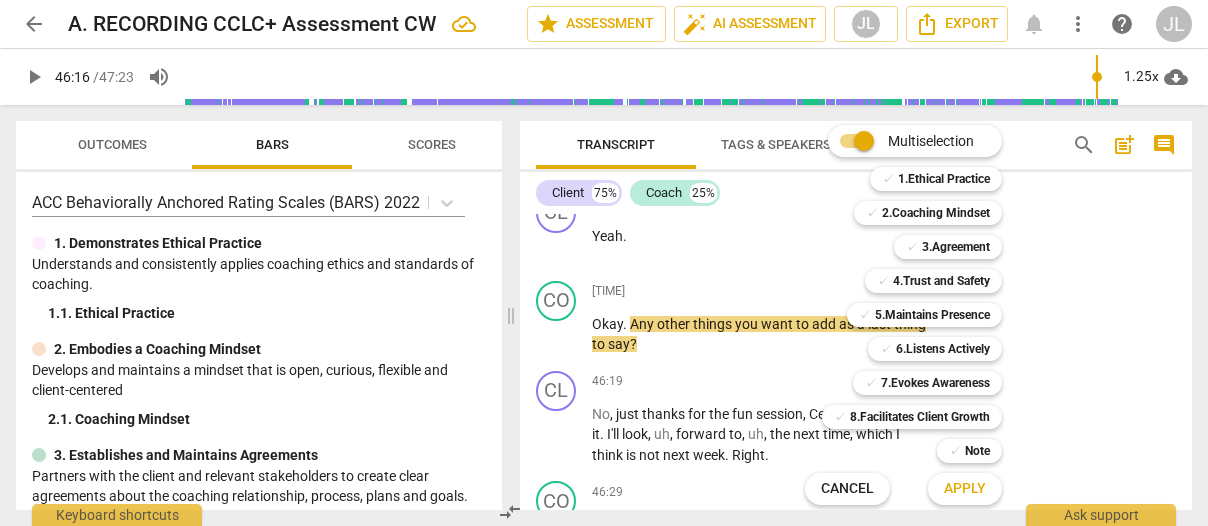 scroll, scrollTop: 23890, scrollLeft: 0, axis: vertical 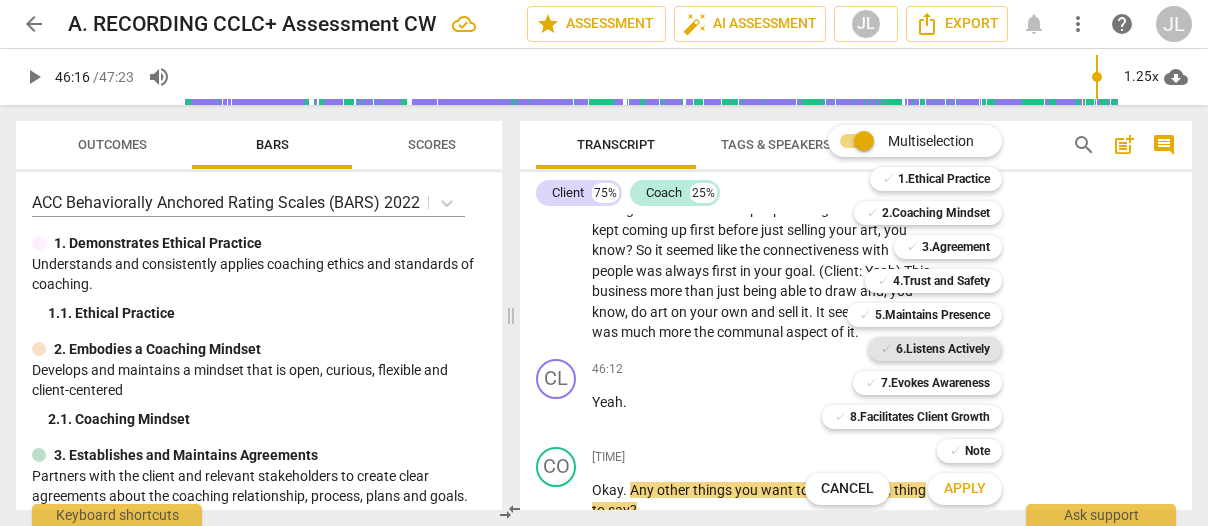 click on "6.Listens Actively" at bounding box center [943, 349] 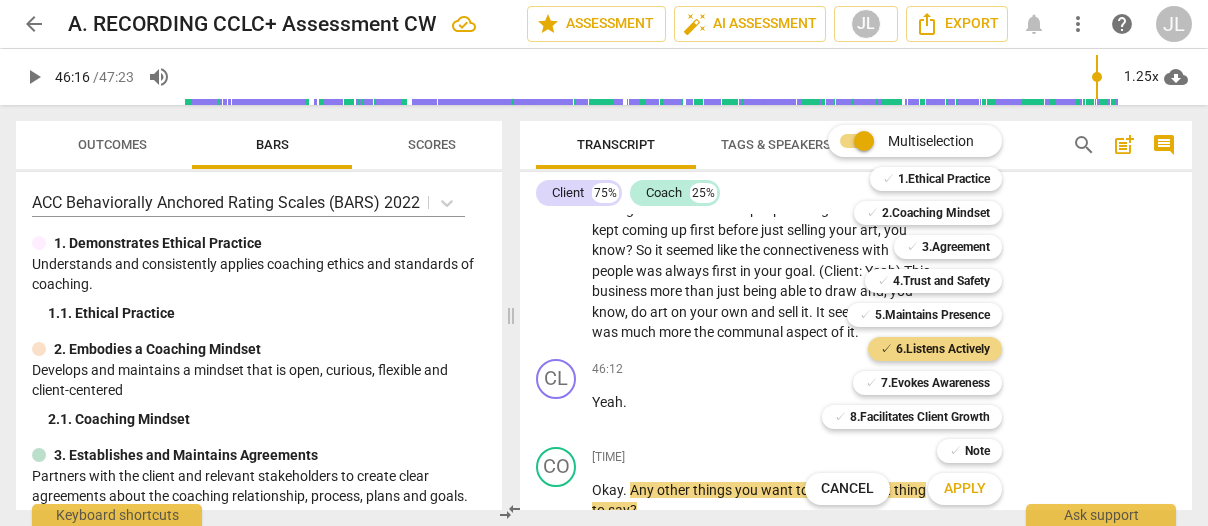 click on "Apply" at bounding box center [965, 489] 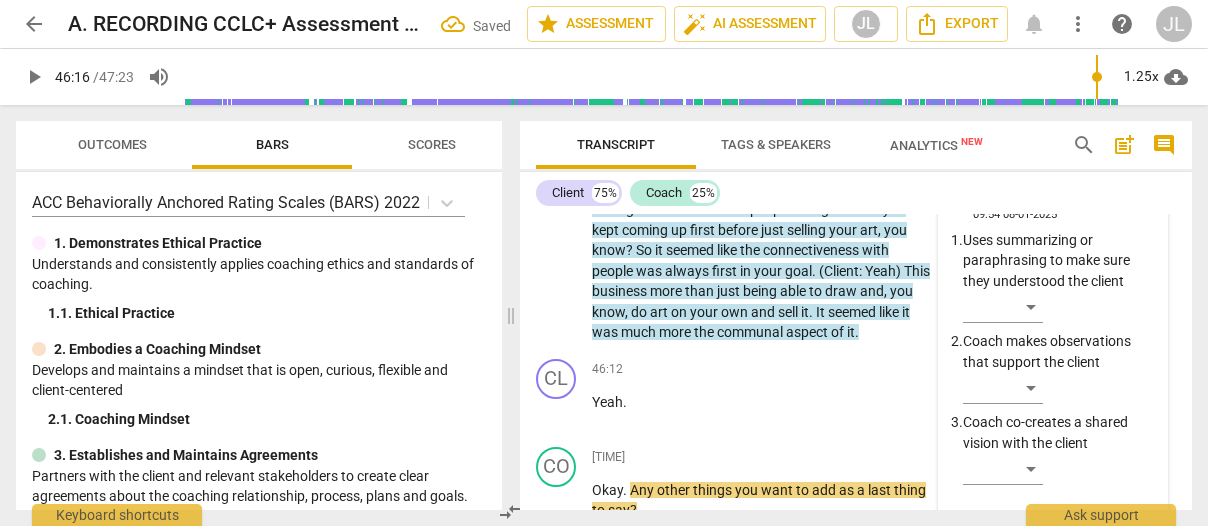 scroll, scrollTop: 24311, scrollLeft: 0, axis: vertical 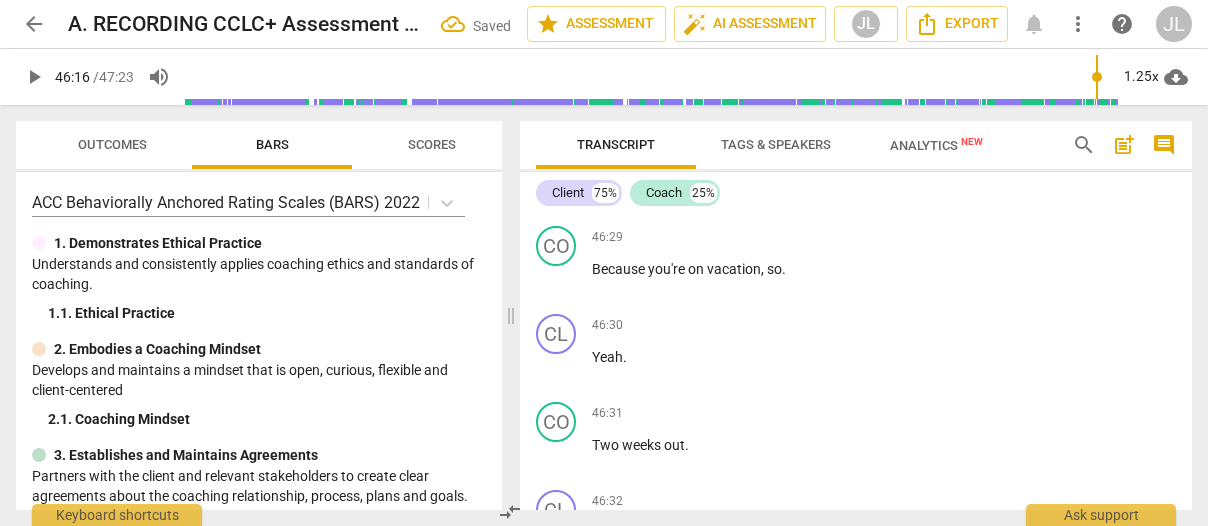 click on "​" at bounding box center (1059, 52) 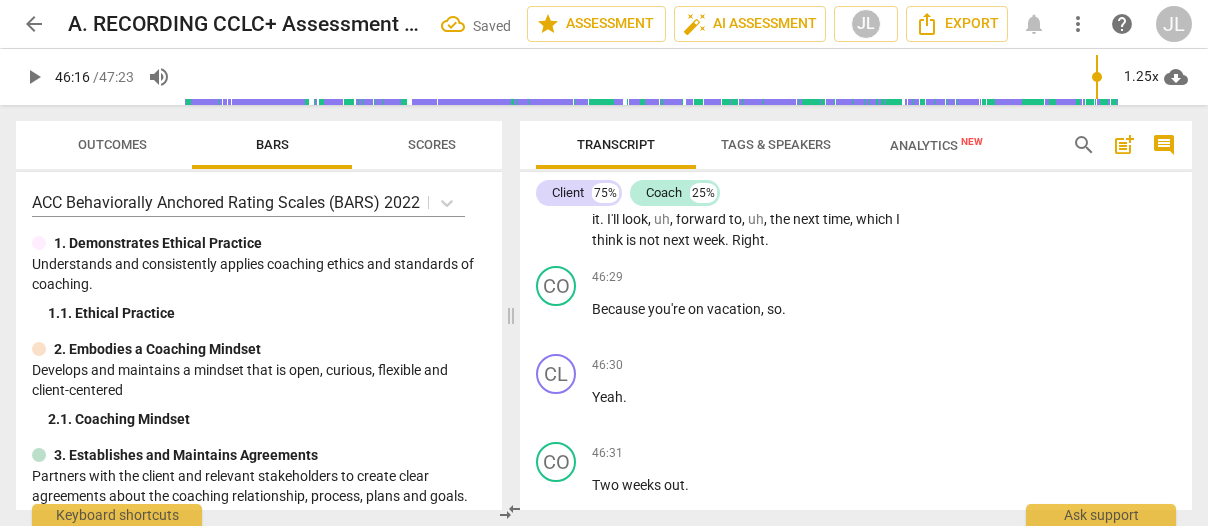 scroll, scrollTop: 24231, scrollLeft: 0, axis: vertical 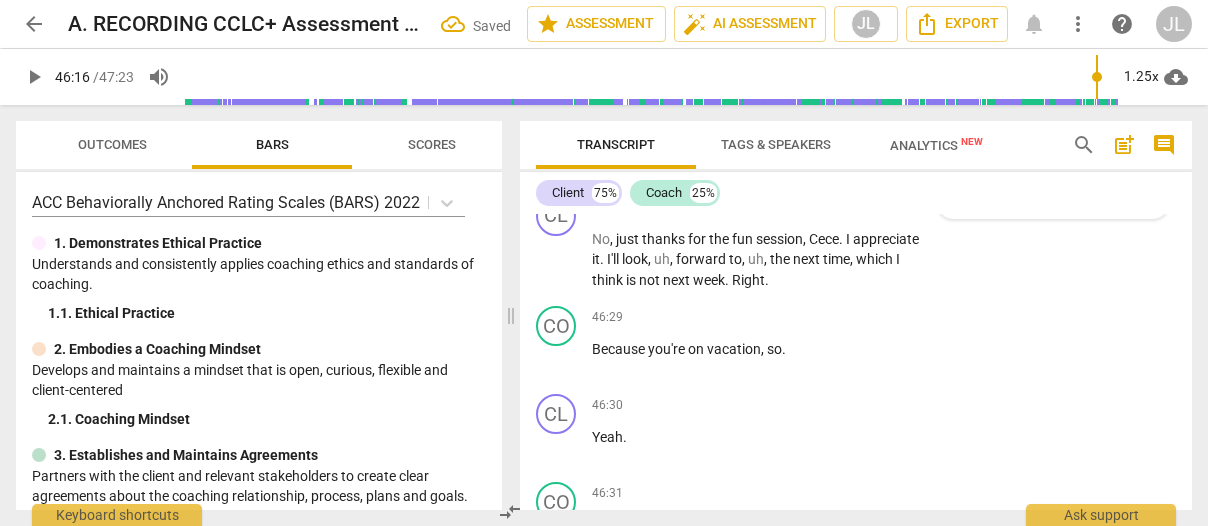 click on "​" at bounding box center [1003, 47] 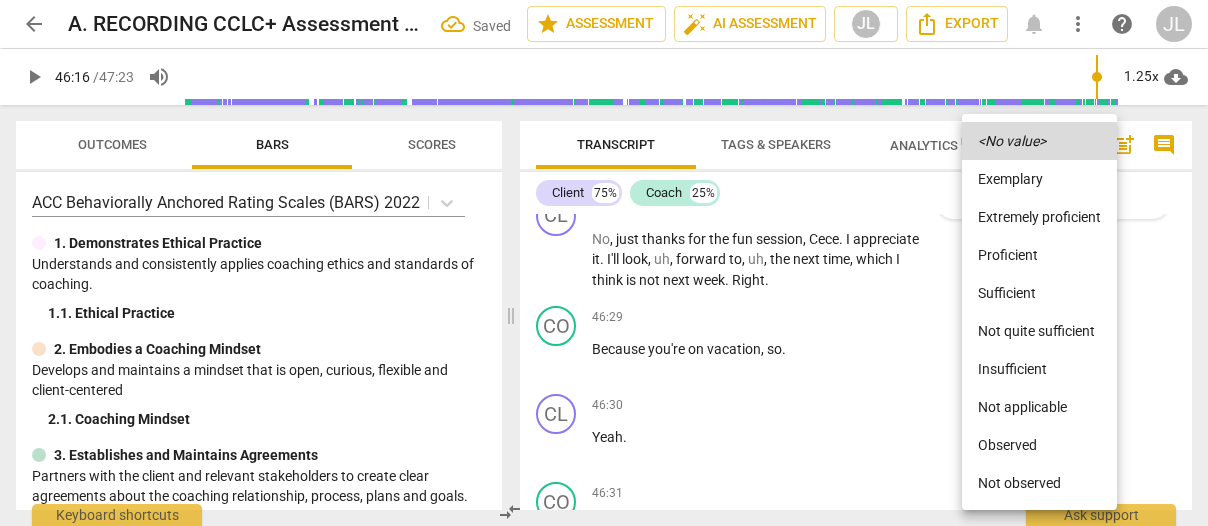 click on "Observed" at bounding box center [1039, 445] 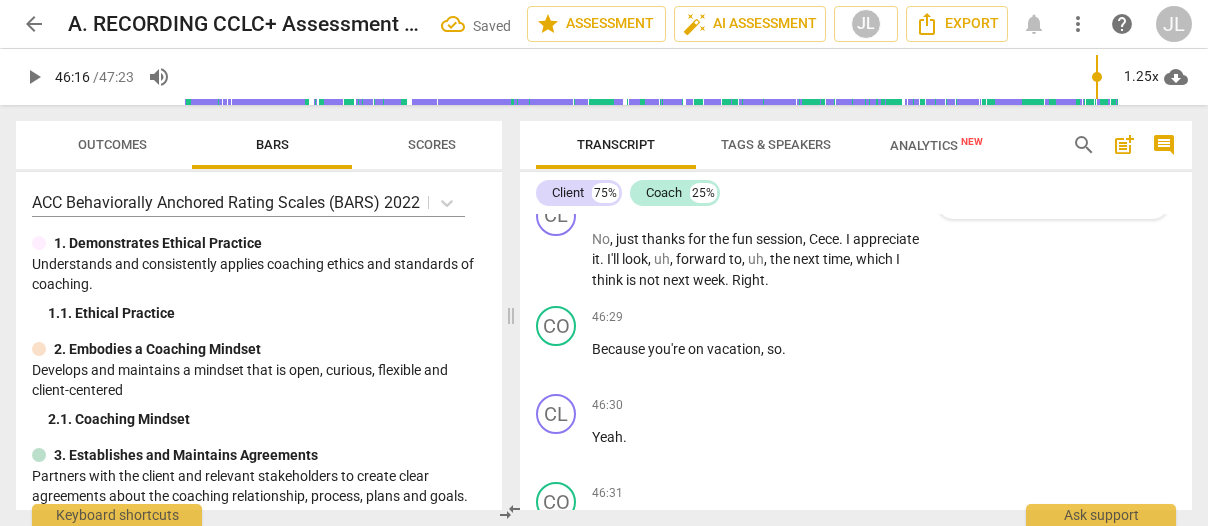 click on "Okay .   Any   other   things   you   want   to   add   as   a   last   thing   to   say ?" at bounding box center [762, 159] 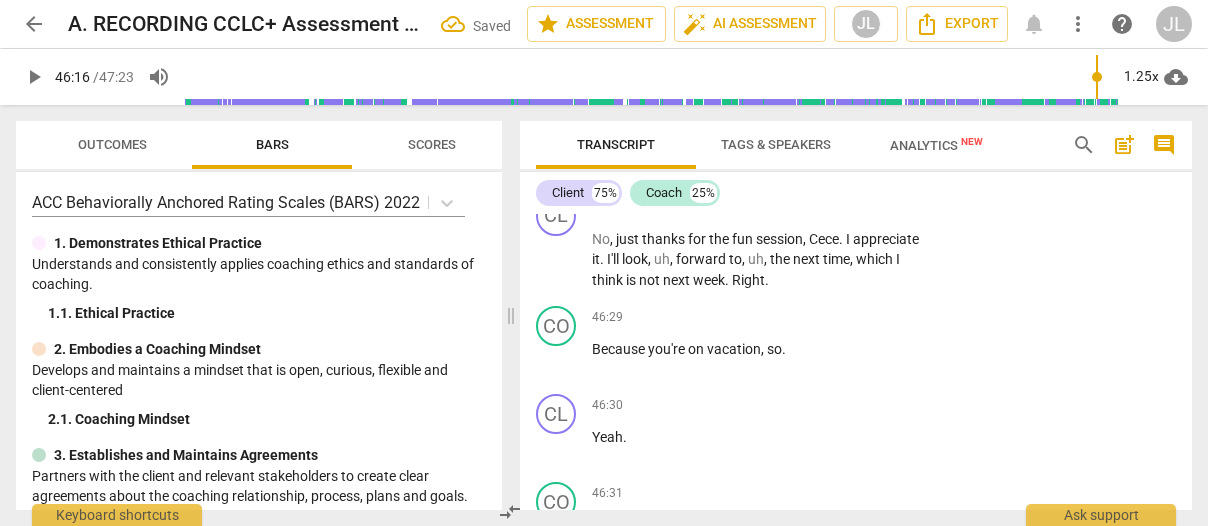 drag, startPoint x: 646, startPoint y: 439, endPoint x: 630, endPoint y: 421, distance: 24.083189 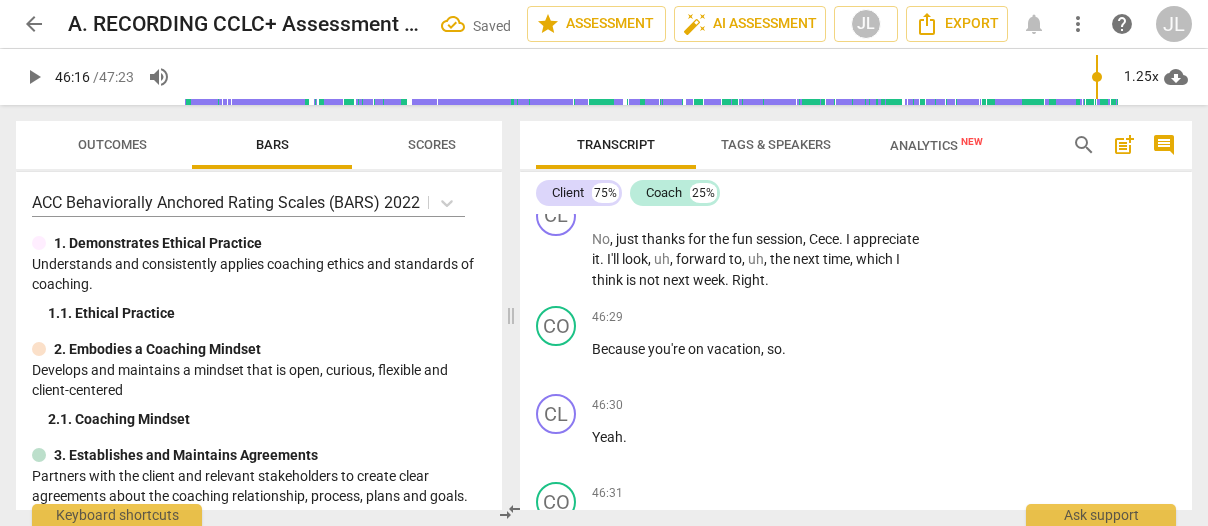 click on "Okay .   Any   other   things   you   want   to   add   as   a   last   thing   to   say ?" at bounding box center (762, 159) 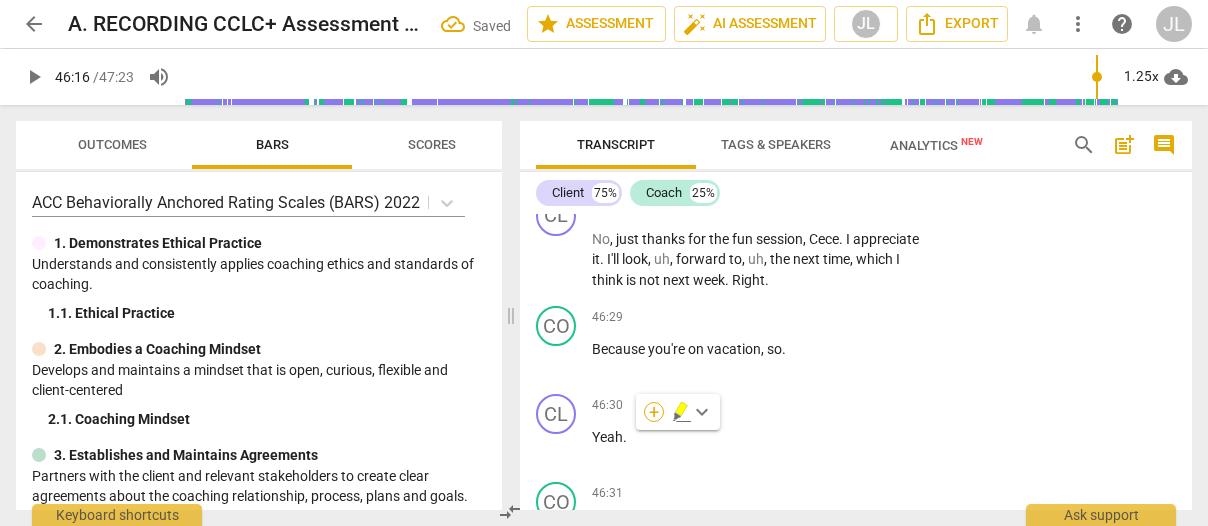 click on "+" at bounding box center (654, 412) 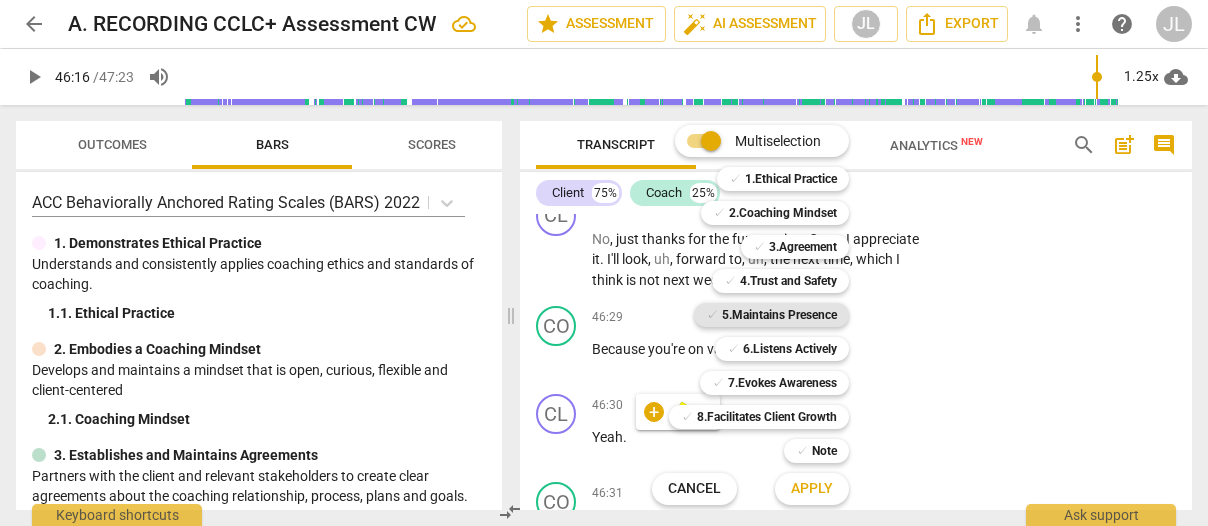 click on "5.Maintains Presence" at bounding box center (779, 315) 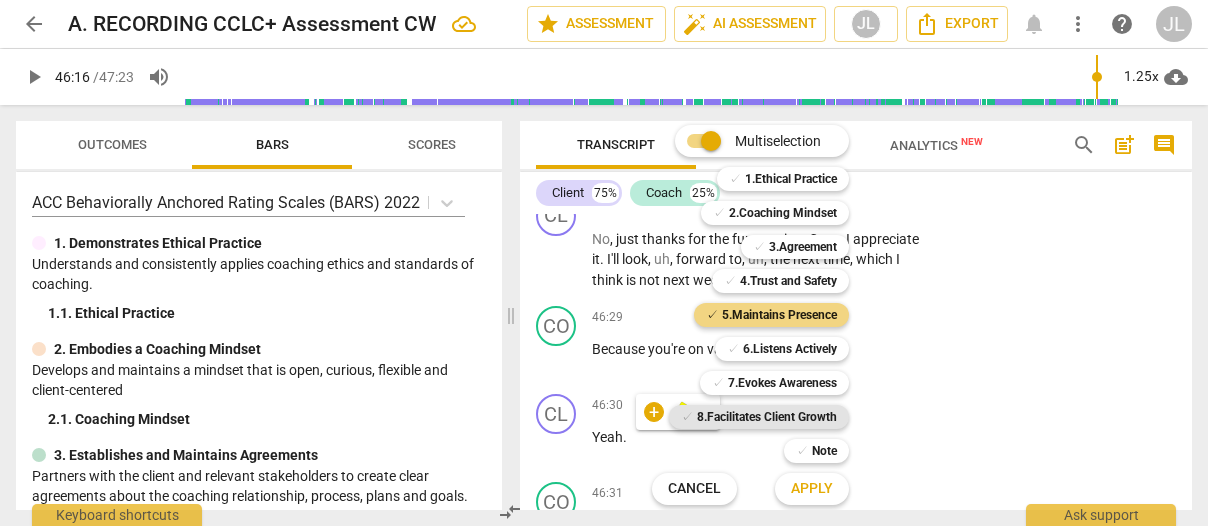 click on "8.Facilitates Client Growth" at bounding box center (767, 417) 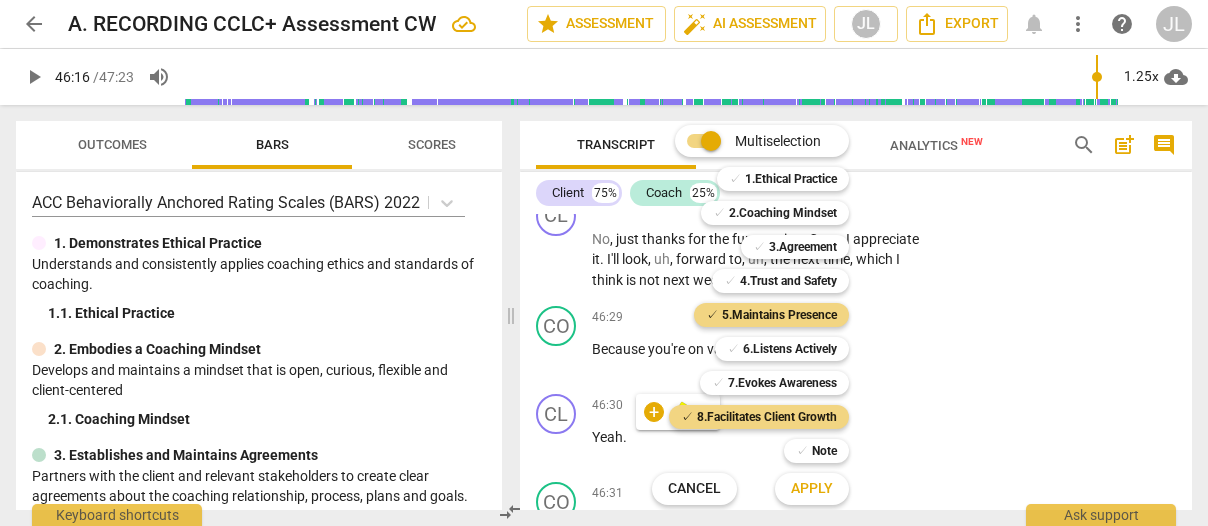 click on "Apply" at bounding box center (812, 489) 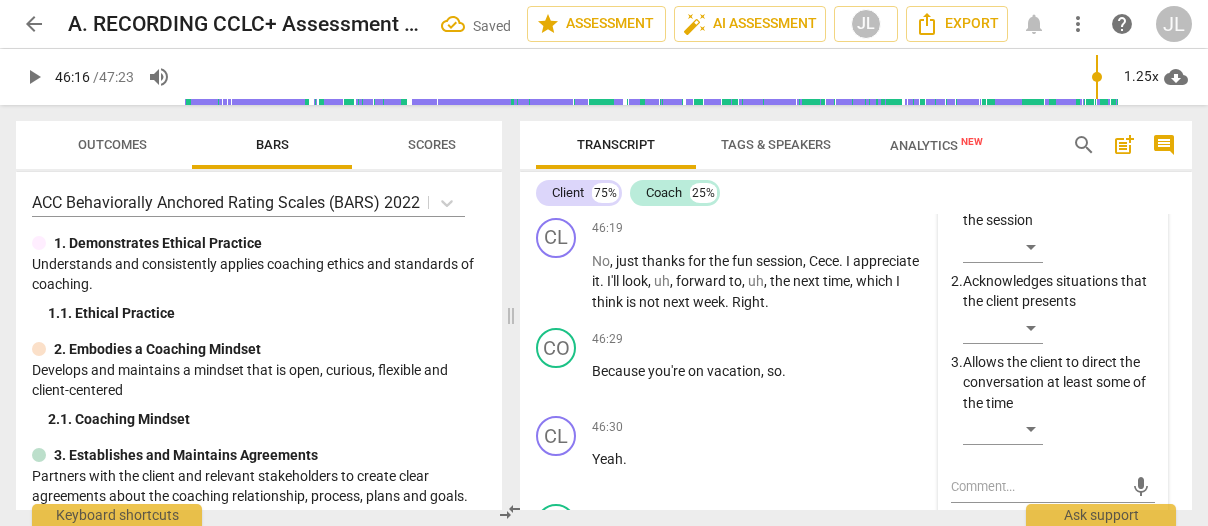 scroll, scrollTop: 24624, scrollLeft: 0, axis: vertical 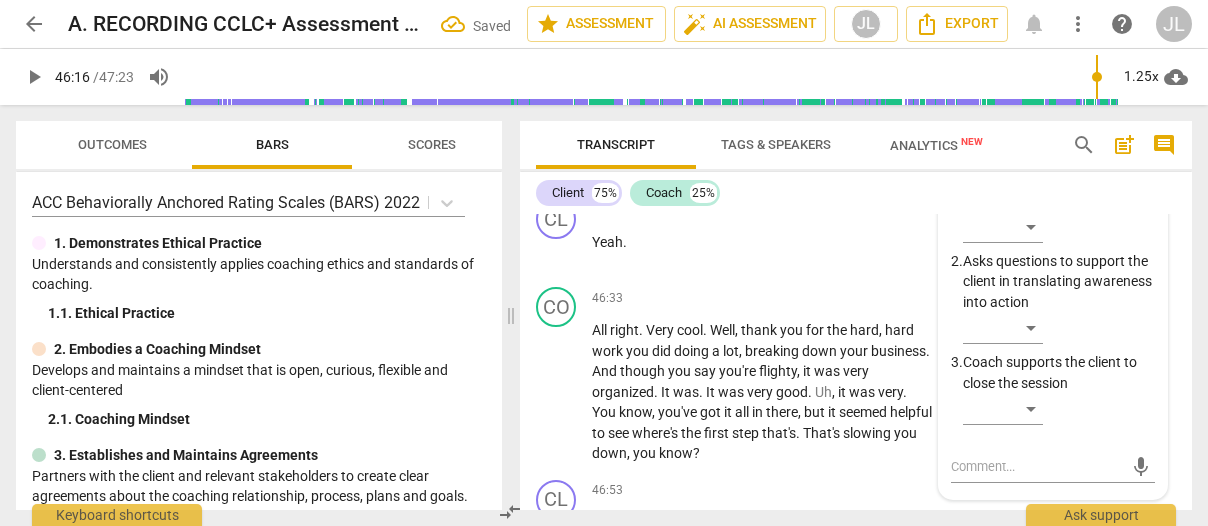 click on "​" at bounding box center (1059, 40) 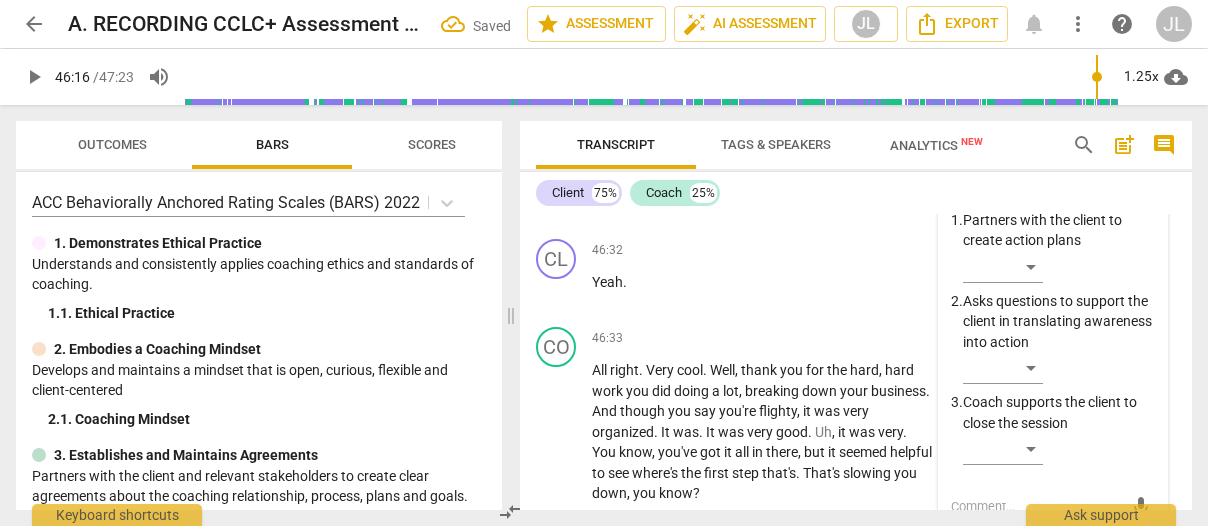 scroll, scrollTop: 24544, scrollLeft: 0, axis: vertical 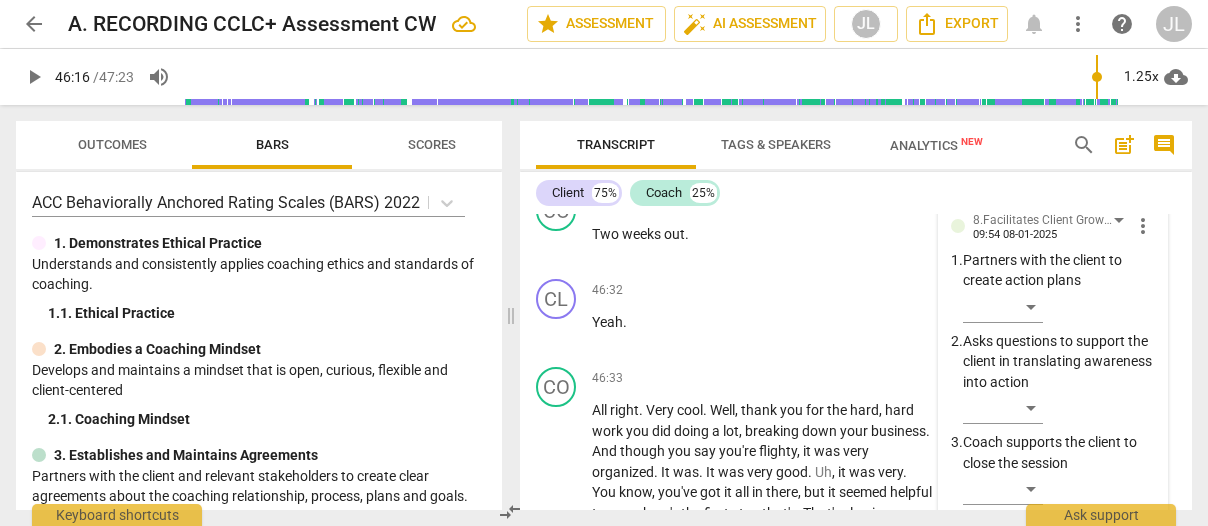 click on "​" at bounding box center [1059, 19] 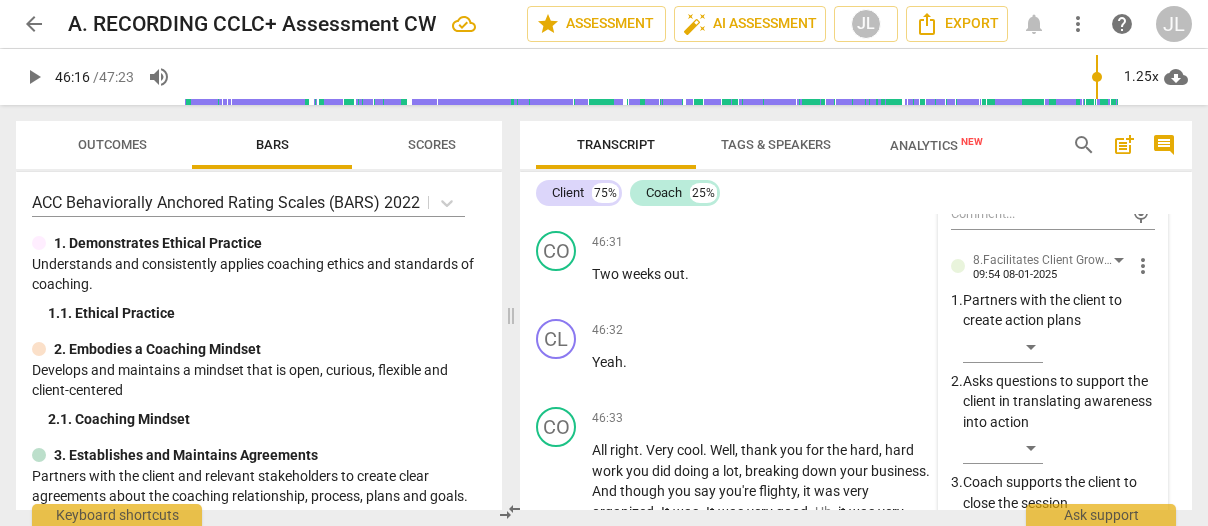 scroll, scrollTop: 24464, scrollLeft: 0, axis: vertical 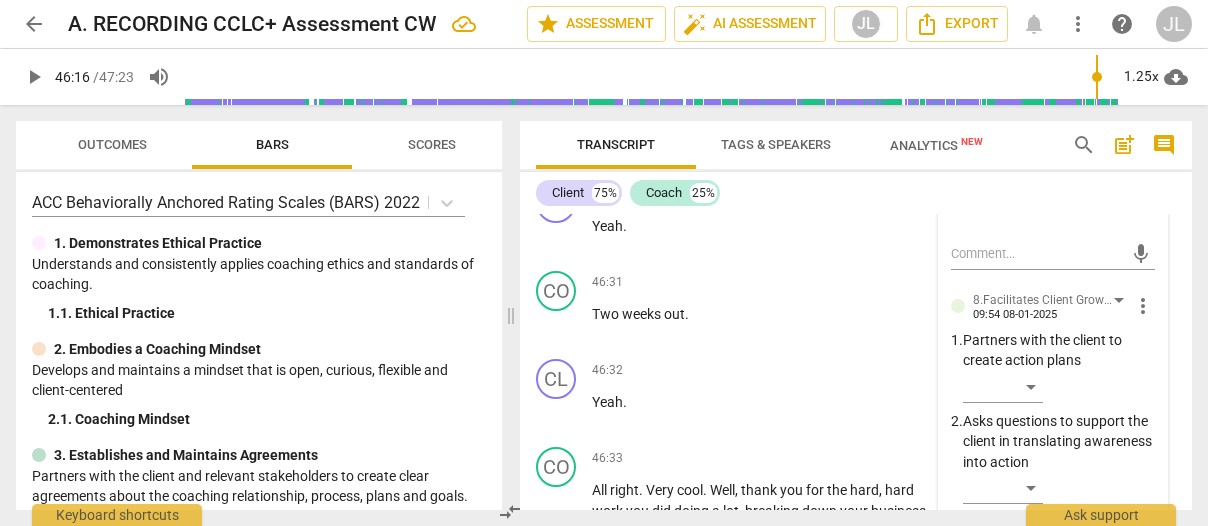click on "​" at bounding box center (1003, 14) 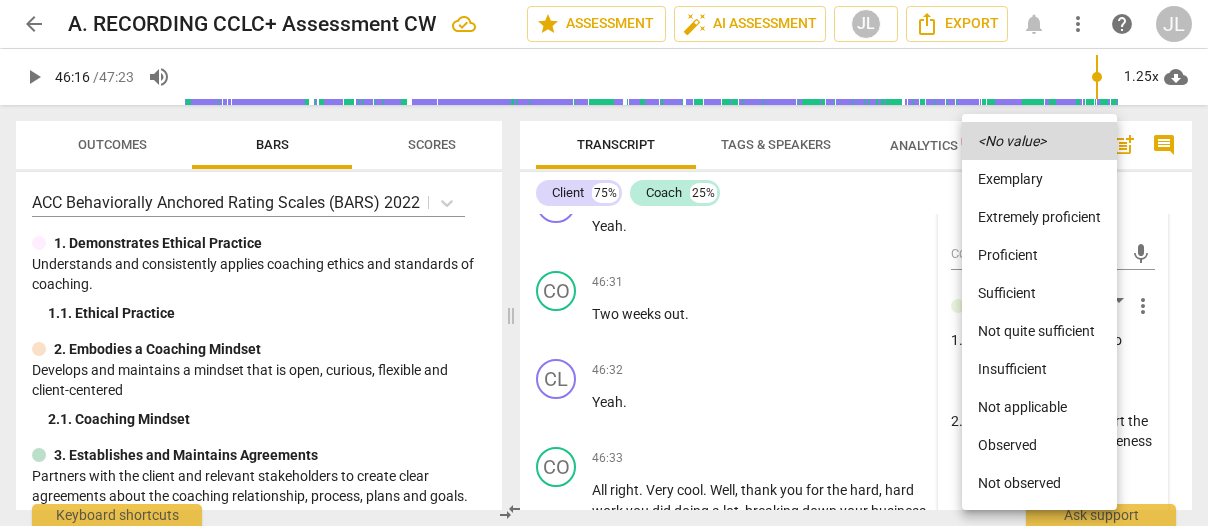 click on "Observed" at bounding box center (1039, 445) 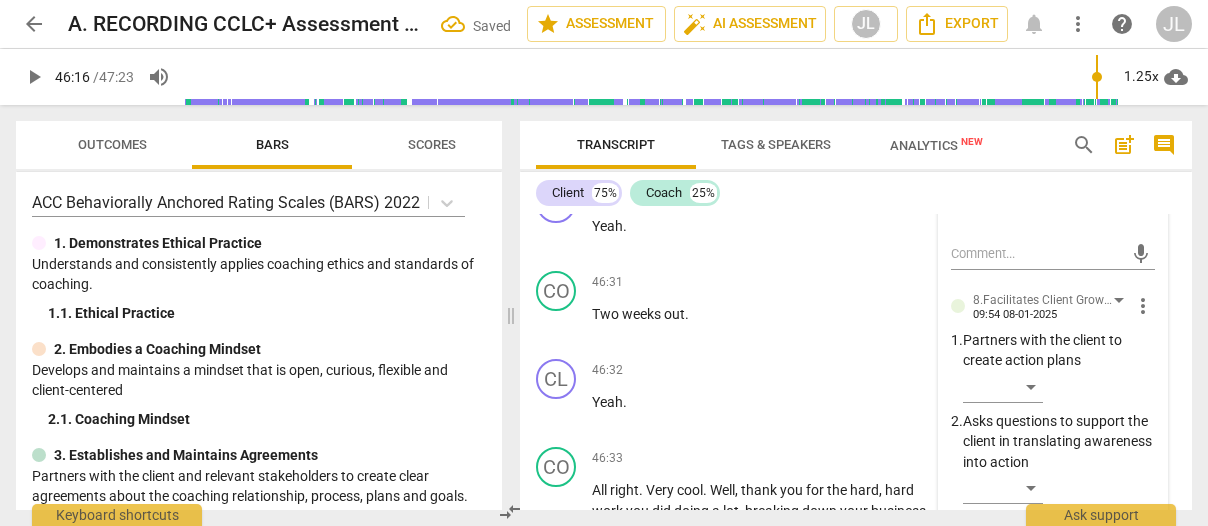 click on "​" at bounding box center [1003, 196] 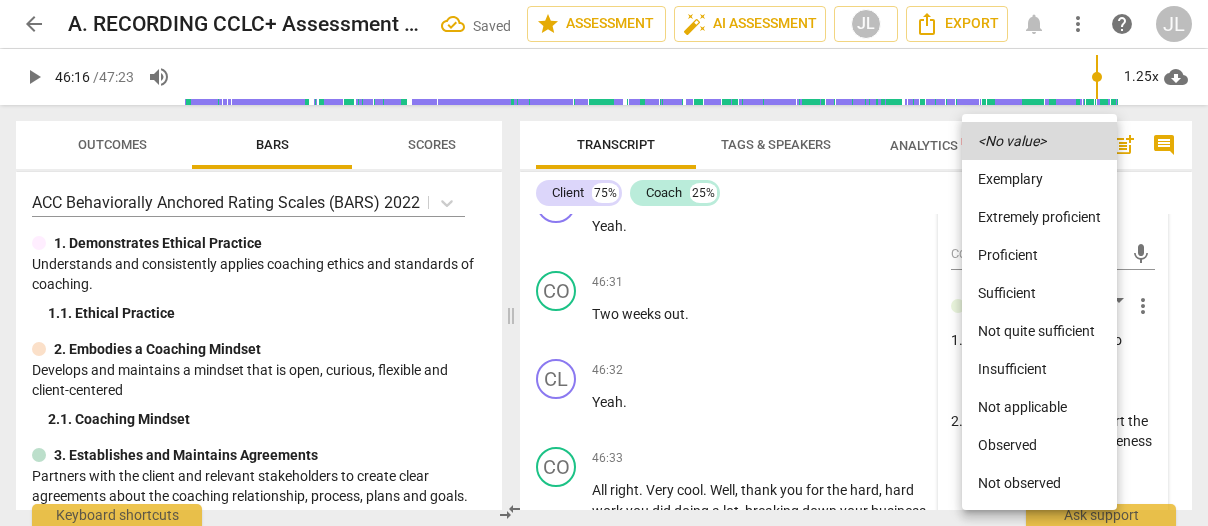 click on "Observed" at bounding box center [1039, 445] 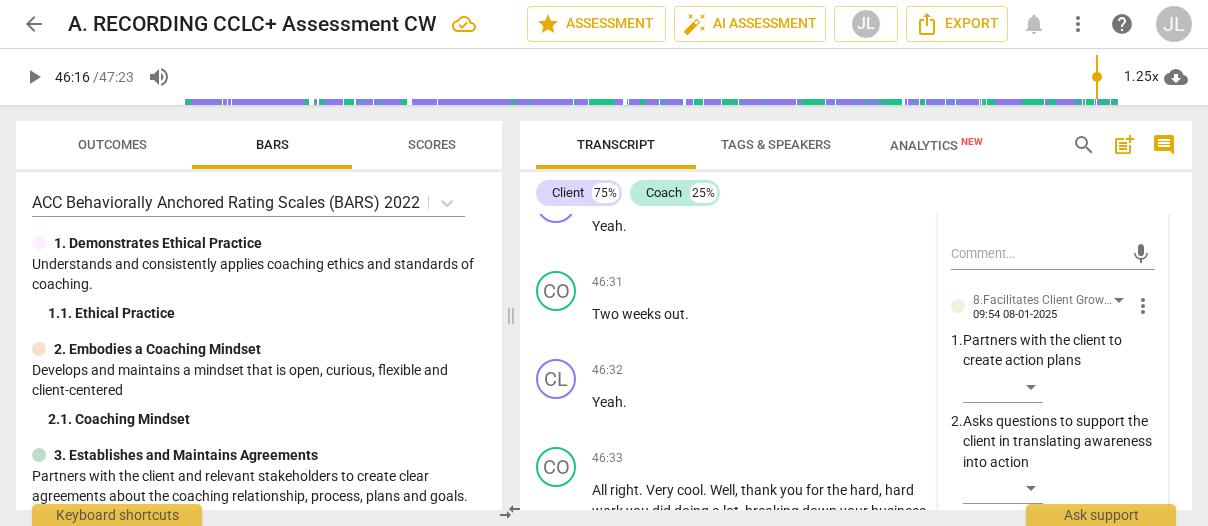 click on "Observed" at bounding box center (1059, 200) 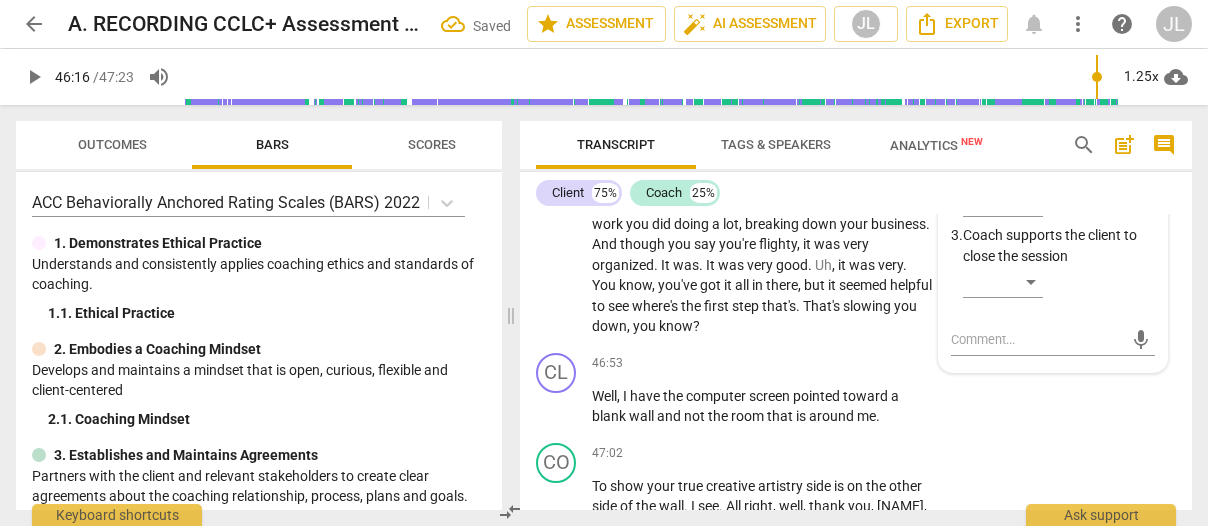 scroll, scrollTop: 24824, scrollLeft: 0, axis: vertical 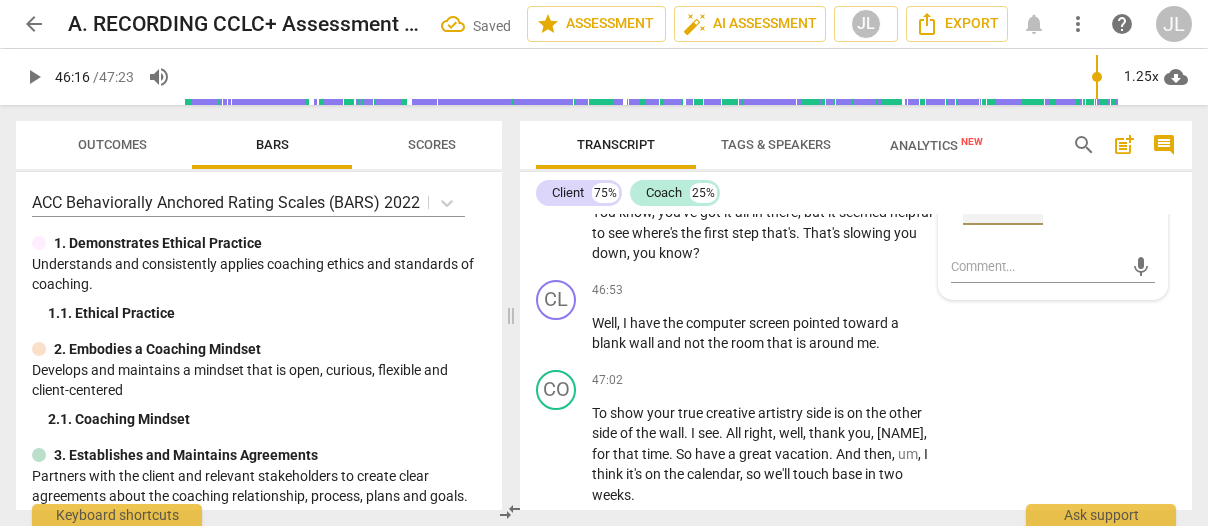 click on "​" at bounding box center [1003, 209] 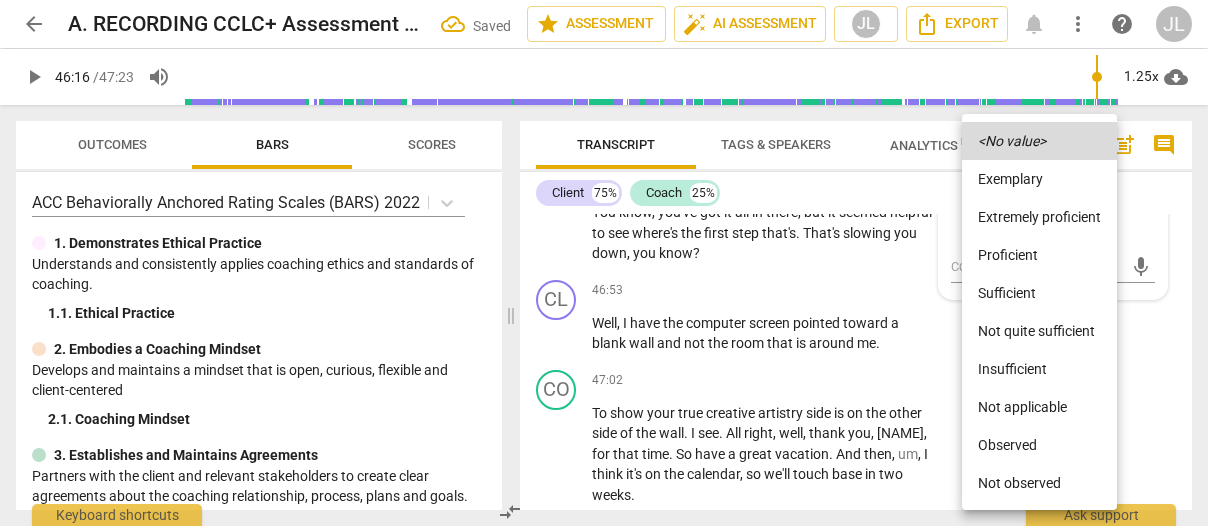 click on "Observed" at bounding box center [1039, 445] 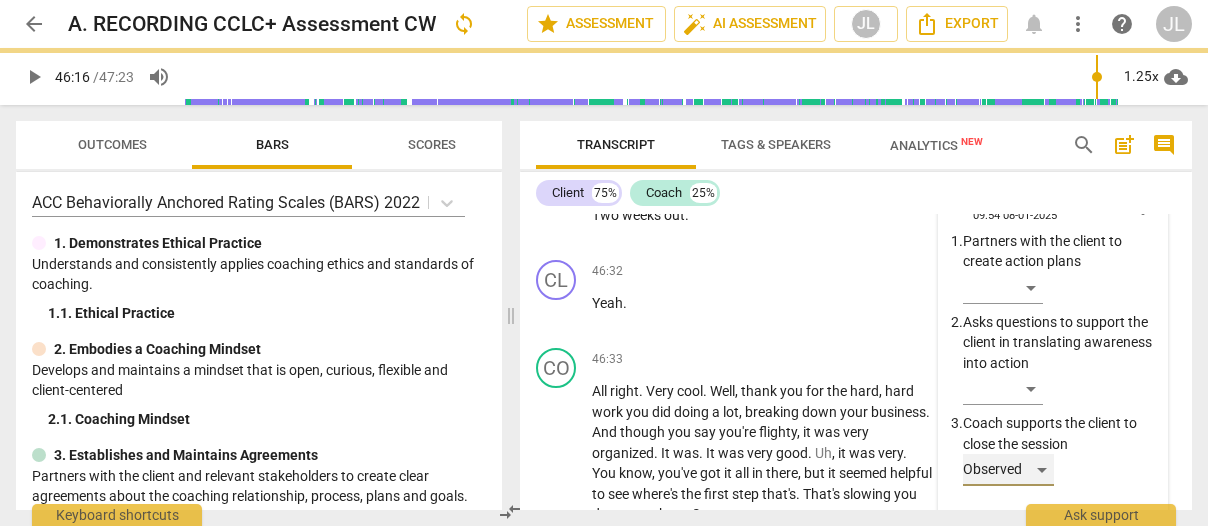 scroll, scrollTop: 24382, scrollLeft: 0, axis: vertical 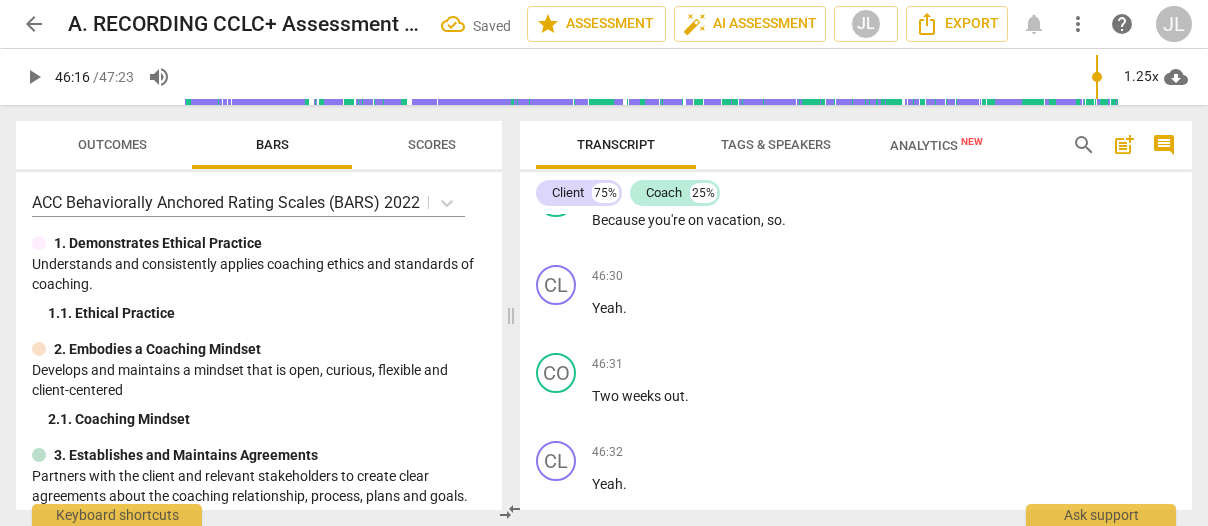 click on "play_arrow" at bounding box center (557, 131) 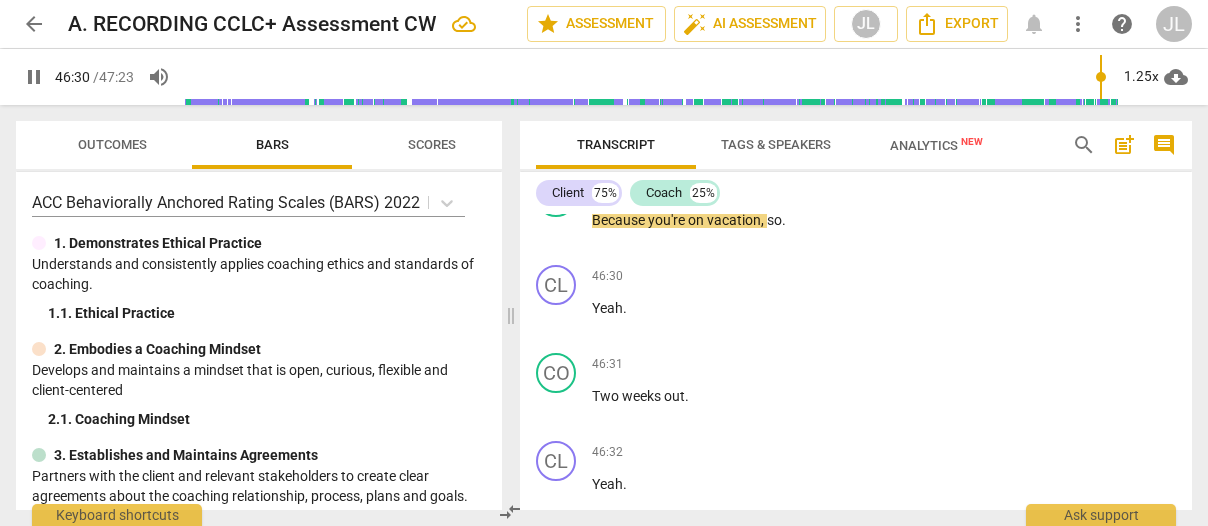 click on "pause" at bounding box center [557, 131] 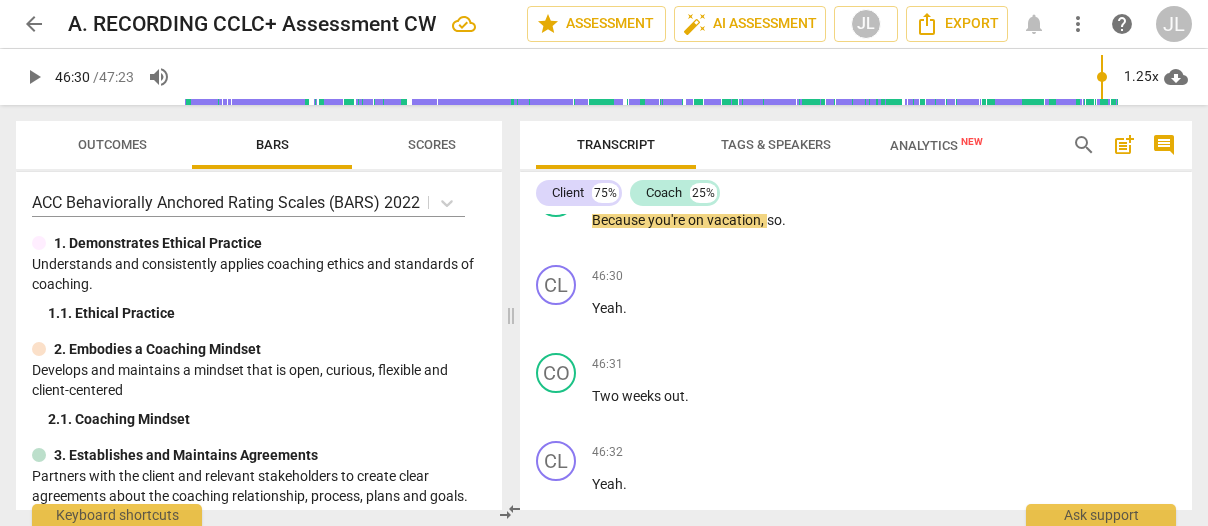 click on "." at bounding box center (728, 151) 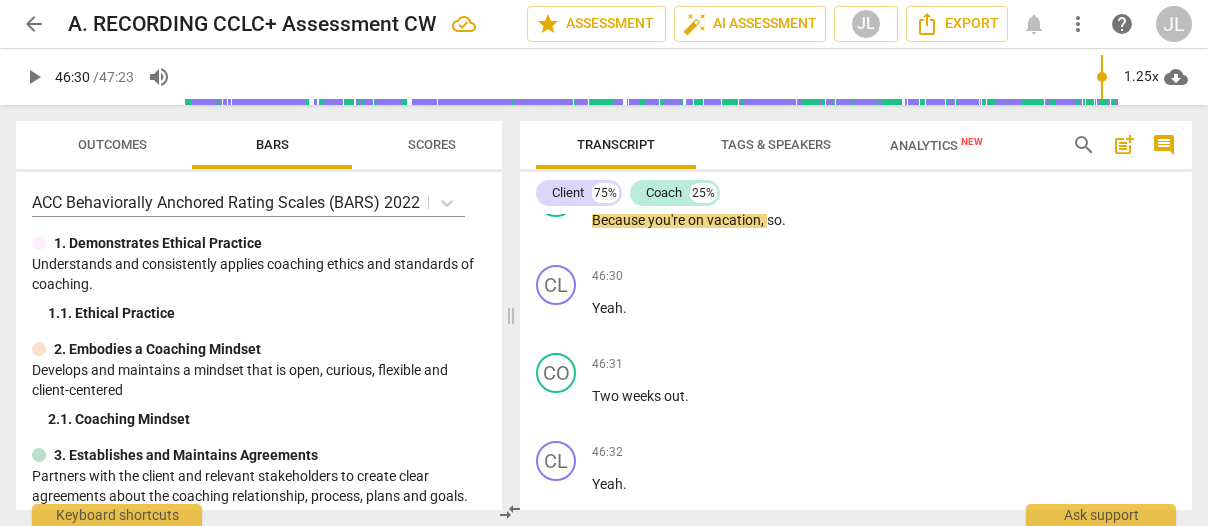 click on "No ,   just   thanks   for   the   fun   session ,   [NAME] .   I   appreciate   it .   I'll   look ,   uh ,   forward   to ,   uh ,   the   next   time ,   which   I   think   is   not   next   week,   right ." at bounding box center (762, 131) 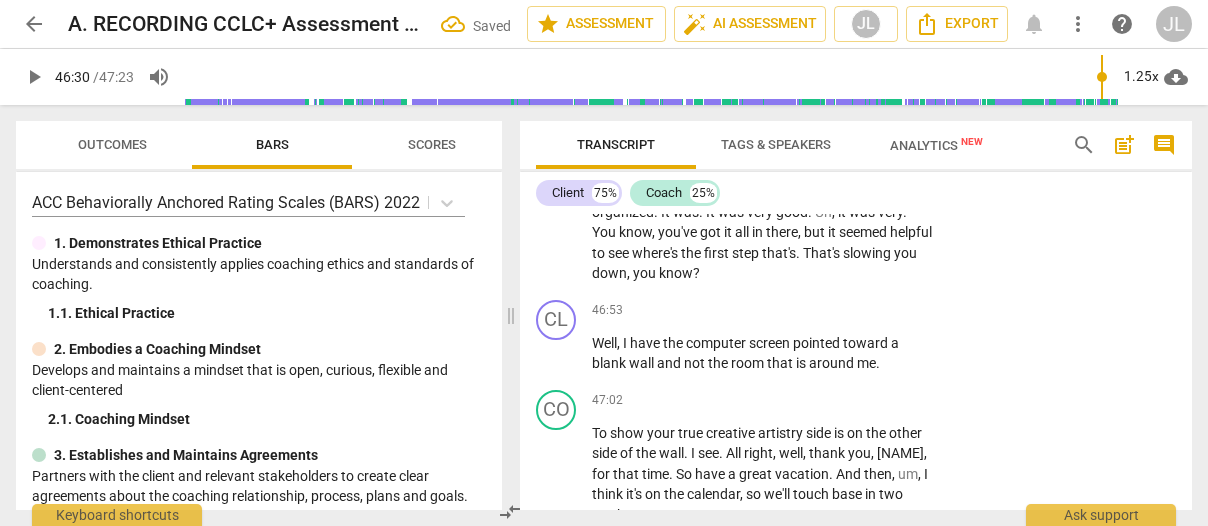 scroll, scrollTop: 24623, scrollLeft: 0, axis: vertical 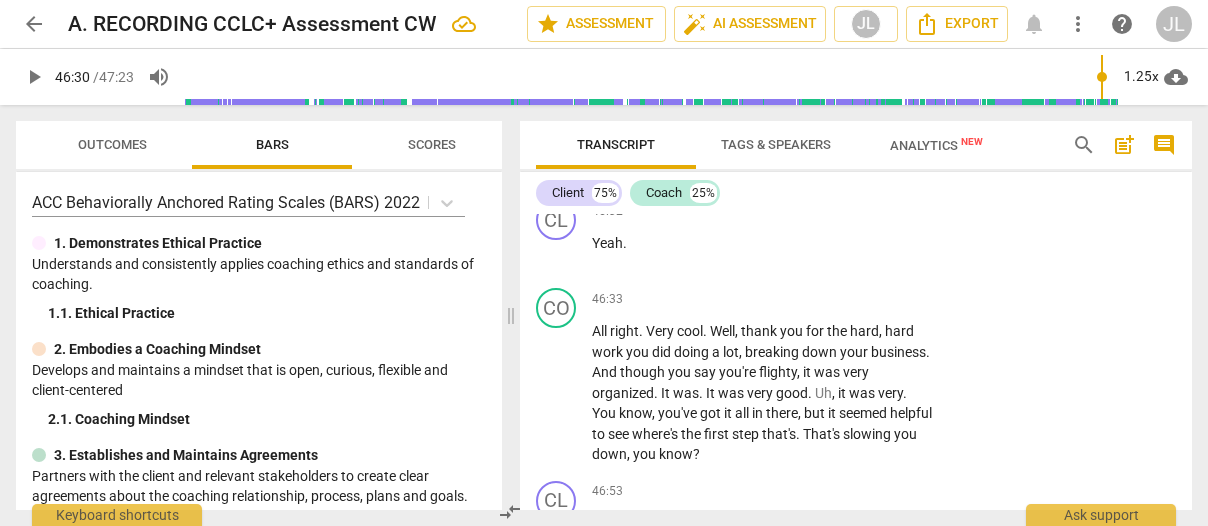 click on "play_arrow" at bounding box center [557, -11] 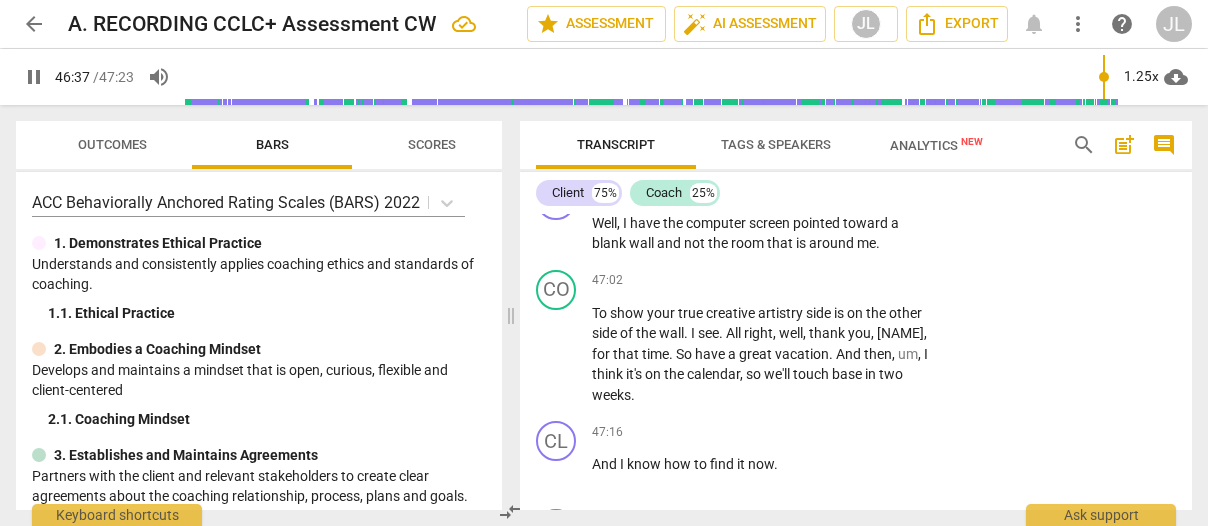scroll, scrollTop: 24984, scrollLeft: 0, axis: vertical 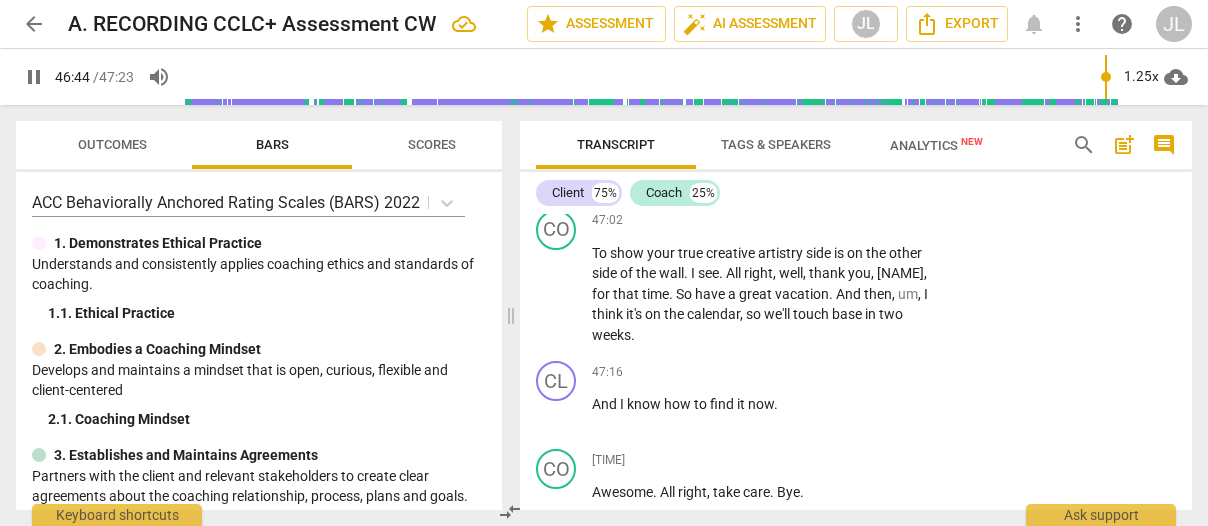 click on "." at bounding box center (702, 32) 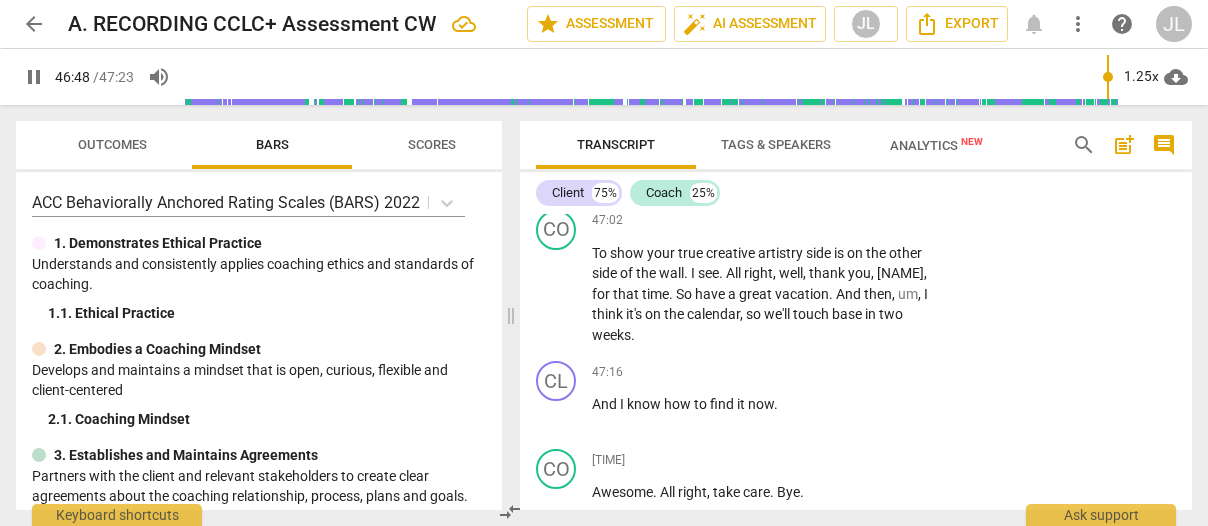 click on "pause" at bounding box center [557, 32] 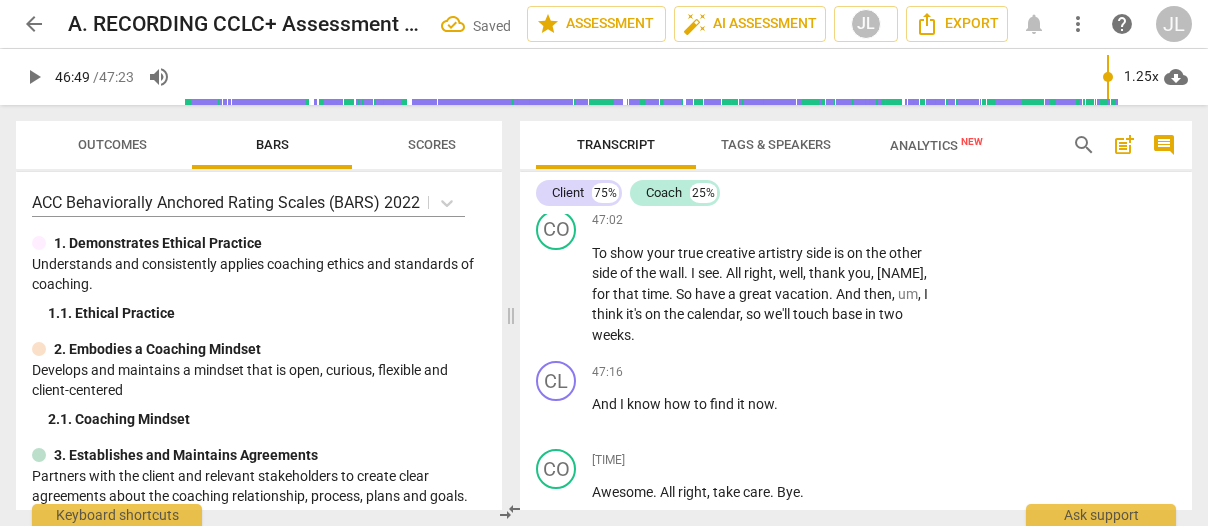 drag, startPoint x: 834, startPoint y: 302, endPoint x: 797, endPoint y: 301, distance: 37.01351 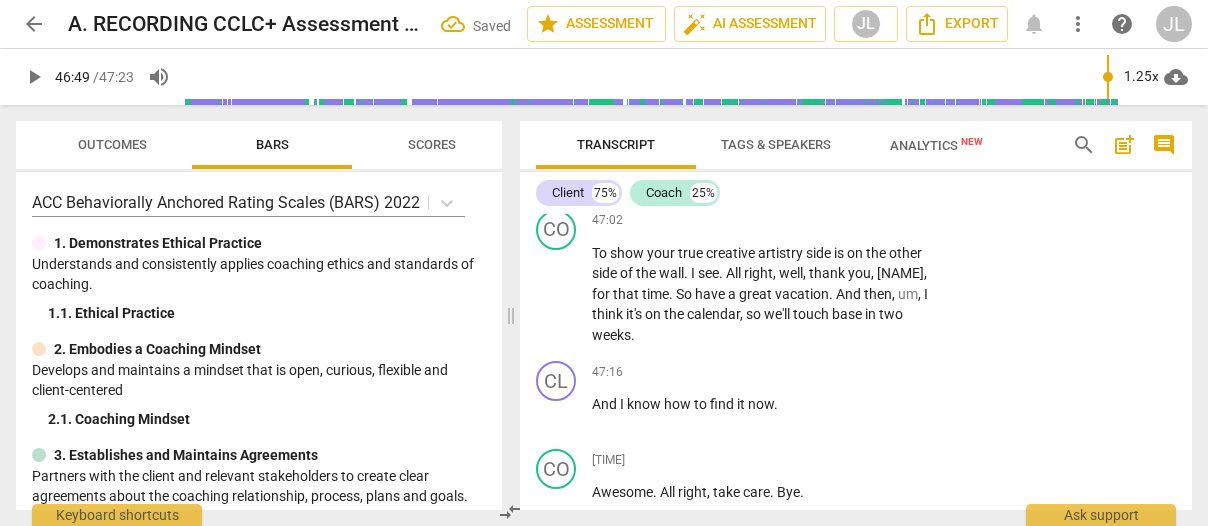 click on "All   right .   Very   cool .   Well ,   thank   you   for   the   hard ,   hard   work   you   did   doing   a   lot ,   breaking   down   your   business .   And   though   you   say   you're   flighty ,   it   was   very   organized .   It   wa , .   It   was   very .   You   know ,   you've   got   it   all   in   there ,   but   it   seemed   helpful   to   see   where's   the   first   step   that's .   That's   slowing   you   down ,   you   know ?" at bounding box center [762, 32] 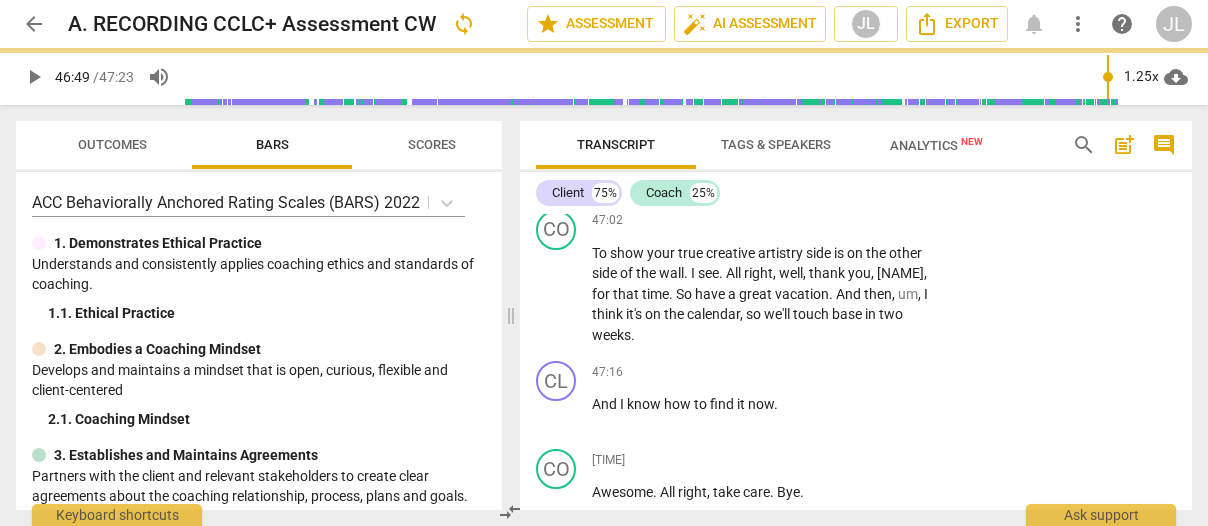click on "play_arrow" at bounding box center (557, 32) 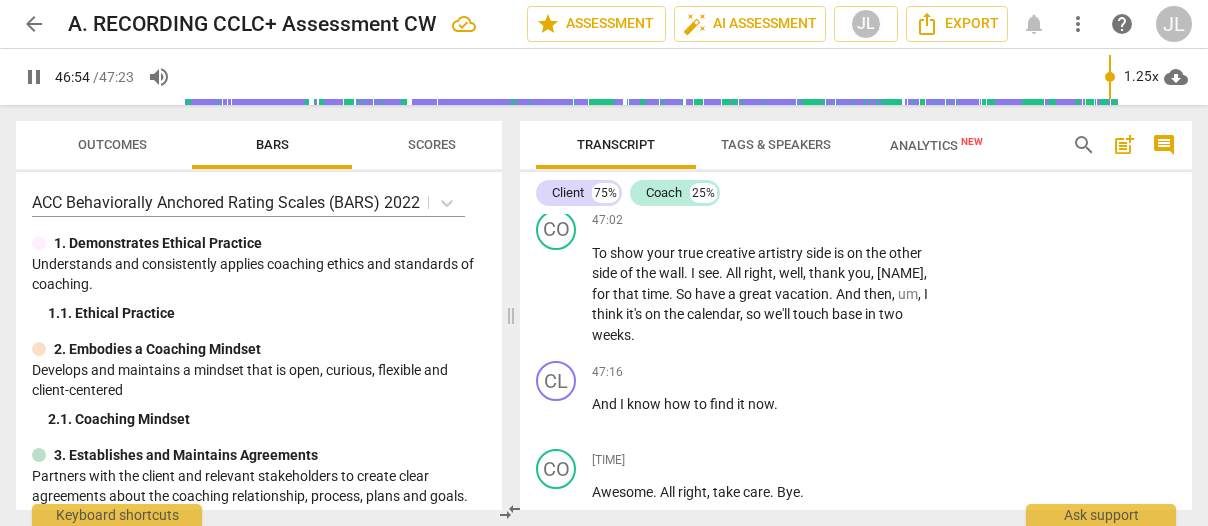 drag, startPoint x: 558, startPoint y: 303, endPoint x: 622, endPoint y: 291, distance: 65.11528 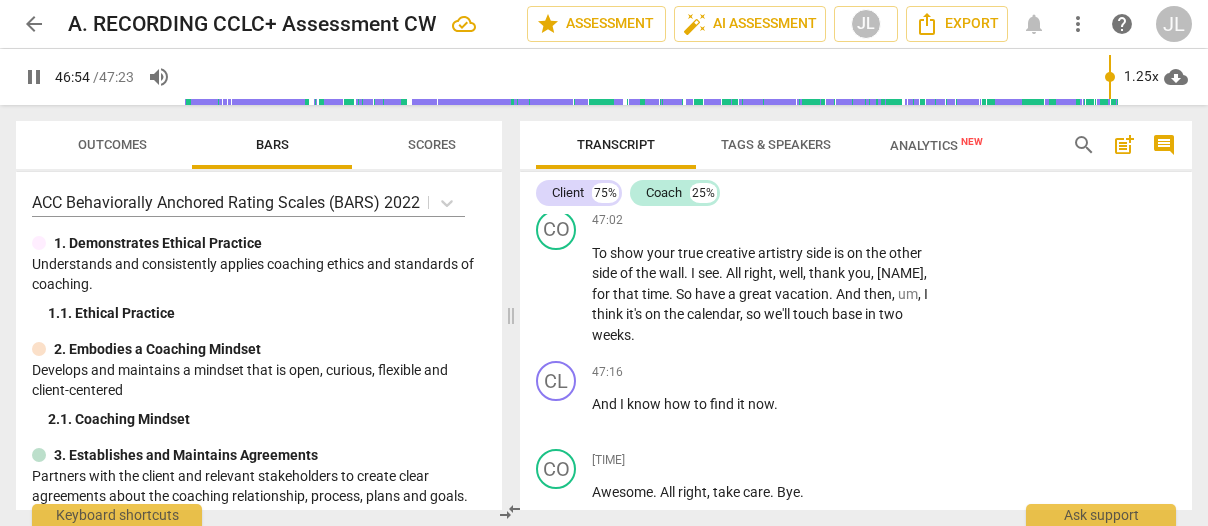 click on "pause" at bounding box center (557, 32) 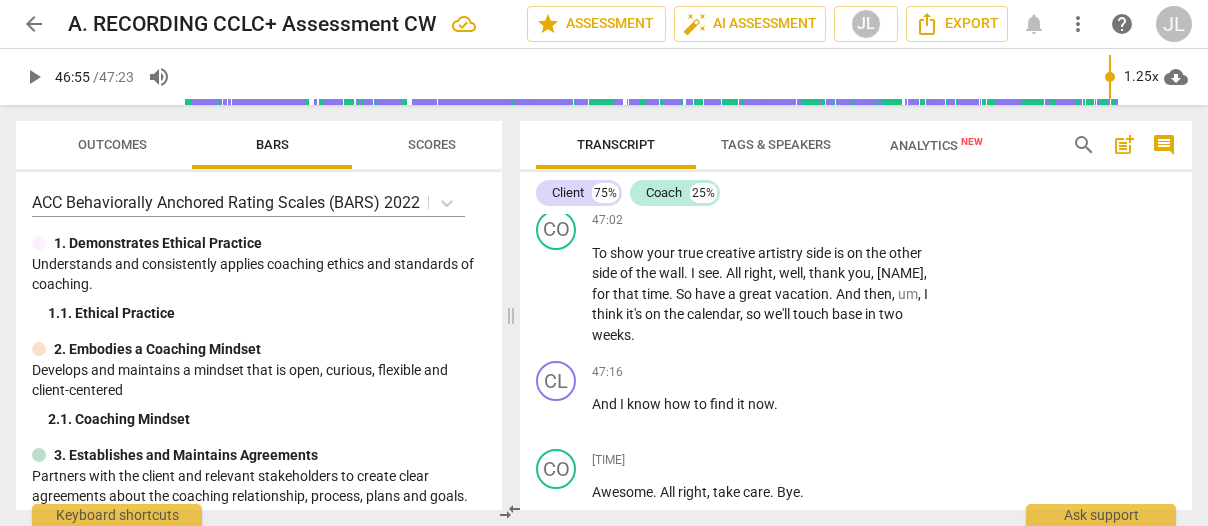 click on "." at bounding box center [799, 73] 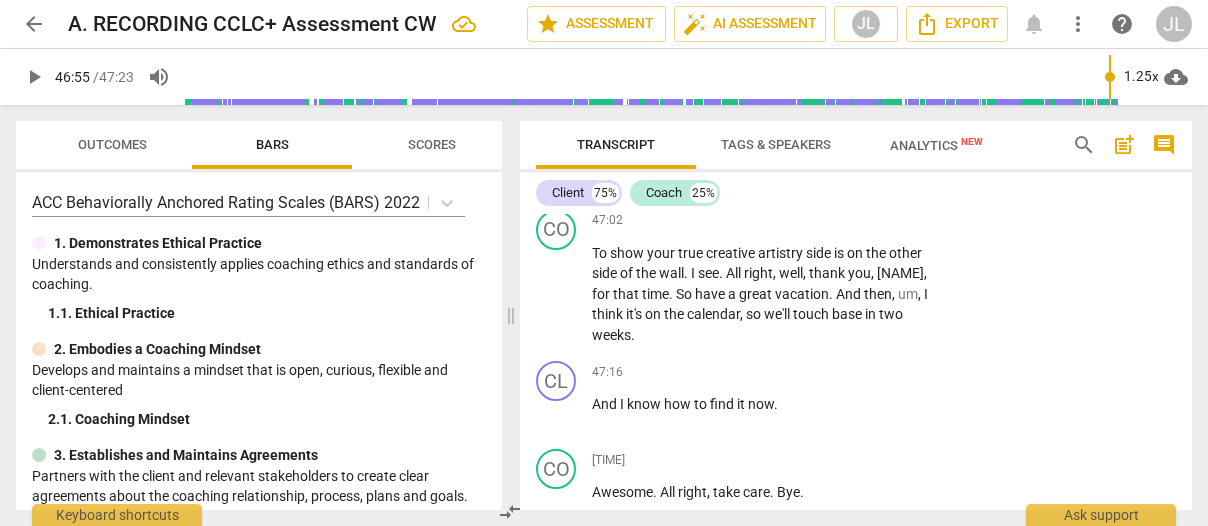 drag, startPoint x: 778, startPoint y: 358, endPoint x: 588, endPoint y: 245, distance: 221.06334 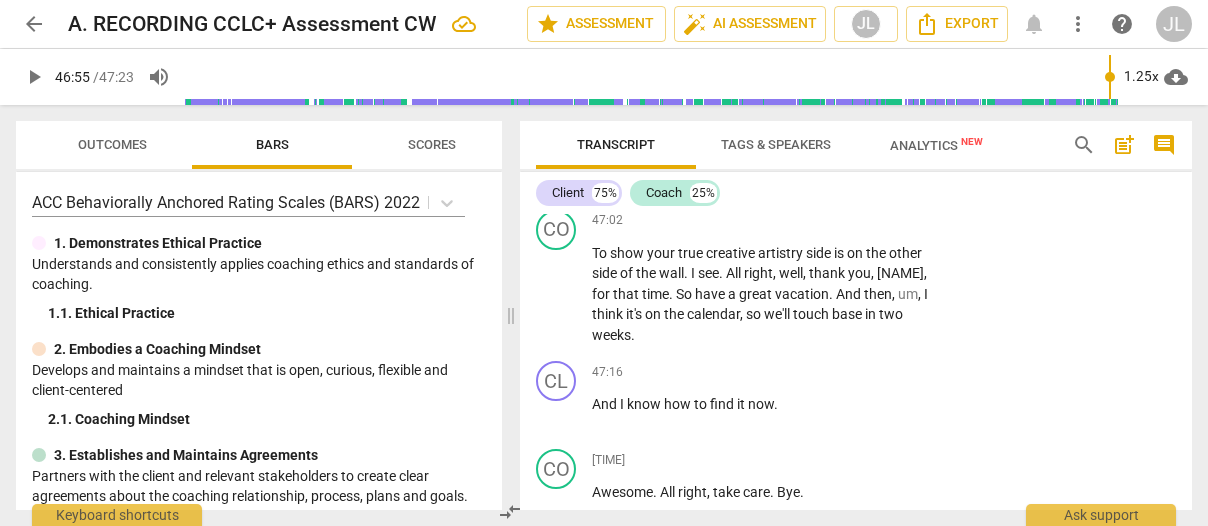 click on "CO play_arrow pause [TIME] + Add competency keyboard_arrow_right All   right .   Very   cool .   Well ,   thank   you   for   the   hard ,   hard   work   you   did   doing   a   lot ,   breaking   down   your   business .   And   though   you   say   you're   flighty ,   it   was   very   organized .   It   wa , .   It   was   very ,   you   know ,   it   was   very ,   you   know ,   you've   got   it   all   in   there ,   but   it   seemed   helpful   to   see   where's   the   first   step   that's ,   that's   slowing   you   down ,   you   know ?" at bounding box center [856, 15] 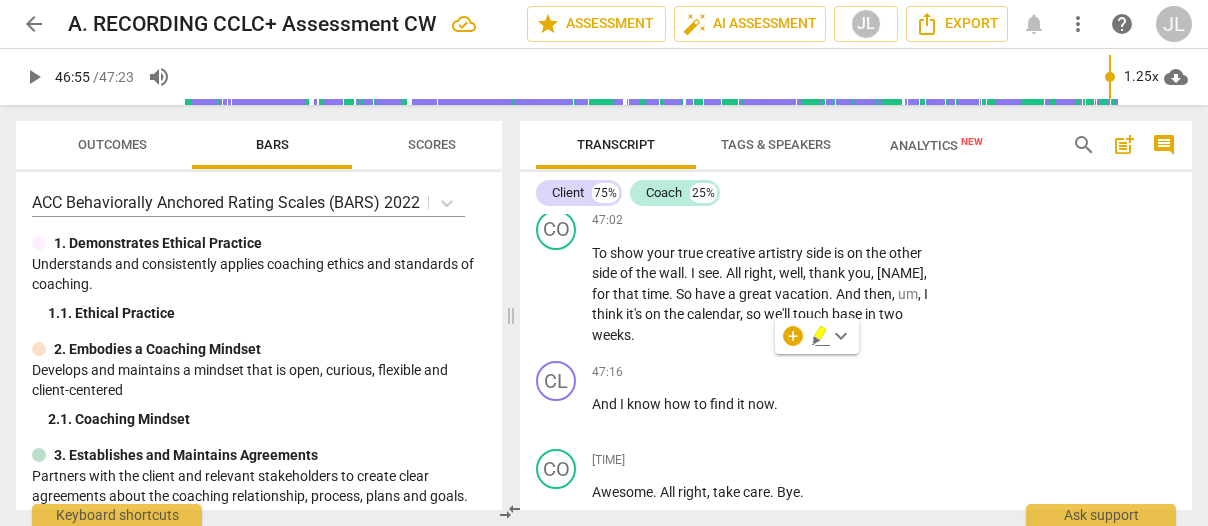 click on "you've" at bounding box center [678, 52] 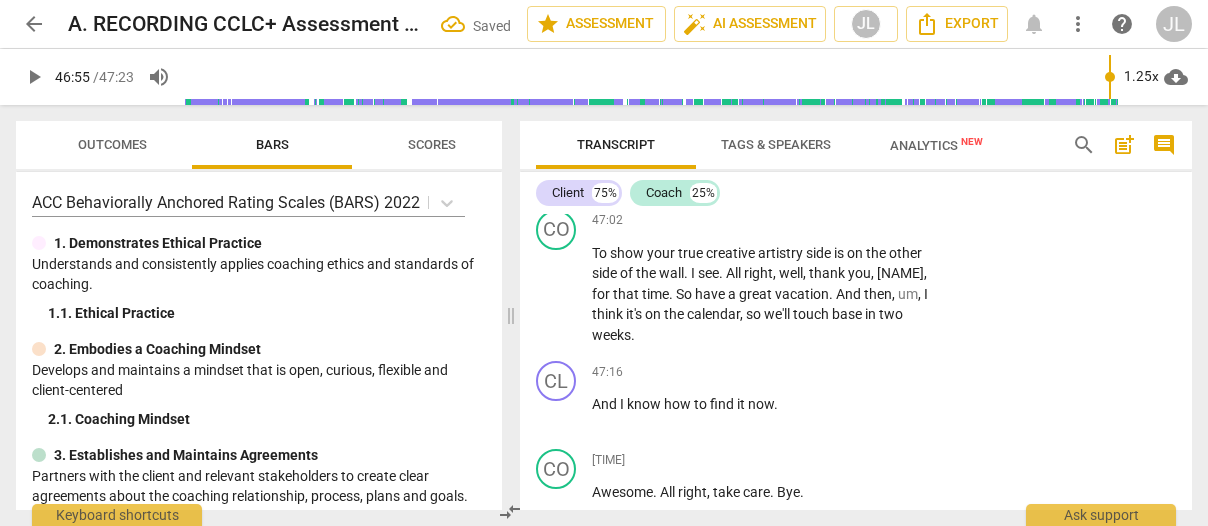 click on "CO play_arrow pause 46:33 + Add competency keyboard_arrow_right All   right .   Very   cool .   Well ,   thank   you   for   the   hard ,   hard   work   you   did   doing   a   lot ,   breaking   down   your   business .   And   though   you   say   you're   flighty ,   it   was   very   organized .   It   was ,   it   was   very ,   you   know ,   it   was   very ,   you   know ,   you've   got   it   all   in   there ,   but   it   seemed   helpful   to   see   where's   the   first   step   that's ,   that's   slowing   you   down ,   you   know ?" at bounding box center (856, 15) 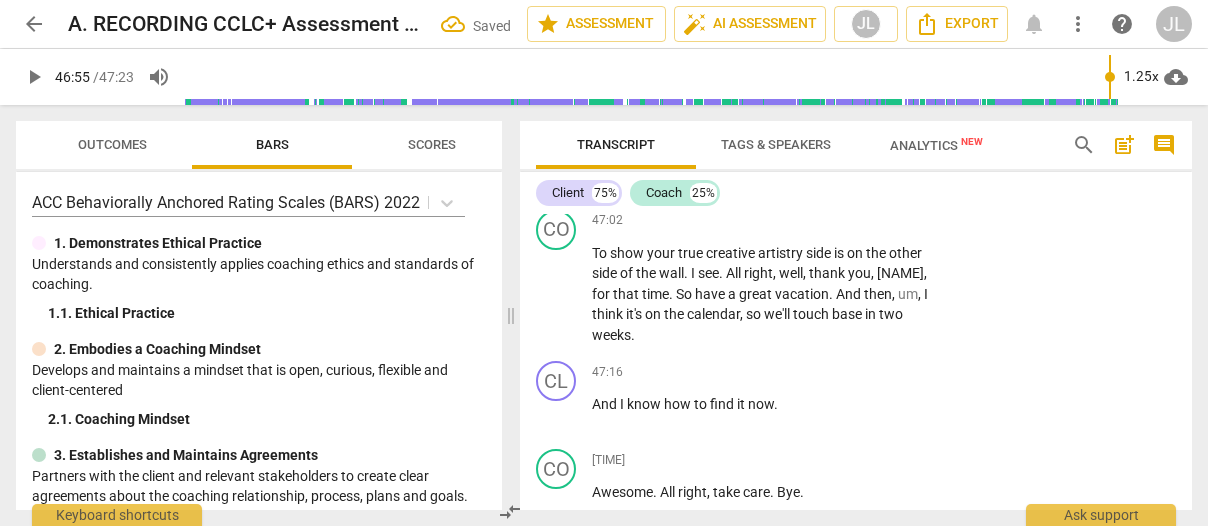 drag, startPoint x: 776, startPoint y: 367, endPoint x: 585, endPoint y: 246, distance: 226.10175 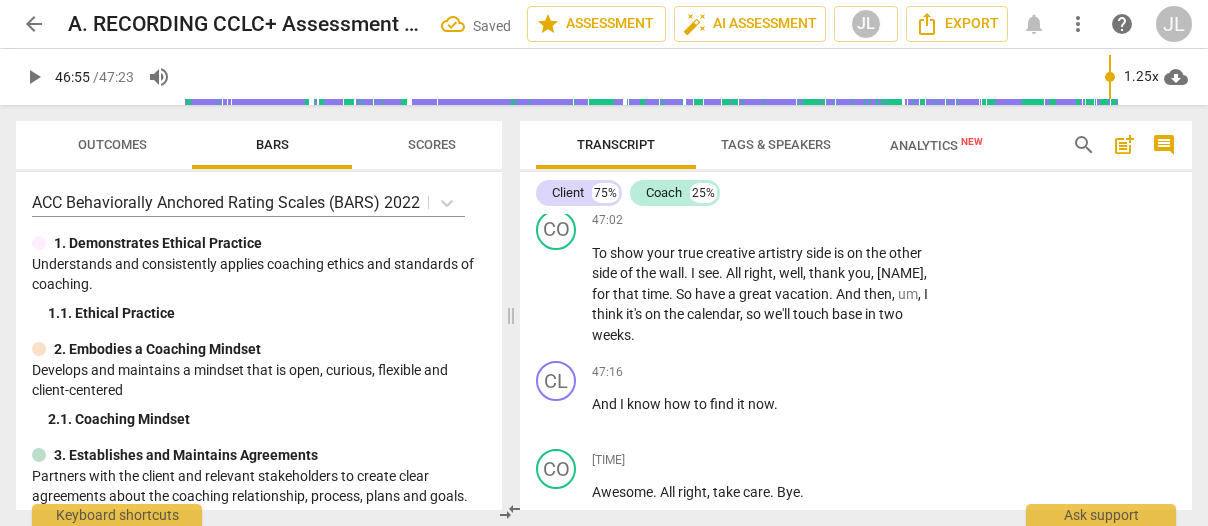 click on "CO play_arrow pause 46:33 + Add competency keyboard_arrow_right All   right .   Very   cool .   Well ,   thank   you   for   the   hard ,   hard   work   you   did   doing   a   lot ,   breaking   down   your   business .   And   though   you   say   you're   flighty ,   it   was   very   organized .   It   was ,   it   was   very ,   you   know ,   it   was   very ,   you   know ,   you've   got   it   all   in   there ,   but   it   seemed   helpful   to   see   where's   the   first   step   that's ,   that's   slowing   you   down ,   you   know ?" at bounding box center (856, 15) 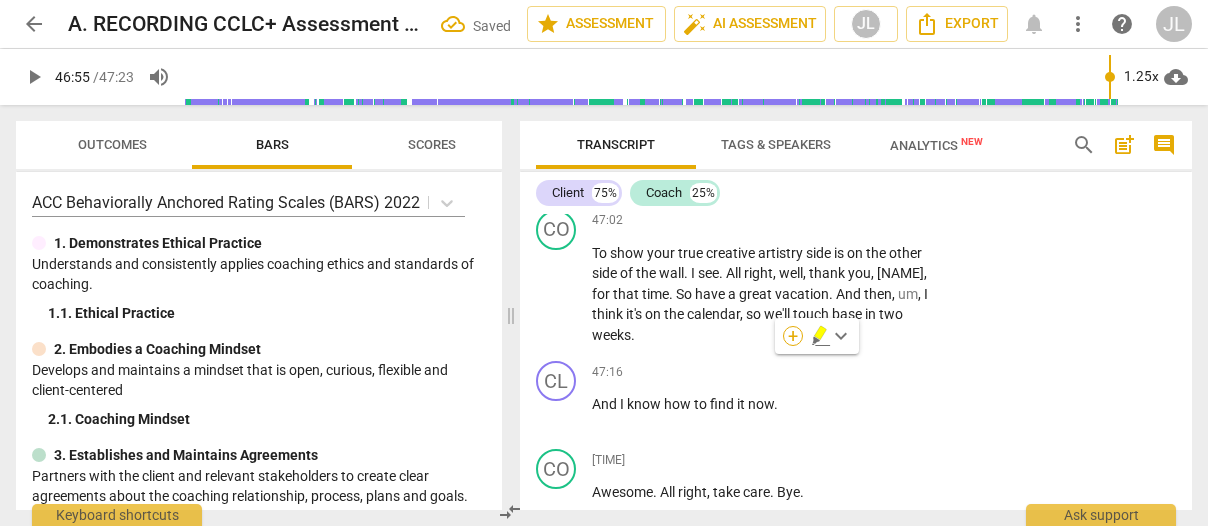 click on "+" at bounding box center (793, 336) 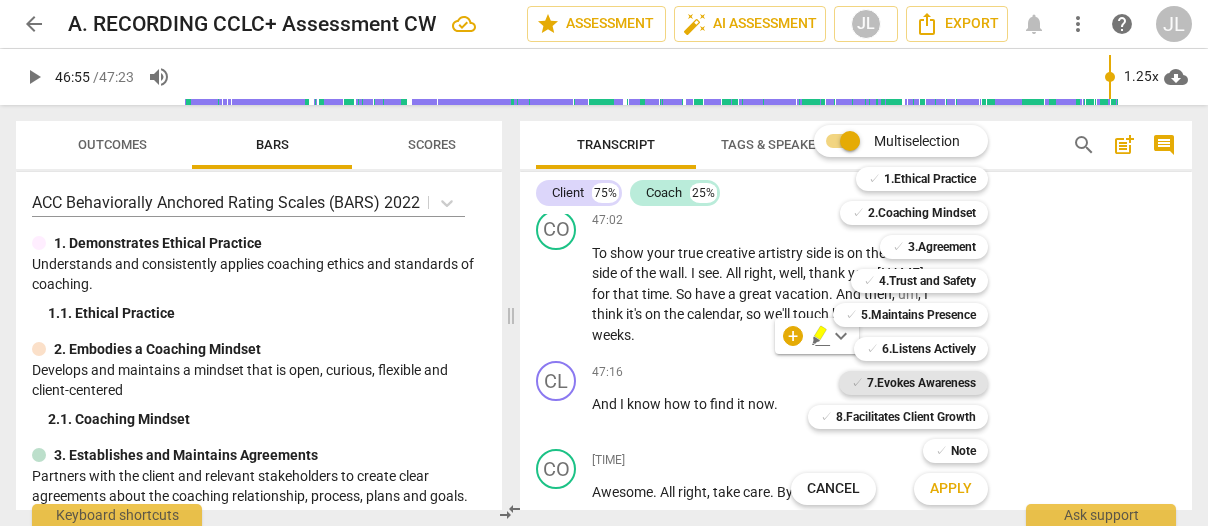 click on "7.Evokes Awareness" at bounding box center [921, 383] 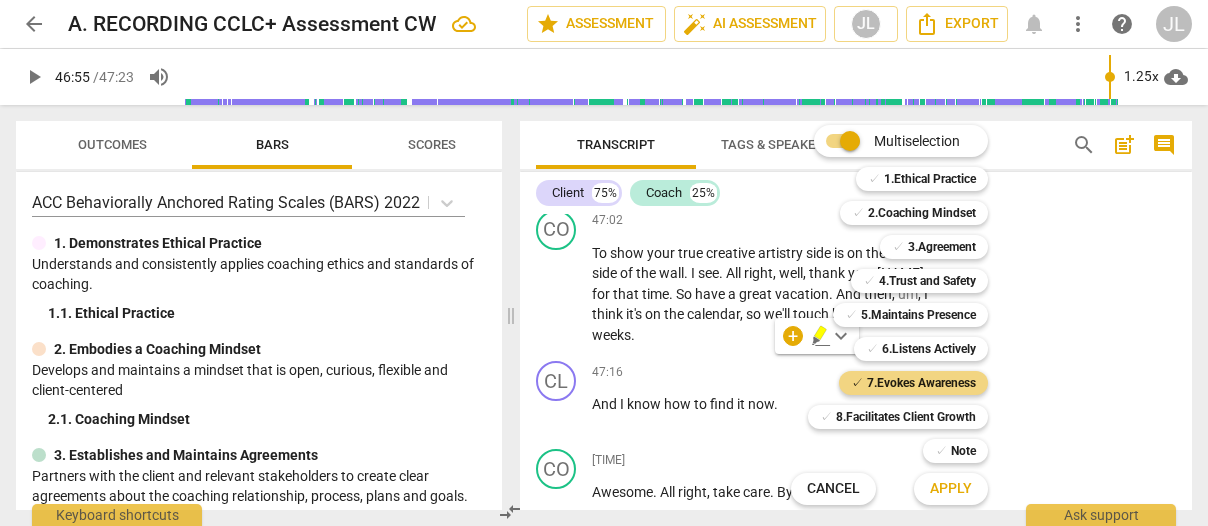 click on "Apply" at bounding box center [951, 489] 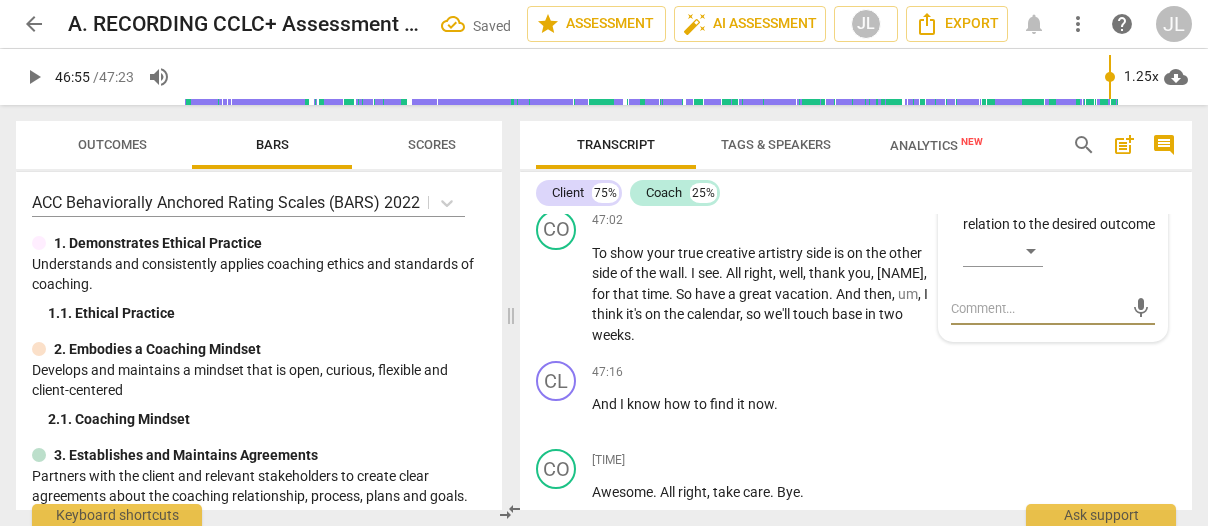 scroll, scrollTop: 25220, scrollLeft: 0, axis: vertical 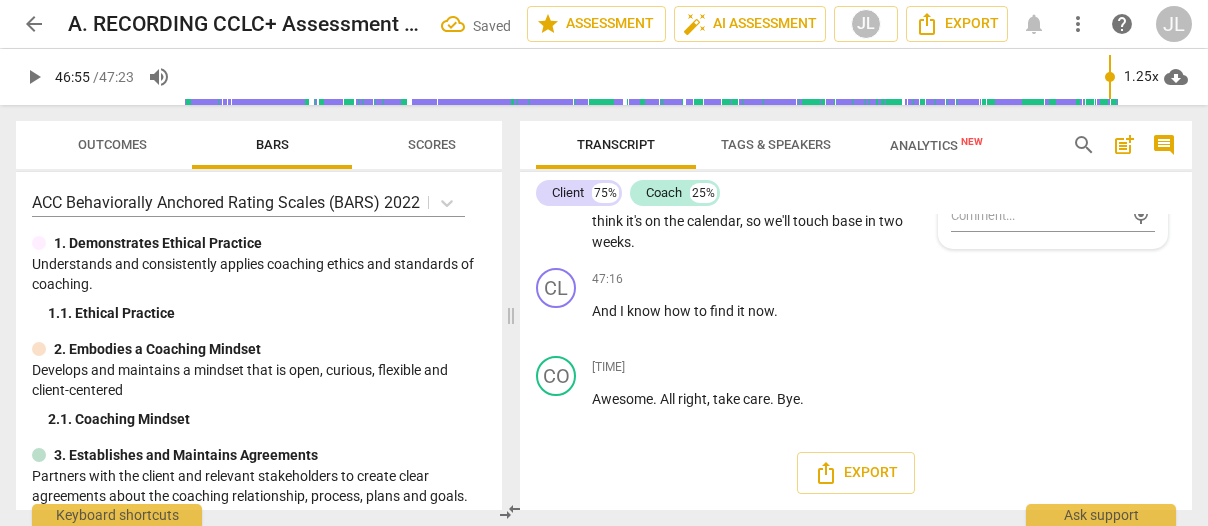 click on "Inquires about client's ideas in relation to the desired outcome" at bounding box center [1059, 121] 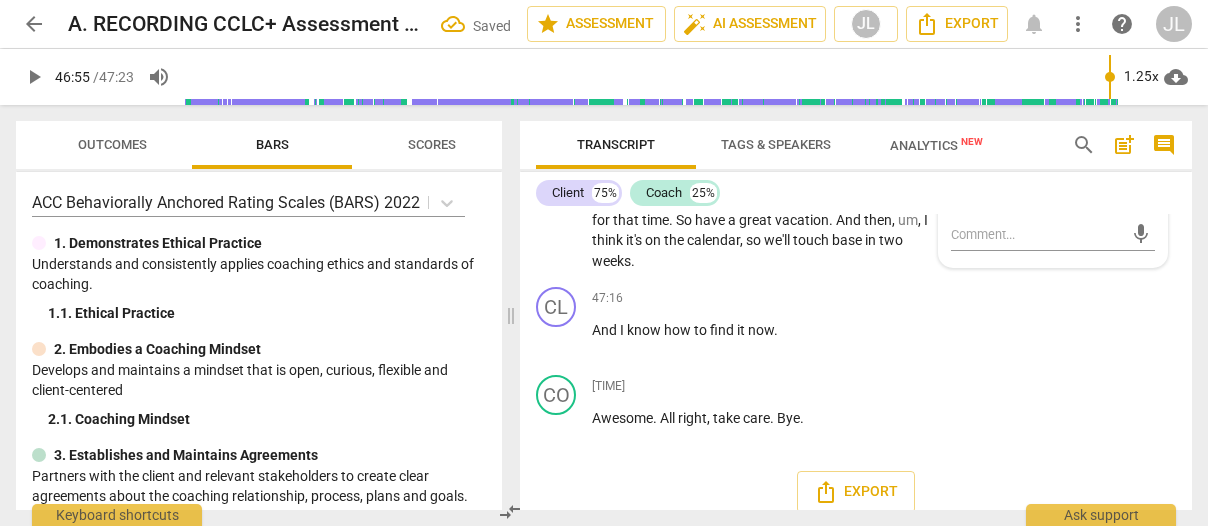 scroll, scrollTop: 25020, scrollLeft: 0, axis: vertical 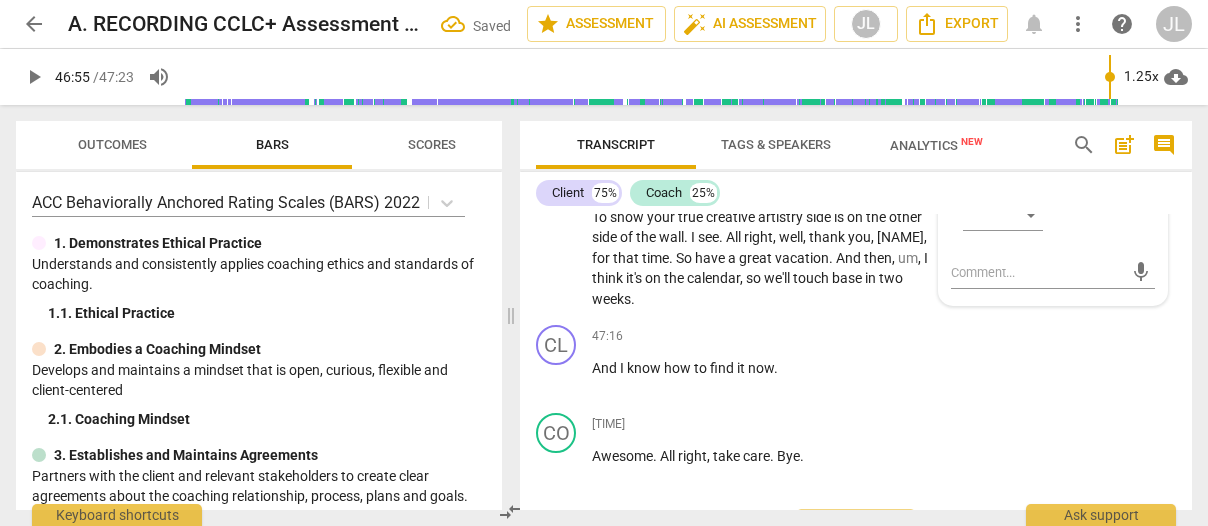 click on "​" at bounding box center (1003, 53) 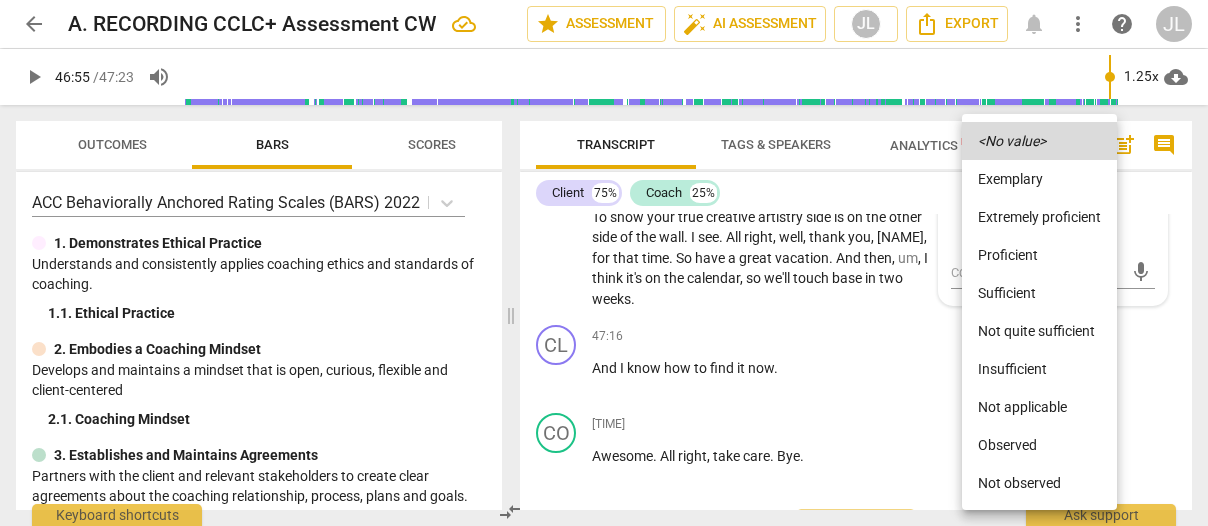 click on "Observed" at bounding box center (1039, 445) 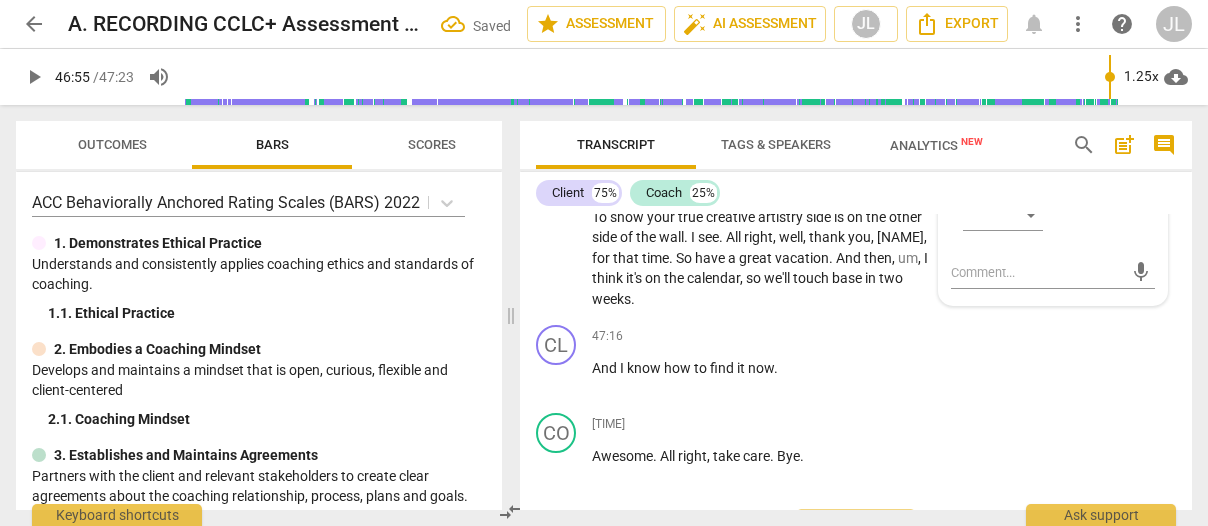 scroll, scrollTop: 24478, scrollLeft: 0, axis: vertical 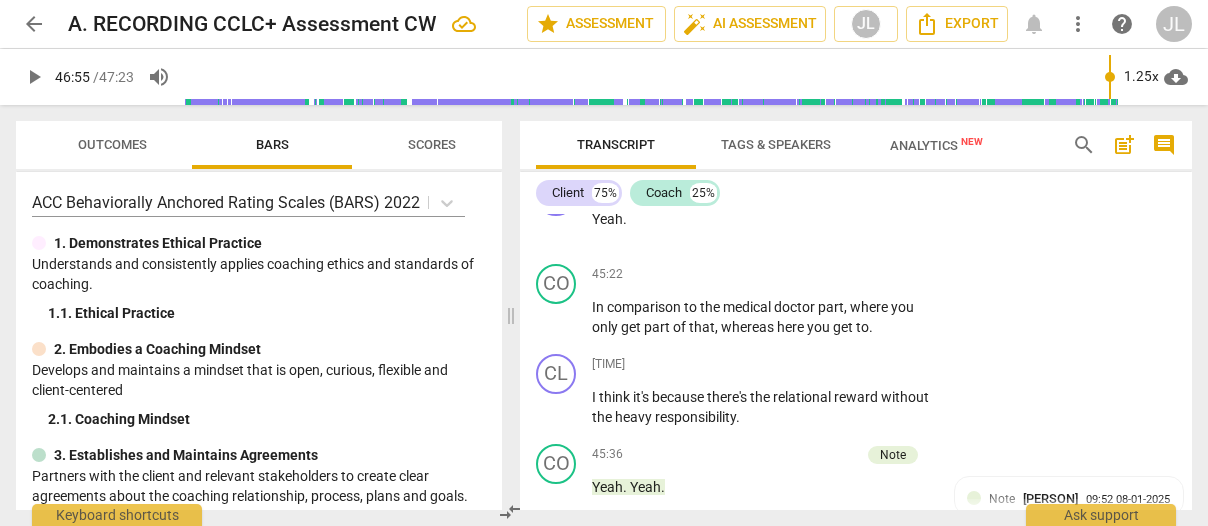 drag, startPoint x: 640, startPoint y: 397, endPoint x: 636, endPoint y: 380, distance: 17.464249 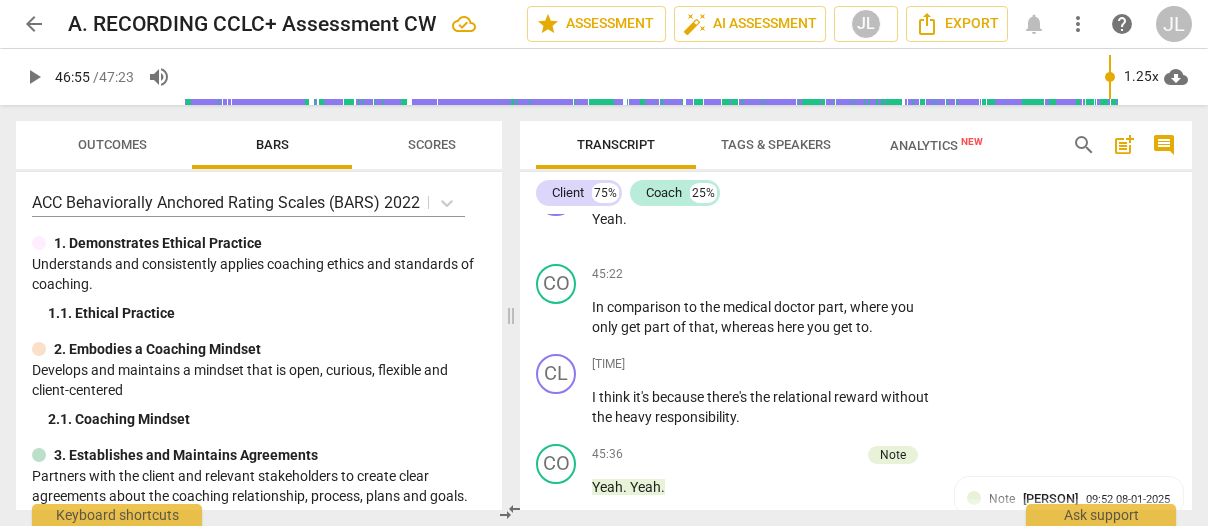 click on "Mmm .   I   sense   you   lighting   up   as   how   rewarding   that   idea   is ." at bounding box center [762, 139] 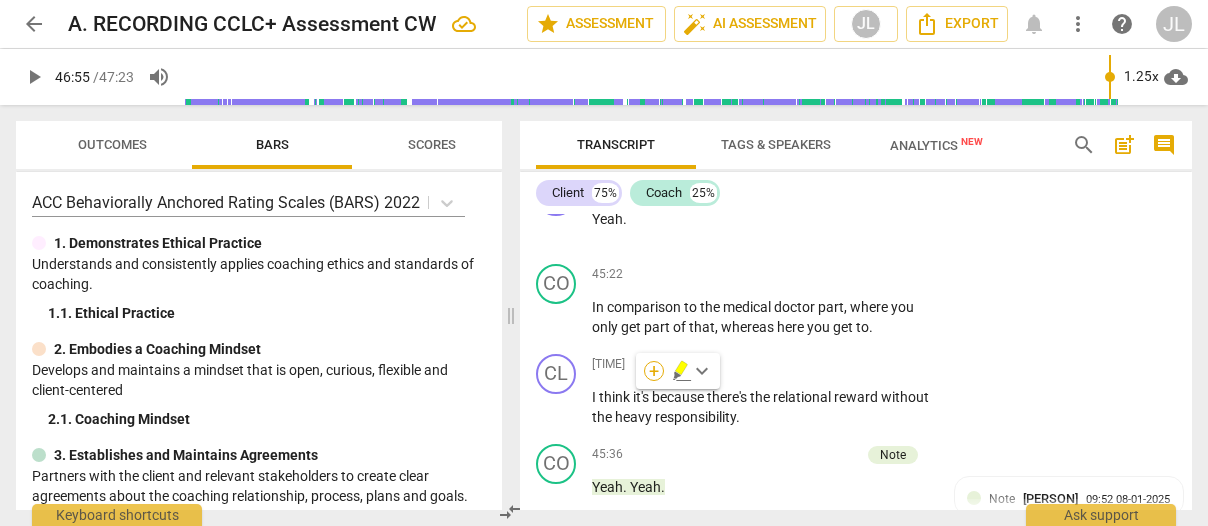 click on "+" at bounding box center (654, 371) 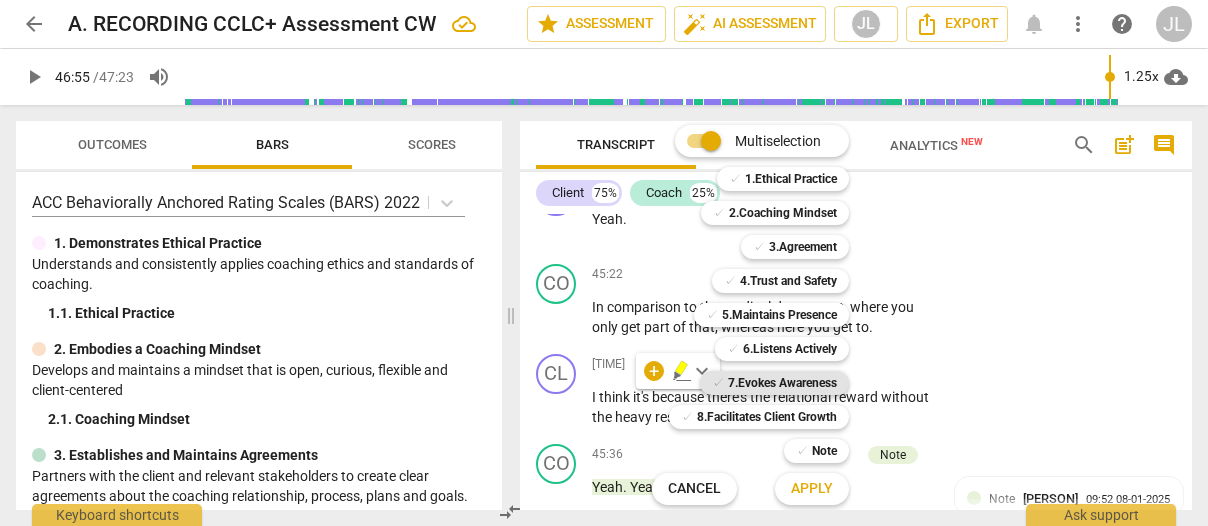 click on "7.Evokes Awareness" at bounding box center (782, 383) 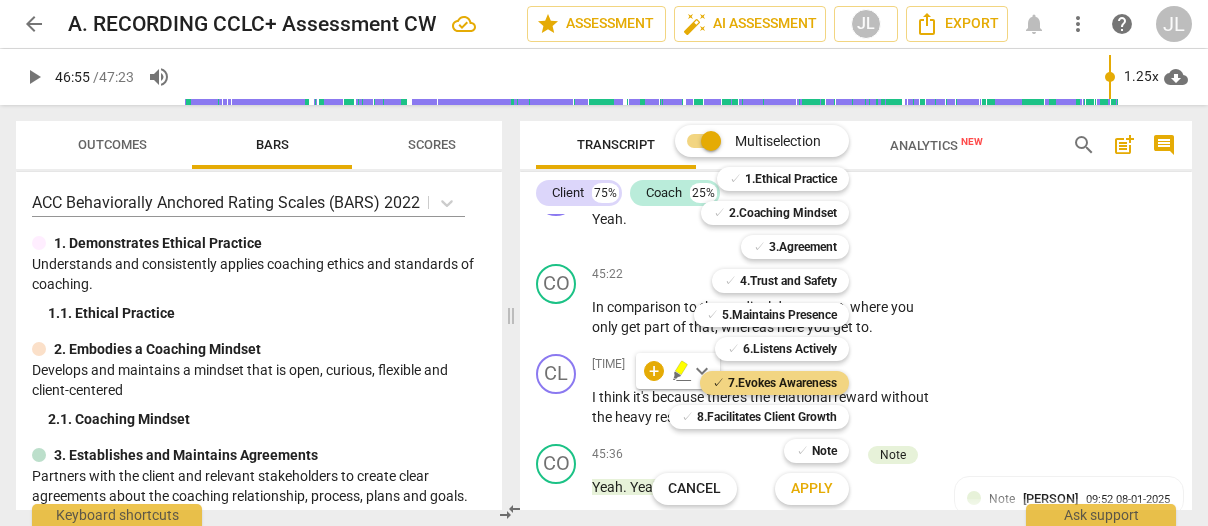 click on "Apply" at bounding box center [812, 489] 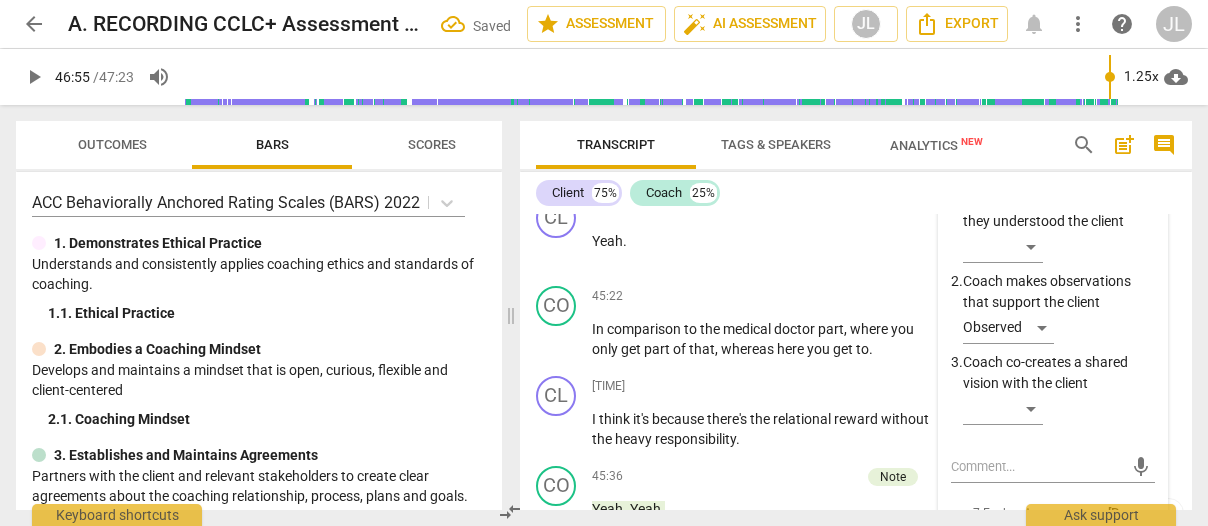 scroll, scrollTop: 23591, scrollLeft: 0, axis: vertical 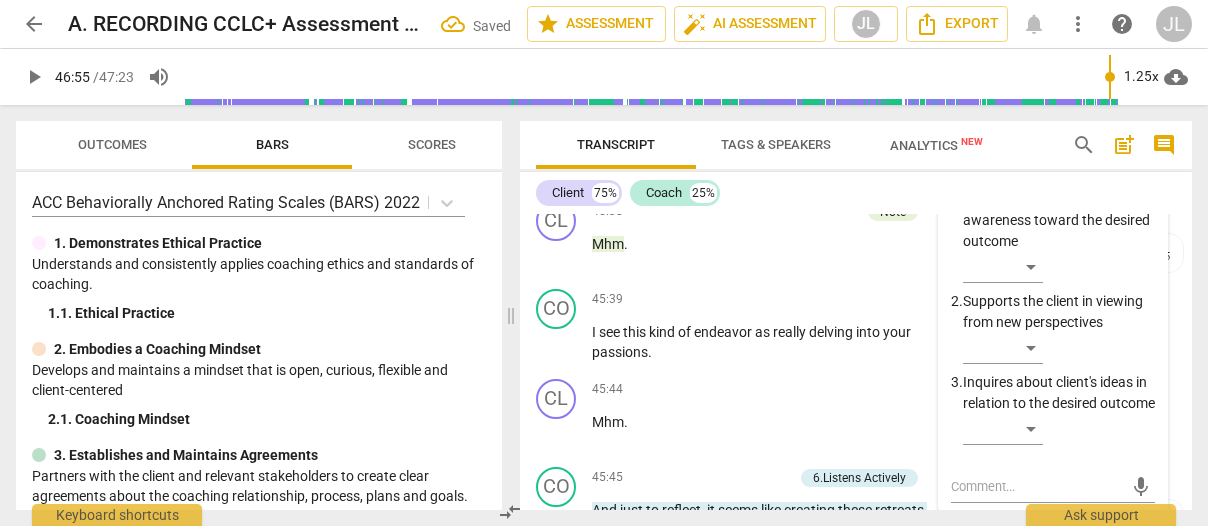 click on "Acknowledges the client's new awareness toward the desired outcome" at bounding box center (1059, 221) 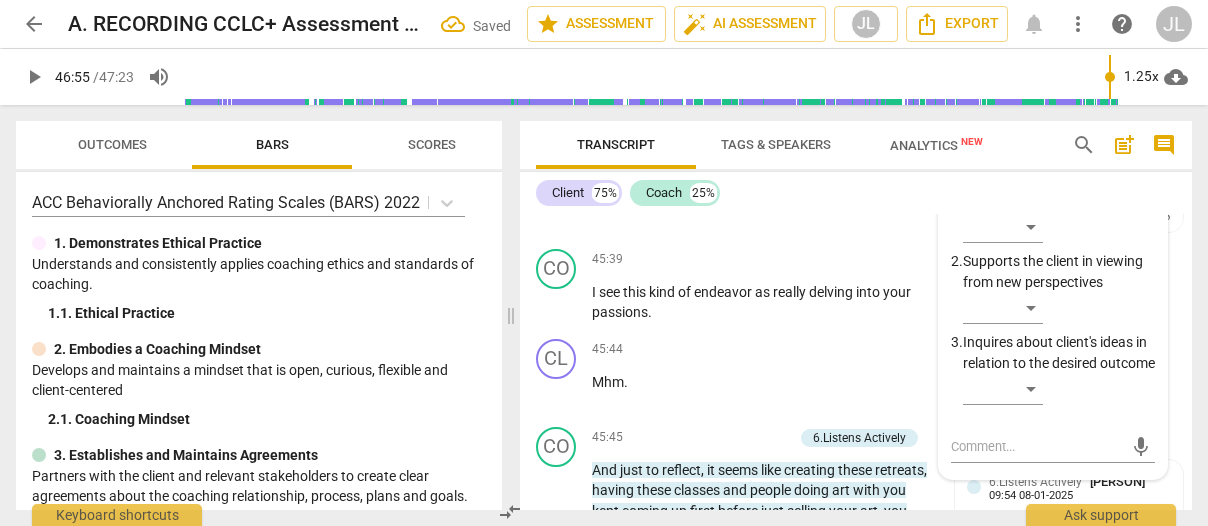 scroll, scrollTop: 23671, scrollLeft: 0, axis: vertical 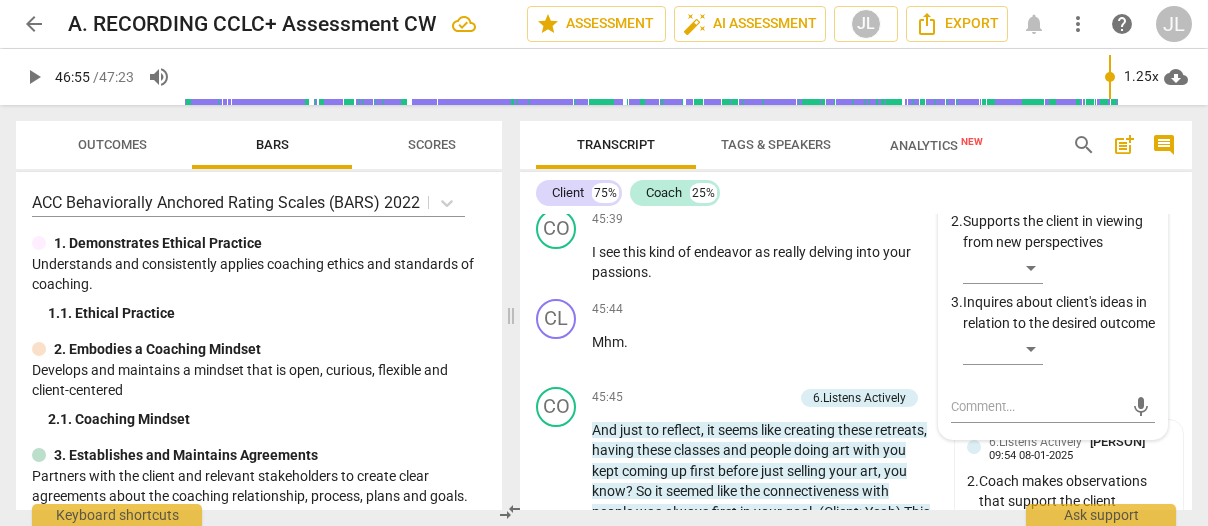 click on "​" at bounding box center (1003, 187) 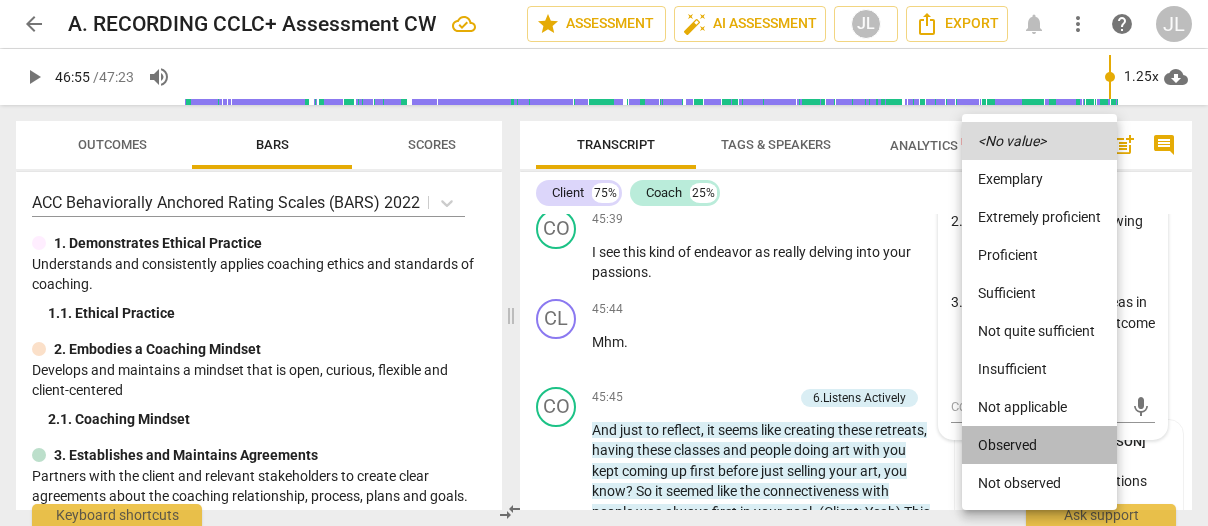 click on "Observed" at bounding box center [1039, 445] 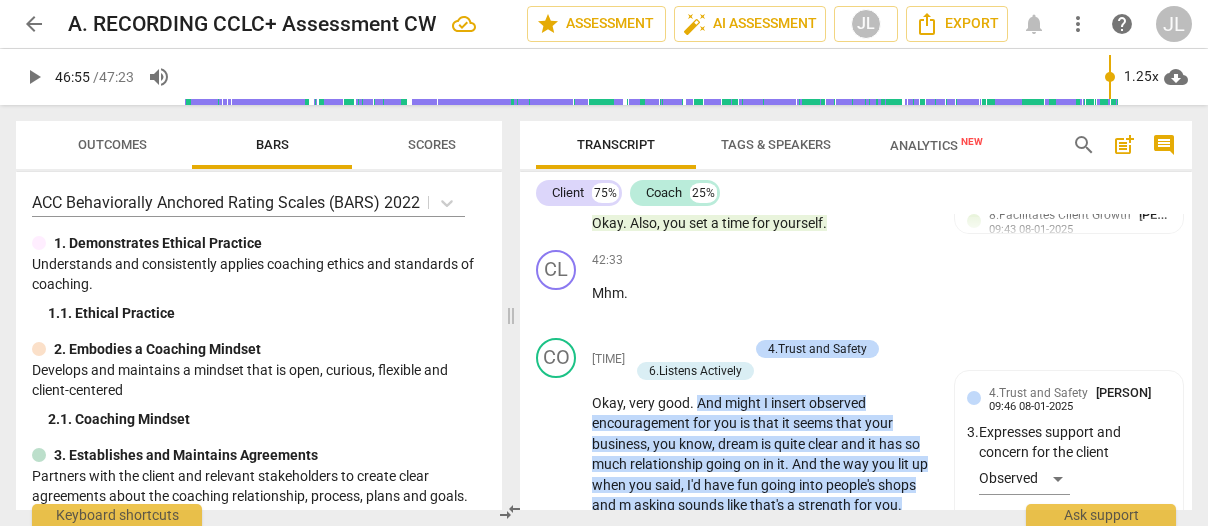 scroll, scrollTop: 21692, scrollLeft: 0, axis: vertical 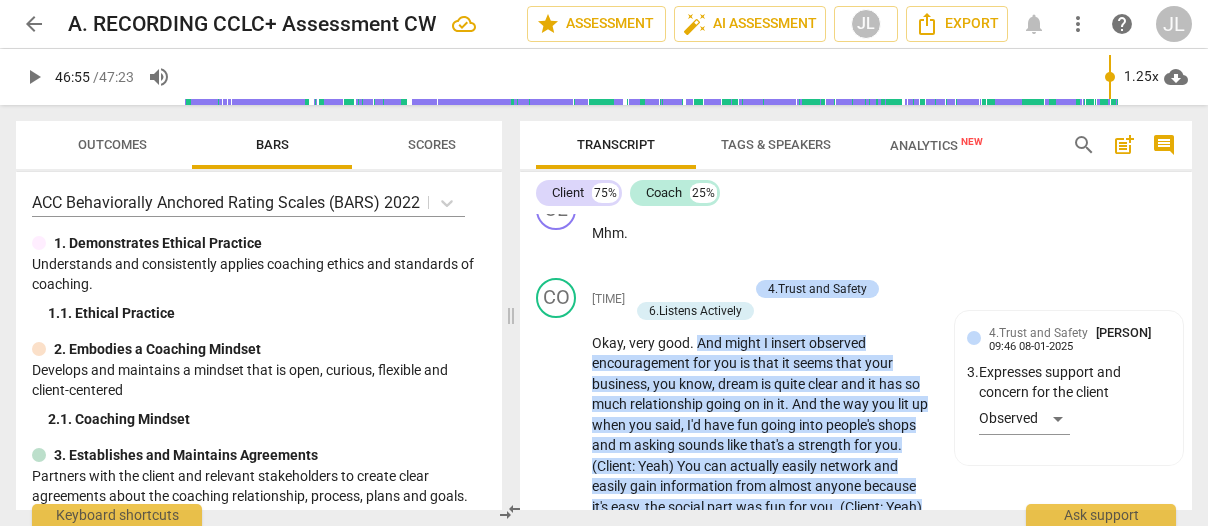 drag, startPoint x: 832, startPoint y: 387, endPoint x: 591, endPoint y: 392, distance: 241.05186 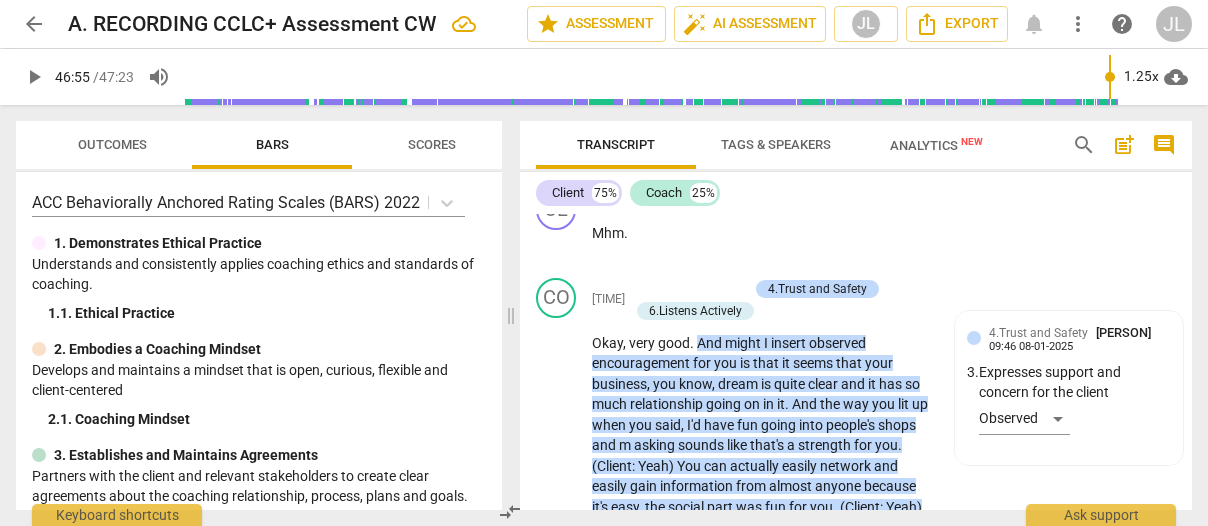 click on "CO play_arrow pause 42:31 + Add competency 8.Facilitates Client Growth Janice L Fitzgerald 09:43 08-01-2025 1. Partners with the client to create action plans Observed" at bounding box center (856, 137) 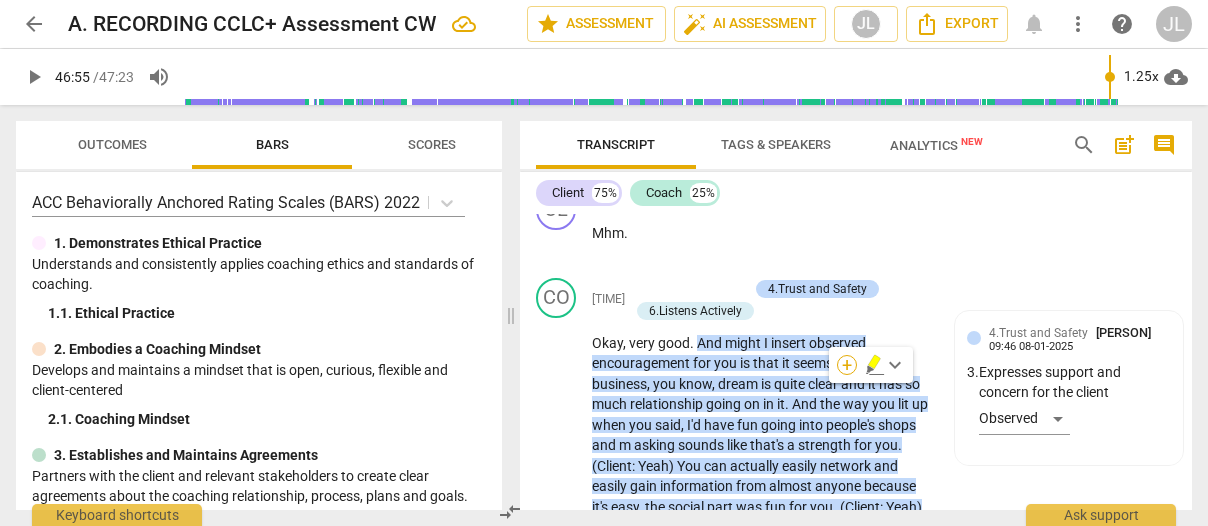click on "+" at bounding box center (847, 365) 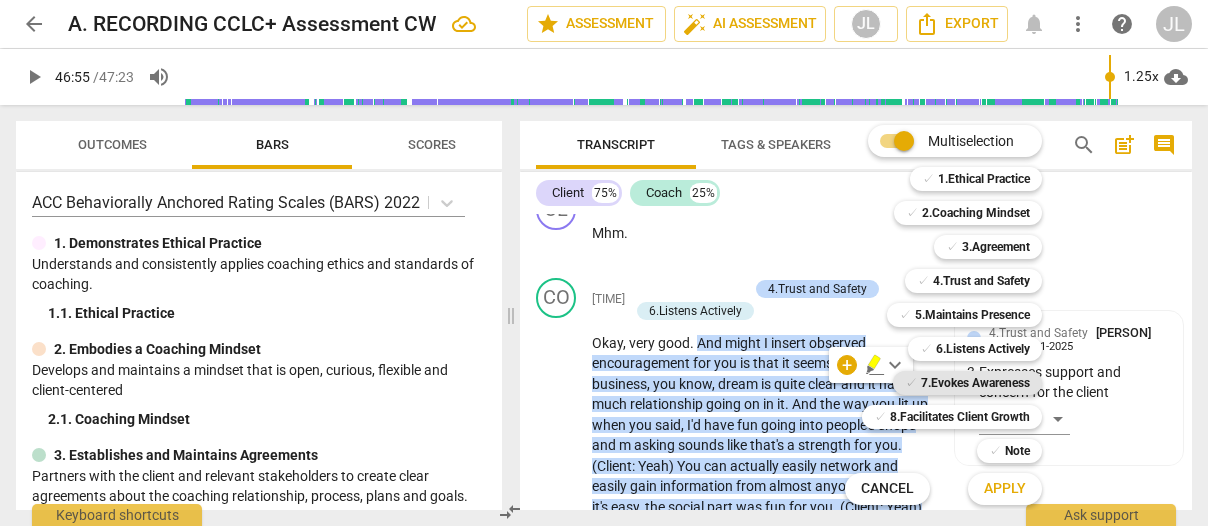 click on "7.Evokes Awareness" at bounding box center (975, 383) 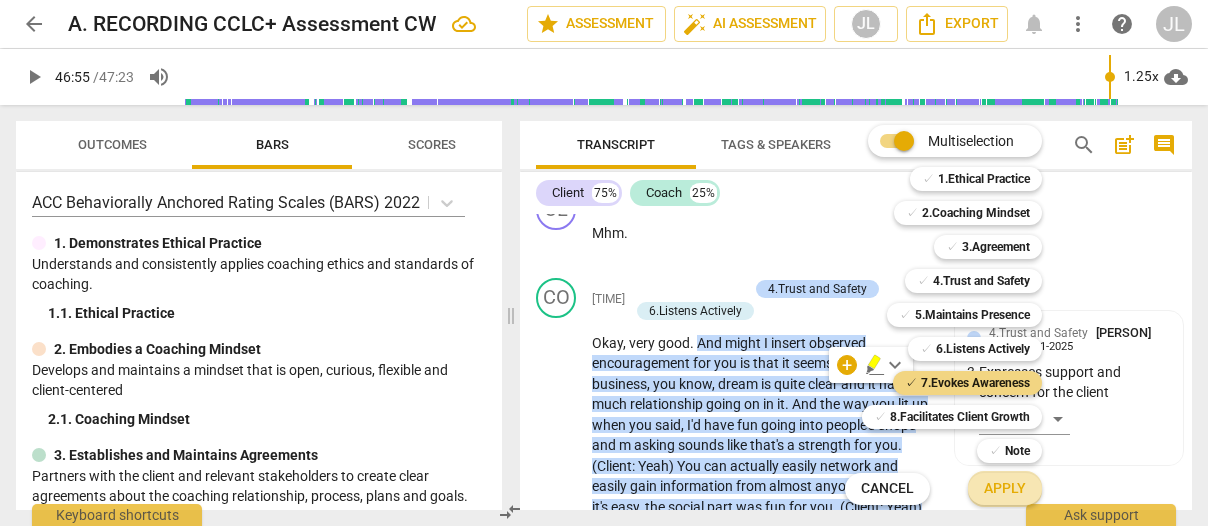 click on "Apply" at bounding box center (1005, 489) 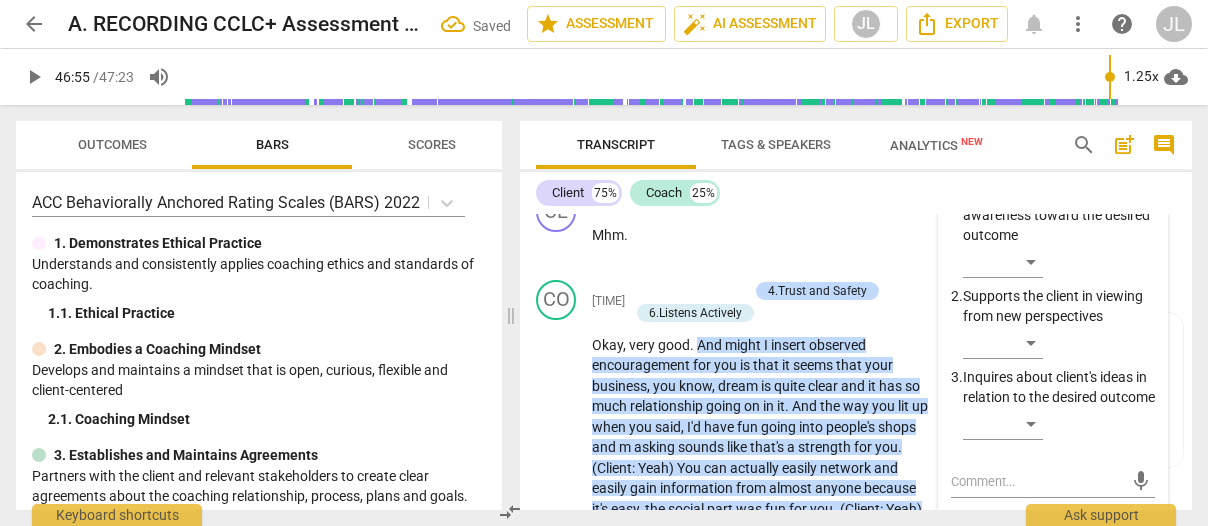 scroll, scrollTop: 22060, scrollLeft: 0, axis: vertical 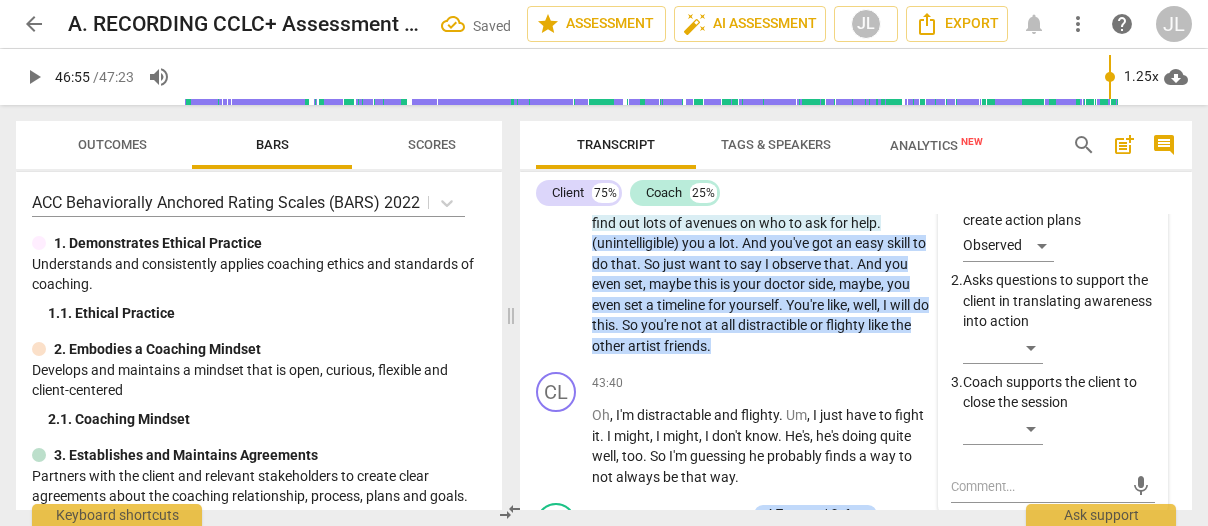 click on "7.Evokes Awareness Janice L Fitzgerald 09:59 08-01-2025 more_vert 1. Acknowledges the client's new awareness toward the desired outcome 2. Supports the client in viewing from new perspectives 3. Inquires about client's ideas in relation to the desired outcome mic 8.Facilitates Client Growth Janice L Fitzgerald 09:43 08-01-2025 more_vert 1. Partners with the client to create action plans Observed 2. Asks questions to support the client in translating awareness into action 3. Coach supports the client to close the session mic" at bounding box center (1053, 142) 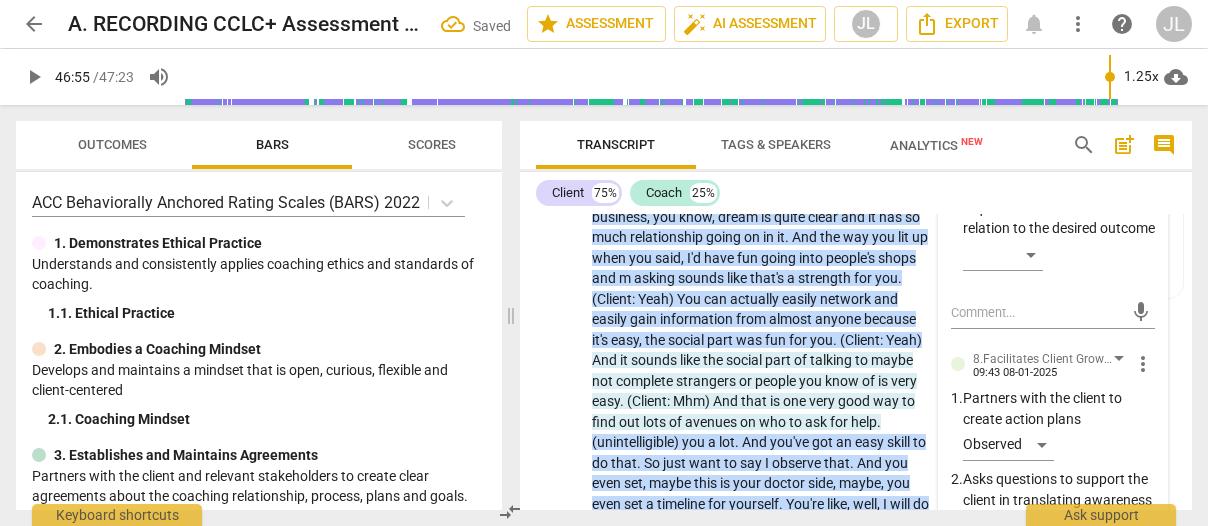 scroll, scrollTop: 21860, scrollLeft: 0, axis: vertical 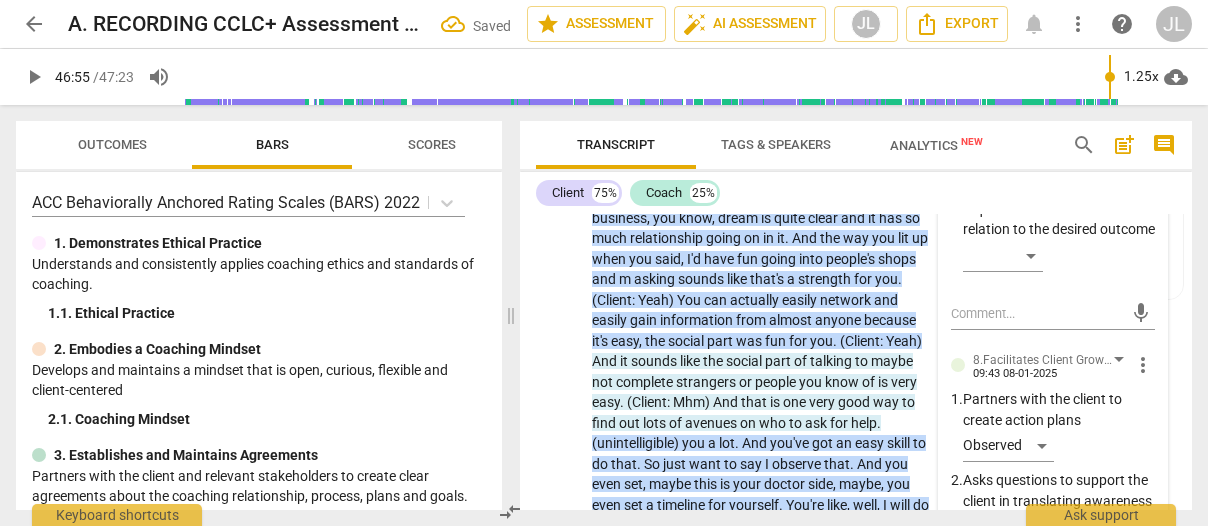 click on "​" at bounding box center (1003, 94) 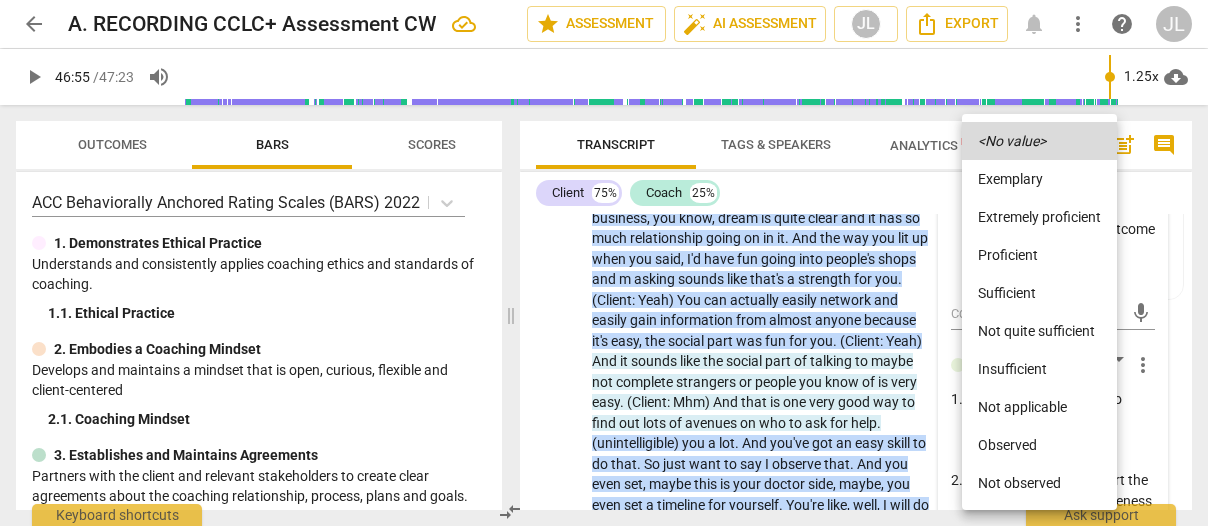 click on "Observed" at bounding box center [1039, 445] 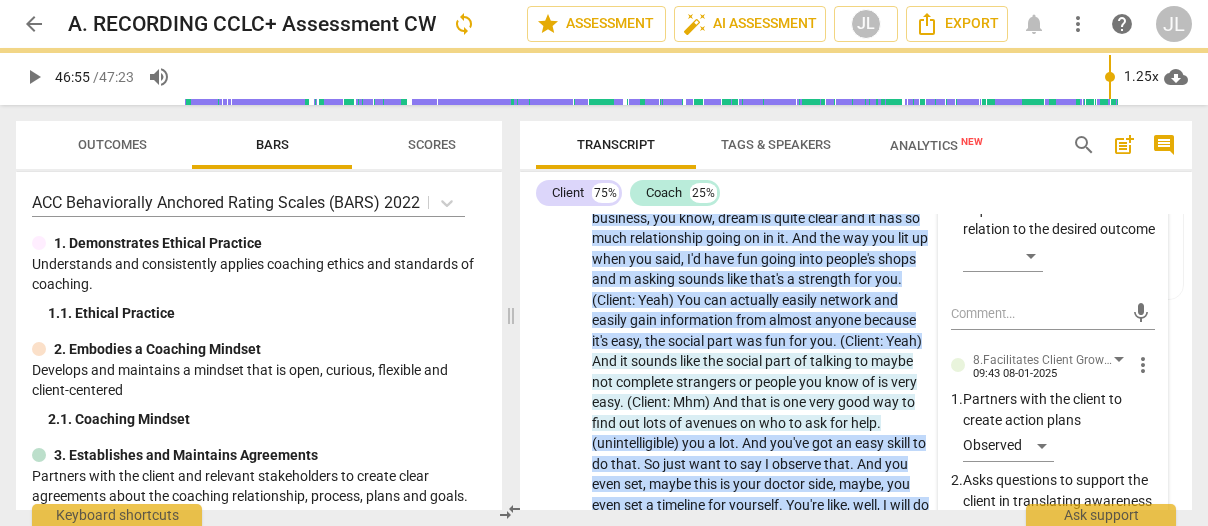 scroll, scrollTop: 21574, scrollLeft: 0, axis: vertical 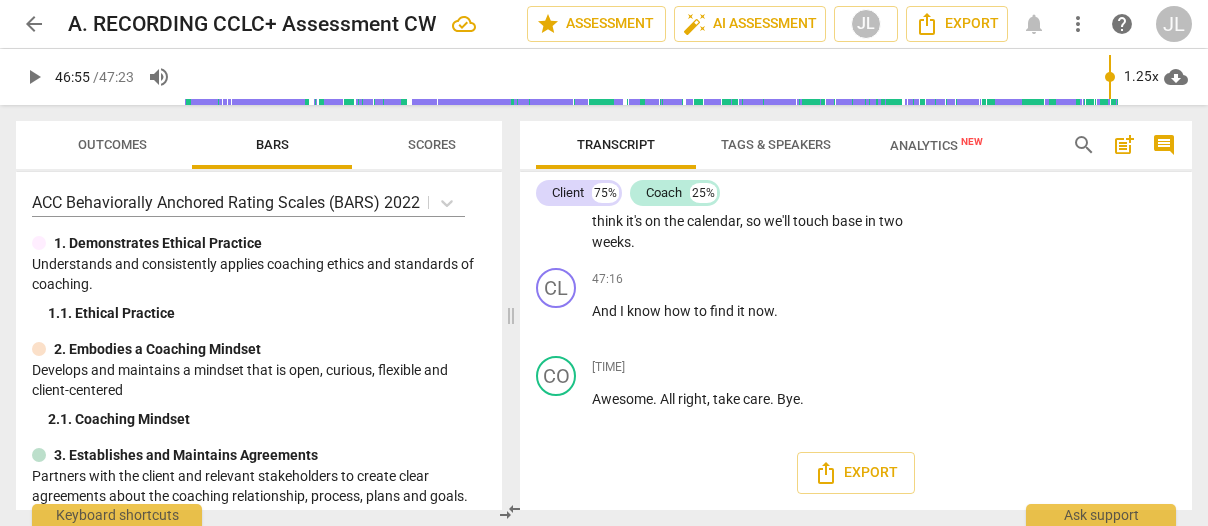 click on "play_arrow" at bounding box center [557, 81] 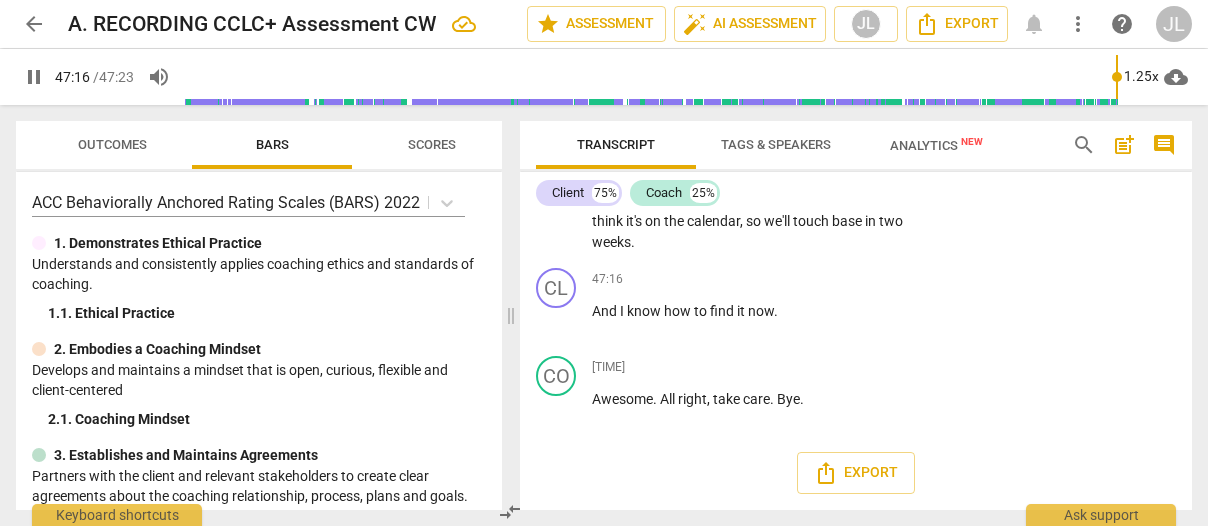click on "Export" at bounding box center [856, 473] 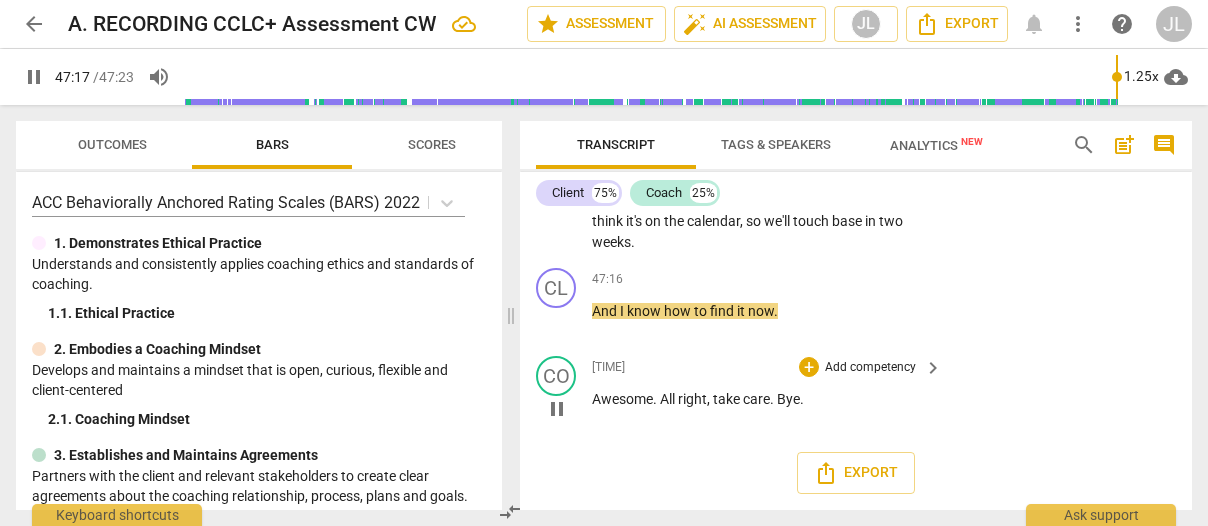 scroll, scrollTop: 25370, scrollLeft: 0, axis: vertical 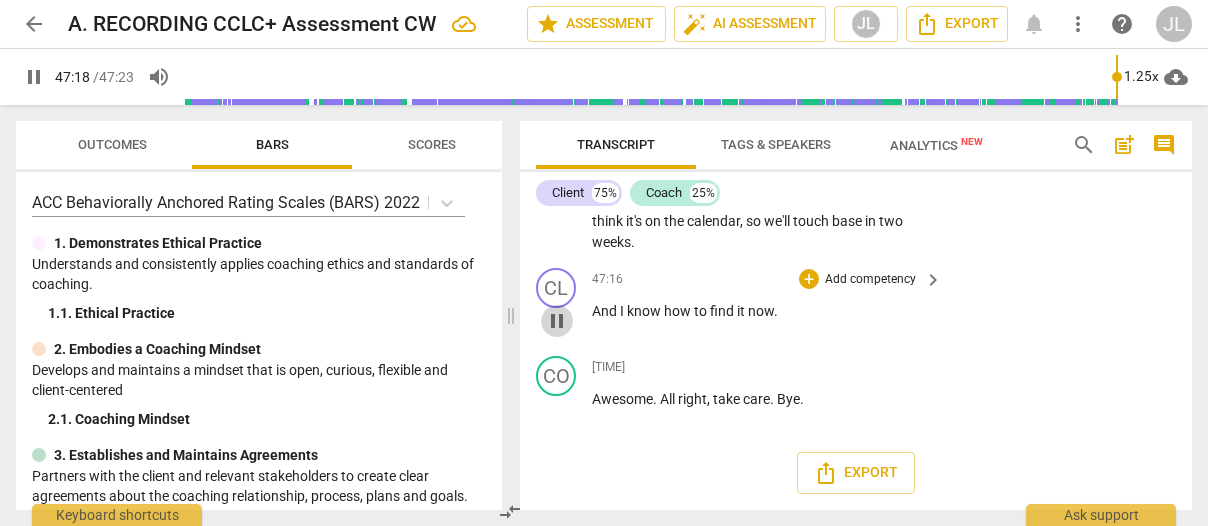 click on "pause" at bounding box center (557, 321) 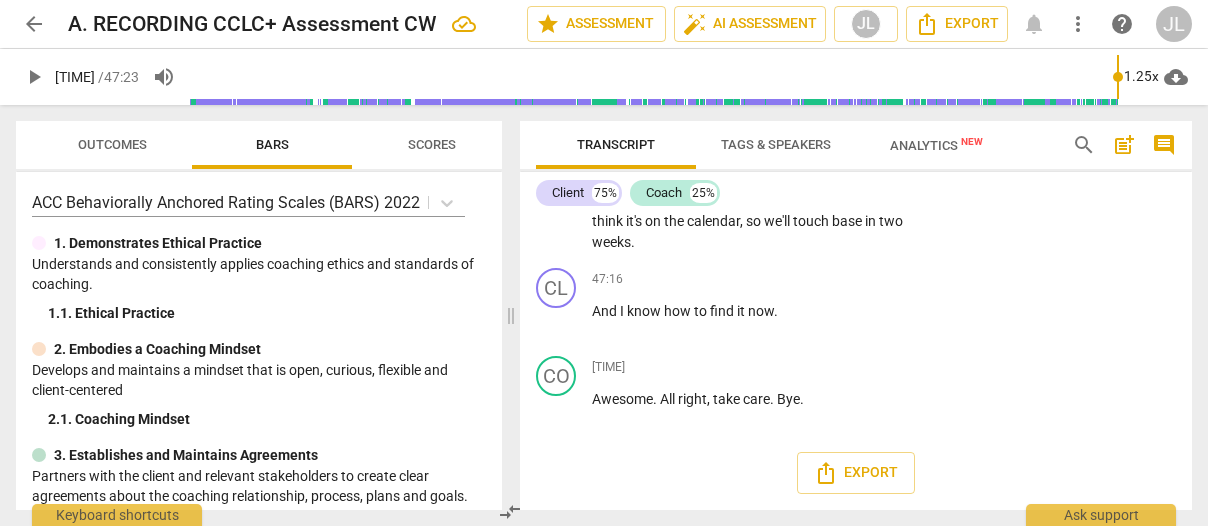 scroll, scrollTop: 25129, scrollLeft: 0, axis: vertical 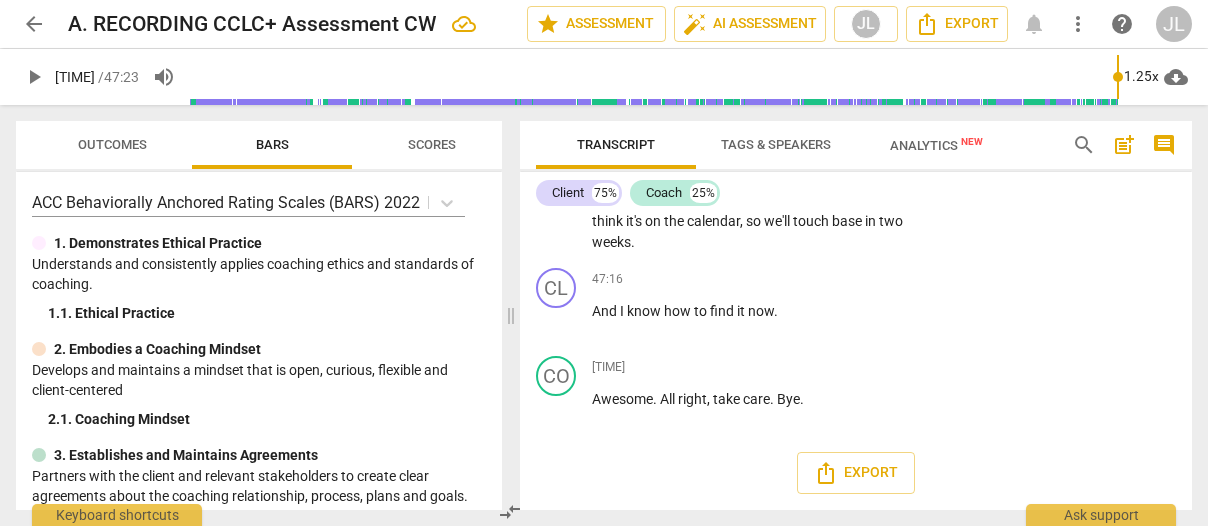click on "." at bounding box center [832, 201] 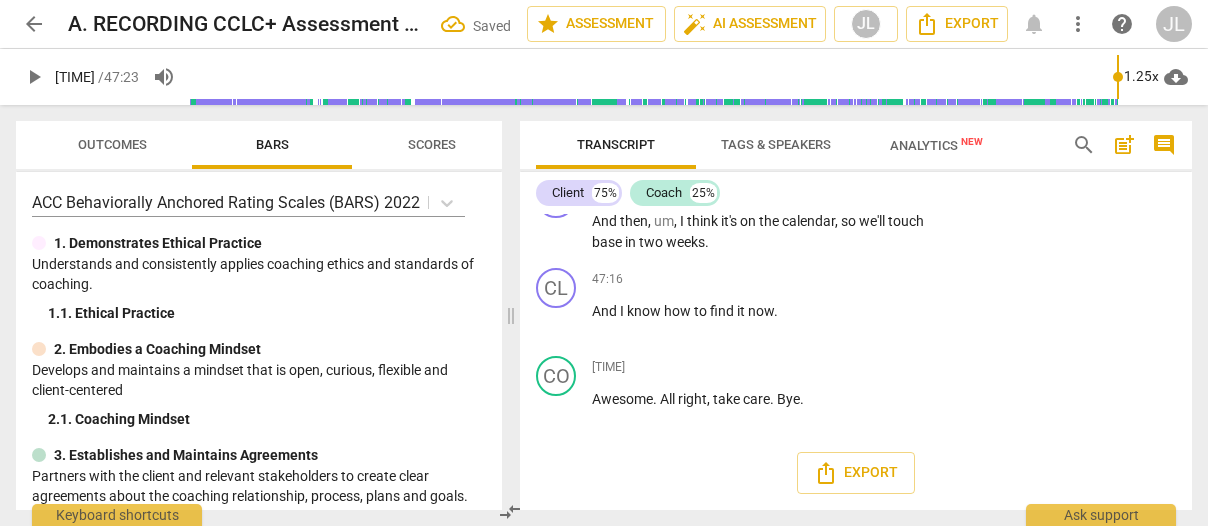 scroll, scrollTop: 25358, scrollLeft: 0, axis: vertical 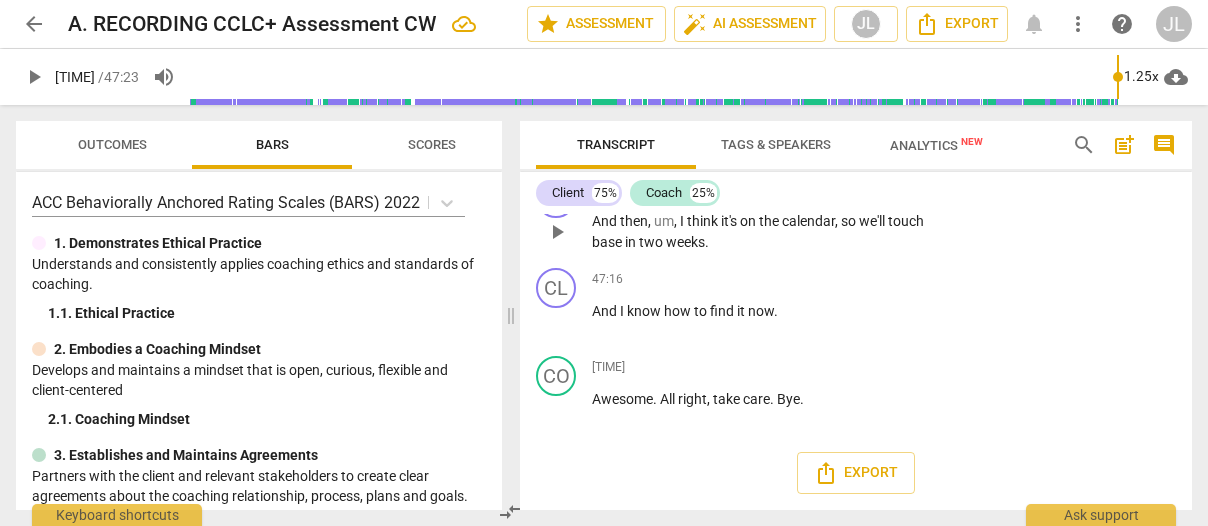 click on "And" at bounding box center (606, 221) 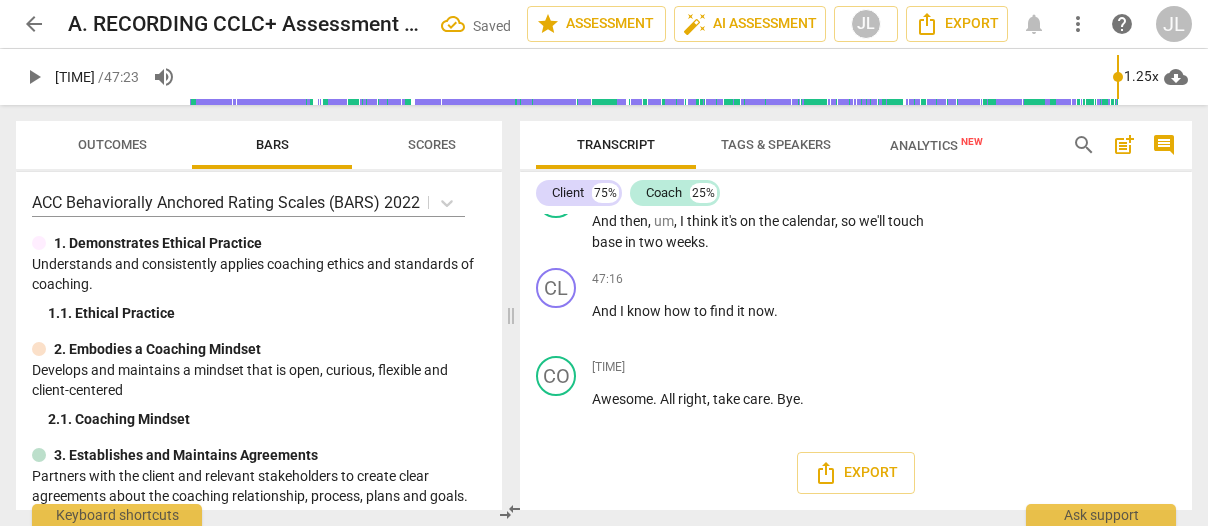 scroll, scrollTop: 25507, scrollLeft: 0, axis: vertical 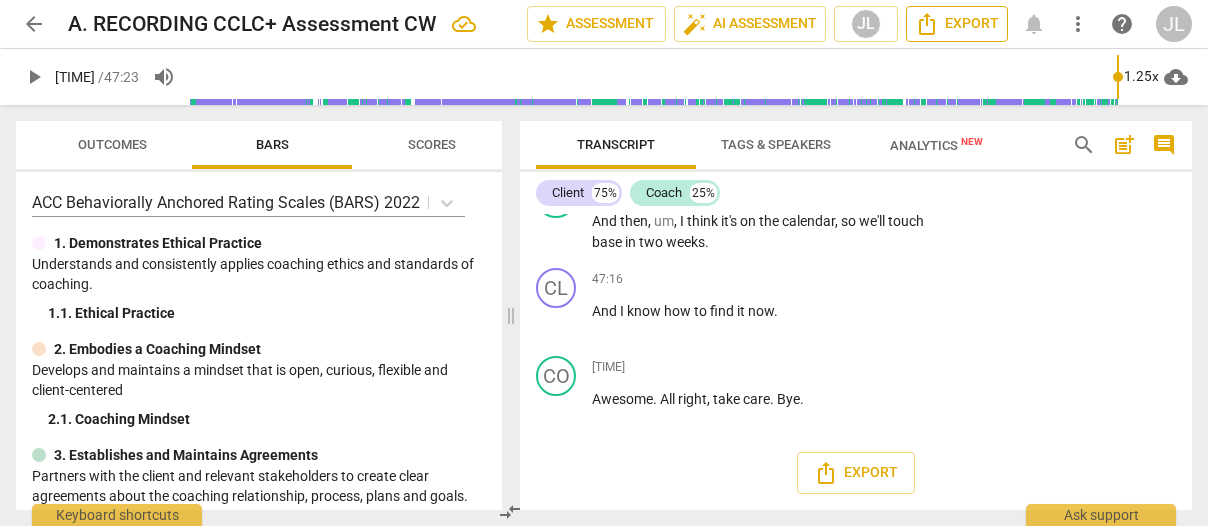 click on "Export" at bounding box center [957, 24] 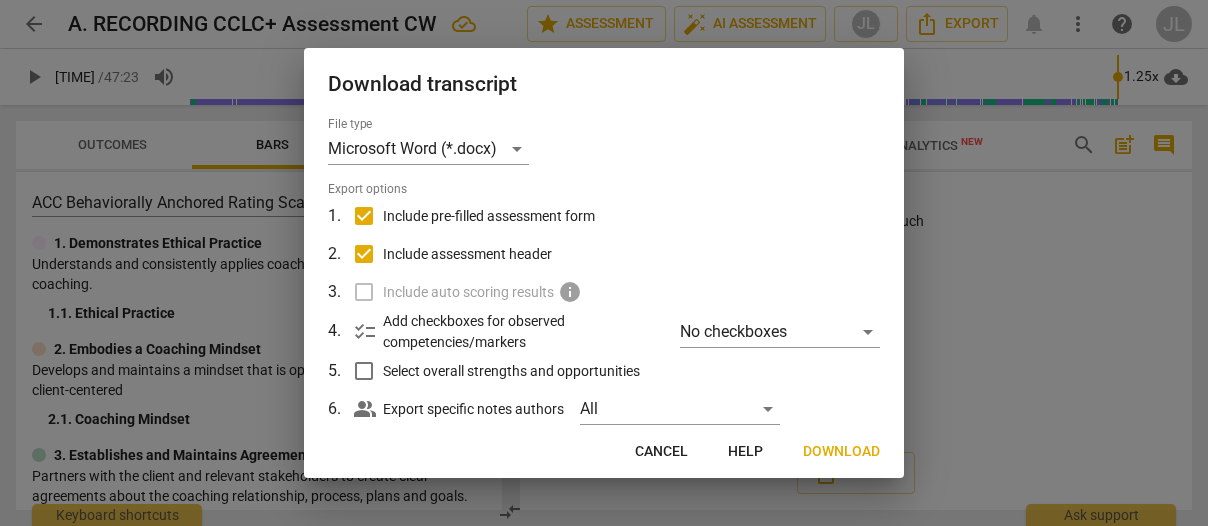 click on "Download" at bounding box center (841, 452) 